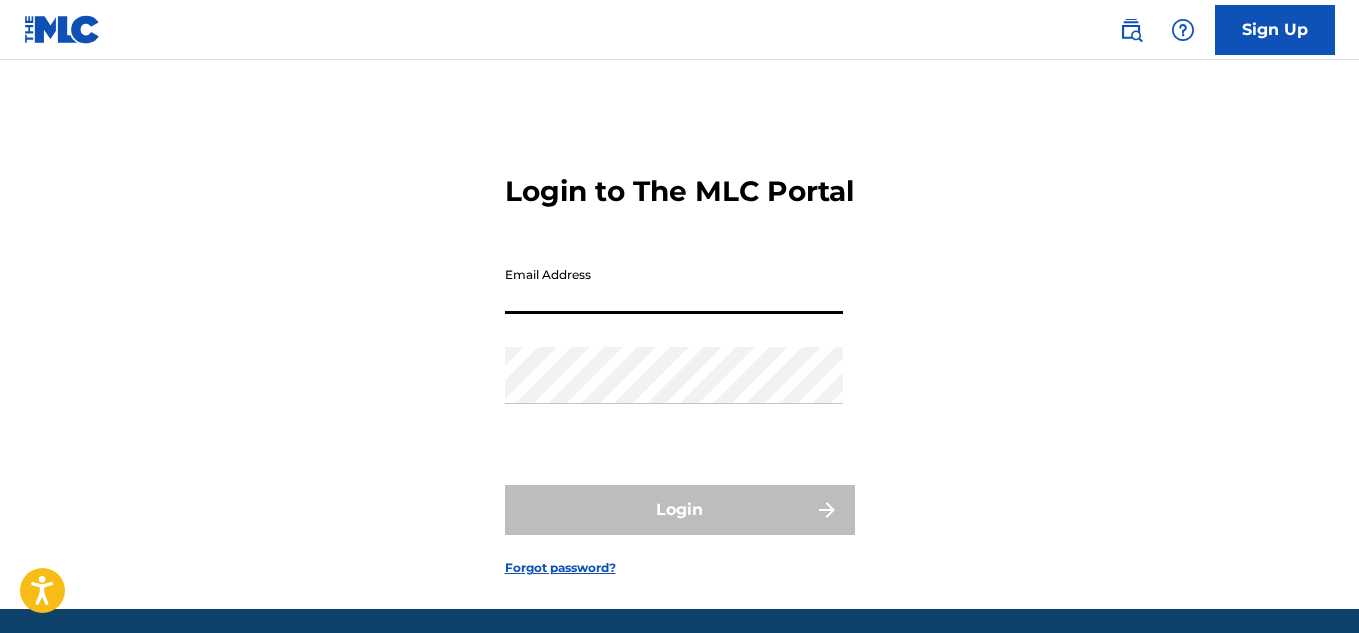 scroll, scrollTop: 0, scrollLeft: 0, axis: both 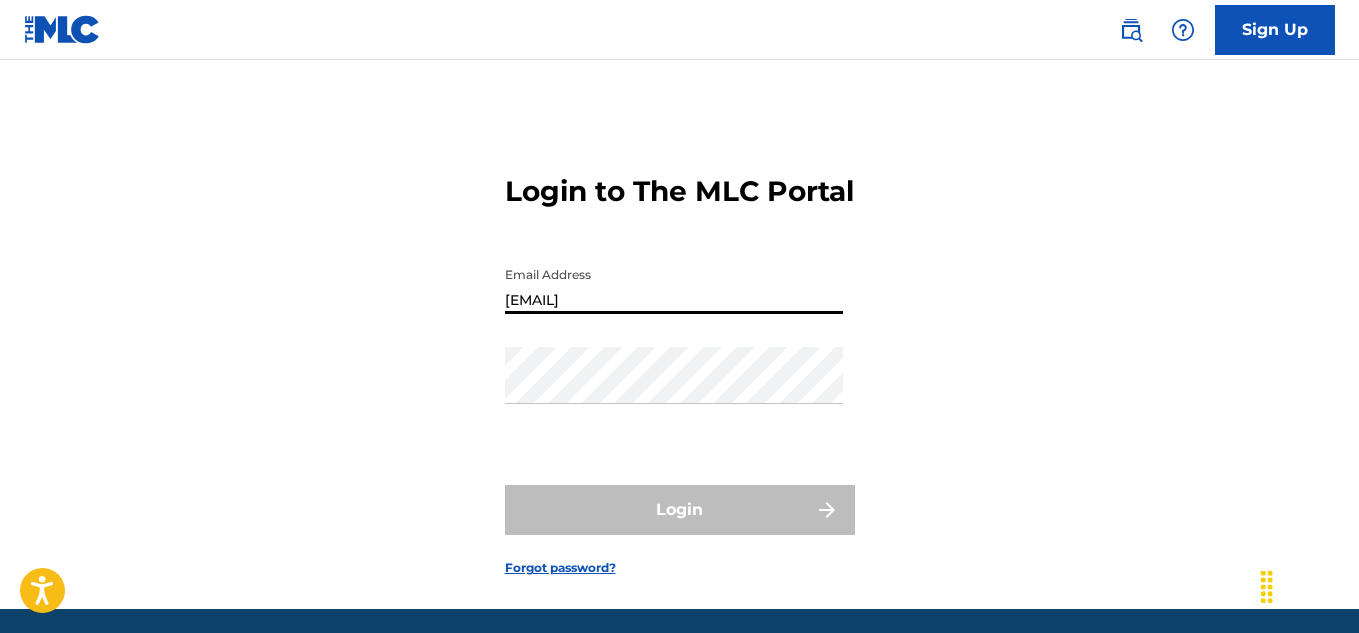 type on "[EMAIL]" 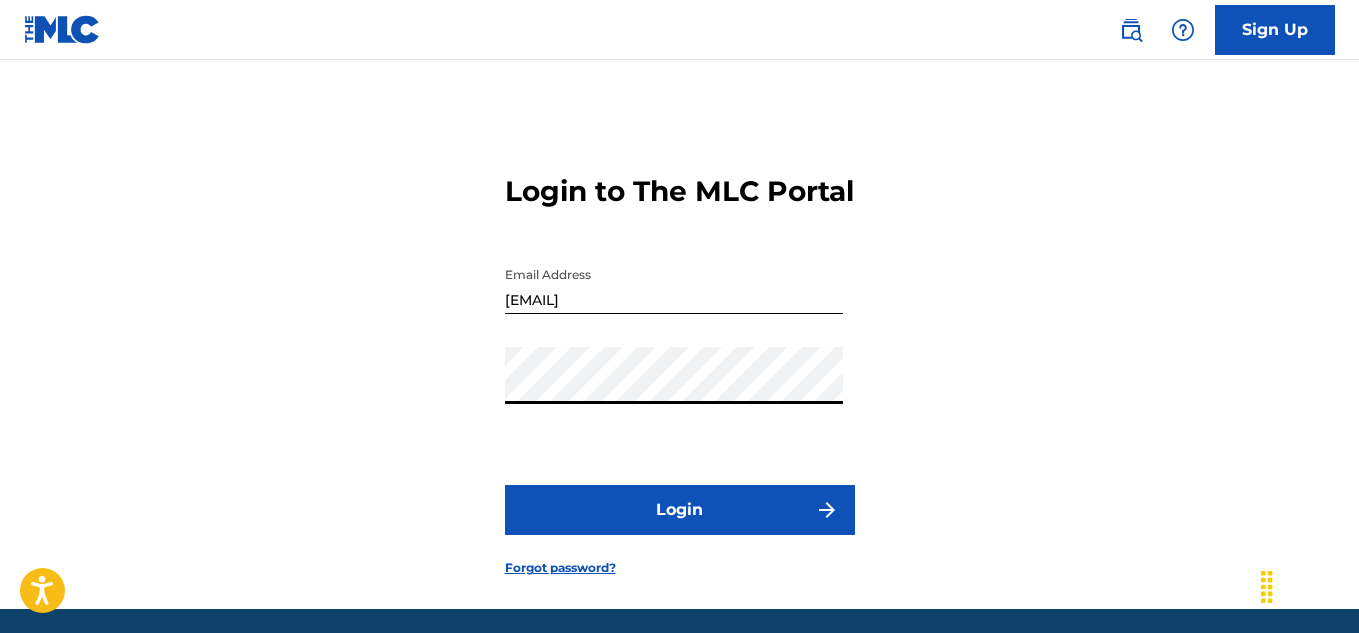 click on "Login" at bounding box center (680, 510) 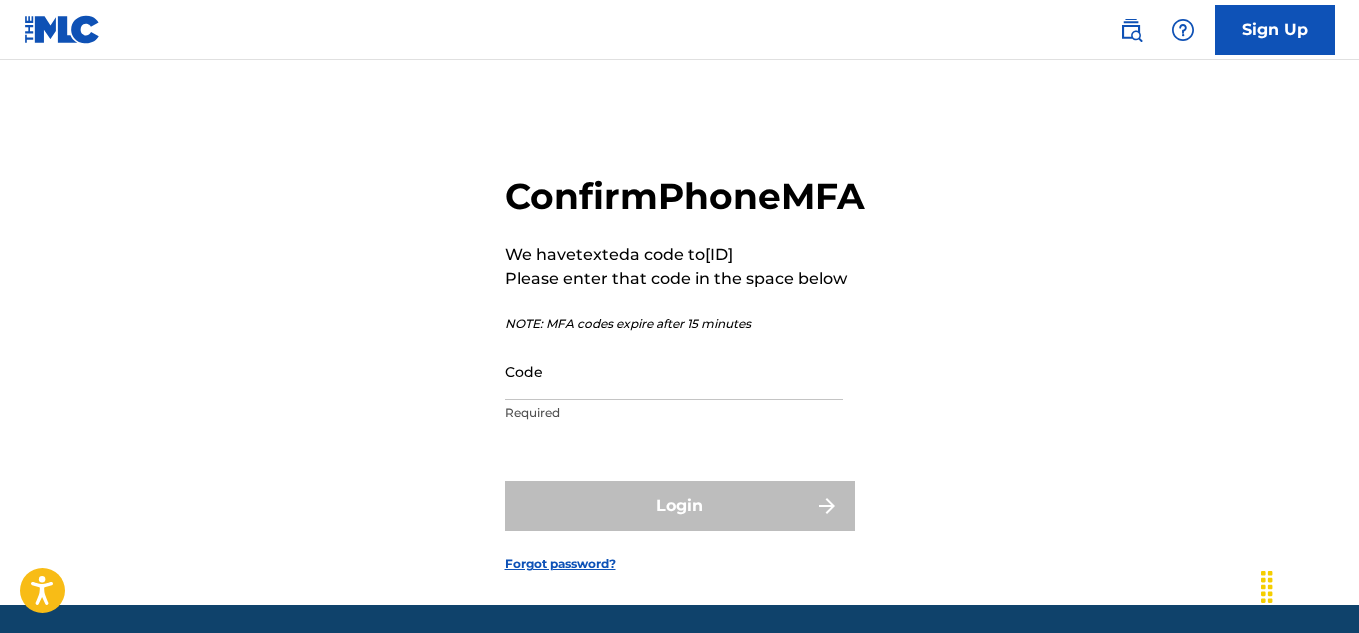 click on "Code" at bounding box center (674, 371) 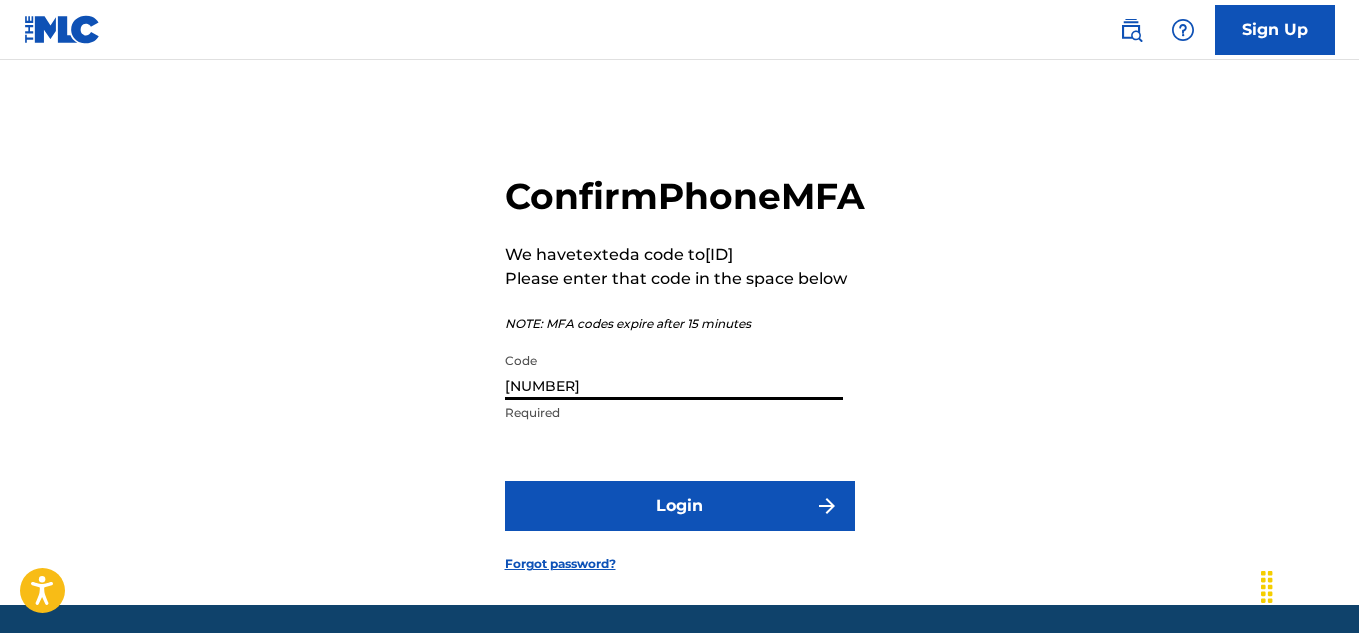 type on "[NUMBER]" 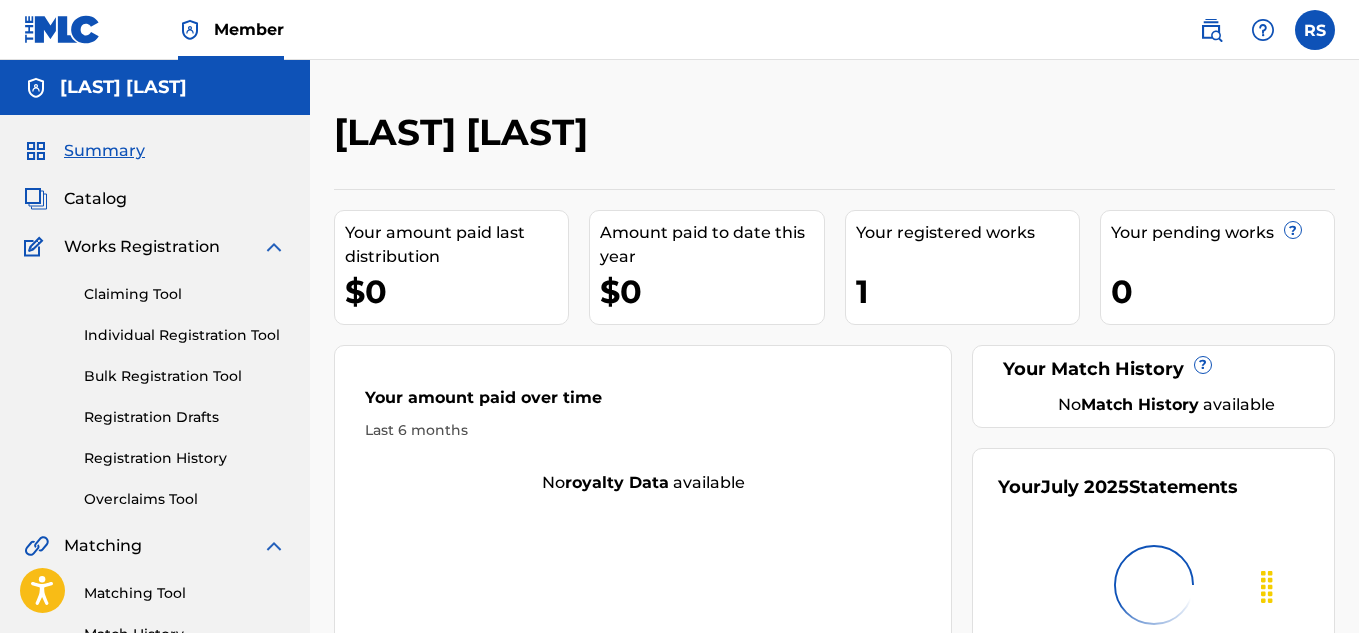 scroll, scrollTop: 0, scrollLeft: 0, axis: both 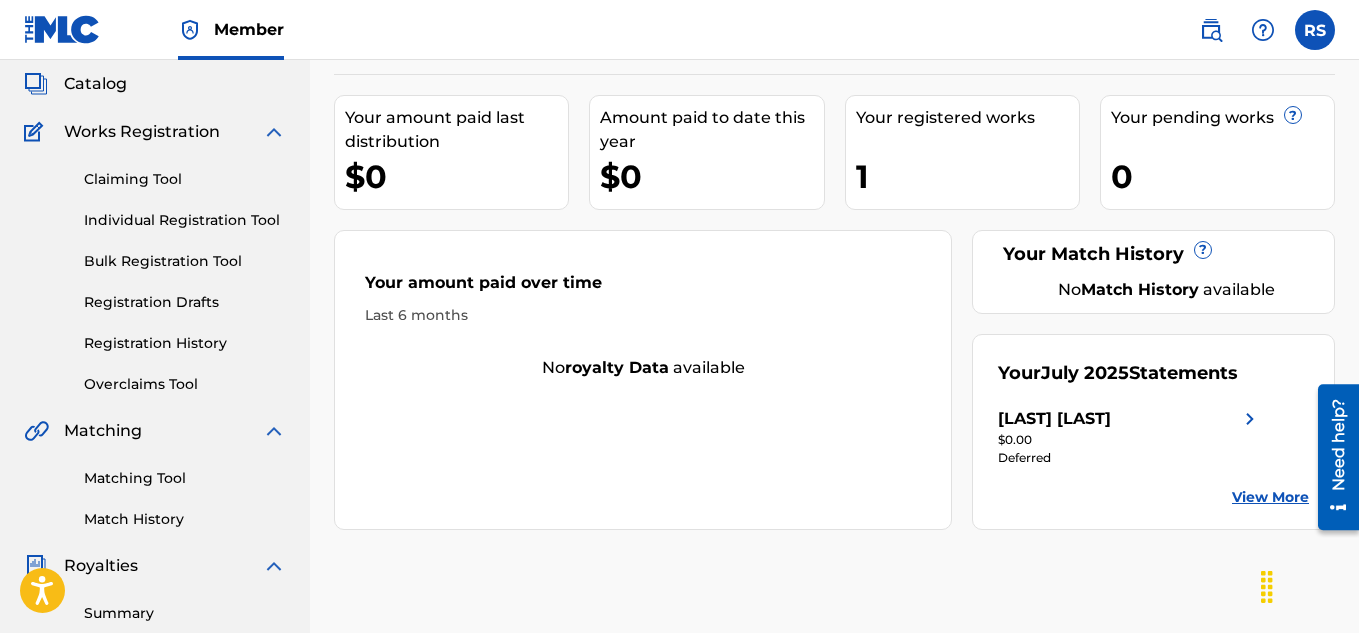 click on "1" at bounding box center (967, 176) 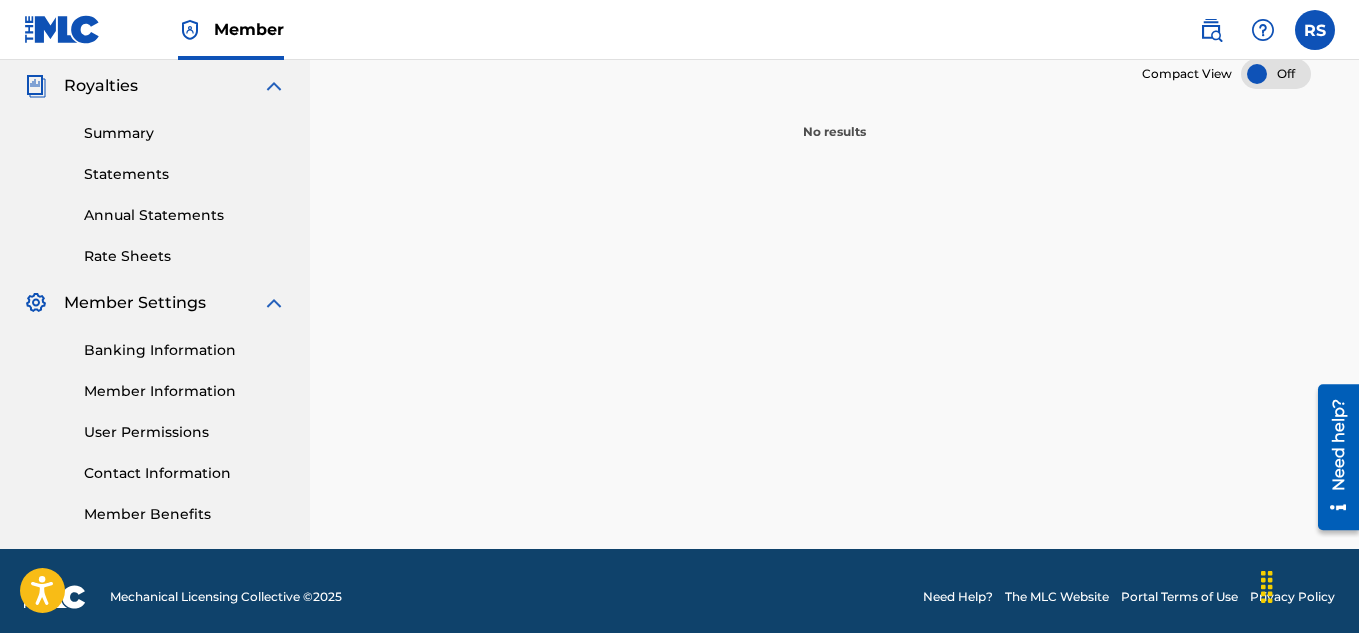 scroll, scrollTop: 607, scrollLeft: 0, axis: vertical 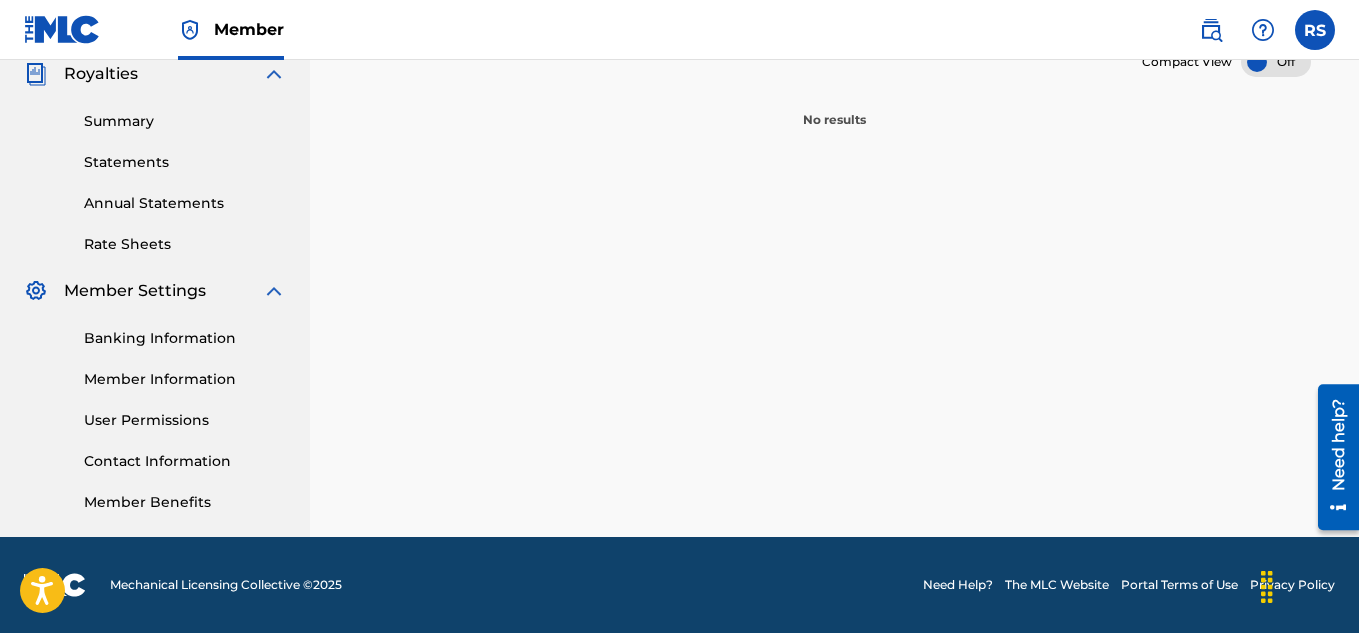click on "Banking Information" at bounding box center [185, 338] 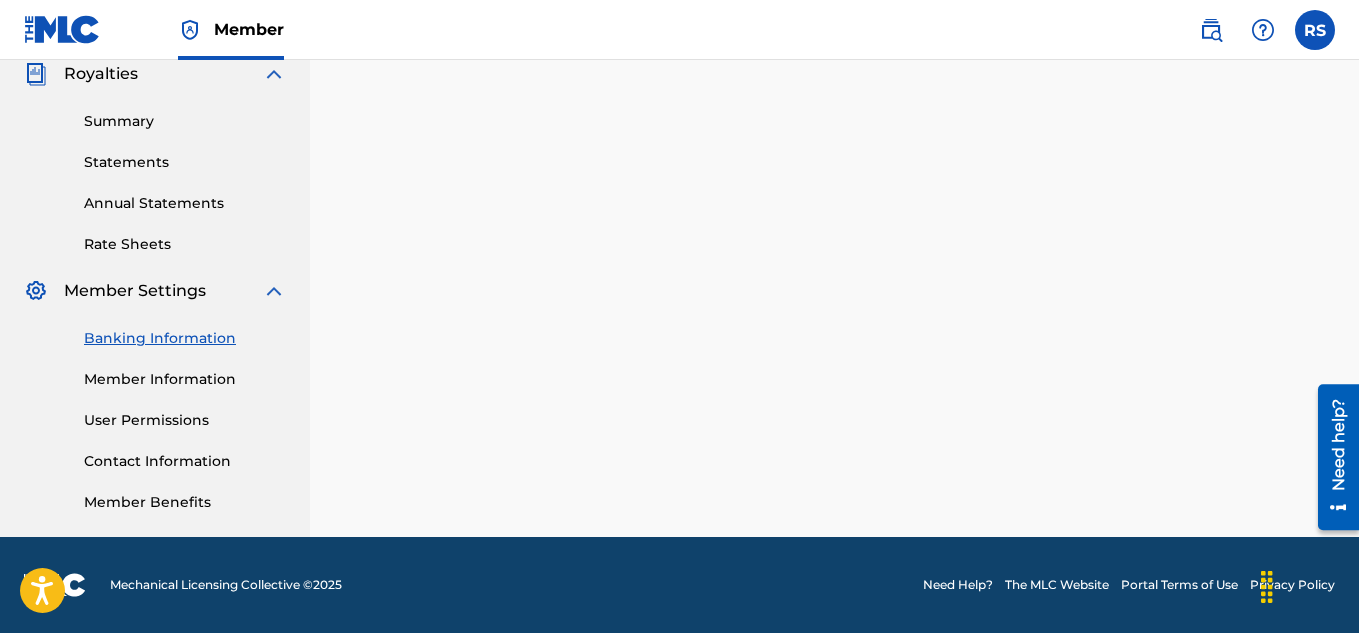 scroll, scrollTop: 0, scrollLeft: 0, axis: both 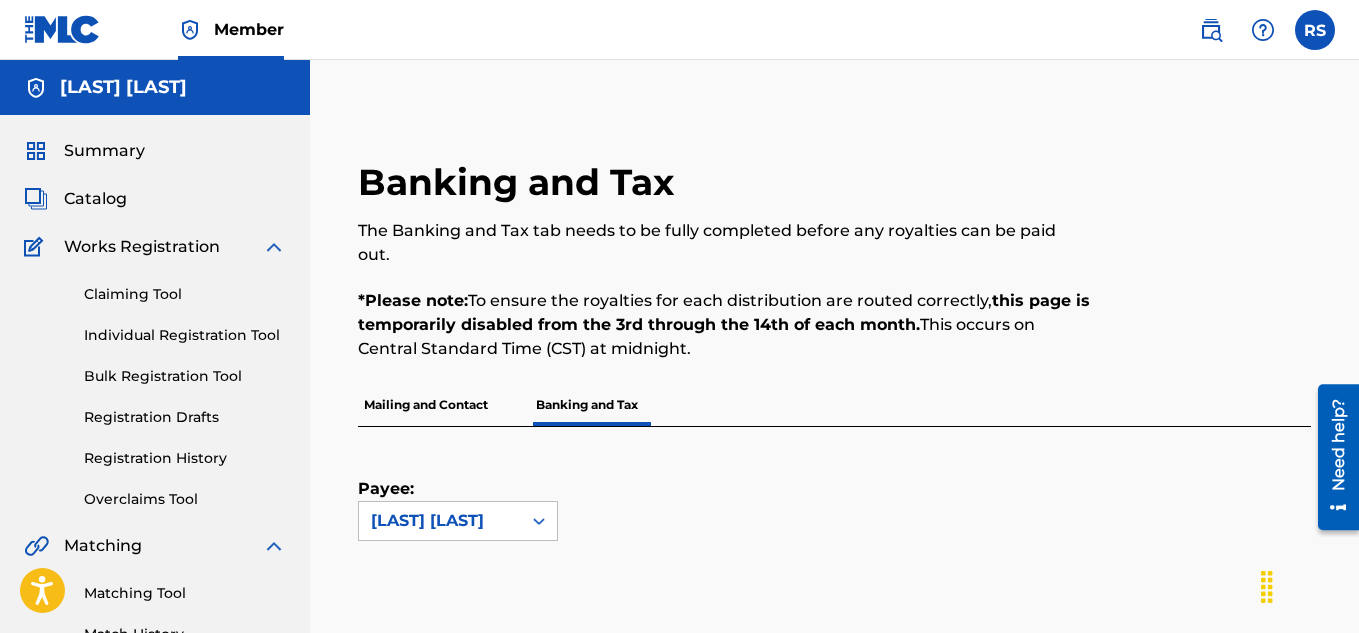 click on "Catalog" at bounding box center (95, 199) 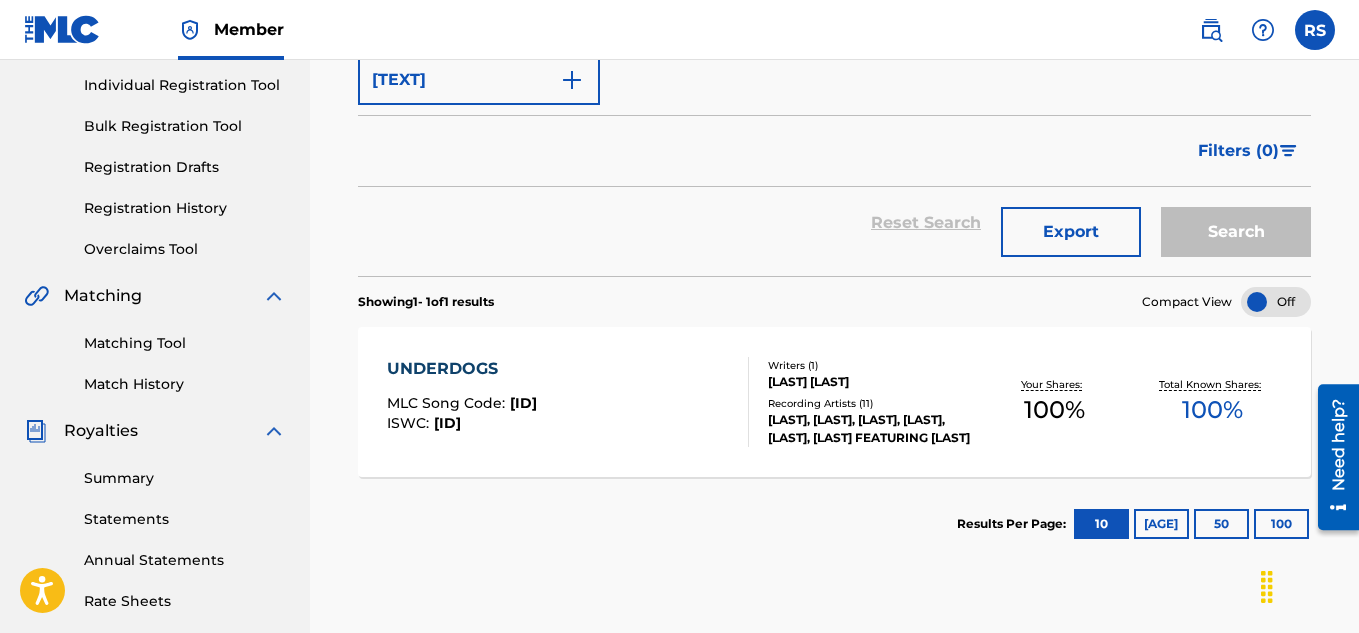 scroll, scrollTop: 258, scrollLeft: 0, axis: vertical 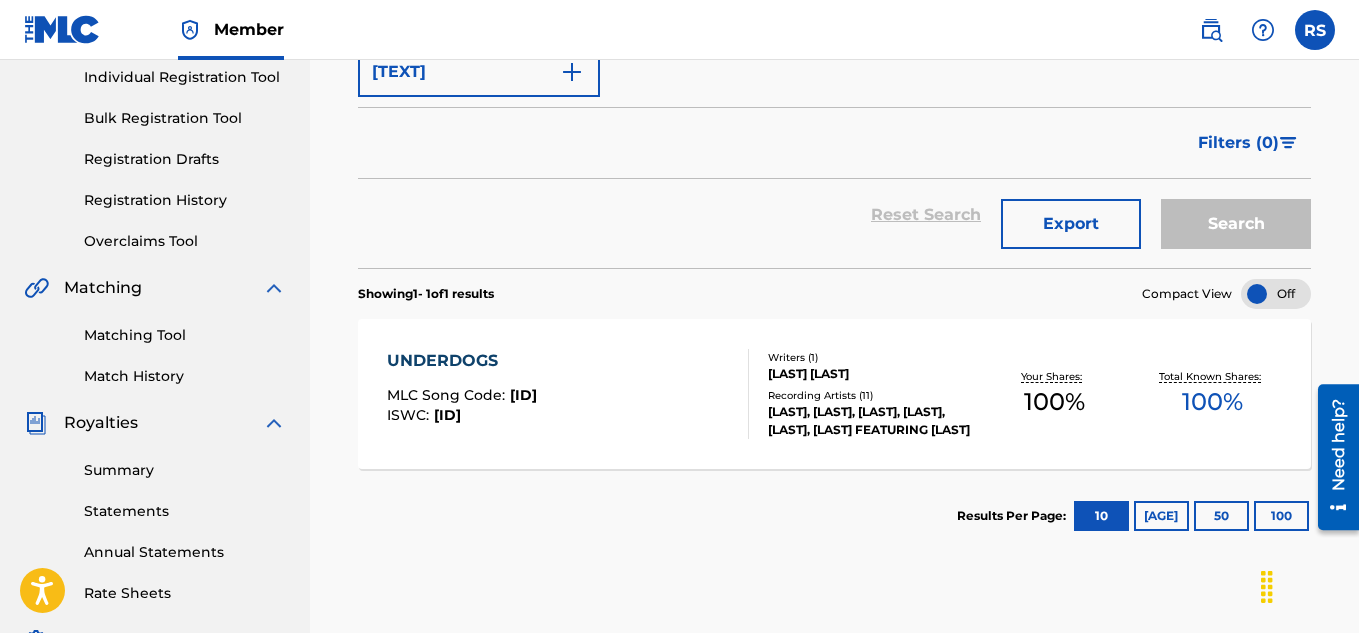 click on "[WORK_ID] ISWC : [ISWC]" at bounding box center (568, 394) 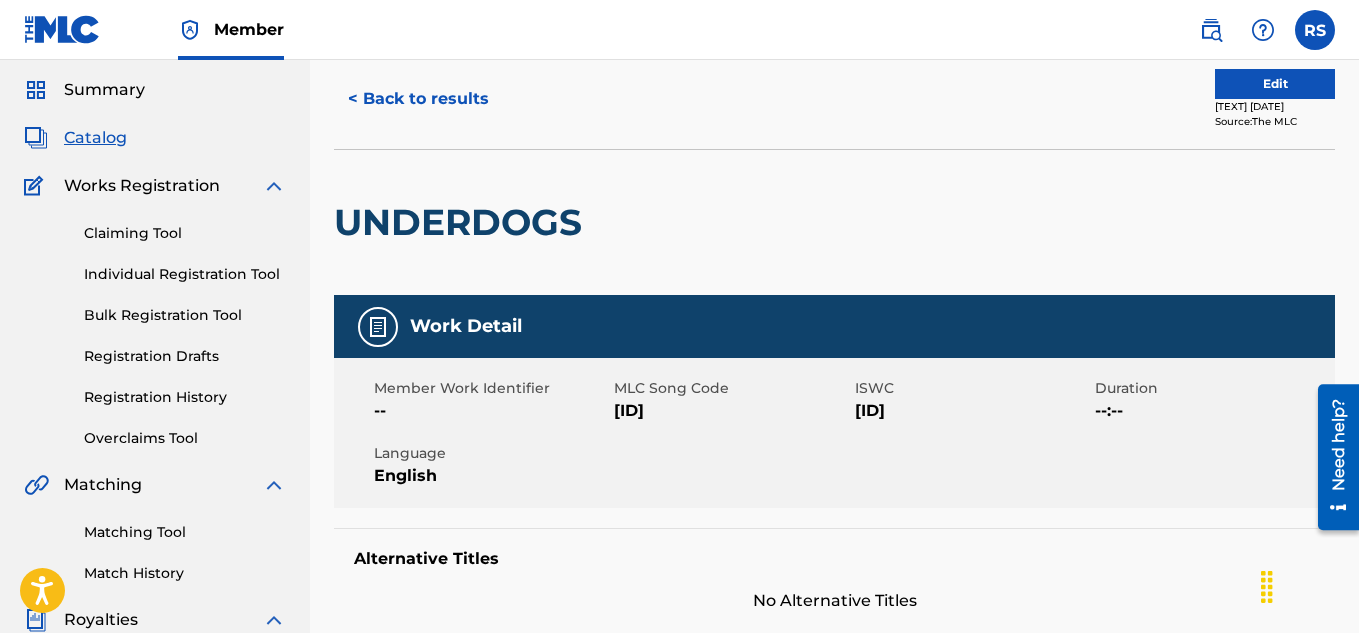 scroll, scrollTop: 0, scrollLeft: 0, axis: both 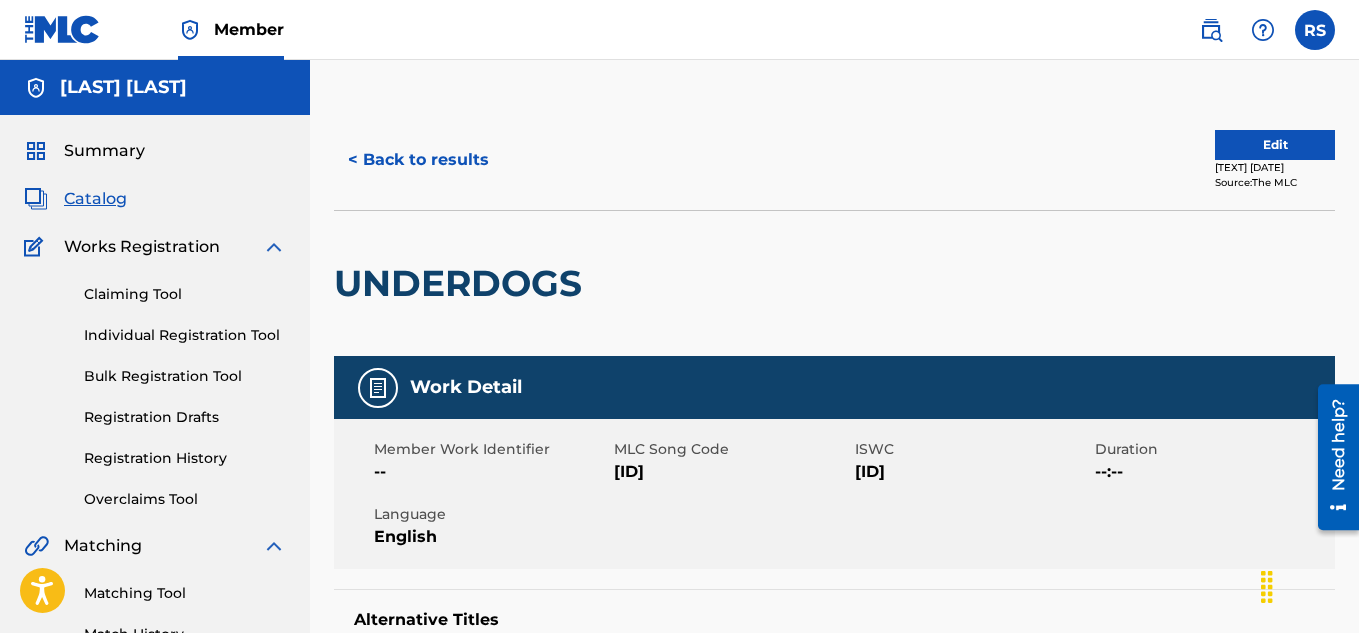 click on "Edit" at bounding box center (1275, 145) 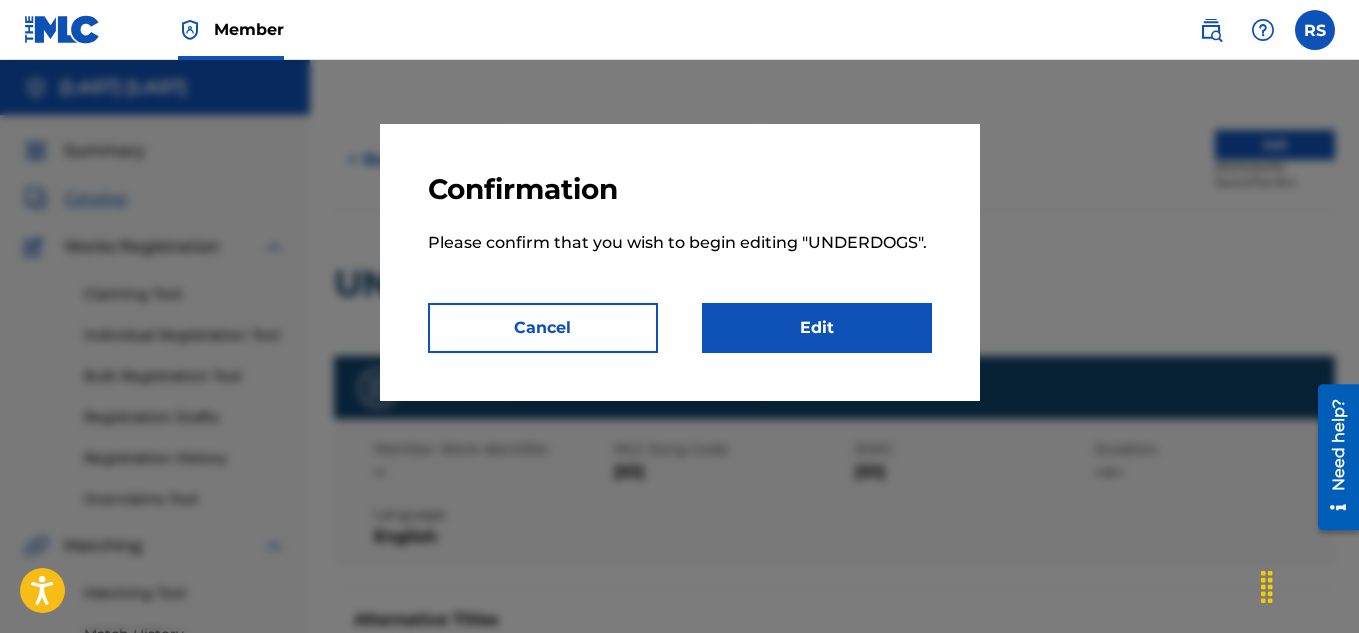 click on "Edit" at bounding box center [817, 328] 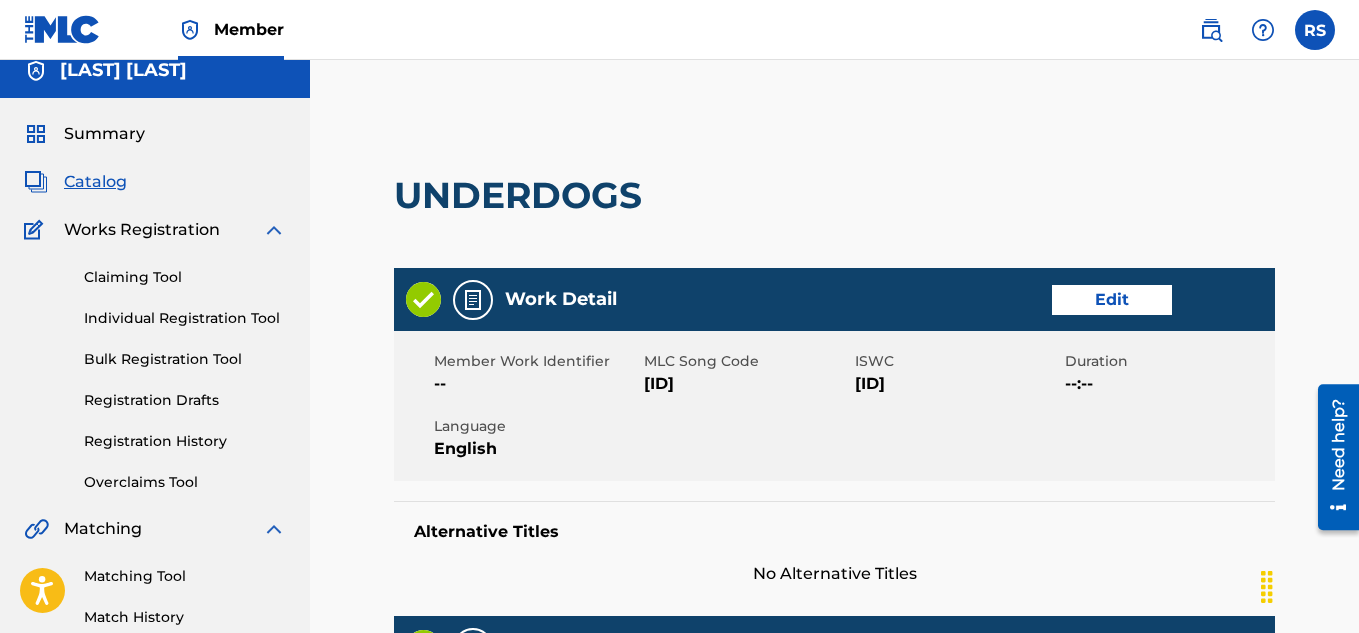 scroll, scrollTop: 0, scrollLeft: 0, axis: both 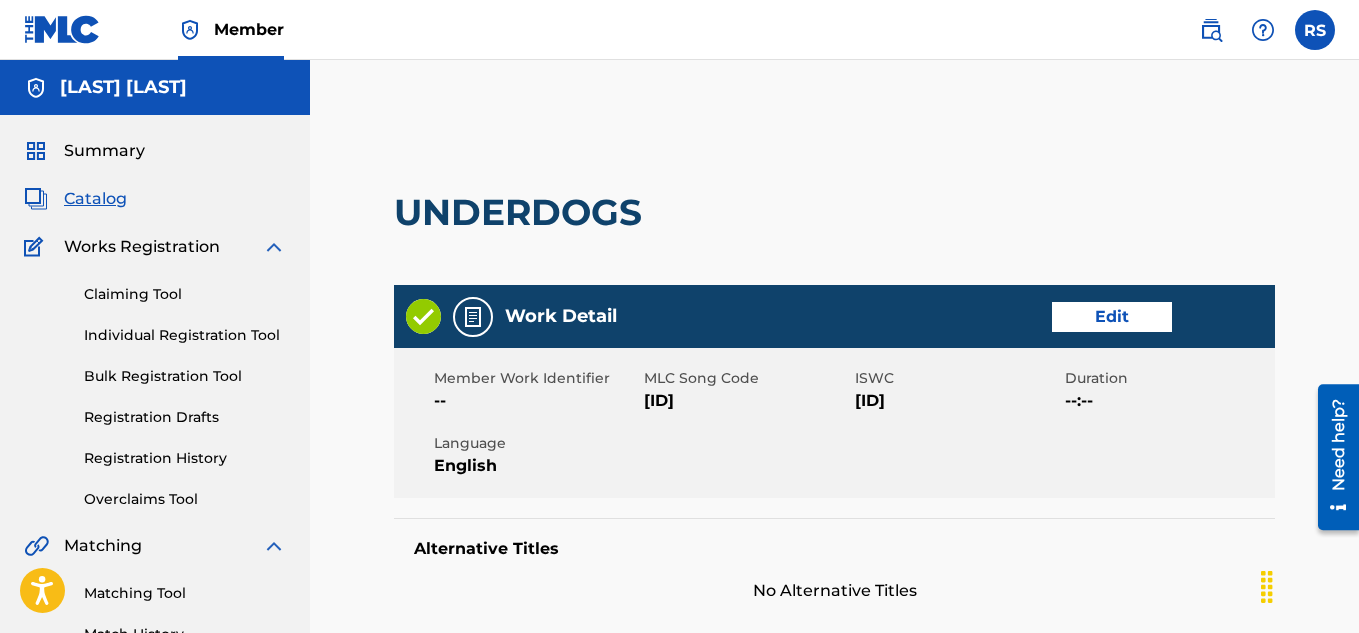 click on "Claiming Tool" at bounding box center (185, 294) 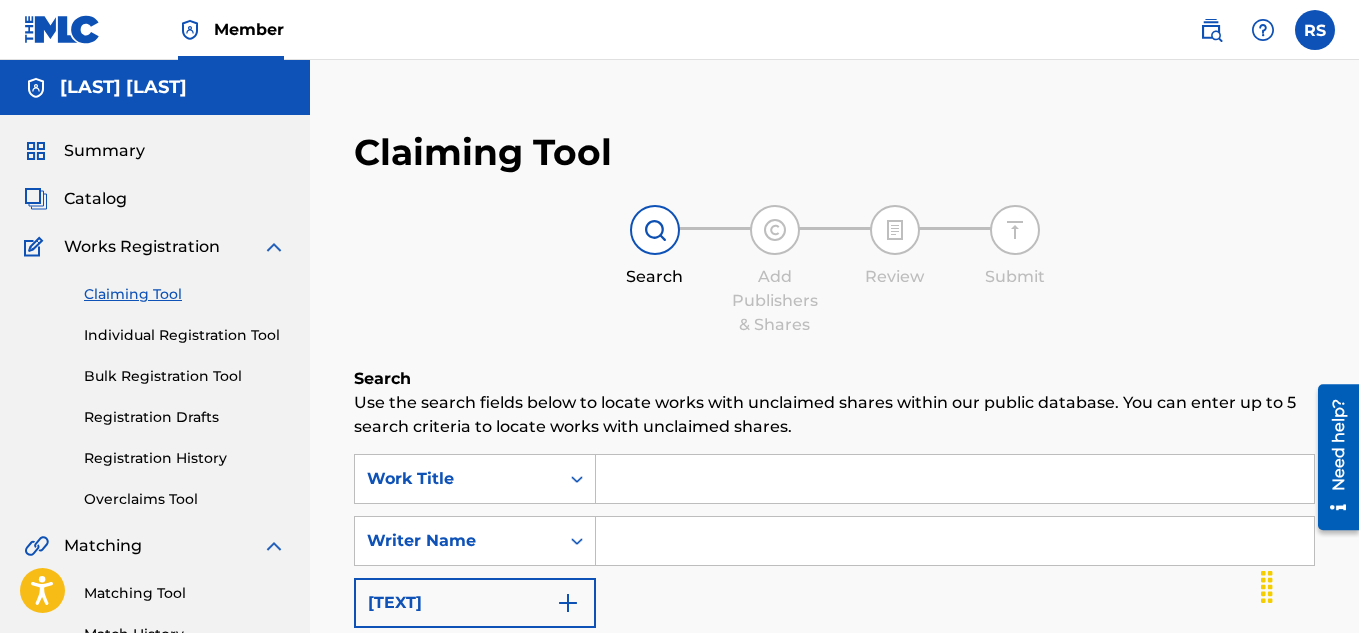 click on "Registration Drafts" at bounding box center [185, 417] 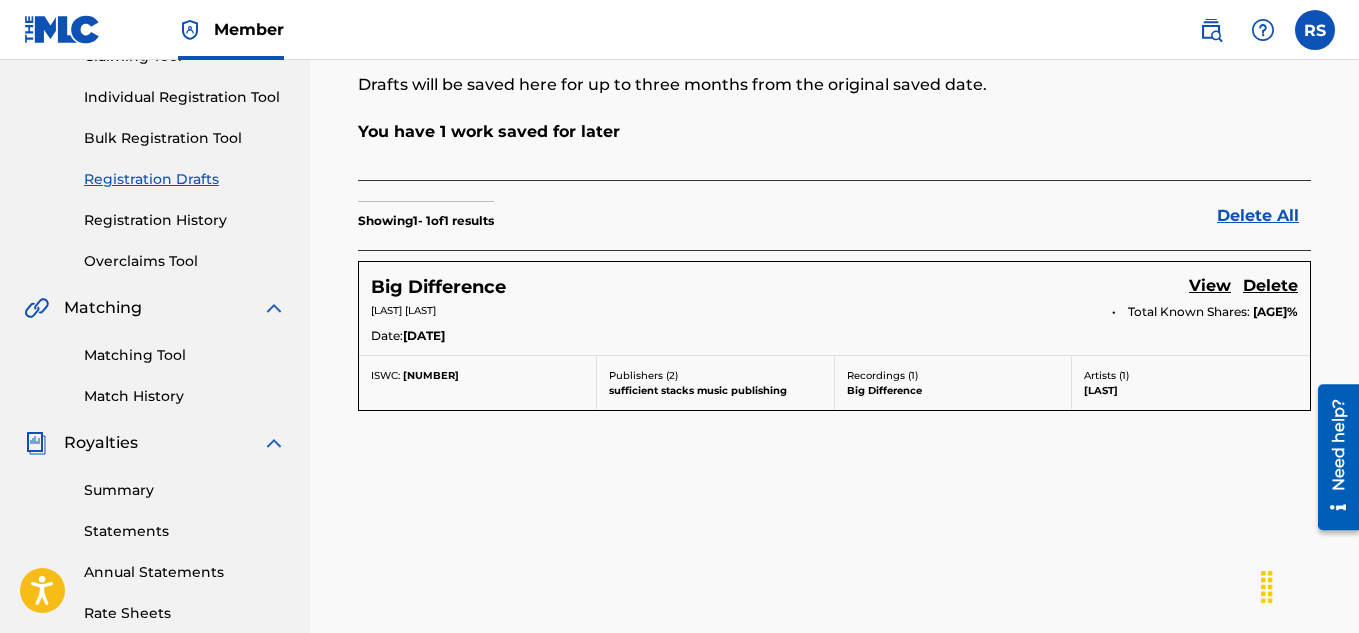 scroll, scrollTop: 236, scrollLeft: 0, axis: vertical 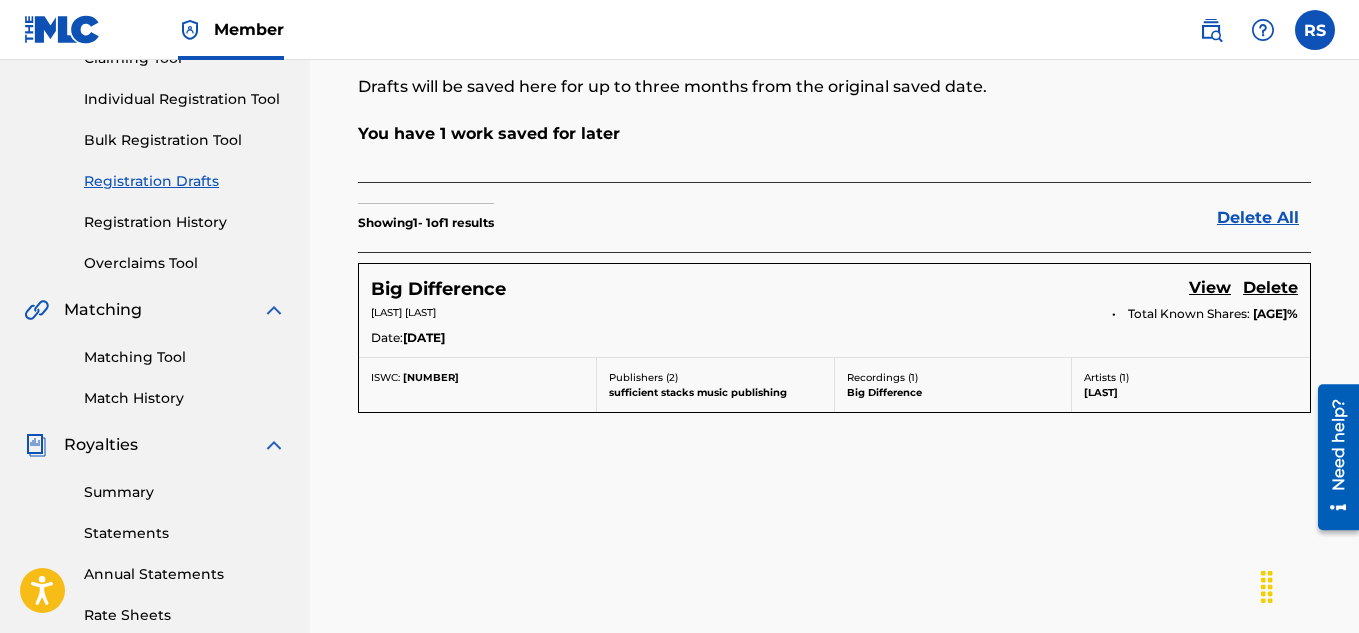 click on "Registration History" at bounding box center [185, 222] 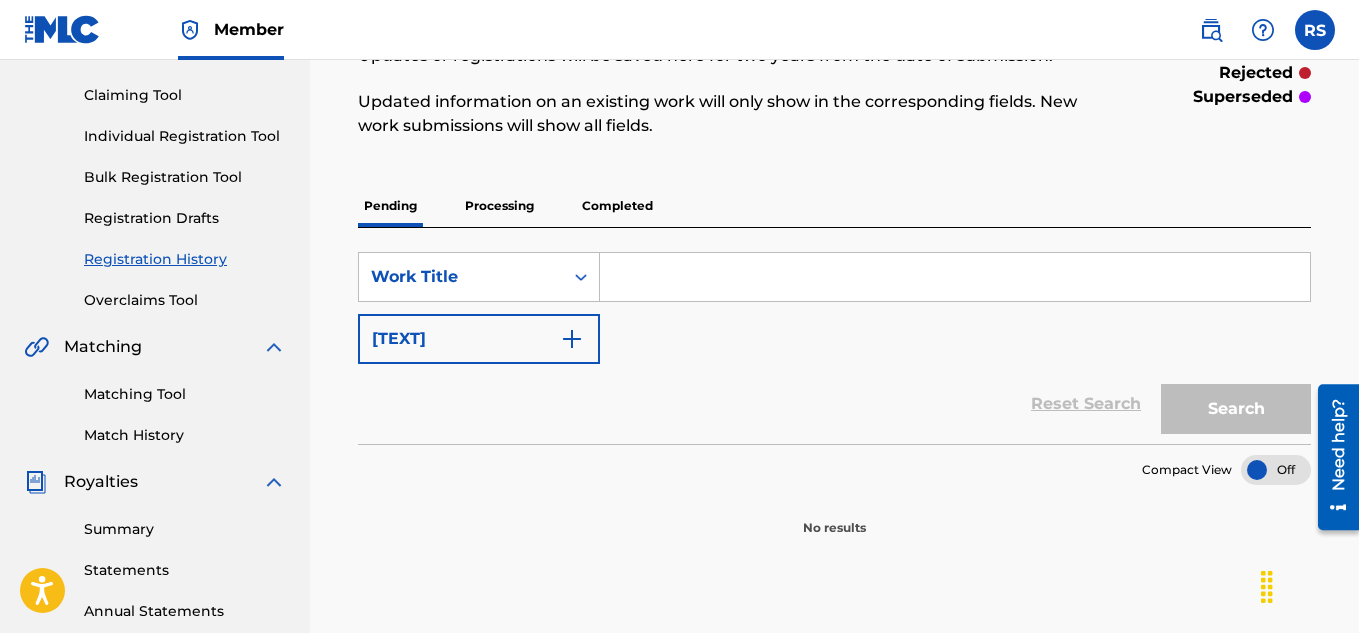 scroll, scrollTop: 188, scrollLeft: 0, axis: vertical 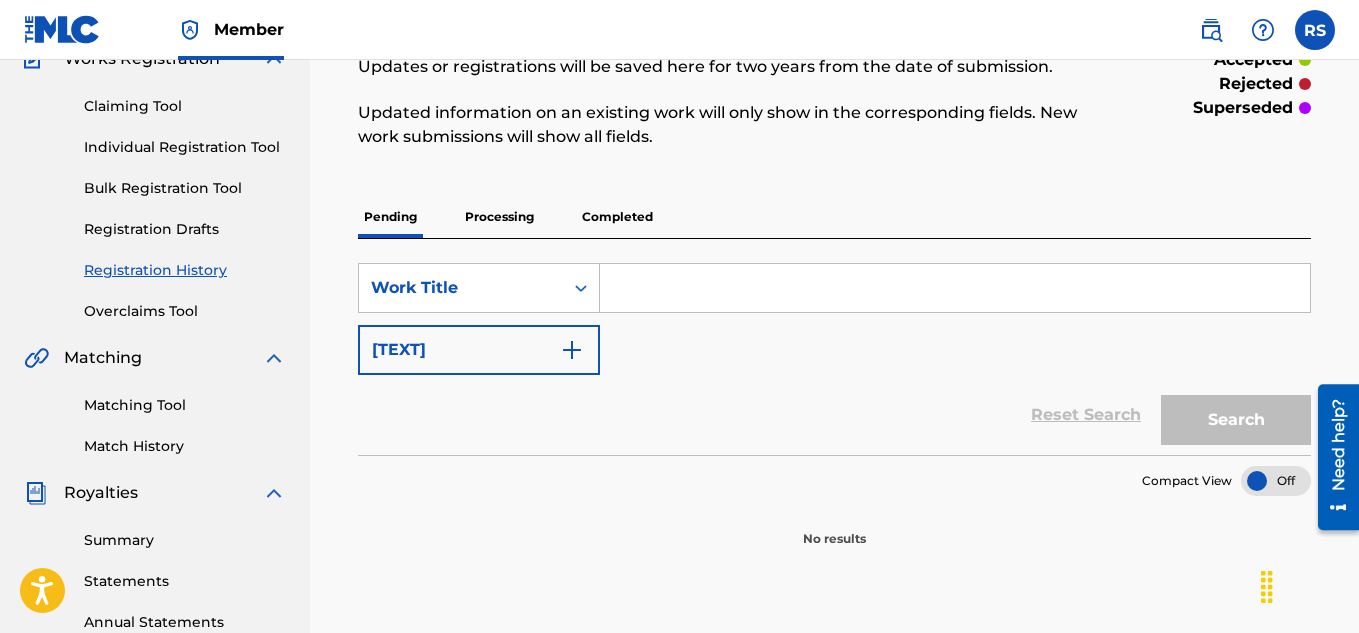 click on "Processing" at bounding box center (499, 217) 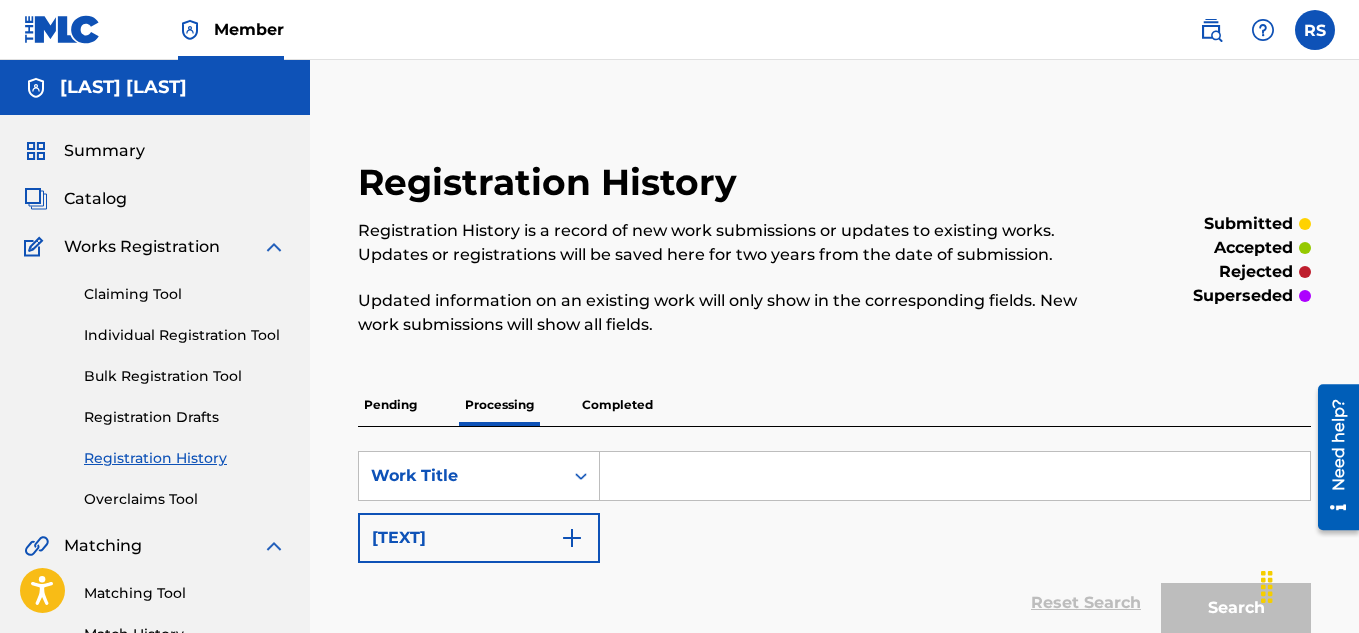 click on "Completed" at bounding box center (617, 405) 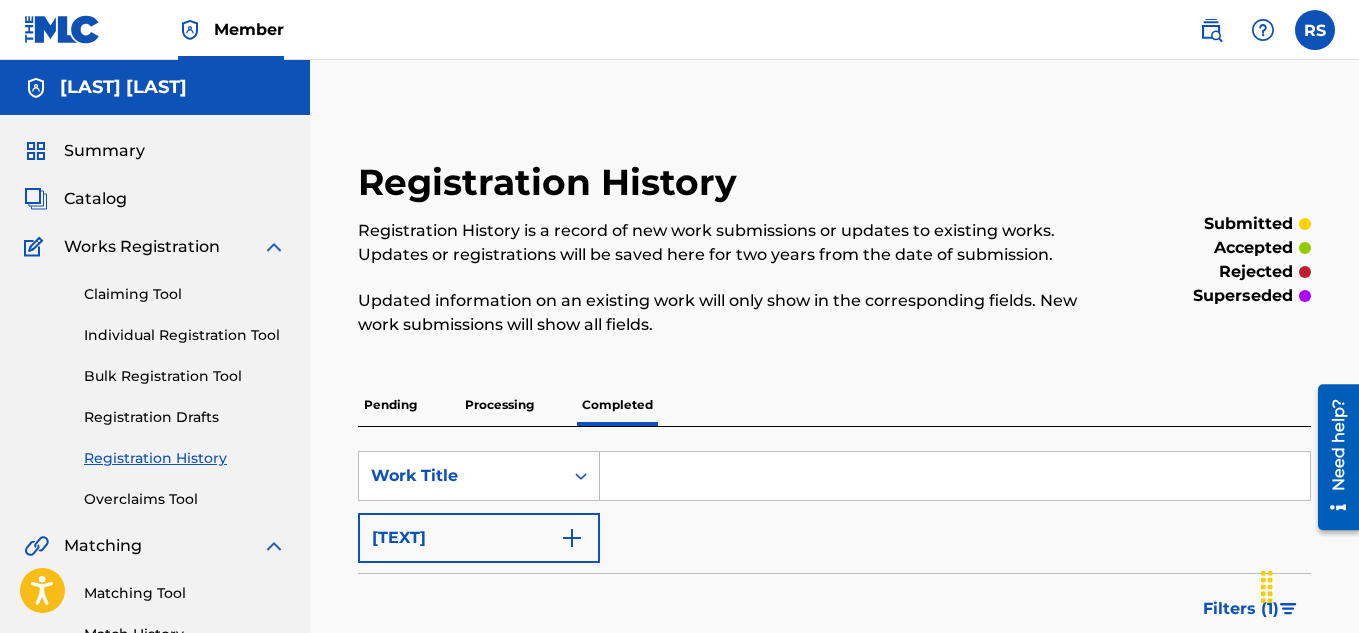 click on "Pending" at bounding box center (390, 405) 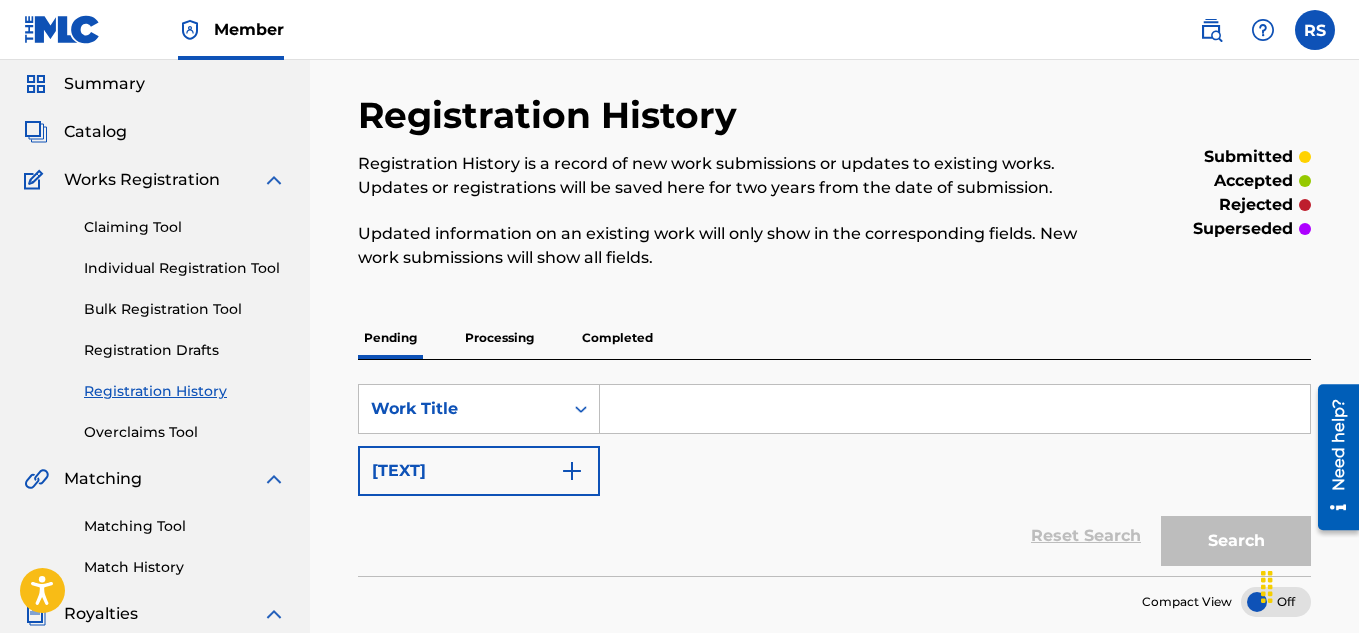 scroll, scrollTop: 45, scrollLeft: 0, axis: vertical 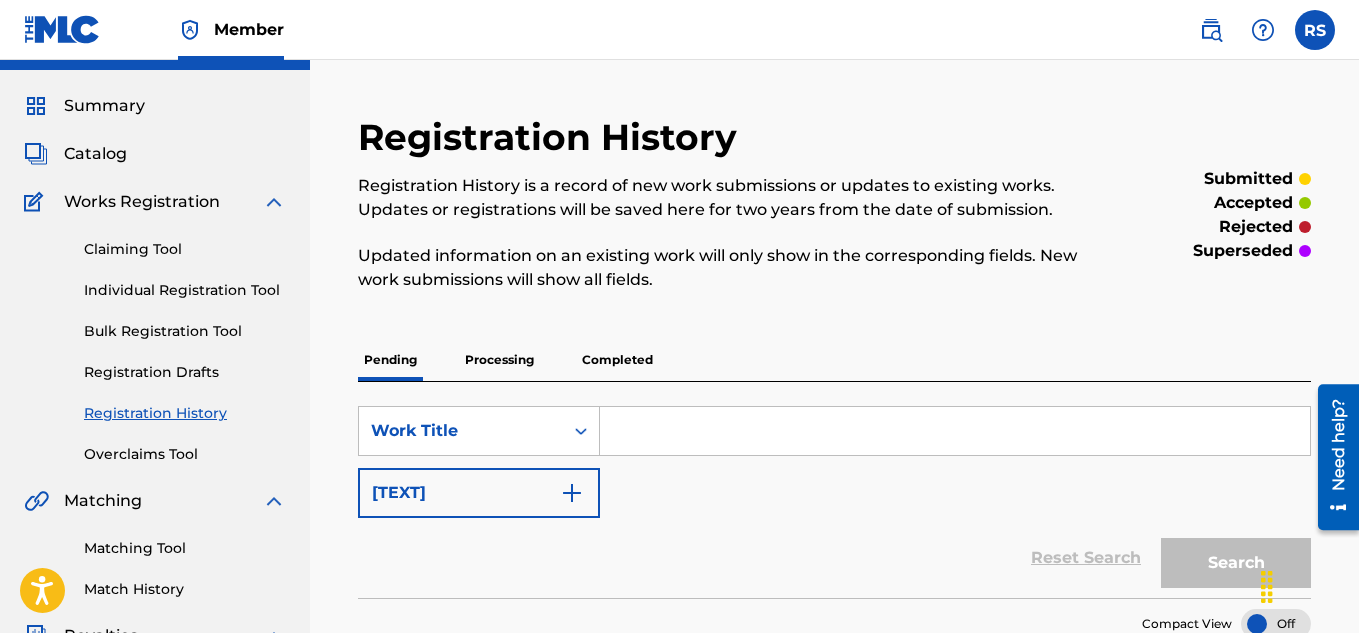 click on "Registration History" at bounding box center (185, 413) 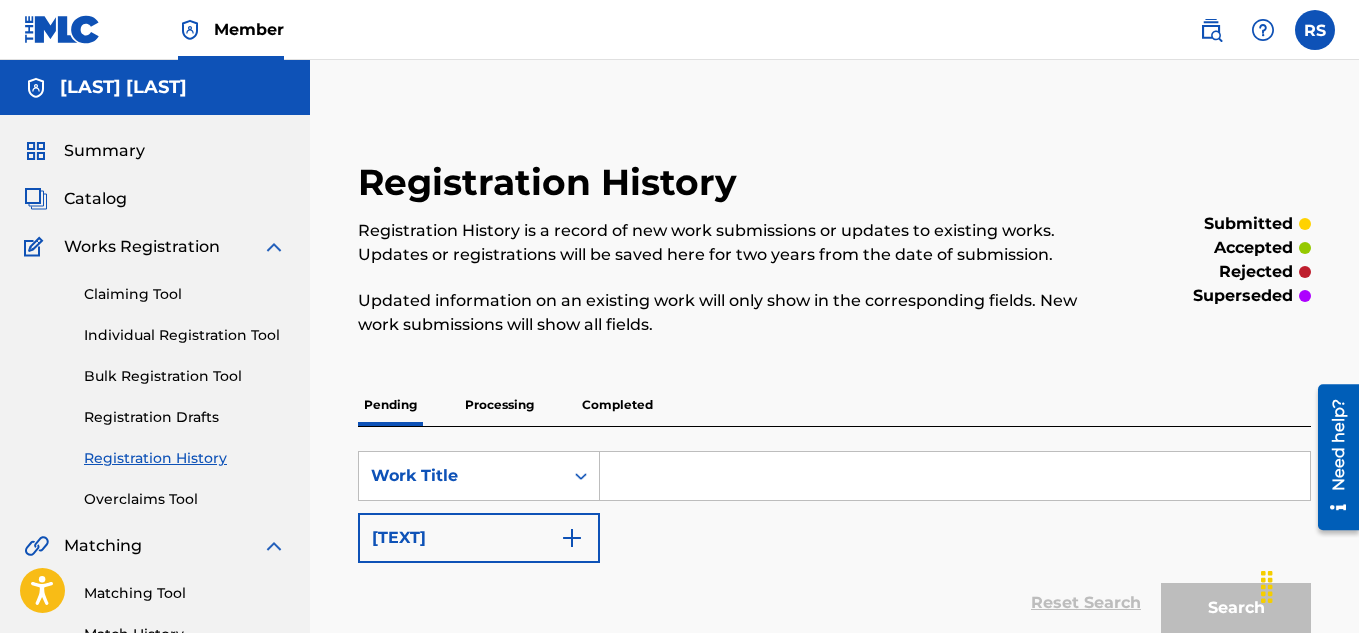 click at bounding box center [274, 247] 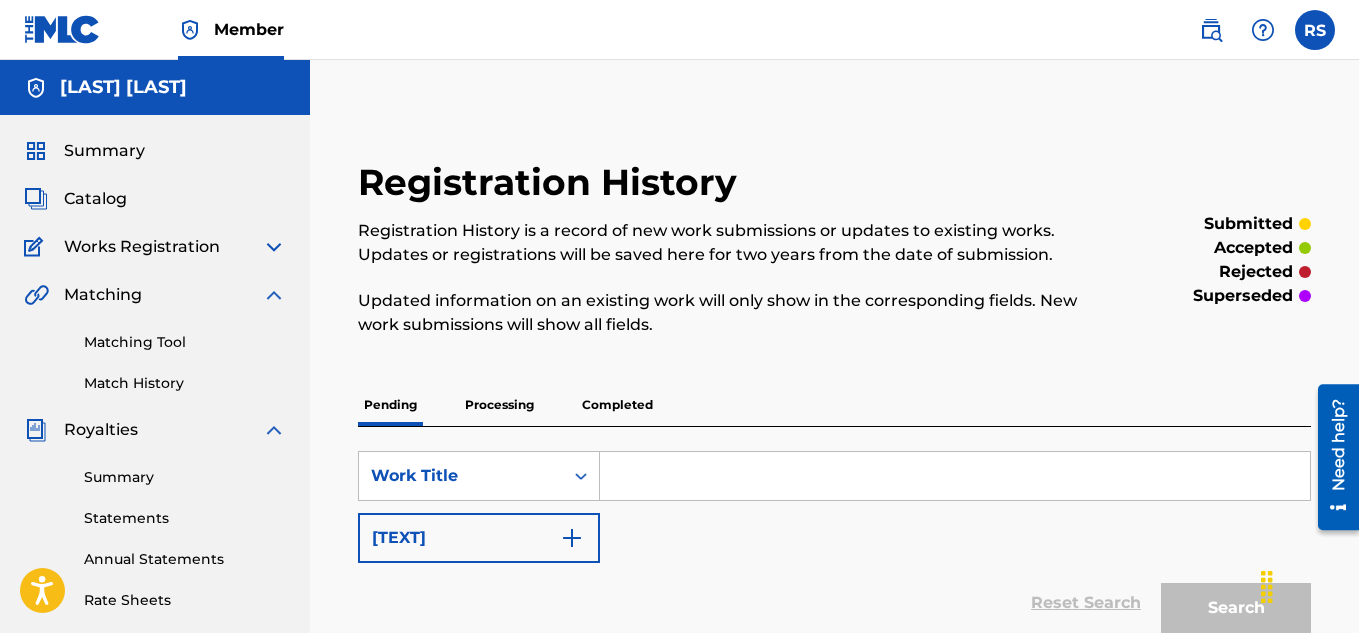 click on "Summary" at bounding box center [104, 151] 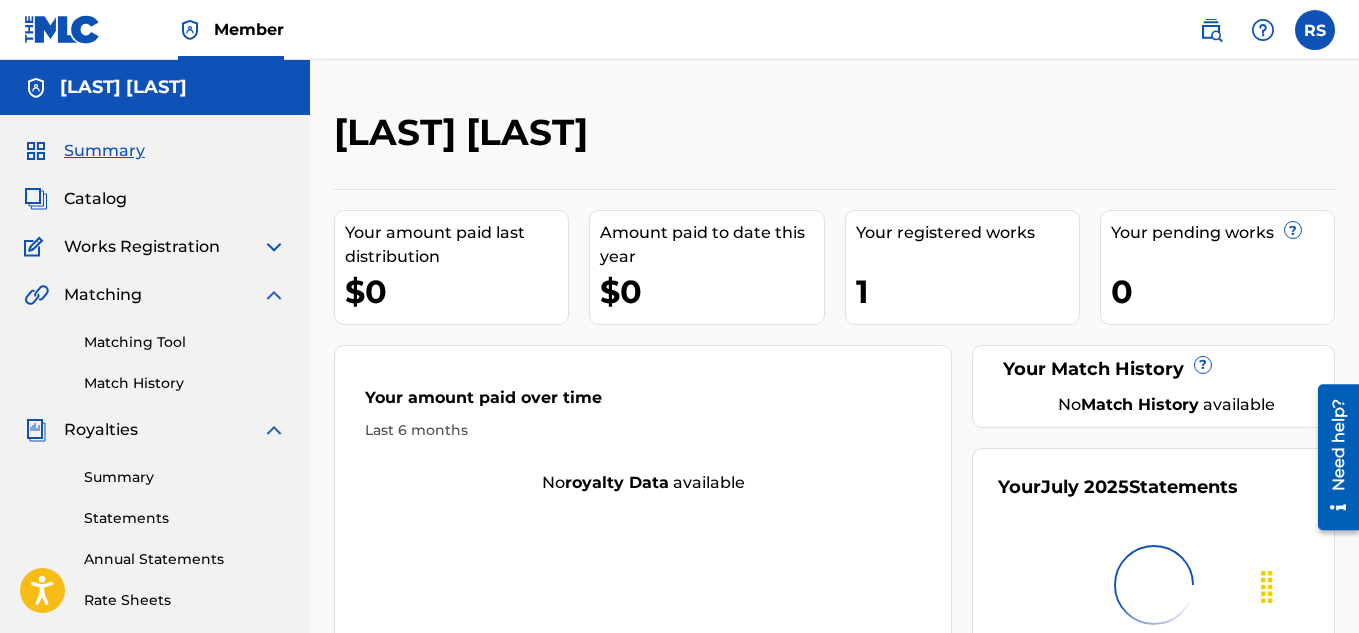 click on "1" at bounding box center [967, 291] 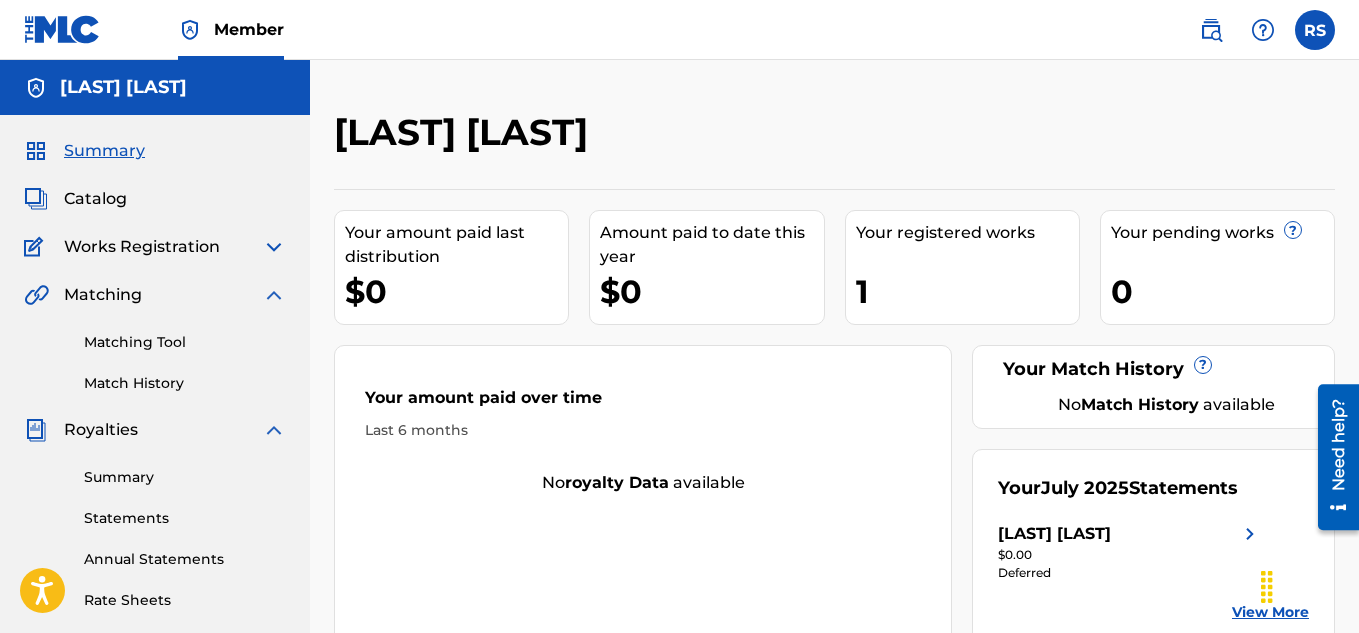 click at bounding box center [274, 247] 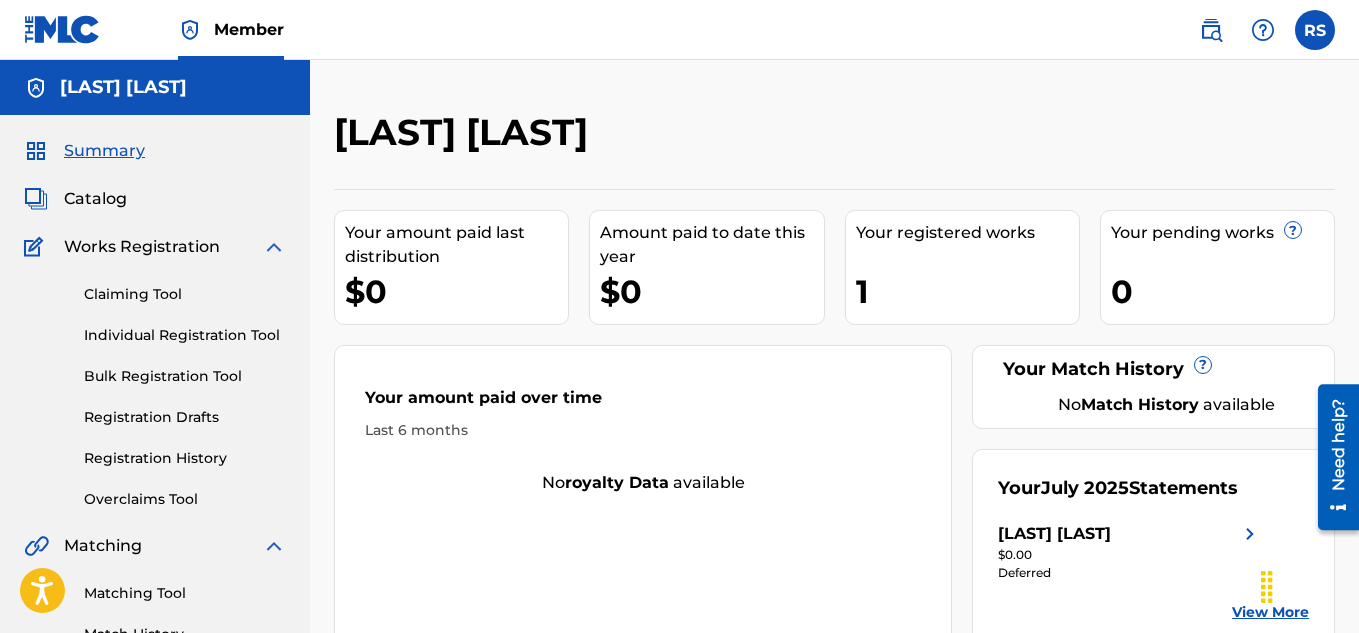 click on "Registration History" at bounding box center [185, 458] 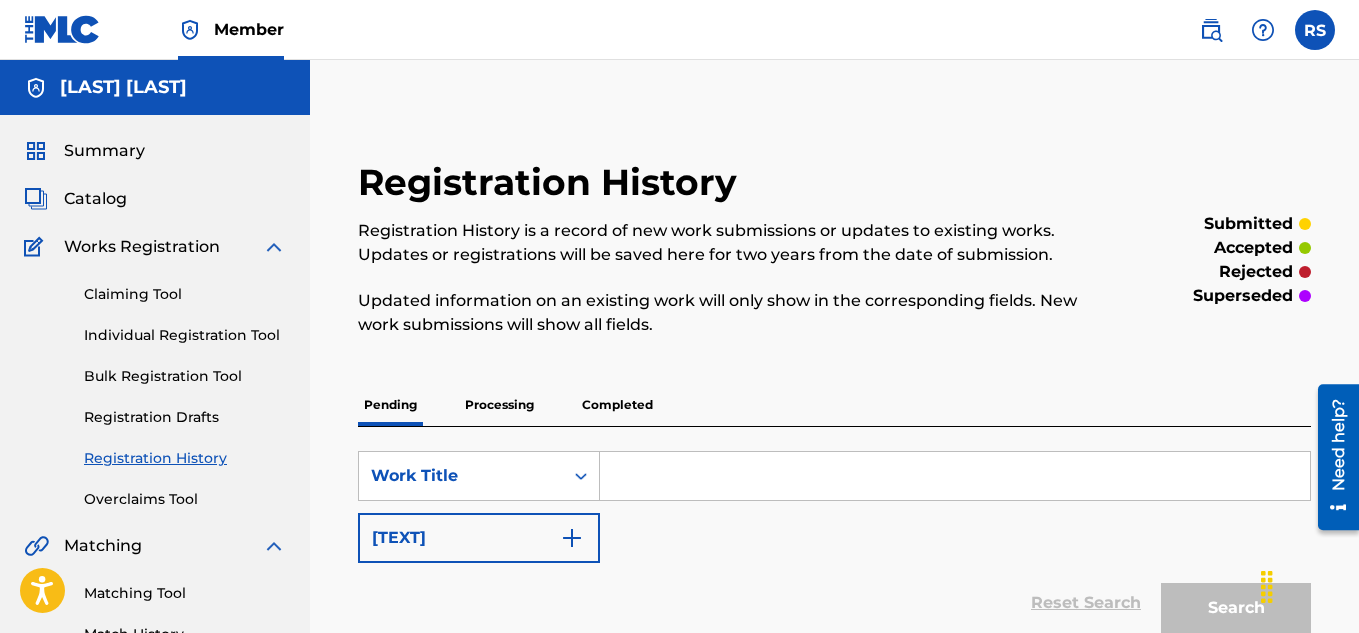 click on "Registration Drafts" at bounding box center (185, 417) 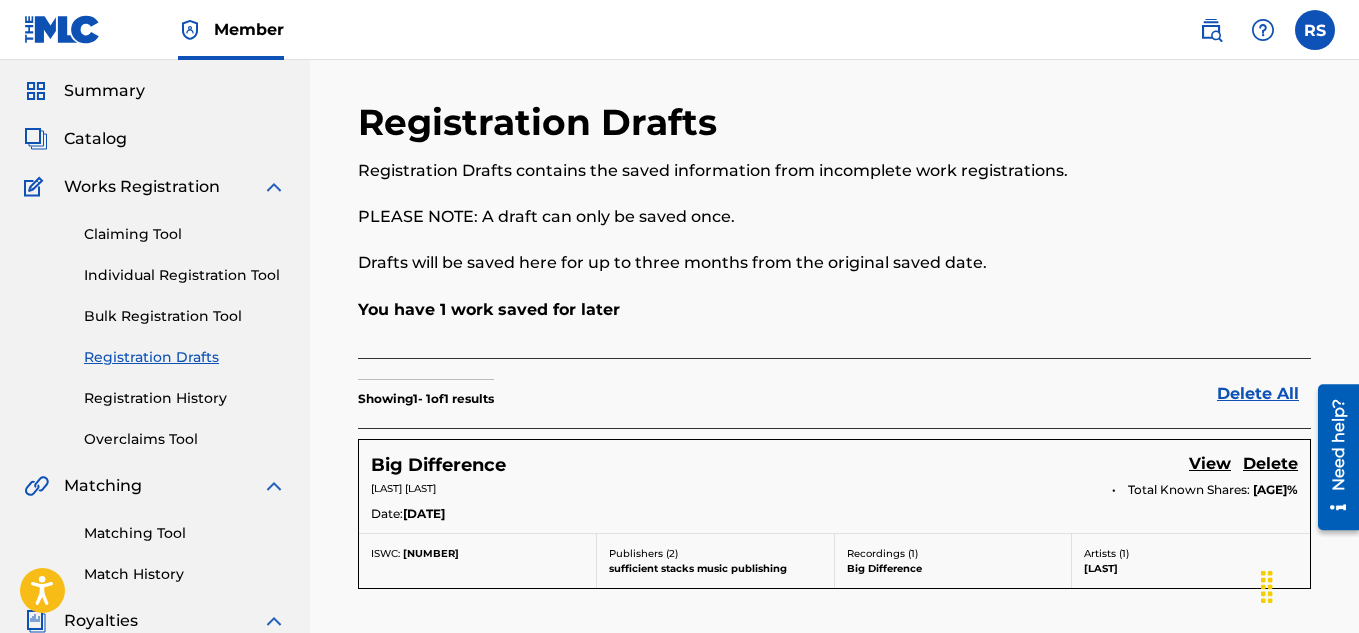 scroll, scrollTop: 0, scrollLeft: 0, axis: both 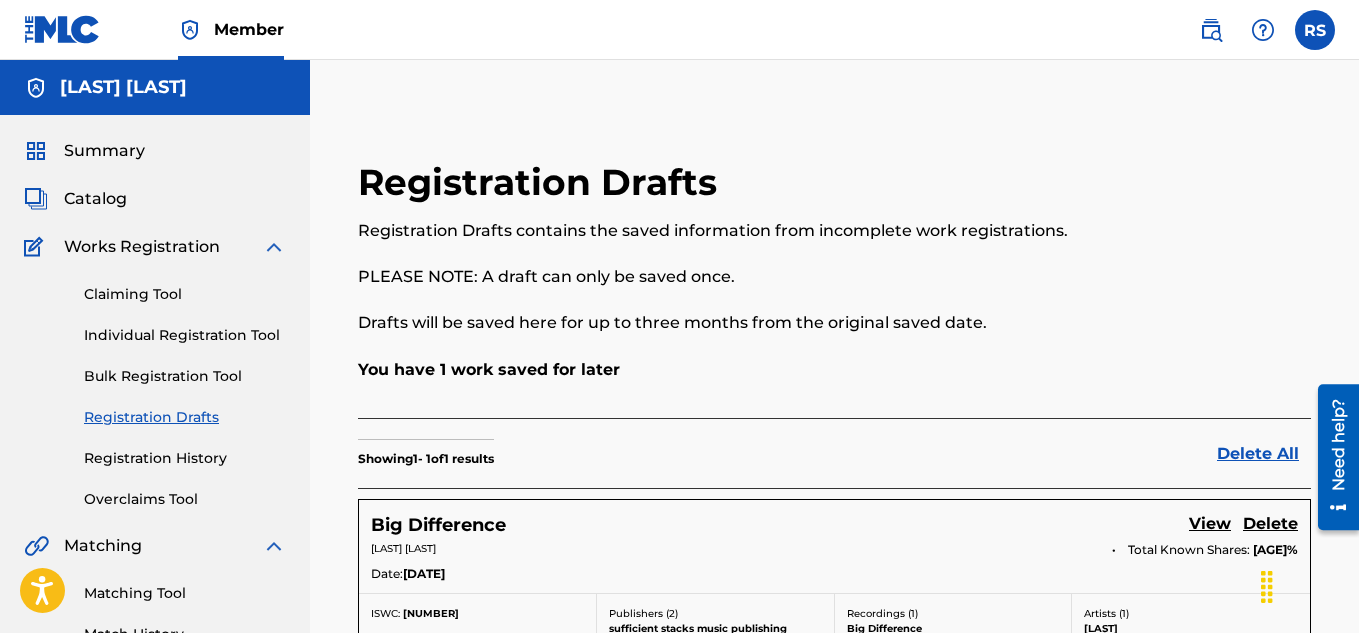 click on "Catalog" at bounding box center [95, 199] 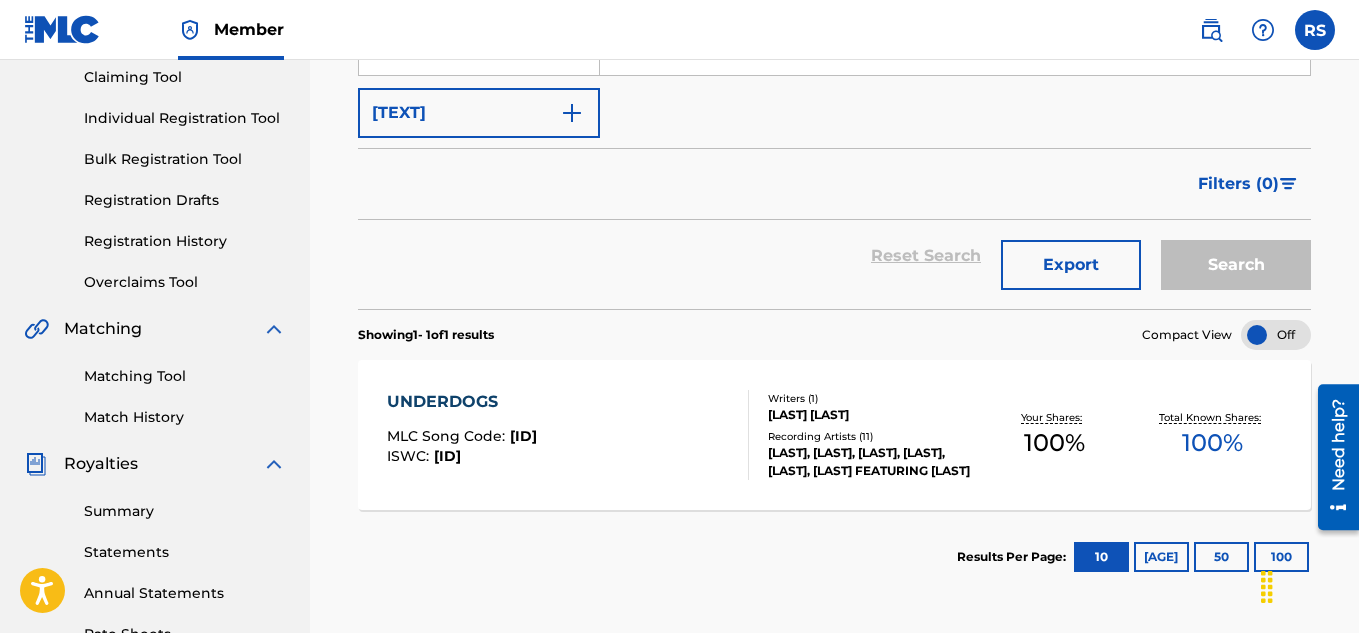 scroll, scrollTop: 212, scrollLeft: 0, axis: vertical 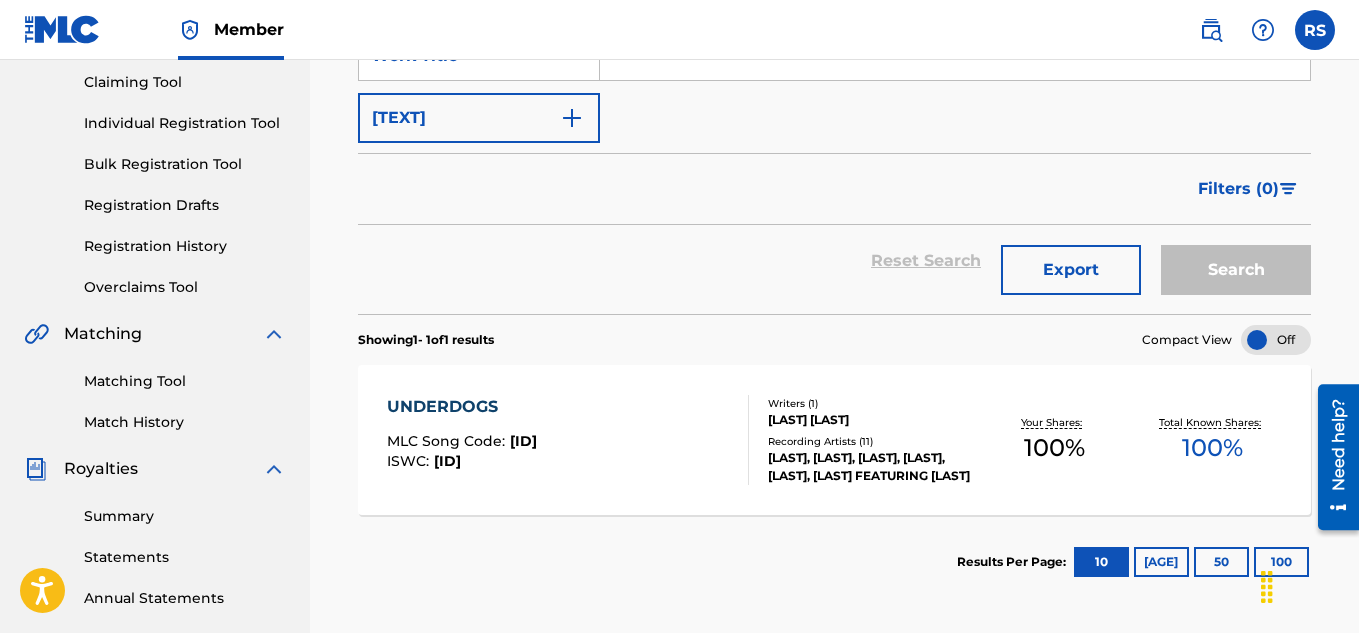 click on "Registration Drafts" at bounding box center (185, 205) 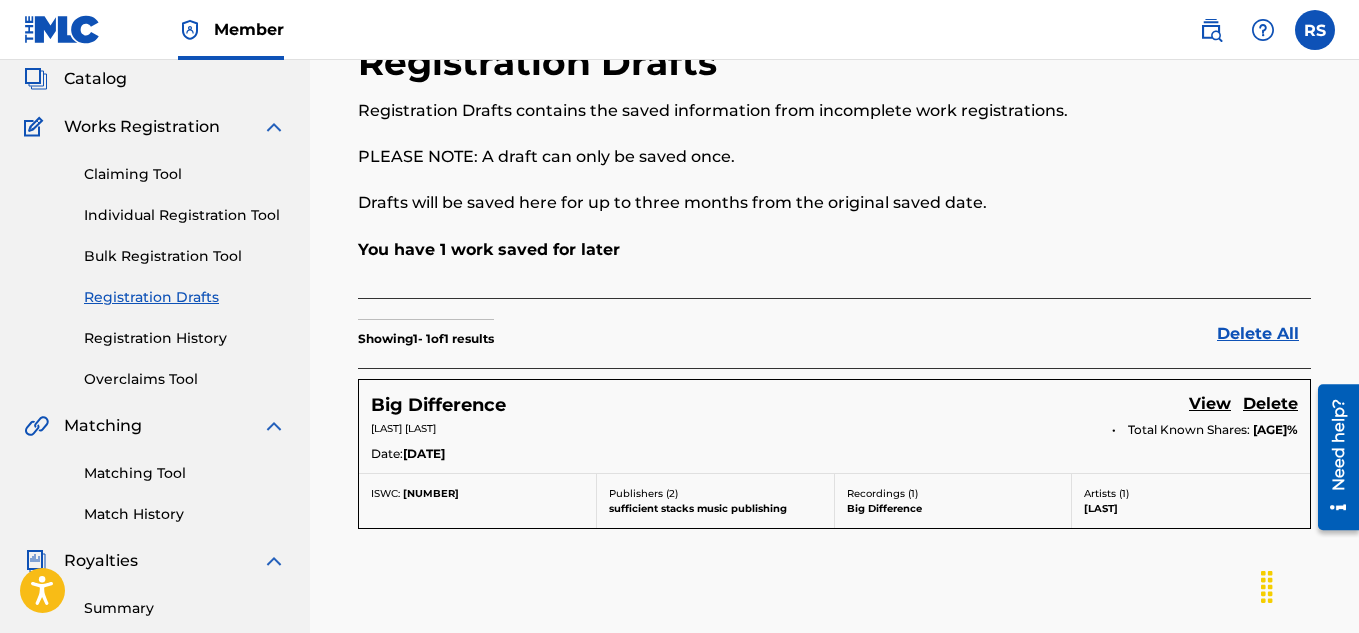 scroll, scrollTop: 0, scrollLeft: 0, axis: both 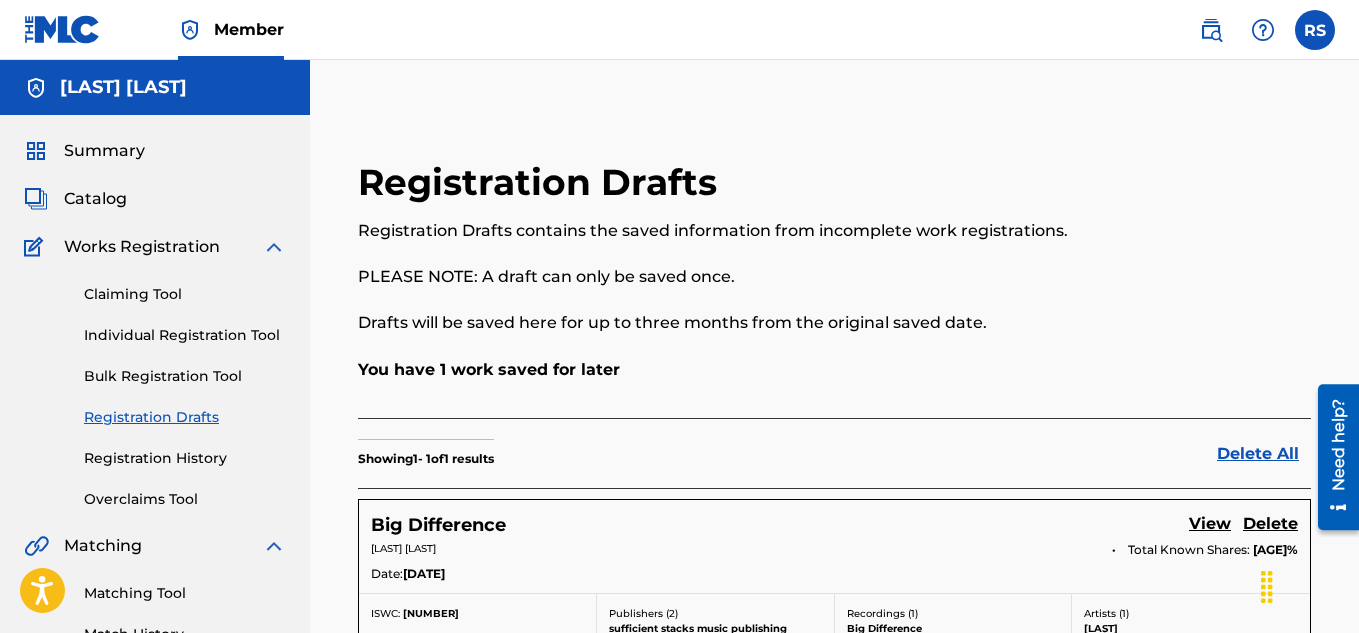 click at bounding box center (274, 247) 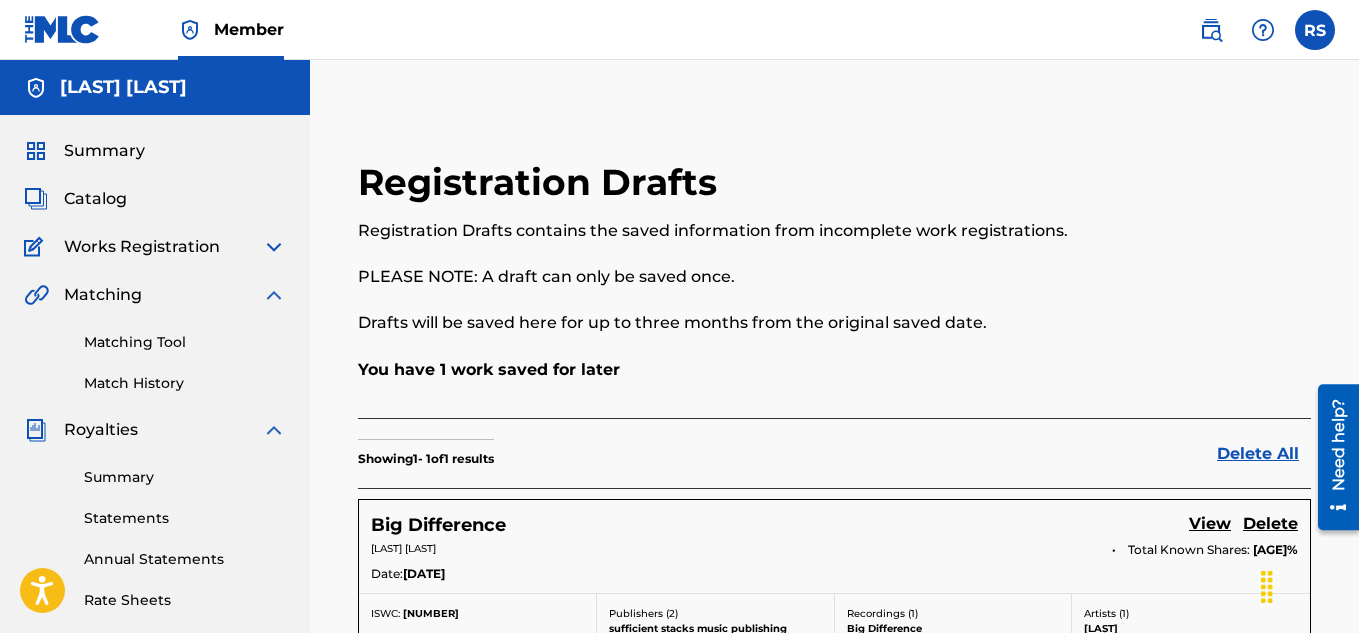 click at bounding box center [274, 247] 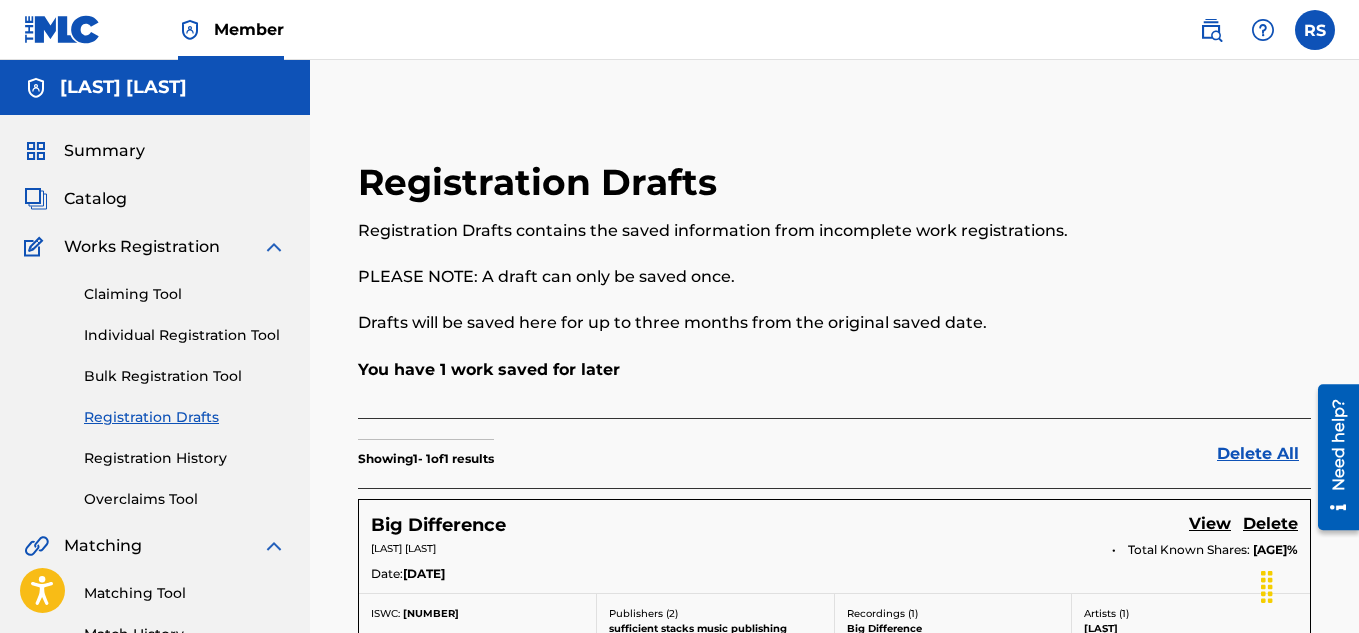click on "Claiming Tool" at bounding box center (185, 294) 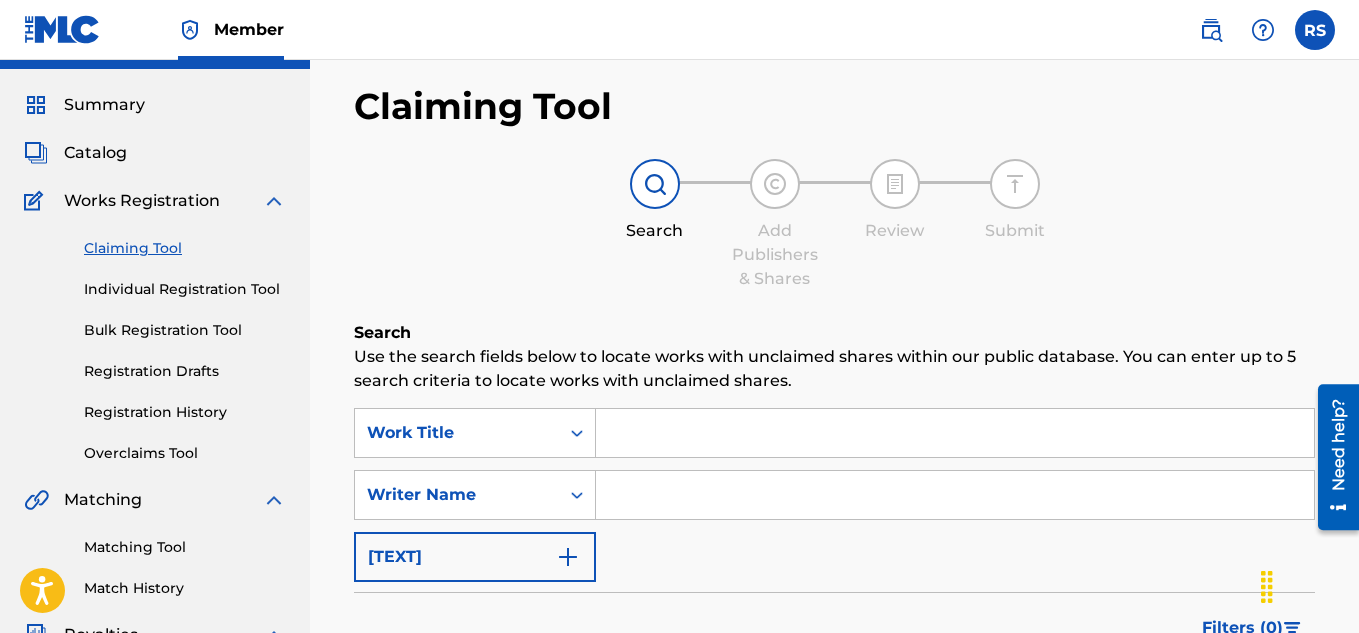 scroll, scrollTop: 175, scrollLeft: 0, axis: vertical 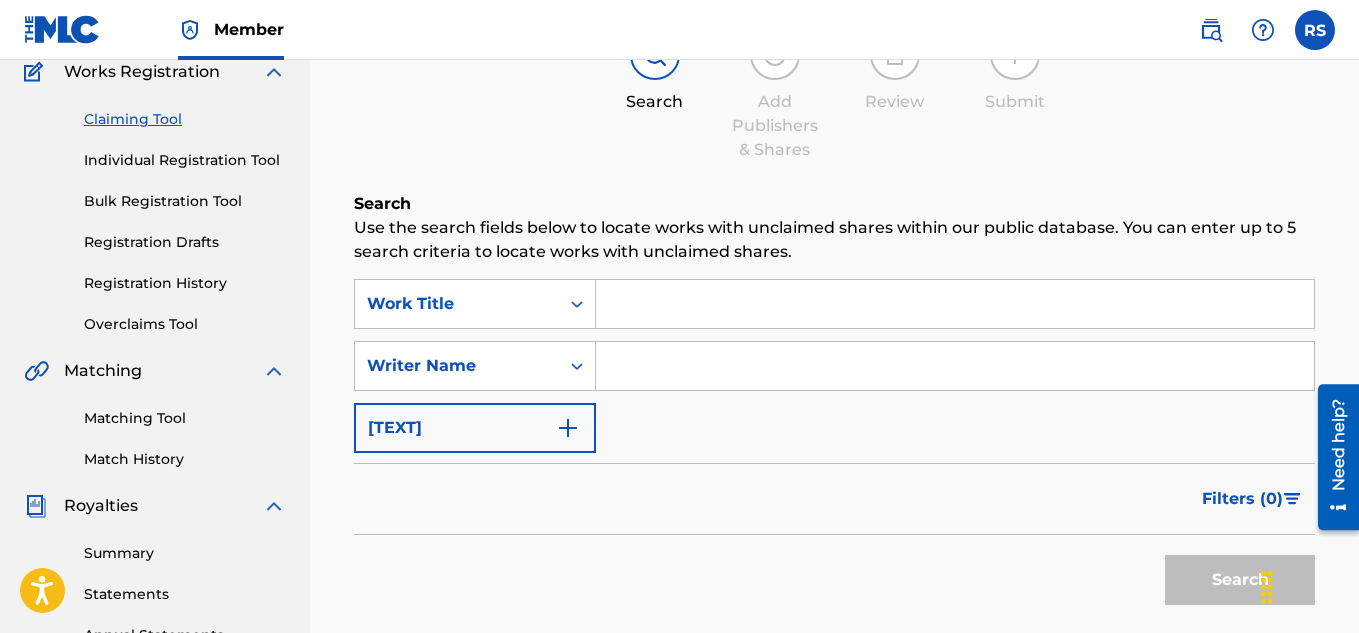 click at bounding box center [955, 304] 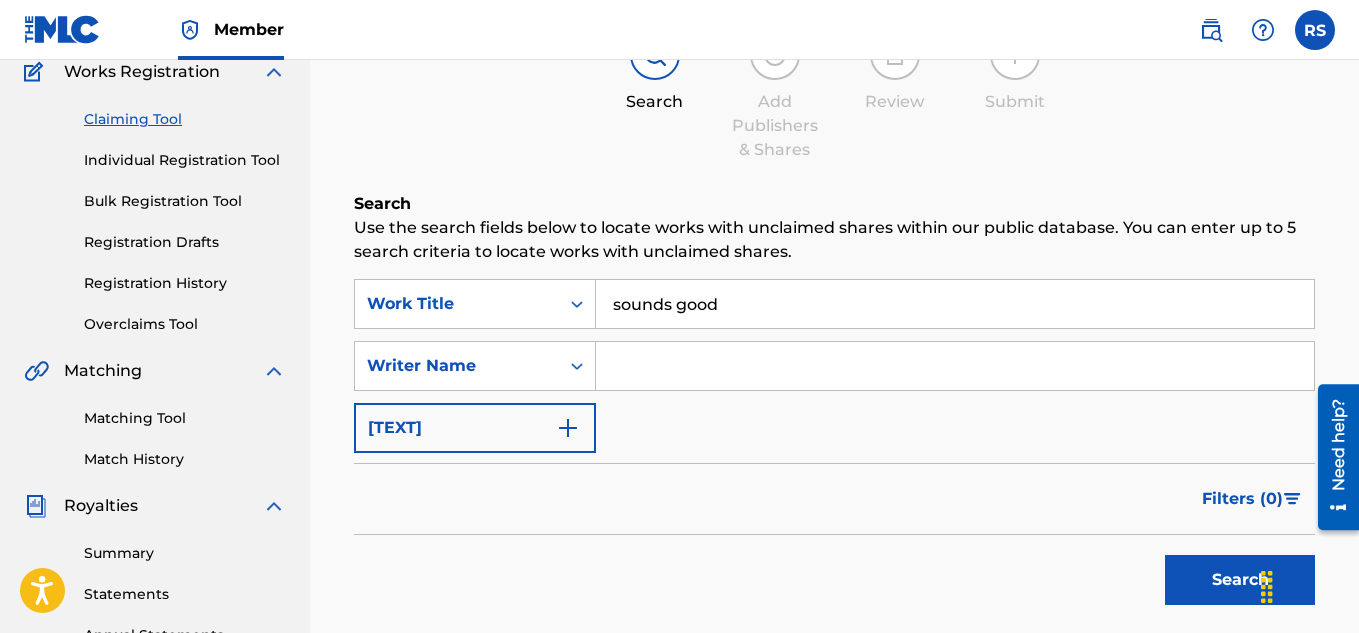 type on "sounds good" 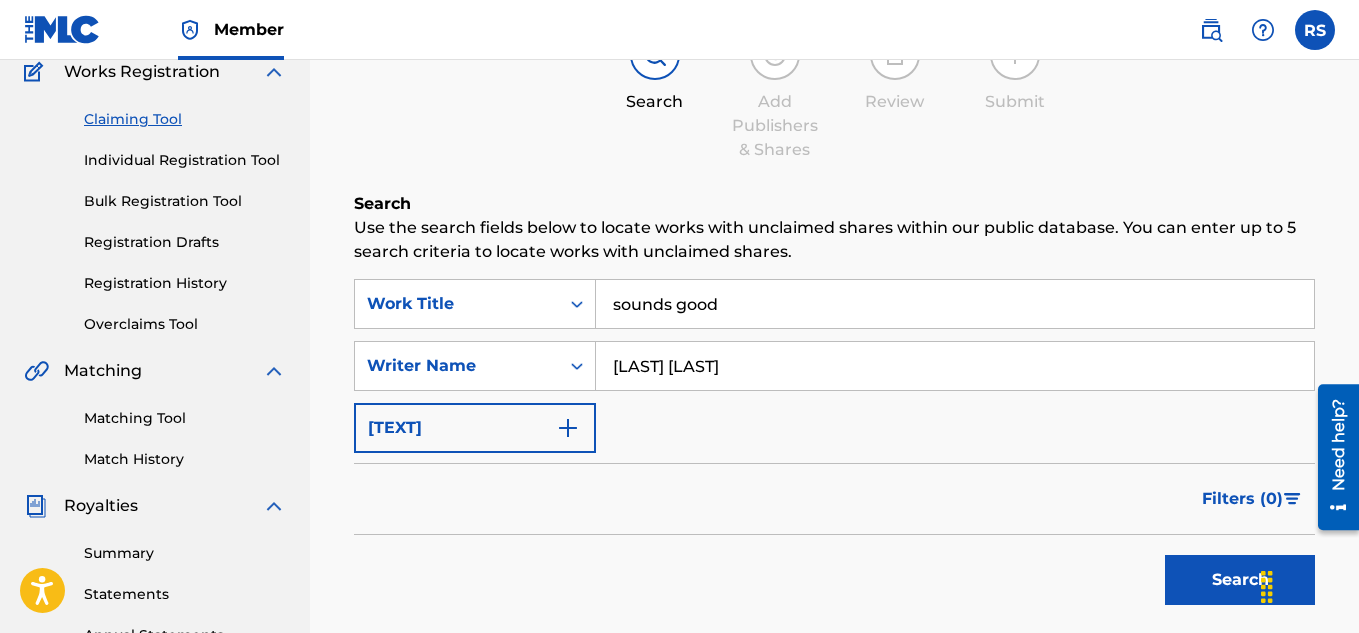 type on "[LAST] [LAST]" 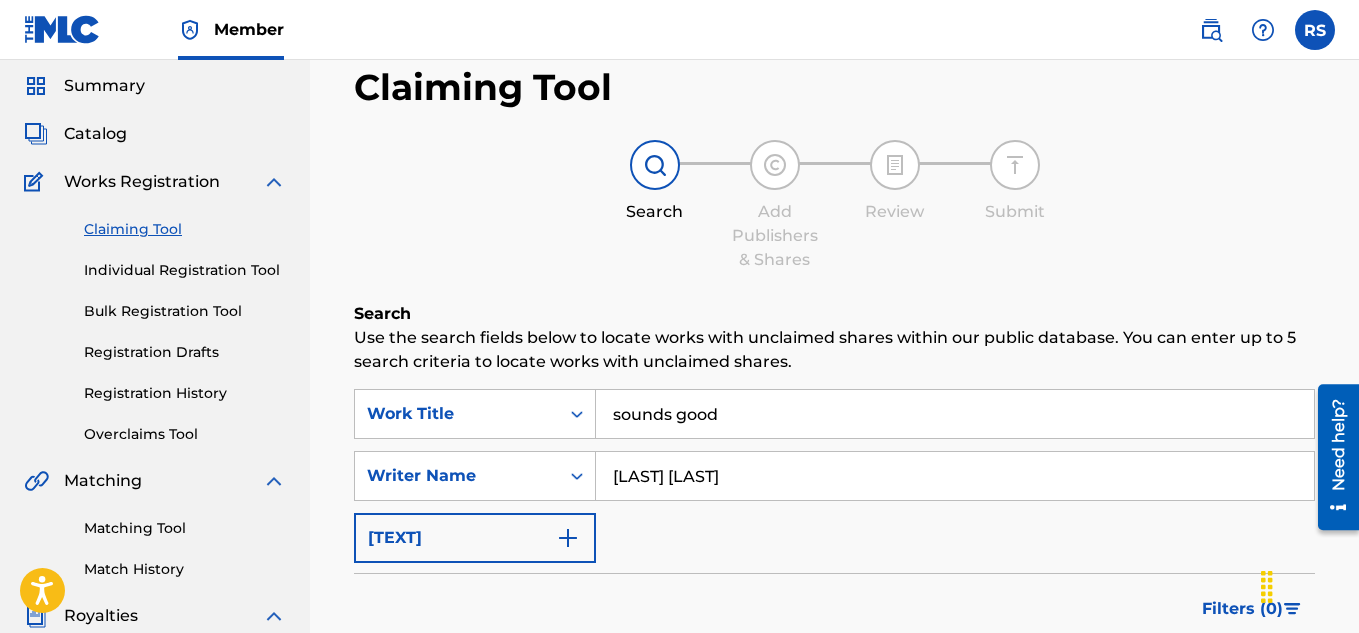 scroll, scrollTop: 150, scrollLeft: 0, axis: vertical 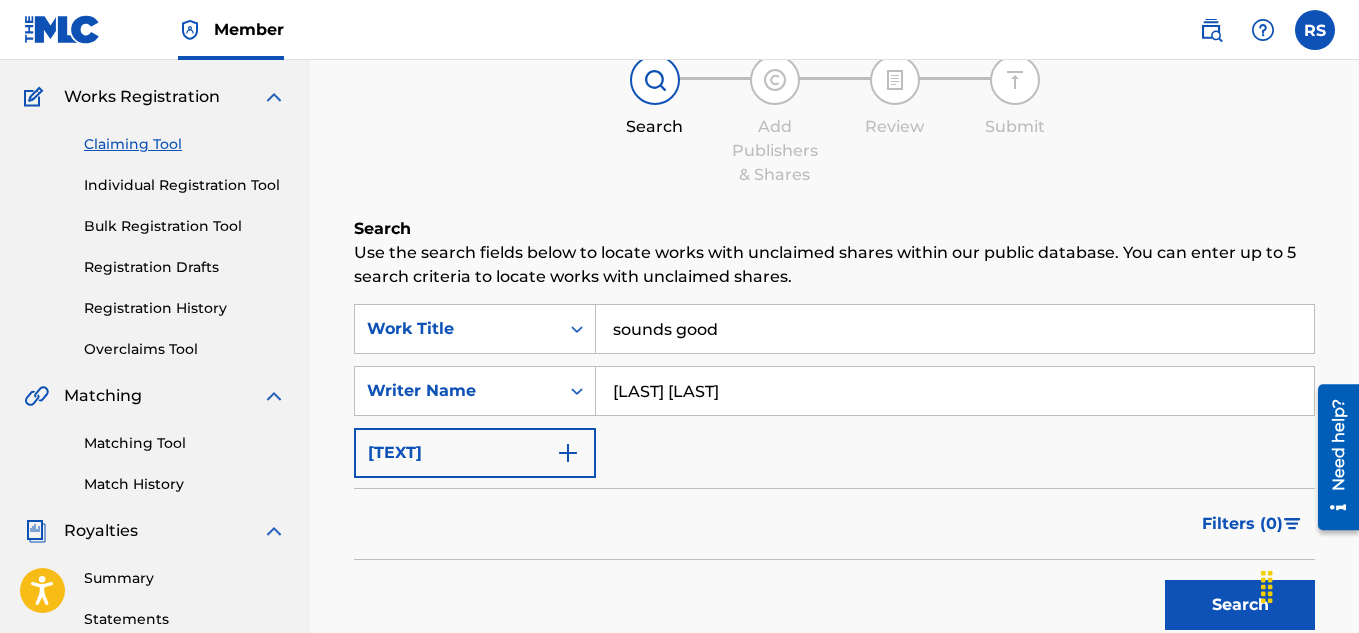 click on "Matching Tool" at bounding box center [185, 443] 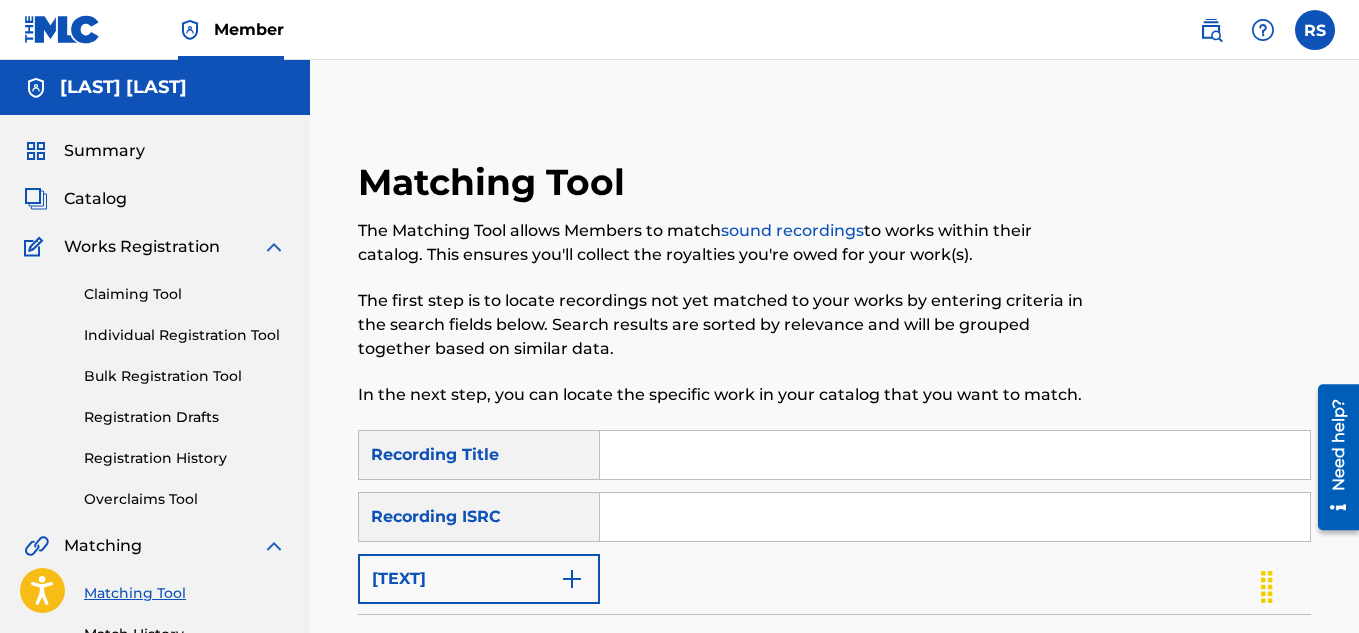 click at bounding box center (955, 455) 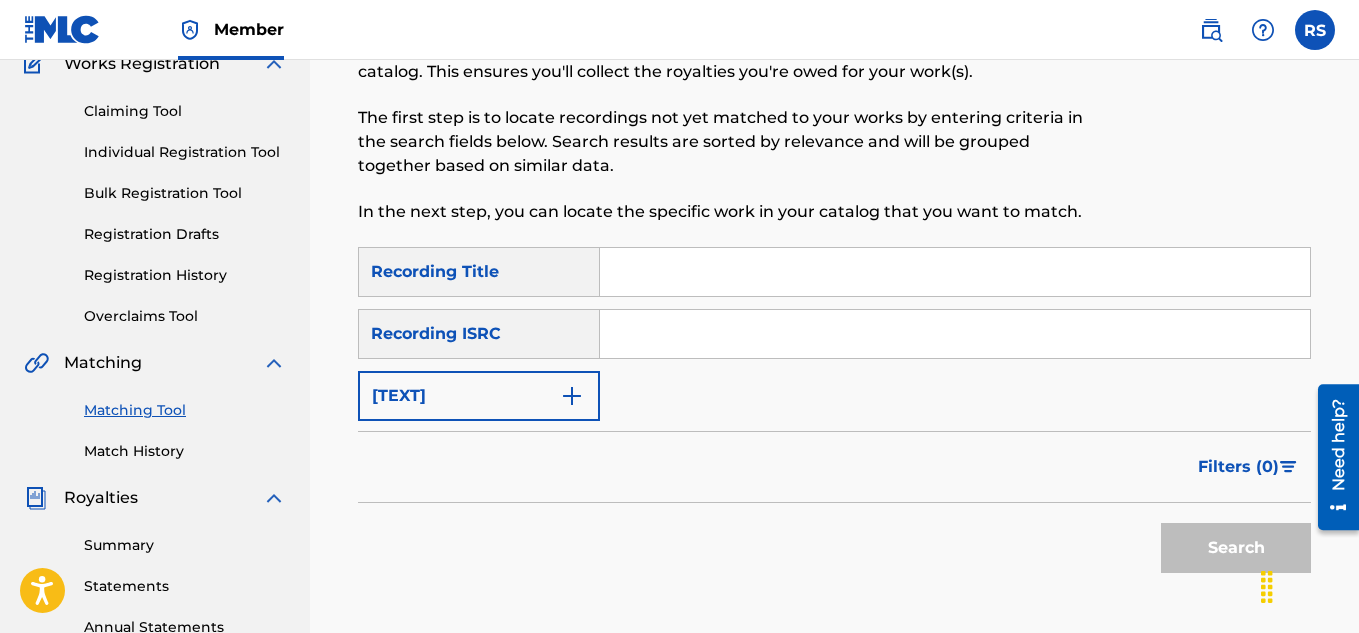 scroll, scrollTop: 187, scrollLeft: 0, axis: vertical 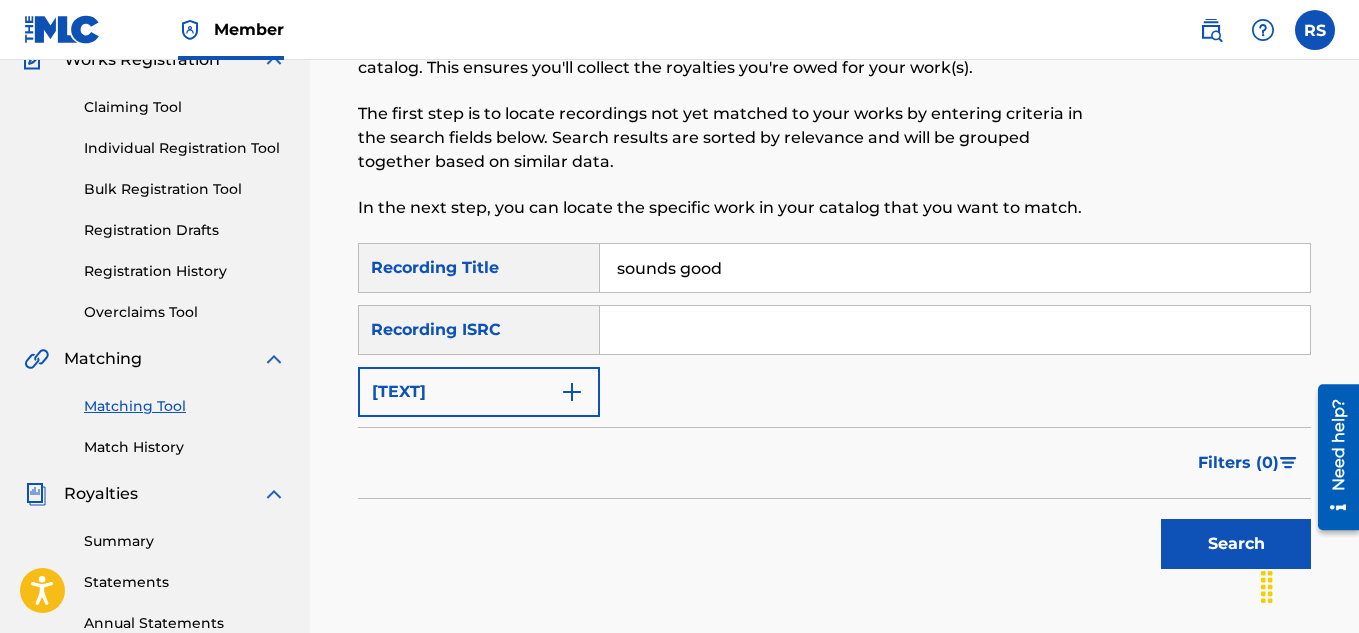 type on "sounds good" 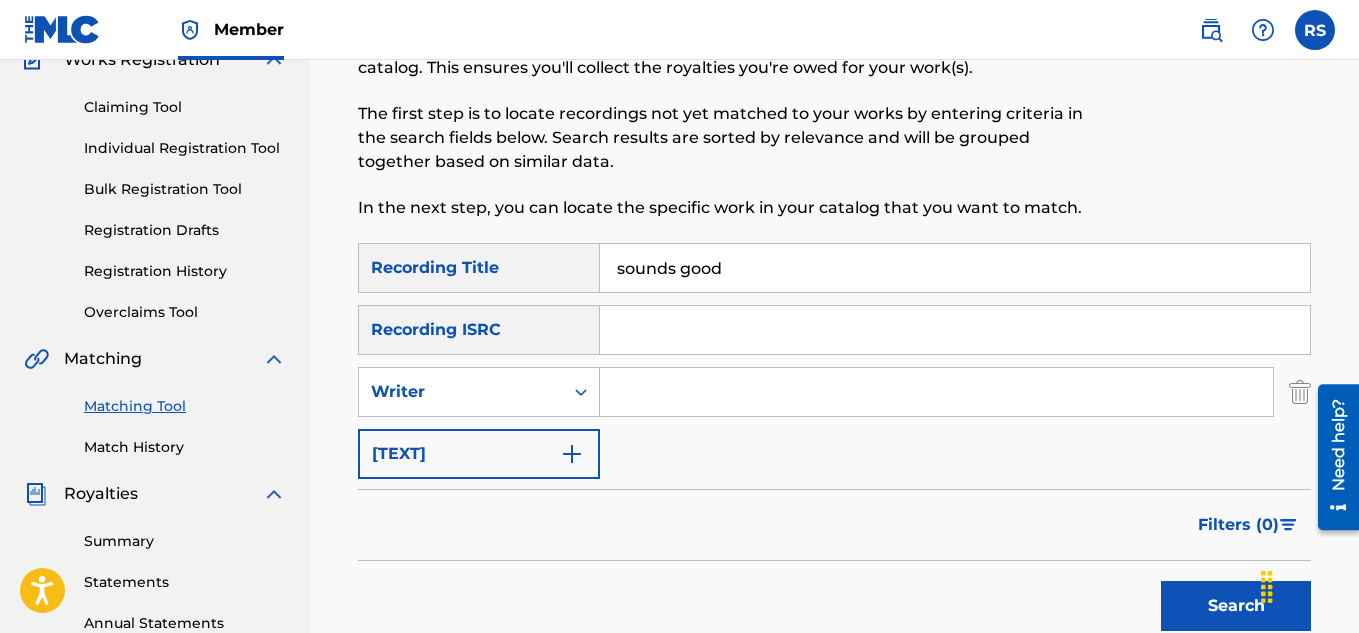 click at bounding box center [936, 392] 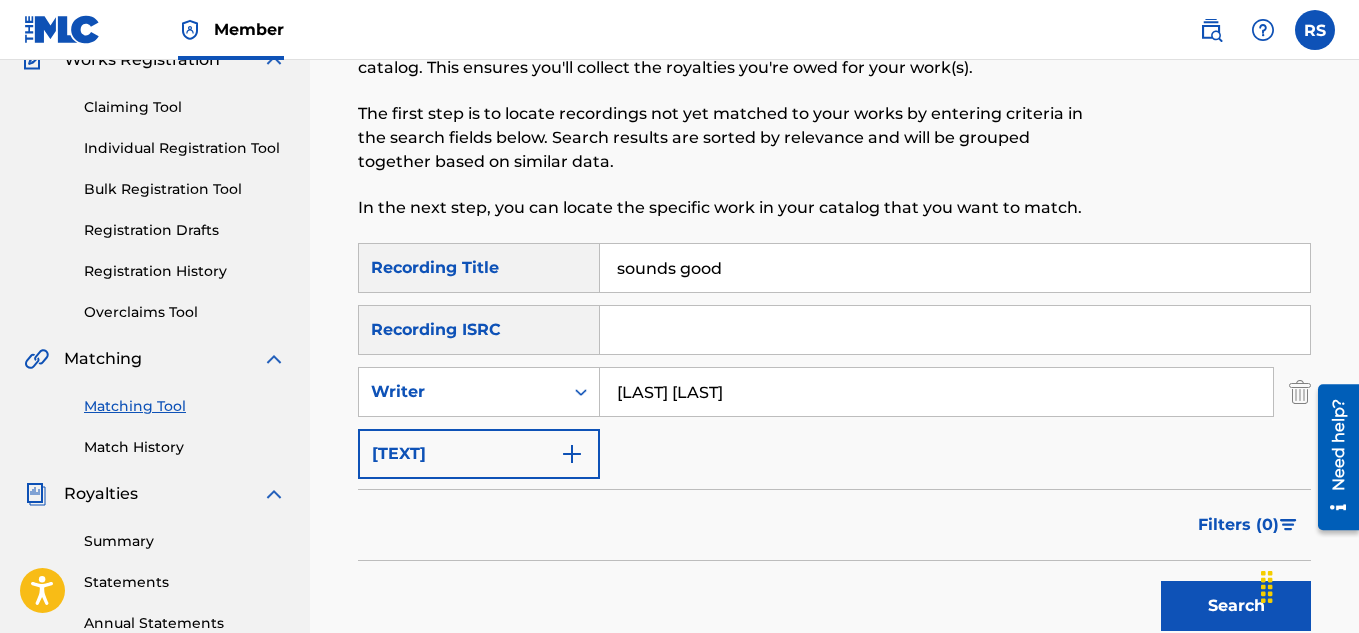 type on "[LAST] [LAST]" 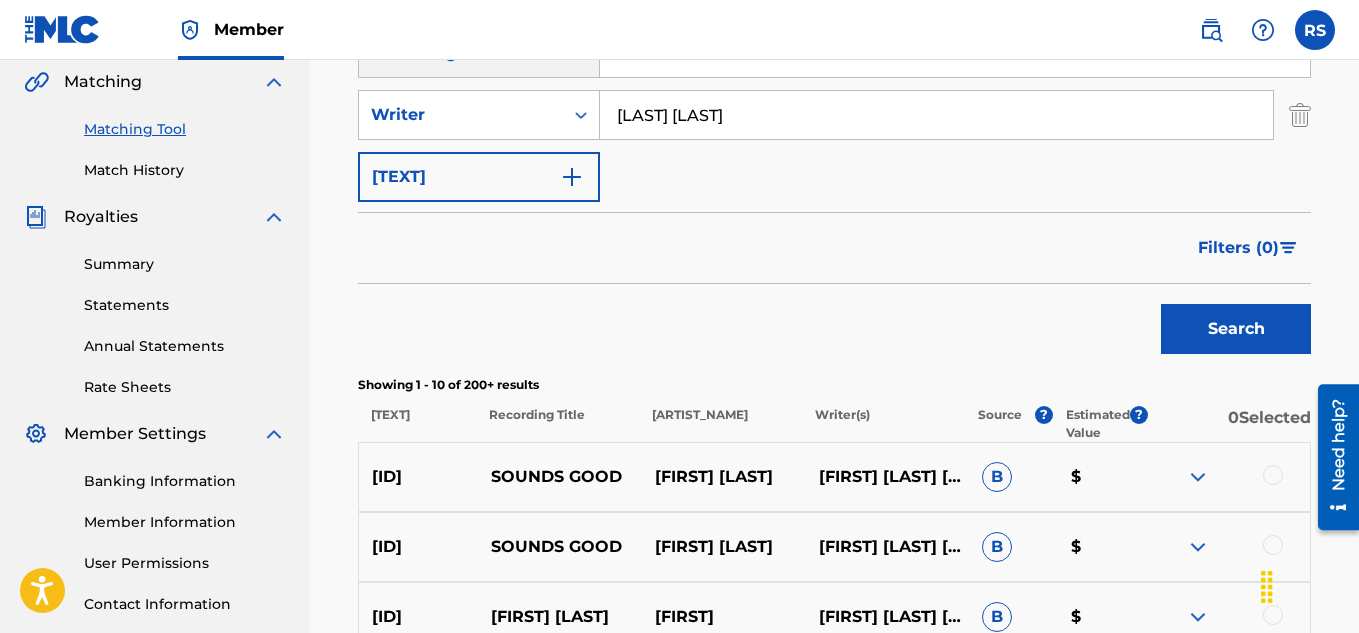 click on "Showing 1 - 10 of 200+ results" at bounding box center [834, 385] 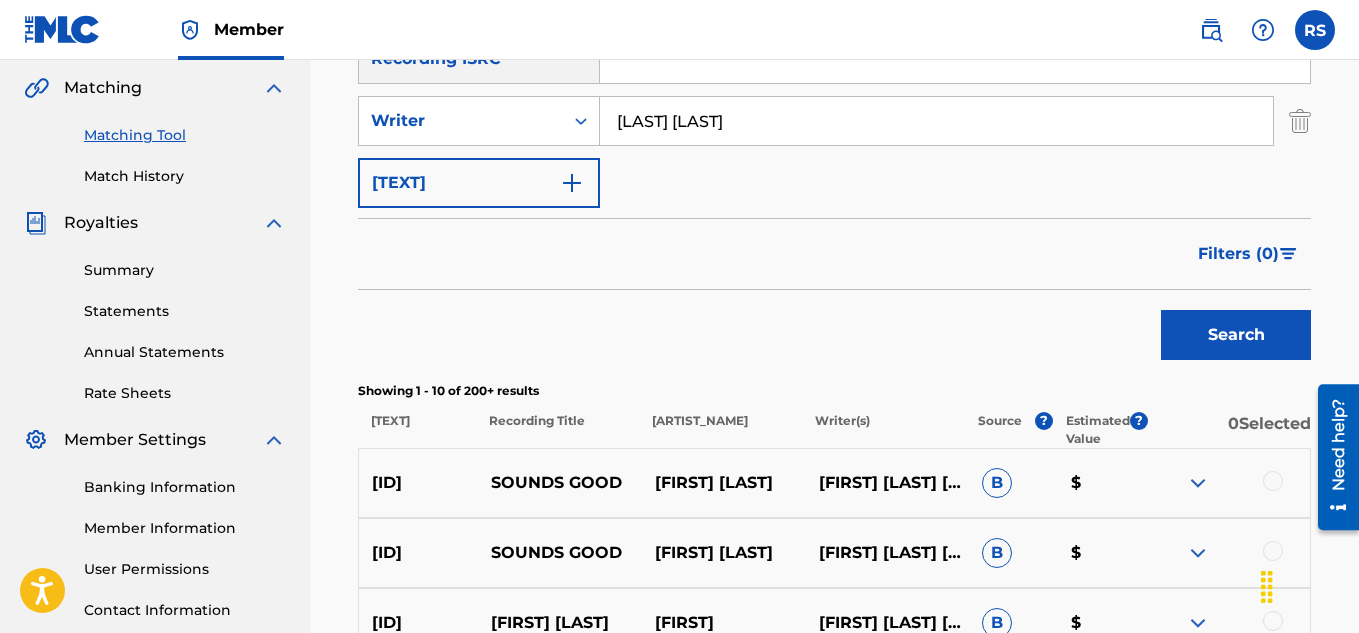 scroll, scrollTop: 466, scrollLeft: 0, axis: vertical 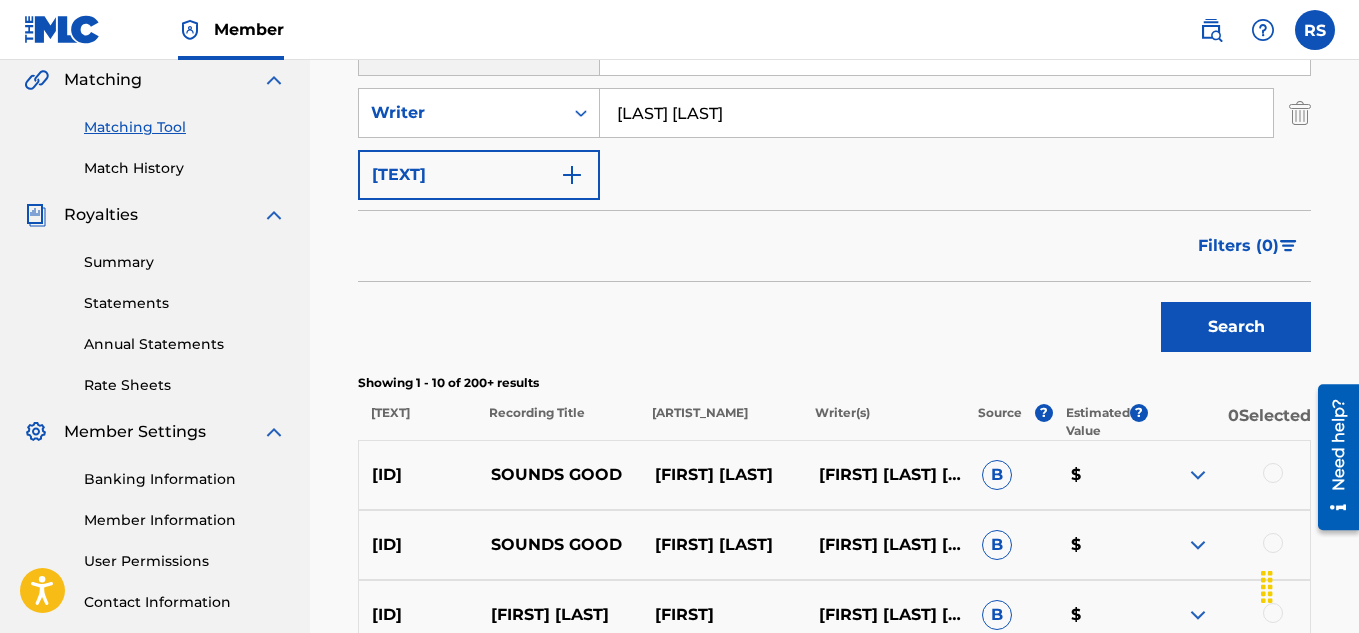 click at bounding box center (1198, 475) 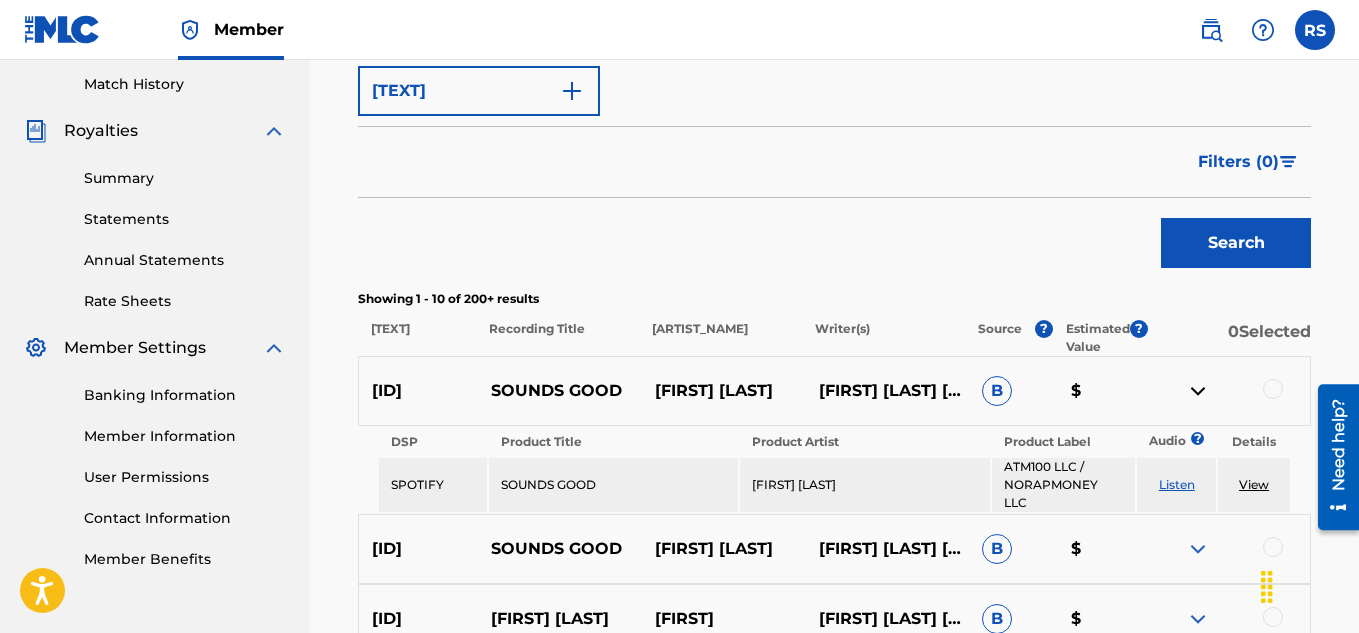 scroll, scrollTop: 648, scrollLeft: 0, axis: vertical 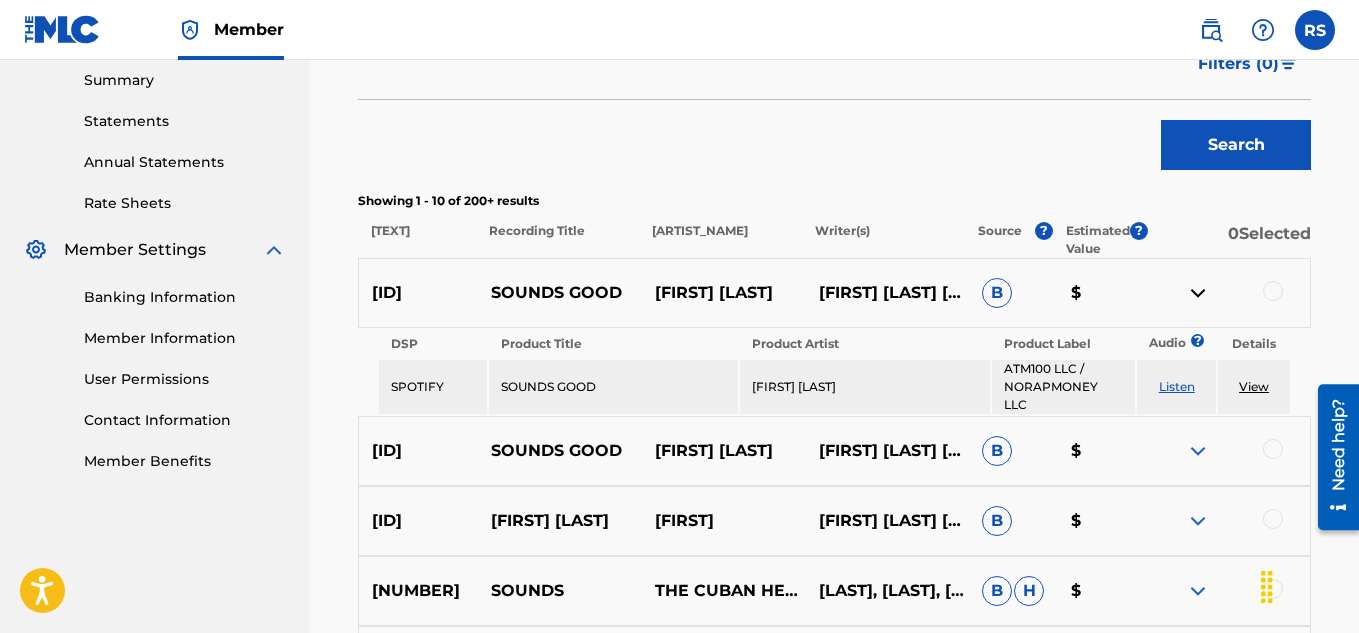 click on "View" at bounding box center (1254, 386) 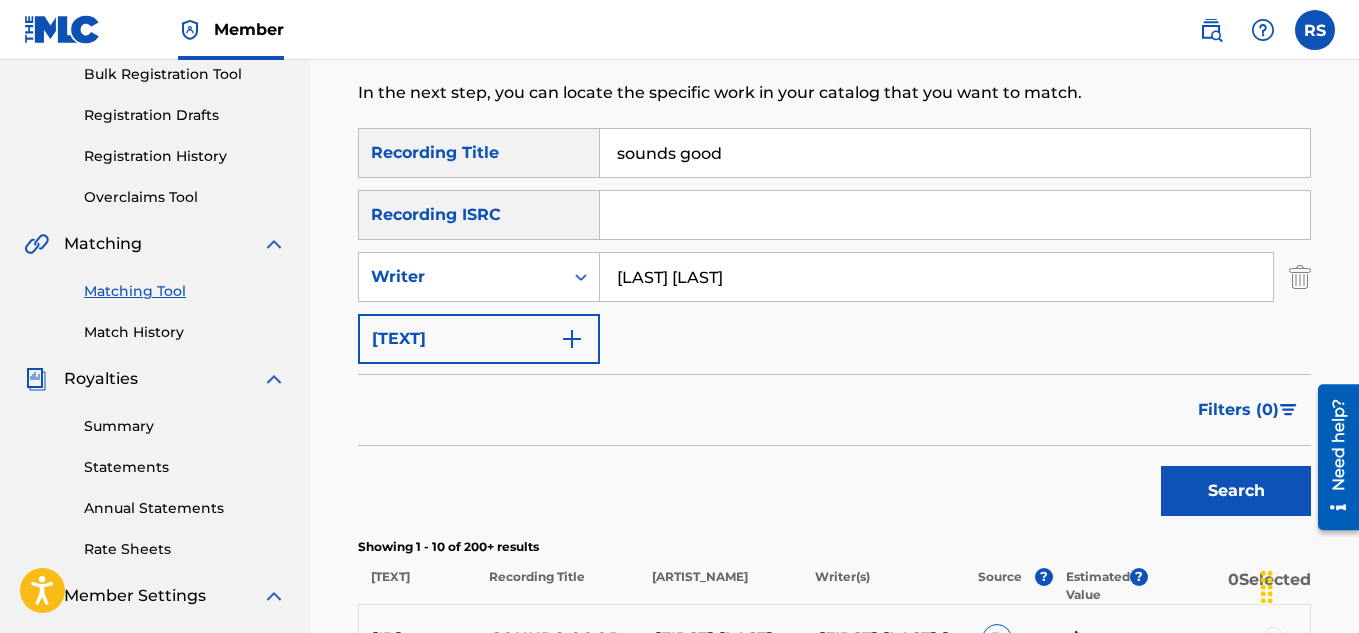 scroll, scrollTop: 289, scrollLeft: 0, axis: vertical 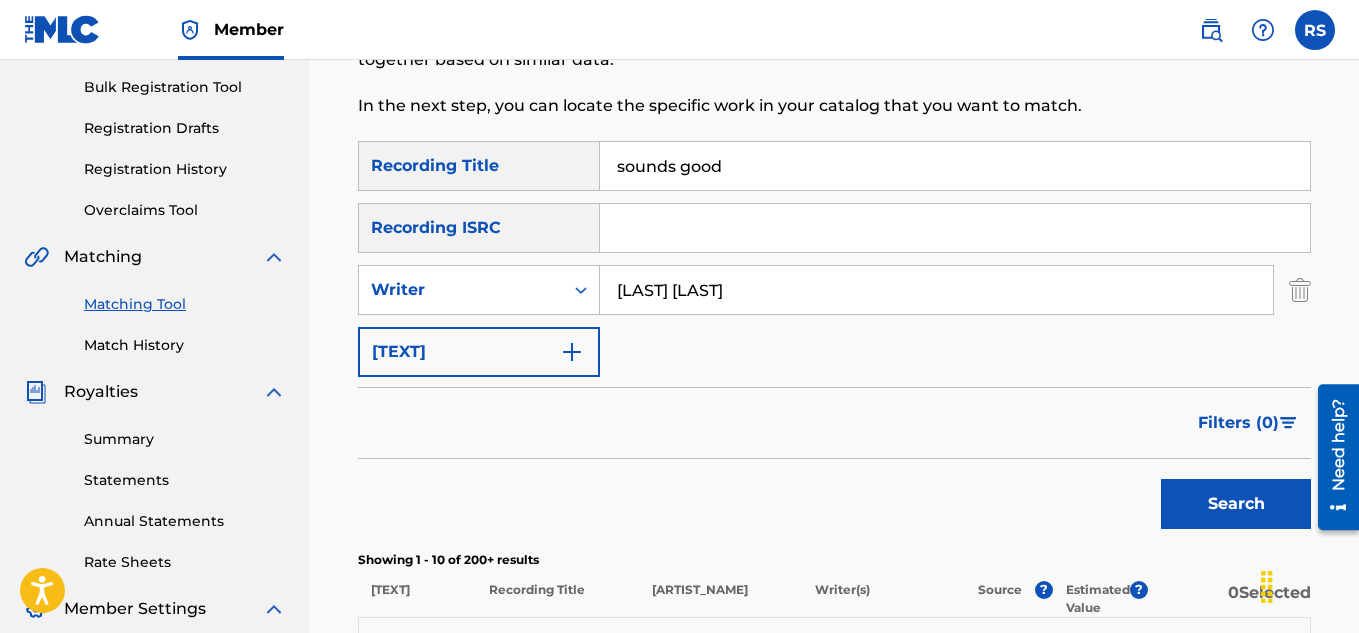 click on "Match History" at bounding box center (185, 345) 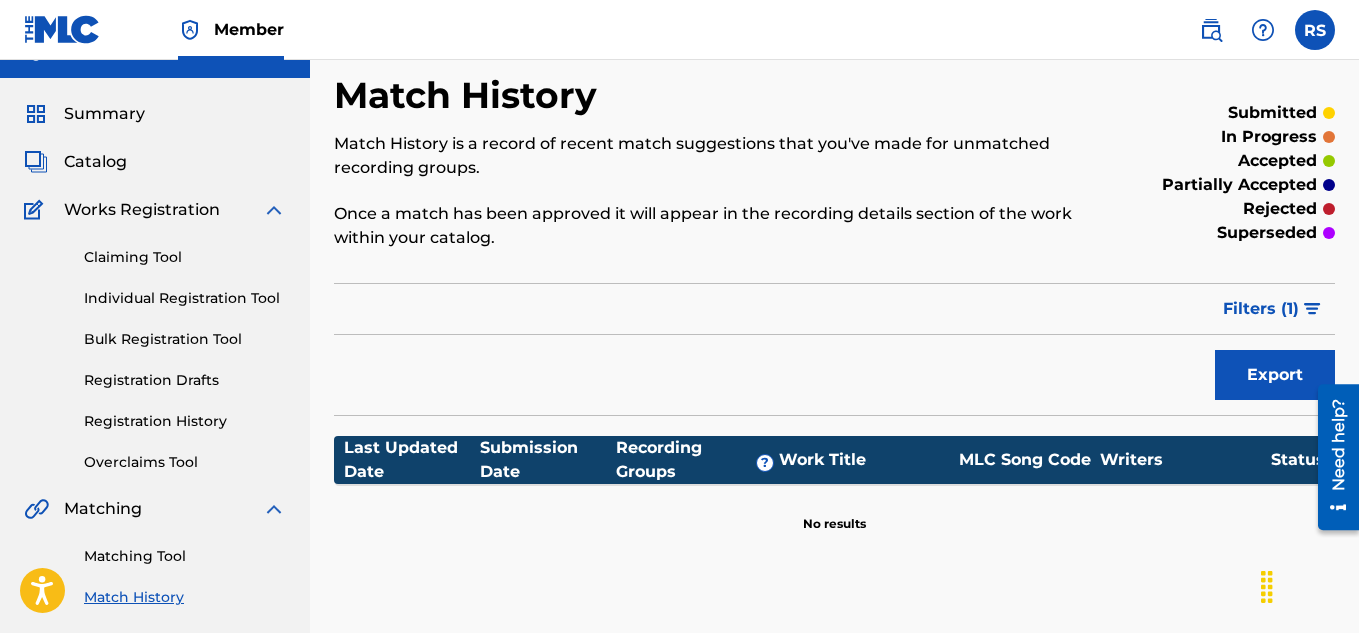 scroll, scrollTop: 0, scrollLeft: 0, axis: both 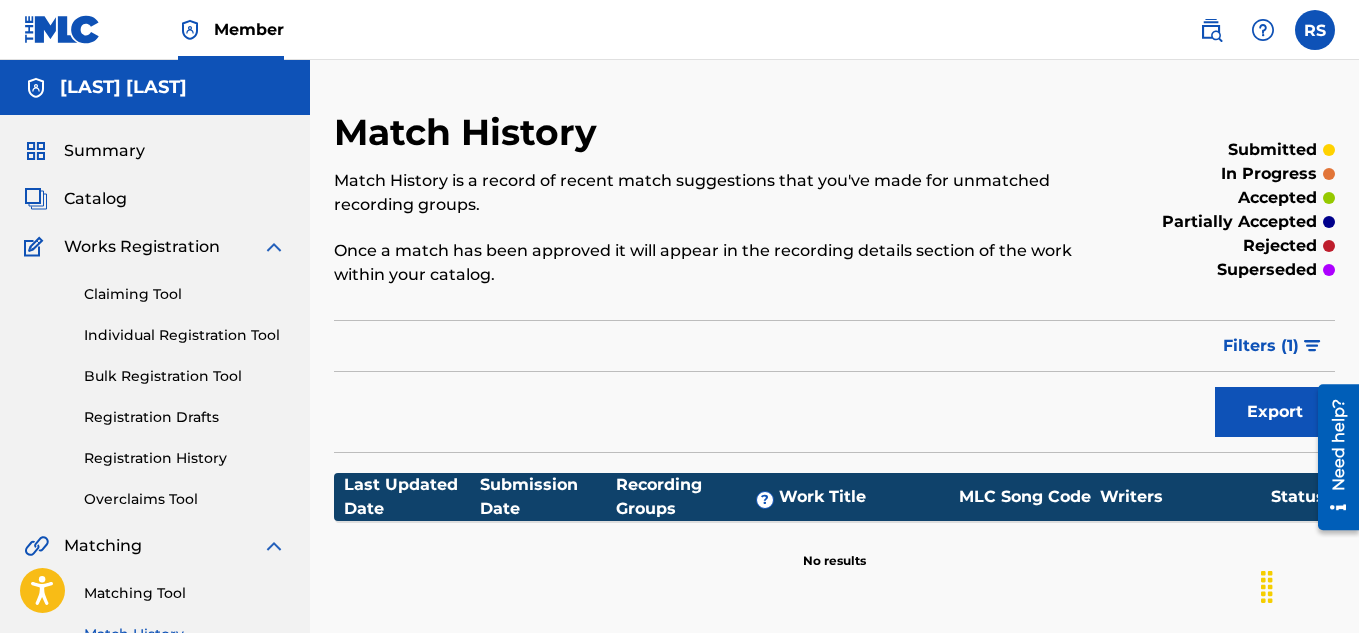 click on "Registration History" at bounding box center (185, 458) 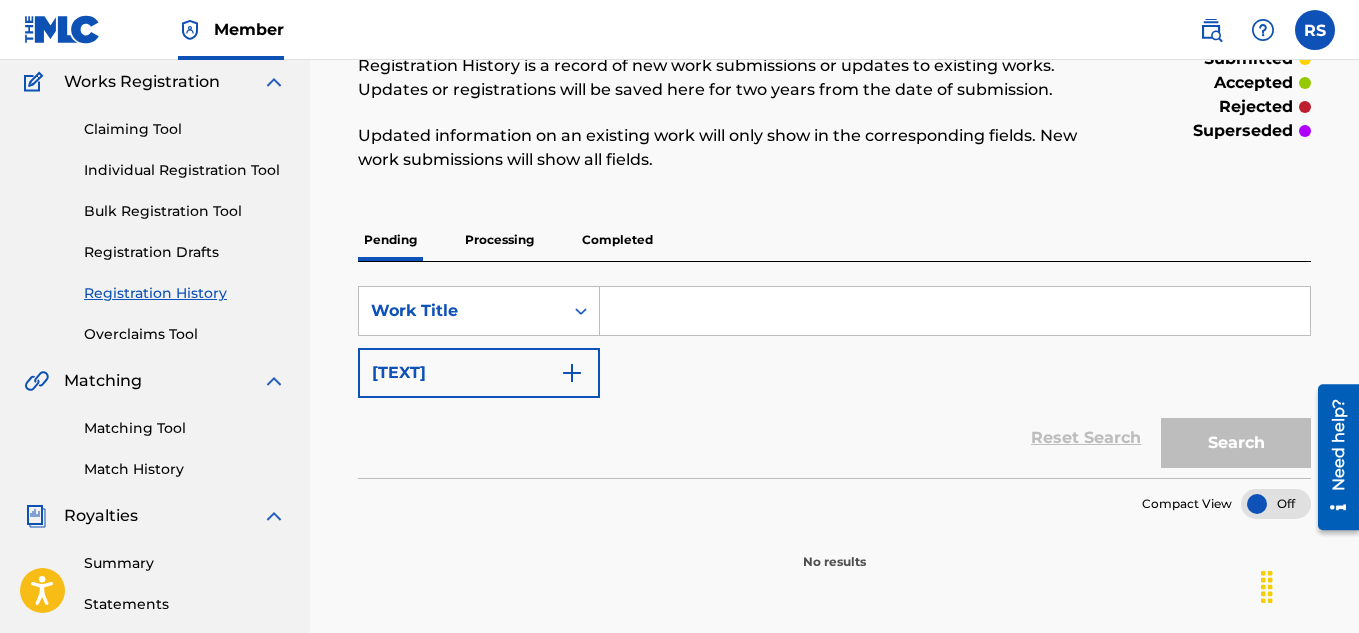 scroll, scrollTop: 164, scrollLeft: 0, axis: vertical 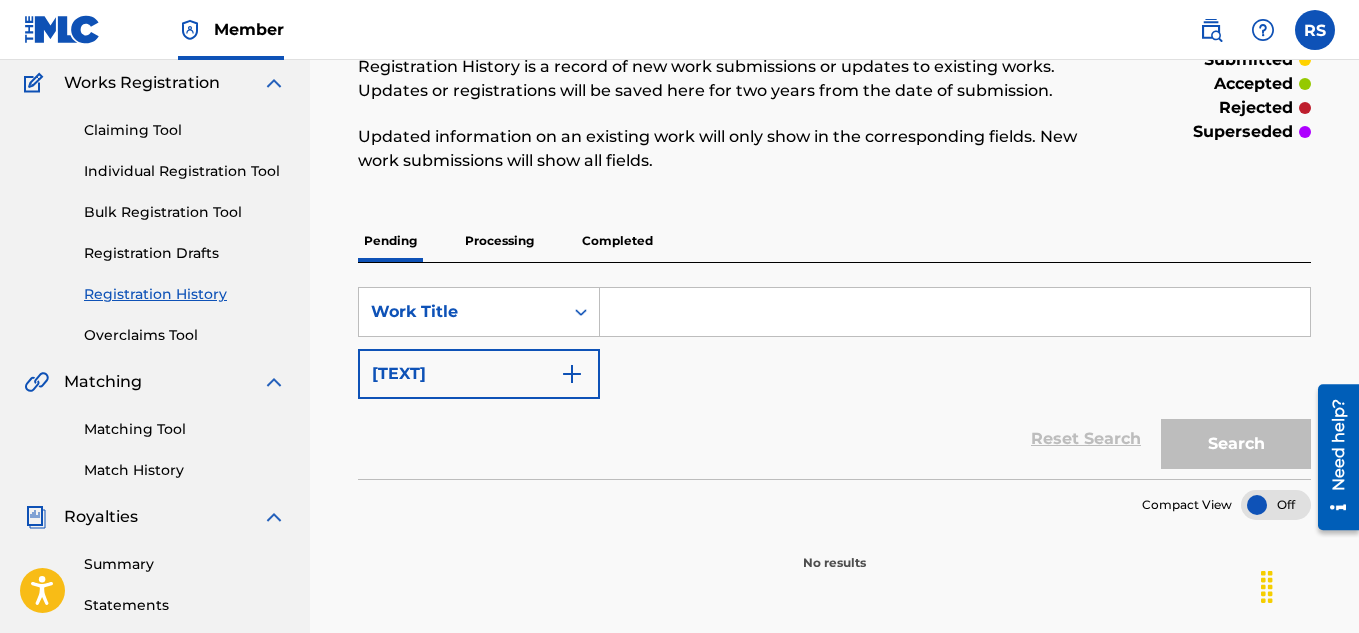 click on "Completed" at bounding box center [617, 241] 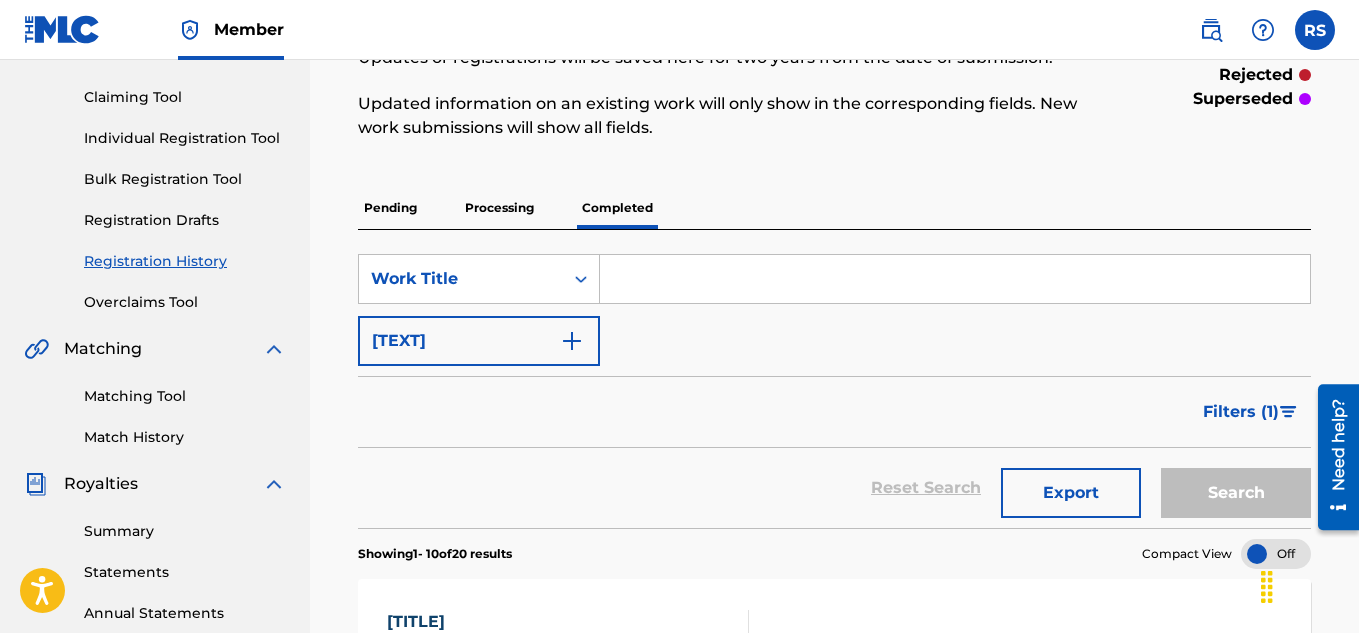 scroll, scrollTop: 204, scrollLeft: 0, axis: vertical 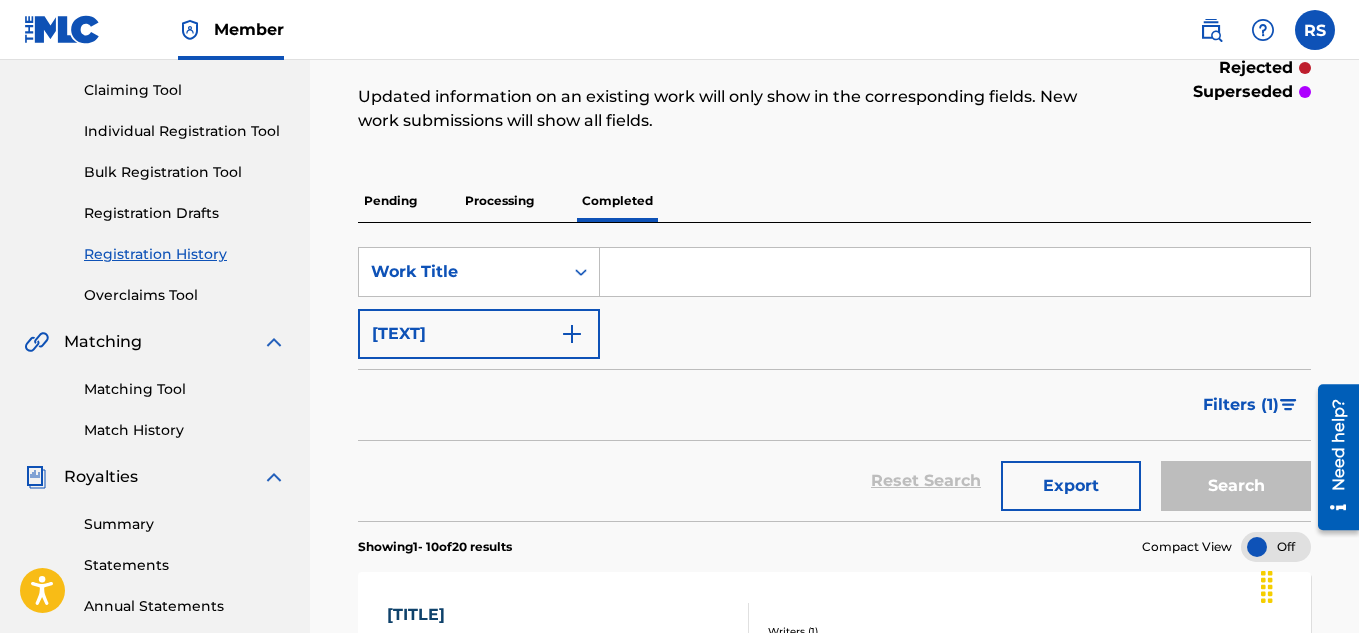 click on "[TEXT]" at bounding box center (479, 334) 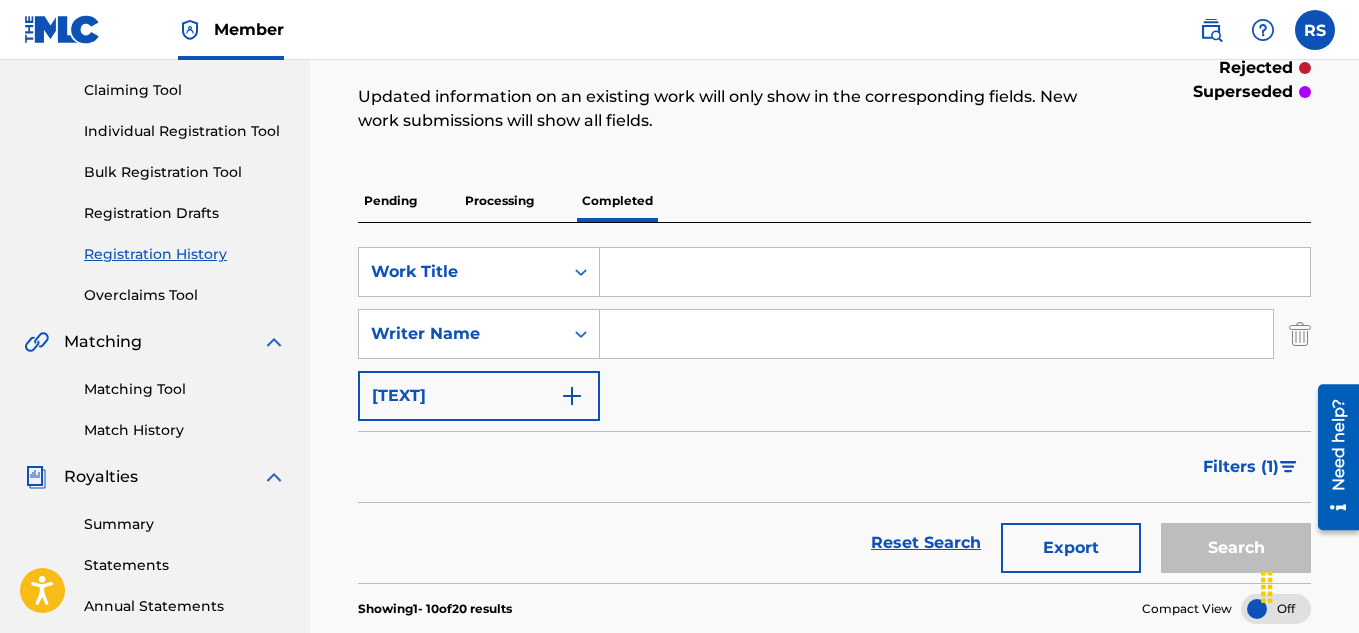 click at bounding box center [936, 334] 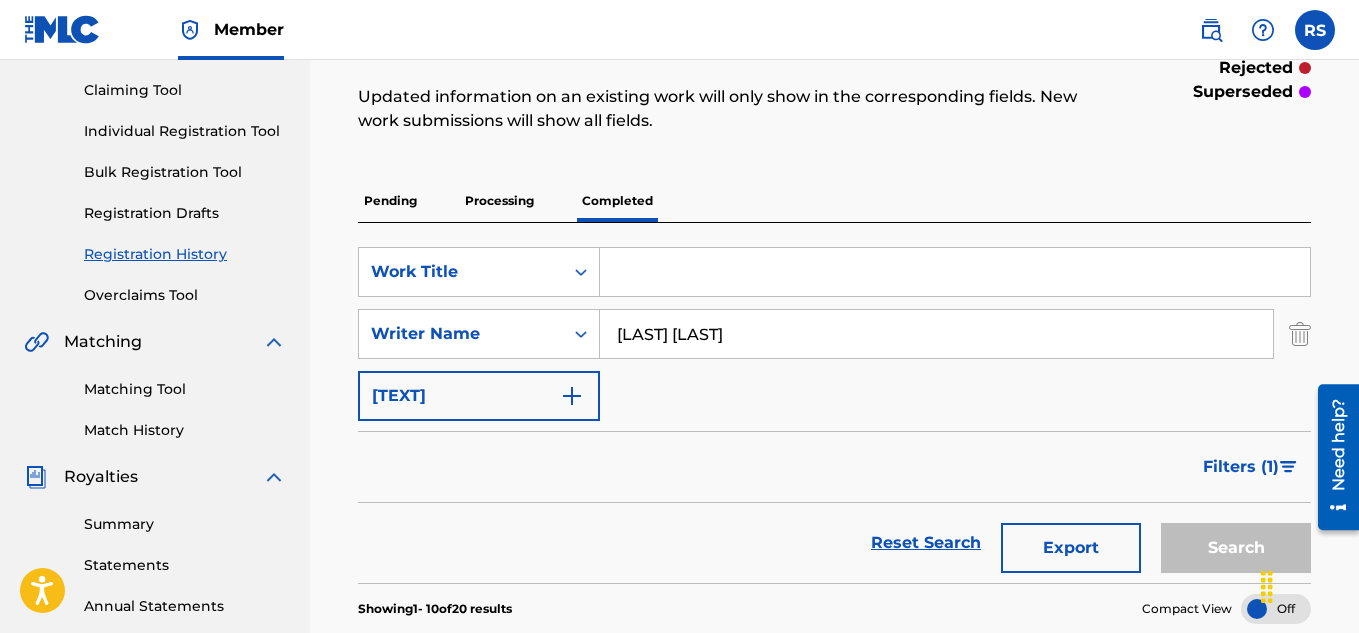 type on "[LAST] [LAST]" 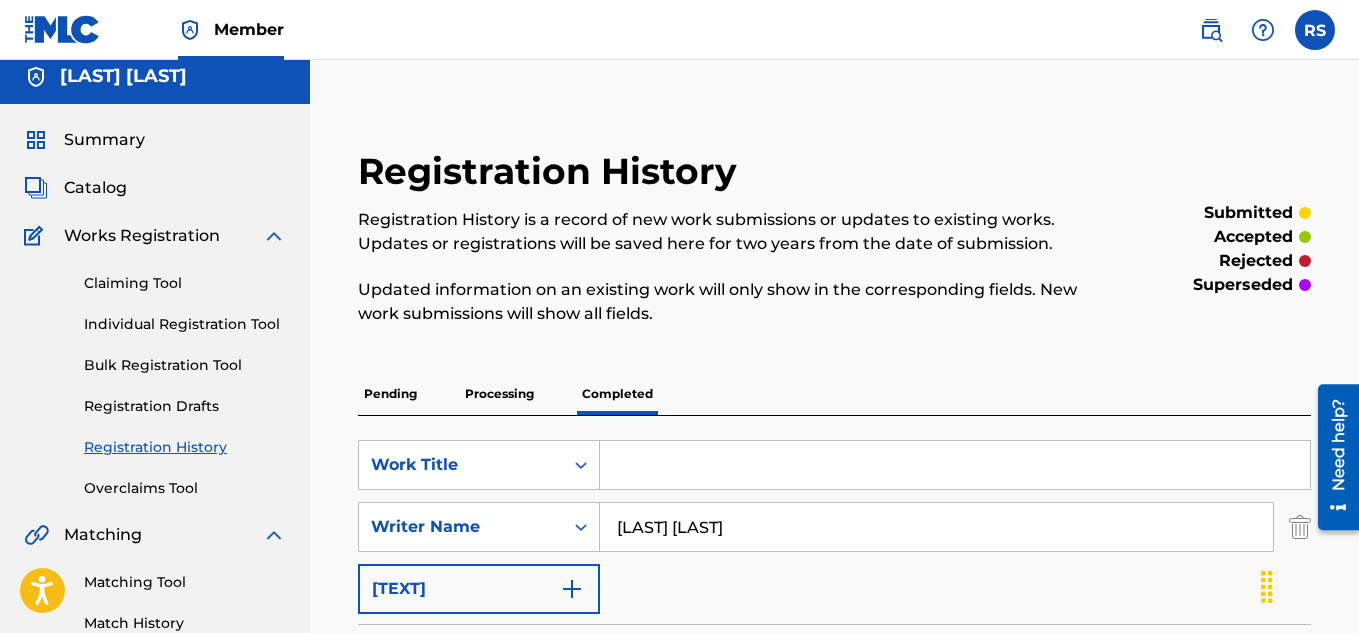 scroll, scrollTop: 12, scrollLeft: 0, axis: vertical 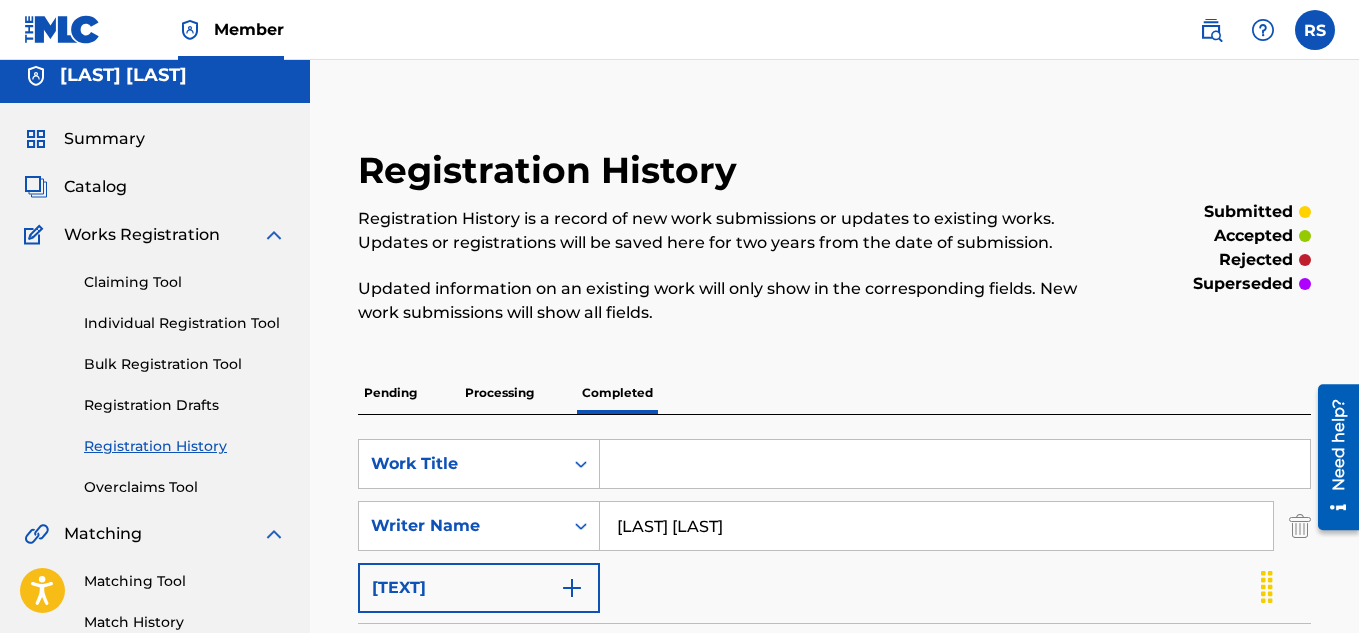 click on "Summary" at bounding box center [104, 139] 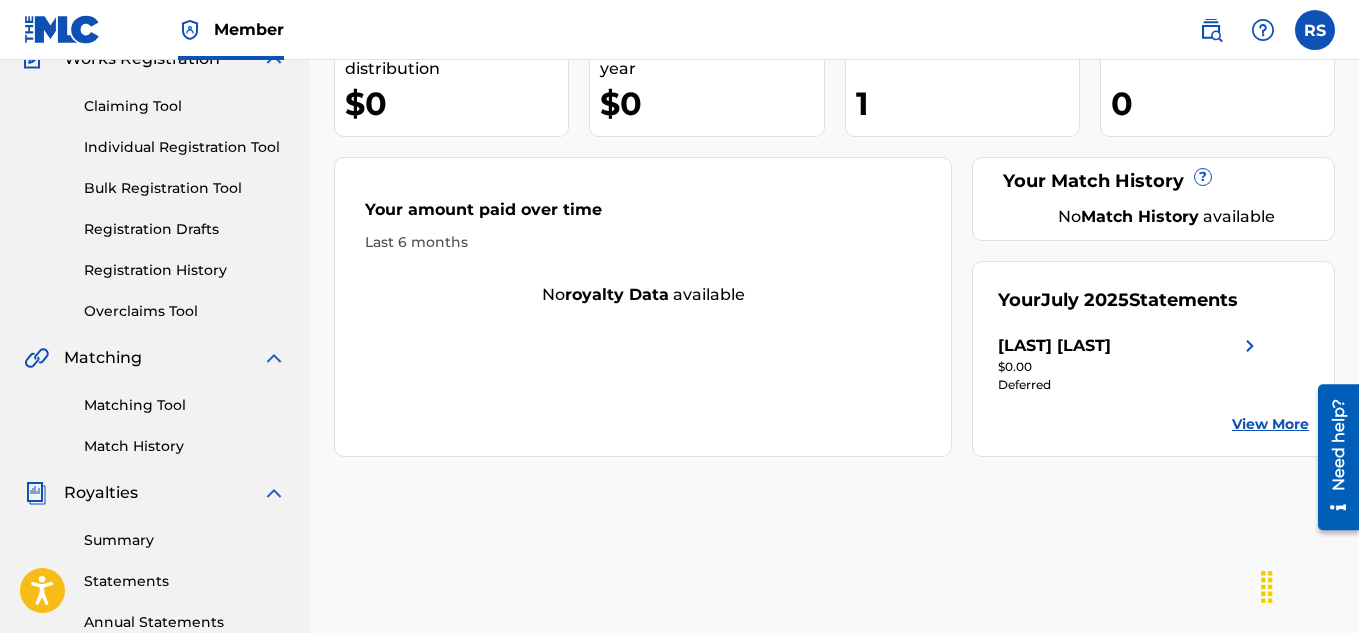 scroll, scrollTop: 215, scrollLeft: 0, axis: vertical 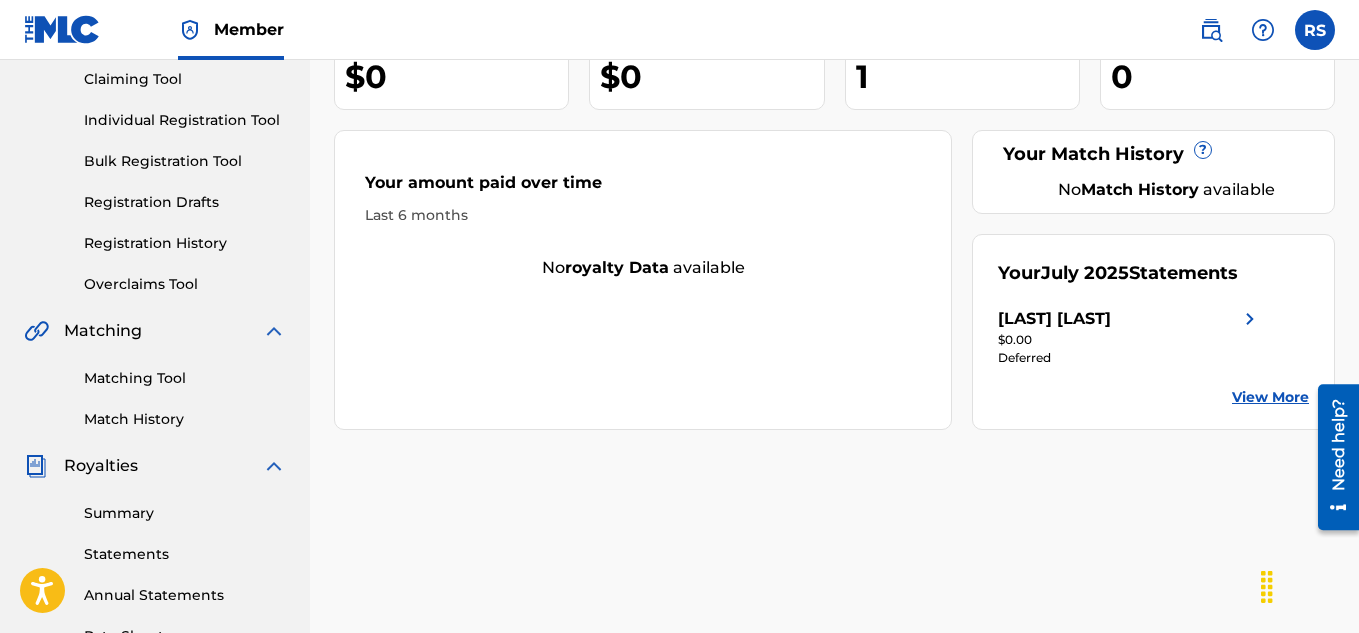 click on "Match History" at bounding box center [185, 419] 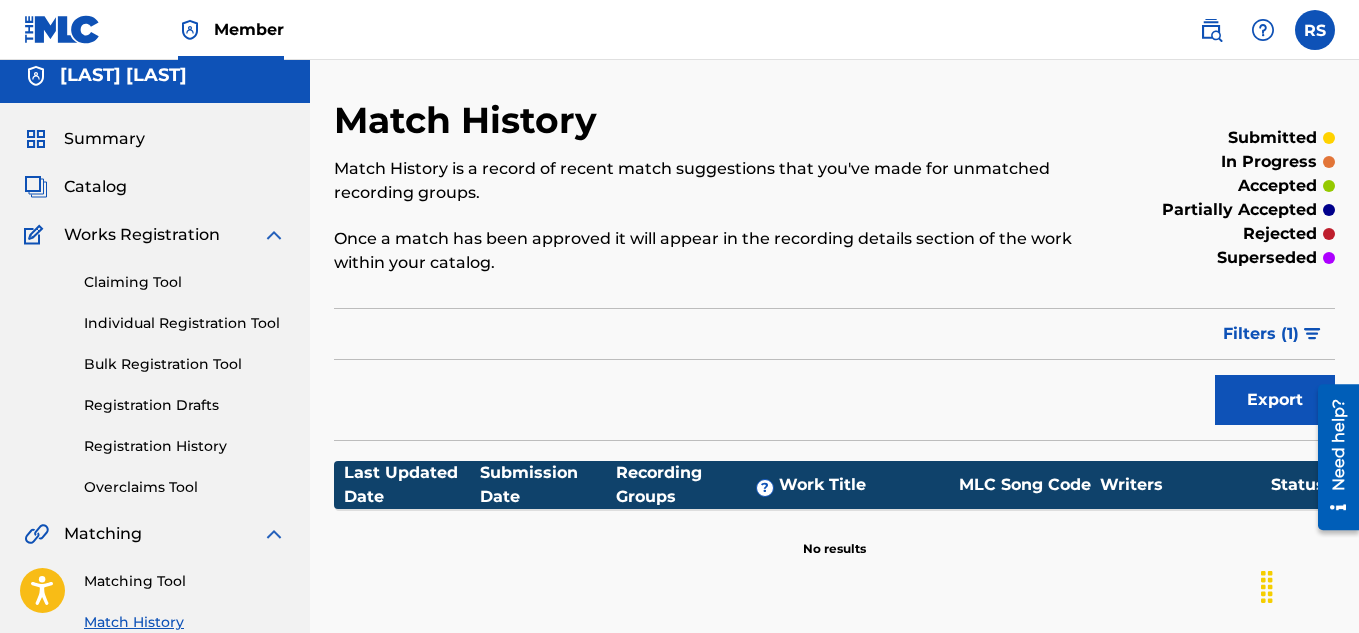 scroll, scrollTop: 9, scrollLeft: 0, axis: vertical 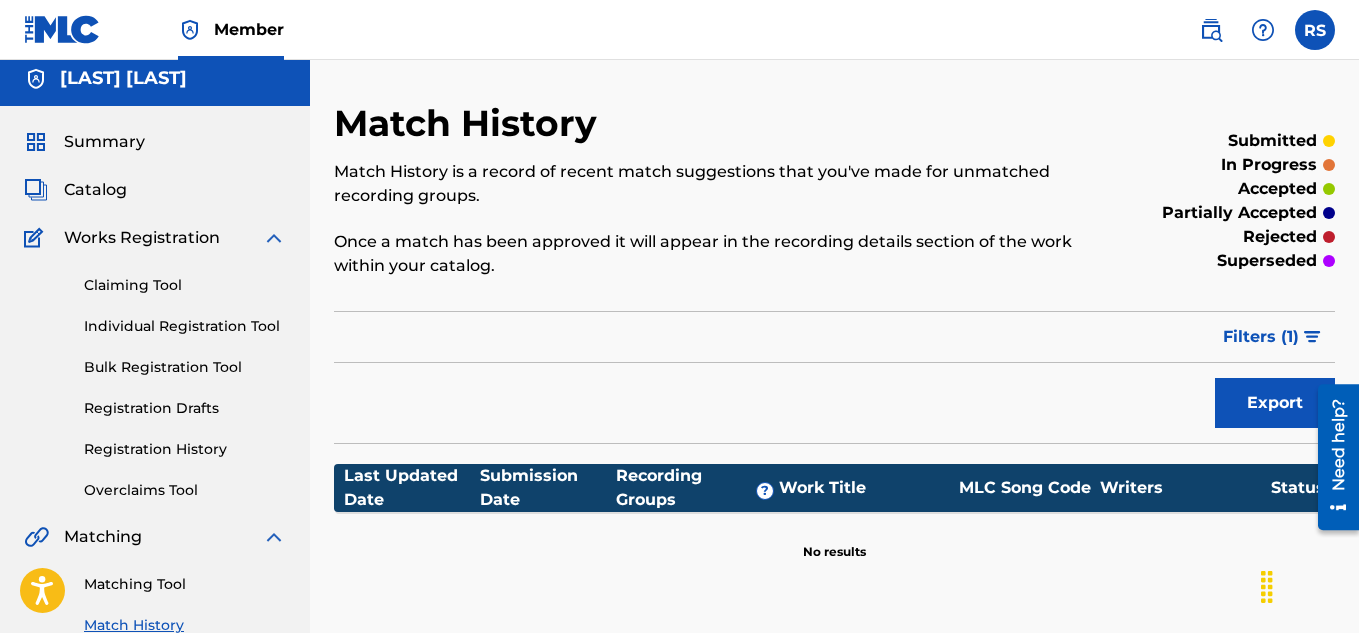 click on "Catalog" at bounding box center [95, 190] 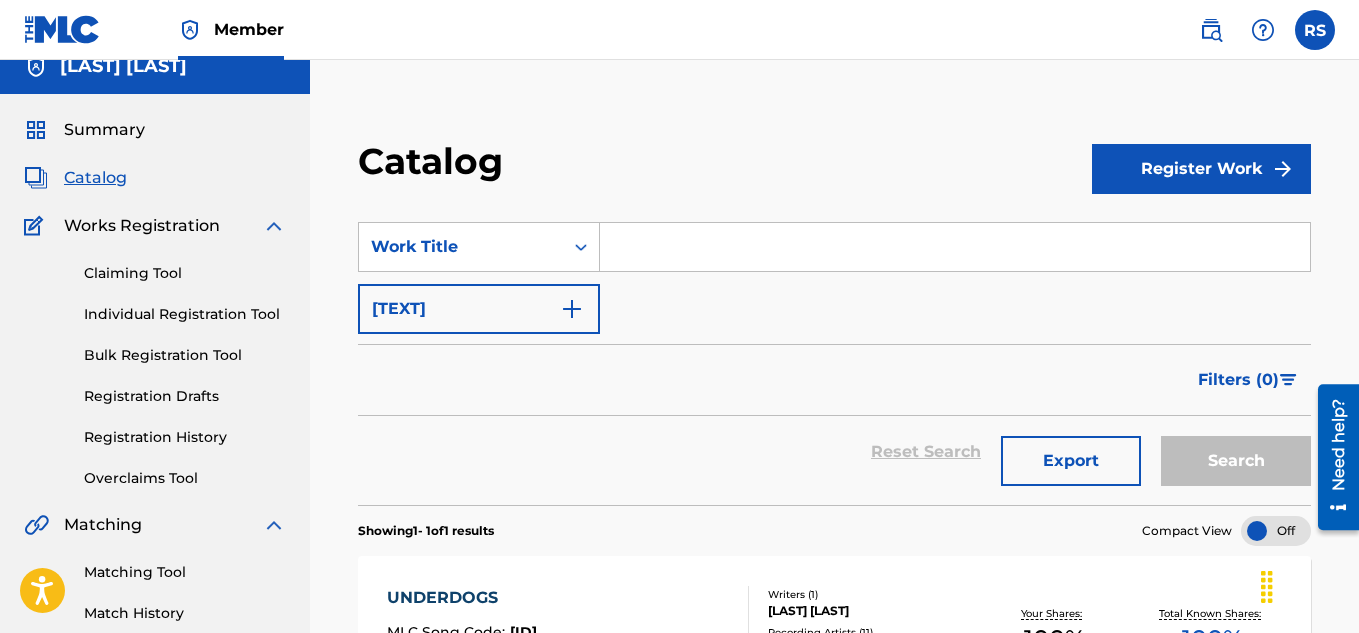 scroll, scrollTop: 0, scrollLeft: 0, axis: both 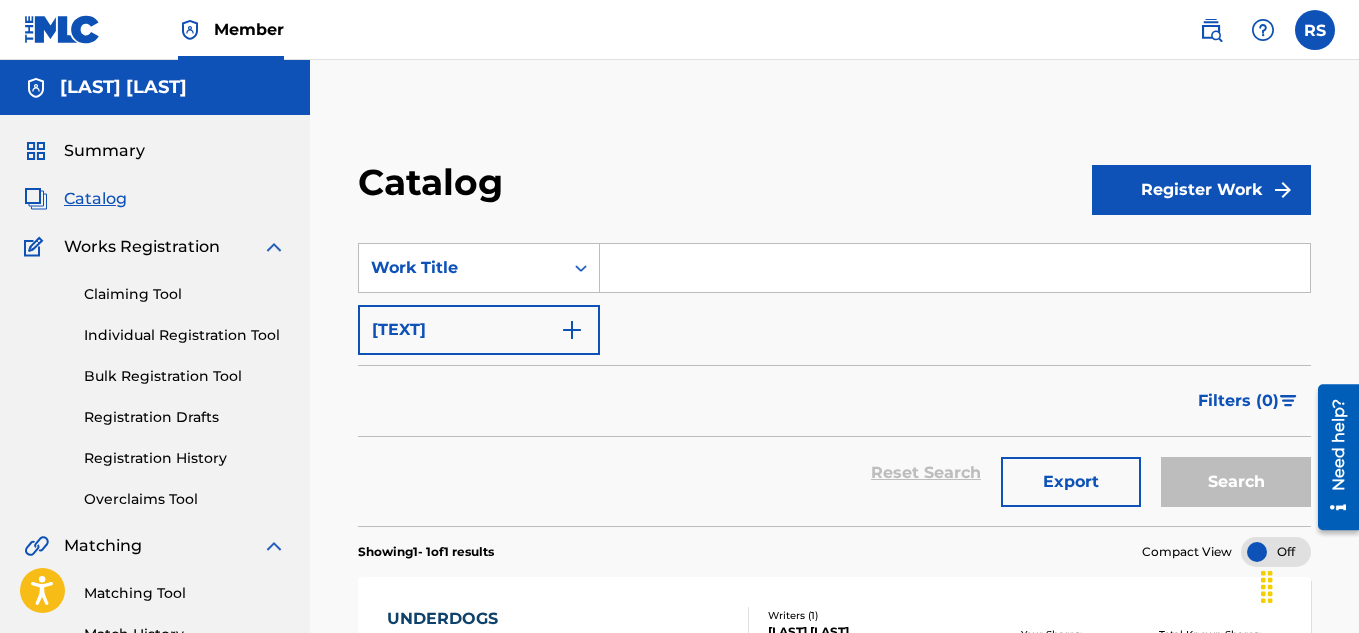 click at bounding box center [274, 247] 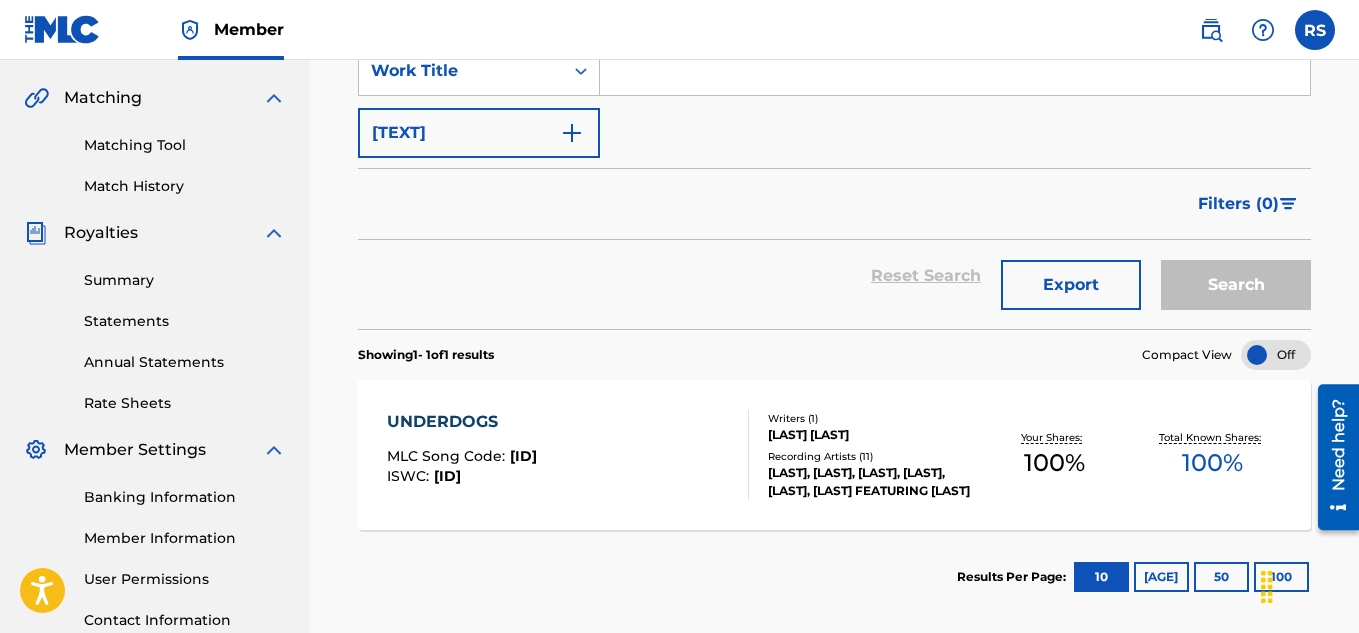 scroll, scrollTop: 0, scrollLeft: 0, axis: both 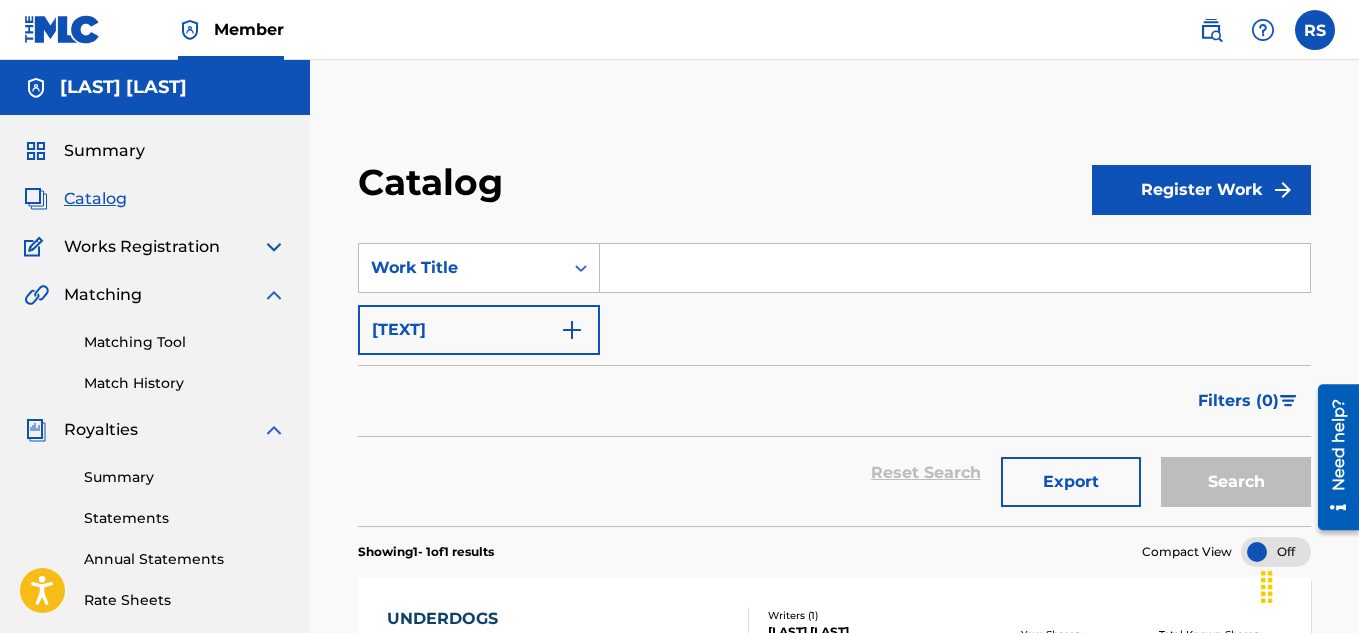 click on "Register Work" at bounding box center [1201, 190] 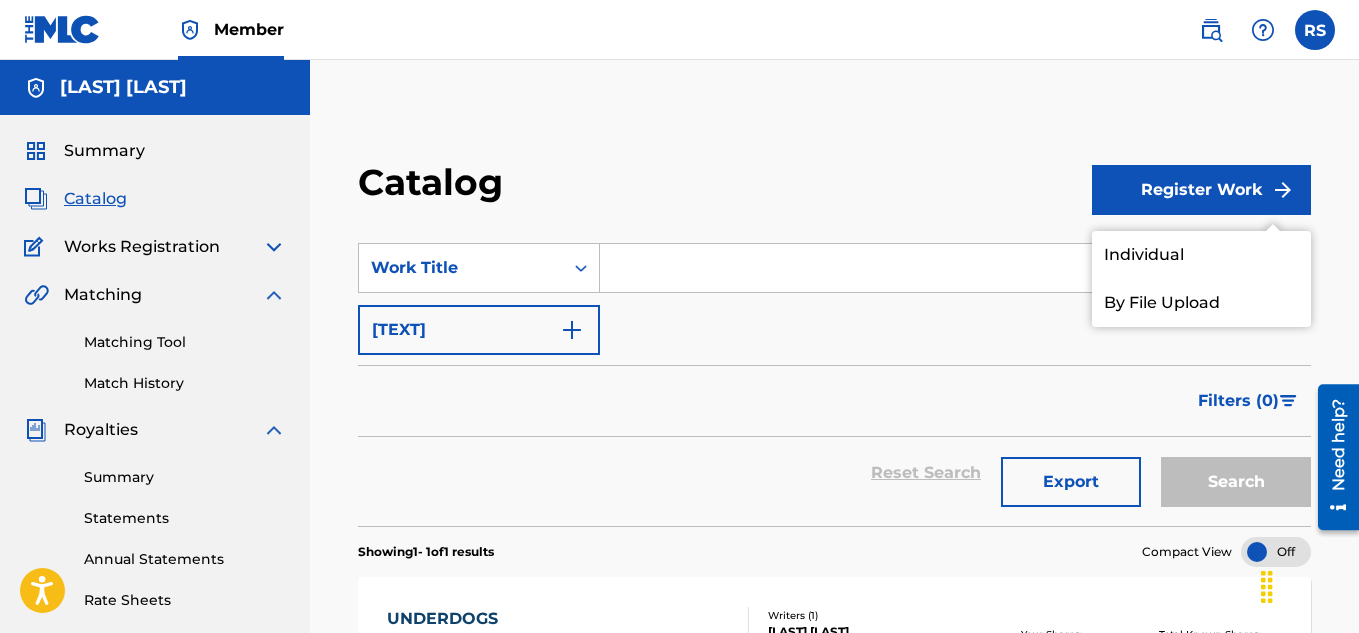 click on "Individual" at bounding box center (1201, 255) 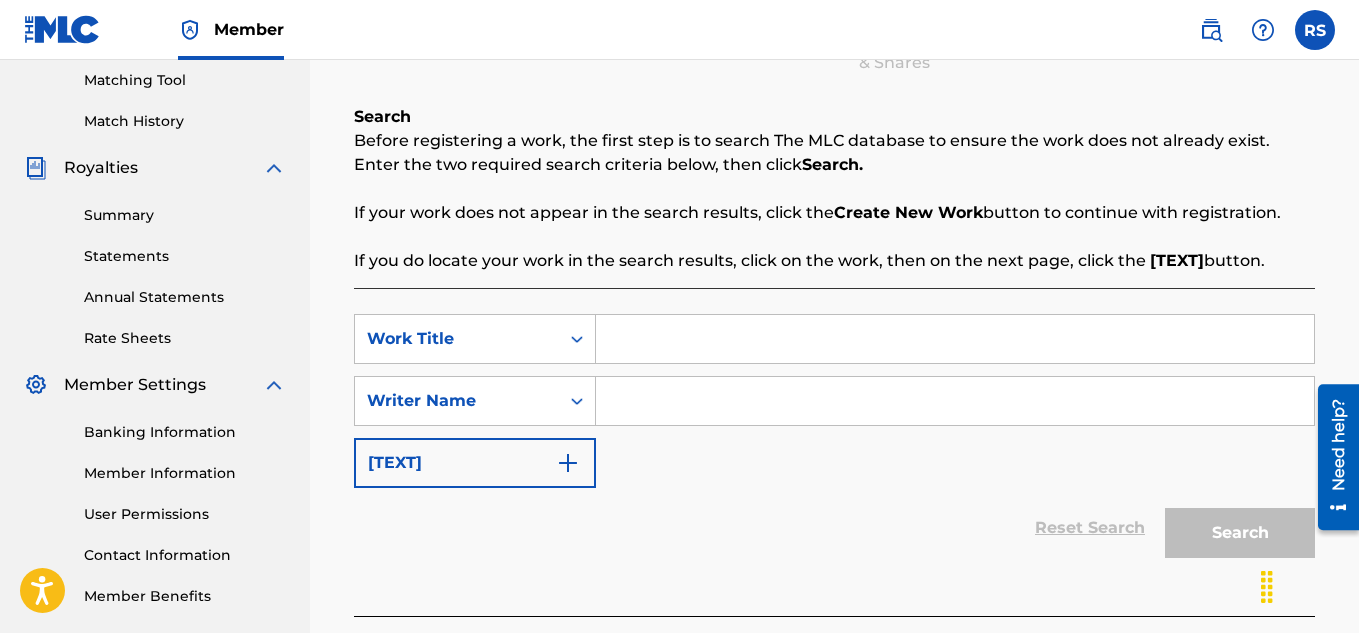 scroll, scrollTop: 271, scrollLeft: 0, axis: vertical 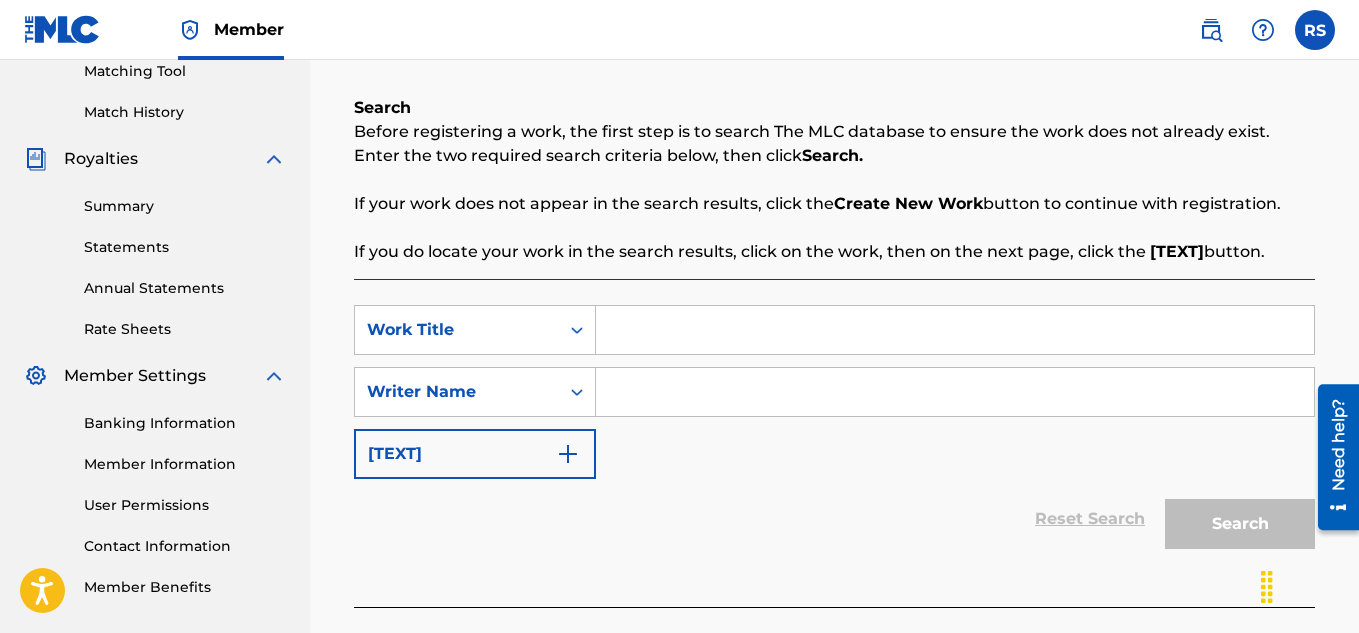 click at bounding box center (955, 330) 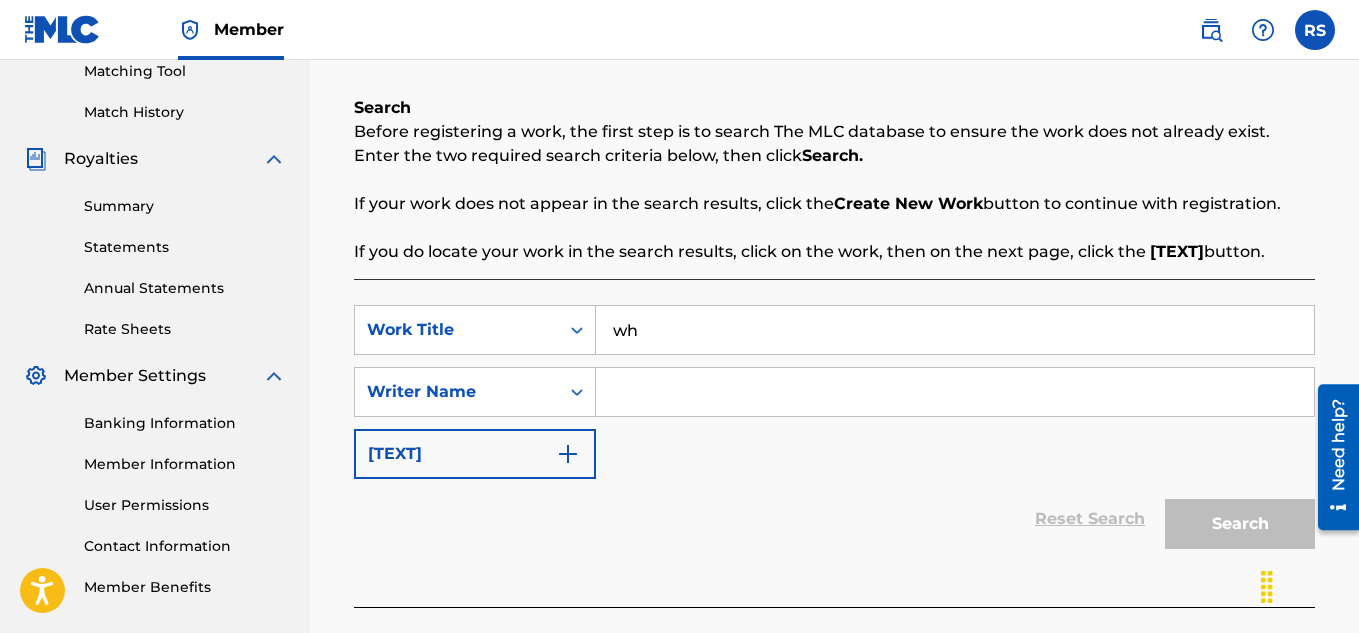 type on "w" 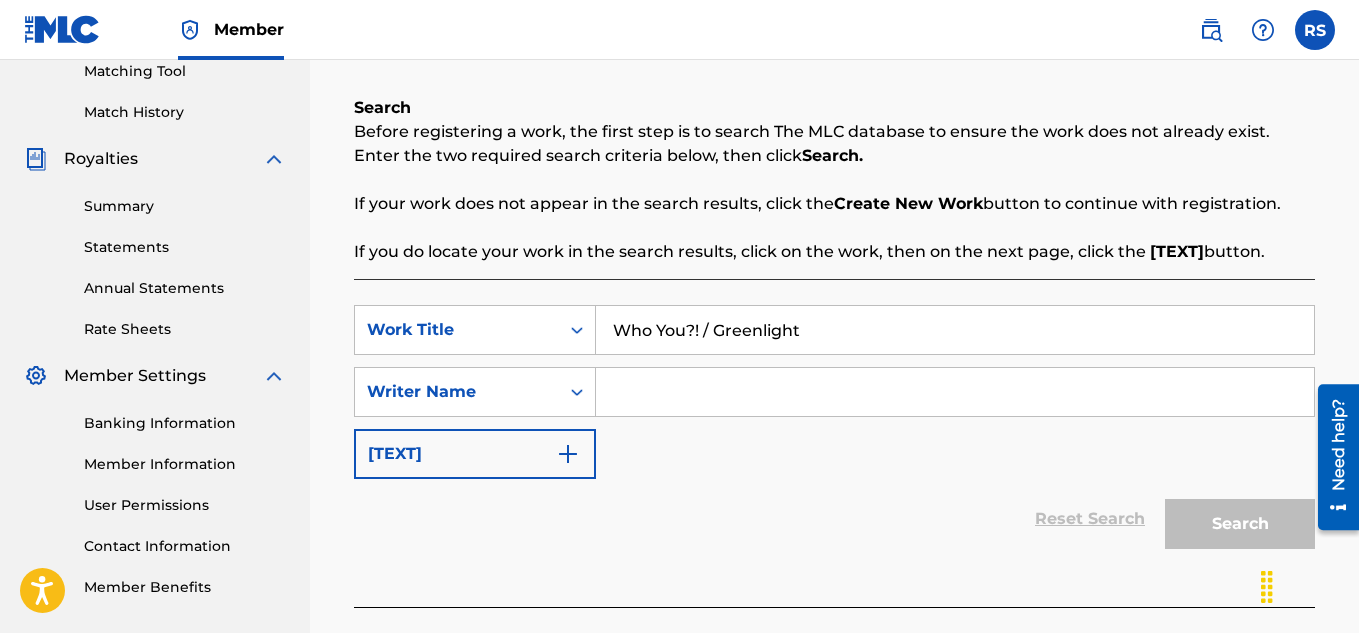 type on "Who You?! / Greenlight" 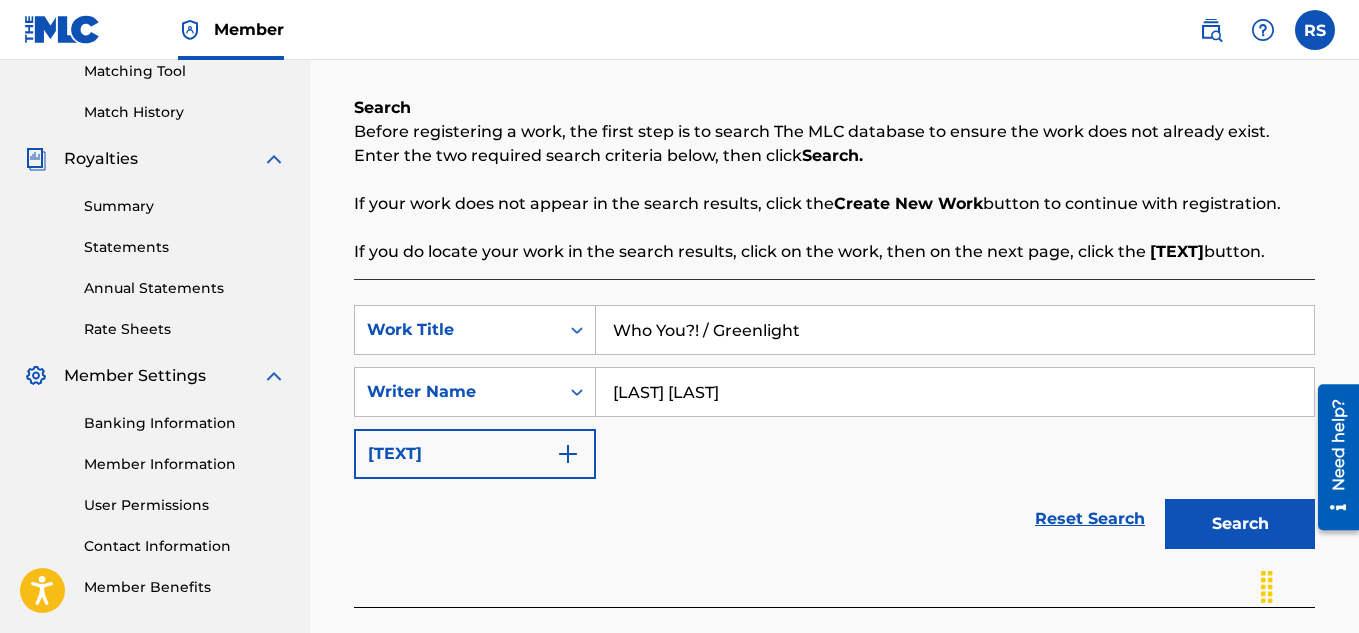 type on "[LAST] [LAST]" 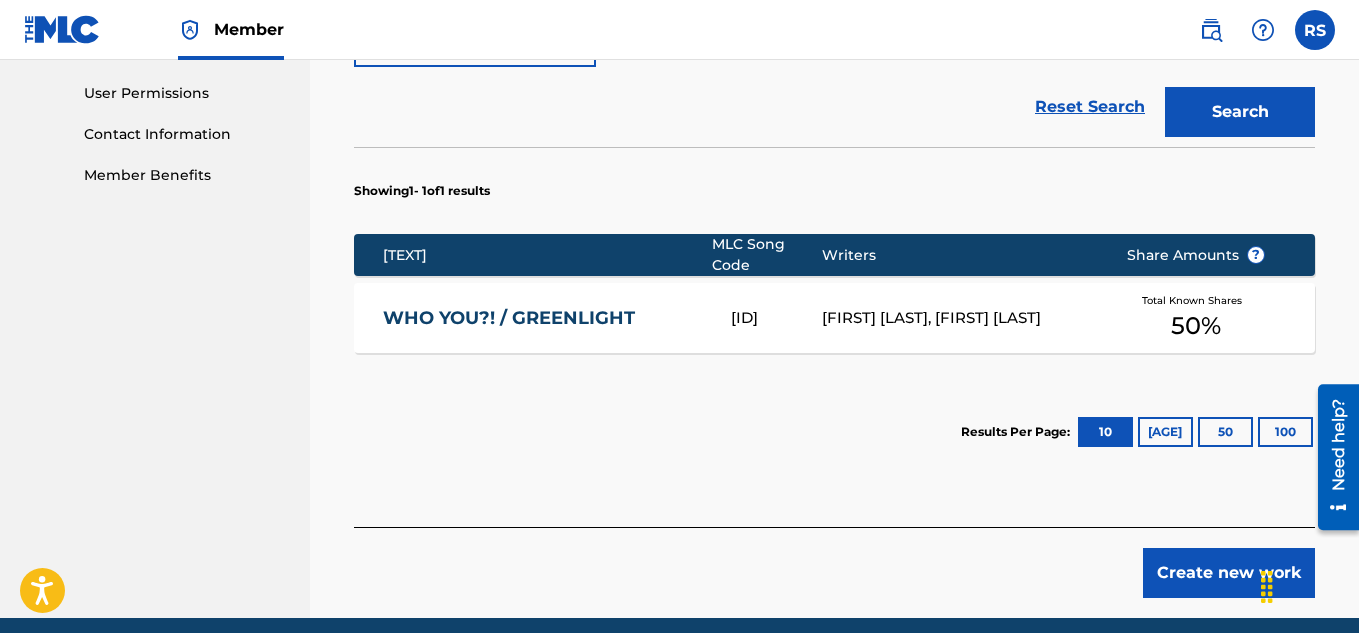 scroll, scrollTop: 684, scrollLeft: 0, axis: vertical 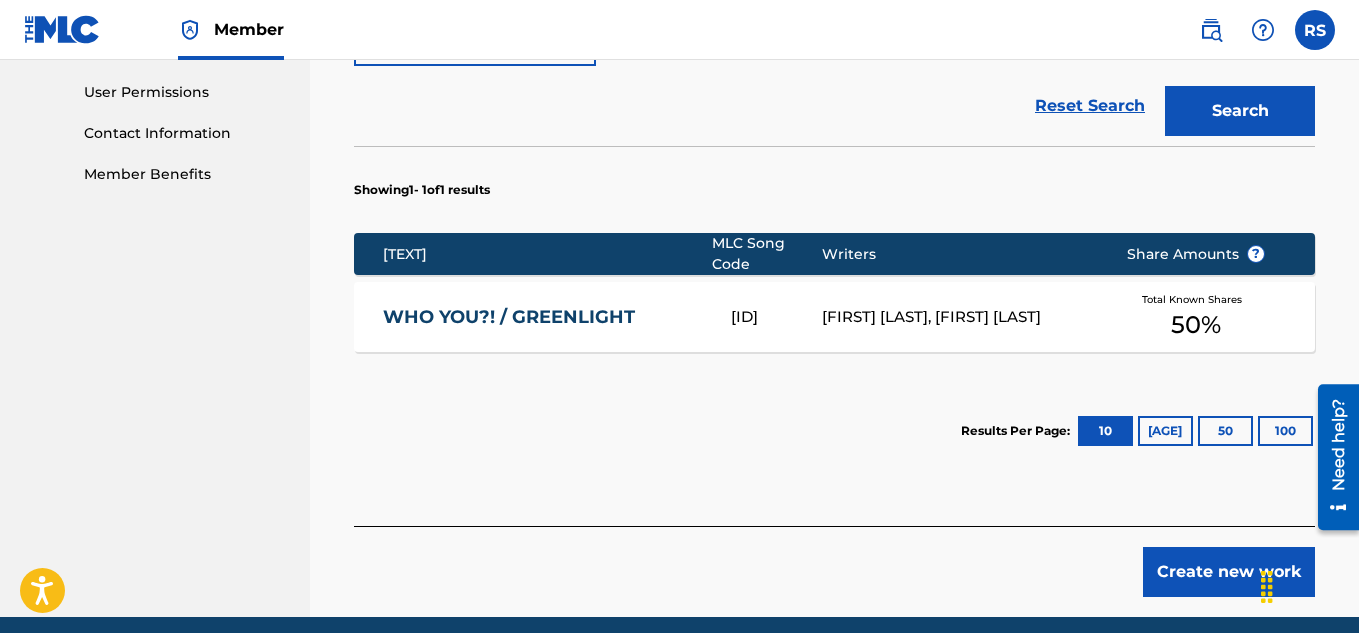 click on "WHO YOU?! / GREENLIGHT" at bounding box center (543, 317) 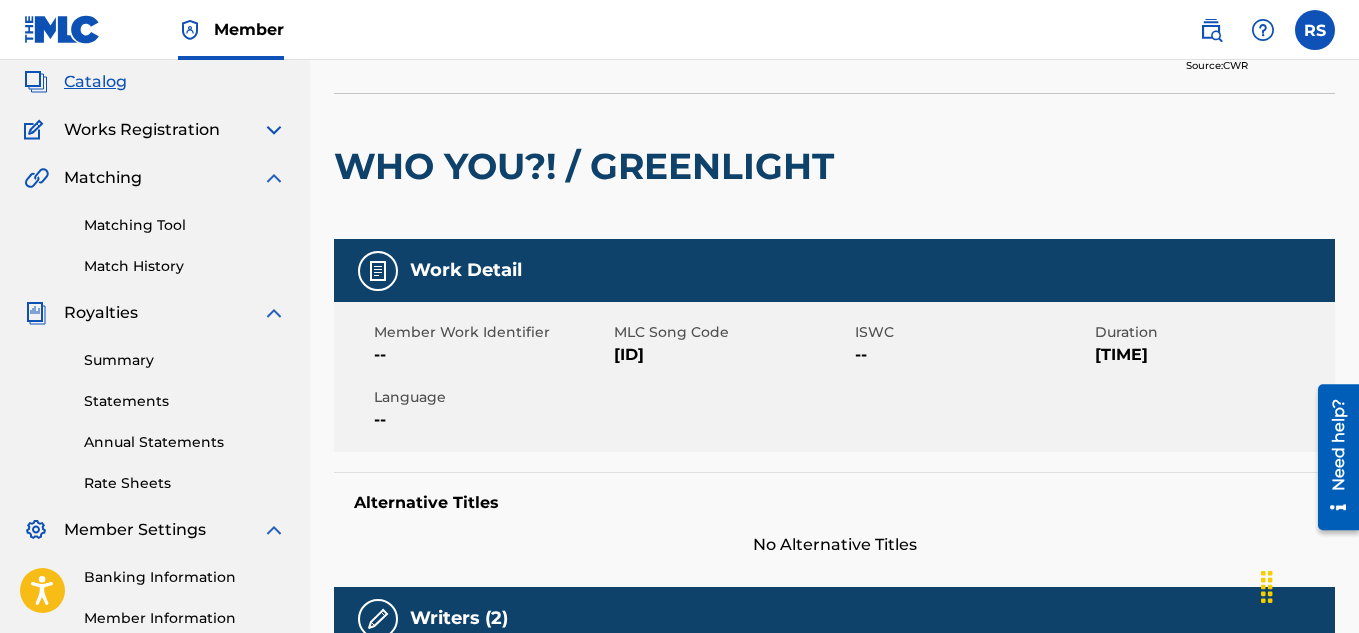scroll, scrollTop: 0, scrollLeft: 0, axis: both 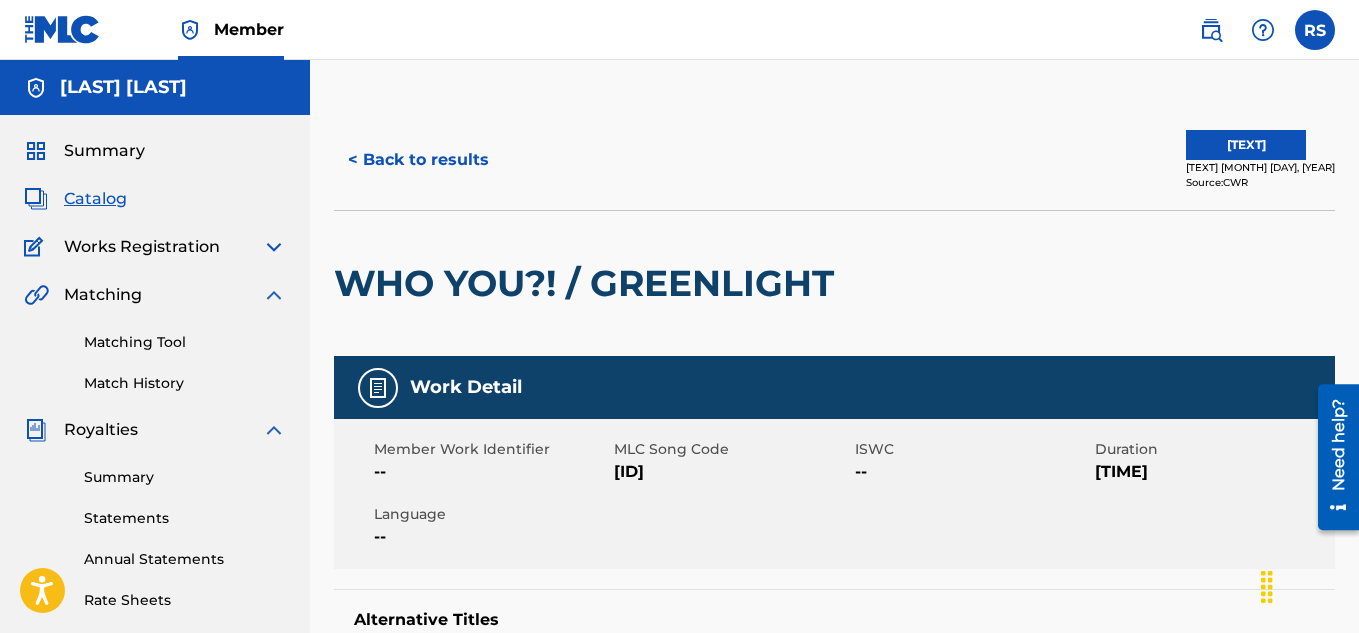 click at bounding box center (274, 247) 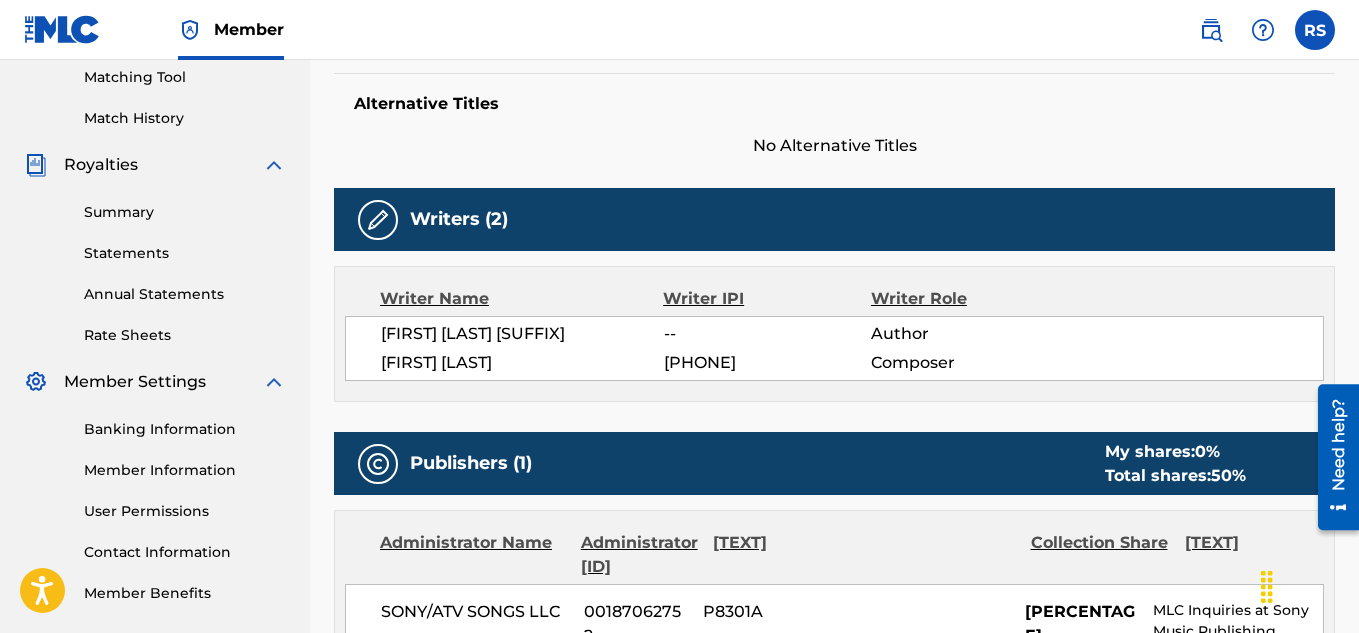 scroll, scrollTop: 513, scrollLeft: 0, axis: vertical 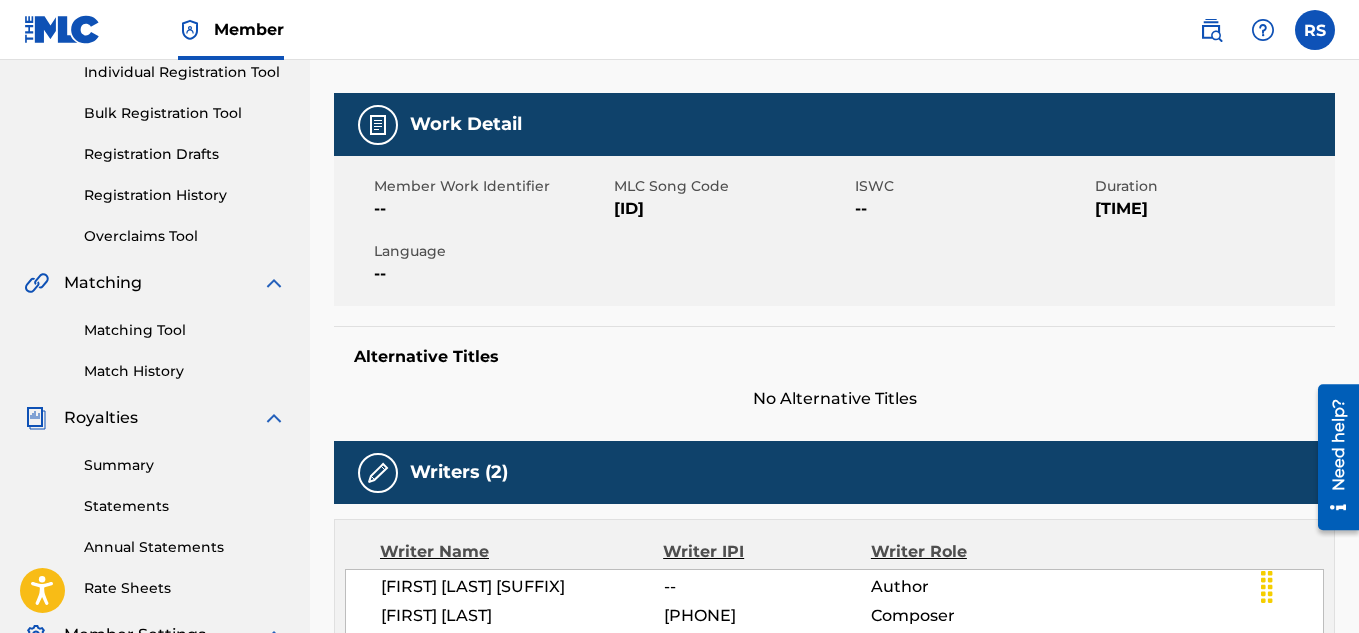 click on "Writers   (2)" at bounding box center (834, 472) 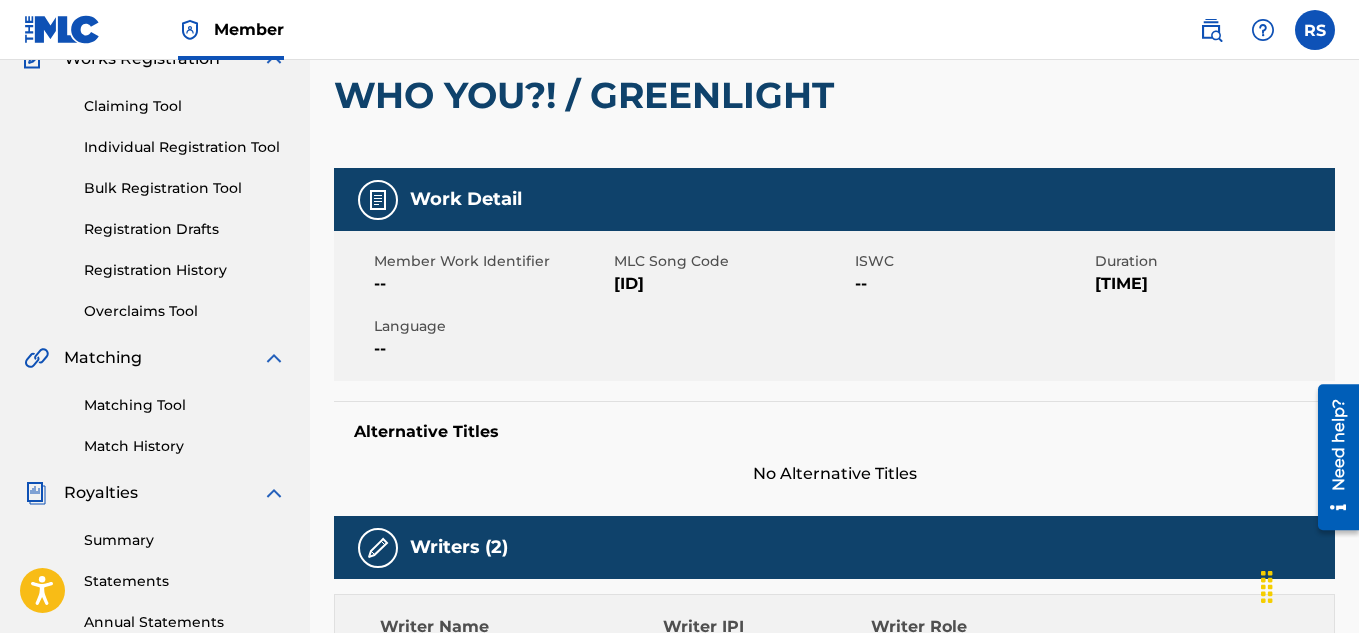 scroll, scrollTop: 0, scrollLeft: 0, axis: both 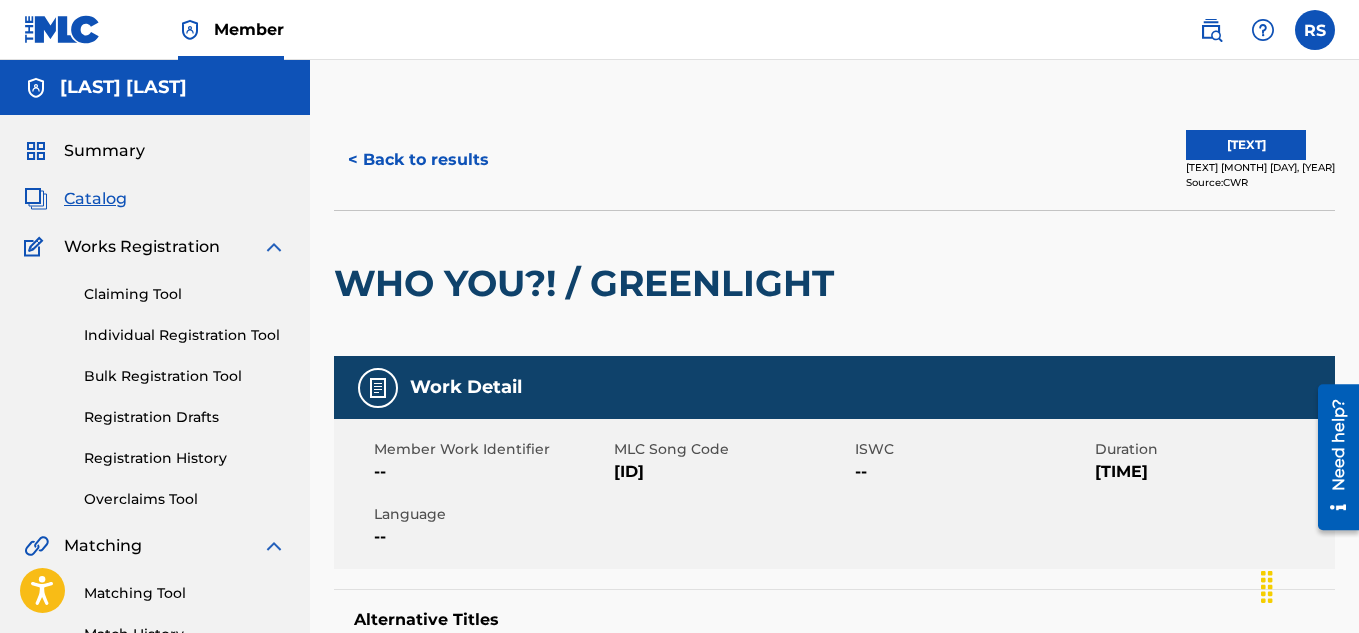 click on "Individual Registration Tool" at bounding box center (185, 335) 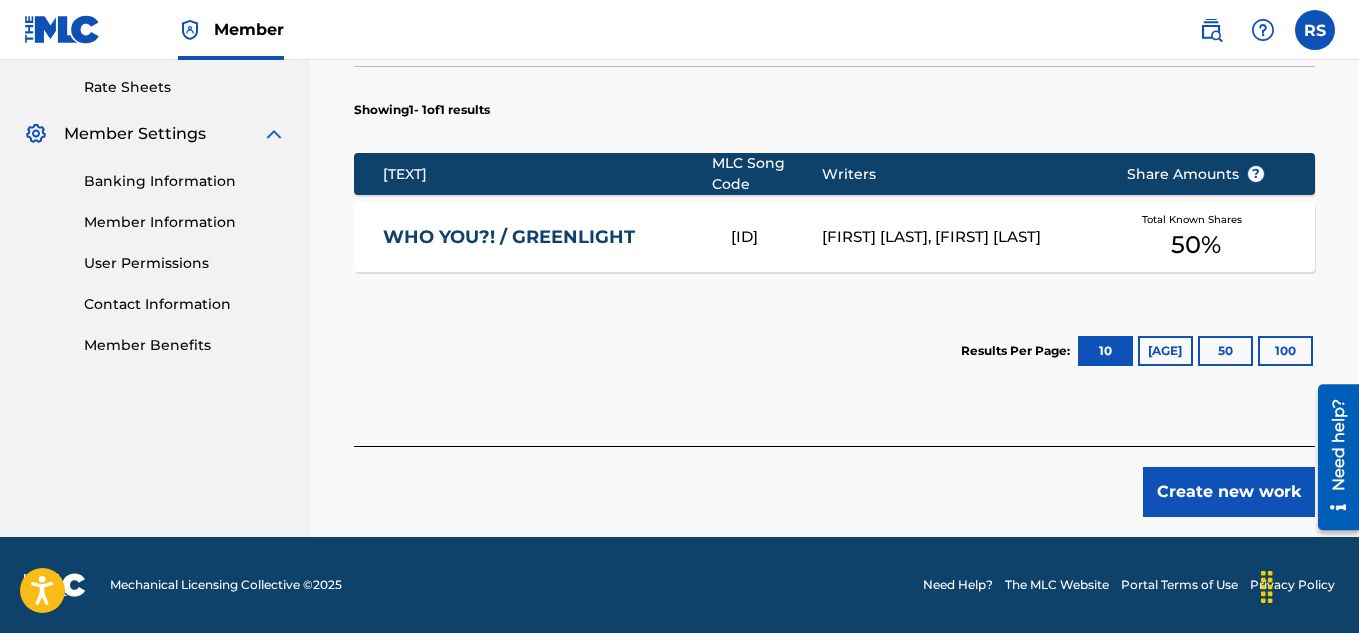 scroll, scrollTop: 788, scrollLeft: 0, axis: vertical 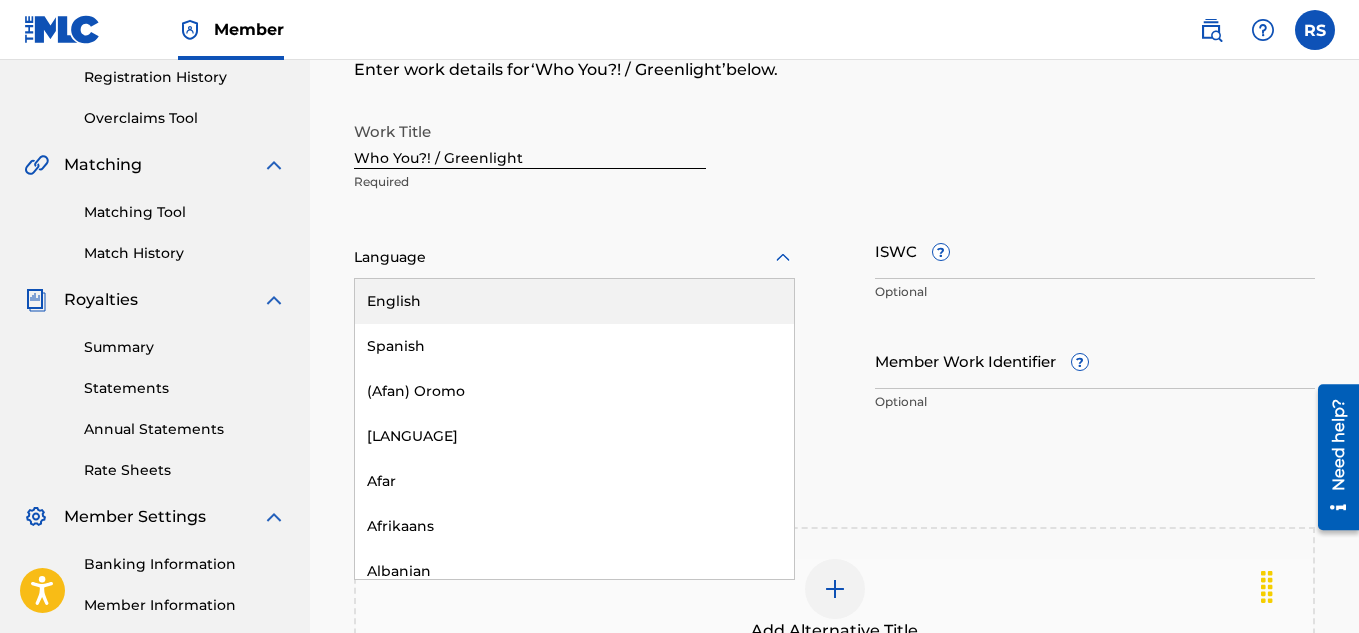 click on "English" at bounding box center [574, 301] 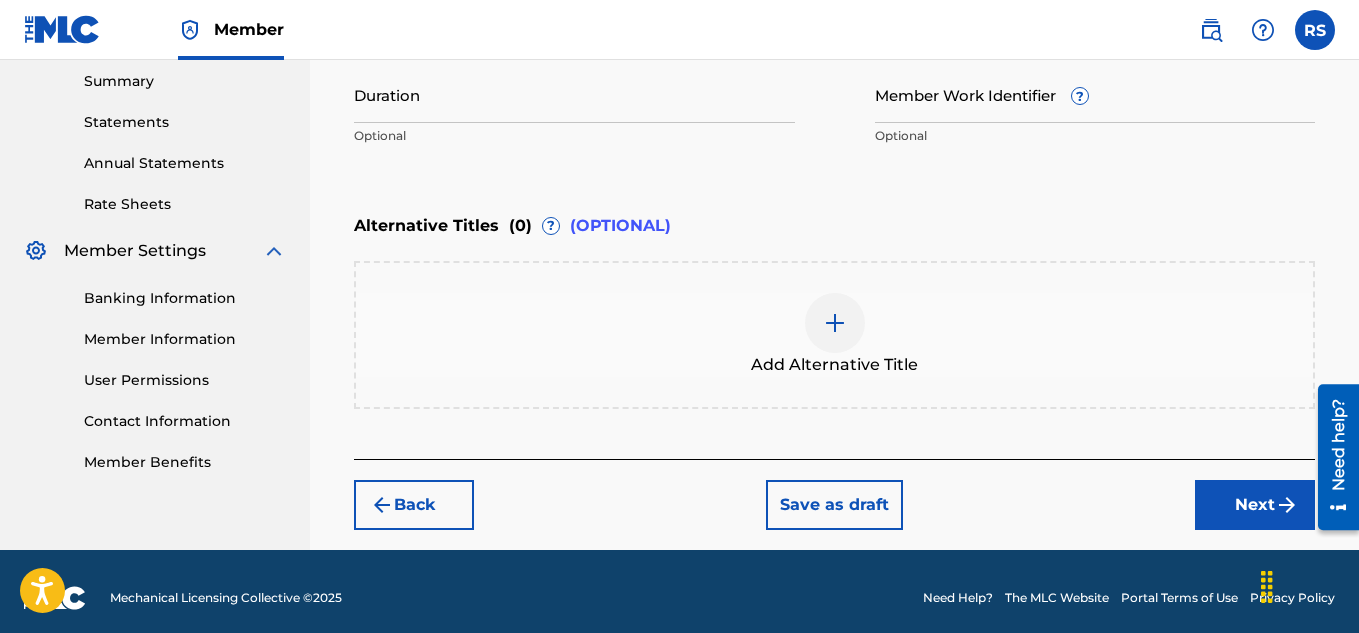 scroll, scrollTop: 660, scrollLeft: 0, axis: vertical 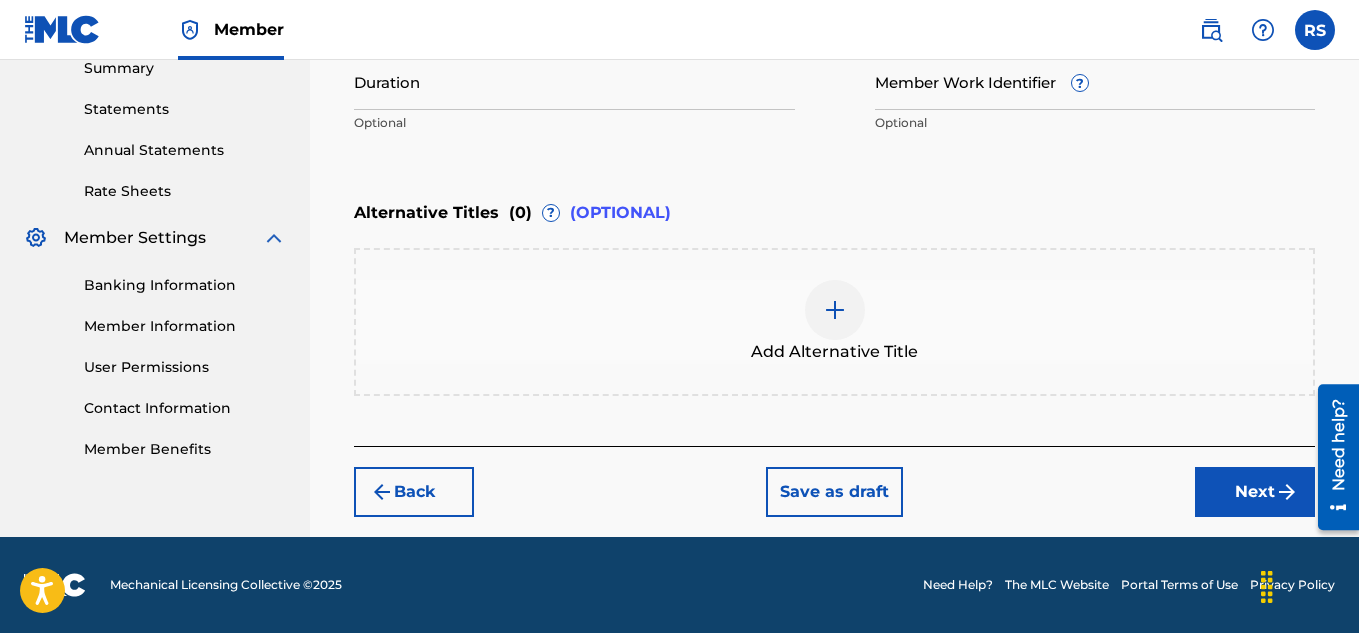 click on "Next" at bounding box center [1255, 492] 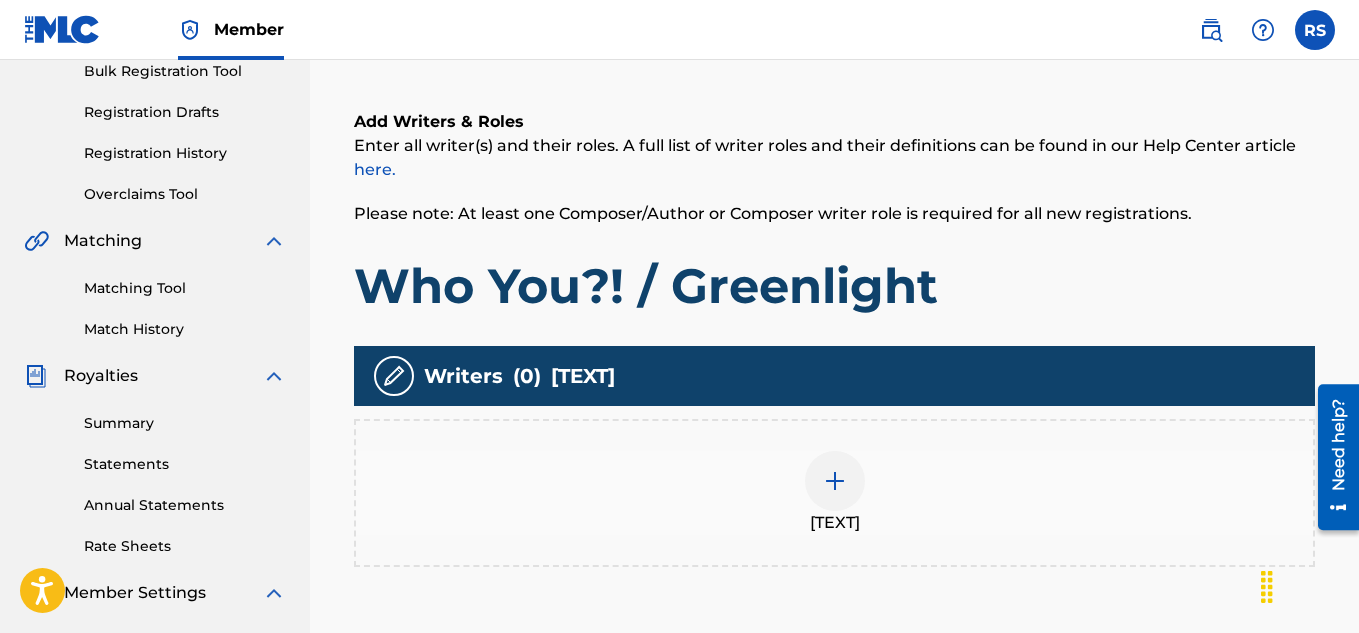 scroll, scrollTop: 314, scrollLeft: 0, axis: vertical 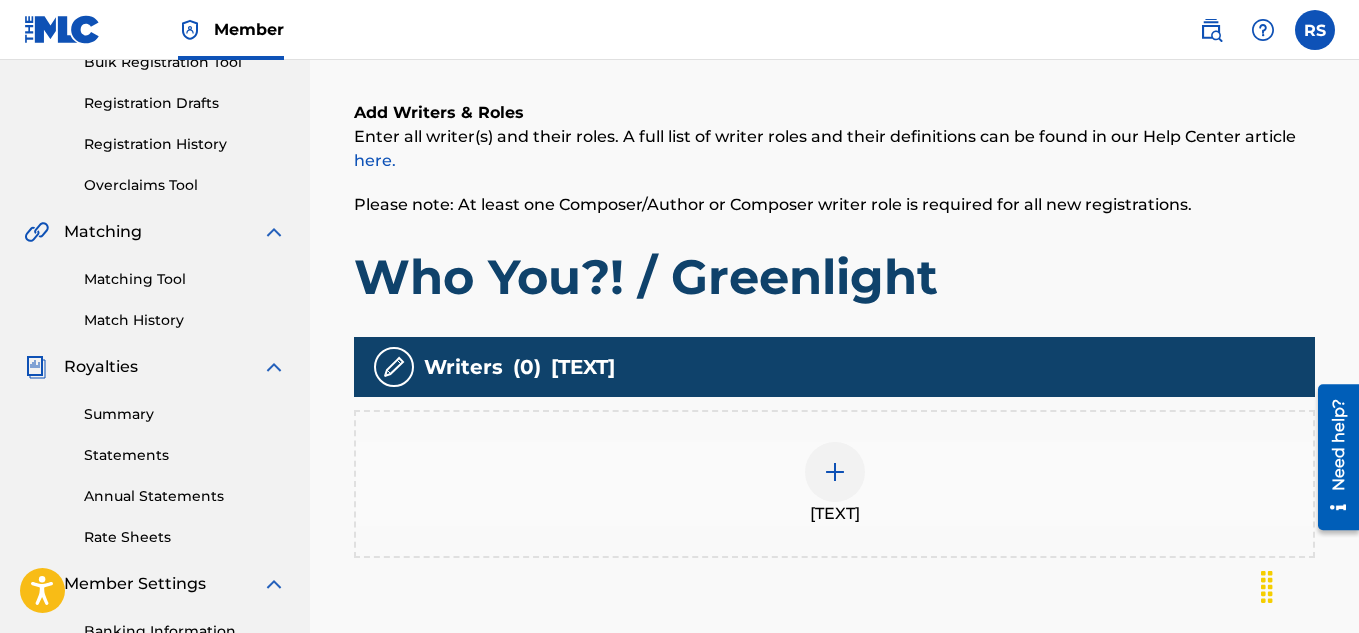 click at bounding box center (835, 472) 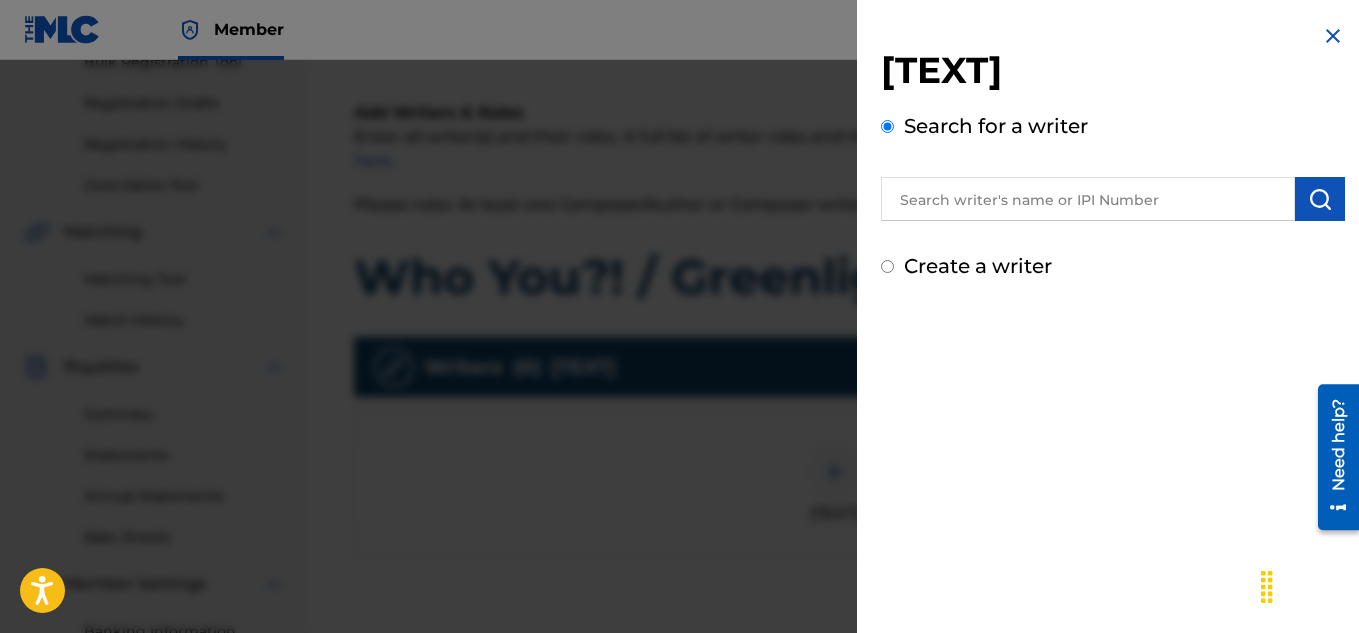 click at bounding box center (1088, 199) 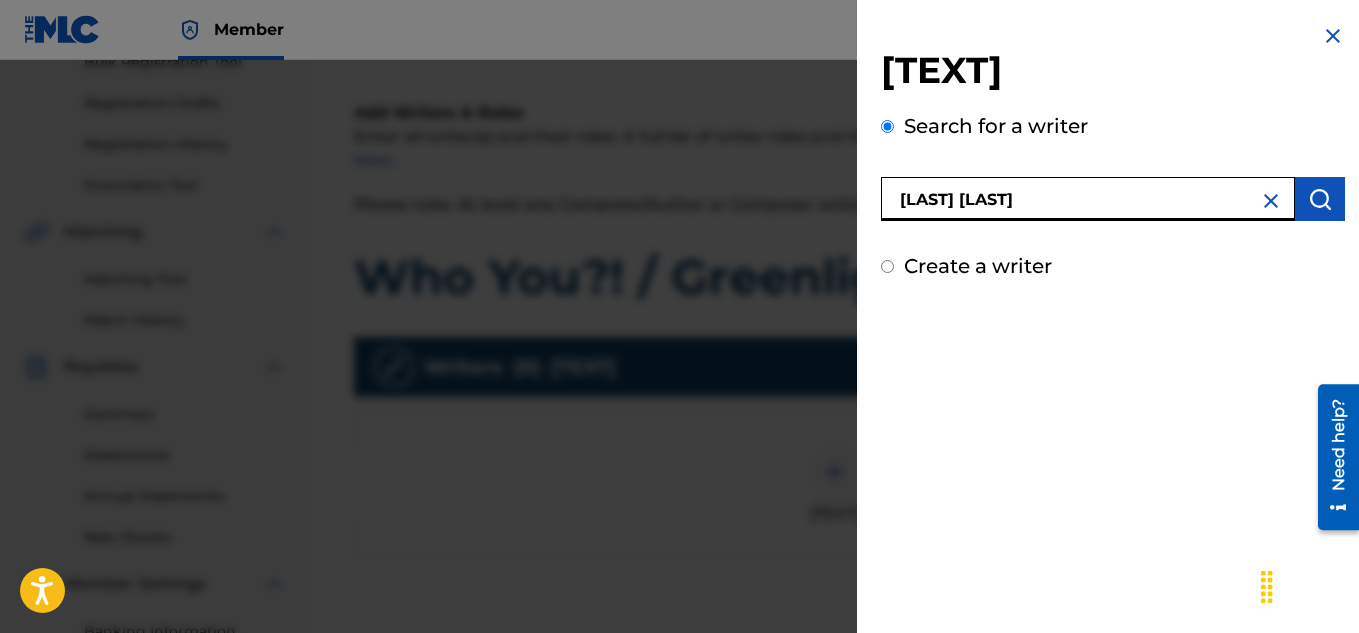 type on "[LAST] [LAST]" 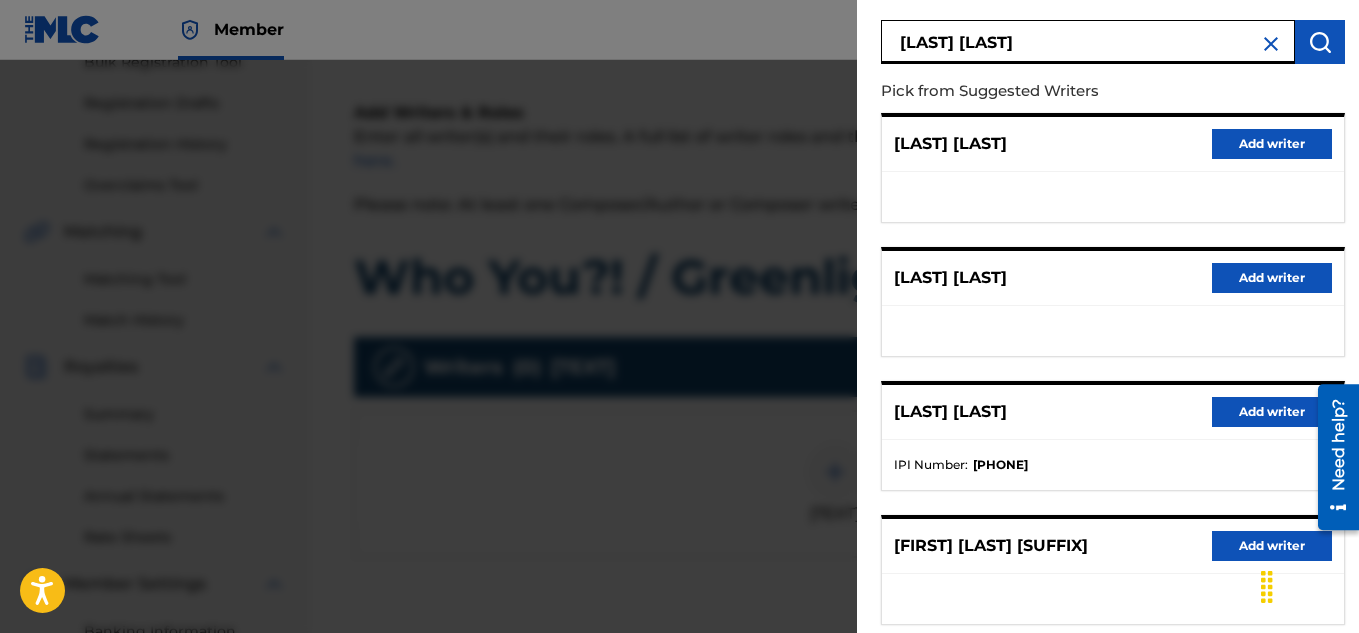 scroll, scrollTop: 154, scrollLeft: 0, axis: vertical 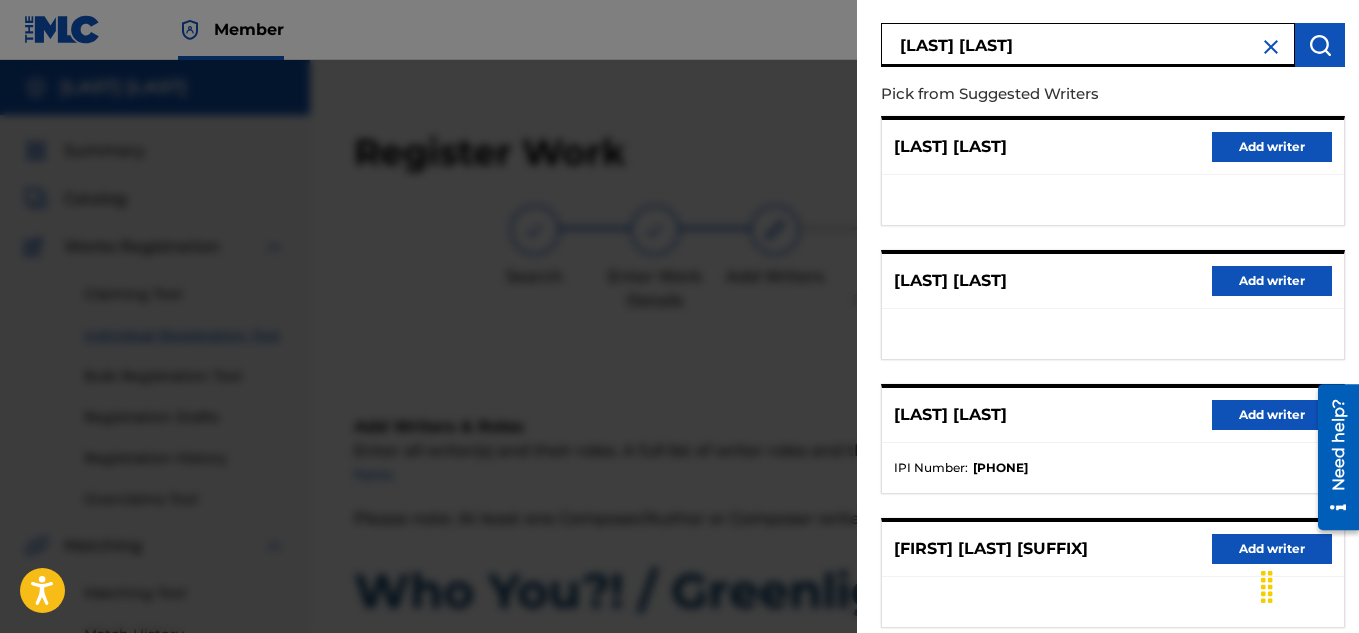 click at bounding box center (1271, 47) 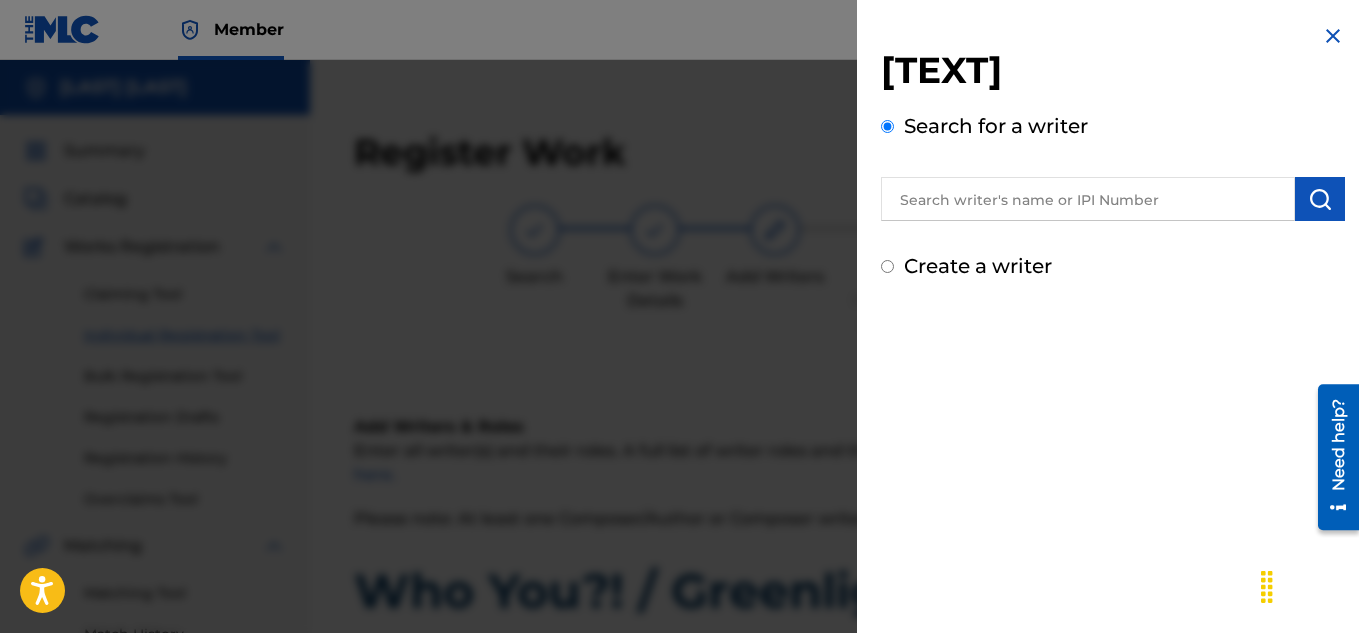 scroll, scrollTop: 0, scrollLeft: 0, axis: both 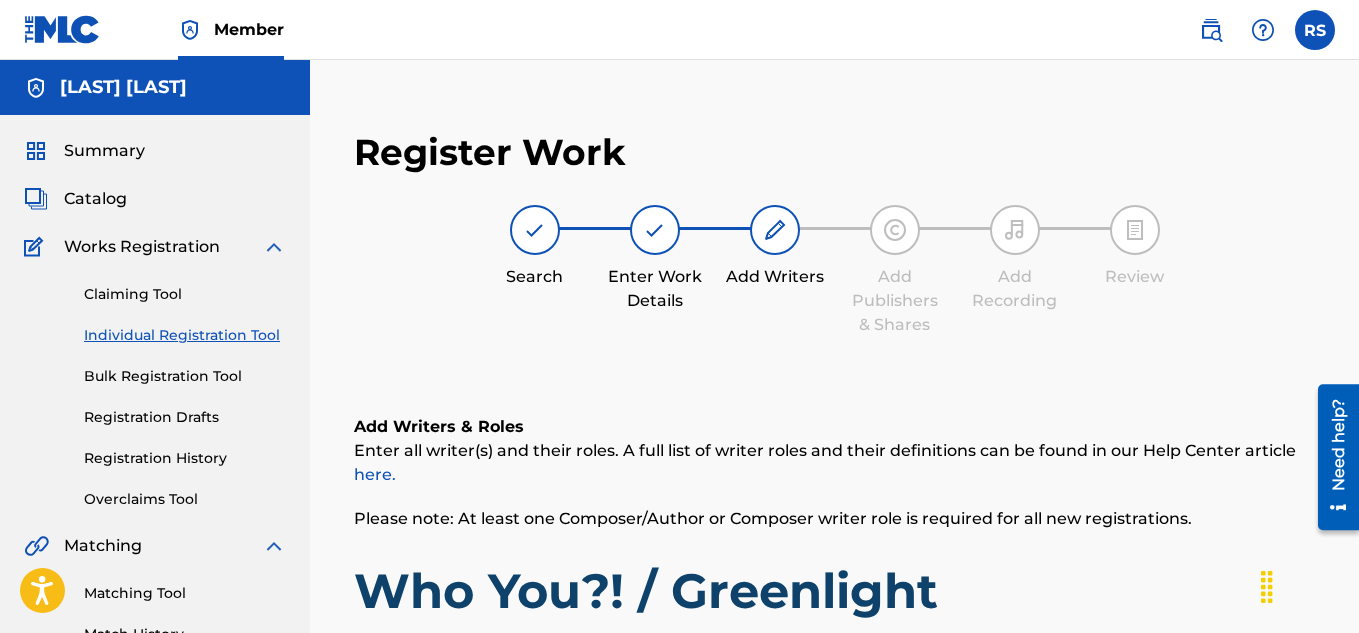 click at bounding box center (775, 230) 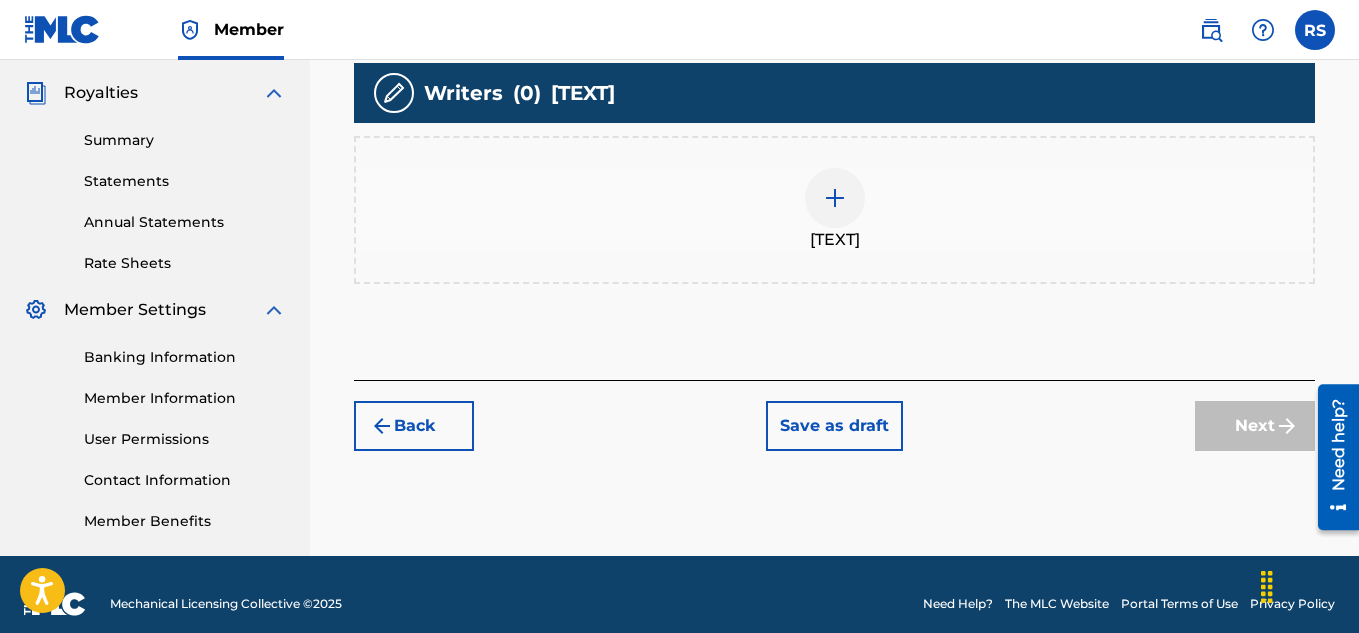 scroll, scrollTop: 596, scrollLeft: 0, axis: vertical 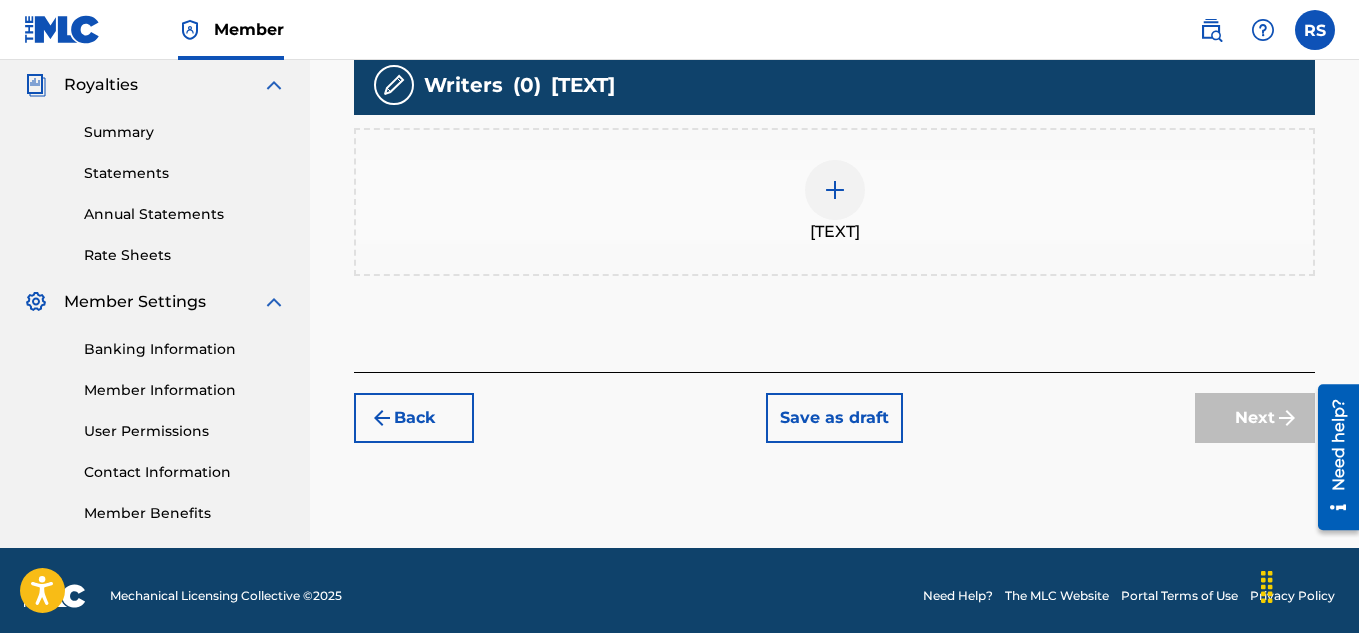click on "Back" at bounding box center (414, 418) 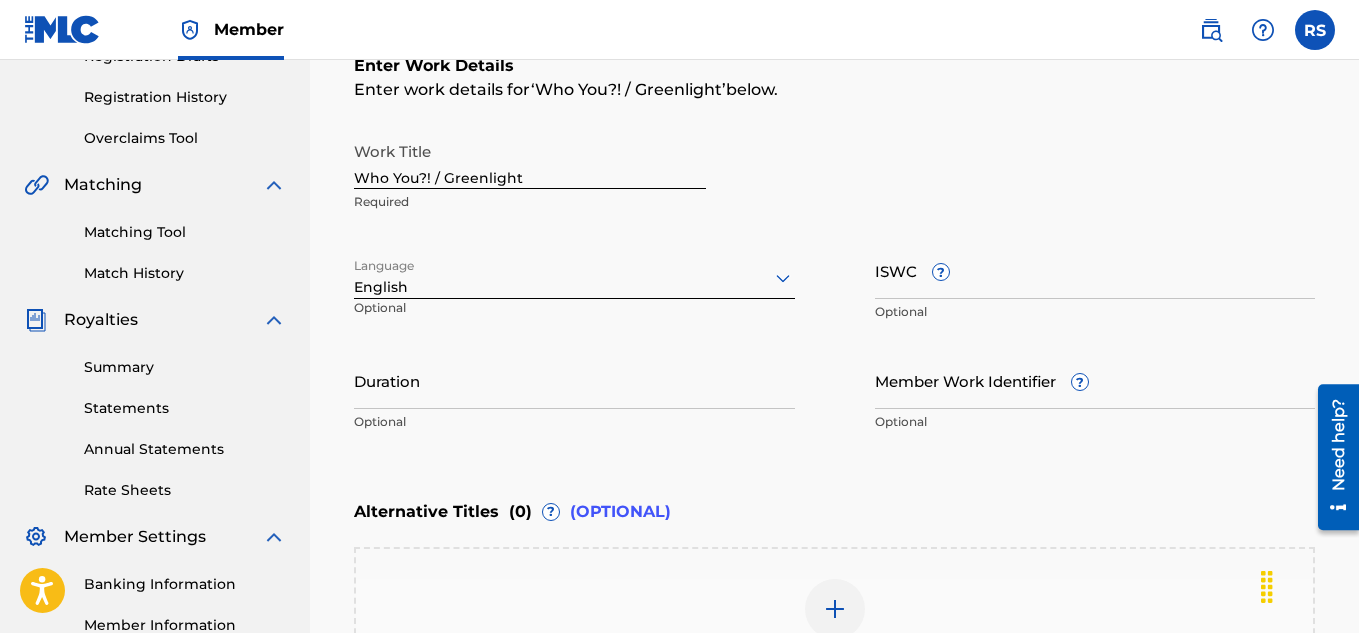 scroll, scrollTop: 360, scrollLeft: 0, axis: vertical 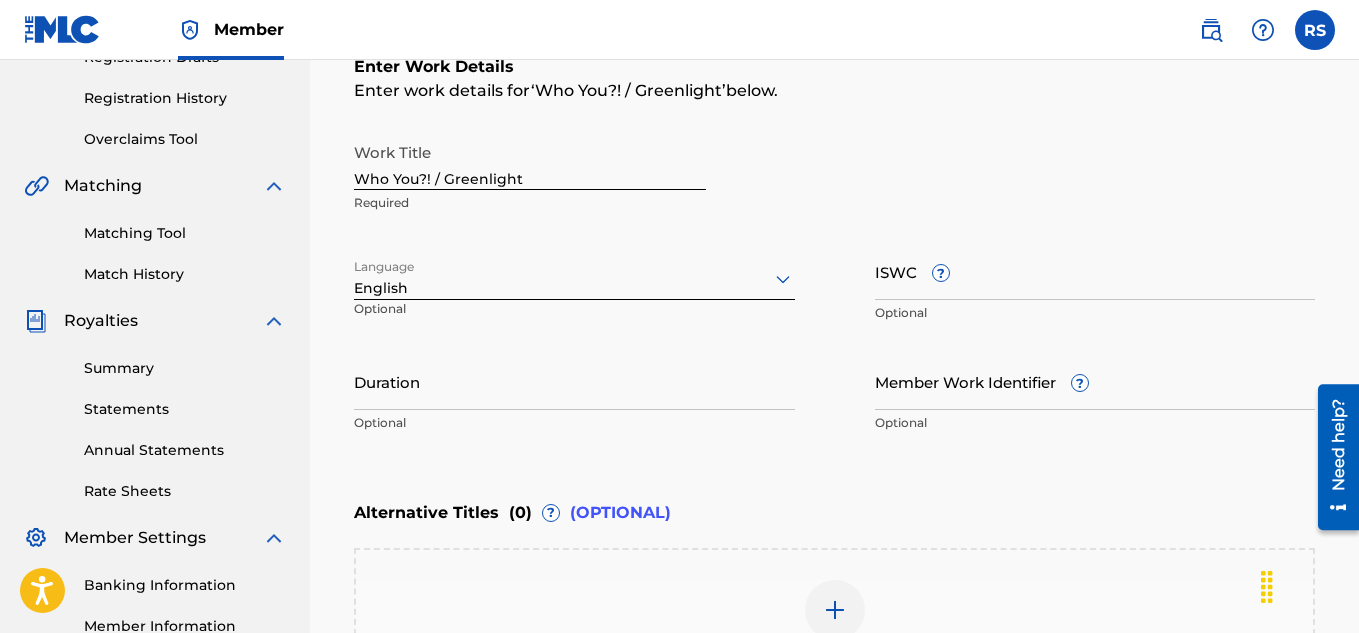 click on "?" at bounding box center (941, 273) 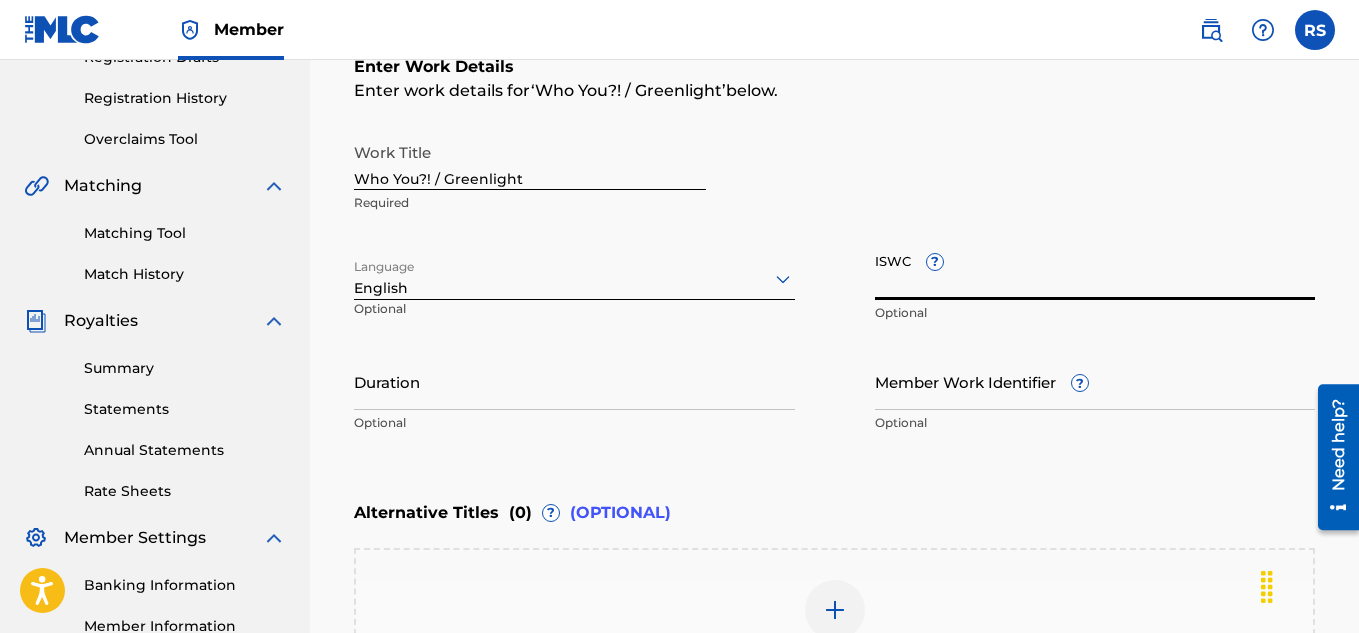 click on "?" at bounding box center (935, 262) 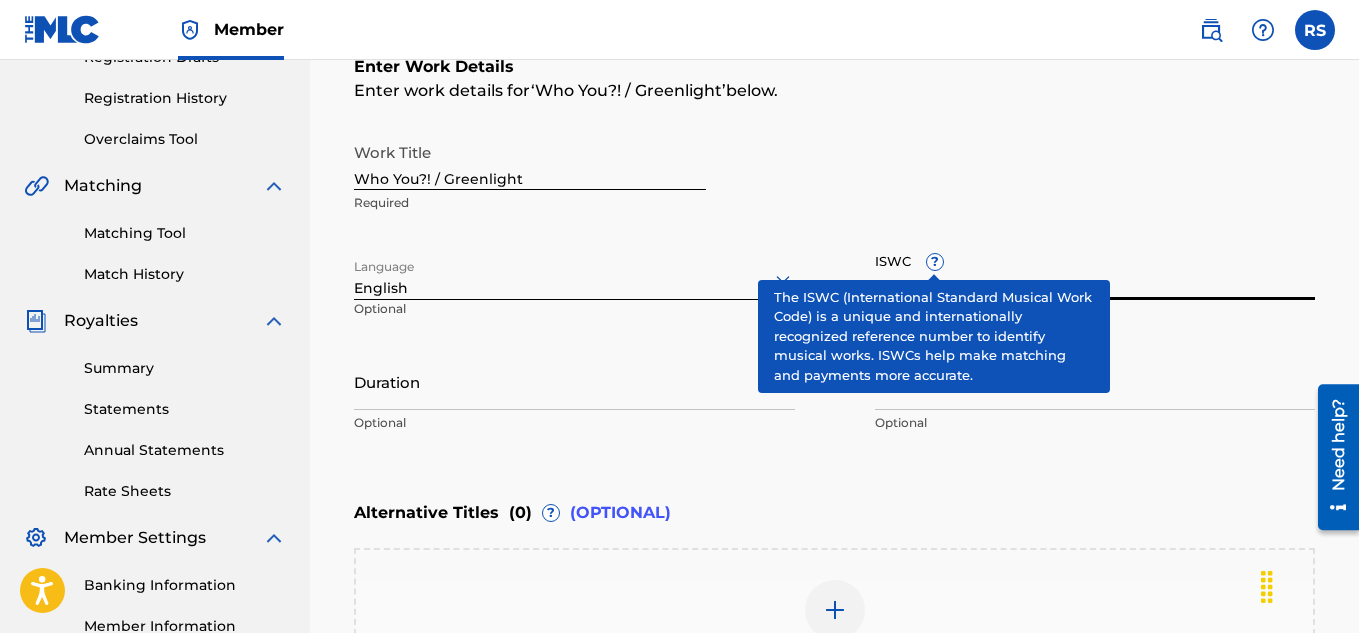 click on "Work Title   Who You?! / Greenlight Required" at bounding box center (834, 178) 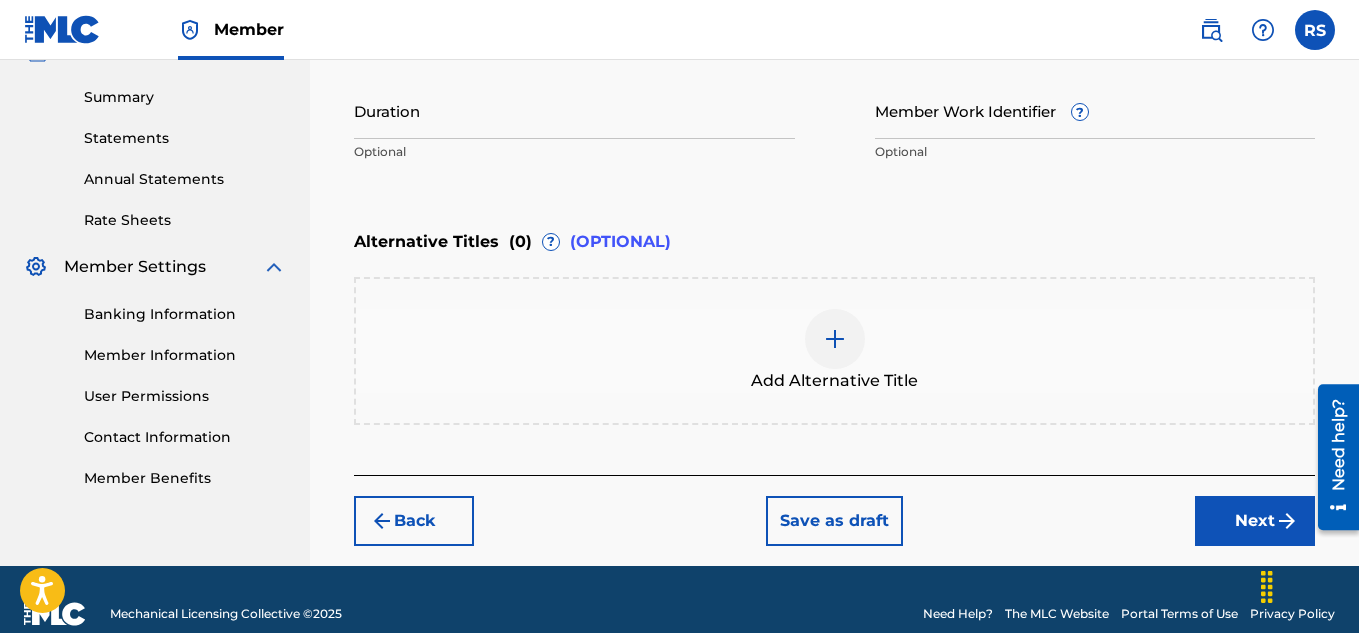 click on "Next" at bounding box center (1255, 521) 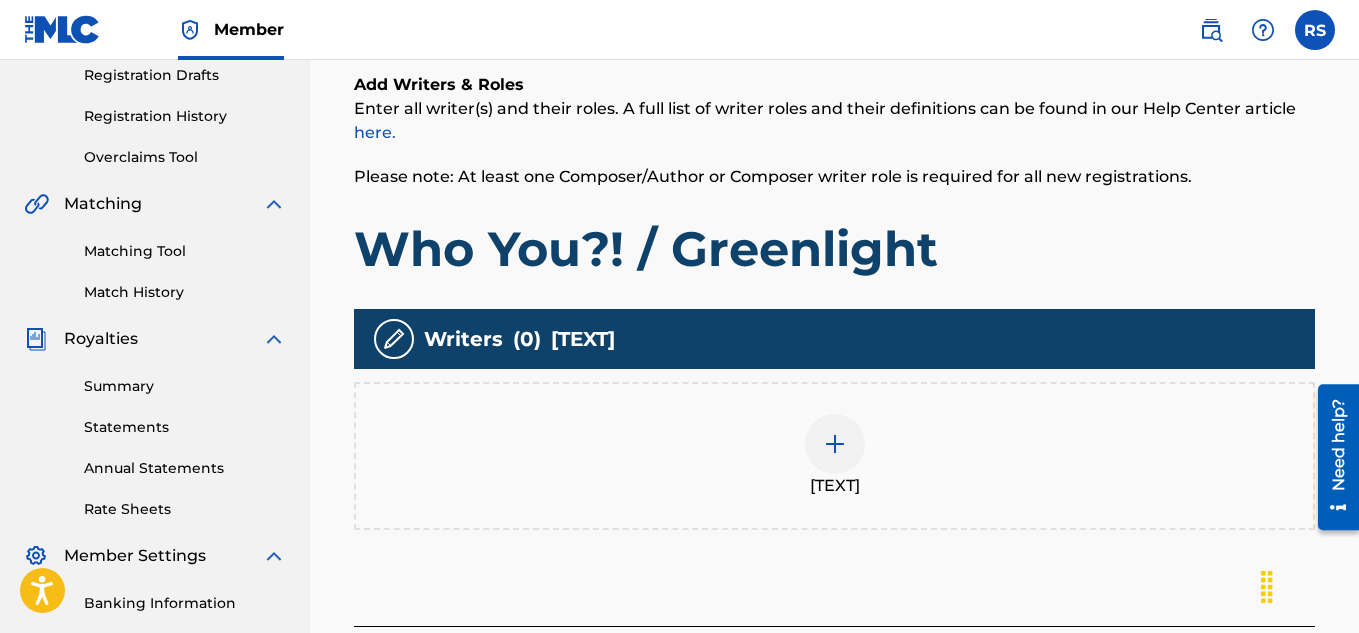 scroll, scrollTop: 307, scrollLeft: 0, axis: vertical 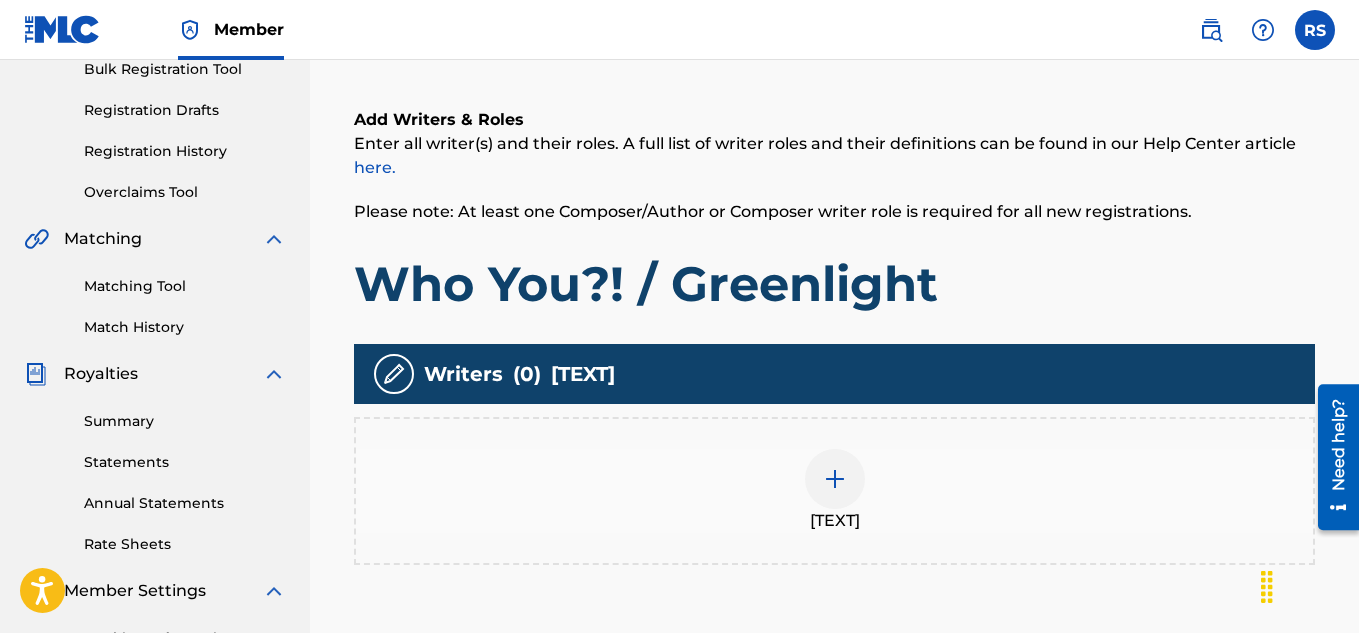 click at bounding box center [835, 479] 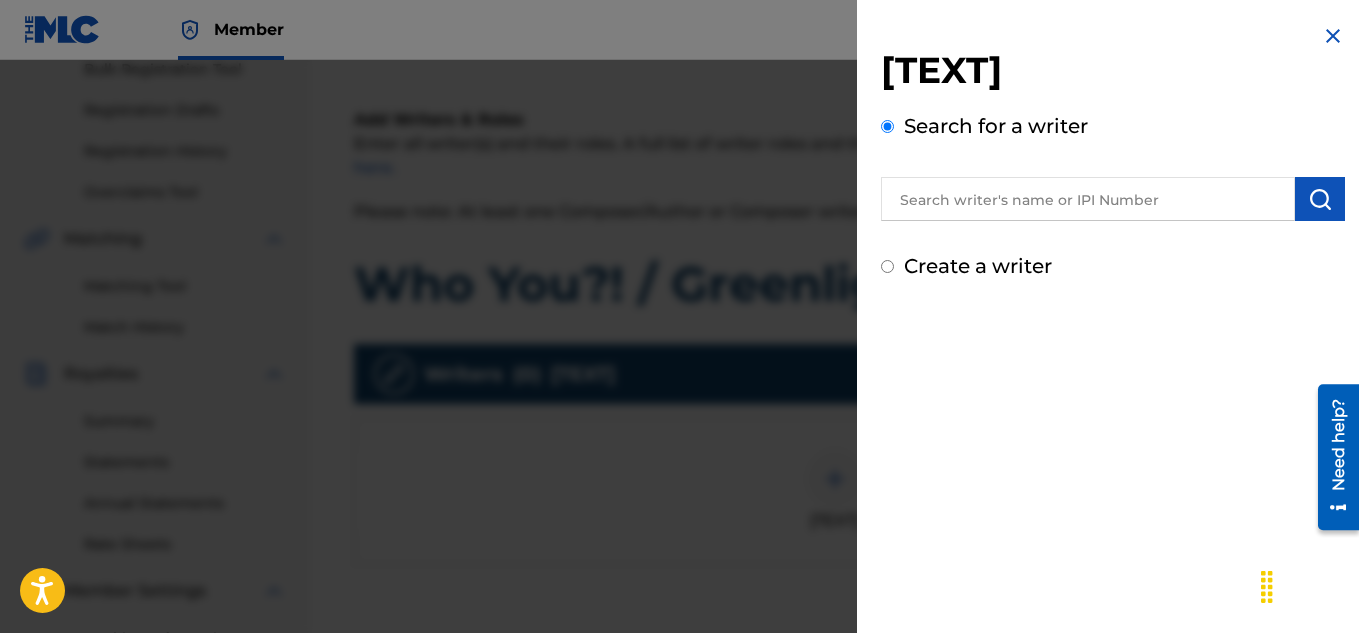 click at bounding box center (1088, 199) 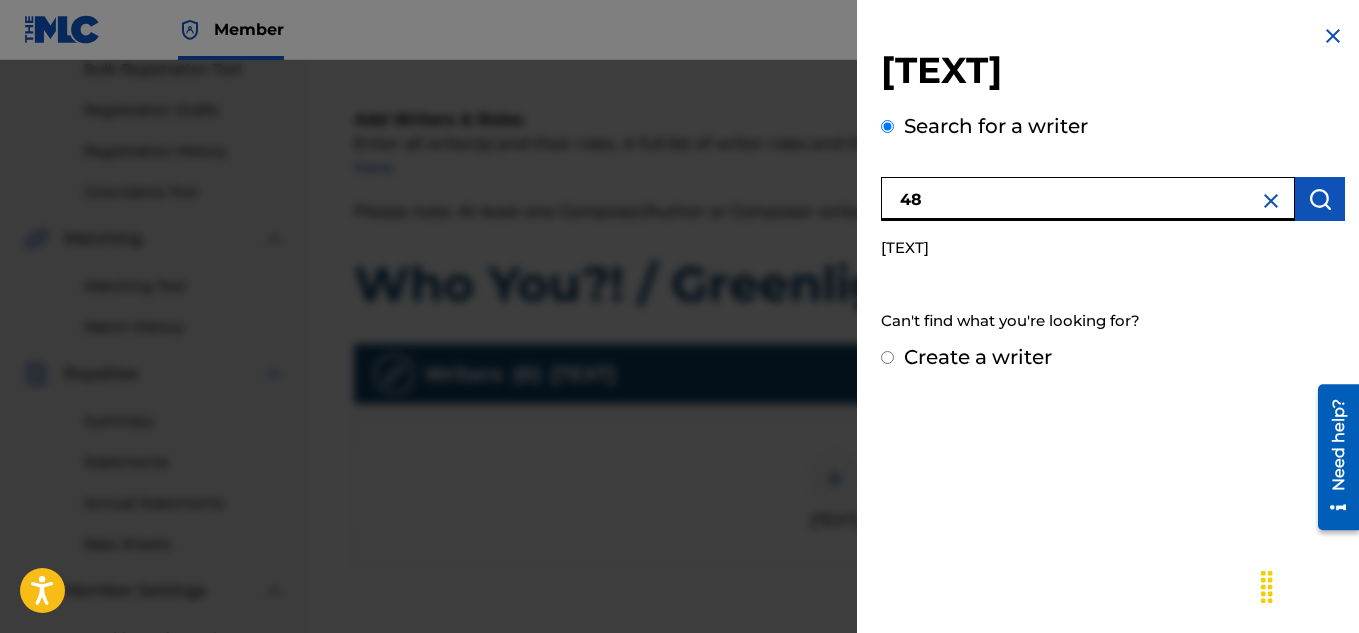 type on "4" 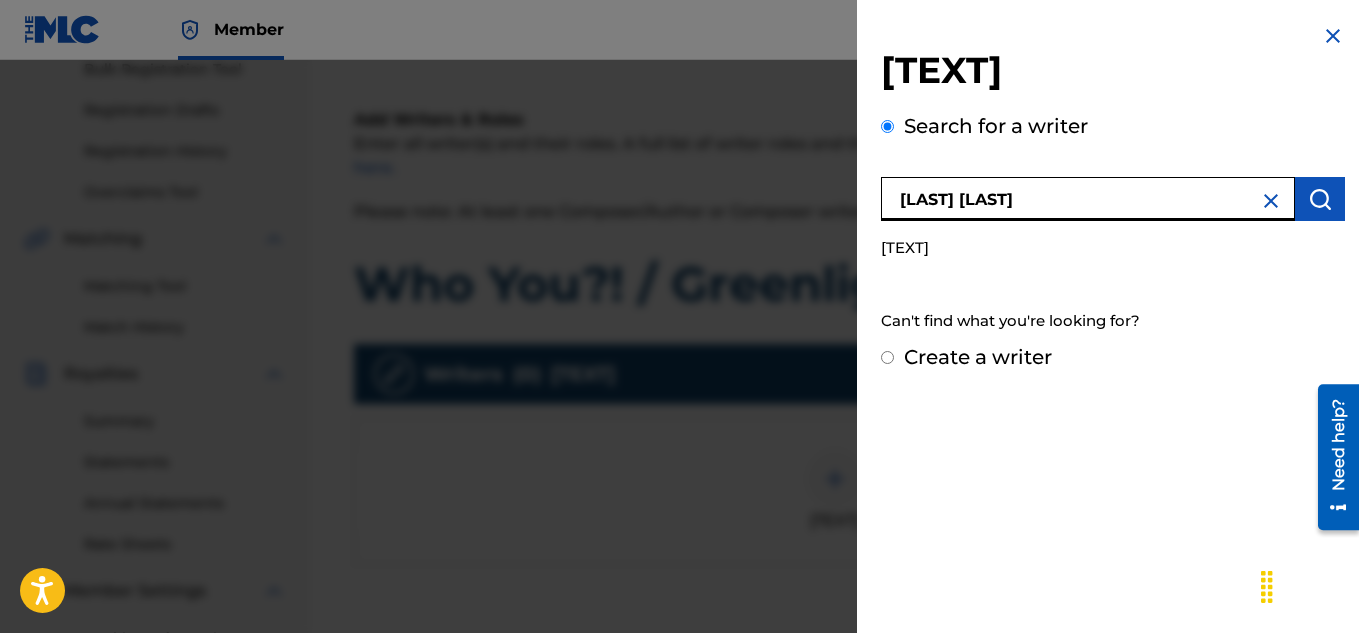 type on "[LAST] [LAST]" 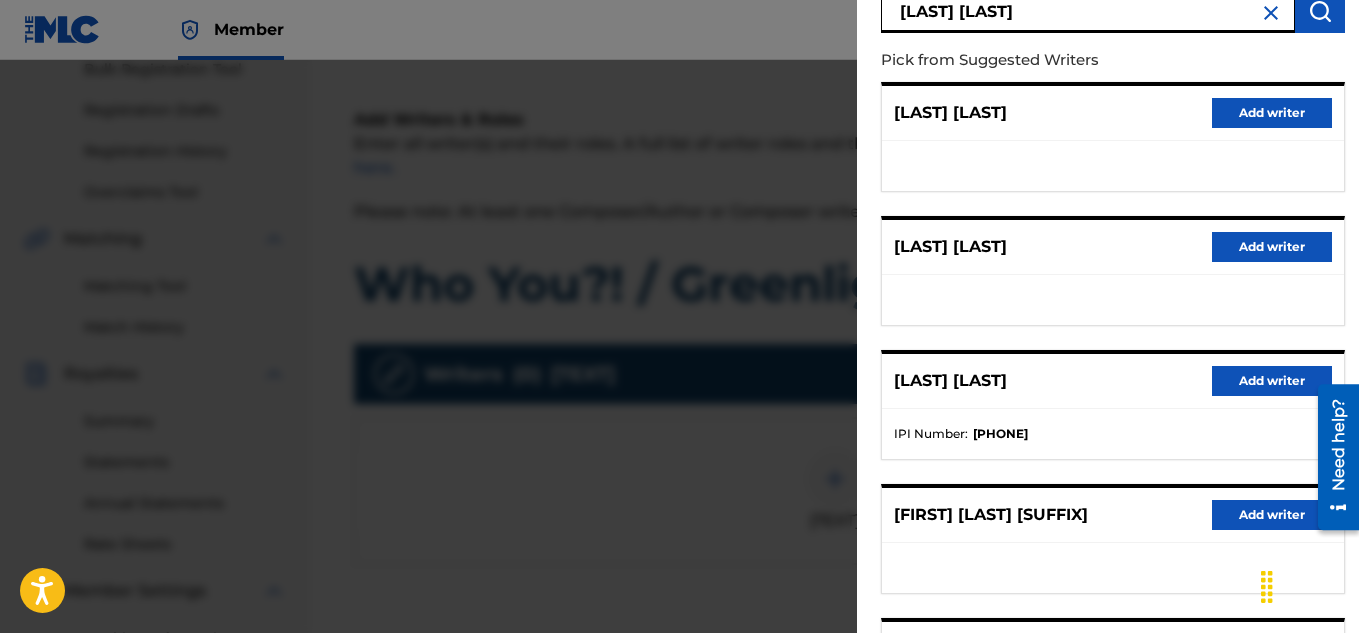scroll, scrollTop: 192, scrollLeft: 0, axis: vertical 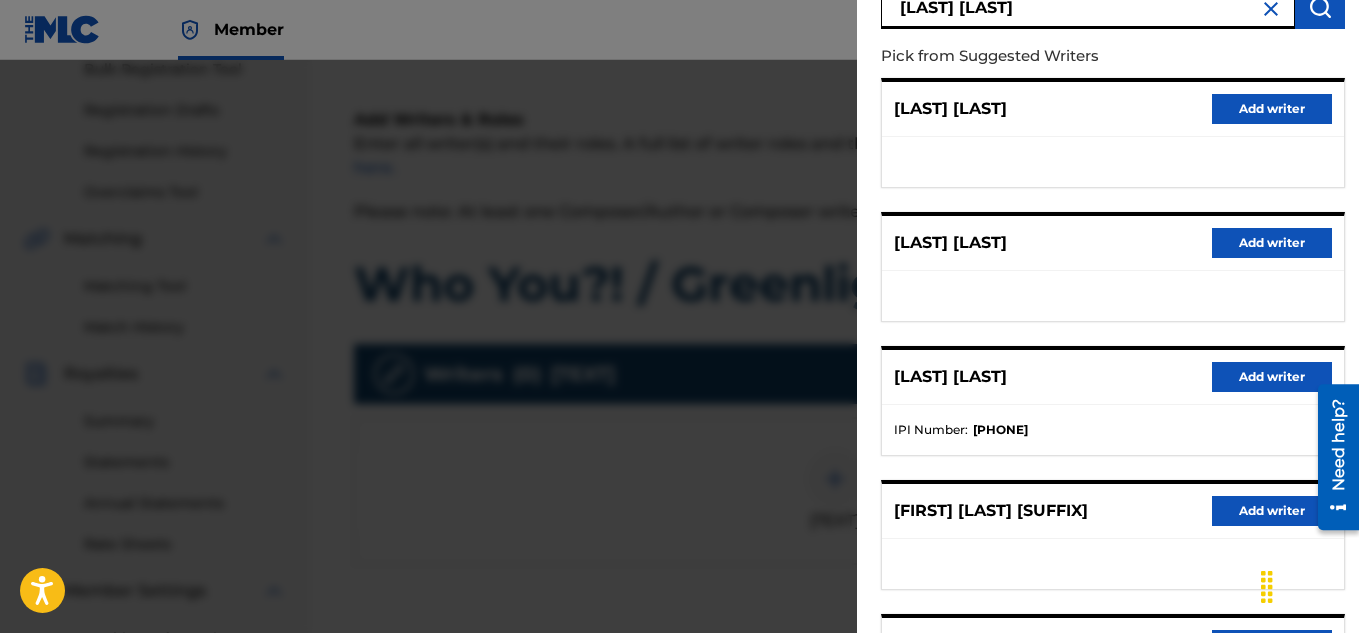 click at bounding box center [1271, 9] 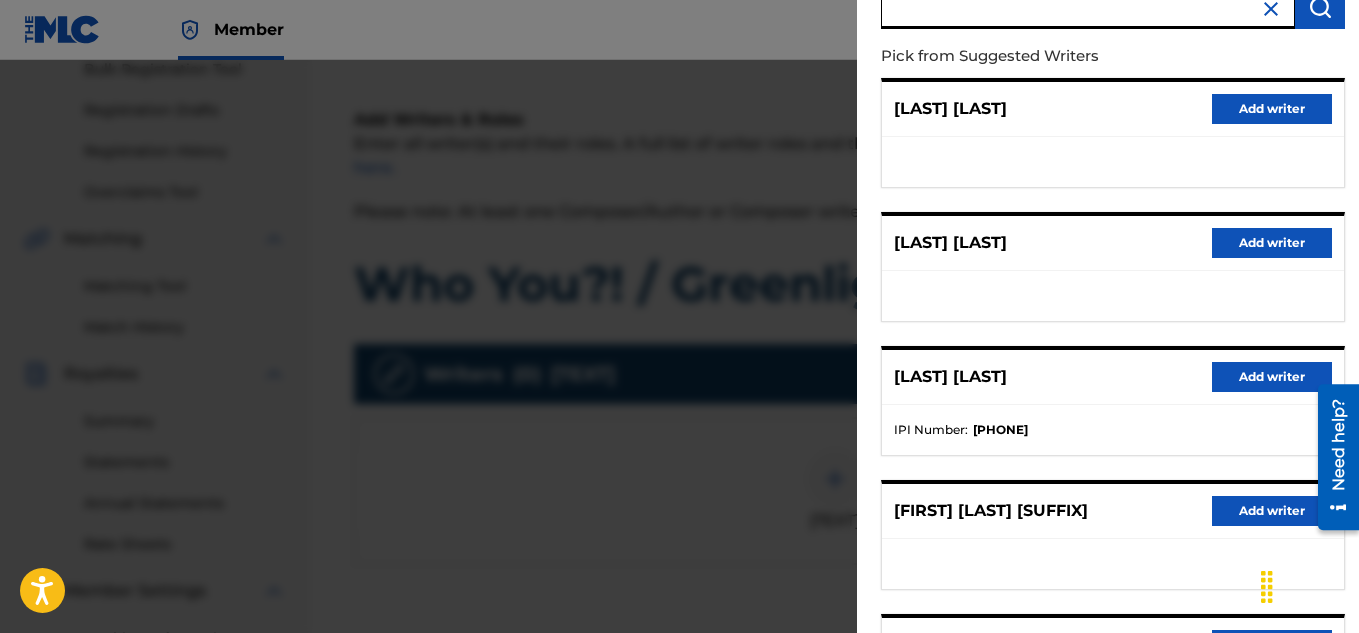 scroll, scrollTop: 0, scrollLeft: 0, axis: both 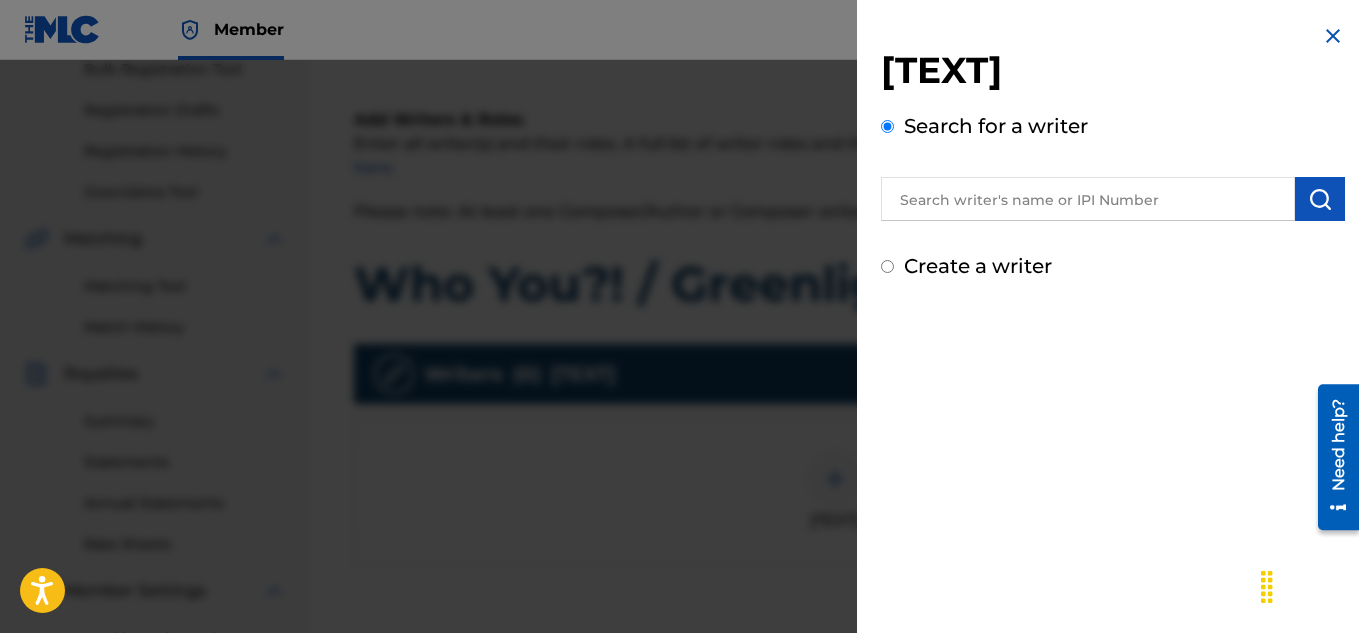 click at bounding box center (1088, 199) 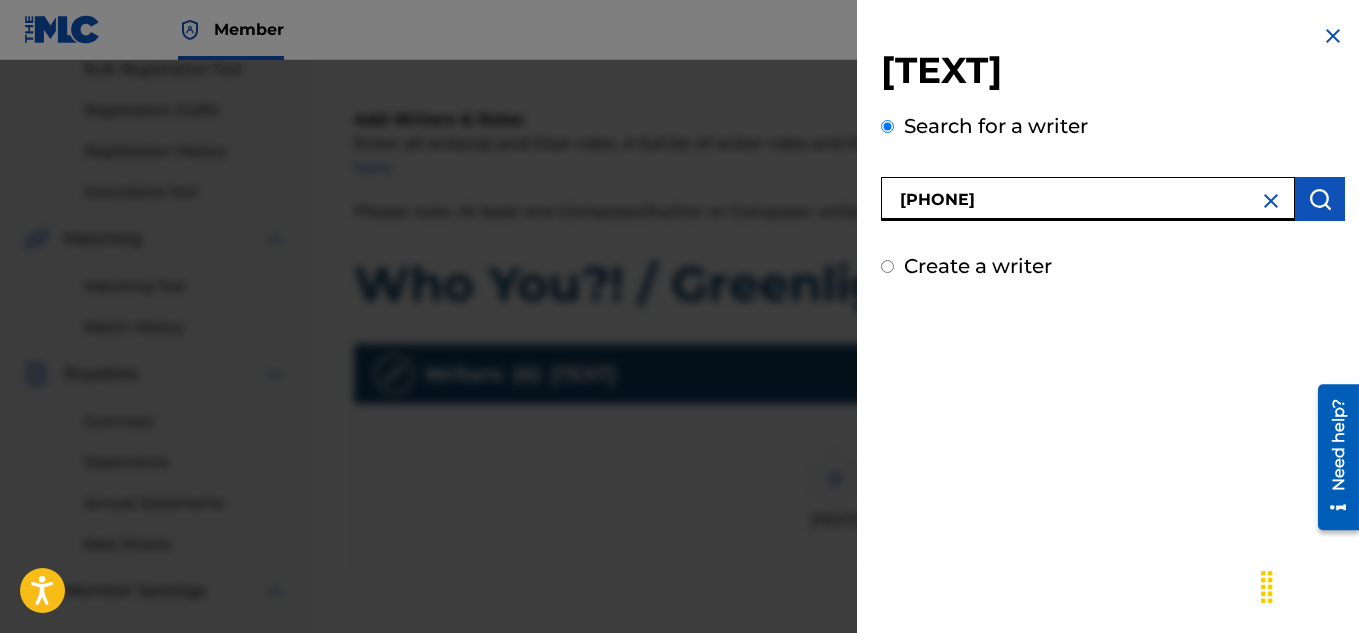 type on "[PHONE]" 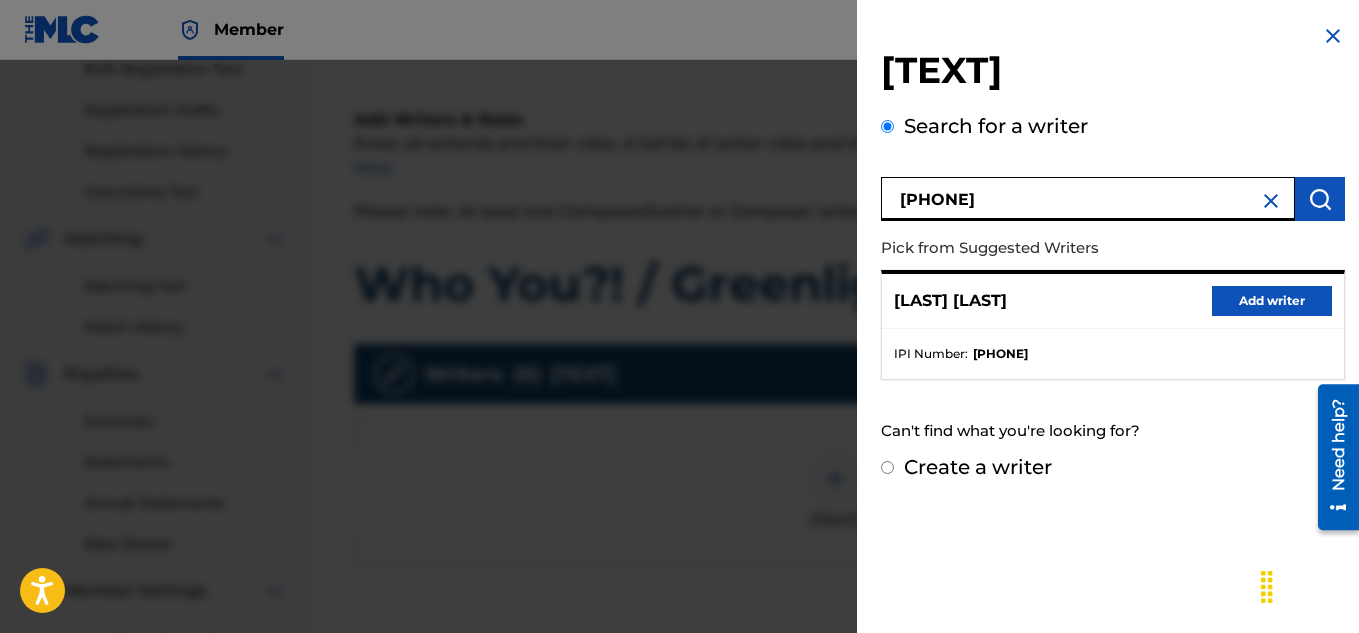 click on "Add writer" at bounding box center [1272, 301] 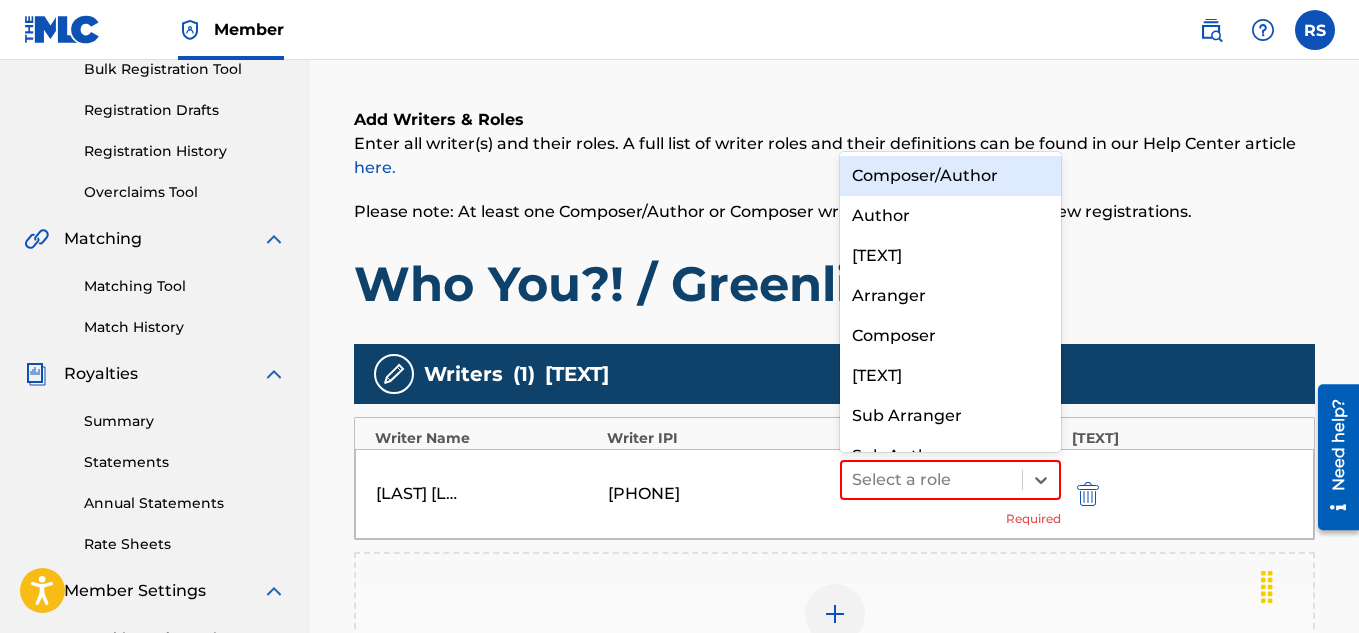 scroll, scrollTop: 28, scrollLeft: 0, axis: vertical 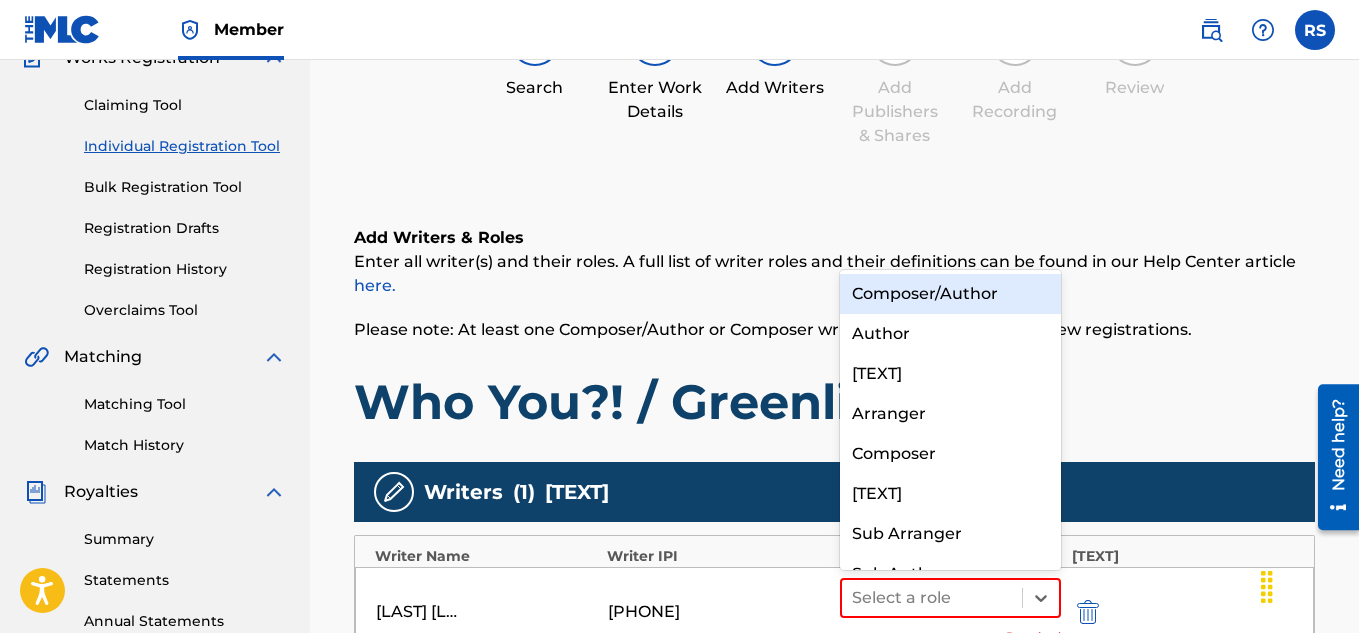 click on "Composer/Author" at bounding box center [951, 294] 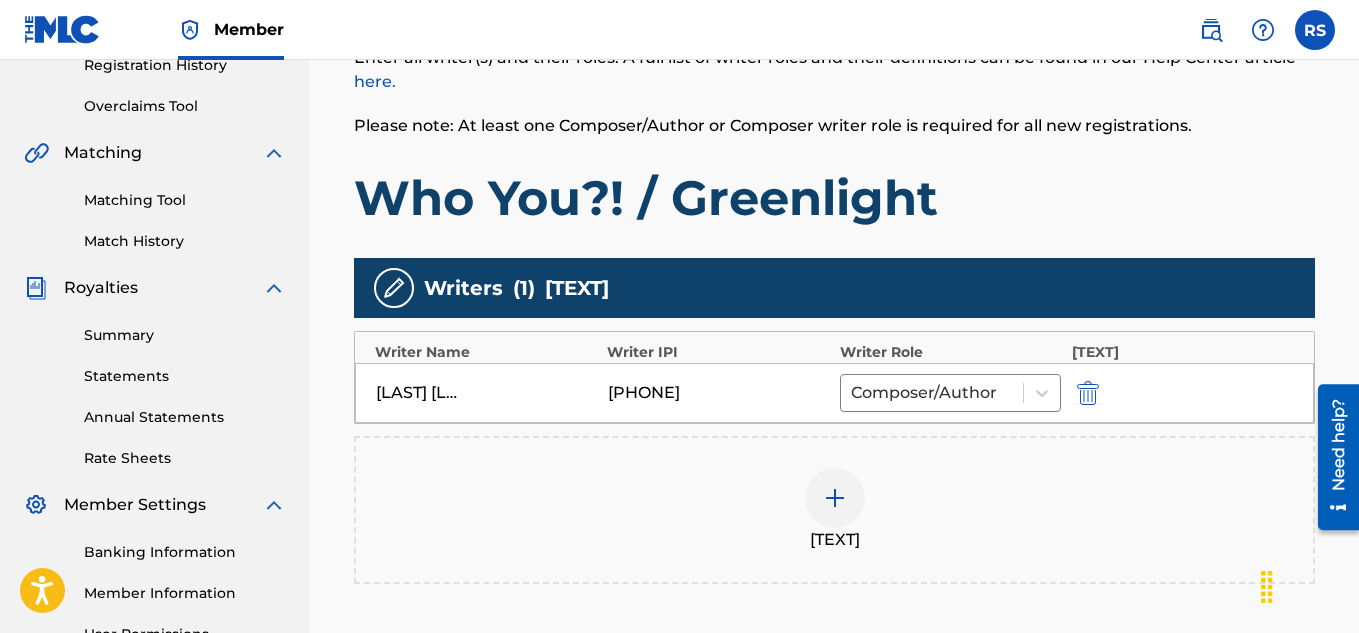scroll, scrollTop: 415, scrollLeft: 0, axis: vertical 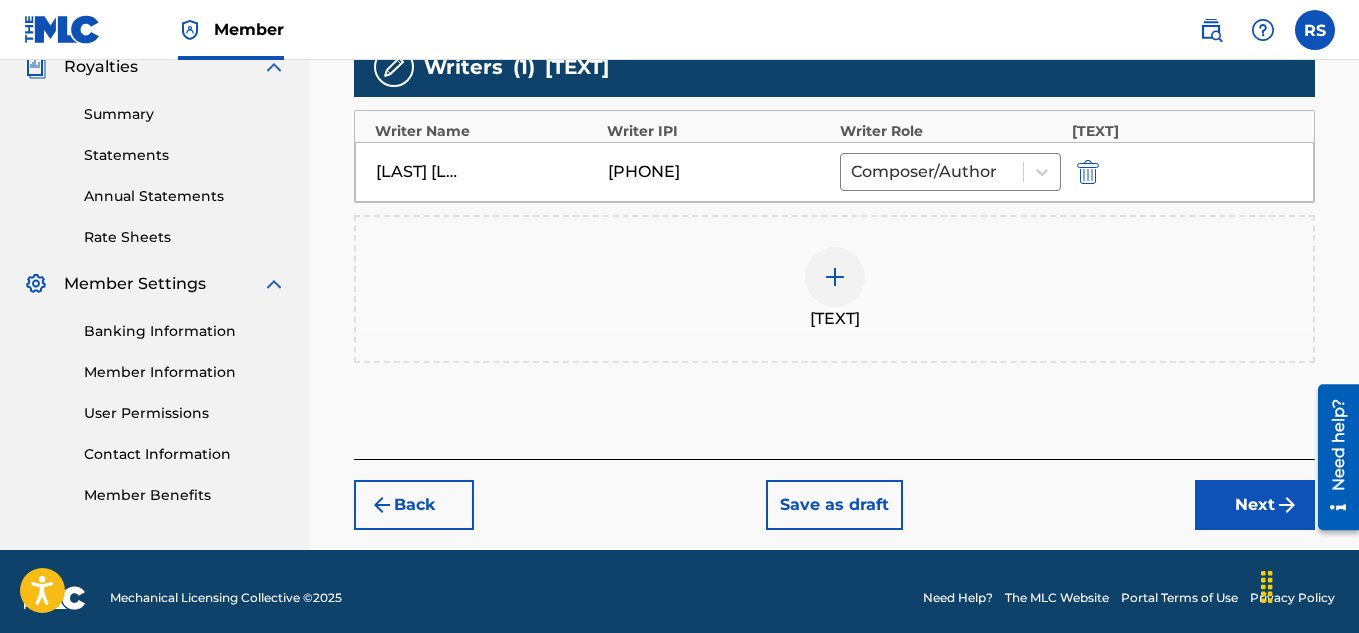 click on "Next" at bounding box center [1255, 505] 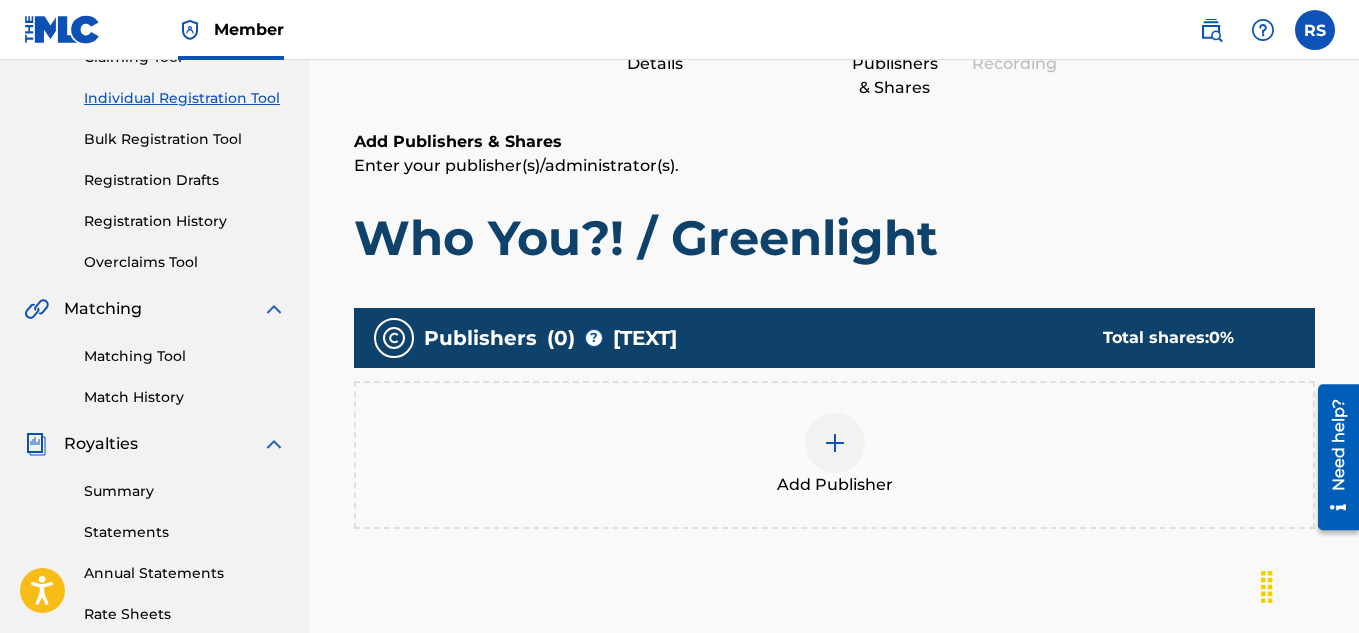 scroll, scrollTop: 284, scrollLeft: 0, axis: vertical 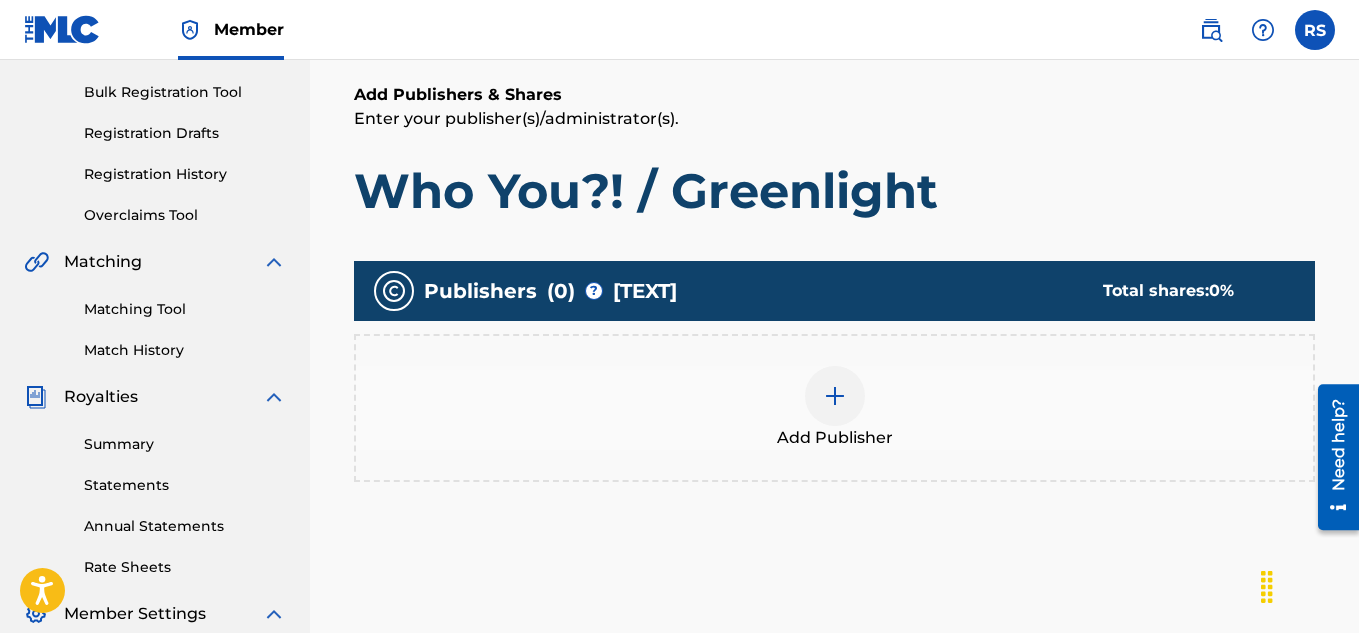 click at bounding box center (835, 396) 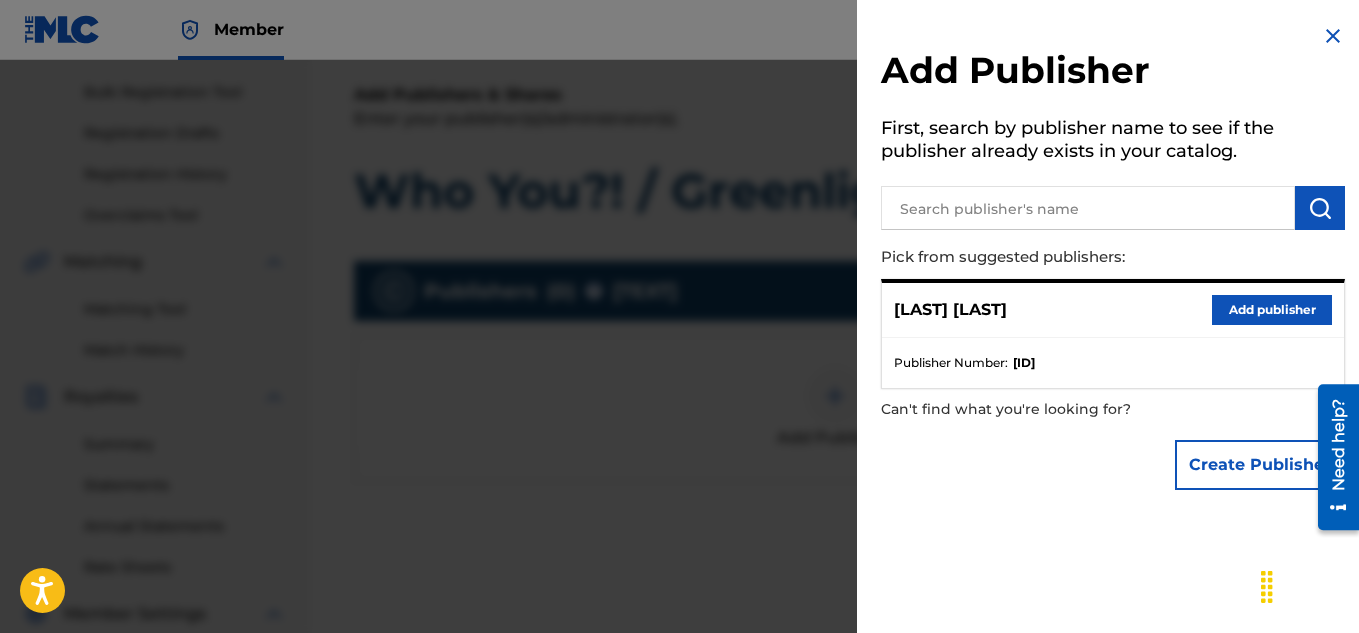 click on "[FIRST] [LAST] Add publisher" at bounding box center (1113, 310) 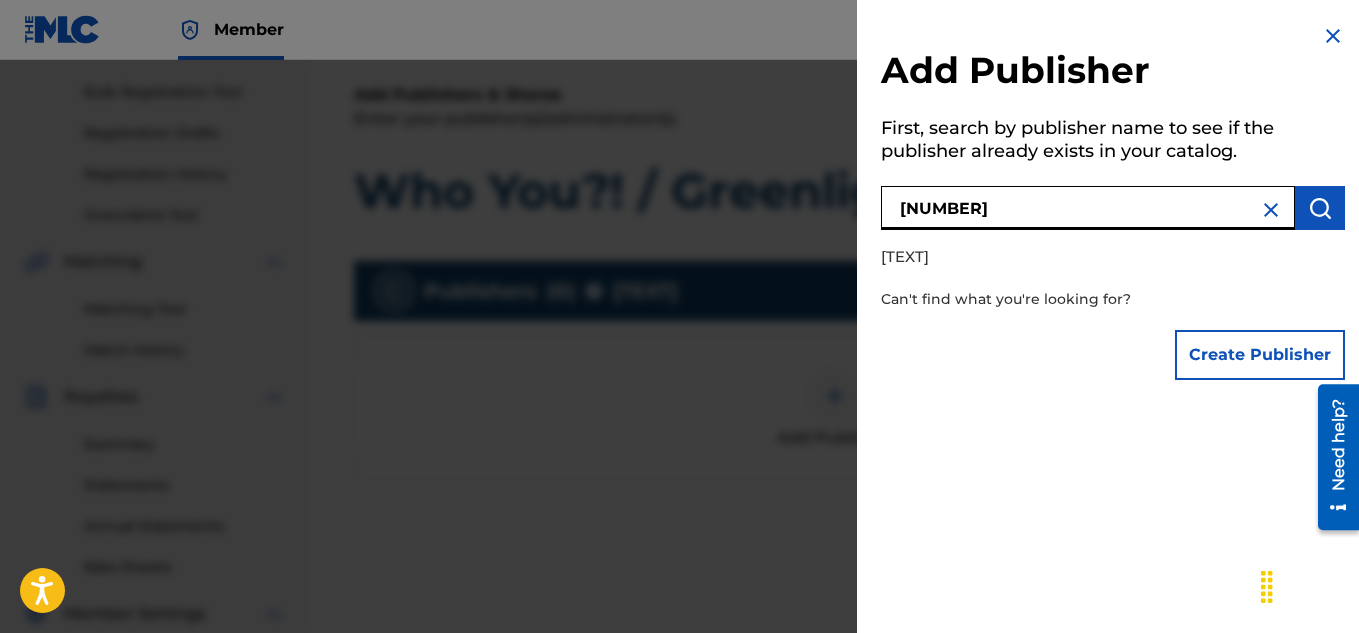 click on "[NUMBER]" at bounding box center [1088, 208] 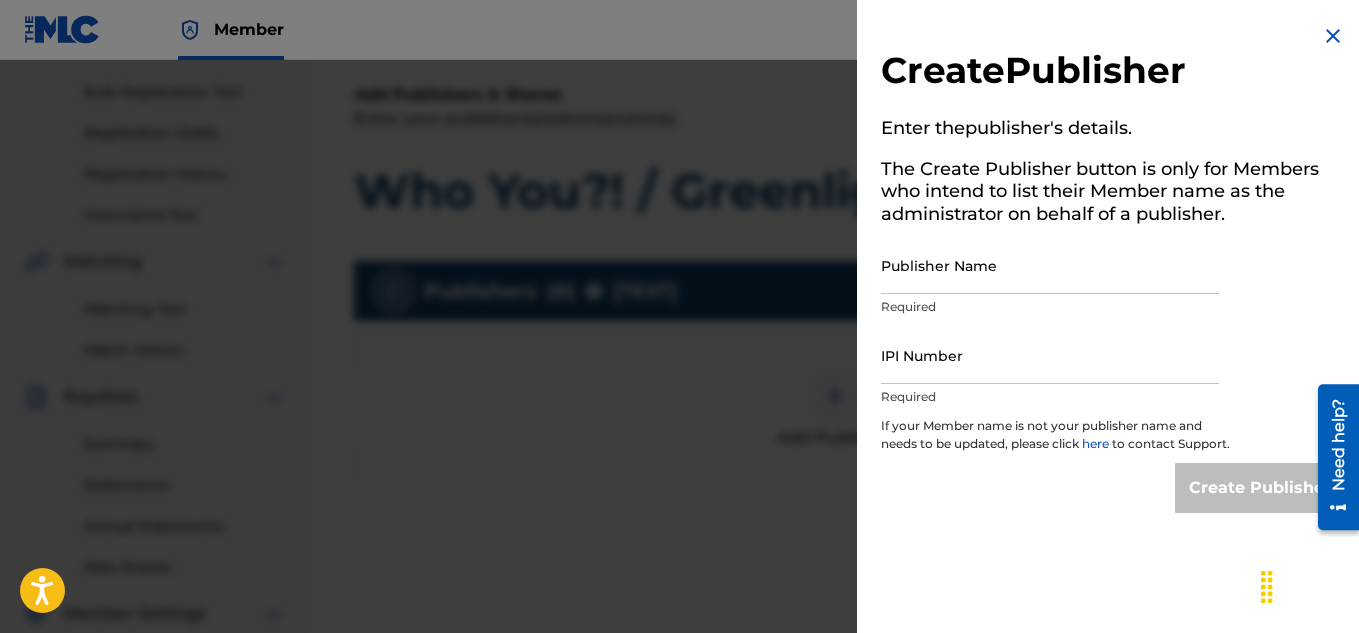 click on "Publisher Name" at bounding box center (1050, 265) 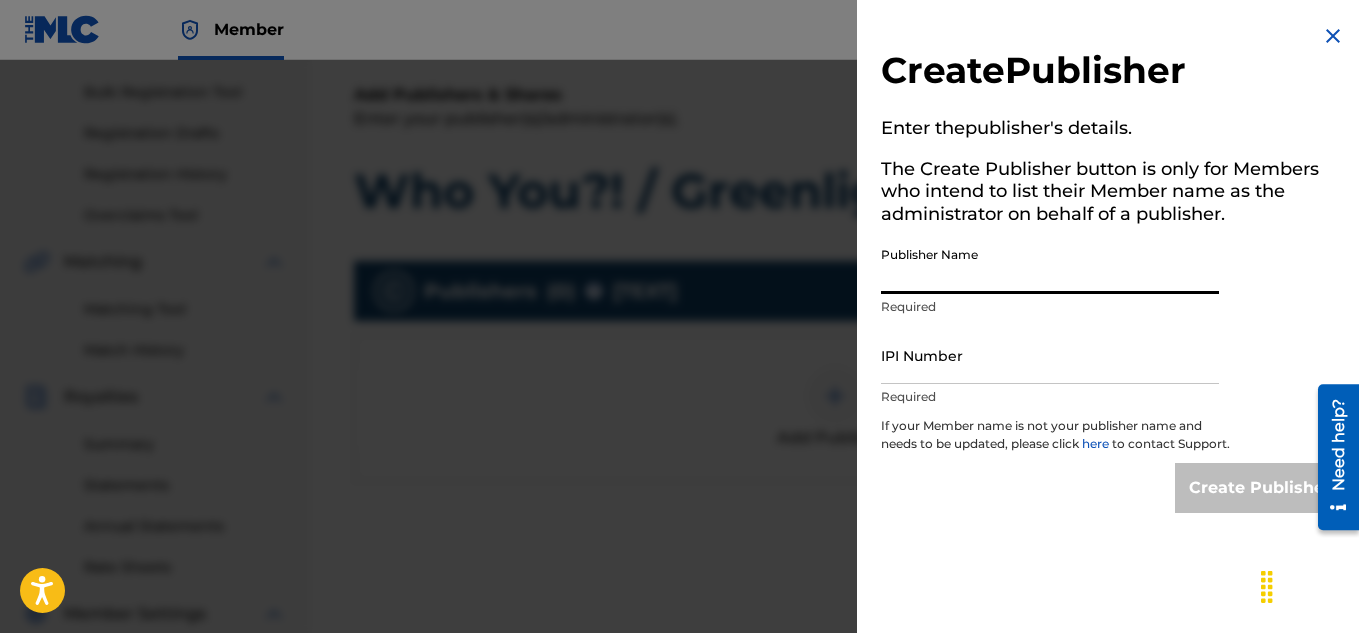 click on "Publisher Name" at bounding box center (1050, 265) 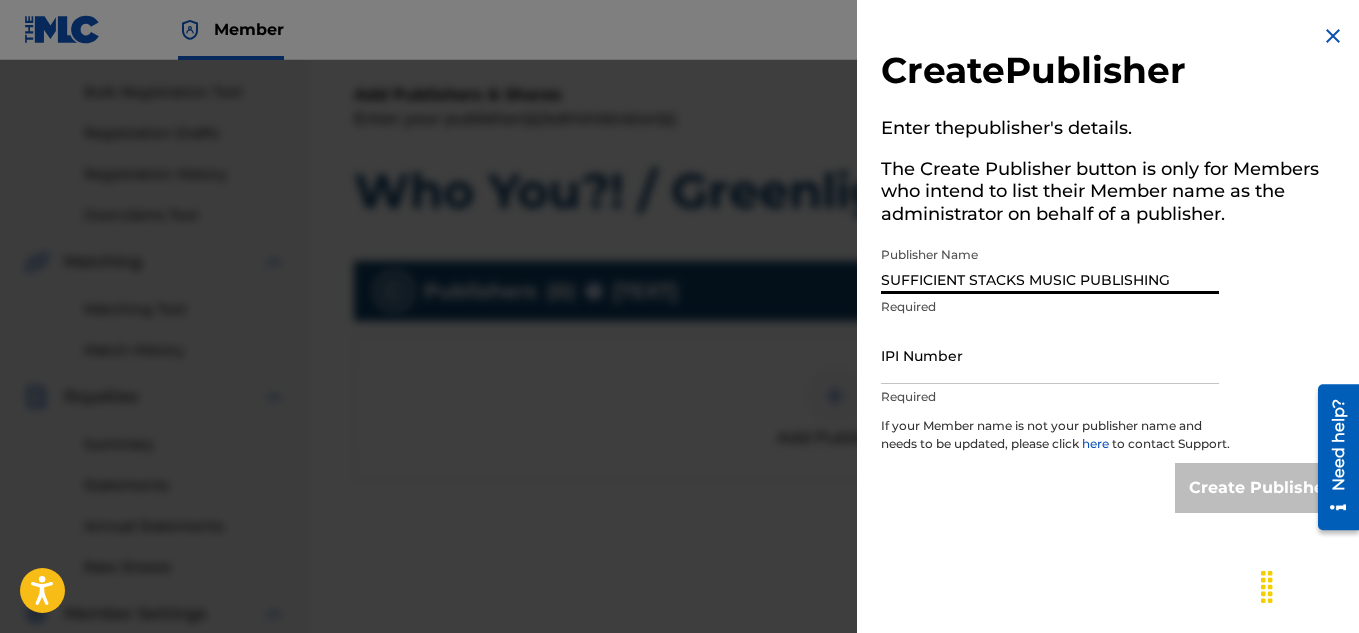 type on "SUFFICIENT STACKS MUSIC PUBLISHING" 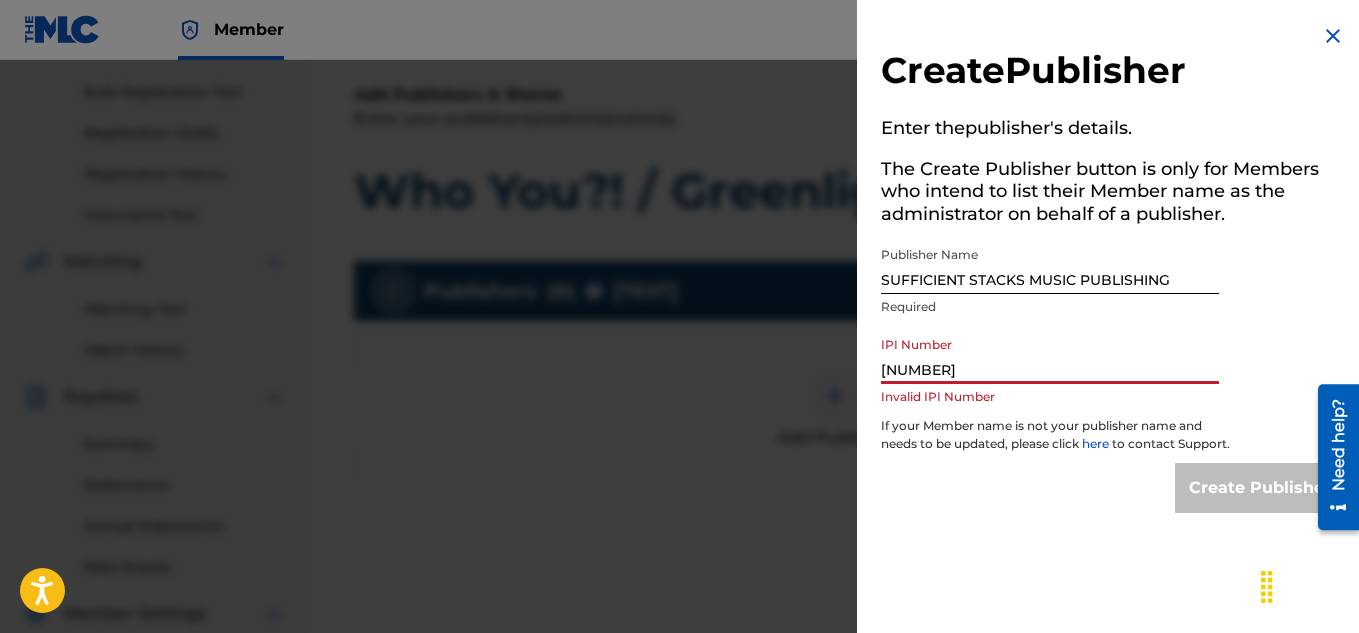 type on "[NUMBER]" 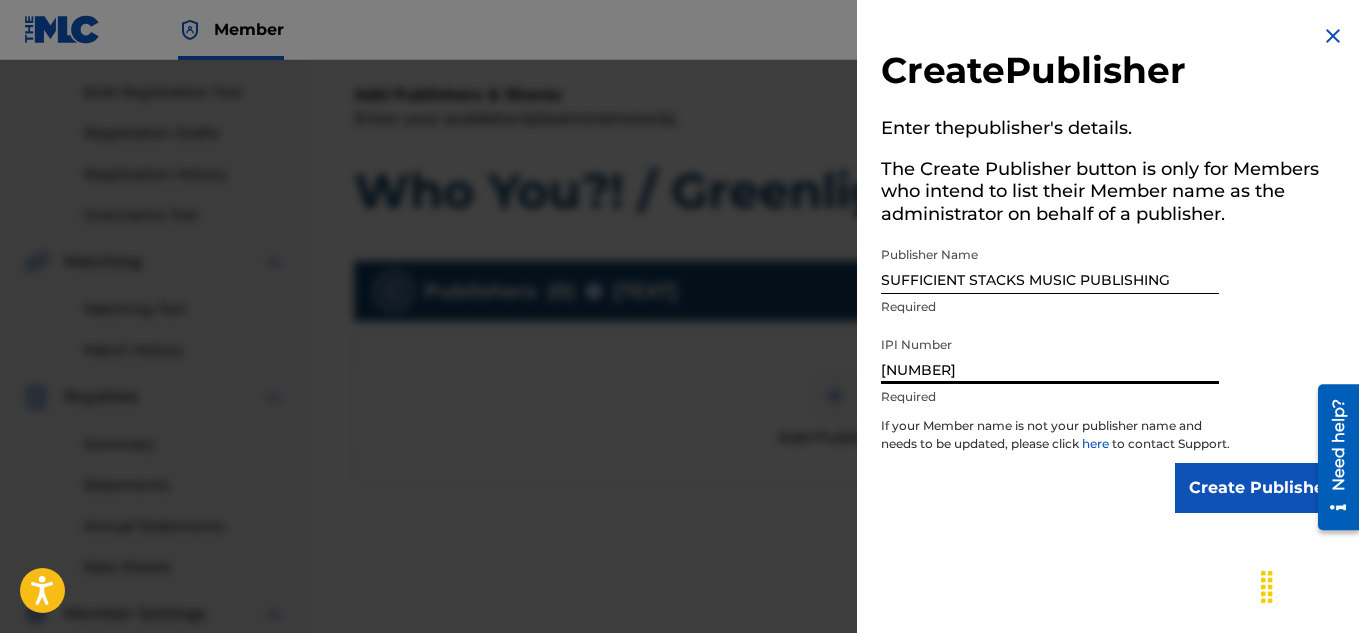 click on "Create Publisher" at bounding box center [1260, 488] 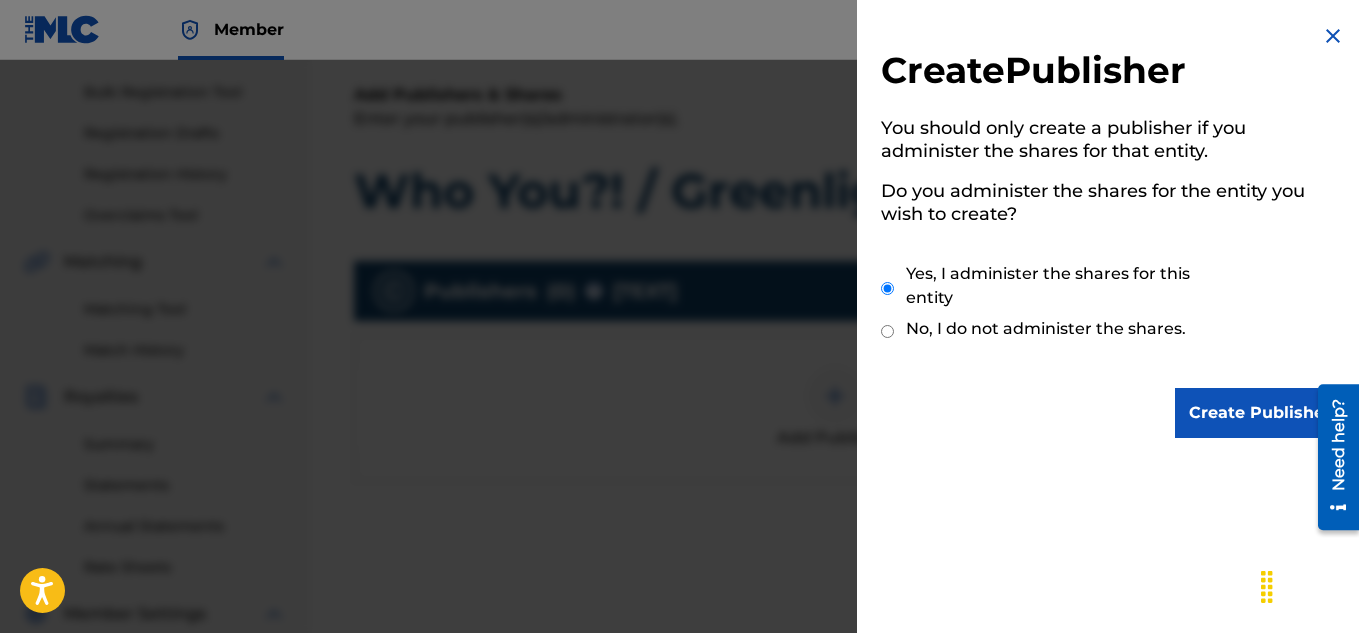 click on "Create Publisher" at bounding box center (1260, 413) 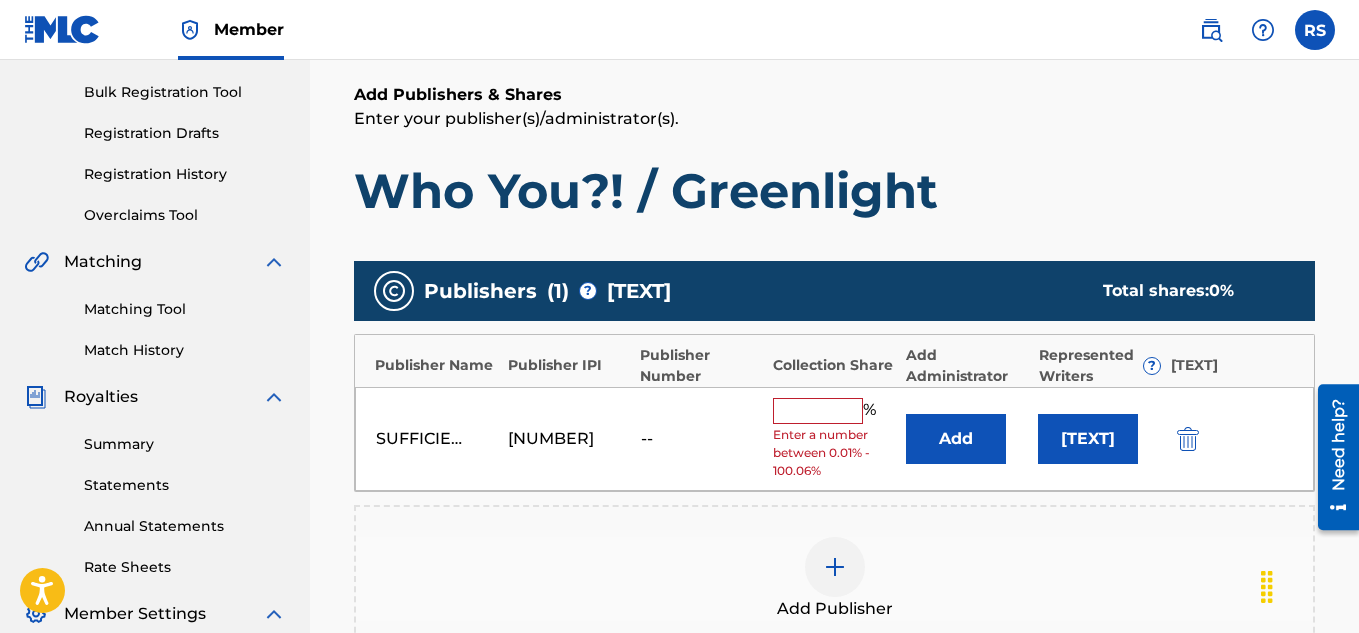 click at bounding box center (818, 411) 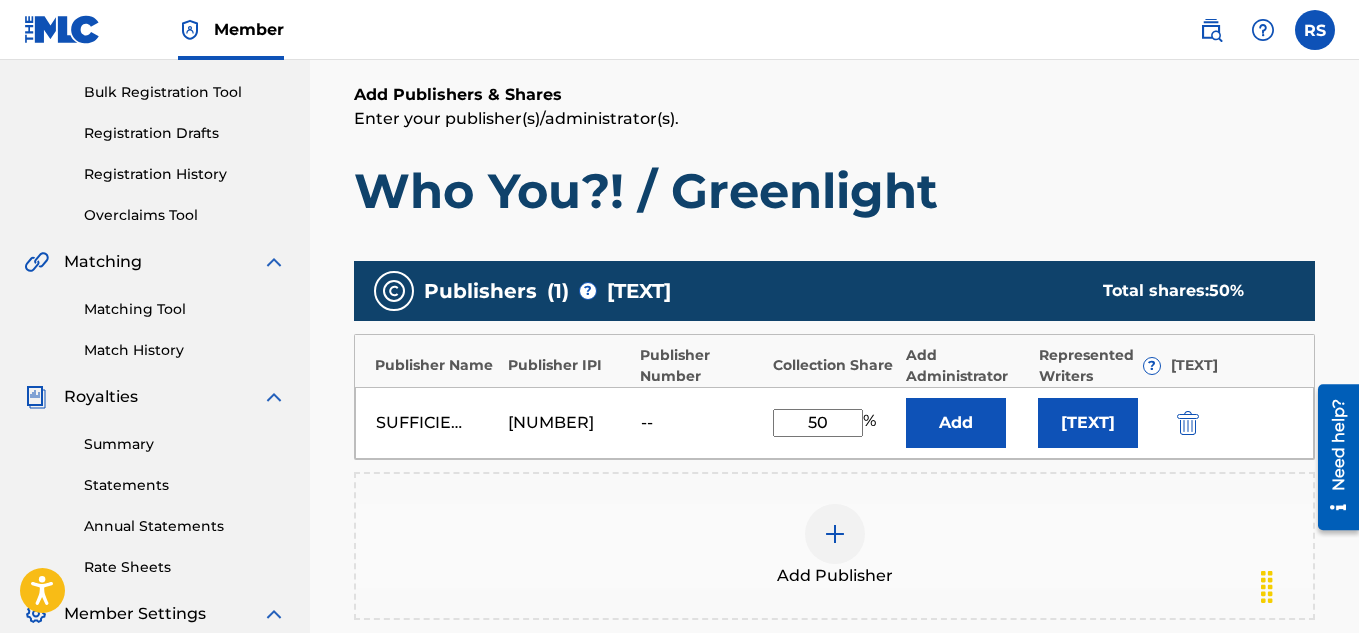 type on "50" 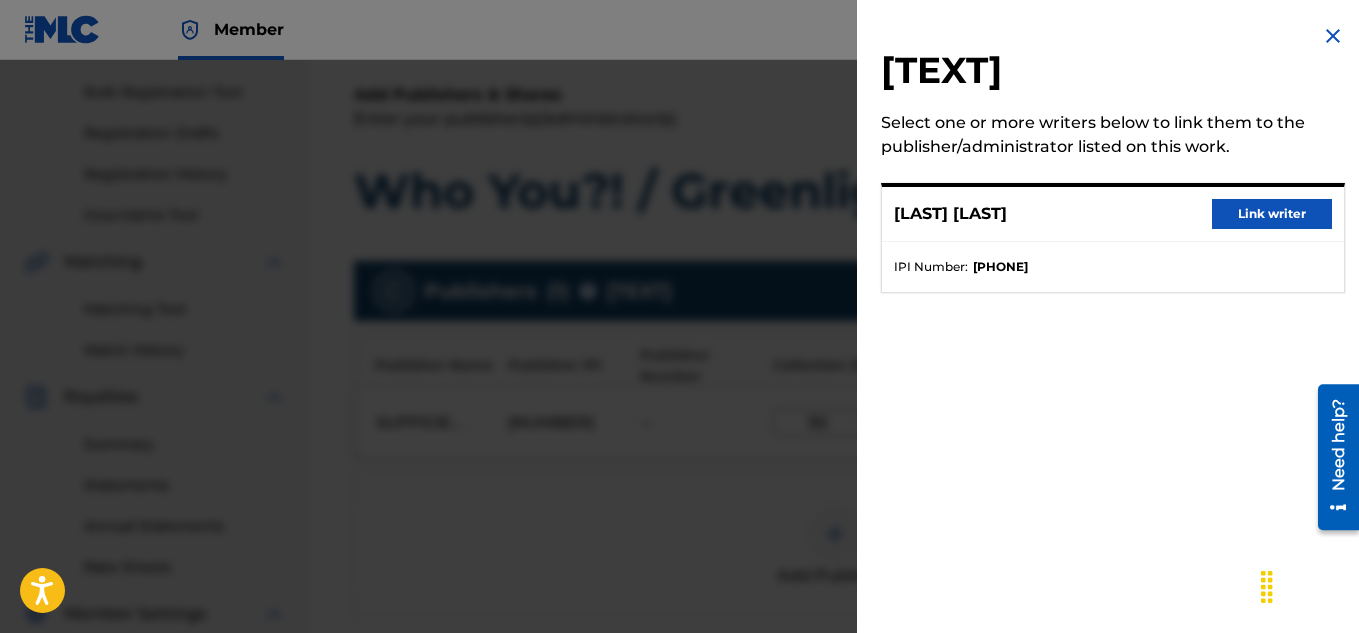 click on "Link writer" at bounding box center (1272, 214) 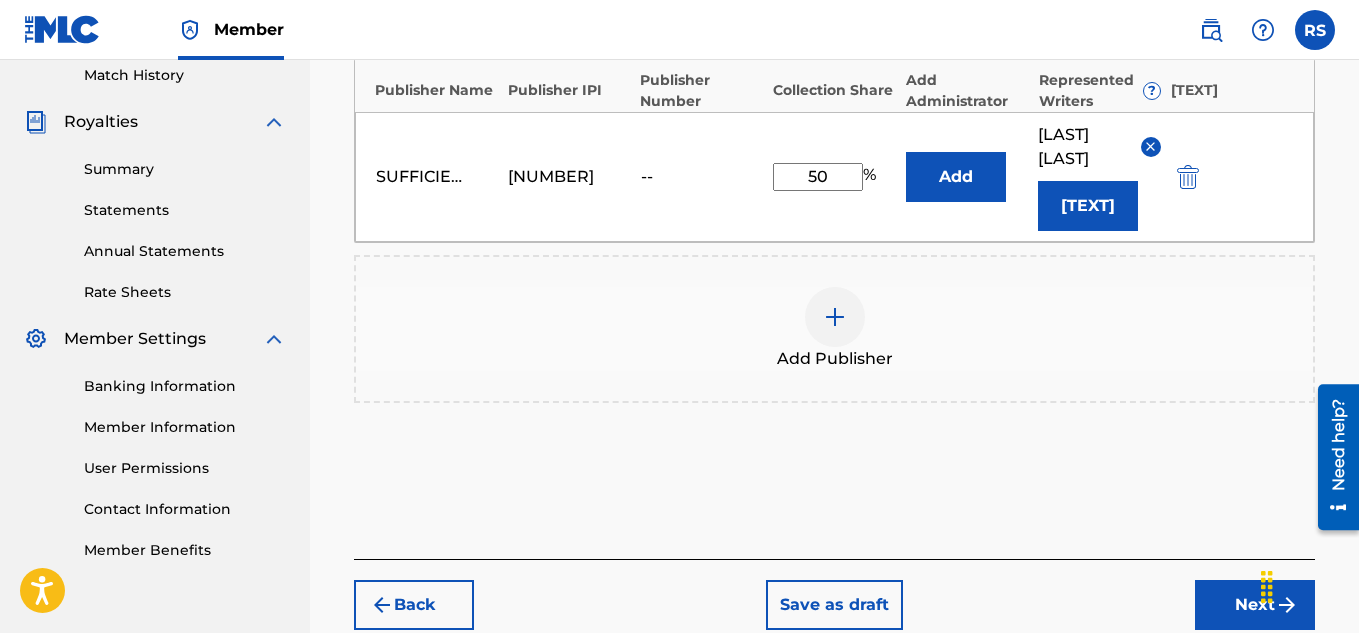 scroll, scrollTop: 696, scrollLeft: 0, axis: vertical 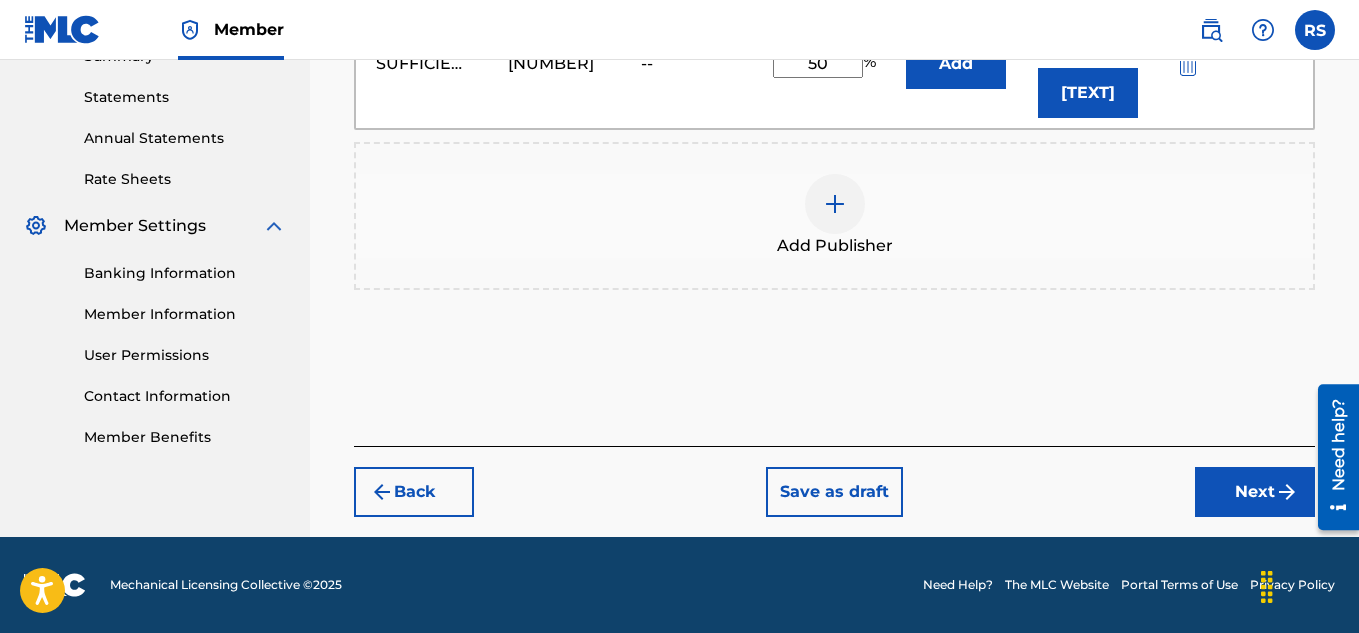 click on "Next" at bounding box center [1255, 492] 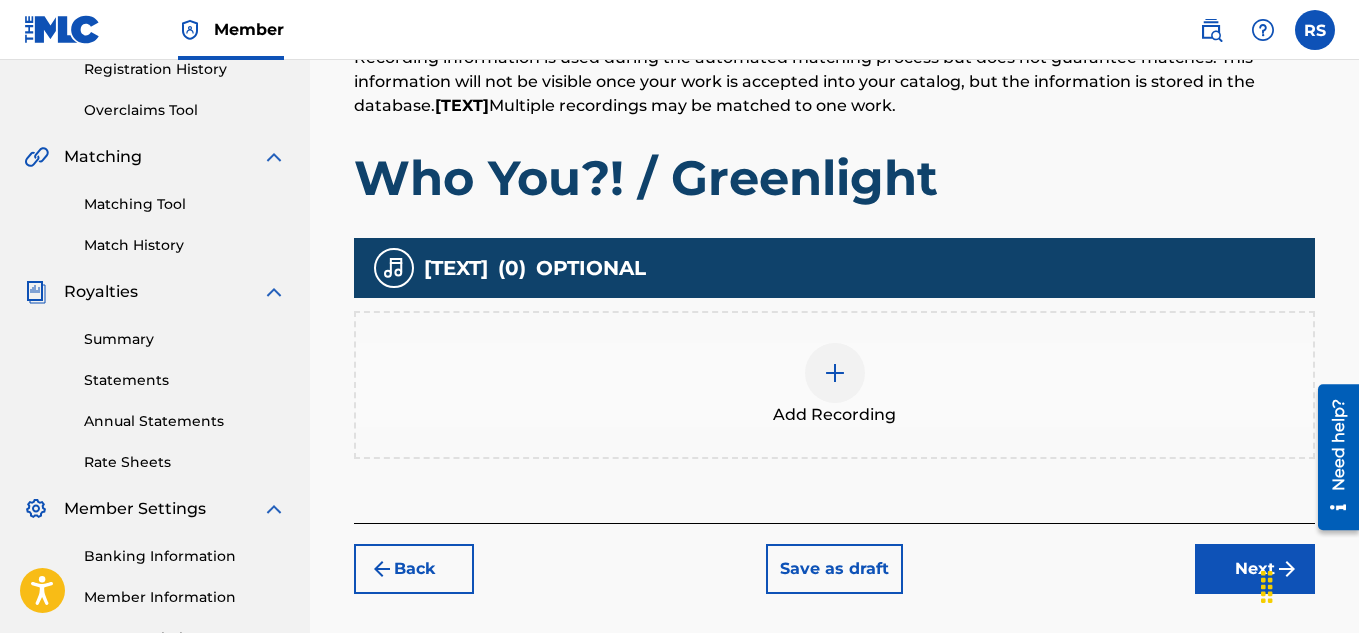 scroll, scrollTop: 393, scrollLeft: 0, axis: vertical 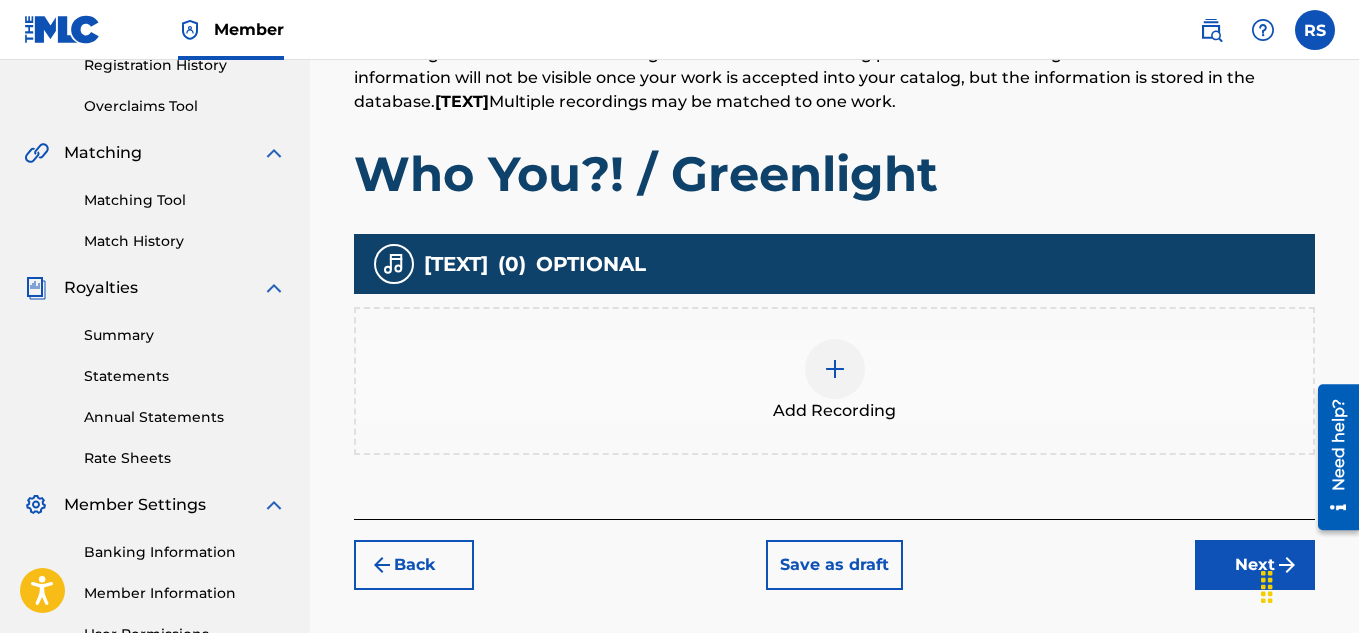 click at bounding box center [835, 369] 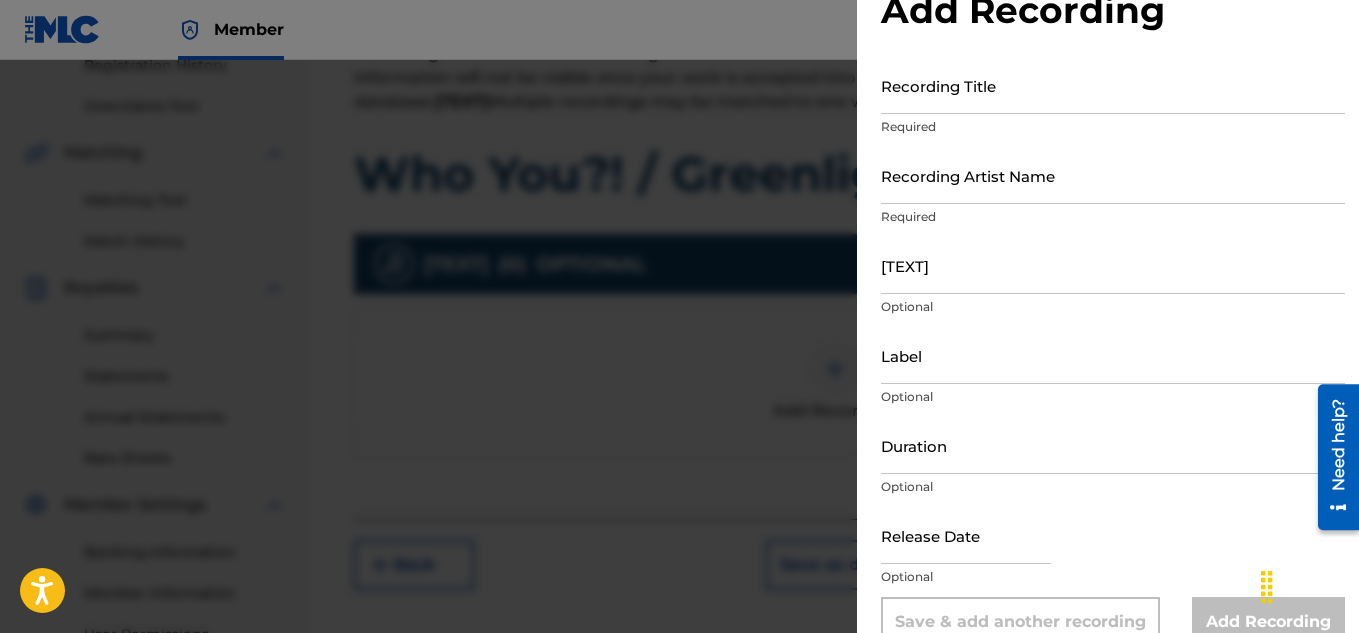 scroll, scrollTop: 0, scrollLeft: 0, axis: both 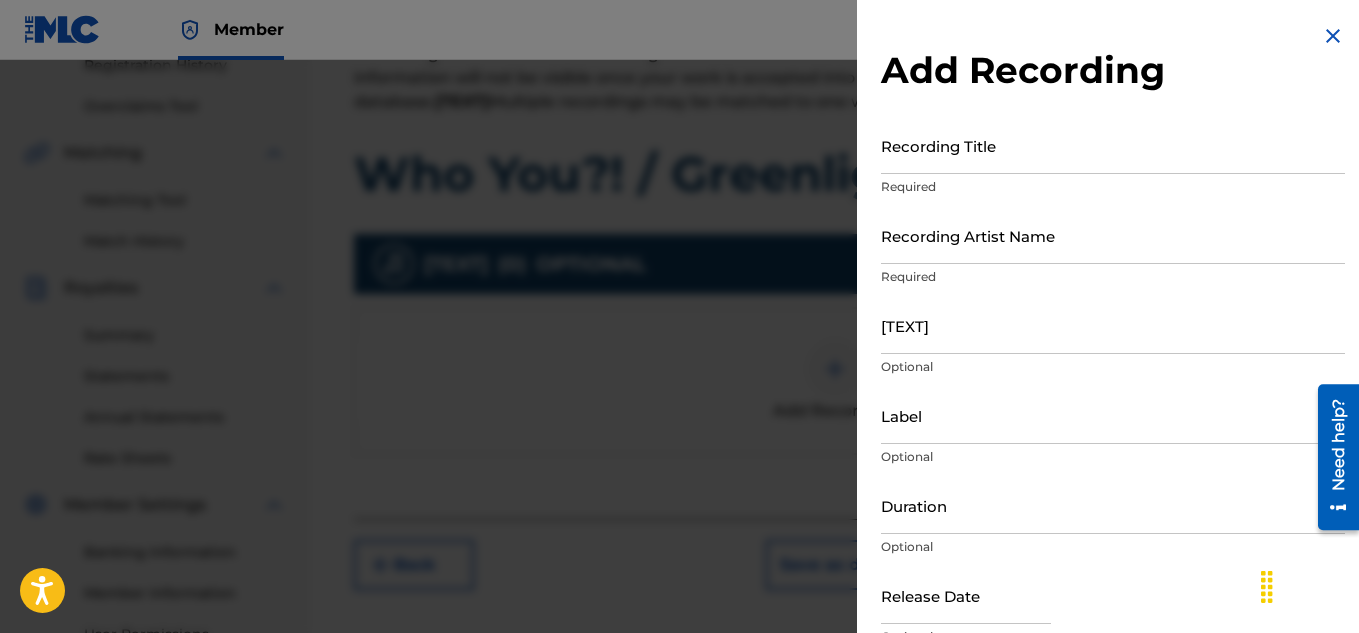 click on "Recording Title" at bounding box center [1113, 145] 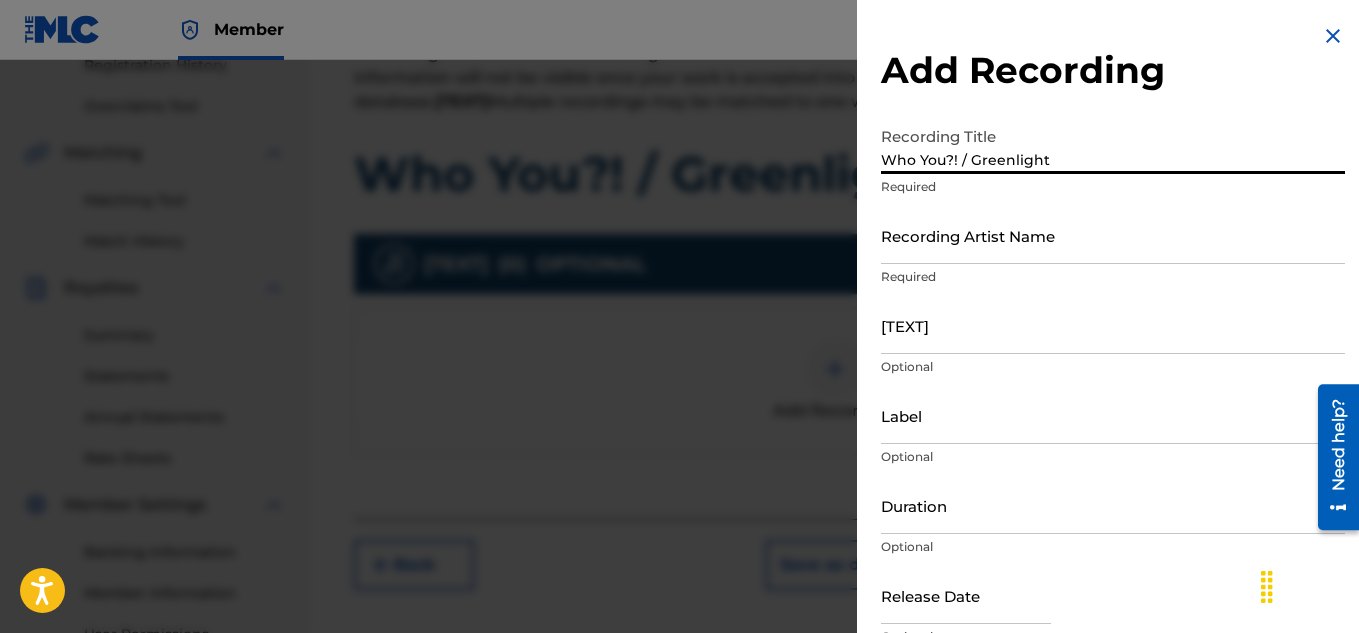 type on "Who You?! / Greenlight" 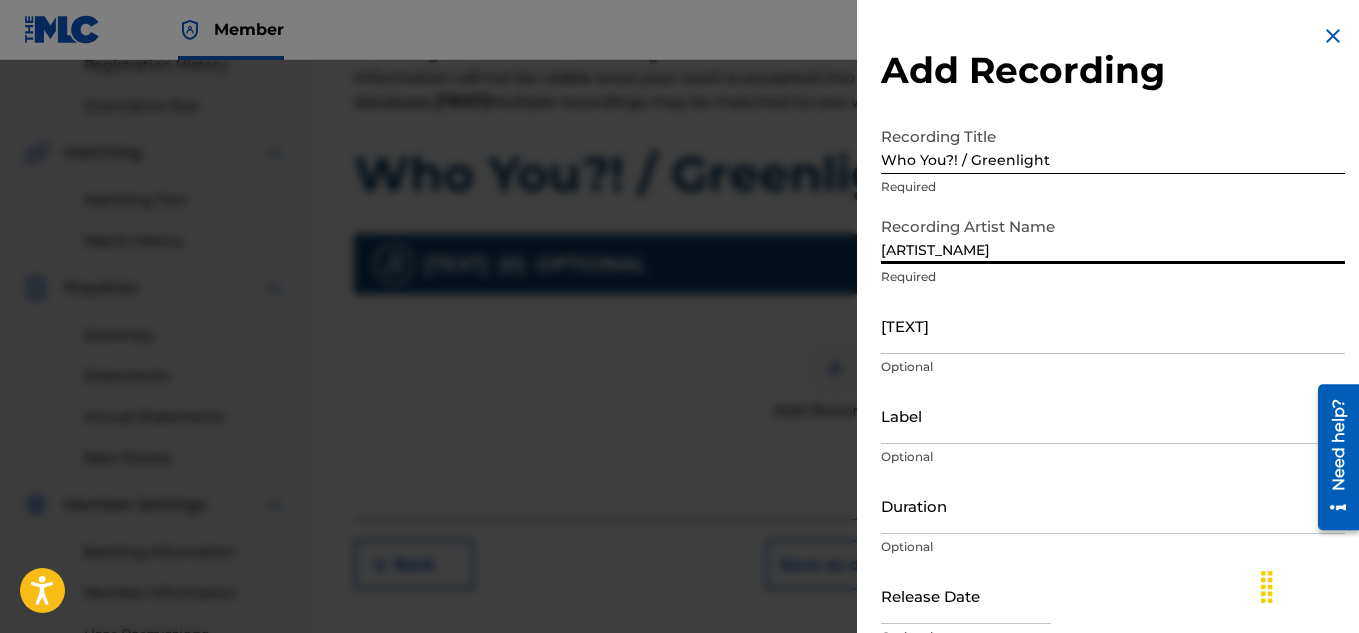 type on "[ARTIST_NAME]" 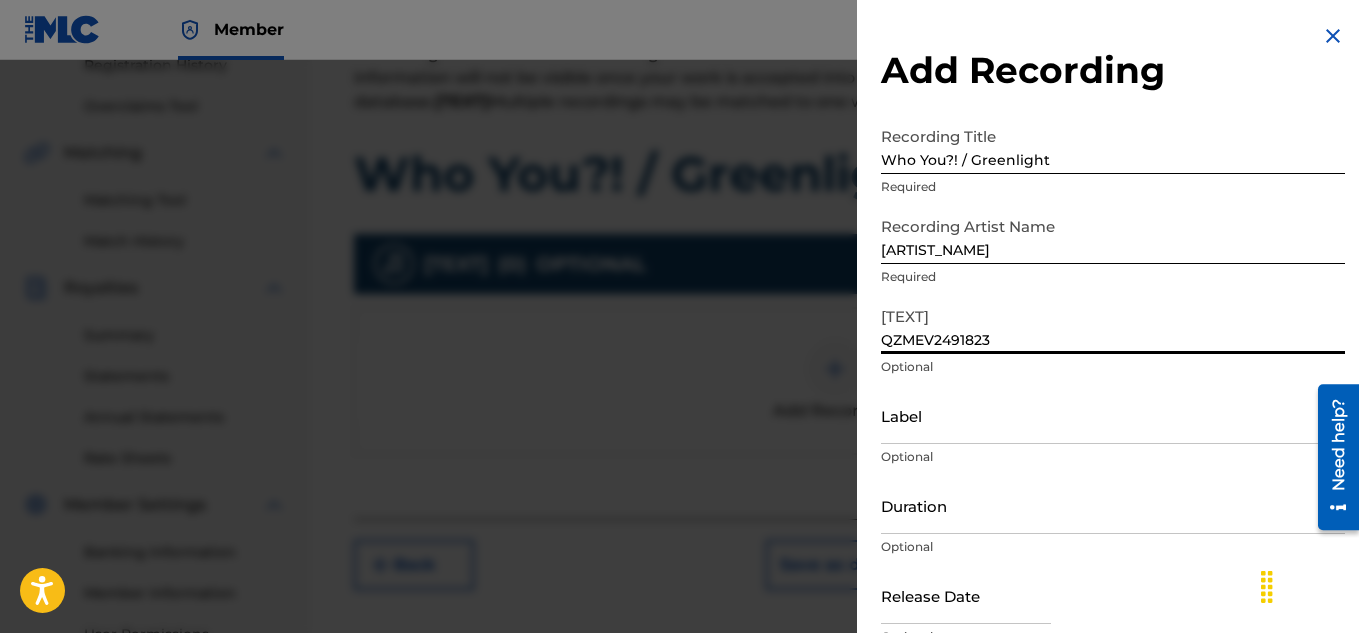 type on "QZMEV2491823" 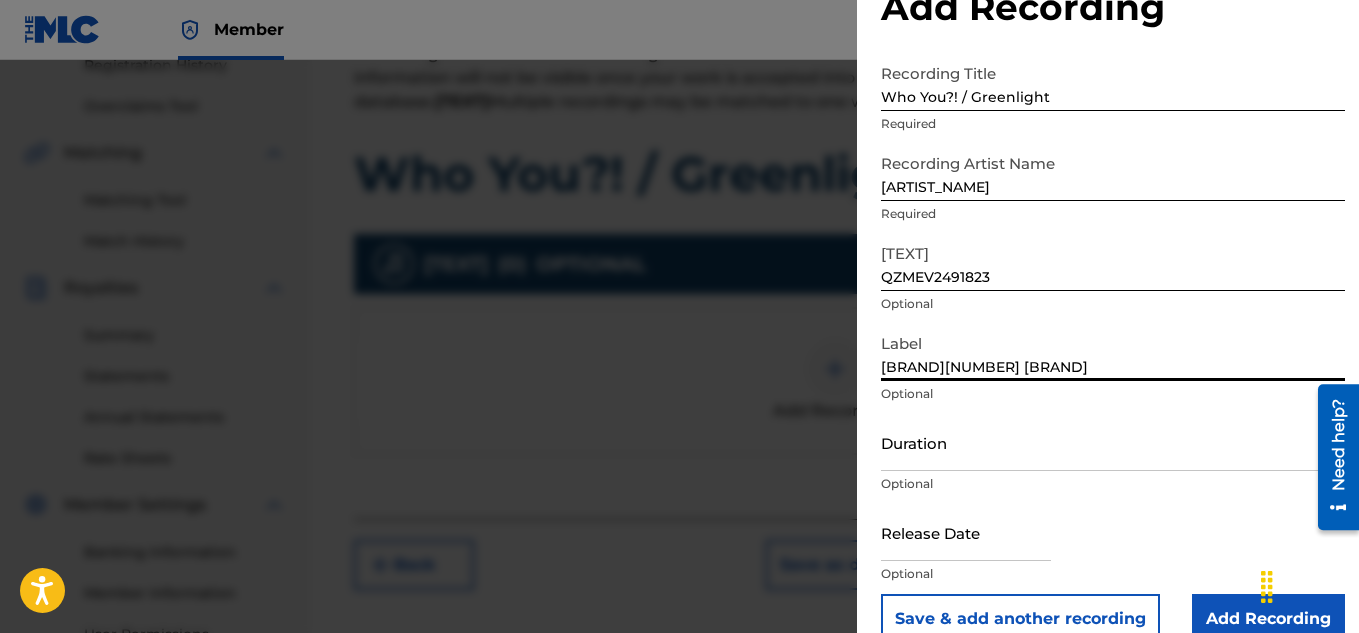 scroll, scrollTop: 98, scrollLeft: 0, axis: vertical 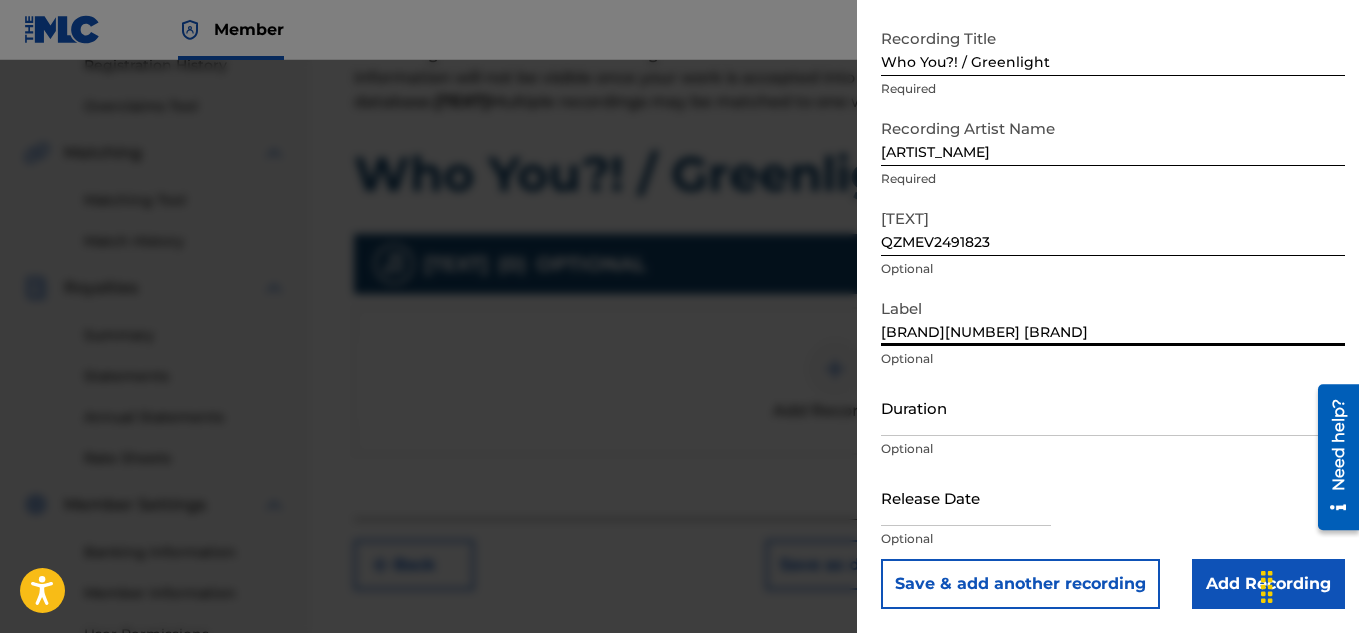 type on "[BRAND][NUMBER] [BRAND]" 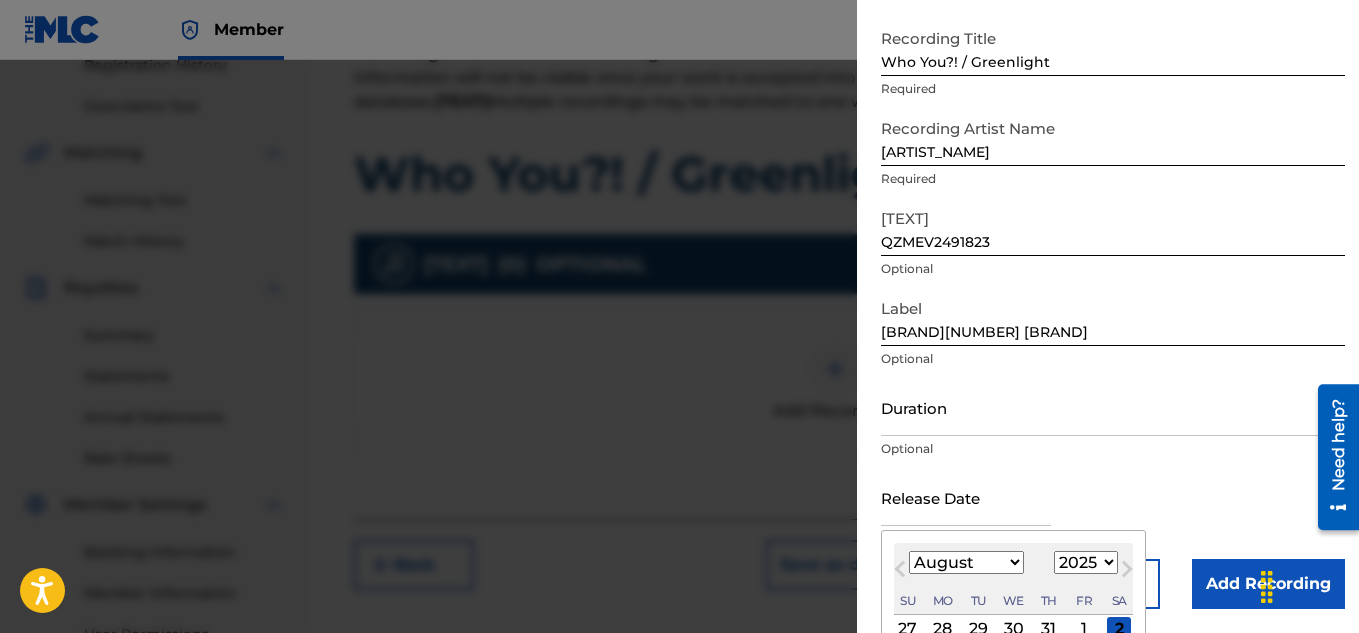 click on "1899 1900 1901 1902 1903 1904 1905 1906 1907 1908 1909 1910 1911 1912 1913 1914 1915 1916 1917 1918 1919 1920 1921 1922 1923 1924 1925 1926 1927 1928 1929 1930 1931 1932 1933 1934 1935 1936 1937 1938 1939 1940 1941 1942 1943 1944 1945 1946 1947 1948 1949 1950 1951 1952 1953 1954 1955 1956 1957 1958 1959 1960 1961 1962 1963 1964 1965 1966 1967 1968 1969 1970 1971 1972 1973 1974 1975 1976 1977 1978 1979 1980 1981 1982 1983 1984 1985 1986 1987 1988 1989 1990 1991 1992 1993 1994 1995 1996 1997 1998 1999 2000 2001 2002 2003 2004 2005 2006 2007 2008 2009 2010 2011 2012 2013 2014 2015 2016 2017 2018 2019 2020 2021 2022 2023 2024 2025 2026 2027 2028 2029 2030 2031 2032 2033 2034 2035 2036 2037 2038 2039 2040 2041 2042 2043 2044 2045 2046 2047 2048 2049 2050 2051 2052 2053 2054 2055 2056 2057 2058 2059 2060 2061 2062 2063 2064 2065 2066 2067 2068 2069 2070 2071 2072 2073 2074 2075 2076 2077 2078 2079 2080 2081 2082 2083 2084 2085 2086 2087 2088 2089 2090 2091 2092 2093 2094 2095 2096 2097 2098 2099 2100" at bounding box center (1086, 562) 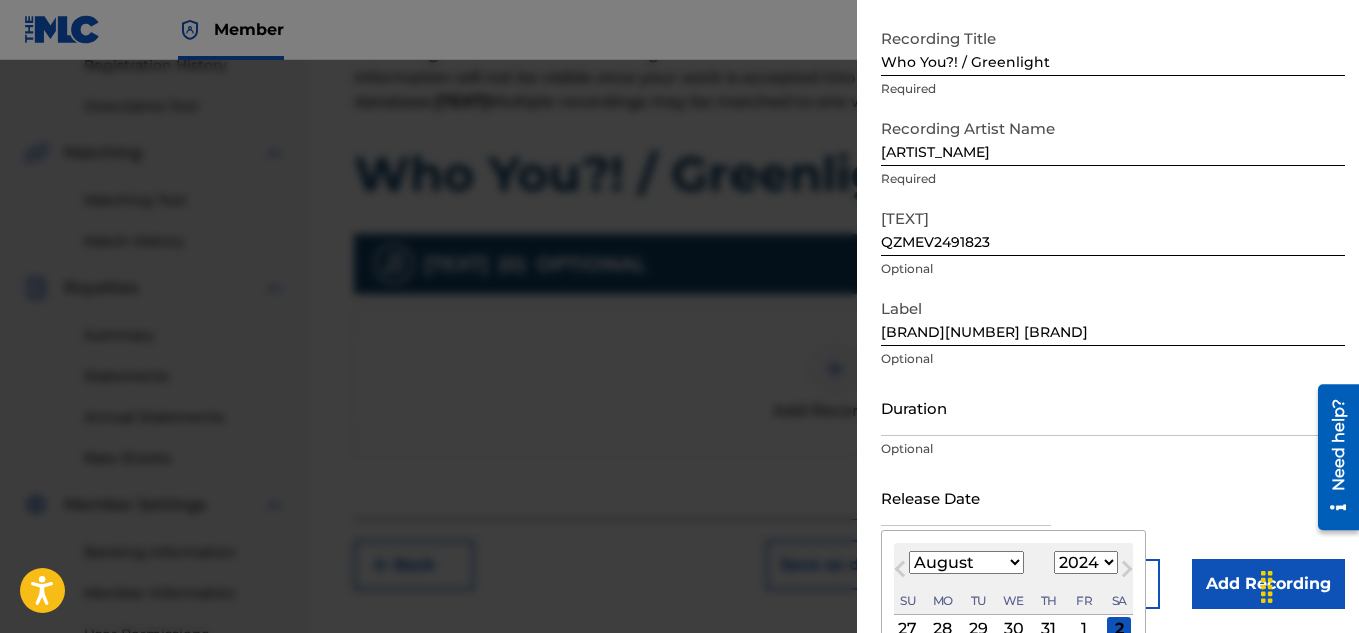 click on "1899 1900 1901 1902 1903 1904 1905 1906 1907 1908 1909 1910 1911 1912 1913 1914 1915 1916 1917 1918 1919 1920 1921 1922 1923 1924 1925 1926 1927 1928 1929 1930 1931 1932 1933 1934 1935 1936 1937 1938 1939 1940 1941 1942 1943 1944 1945 1946 1947 1948 1949 1950 1951 1952 1953 1954 1955 1956 1957 1958 1959 1960 1961 1962 1963 1964 1965 1966 1967 1968 1969 1970 1971 1972 1973 1974 1975 1976 1977 1978 1979 1980 1981 1982 1983 1984 1985 1986 1987 1988 1989 1990 1991 1992 1993 1994 1995 1996 1997 1998 1999 2000 2001 2002 2003 2004 2005 2006 2007 2008 2009 2010 2011 2012 2013 2014 2015 2016 2017 2018 2019 2020 2021 2022 2023 2024 2025 2026 2027 2028 2029 2030 2031 2032 2033 2034 2035 2036 2037 2038 2039 2040 2041 2042 2043 2044 2045 2046 2047 2048 2049 2050 2051 2052 2053 2054 2055 2056 2057 2058 2059 2060 2061 2062 2063 2064 2065 2066 2067 2068 2069 2070 2071 2072 2073 2074 2075 2076 2077 2078 2079 2080 2081 2082 2083 2084 2085 2086 2087 2088 2089 2090 2091 2092 2093 2094 2095 2096 2097 2098 2099 2100" at bounding box center [1086, 562] 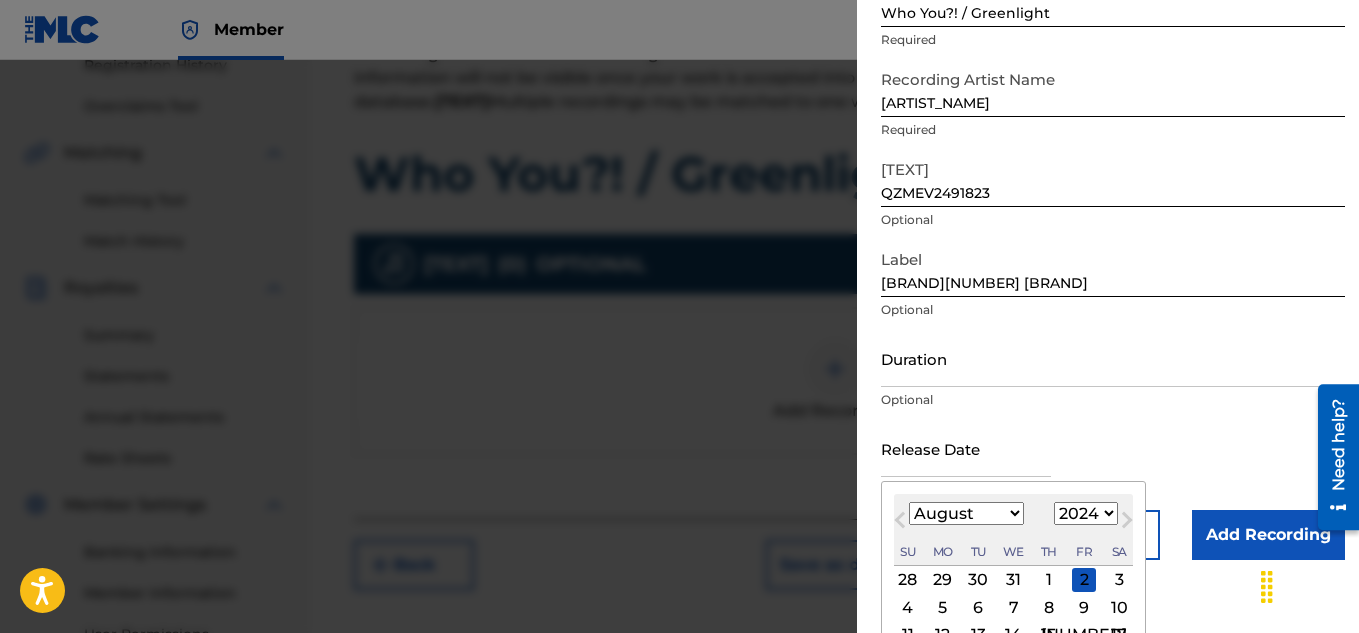 scroll, scrollTop: 257, scrollLeft: 0, axis: vertical 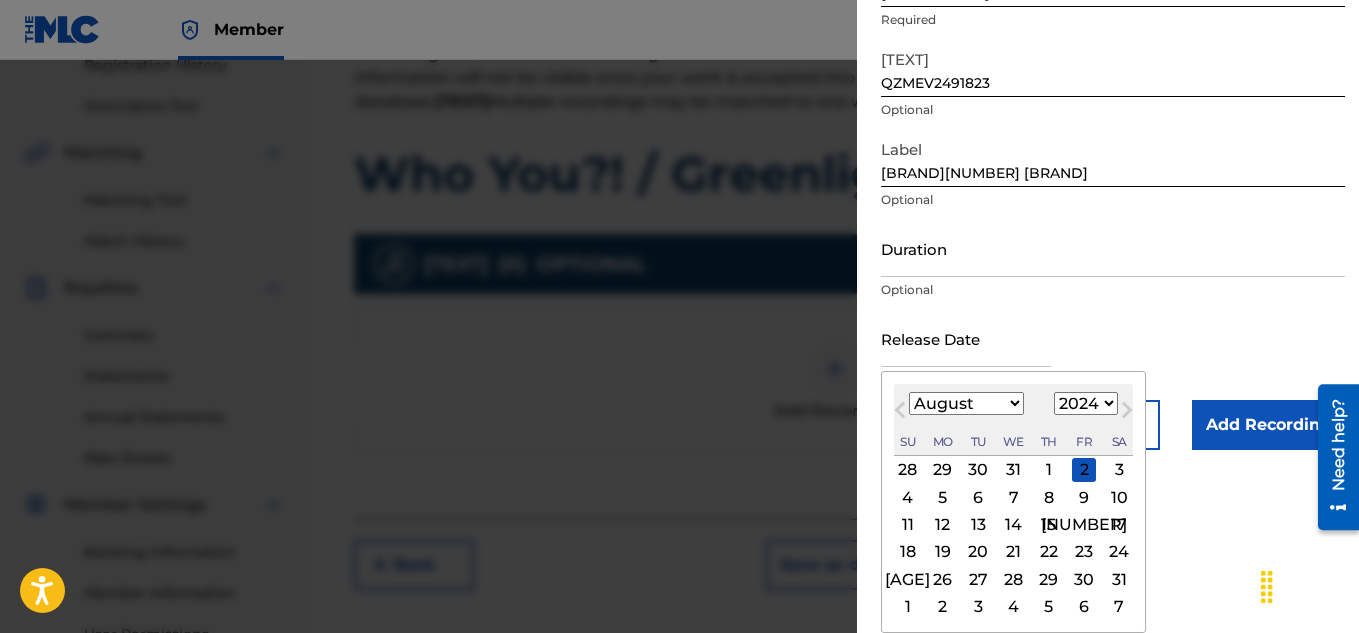 click on "January February March April May June July August September October November December" at bounding box center (966, 403) 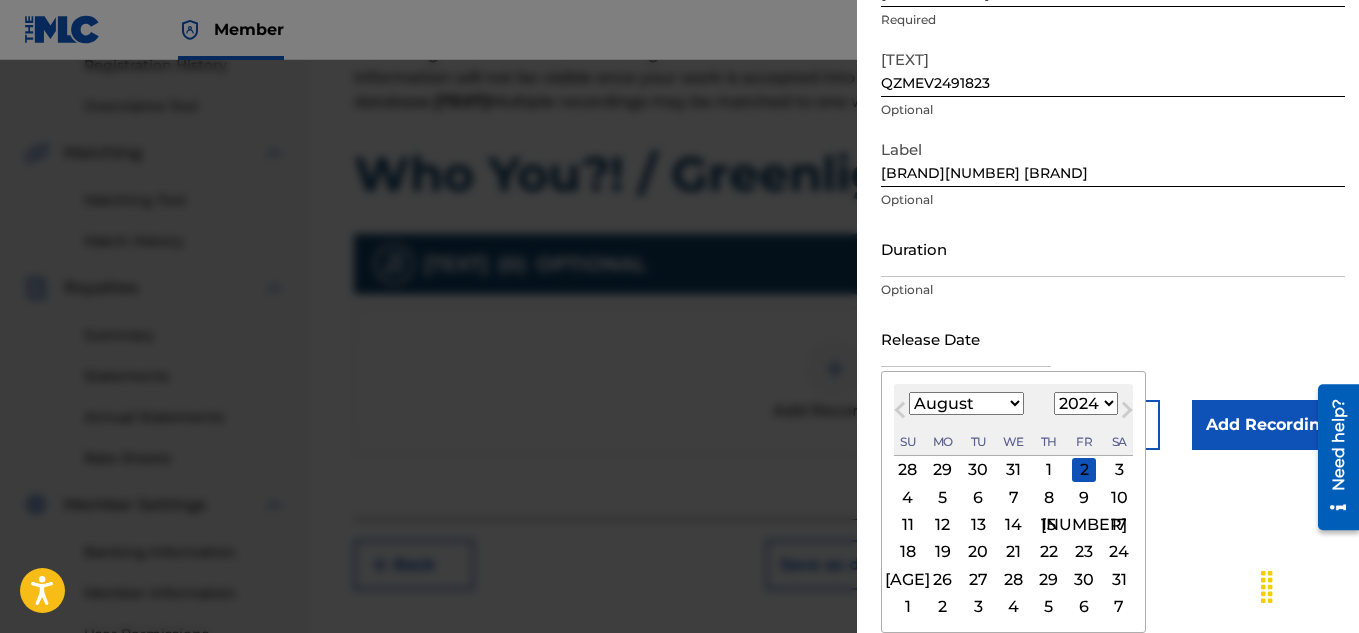 select on "3" 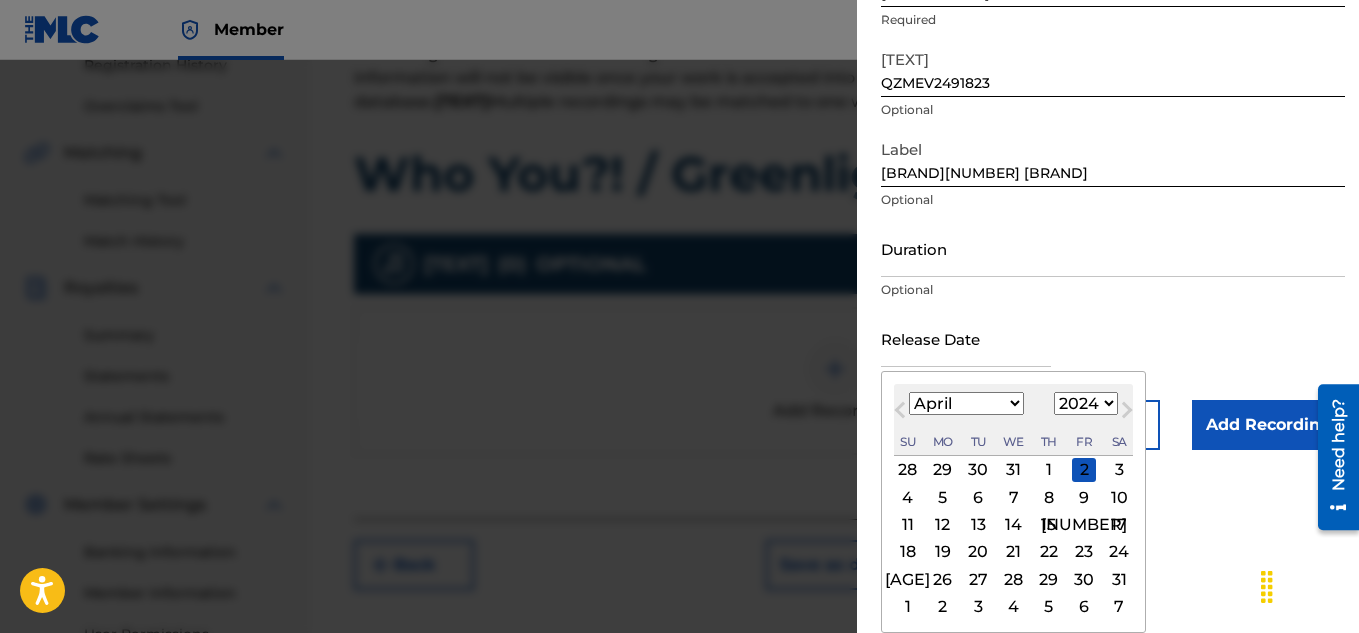 click on "January February March April May June July August September October November December" at bounding box center [966, 403] 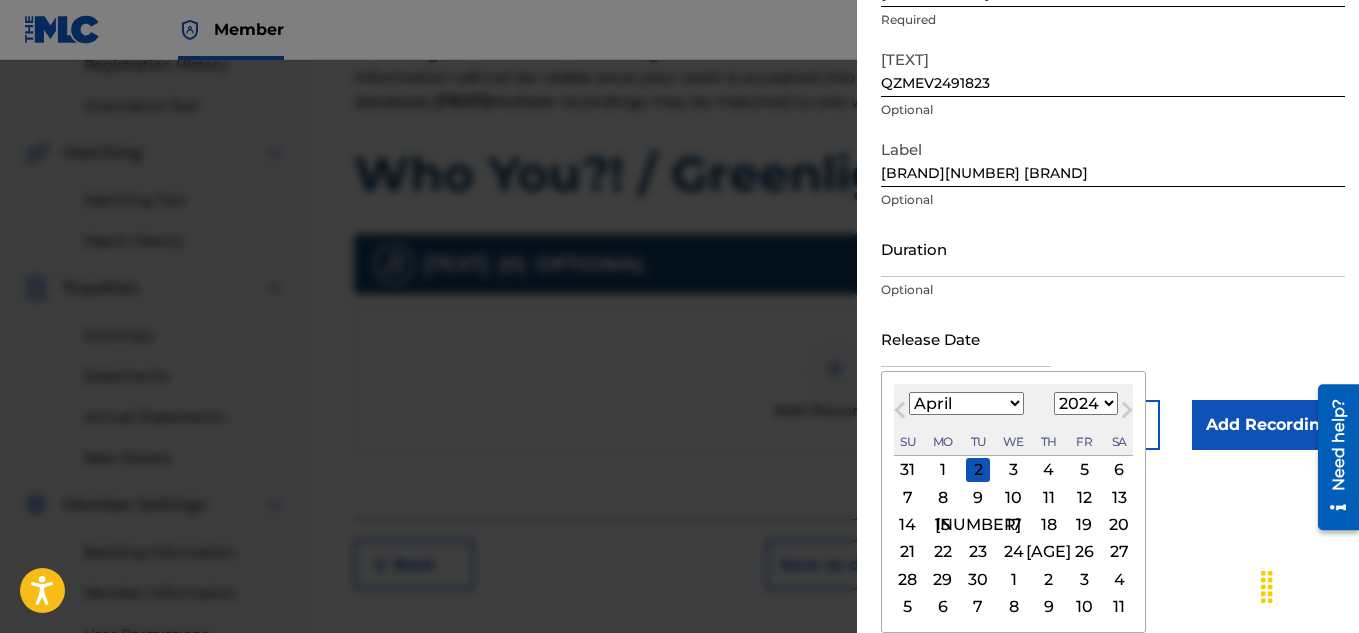 click on "22" at bounding box center [943, 552] 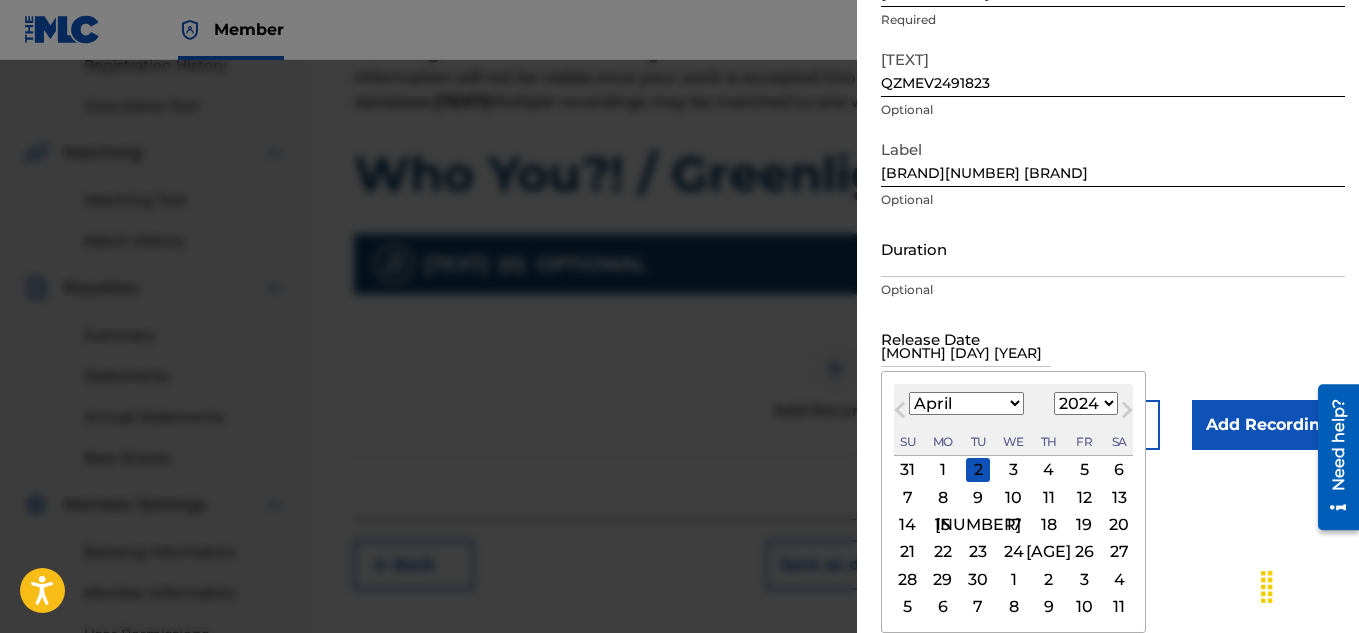 scroll, scrollTop: 98, scrollLeft: 0, axis: vertical 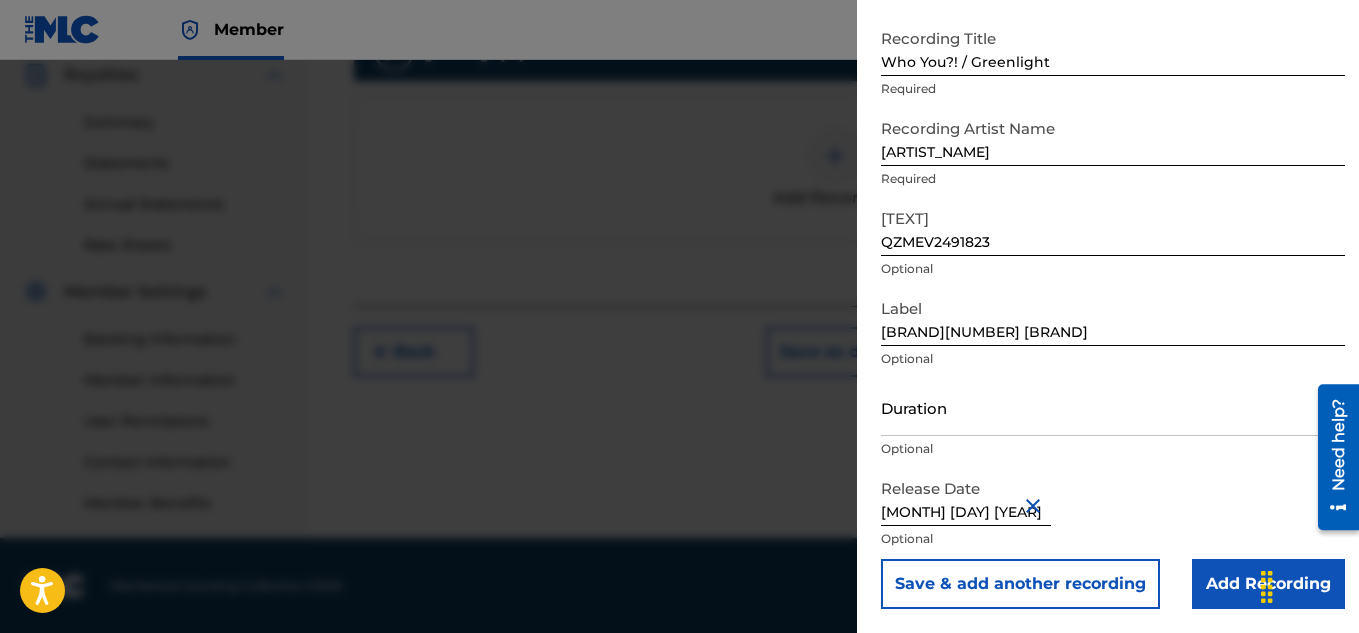 click on "Add Recording" at bounding box center [1268, 584] 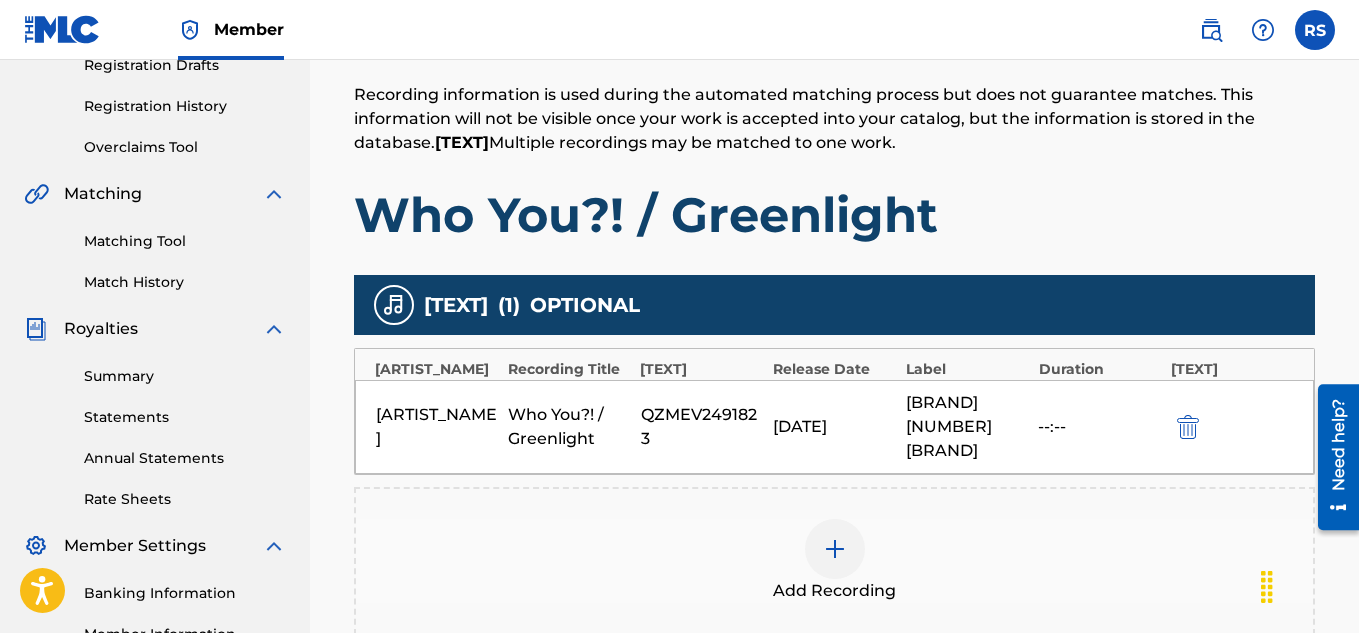 scroll, scrollTop: 492, scrollLeft: 0, axis: vertical 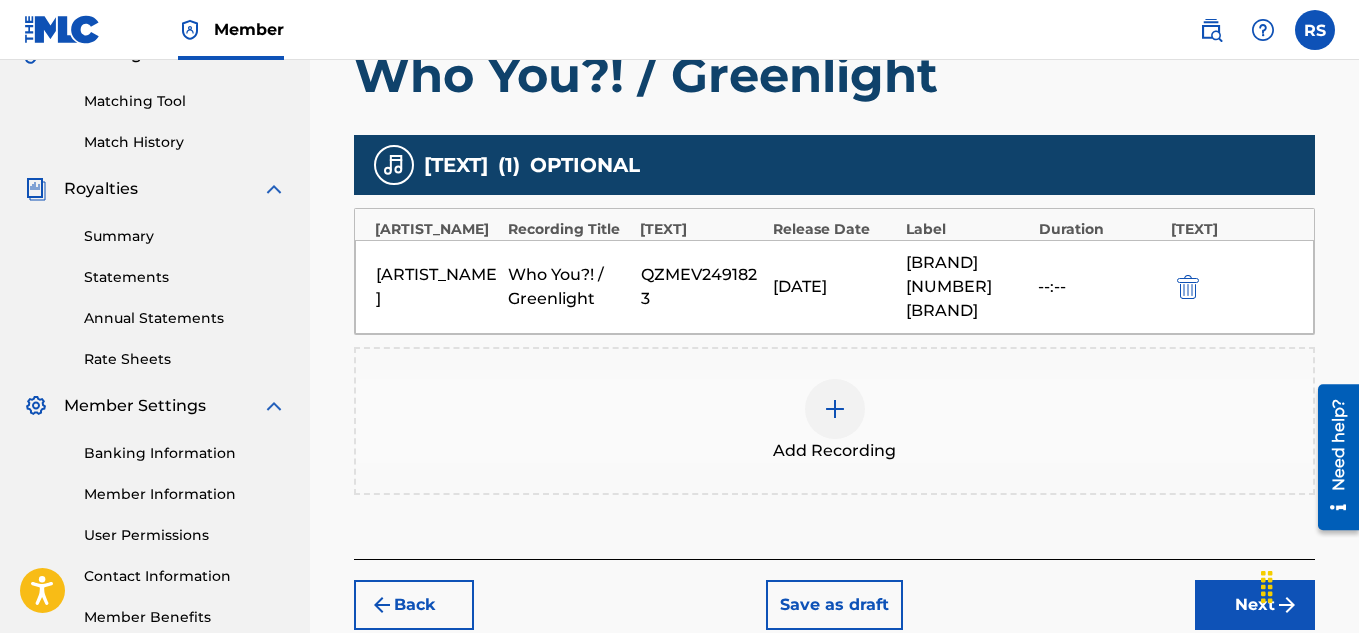 click on "Next" at bounding box center [1255, 605] 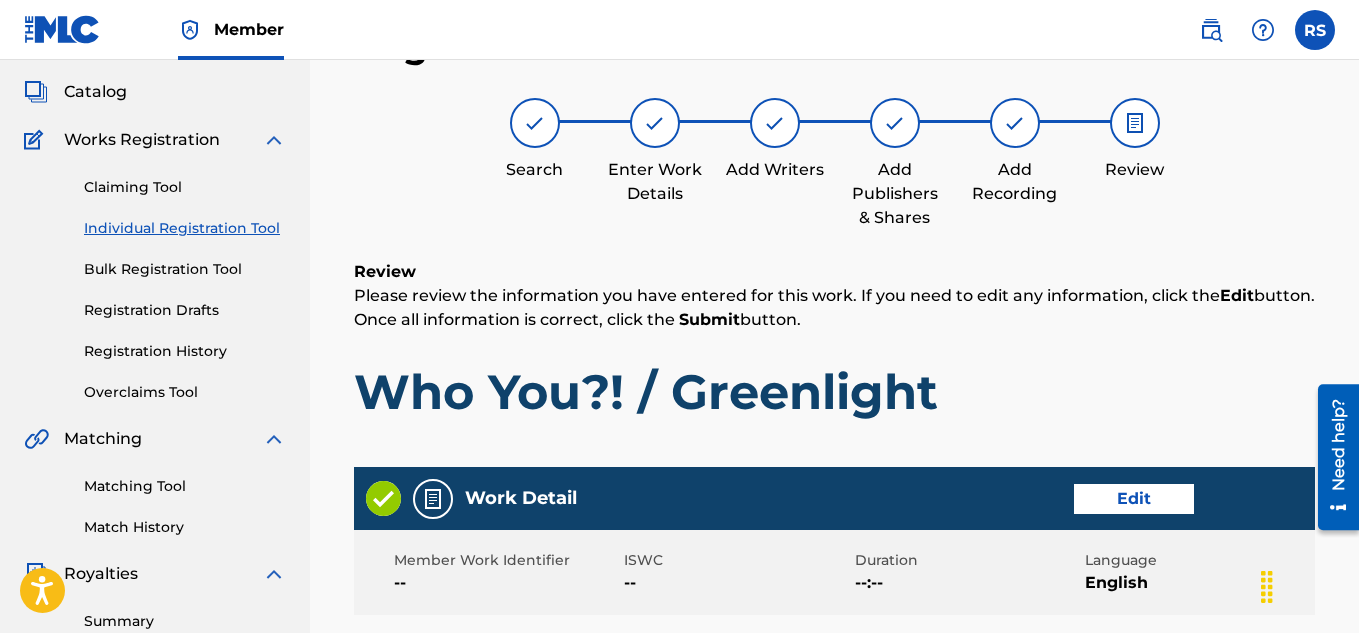 scroll, scrollTop: 0, scrollLeft: 0, axis: both 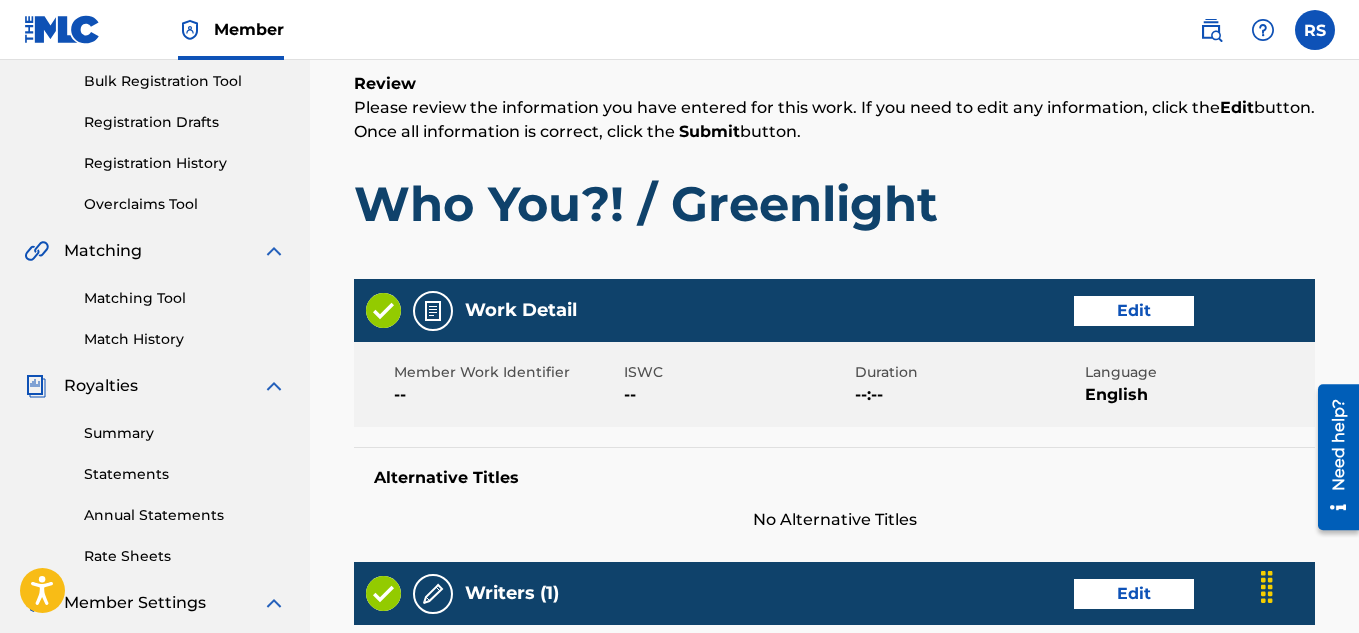 click on "Alternative Titles No Alternative Titles" at bounding box center (834, 489) 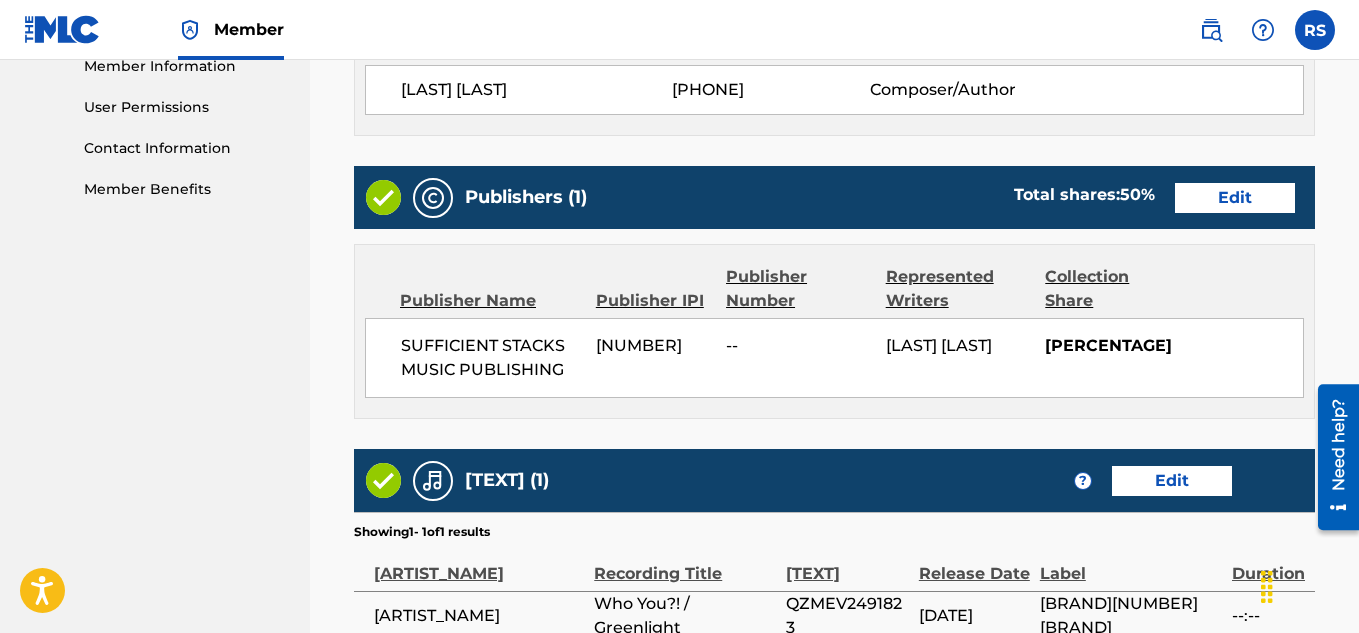 scroll, scrollTop: 918, scrollLeft: 0, axis: vertical 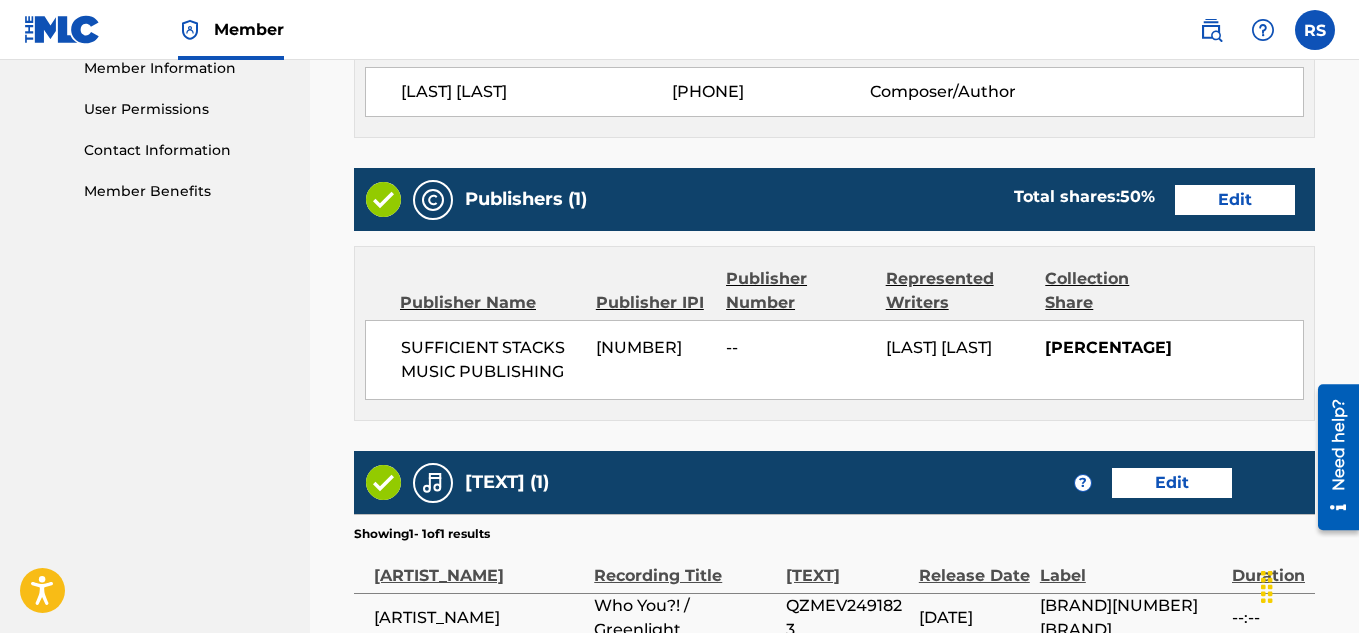 click on "Edit" at bounding box center [1235, 200] 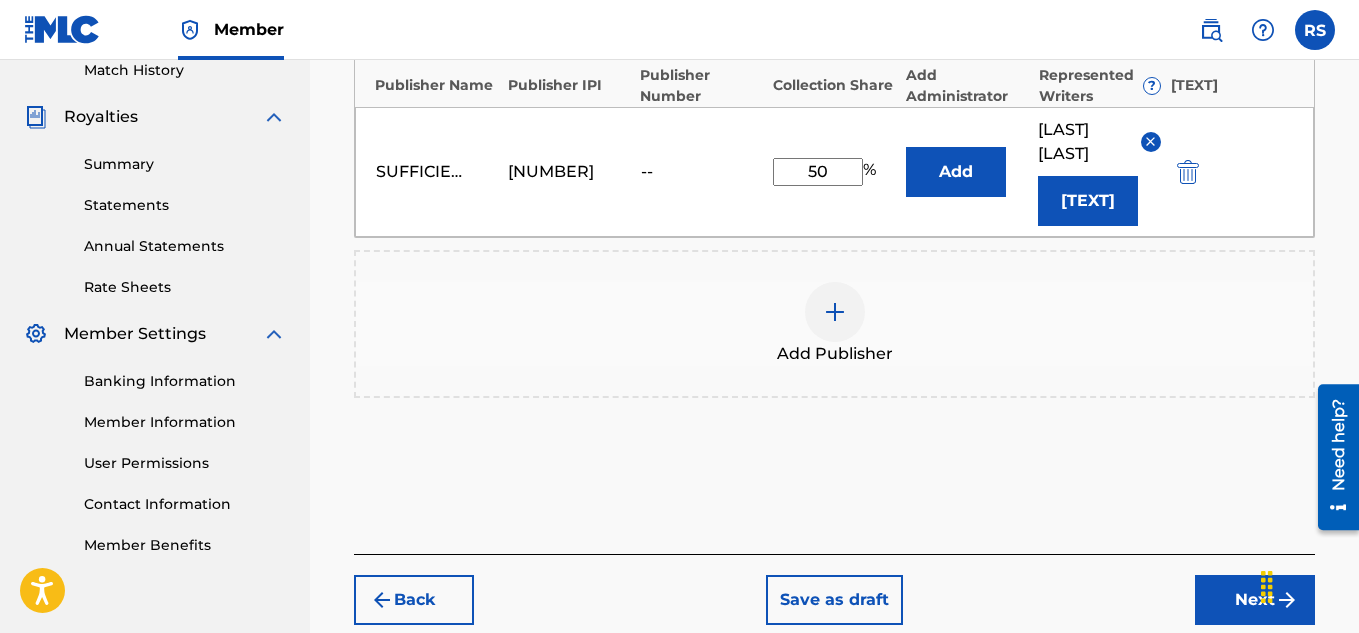 scroll, scrollTop: 540, scrollLeft: 0, axis: vertical 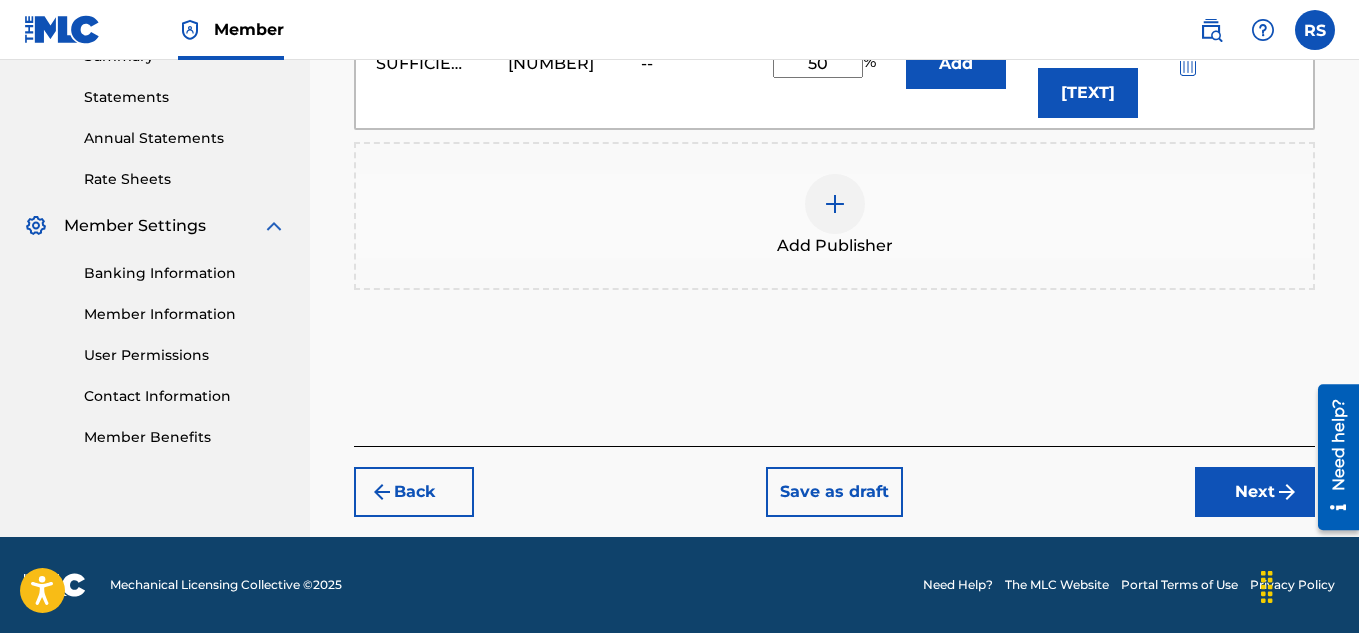 click on "Next" at bounding box center (1255, 492) 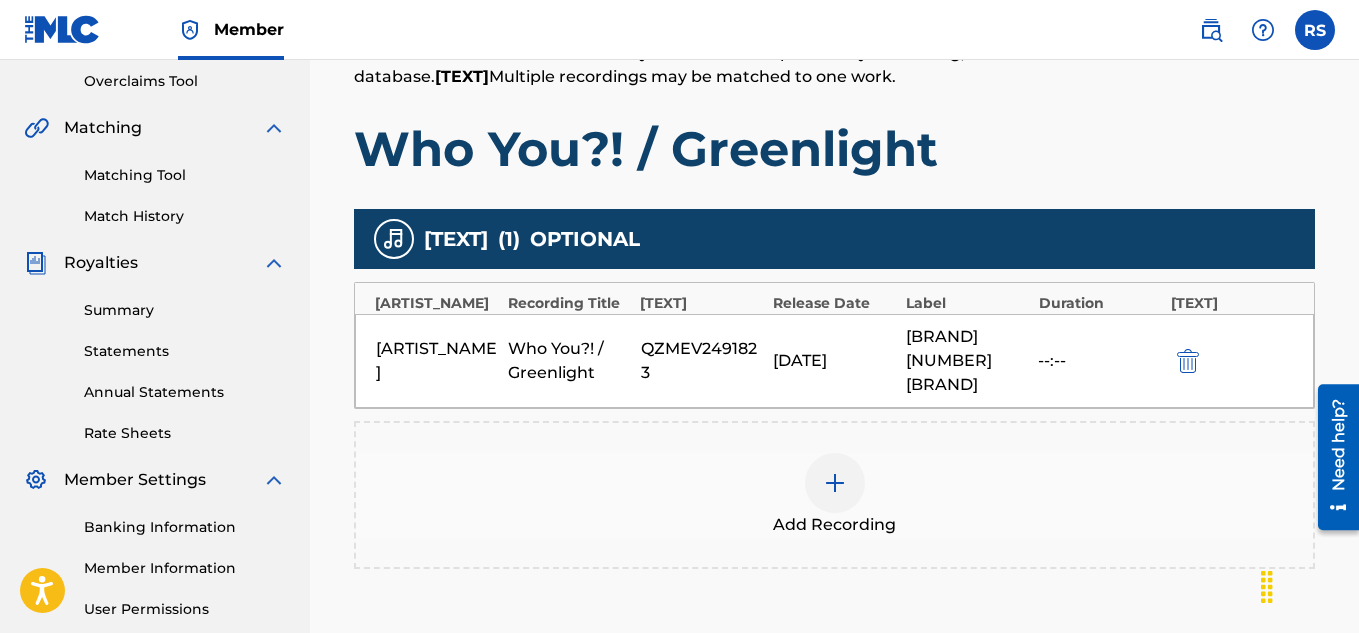 scroll, scrollTop: 607, scrollLeft: 0, axis: vertical 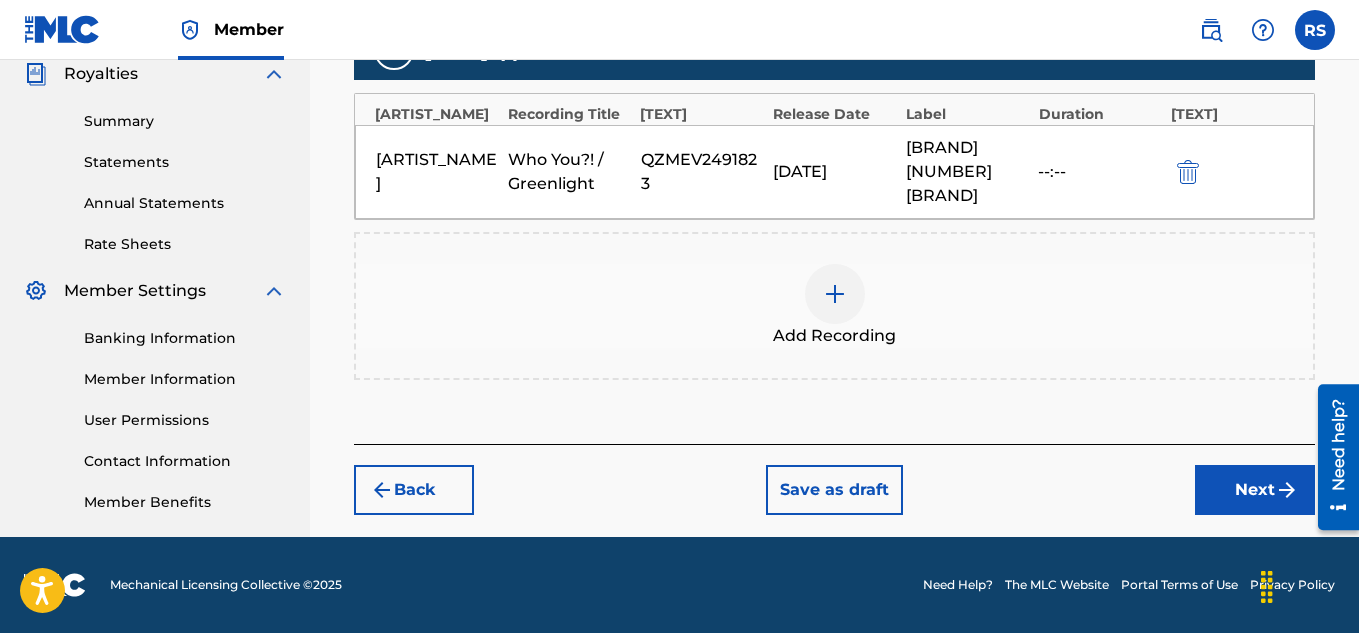 click on "Next" at bounding box center (1255, 490) 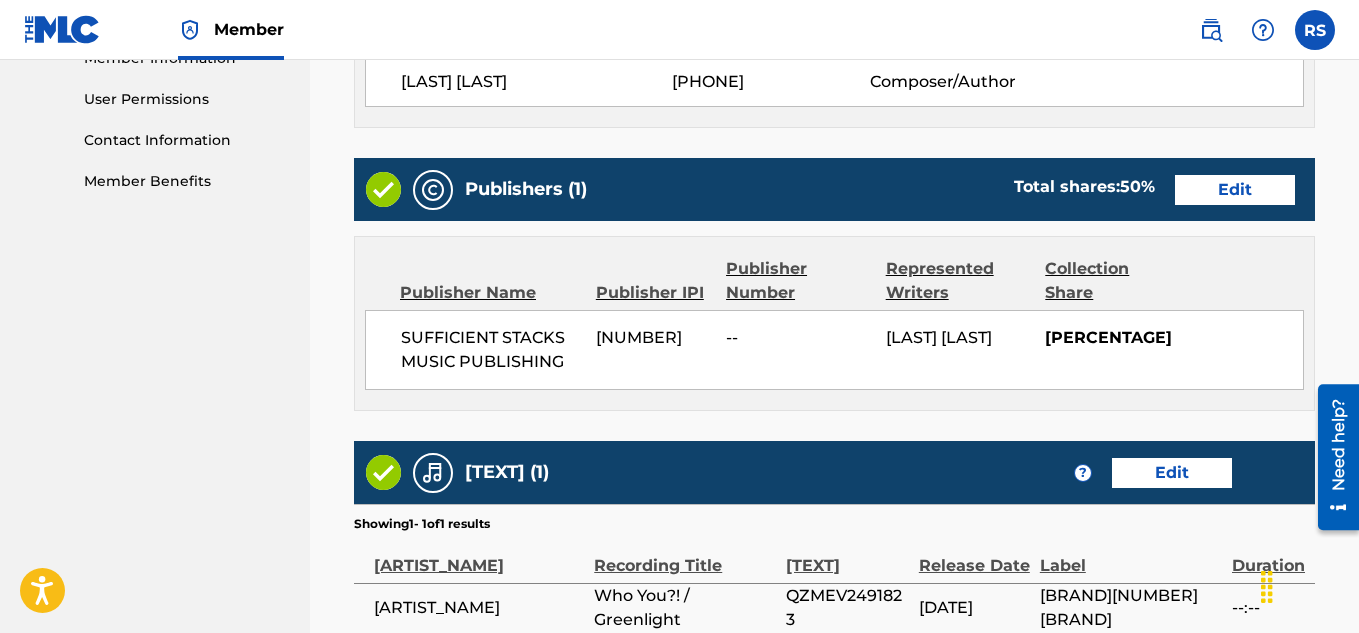scroll, scrollTop: 1146, scrollLeft: 0, axis: vertical 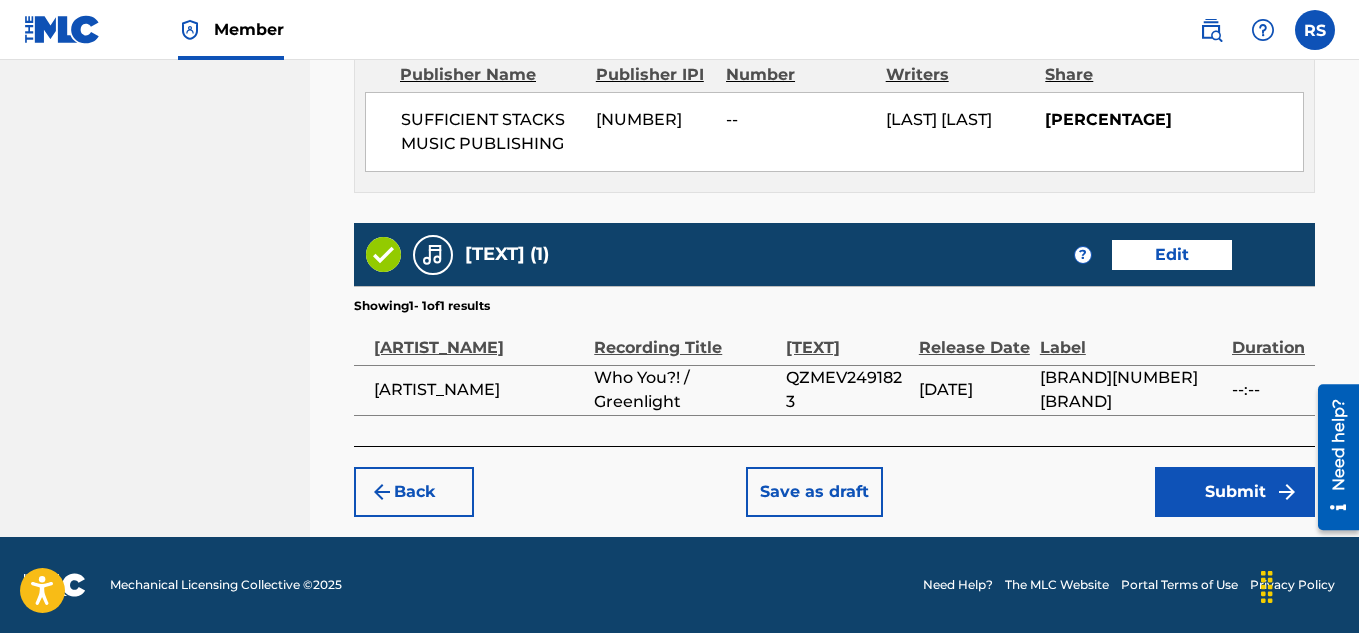 click on "Submit" at bounding box center [1235, 492] 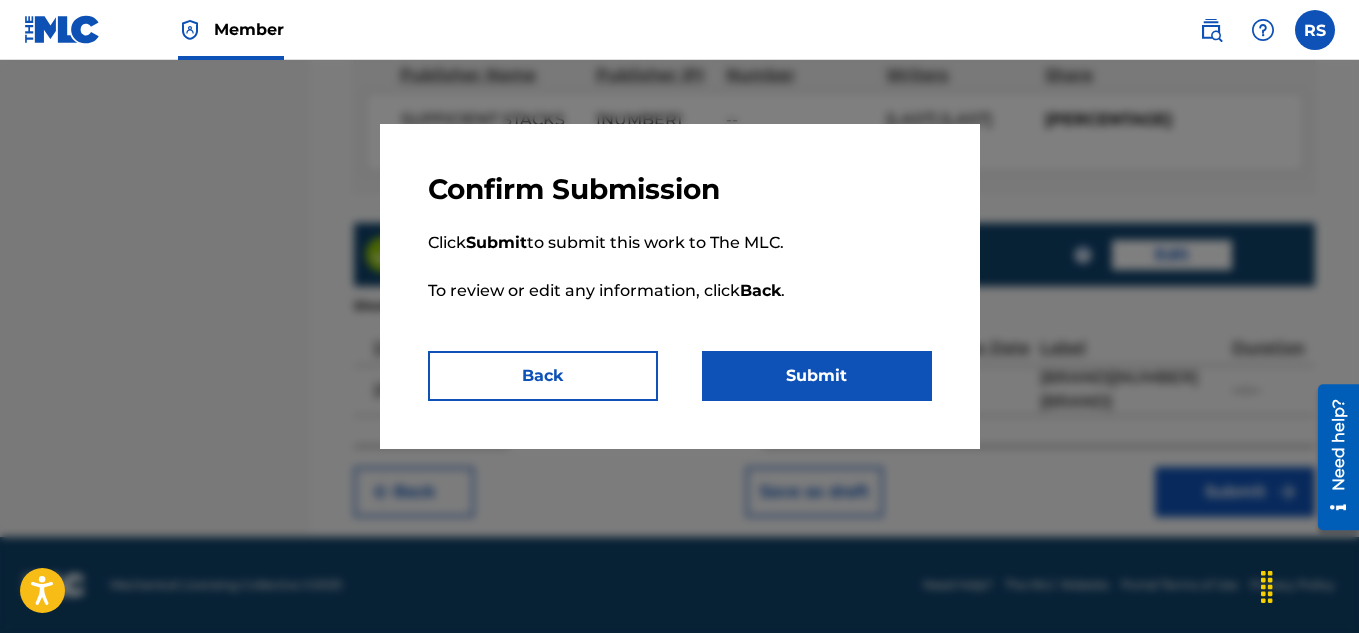 click on "Submit" at bounding box center (817, 376) 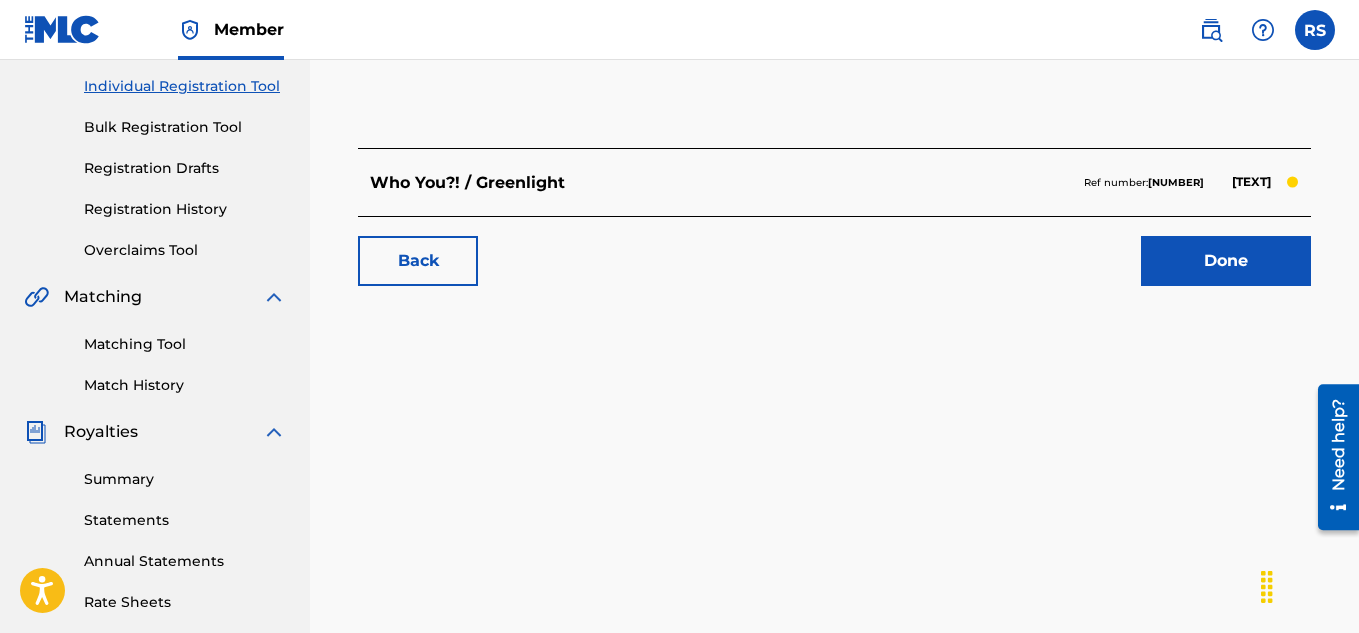 scroll, scrollTop: 264, scrollLeft: 0, axis: vertical 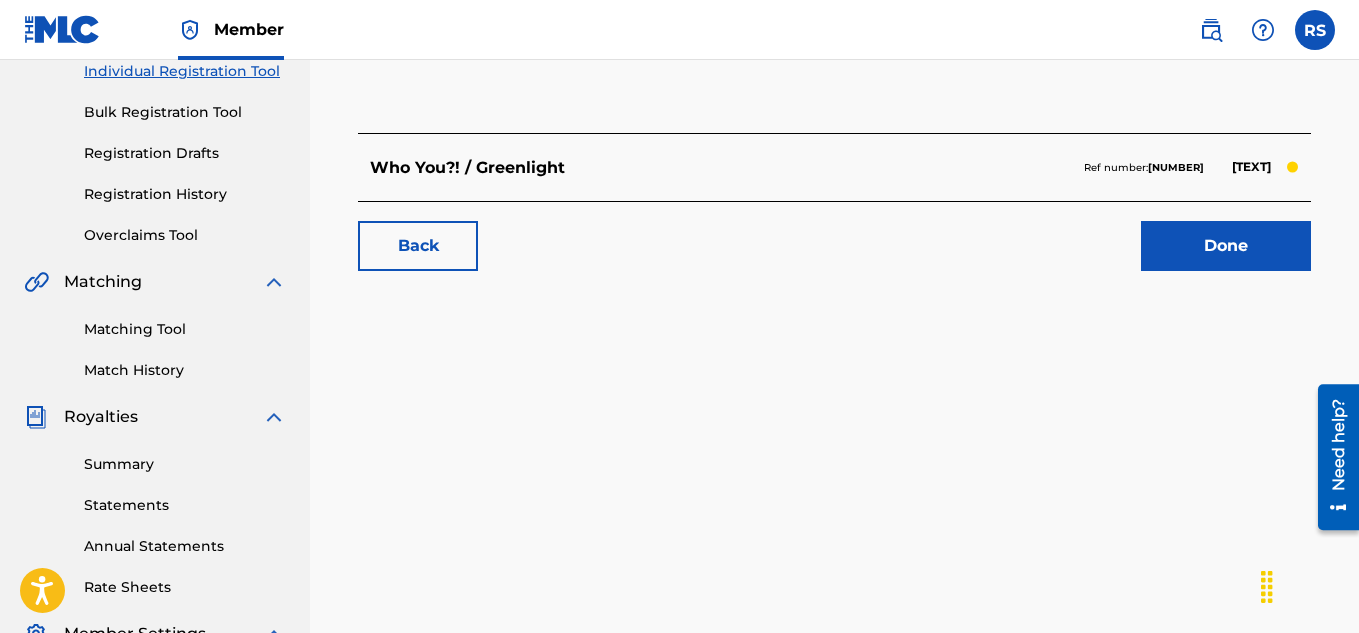 click on "Done" at bounding box center [1226, 246] 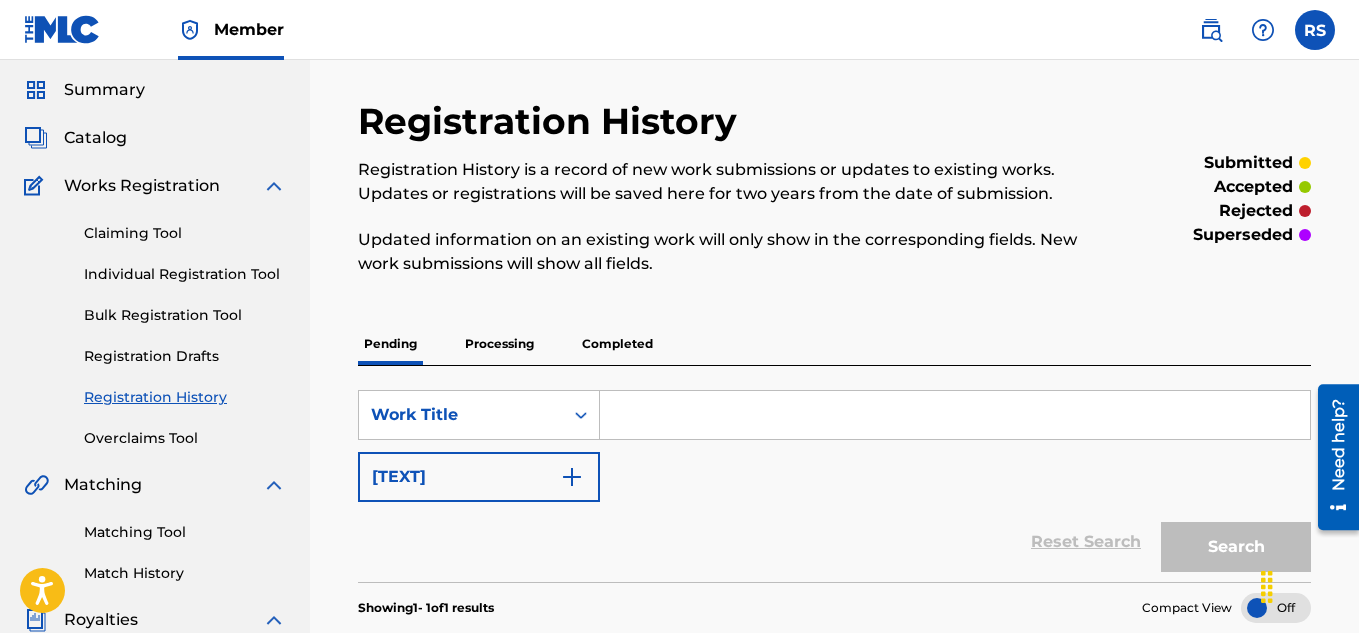 scroll, scrollTop: 58, scrollLeft: 0, axis: vertical 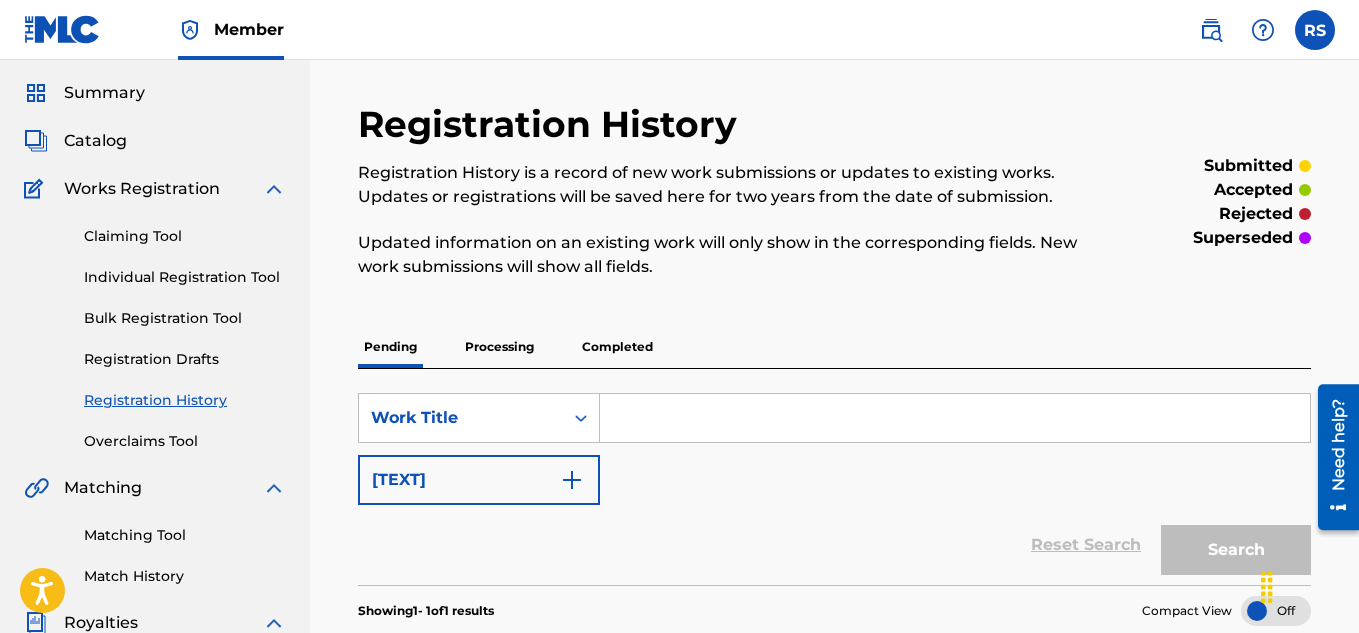 click on "Registration History" at bounding box center (185, 400) 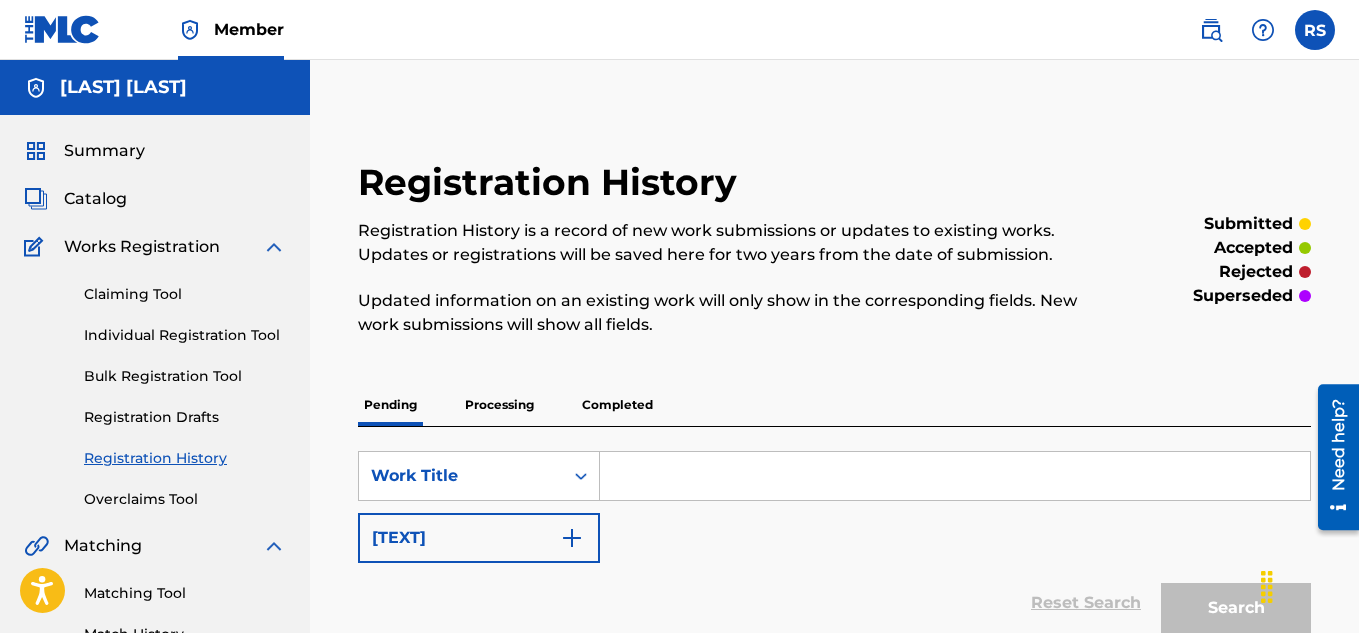 click on "Processing" at bounding box center [499, 405] 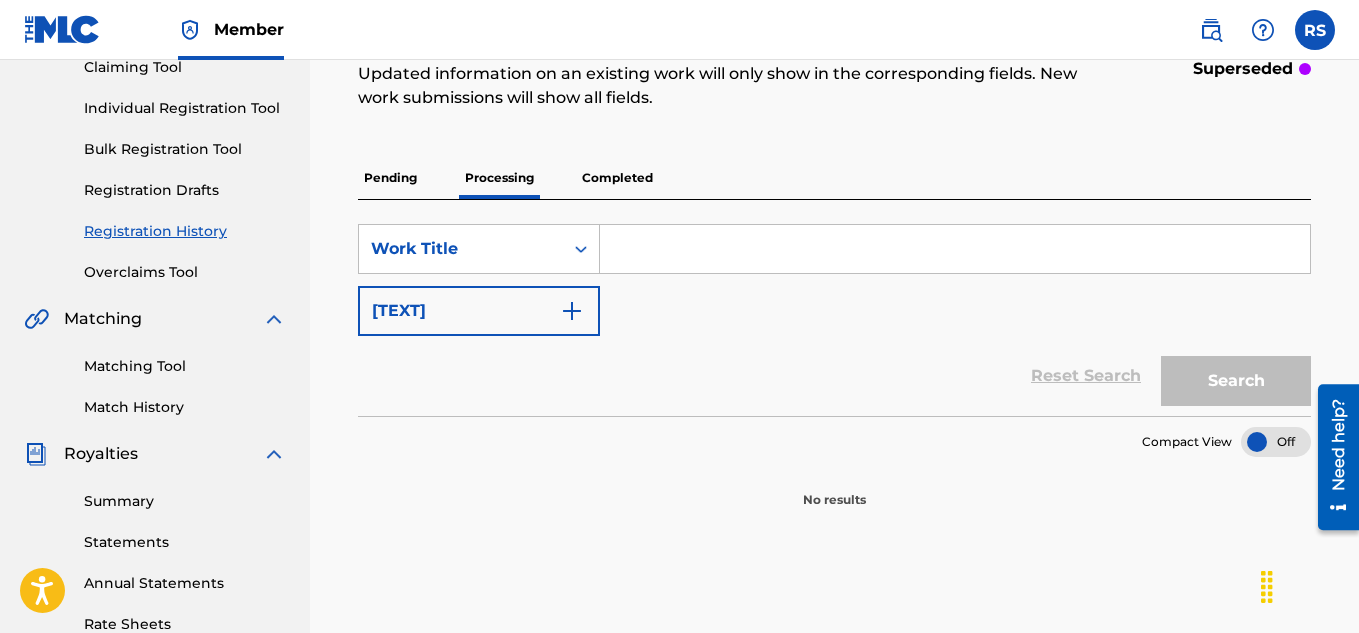 scroll, scrollTop: 232, scrollLeft: 0, axis: vertical 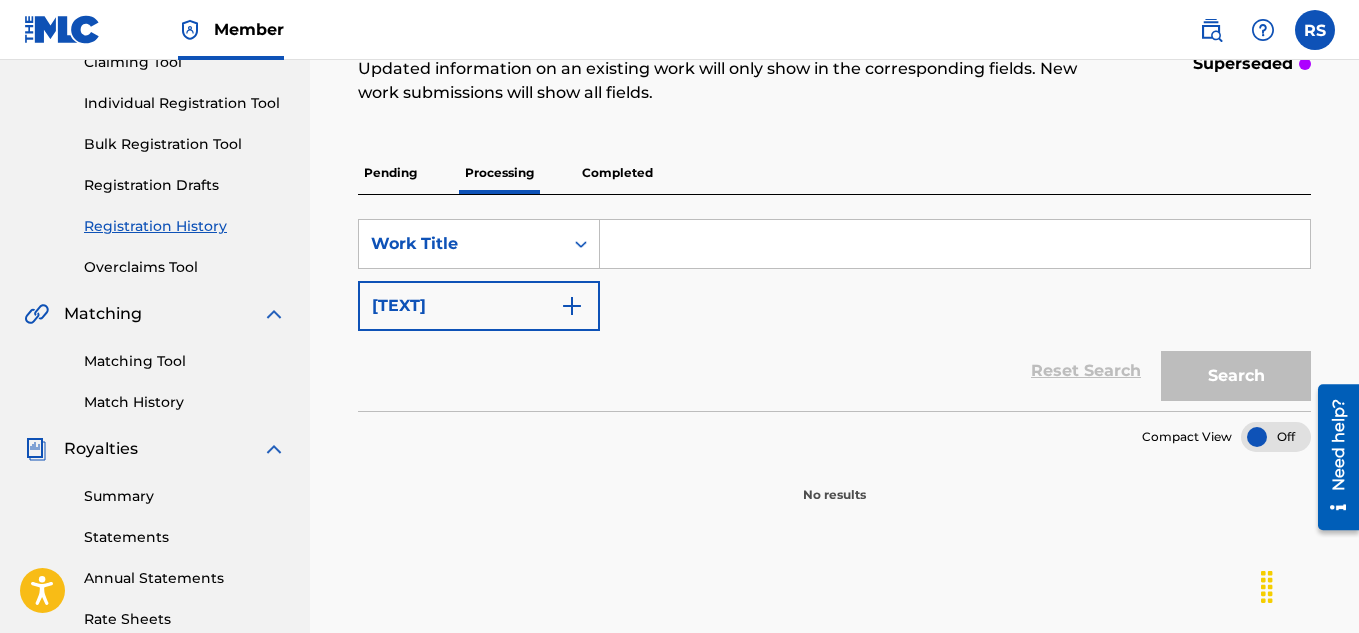 click at bounding box center [572, 306] 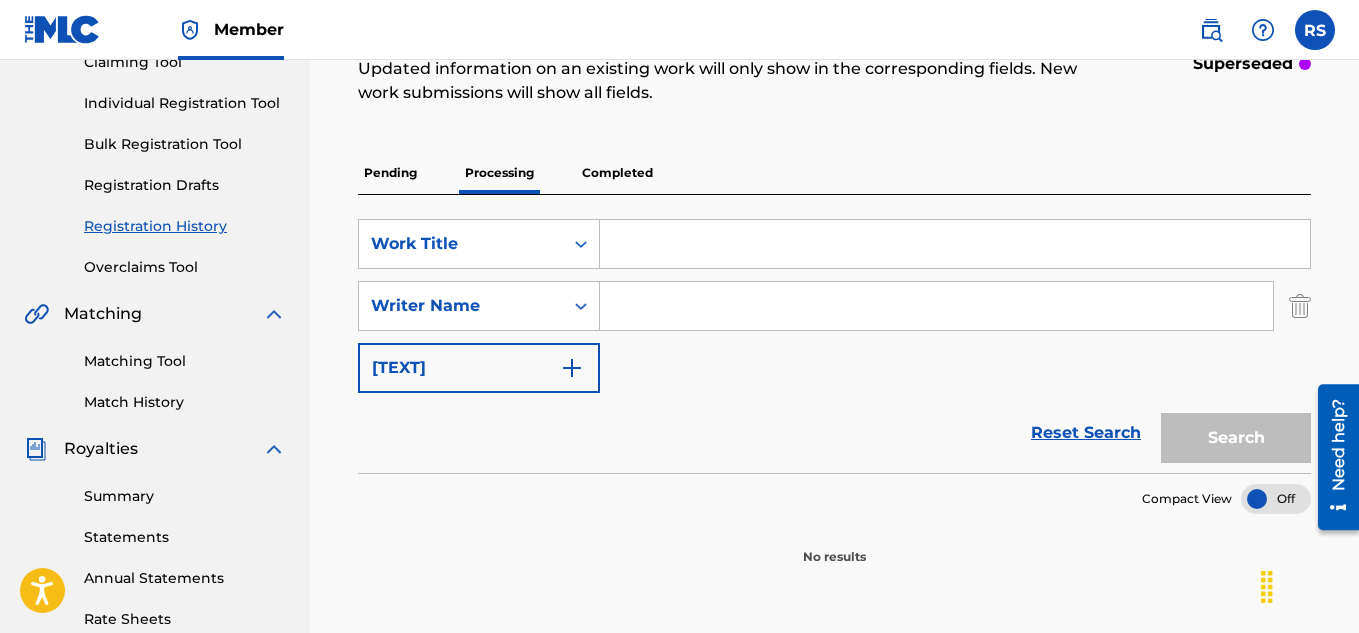 click at bounding box center [936, 306] 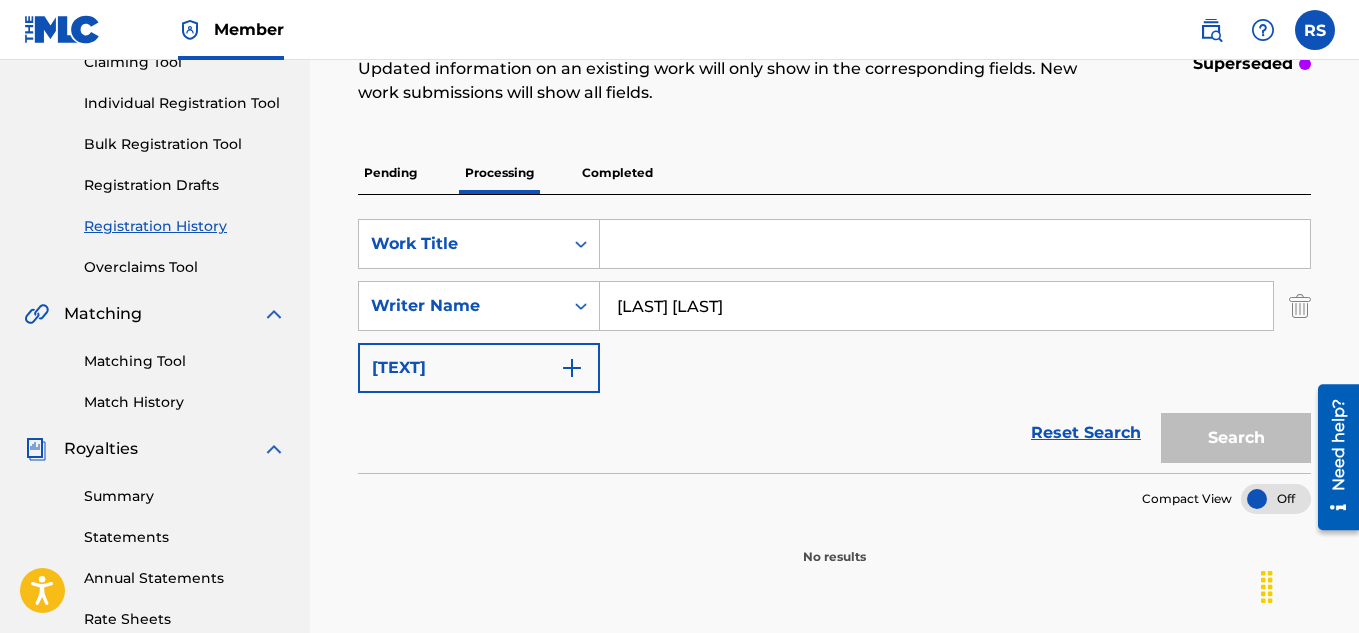 type on "[LAST] [LAST]" 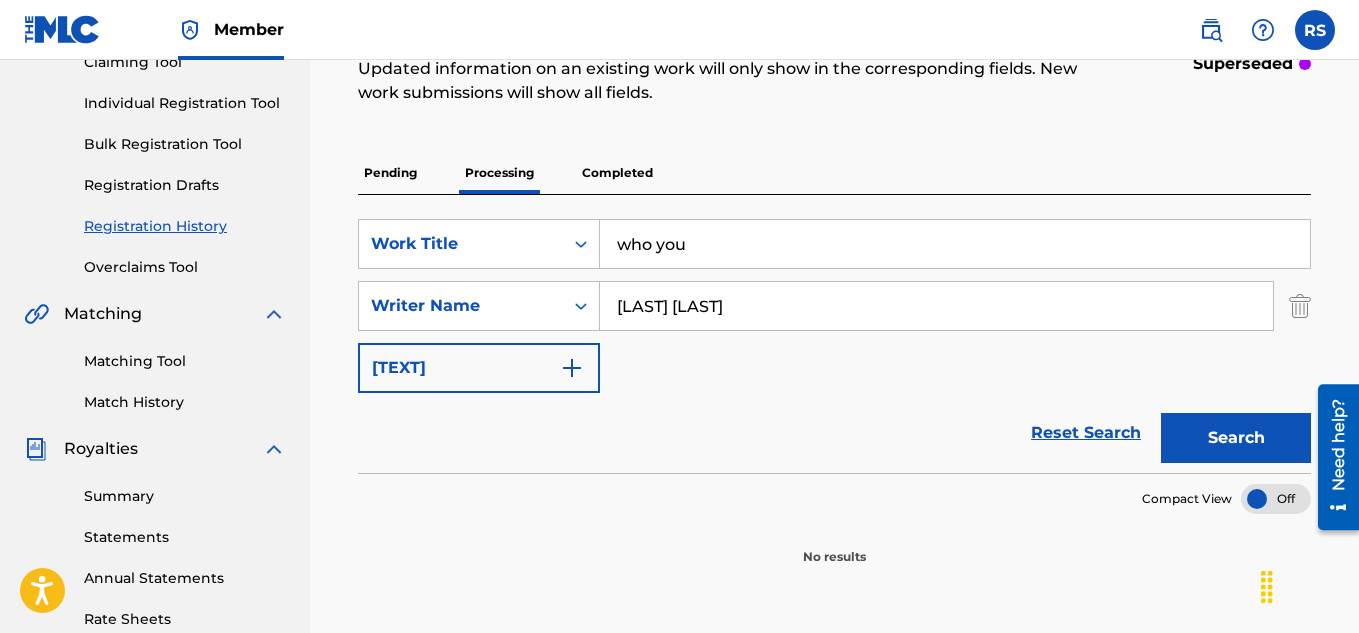 click on "Search" at bounding box center (1236, 438) 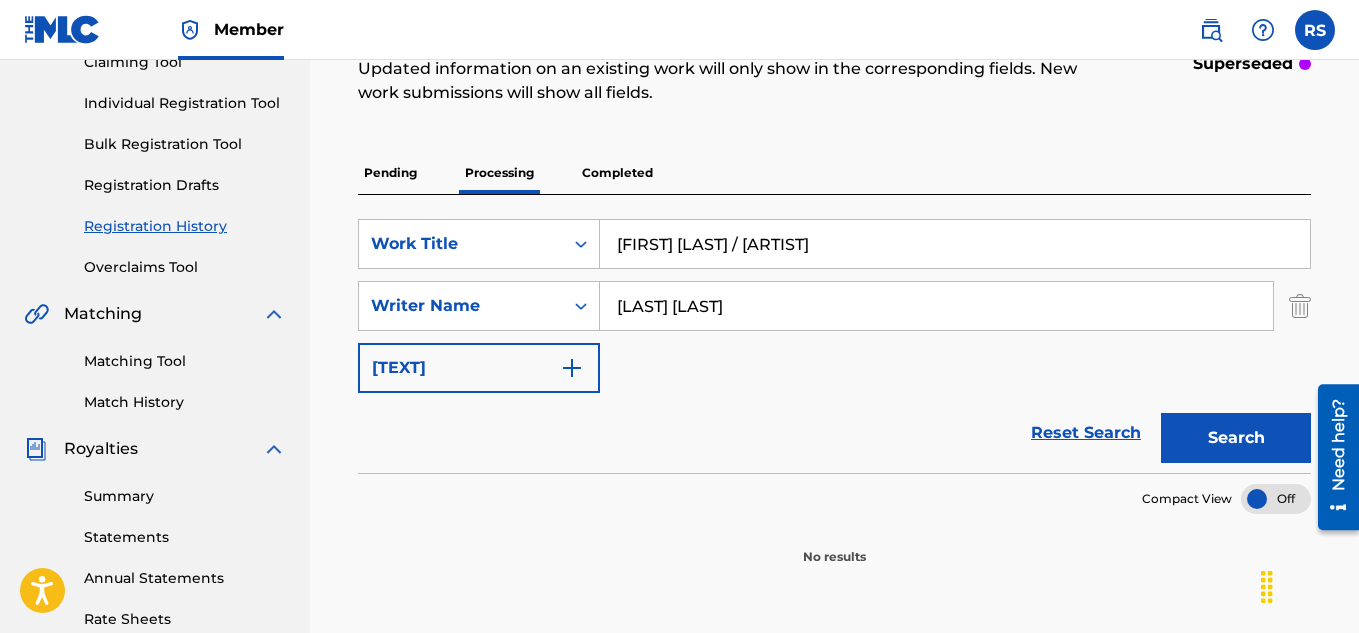 type on "[FIRST] [LAST]" 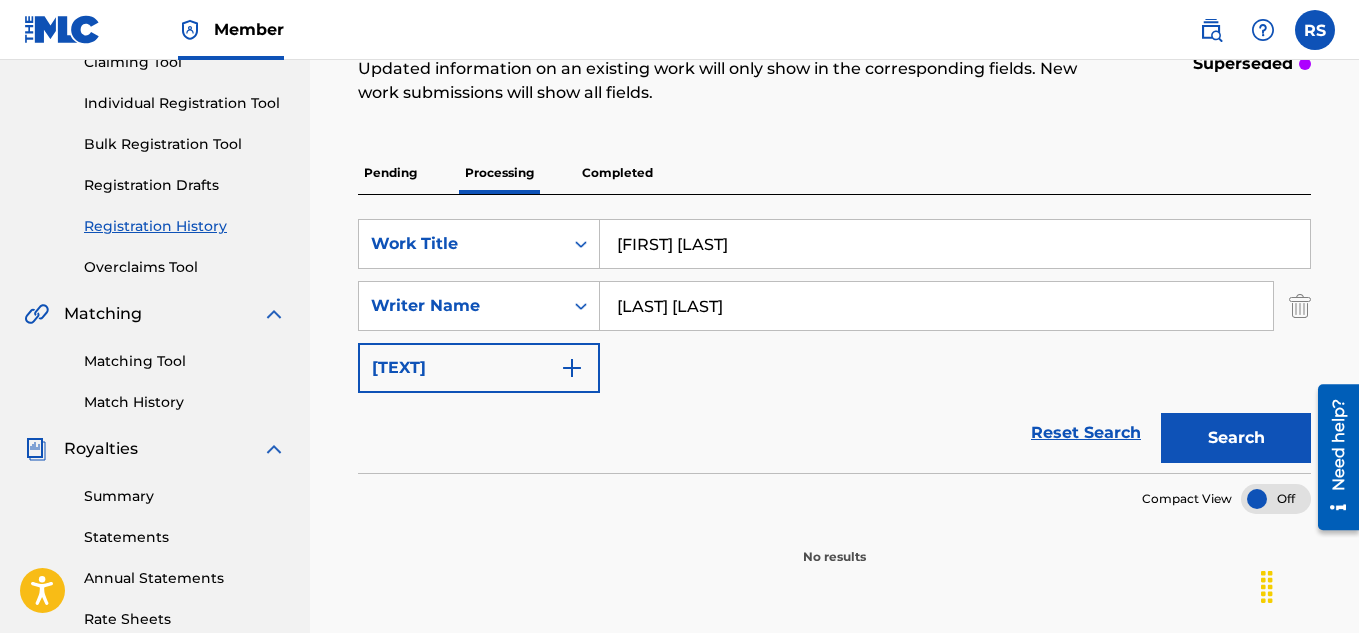 click on "Pending" at bounding box center (390, 173) 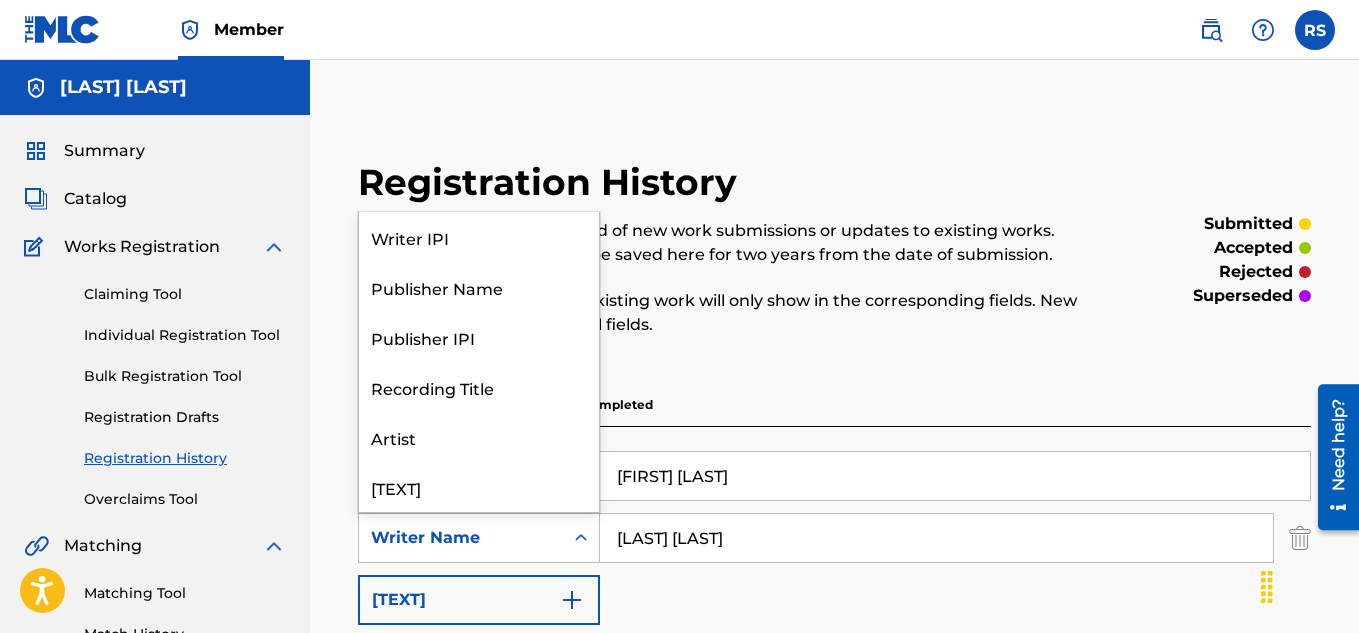 scroll, scrollTop: 121, scrollLeft: 0, axis: vertical 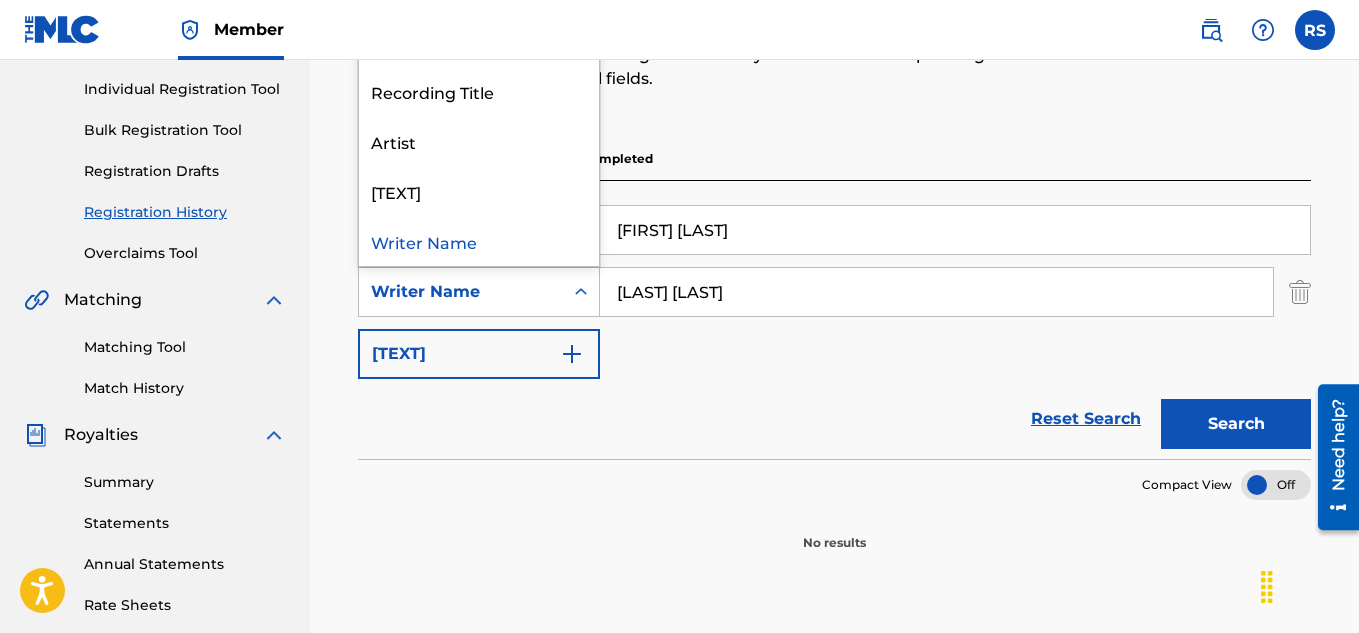 click on "Search" at bounding box center [1236, 424] 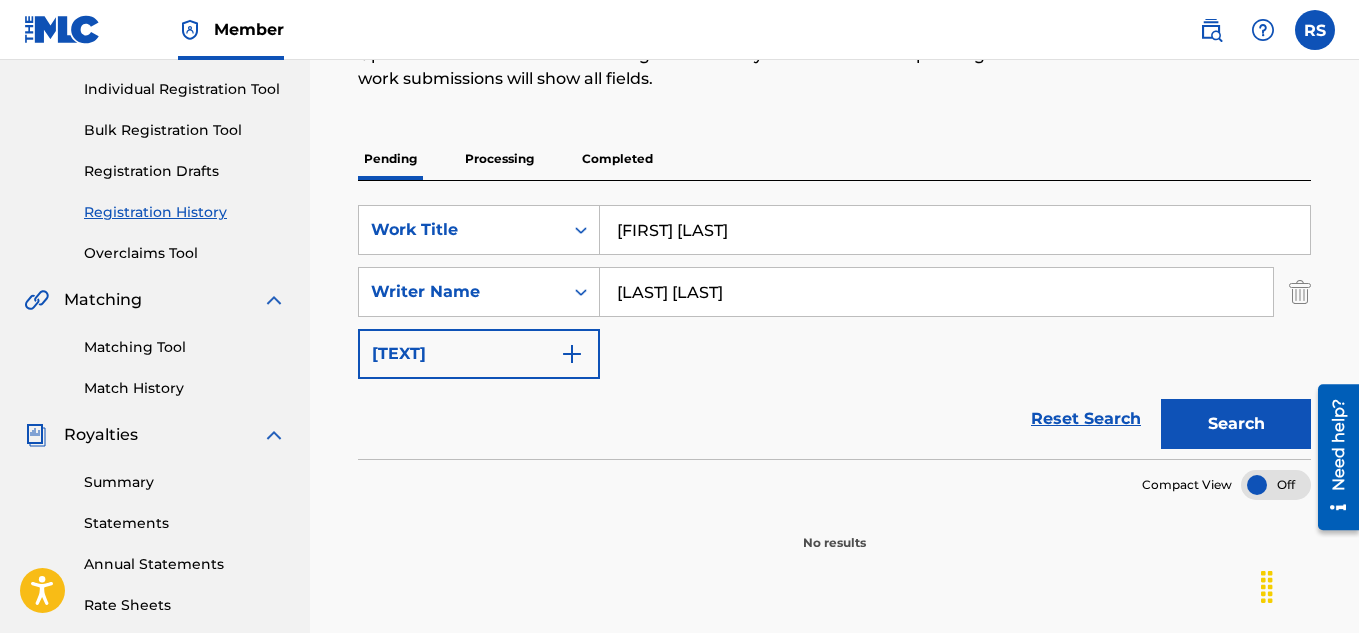 click on "Completed" at bounding box center (617, 159) 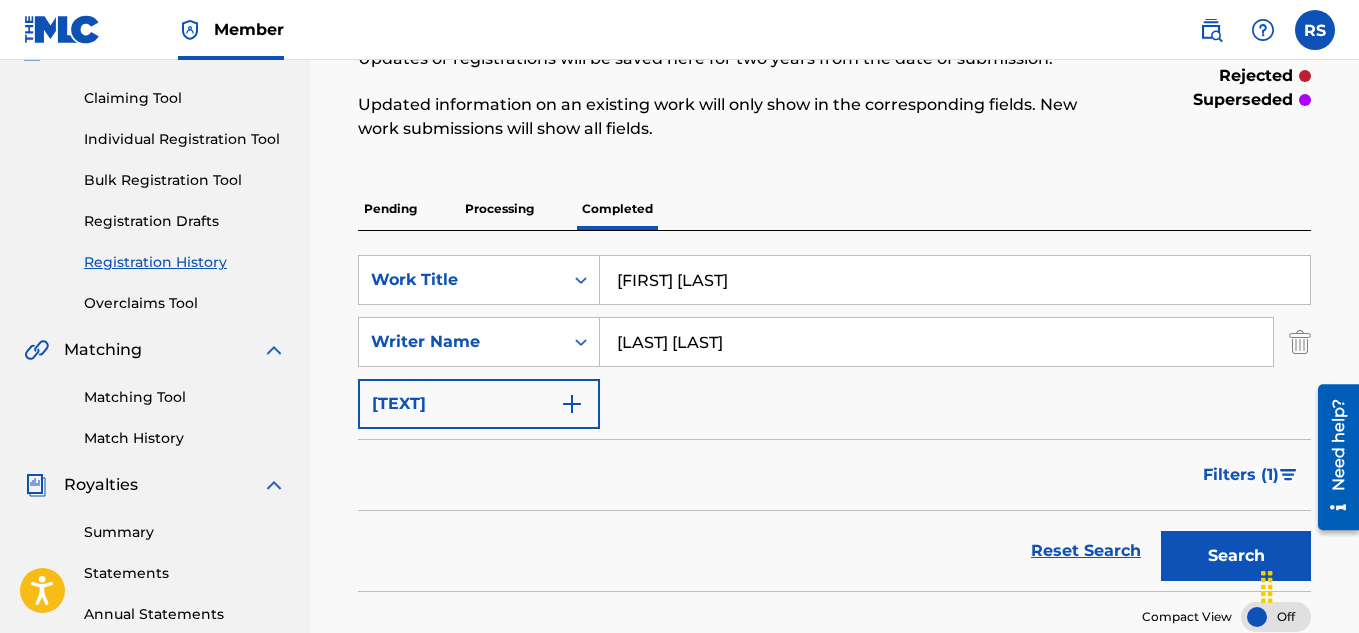 scroll, scrollTop: 201, scrollLeft: 0, axis: vertical 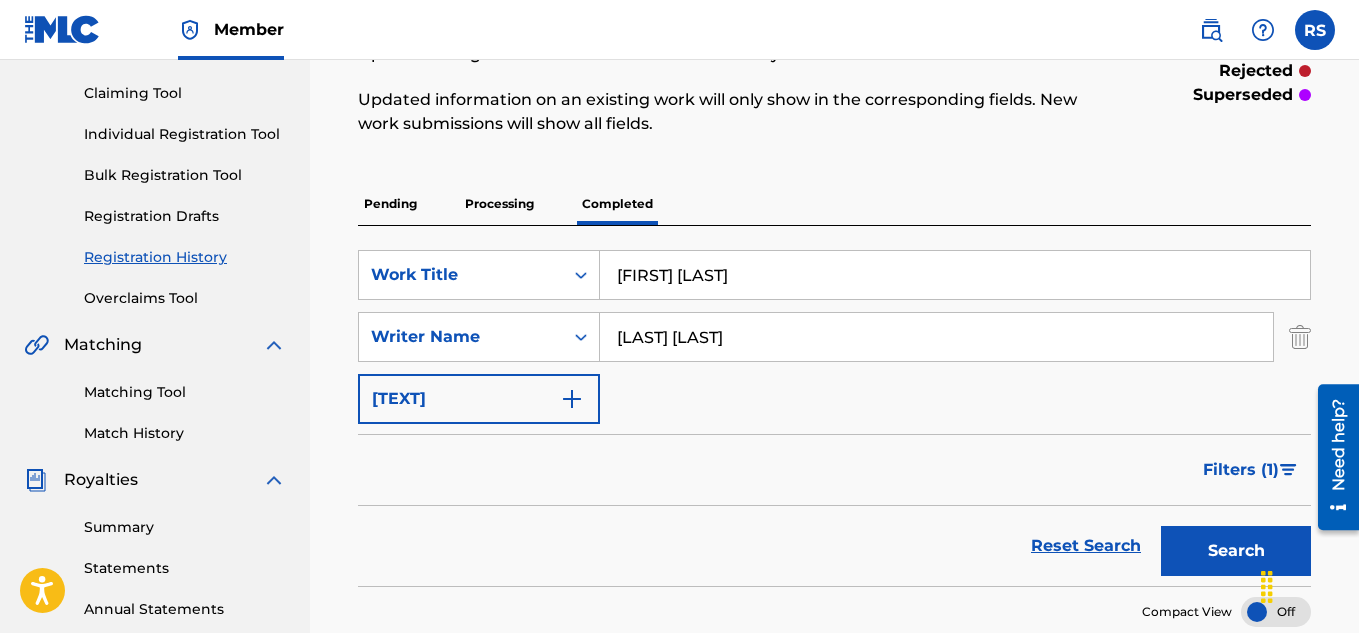 click on "Search" at bounding box center [1236, 551] 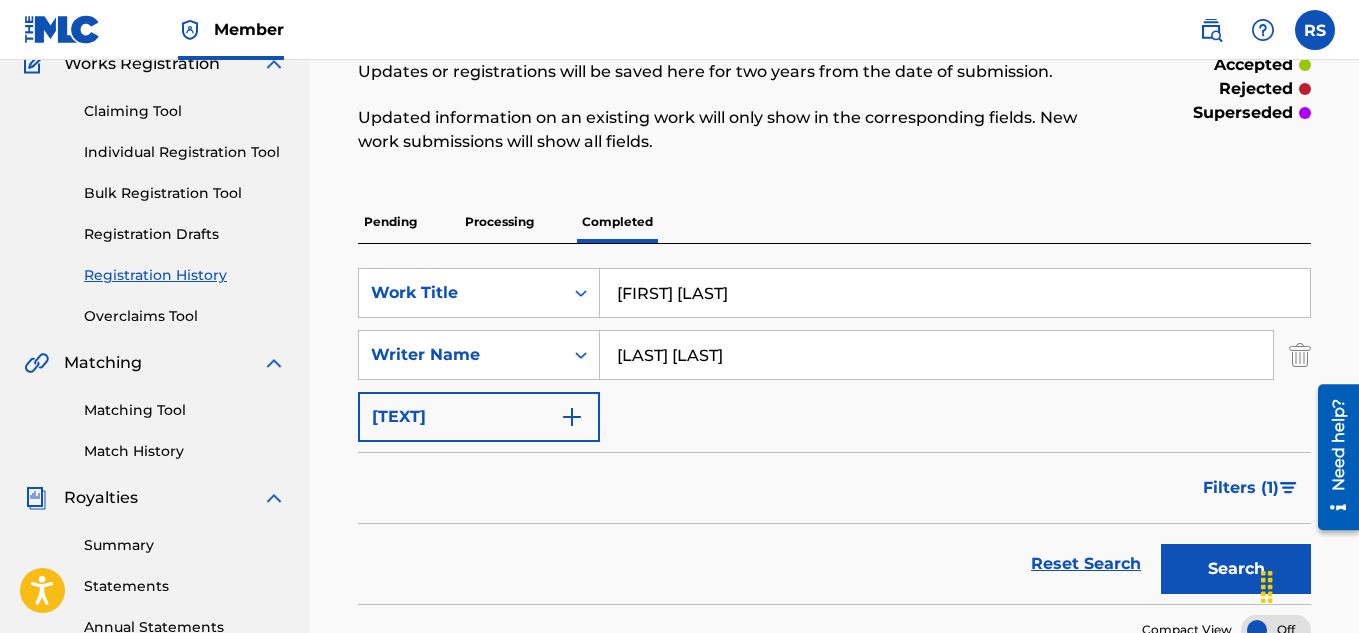 scroll, scrollTop: 0, scrollLeft: 0, axis: both 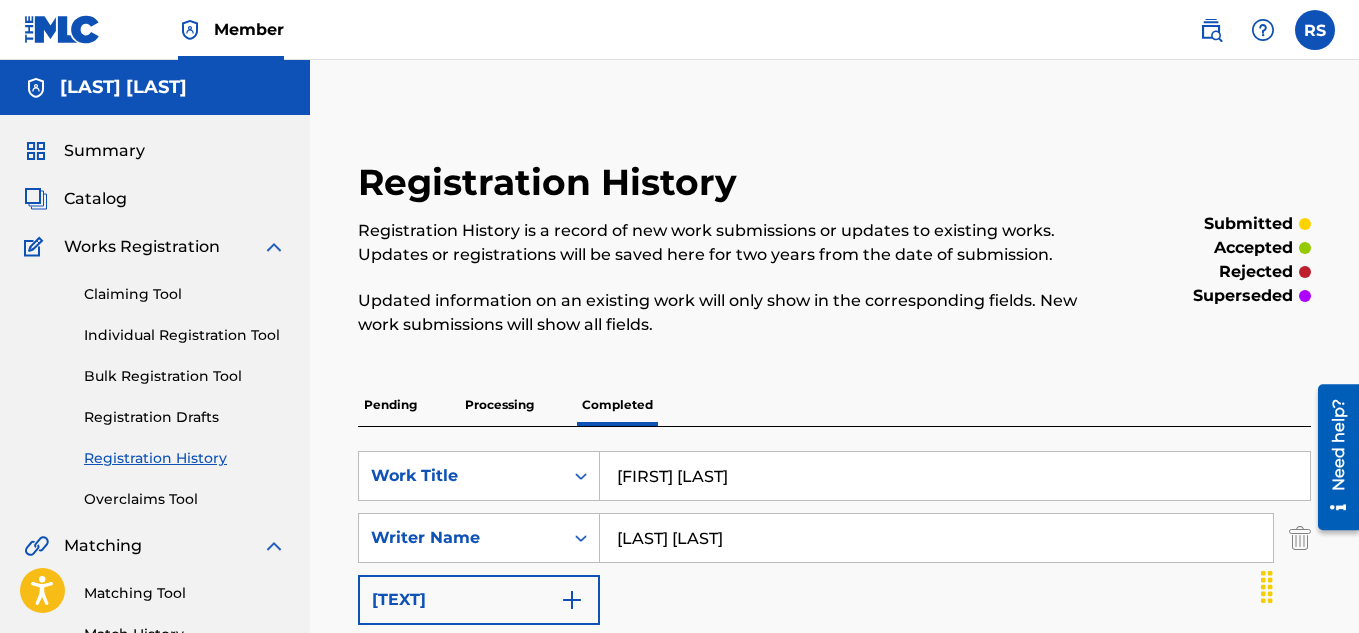 click on "Processing" at bounding box center (499, 405) 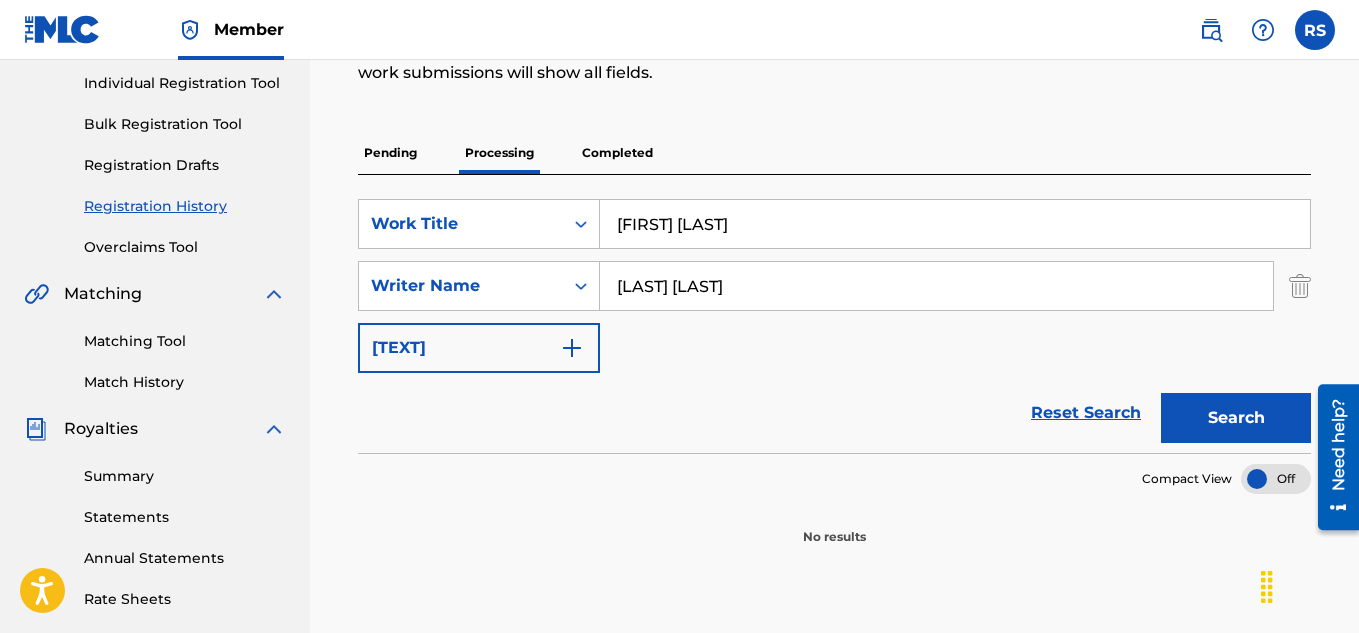 scroll, scrollTop: 251, scrollLeft: 0, axis: vertical 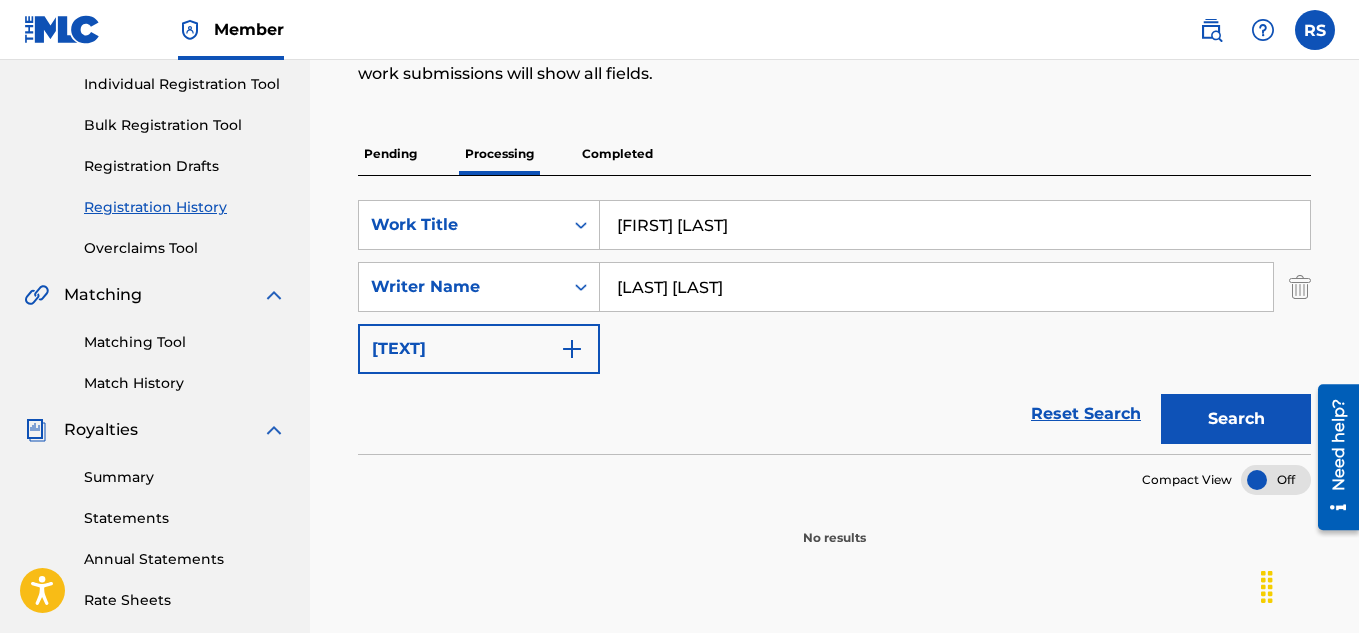 click on "Pending" at bounding box center (390, 154) 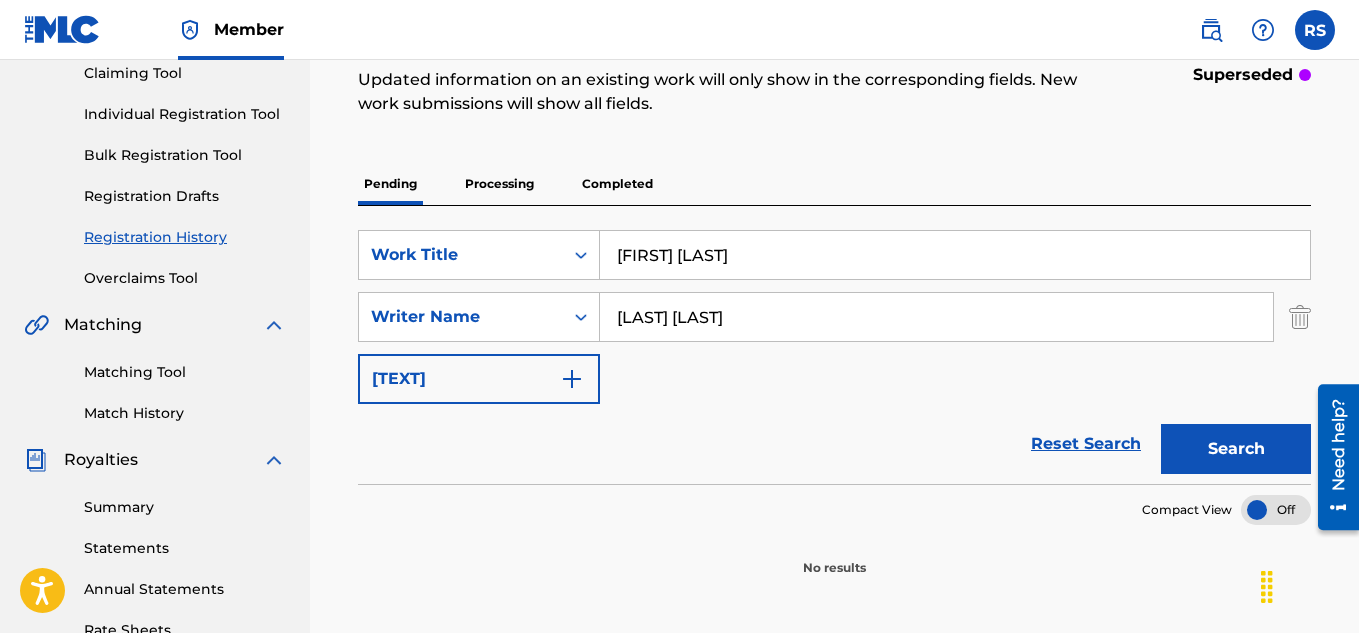 scroll, scrollTop: 0, scrollLeft: 0, axis: both 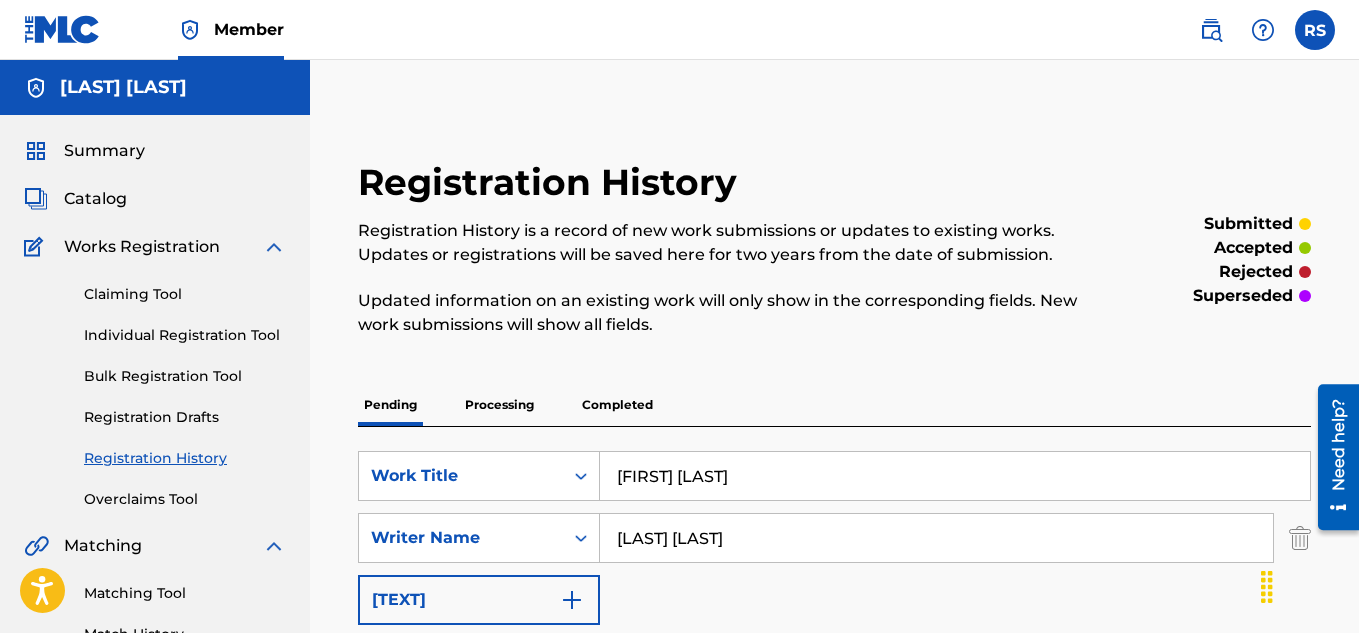 click on "Individual Registration Tool" at bounding box center (185, 335) 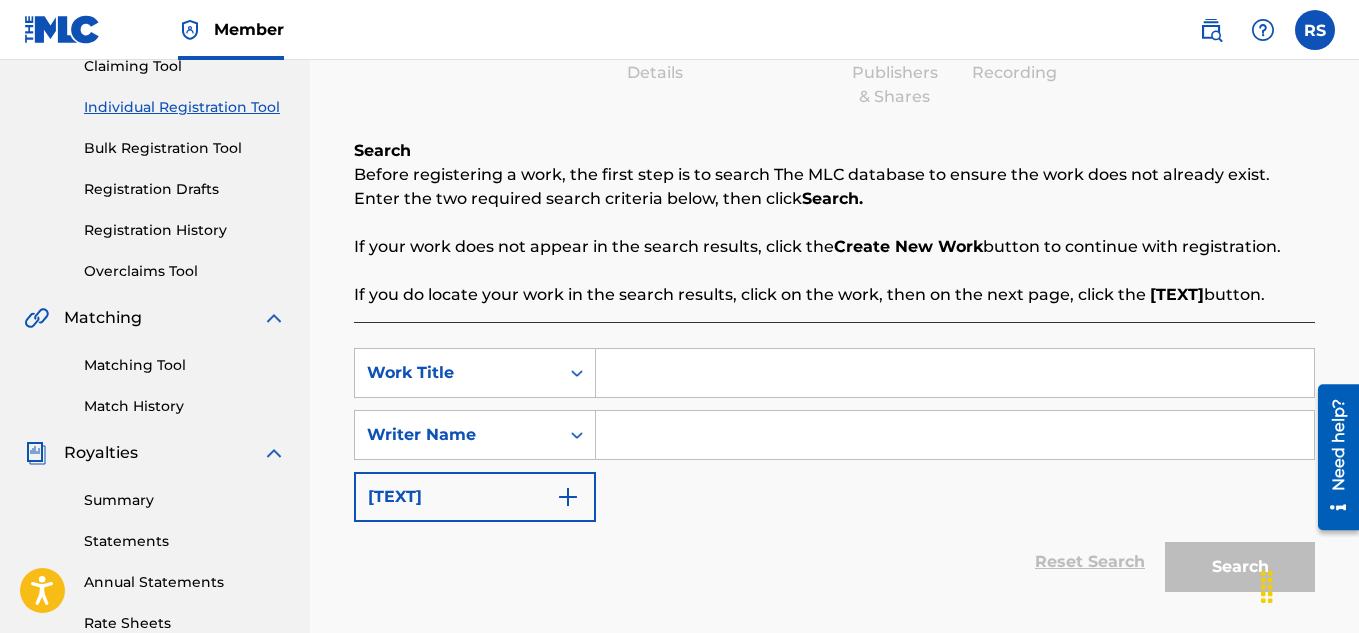 scroll, scrollTop: 230, scrollLeft: 0, axis: vertical 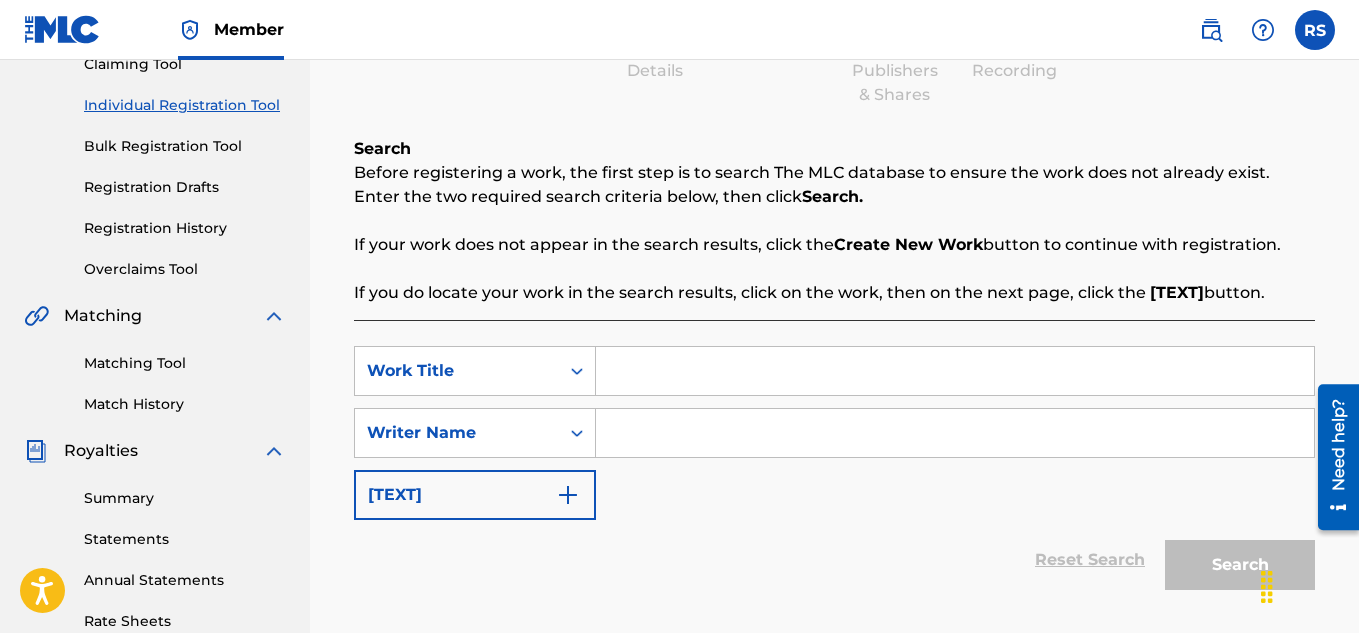 click at bounding box center [955, 371] 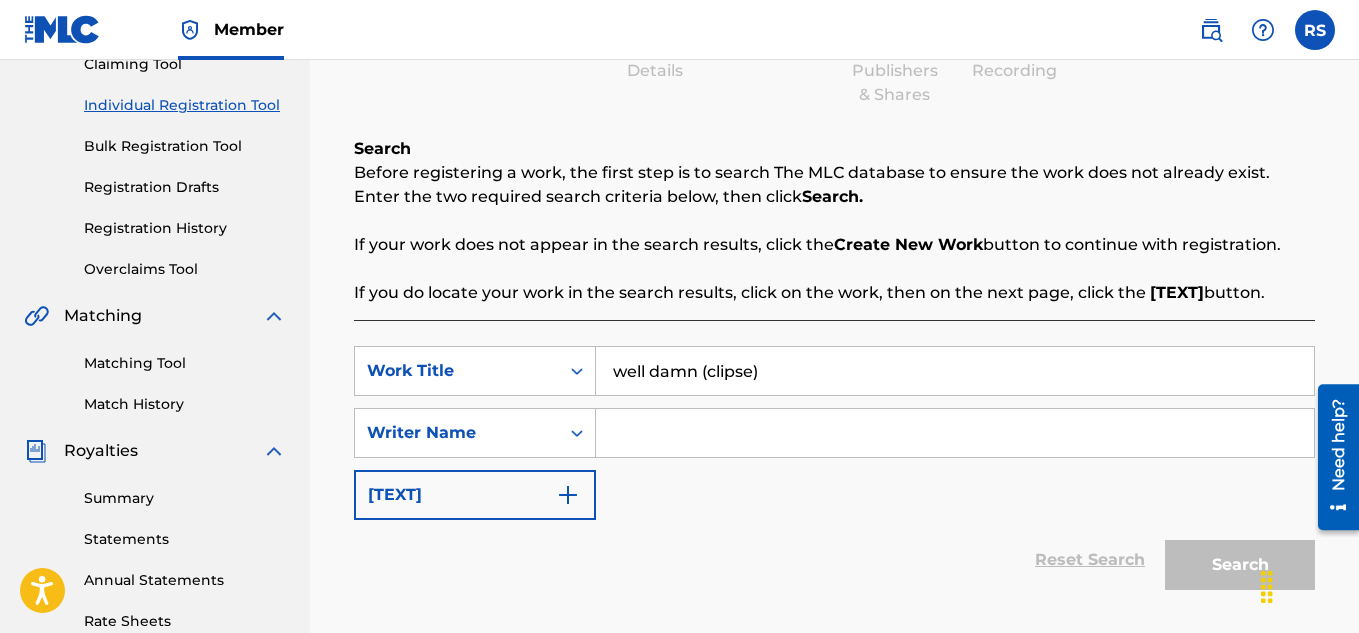 type on "well damn (clipse)" 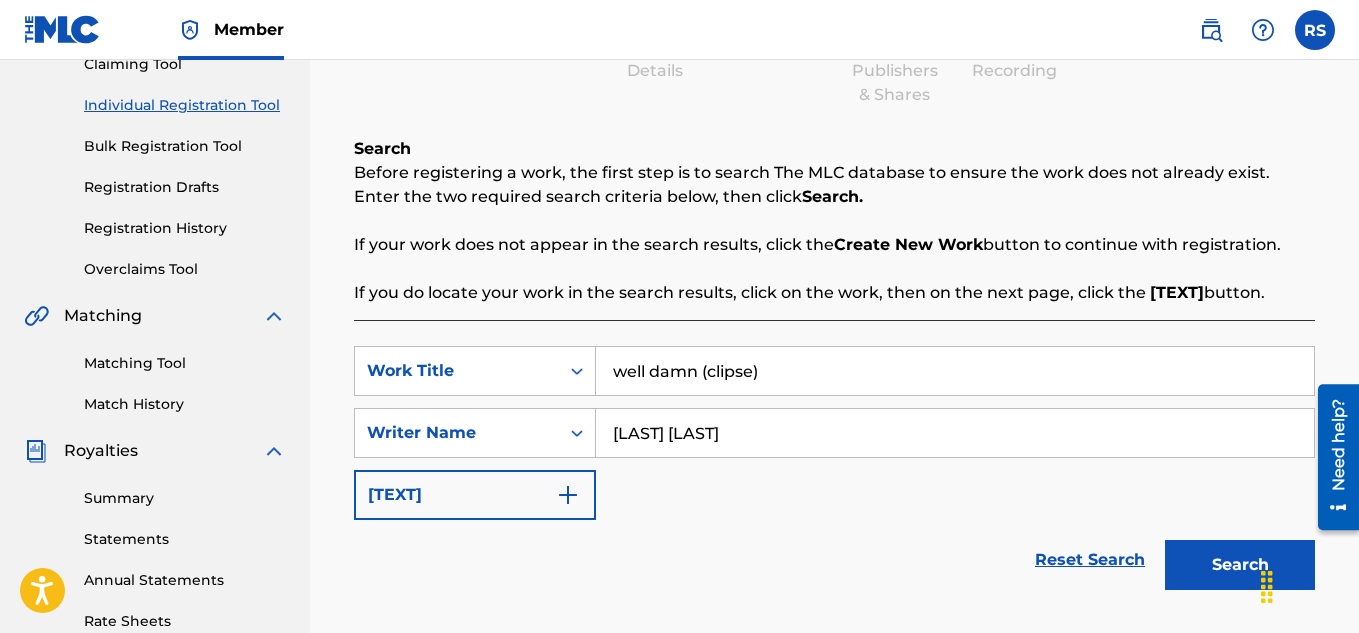 type on "[LAST] [LAST]" 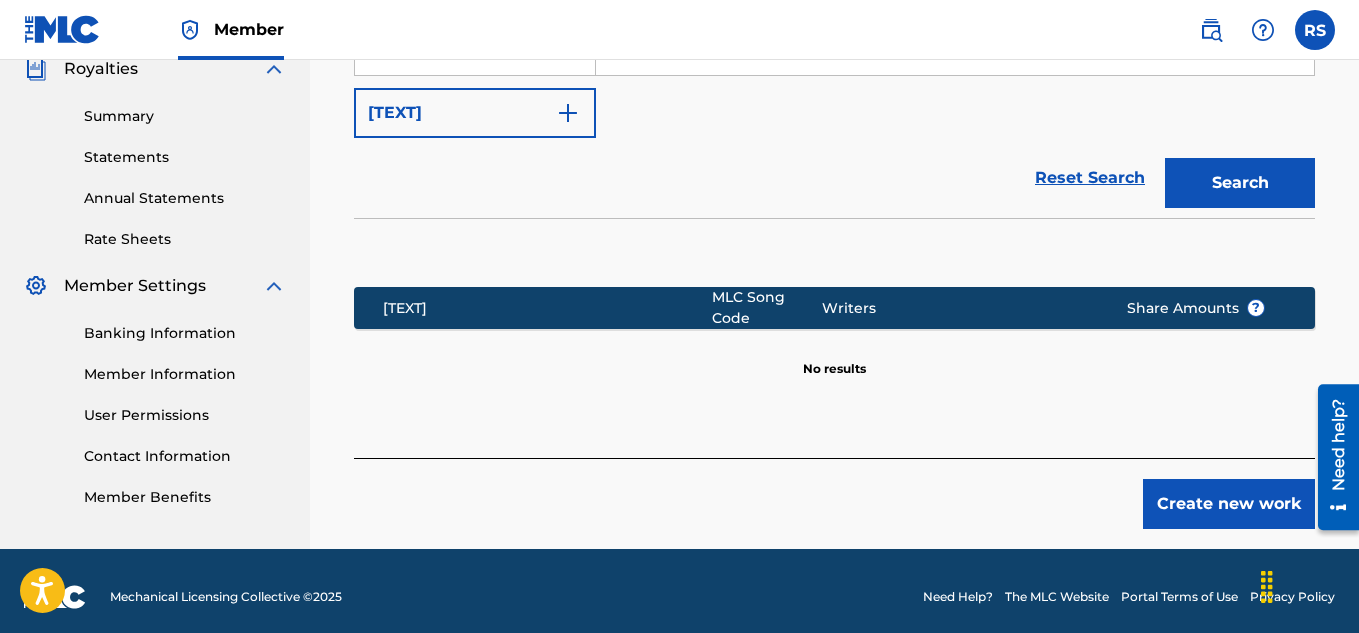 scroll, scrollTop: 648, scrollLeft: 0, axis: vertical 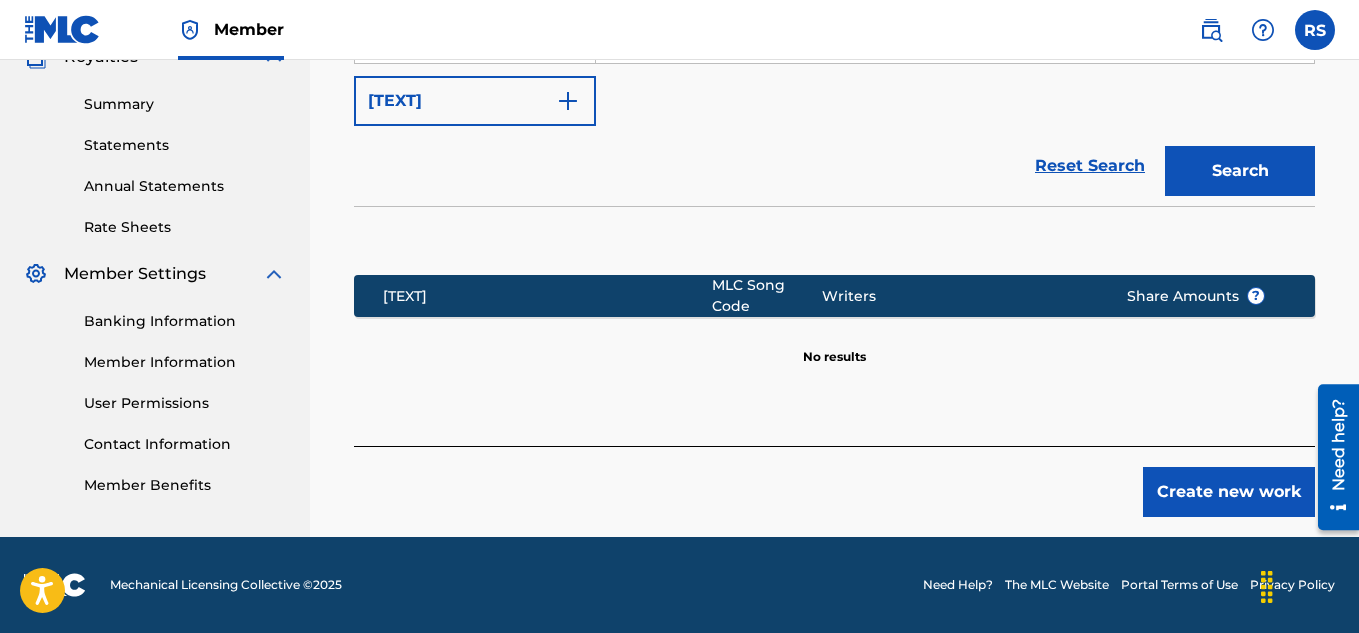 click on "Create new work" at bounding box center (1229, 492) 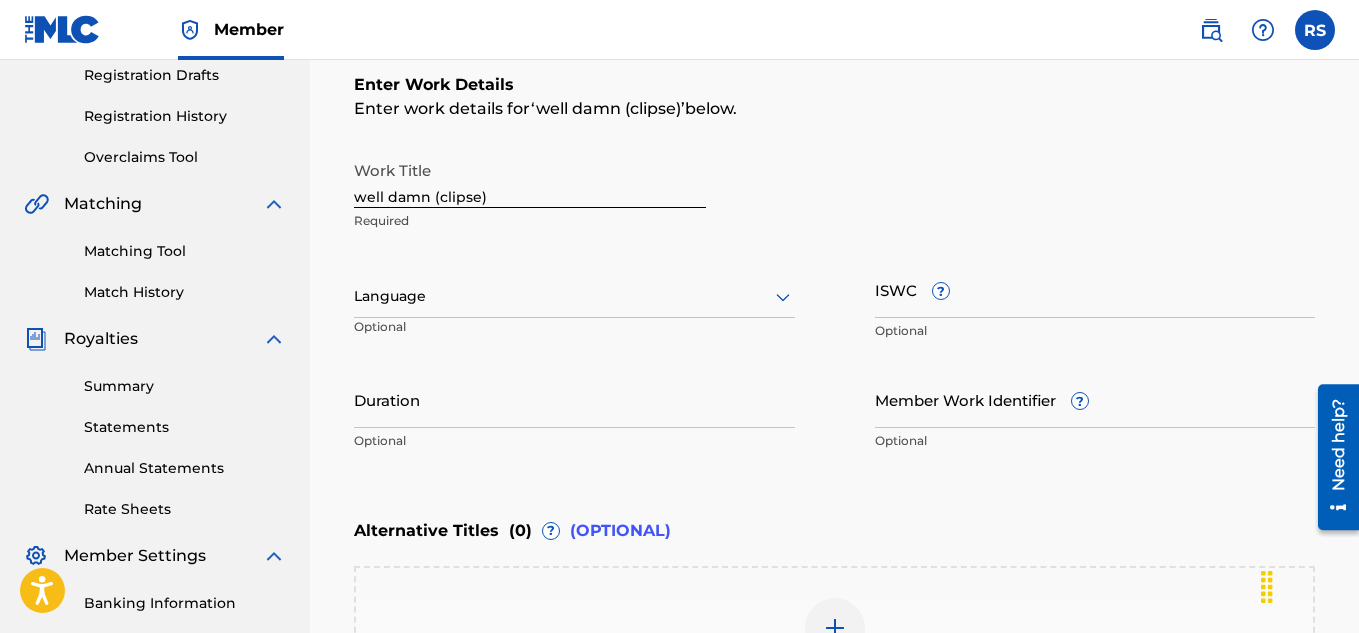 scroll, scrollTop: 337, scrollLeft: 0, axis: vertical 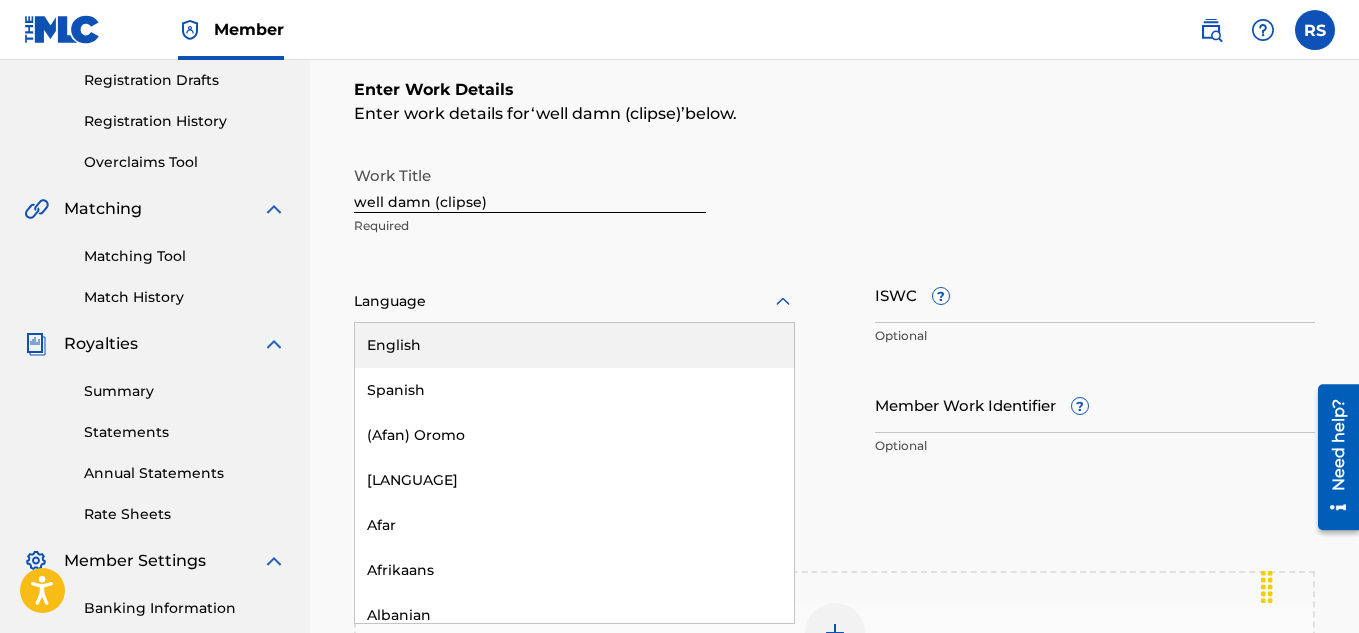 click on "English" at bounding box center (574, 345) 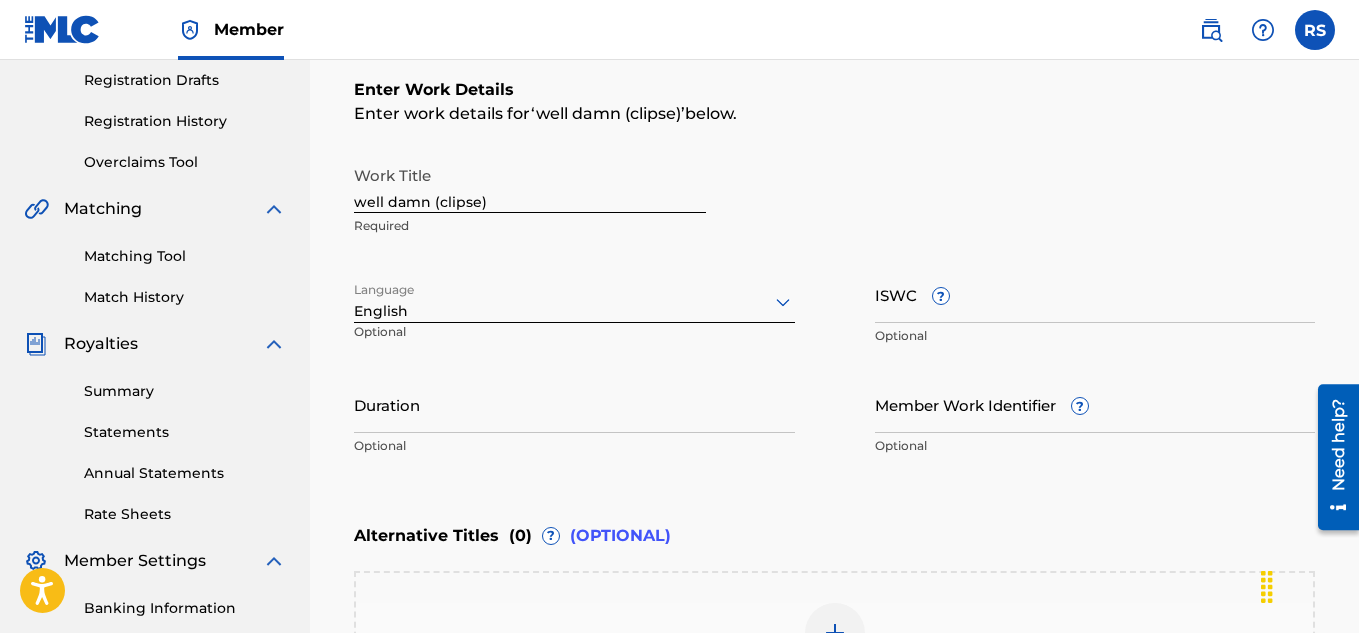 click on "Alternative Titles ( 0 ) ? (OPTIONAL)" at bounding box center [834, 536] 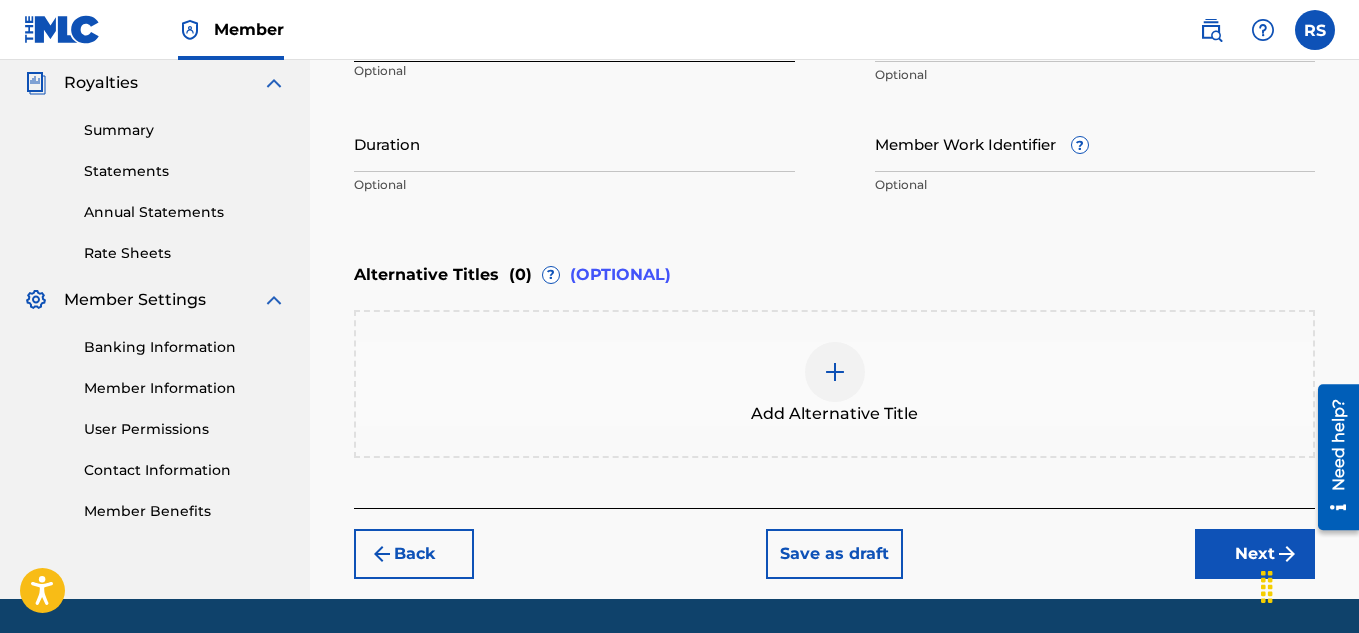 scroll, scrollTop: 605, scrollLeft: 0, axis: vertical 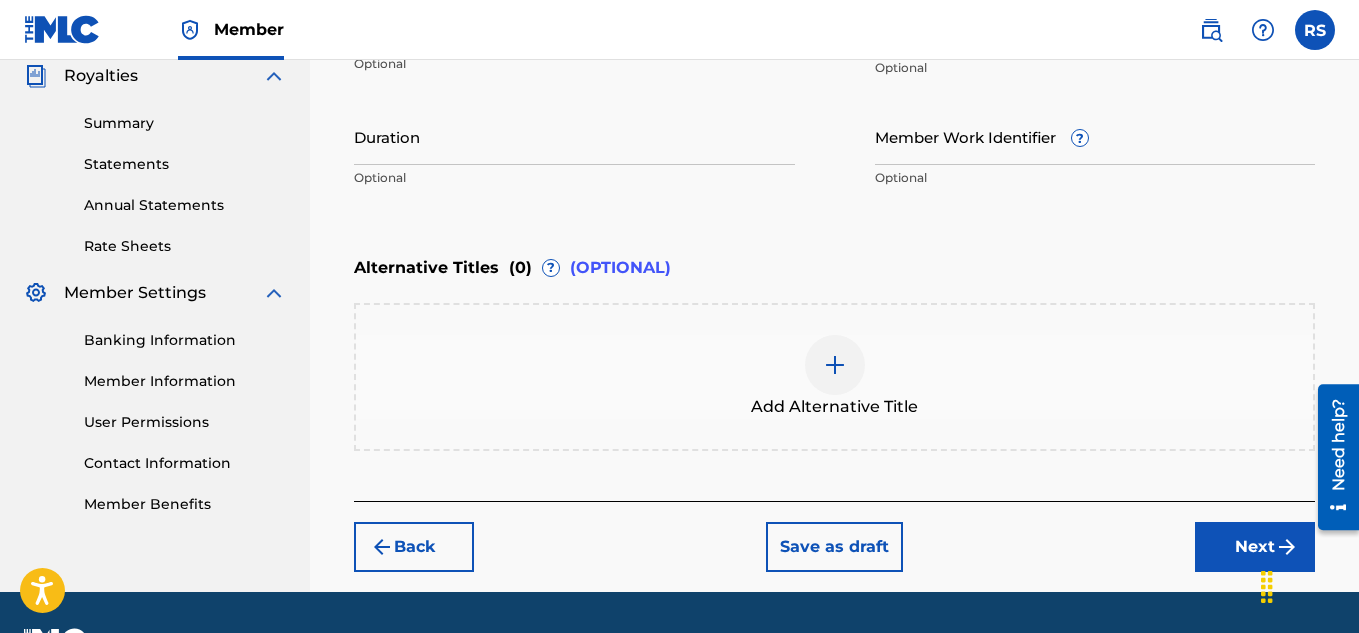 click on "Next" at bounding box center [1255, 547] 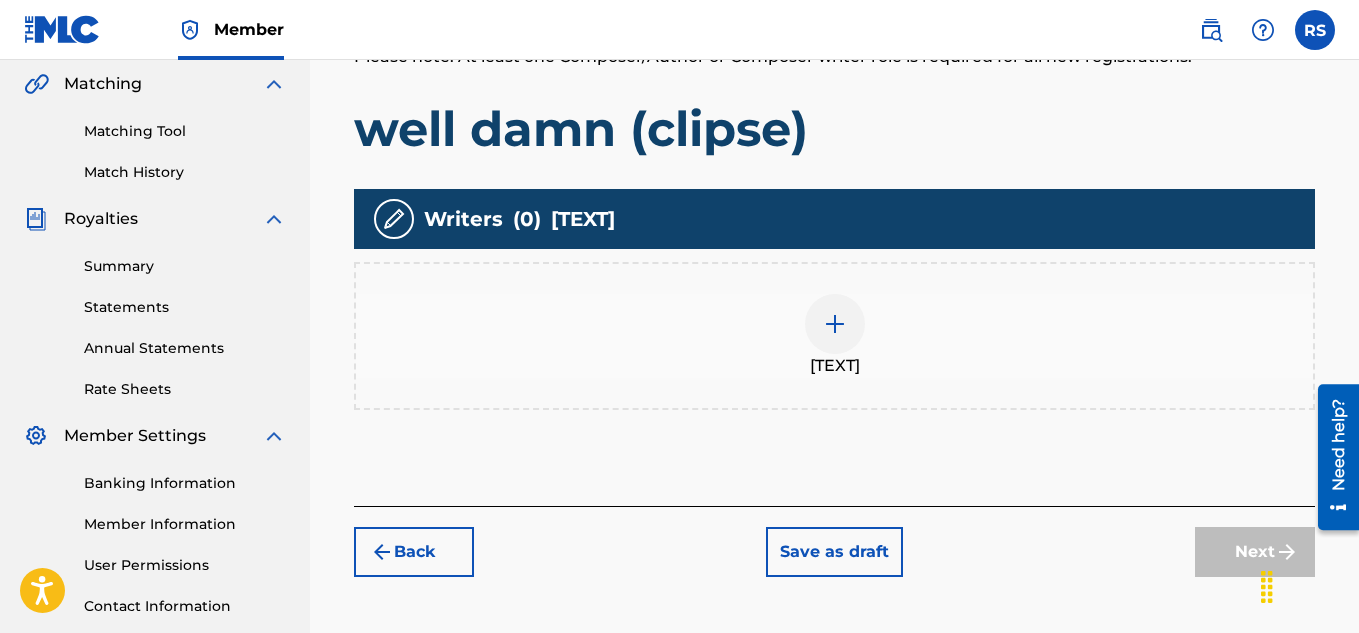 scroll, scrollTop: 481, scrollLeft: 0, axis: vertical 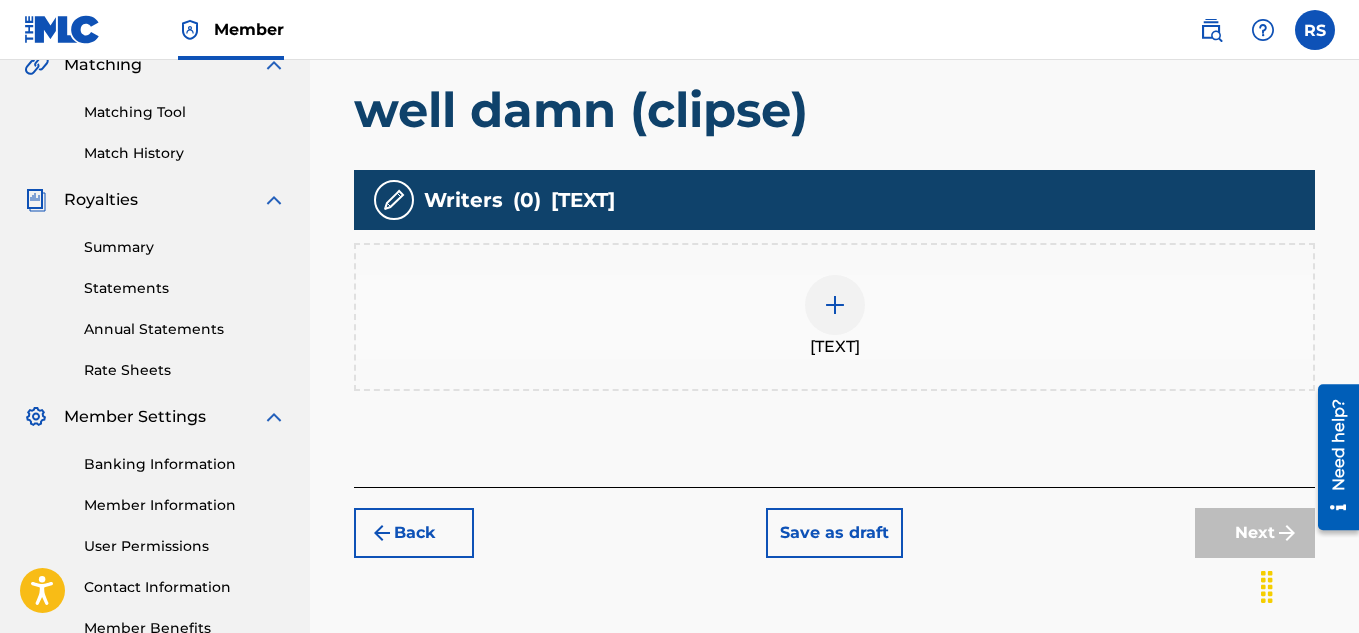 click at bounding box center (835, 305) 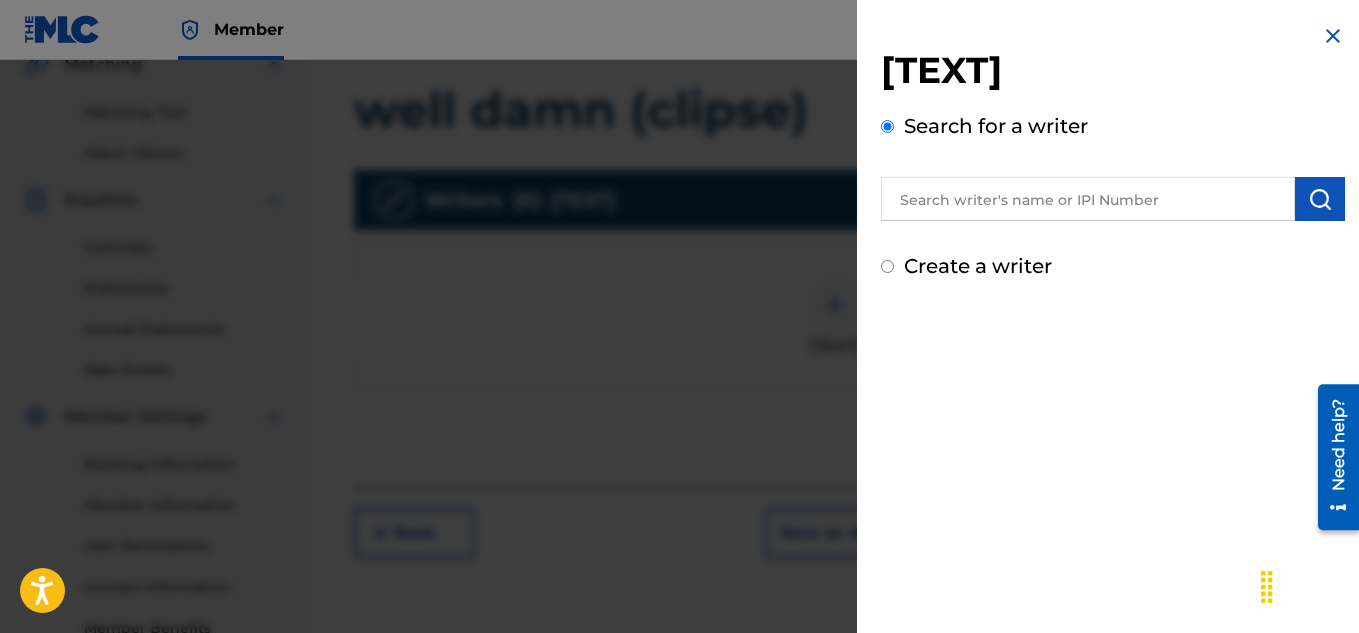click at bounding box center (1088, 199) 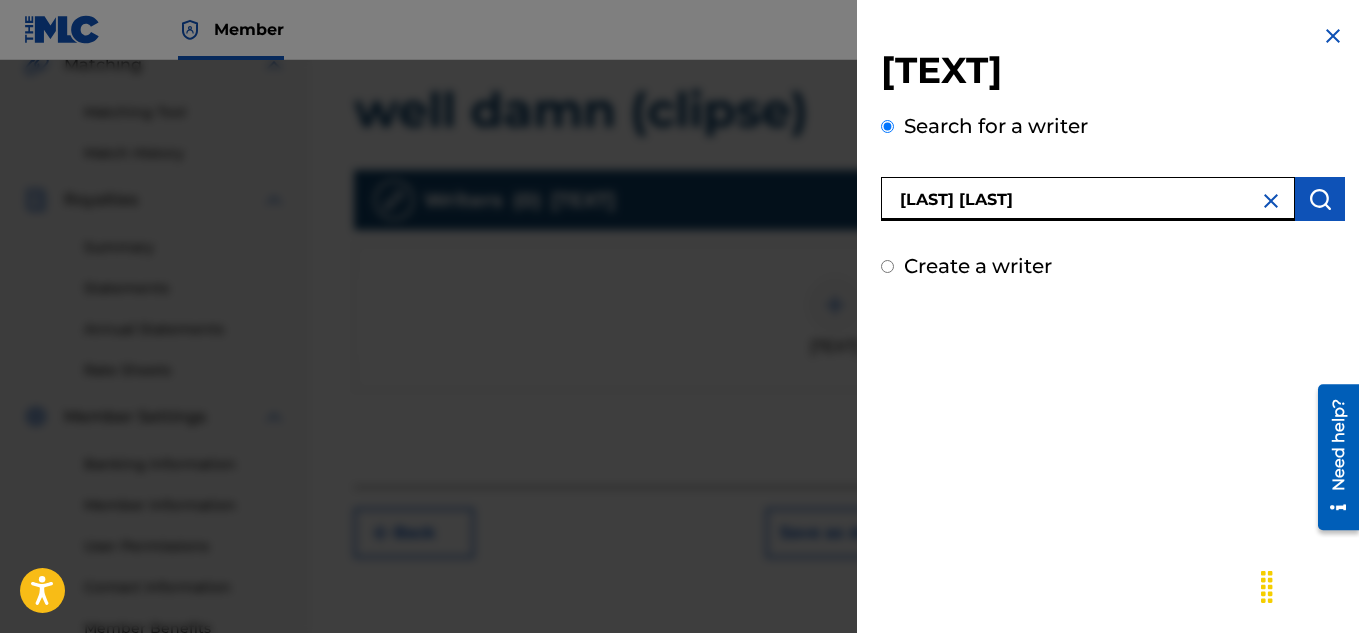 type on "[LAST] [LAST]" 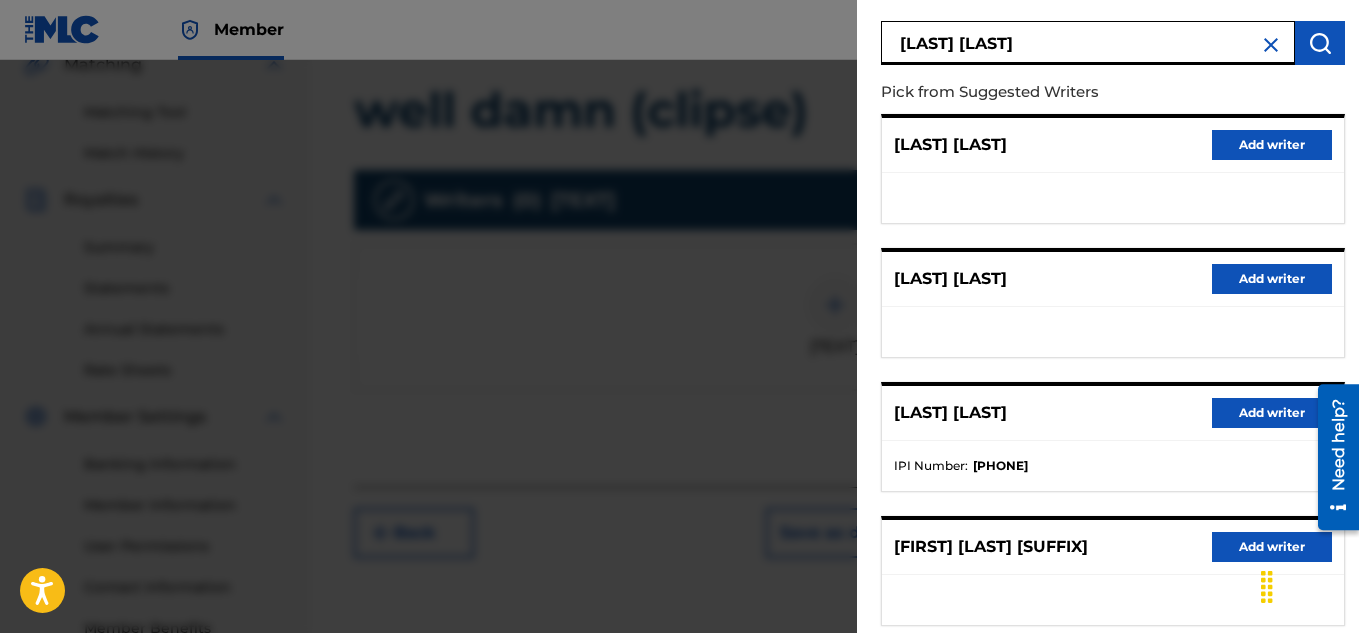 scroll, scrollTop: 196, scrollLeft: 0, axis: vertical 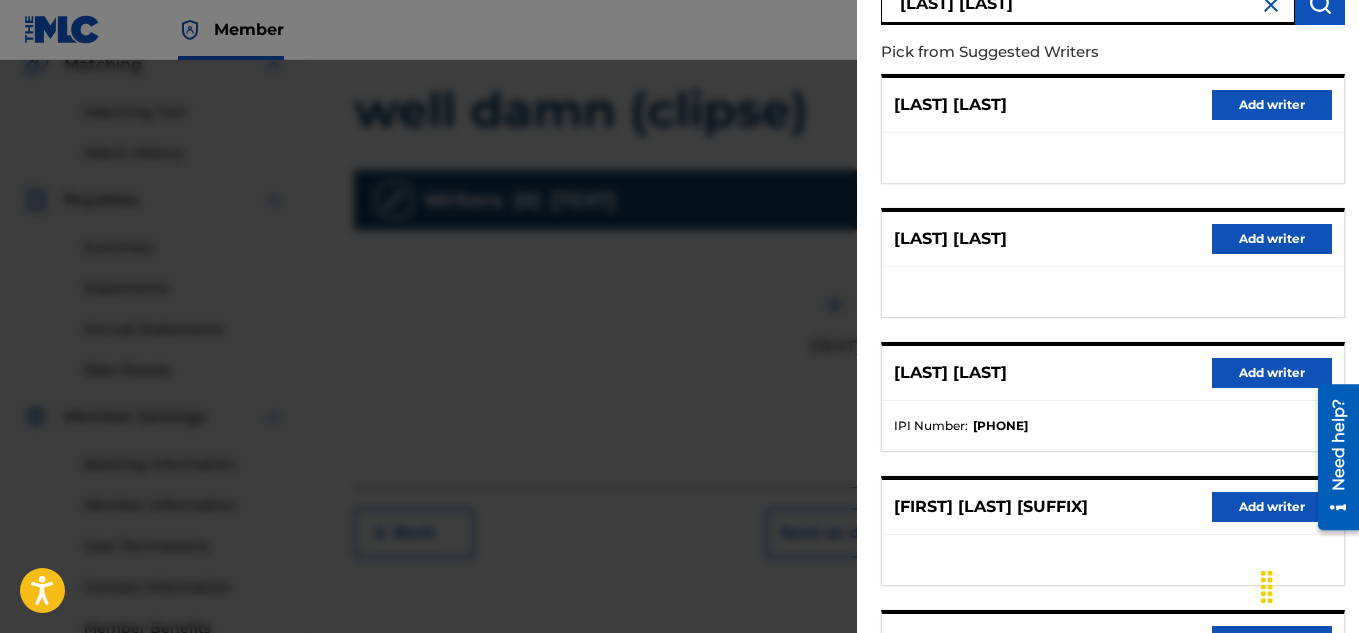 click on "Add writer" at bounding box center [1272, 373] 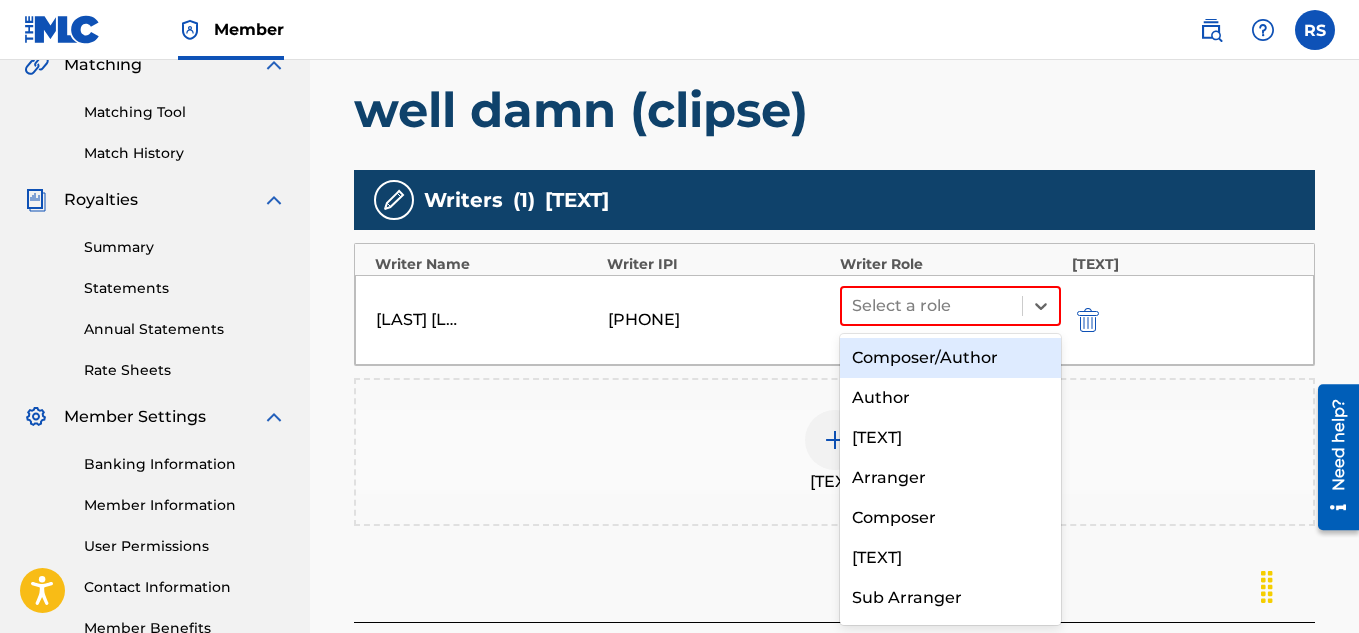 click on "Composer/Author" at bounding box center (951, 358) 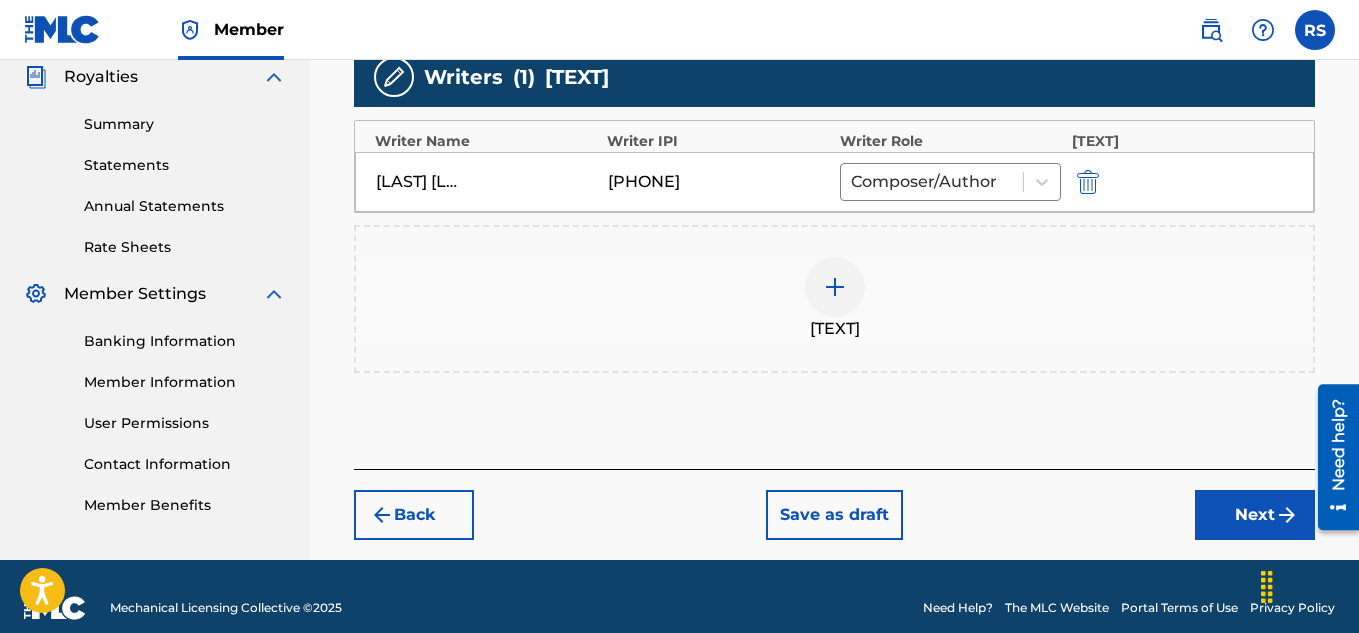 scroll, scrollTop: 626, scrollLeft: 0, axis: vertical 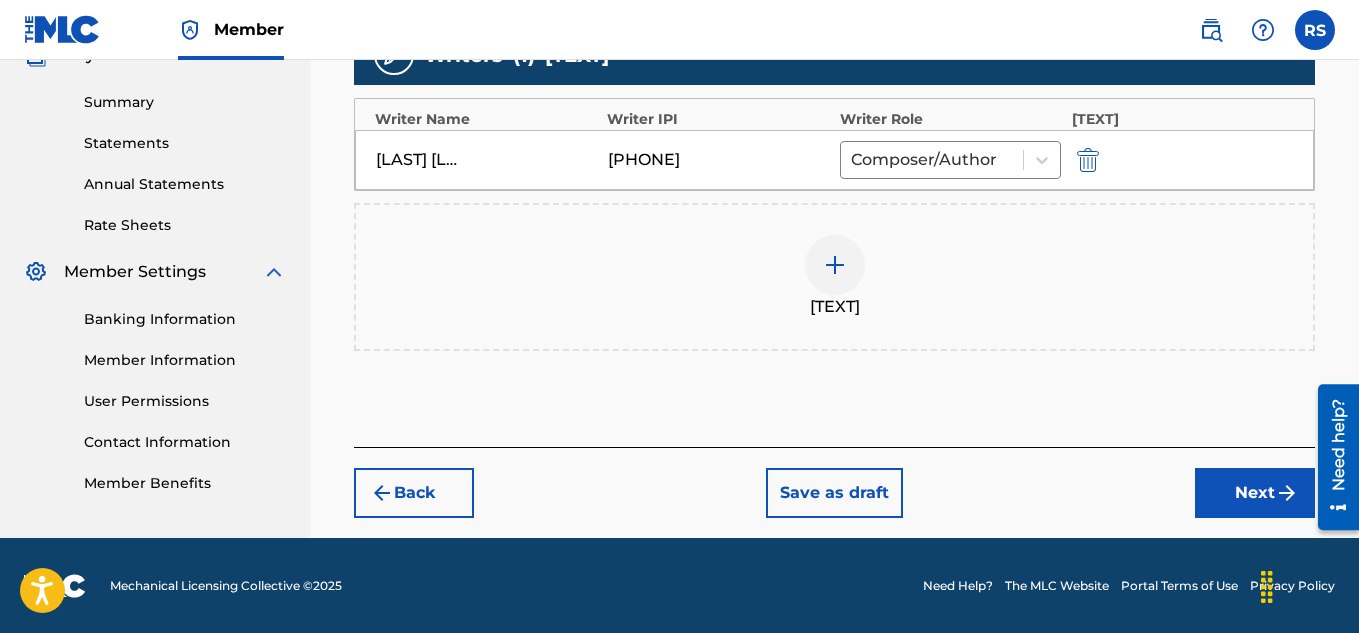 click on "Next" at bounding box center (1255, 493) 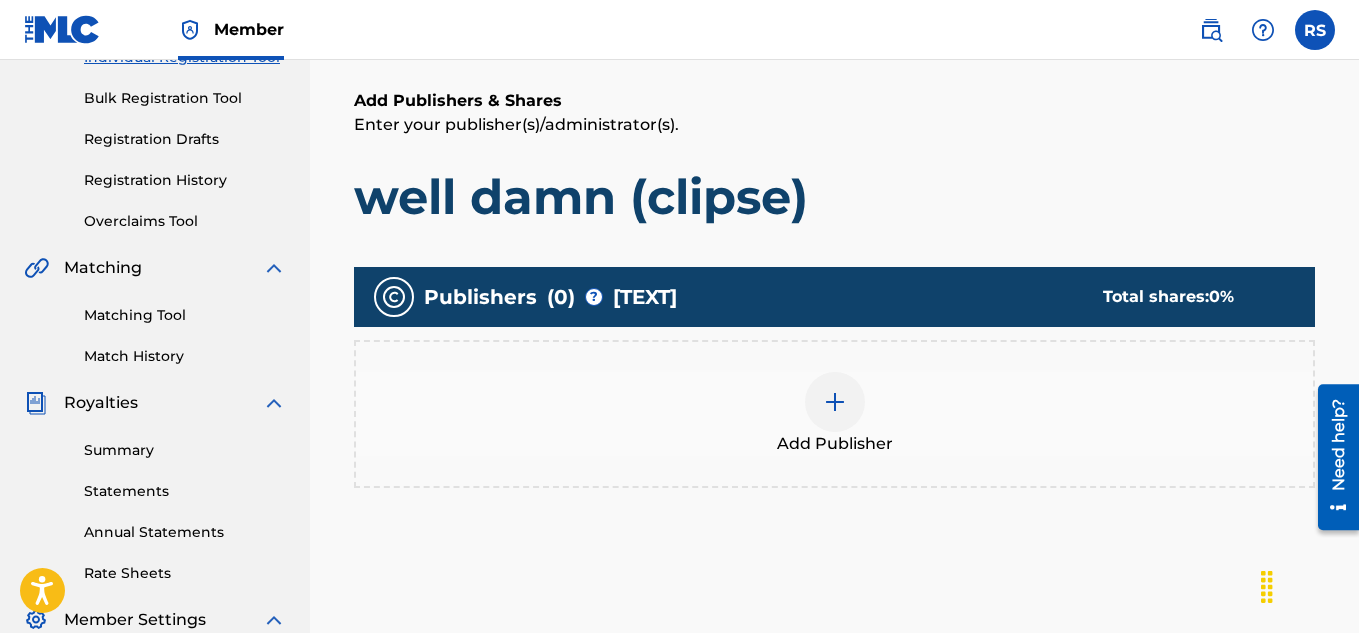scroll, scrollTop: 280, scrollLeft: 0, axis: vertical 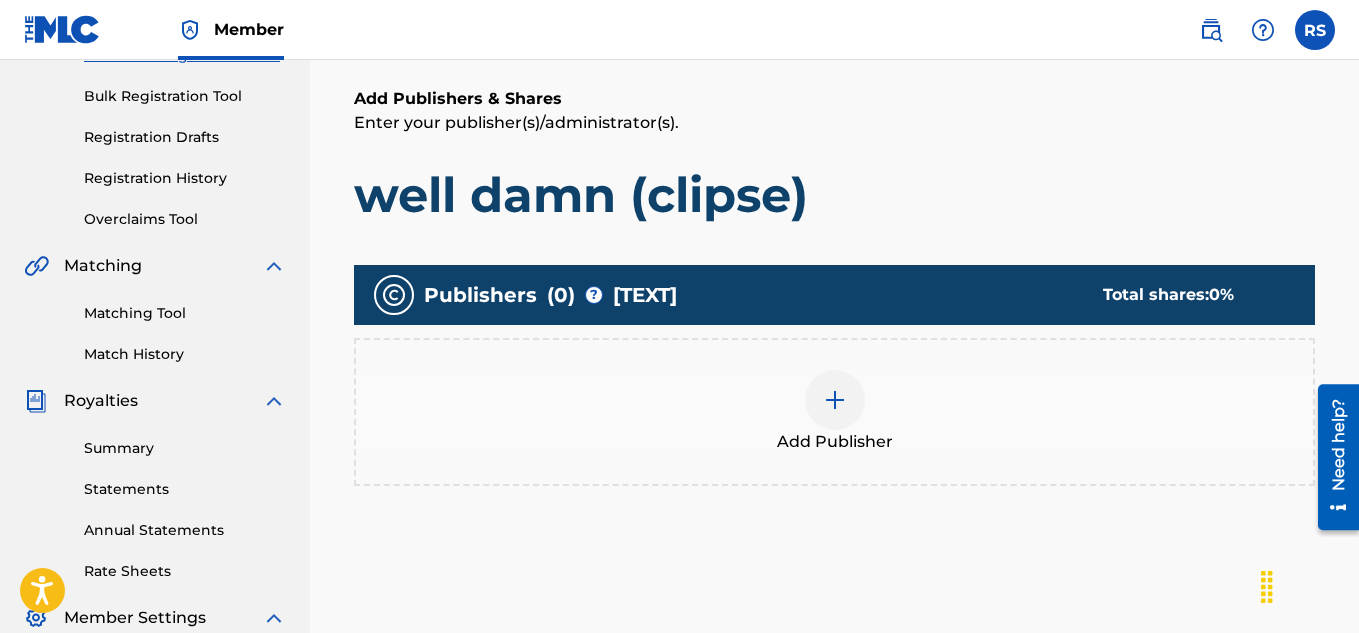 click at bounding box center (835, 400) 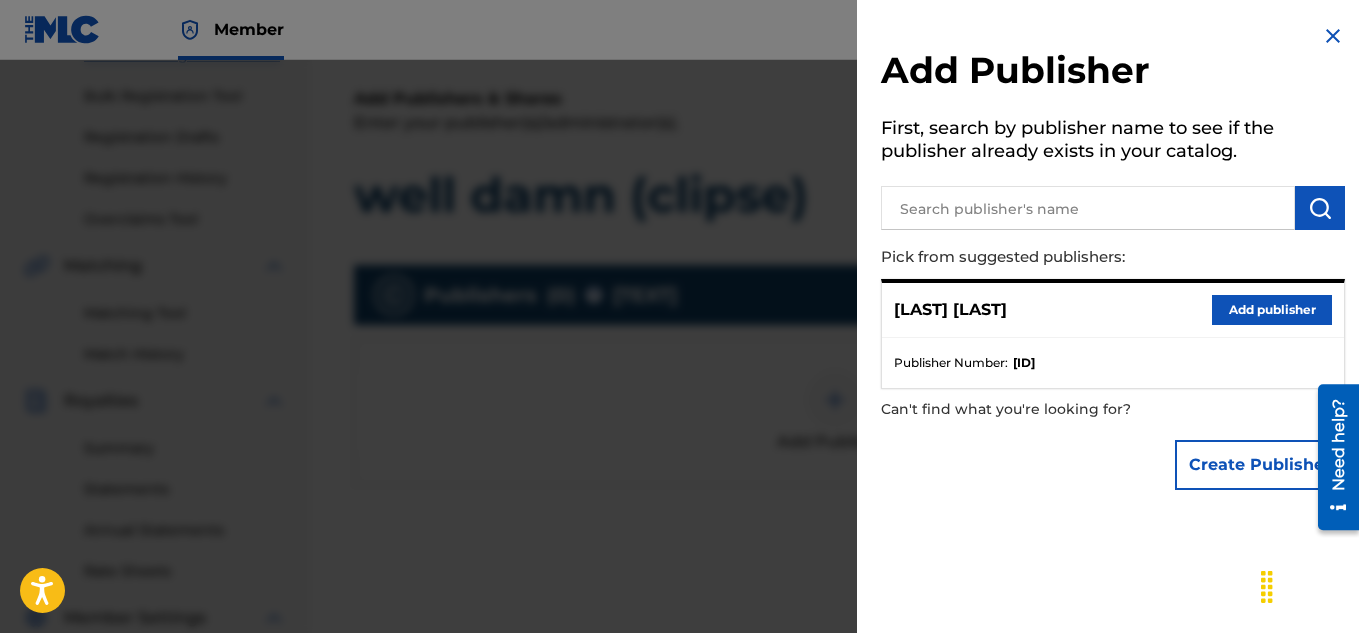 click at bounding box center [1088, 208] 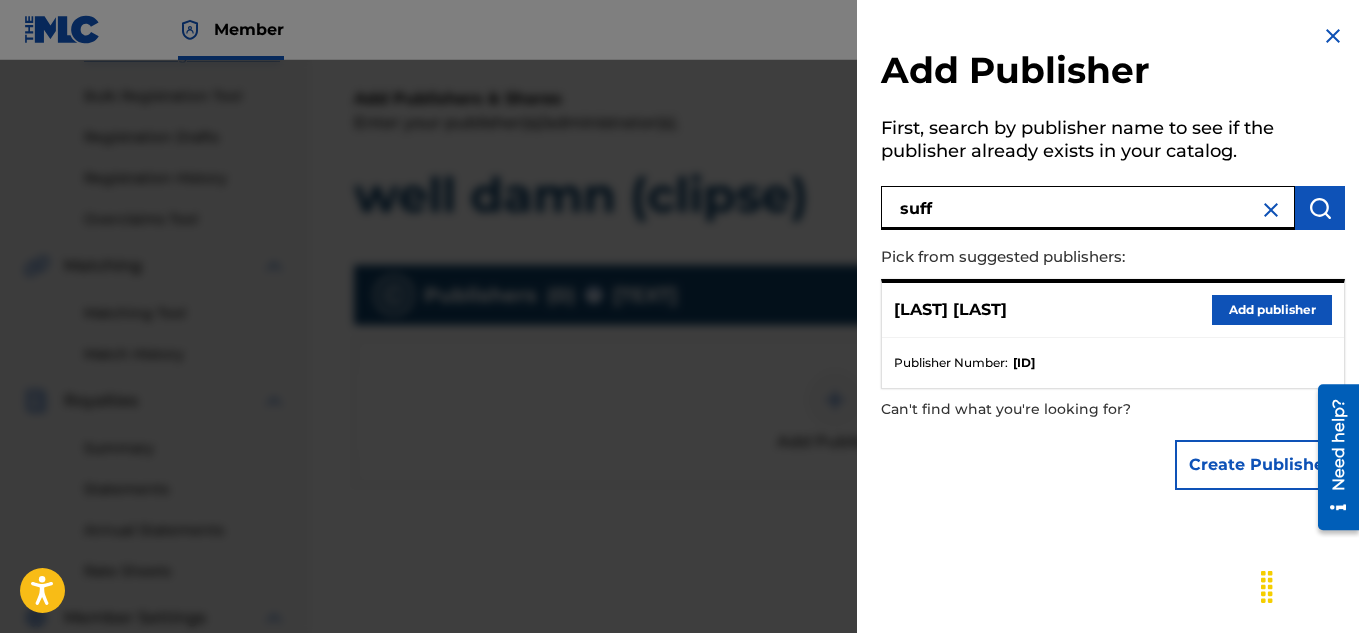 type on "suff" 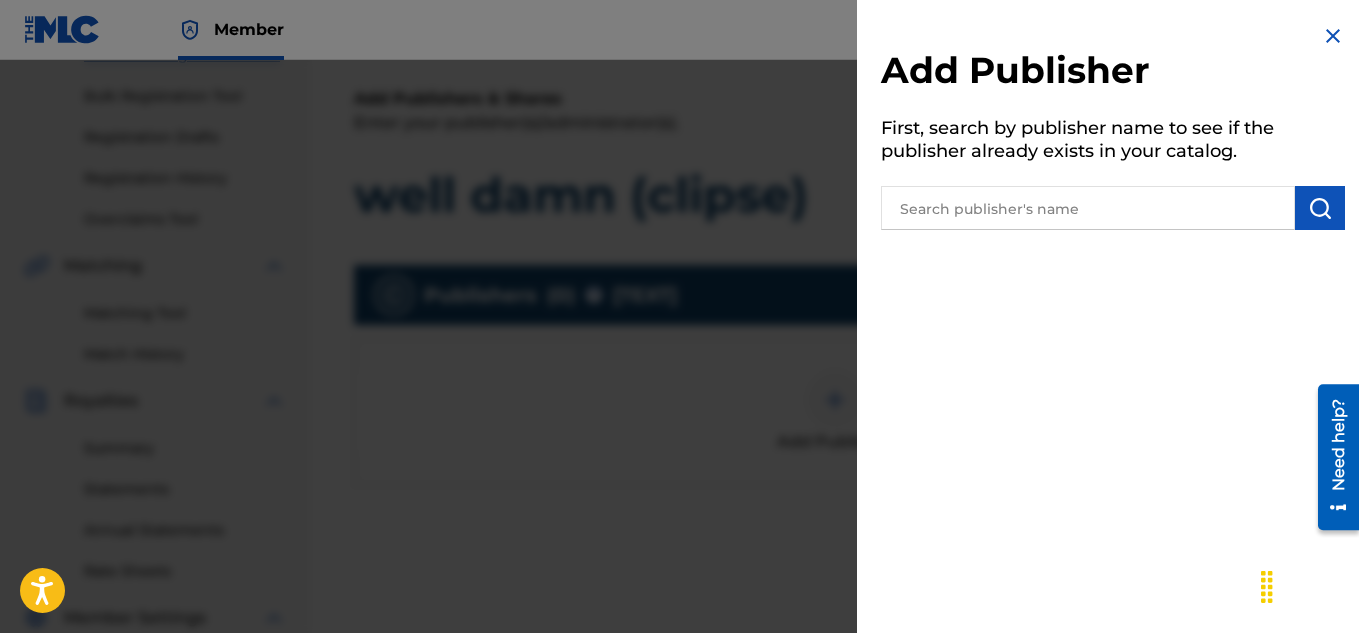 click at bounding box center (1088, 208) 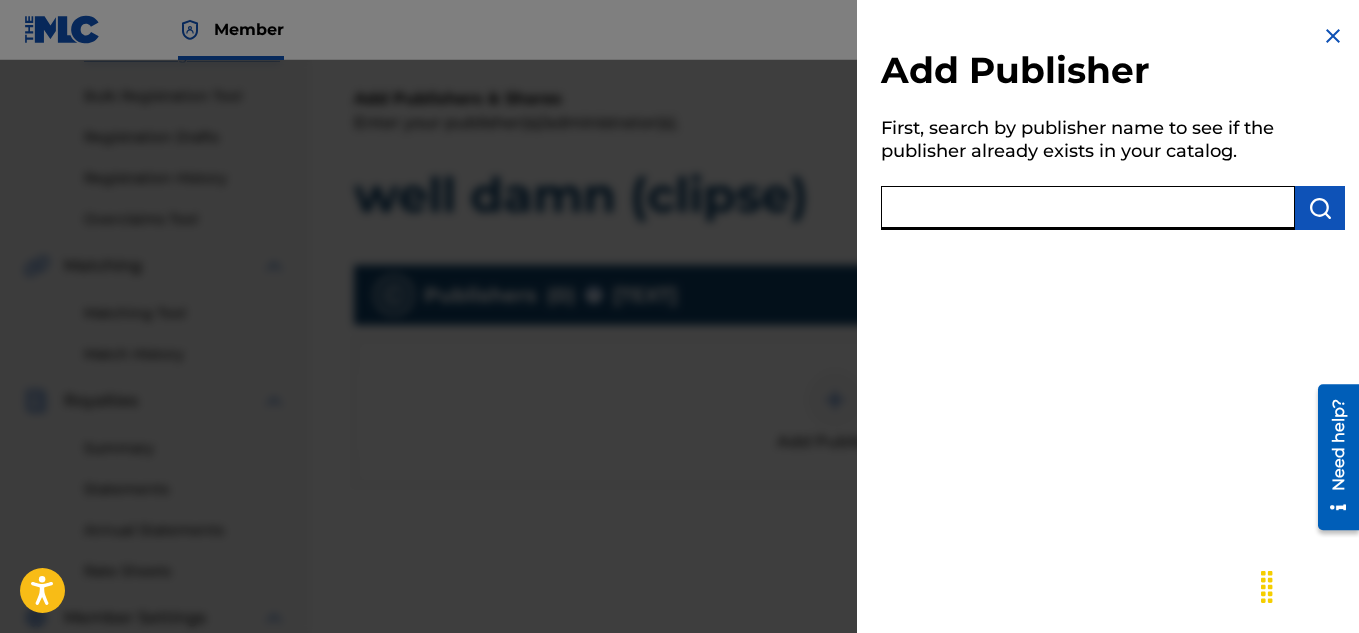 paste on "SUFFICIENT STACKS MUSIC PUBLISHING" 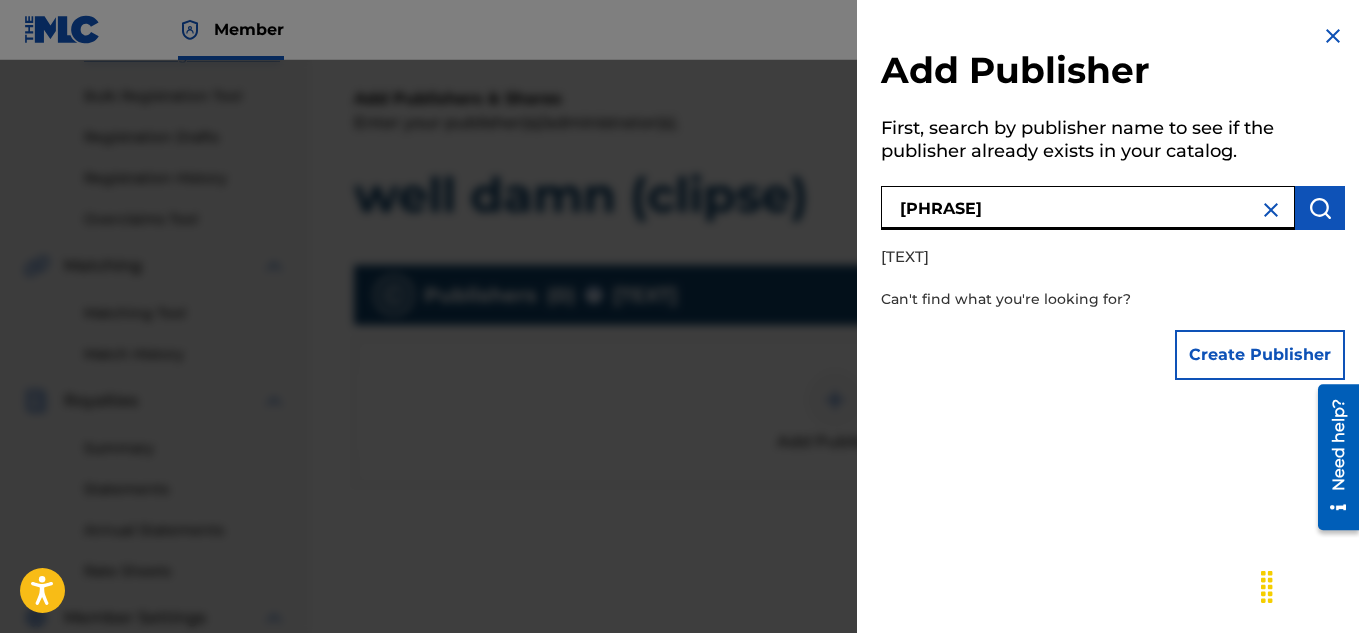 type on "[PHRASE]" 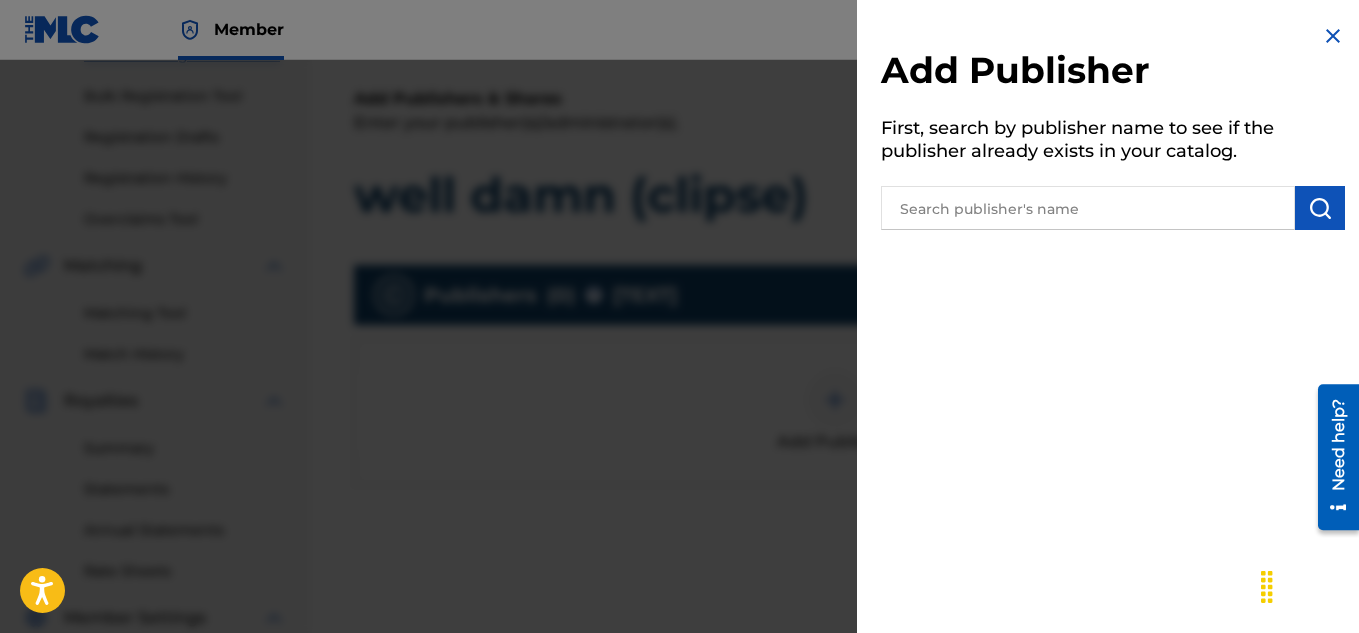 click at bounding box center (1088, 208) 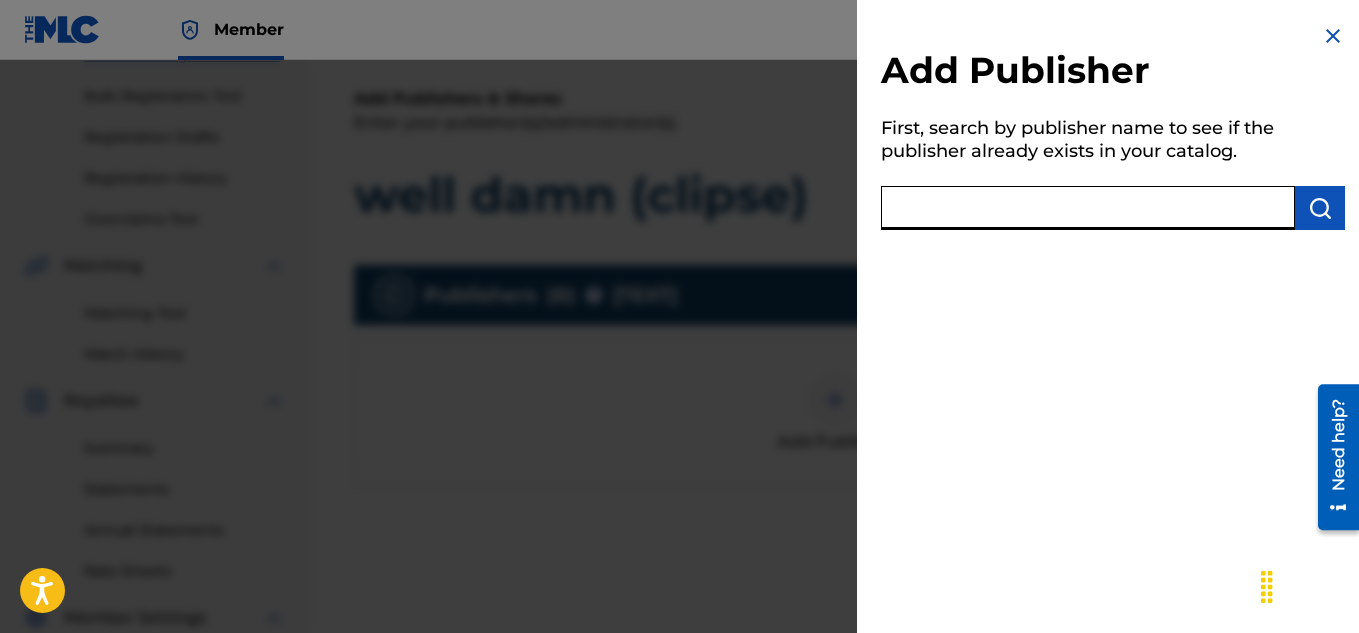 paste on "SUFFICIENT STACKS MUSIC PUBLISHING" 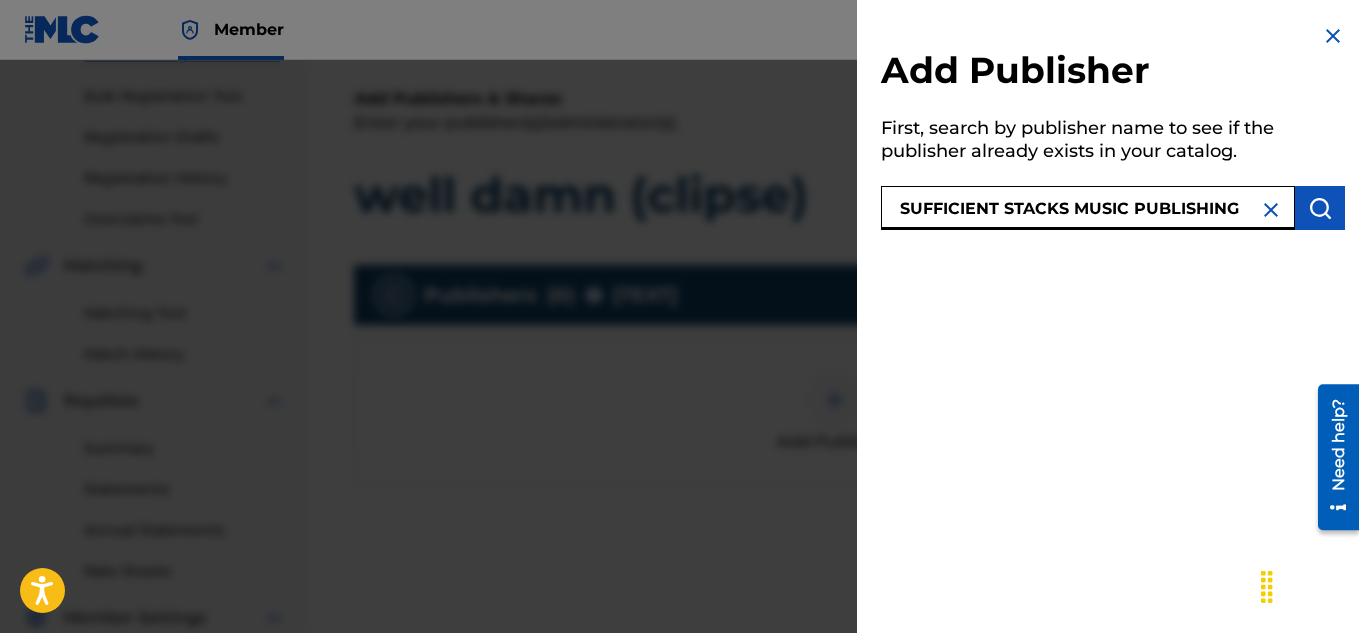 type on "SUFFICIENT STACKS MUSIC PUBLISHING" 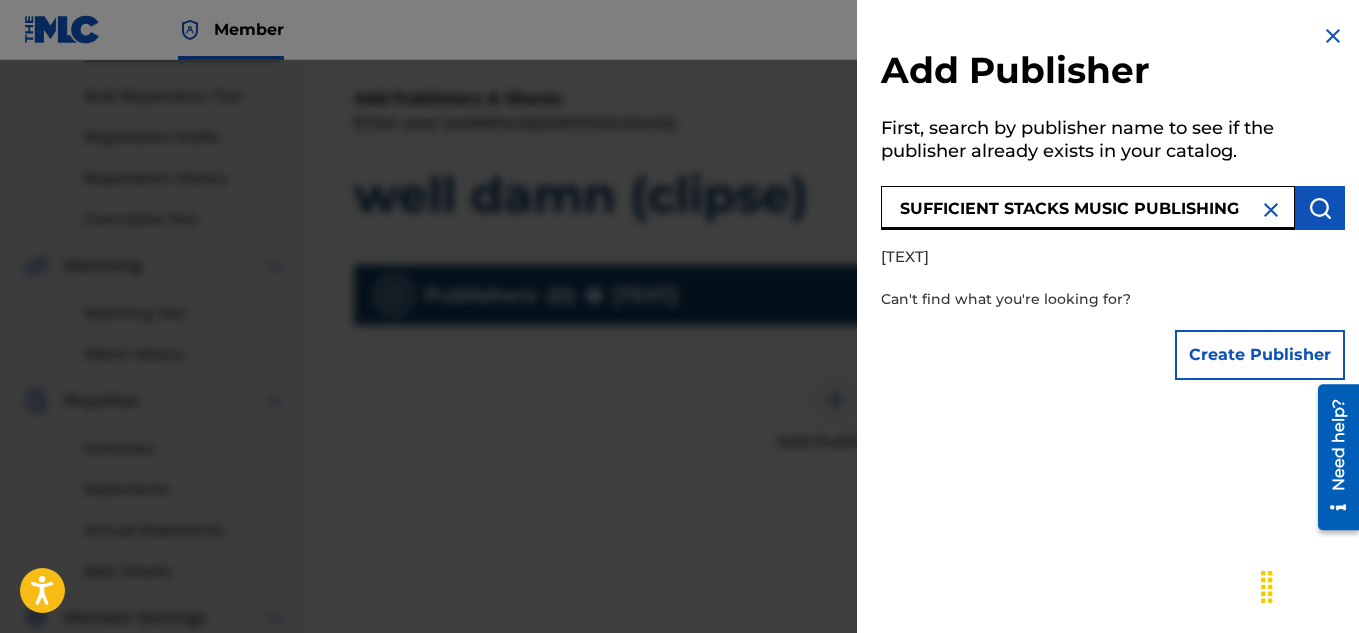 click on "Create Publisher" at bounding box center [1260, 355] 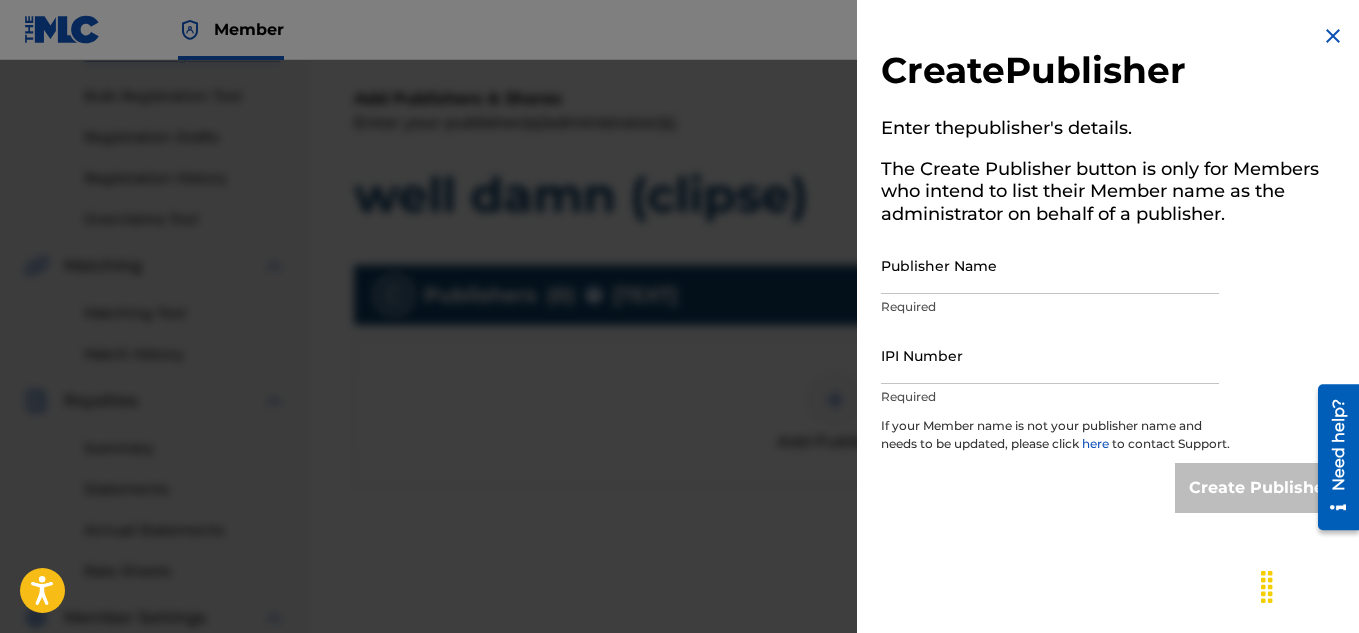 click on "Publisher Name" at bounding box center [1050, 265] 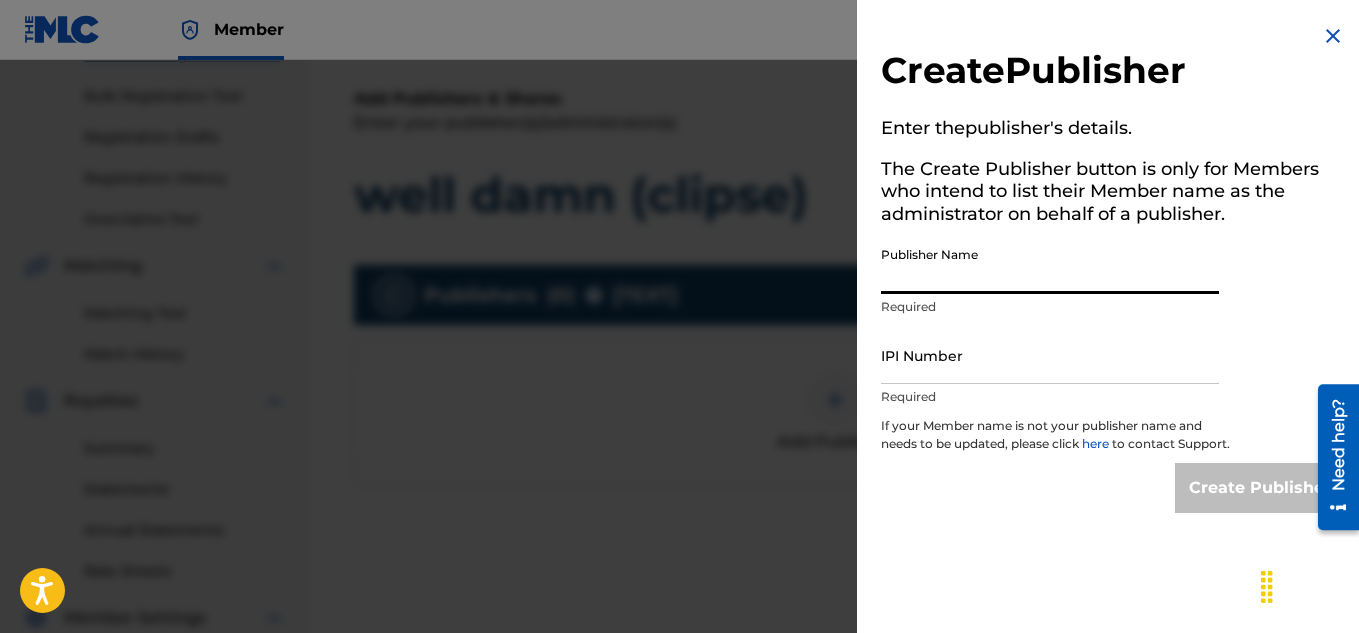 click on "Publisher Name" at bounding box center [1050, 265] 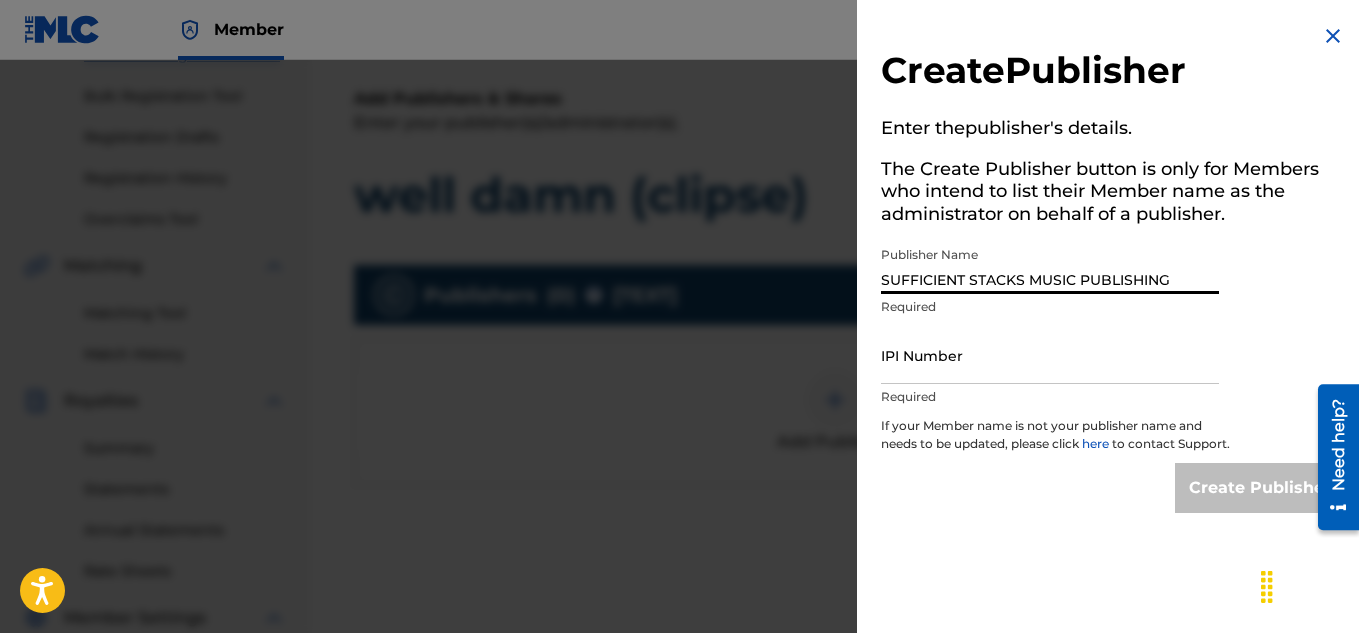 type on "SUFFICIENT STACKS MUSIC PUBLISHING" 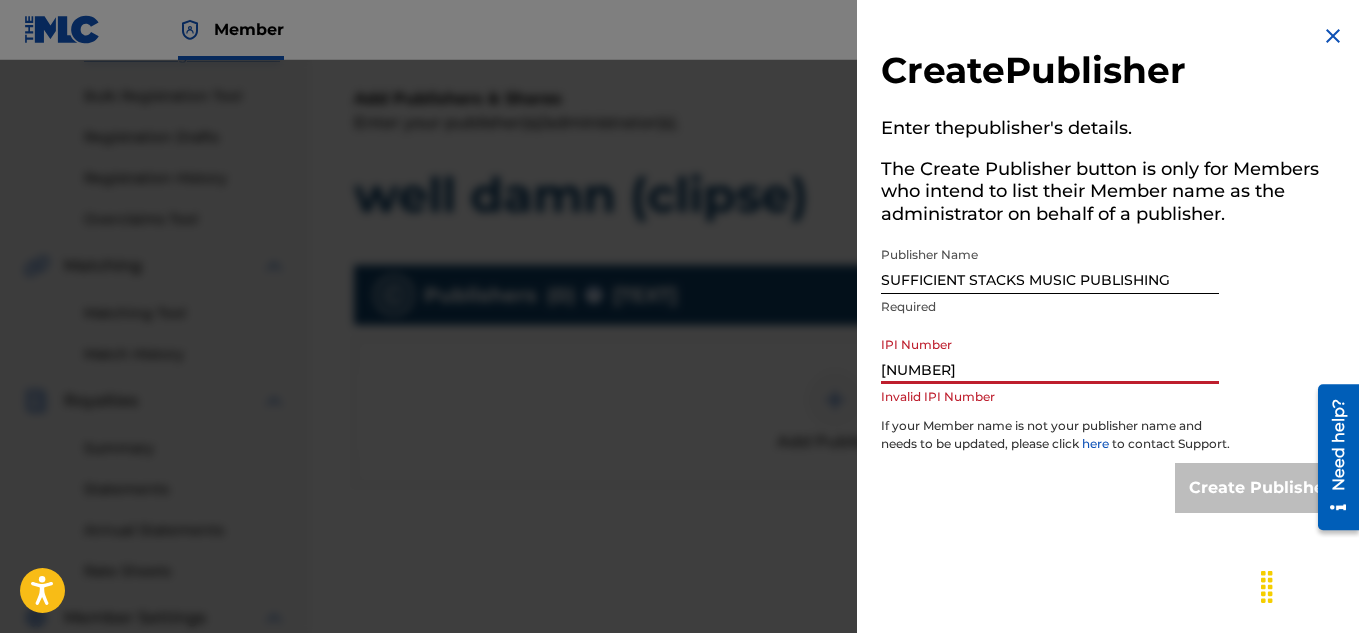 type on "[NUMBER]" 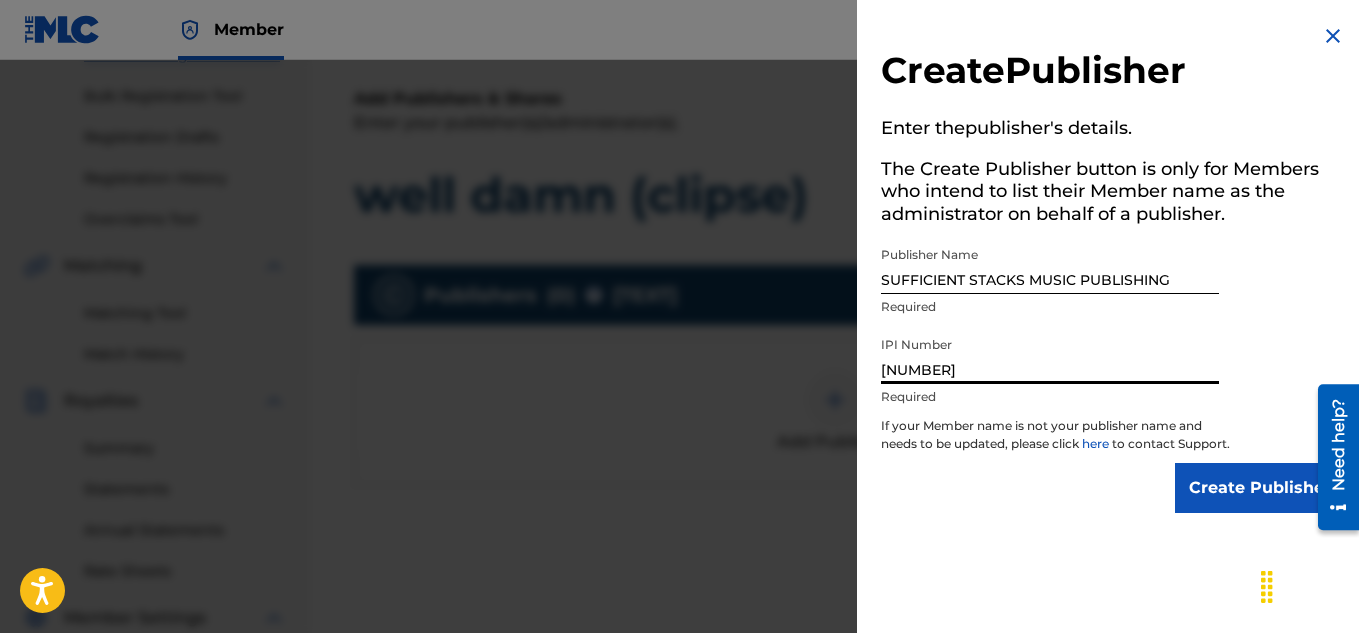 click on "Create Publisher" at bounding box center (1260, 488) 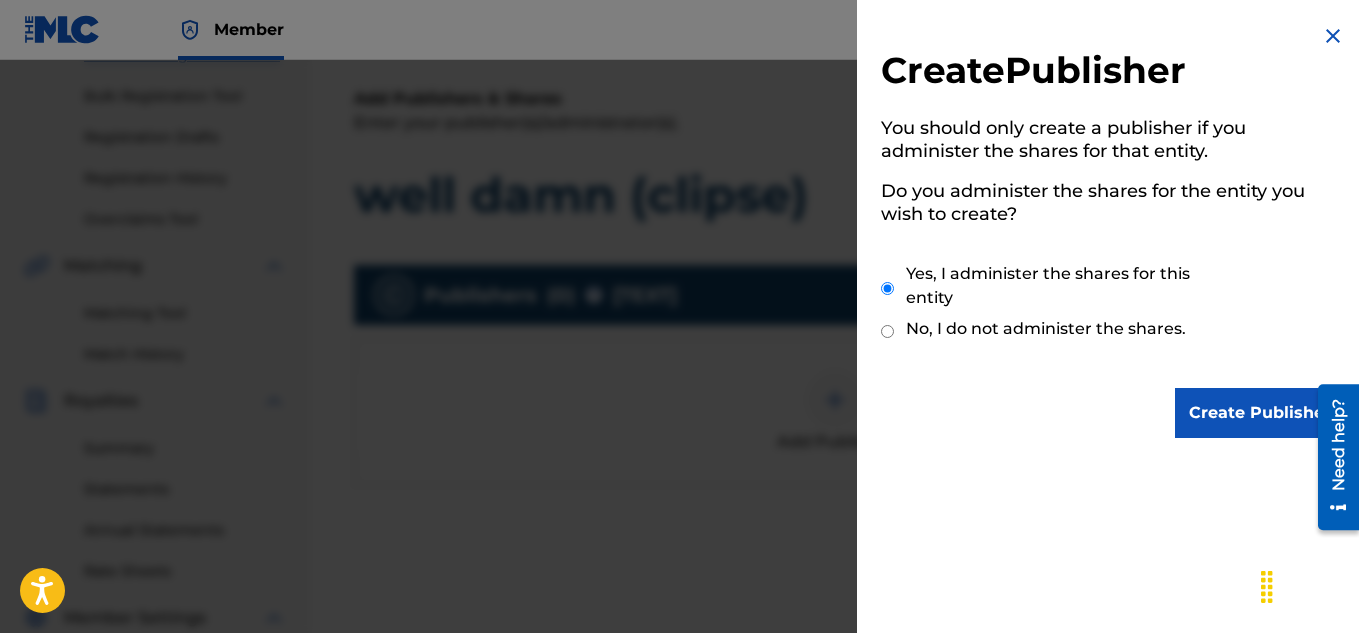 click on "Create Publisher" at bounding box center (1260, 413) 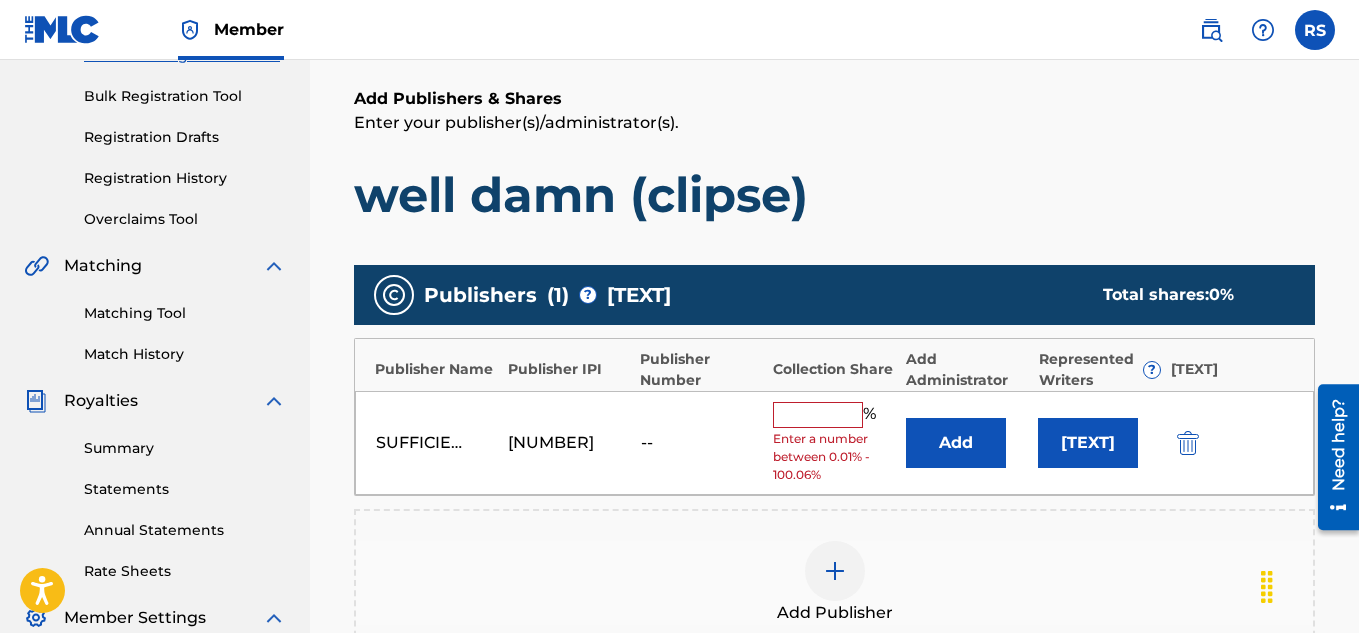 click at bounding box center (818, 415) 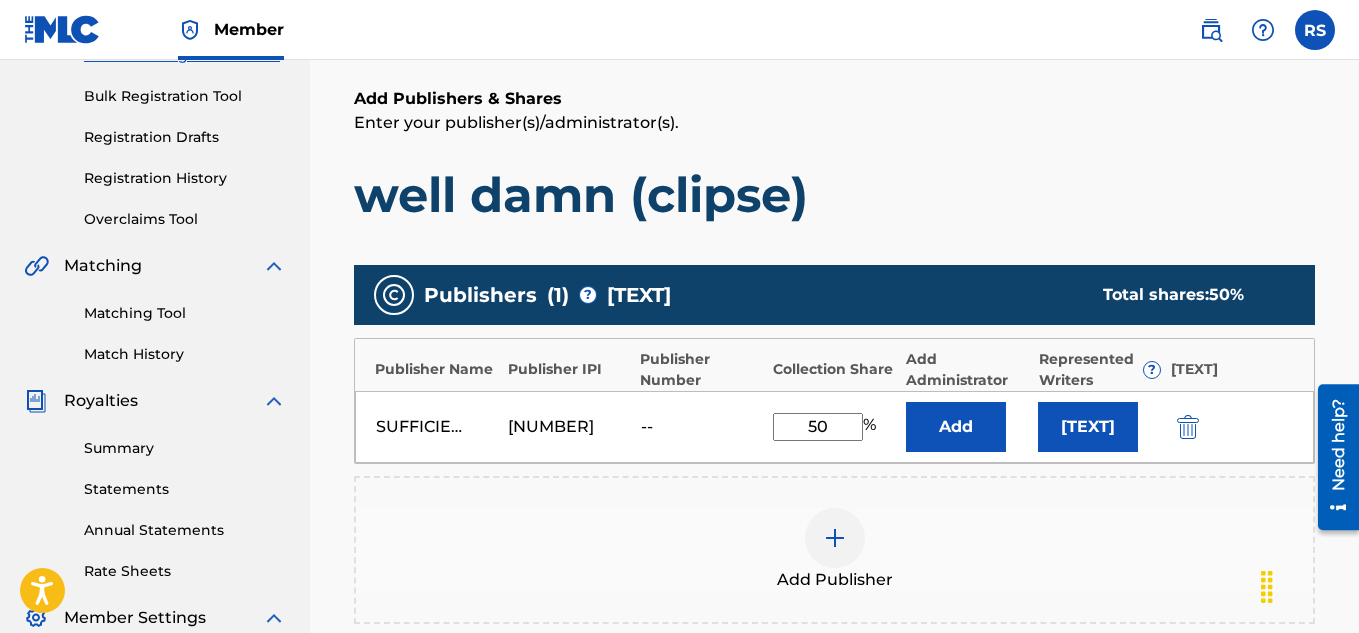 type on "50" 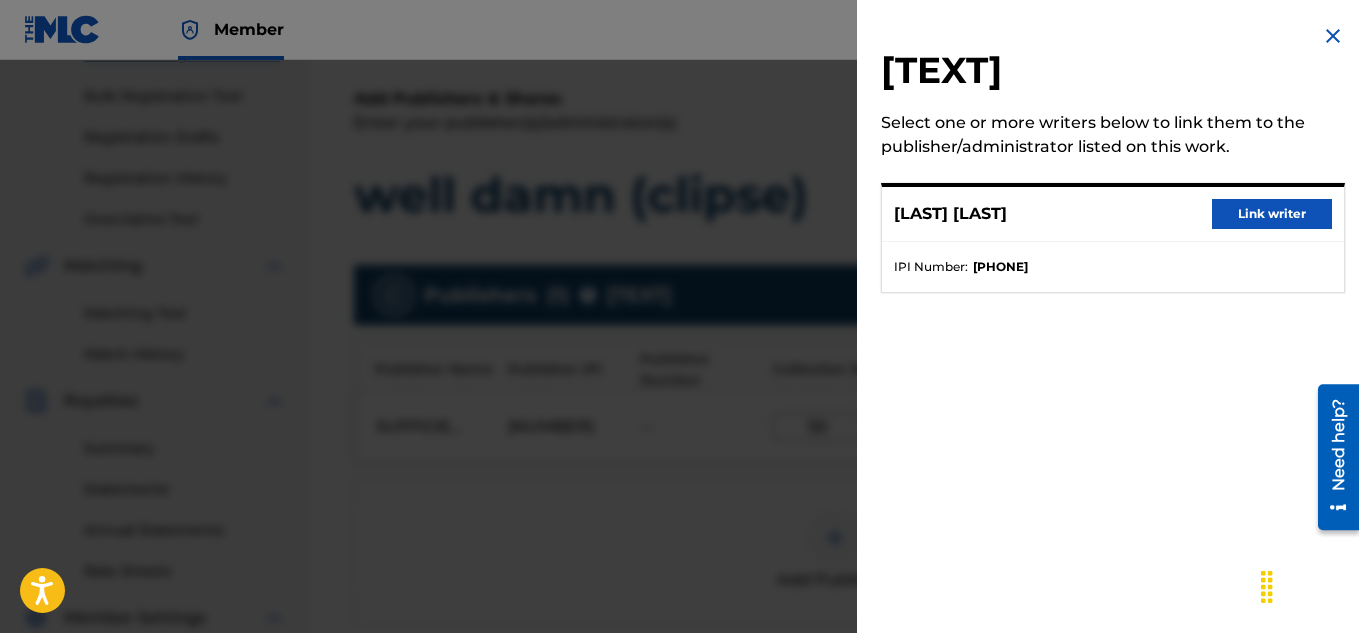 click on "Link writer" at bounding box center (1272, 214) 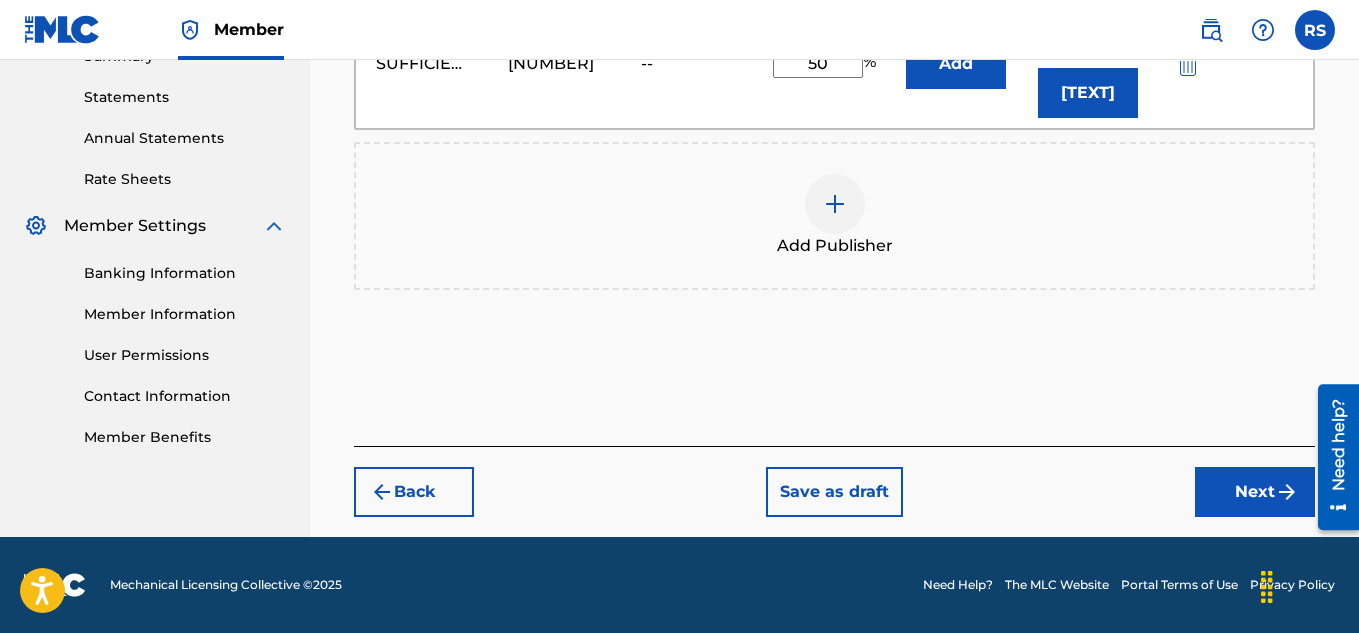 scroll, scrollTop: 696, scrollLeft: 0, axis: vertical 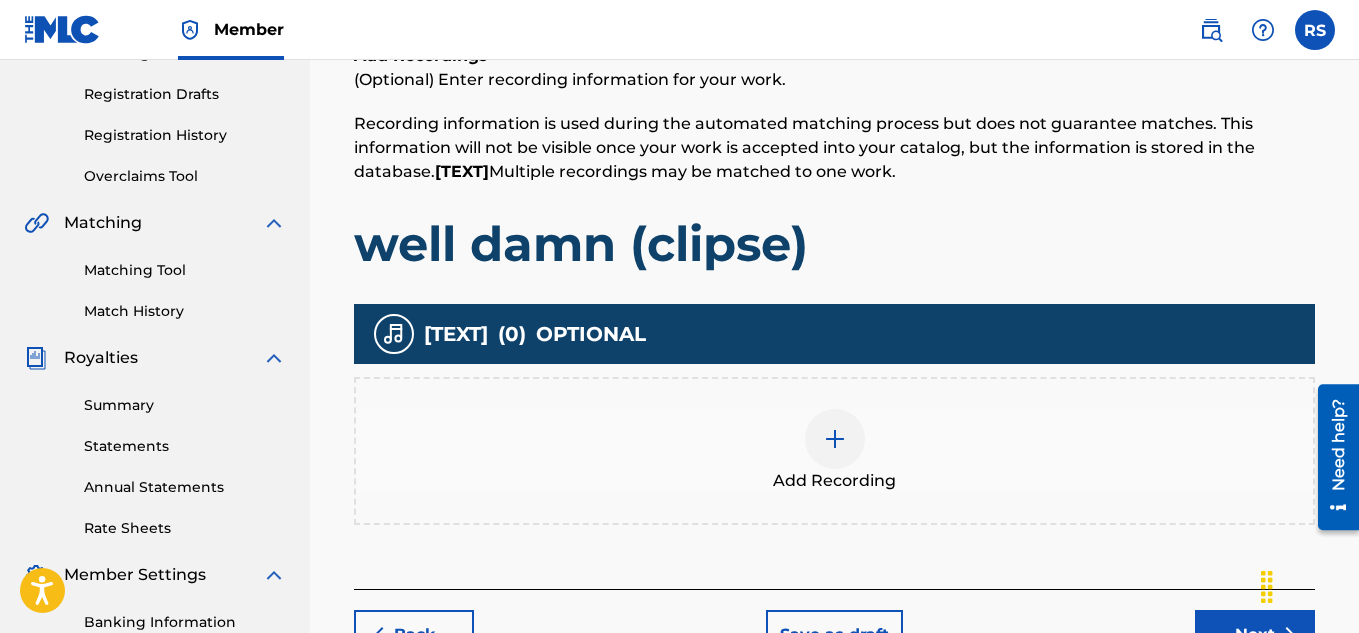 click at bounding box center [835, 439] 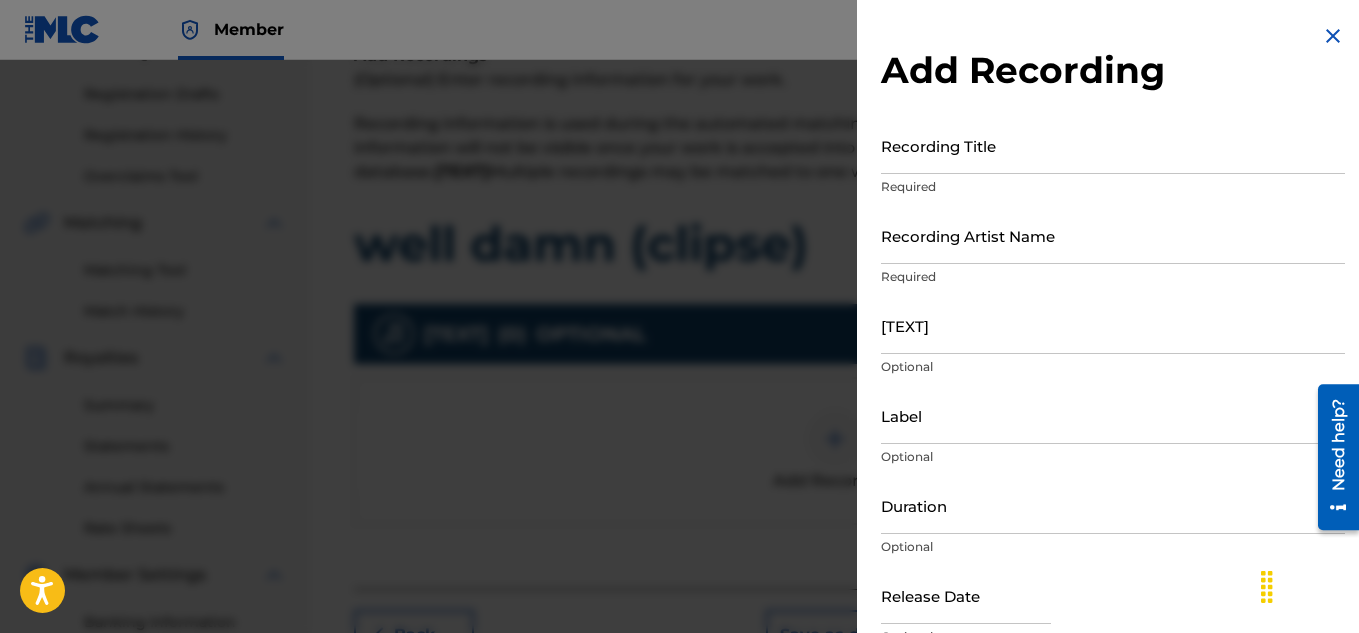 click on "Recording Title" at bounding box center (1113, 145) 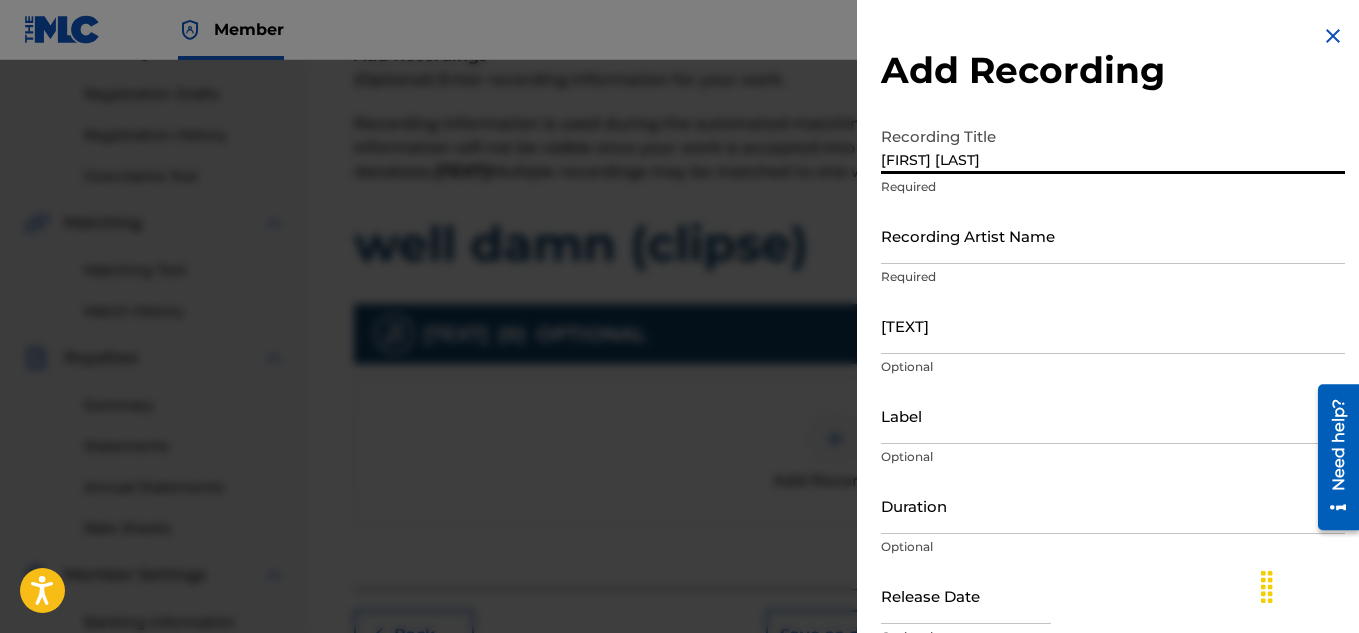 type on "[FIRST] [LAST]" 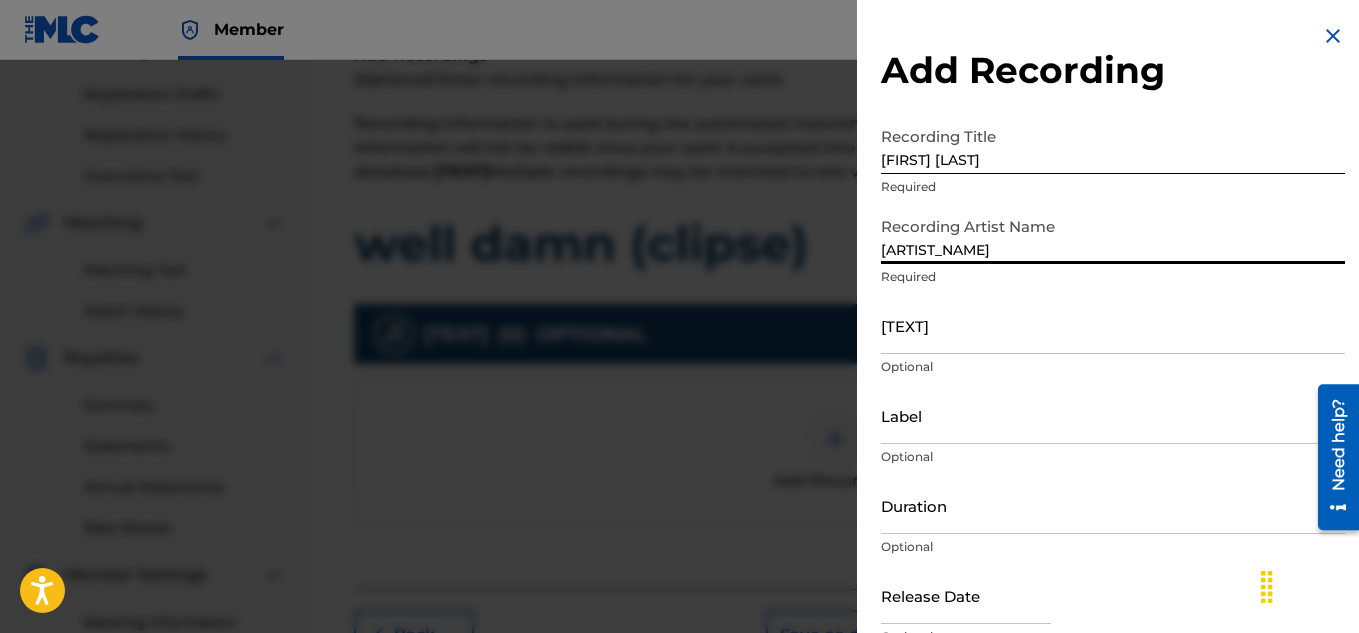 type on "[ARTIST_NAME]" 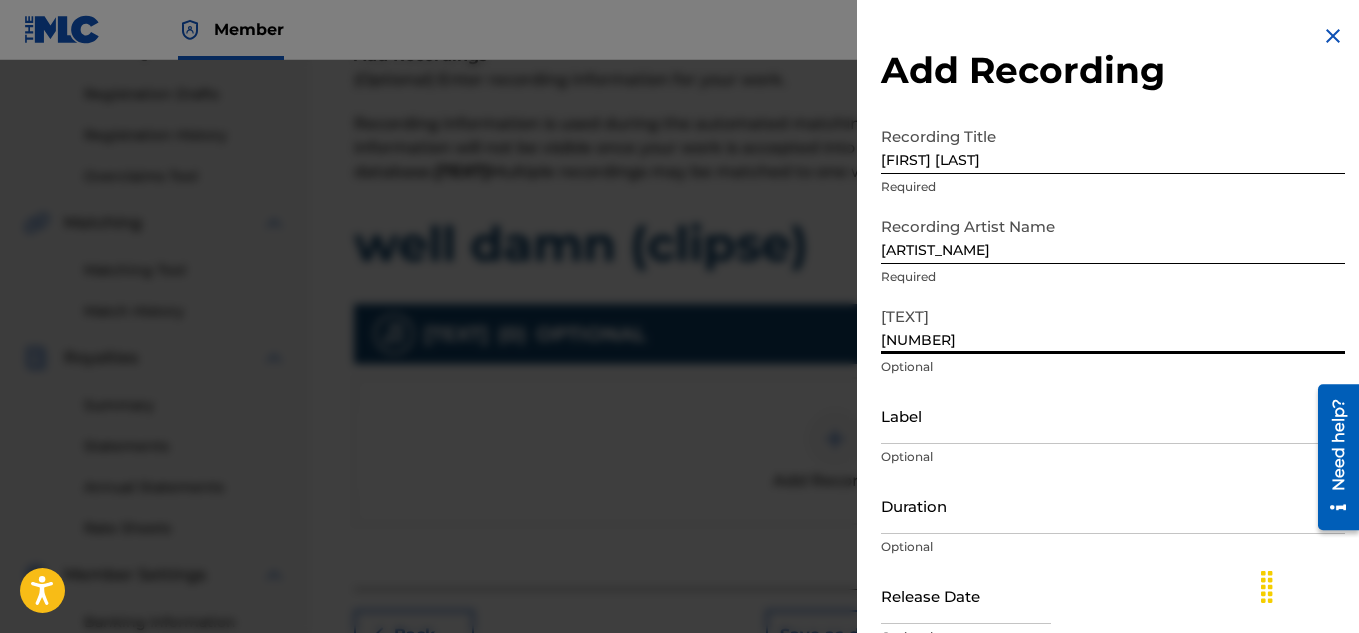 type on "[NUMBER]" 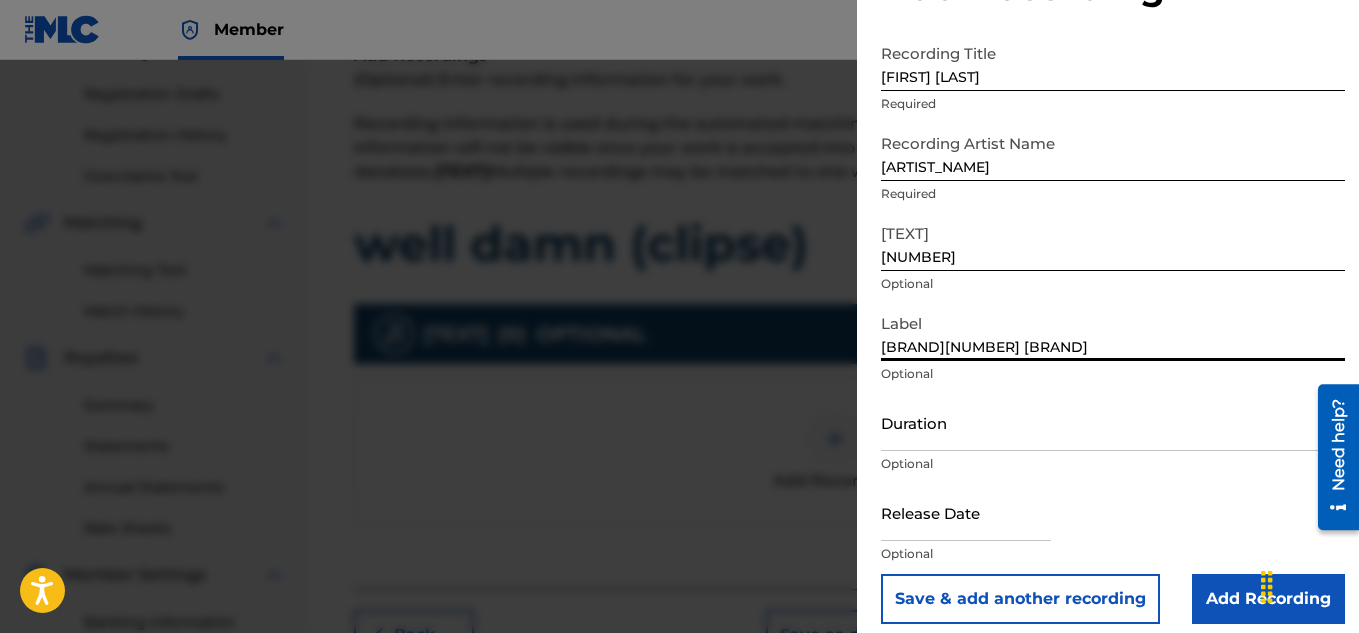 scroll, scrollTop: 98, scrollLeft: 0, axis: vertical 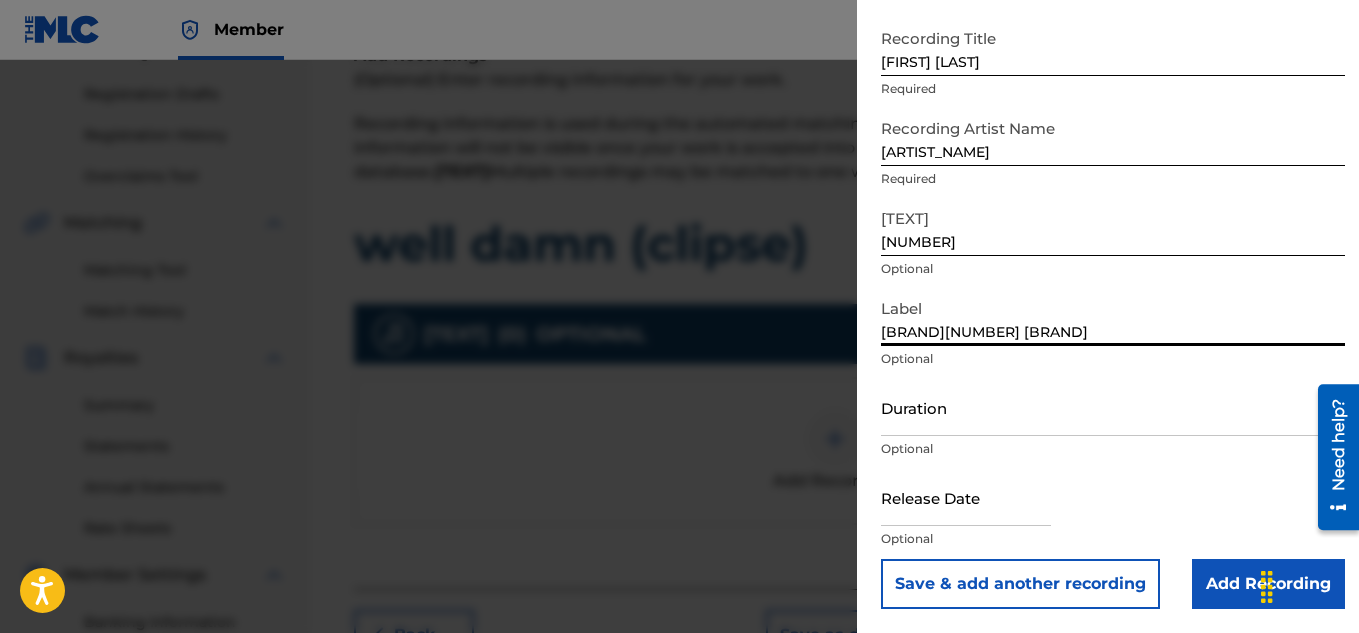 type on "[BRAND][NUMBER] [BRAND]" 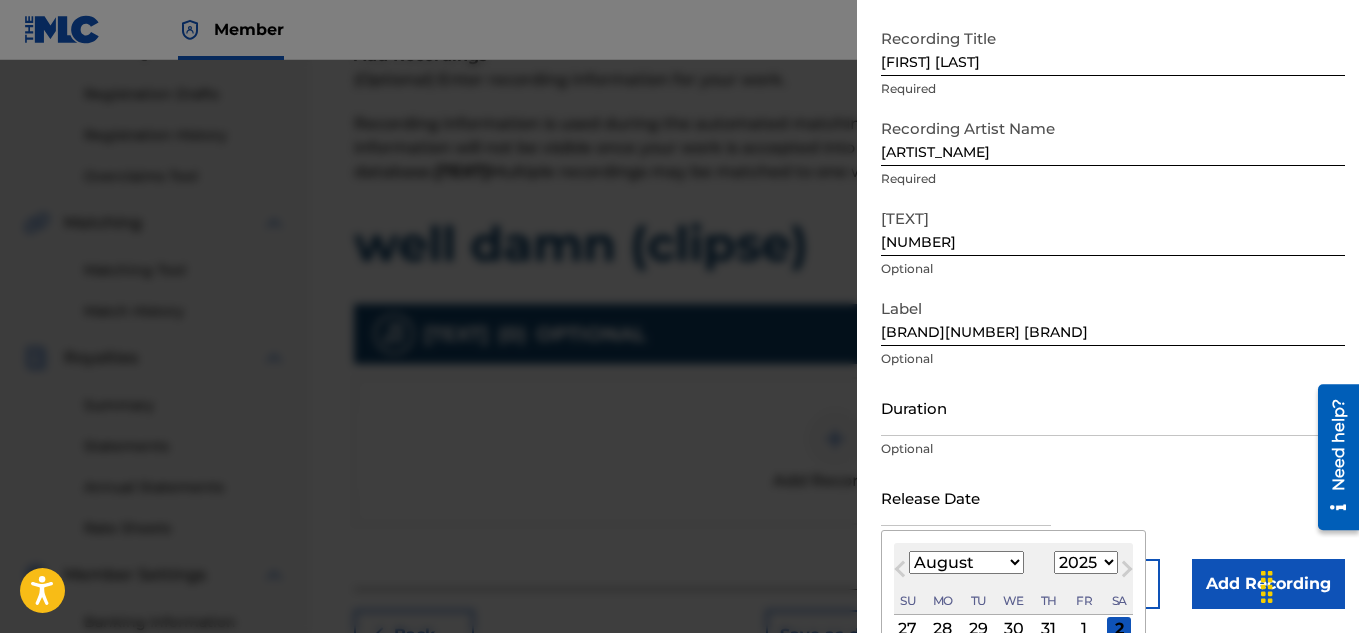 click on "January February March April May June July August September October November December" at bounding box center (966, 562) 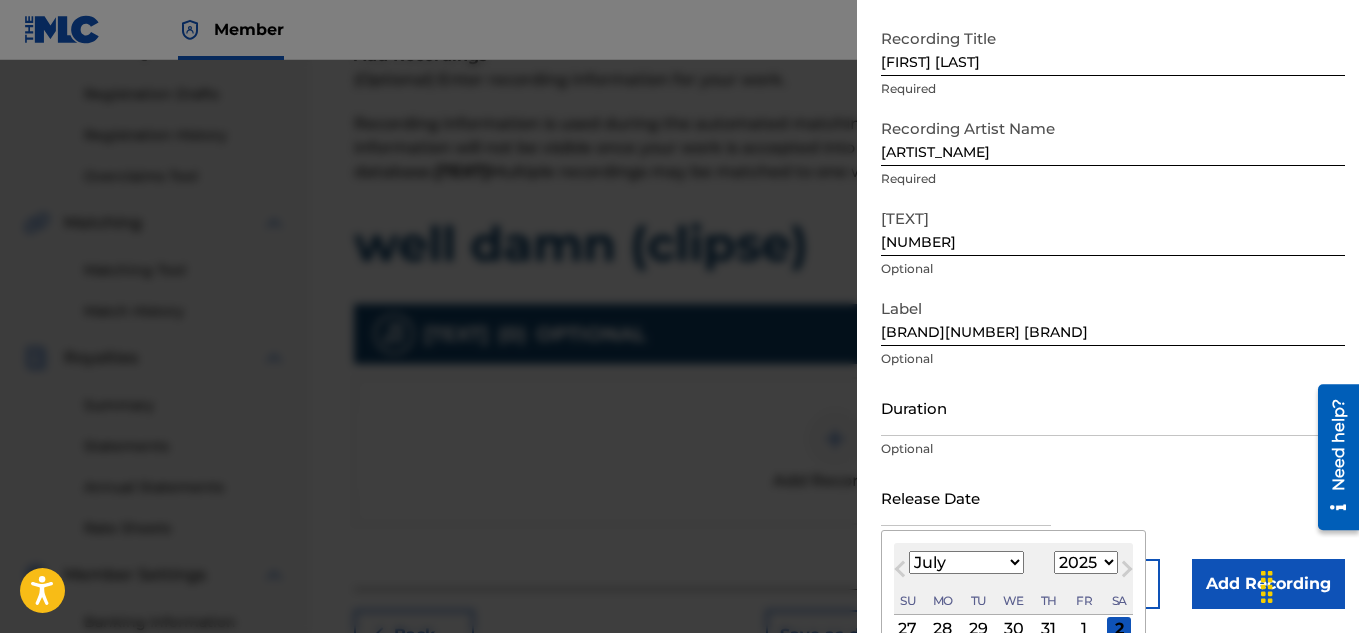 click on "January February March April May June July August September October November December" at bounding box center [966, 562] 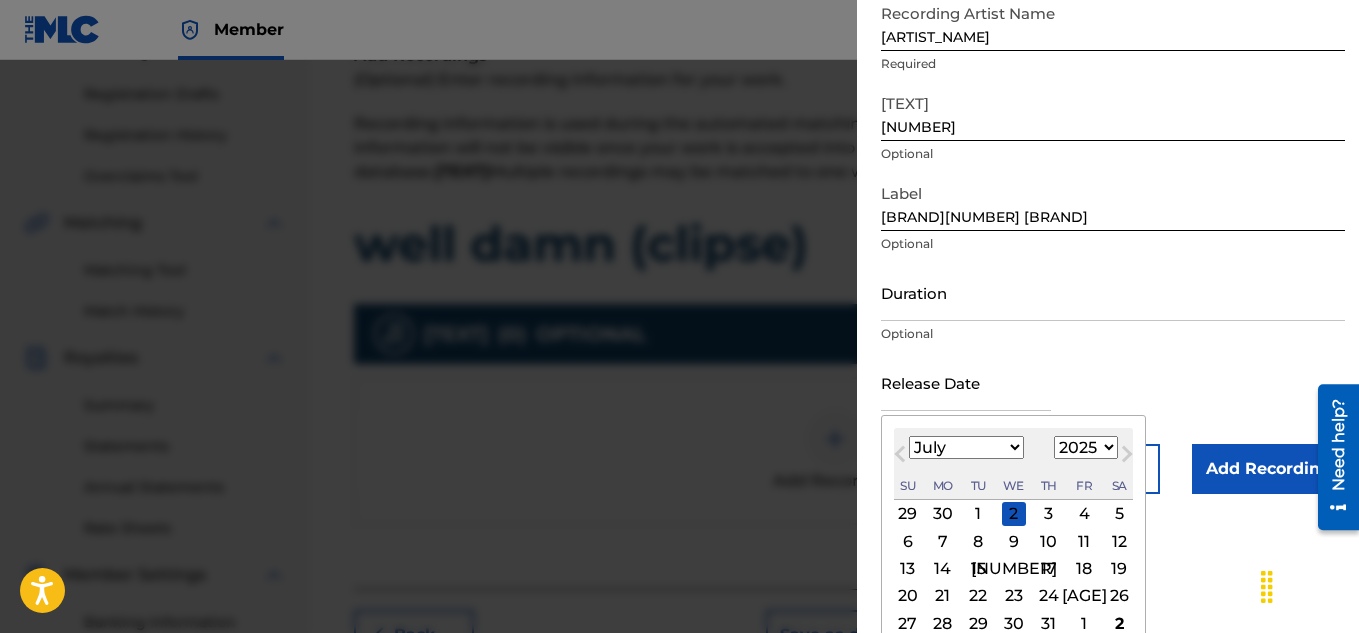 scroll, scrollTop: 257, scrollLeft: 0, axis: vertical 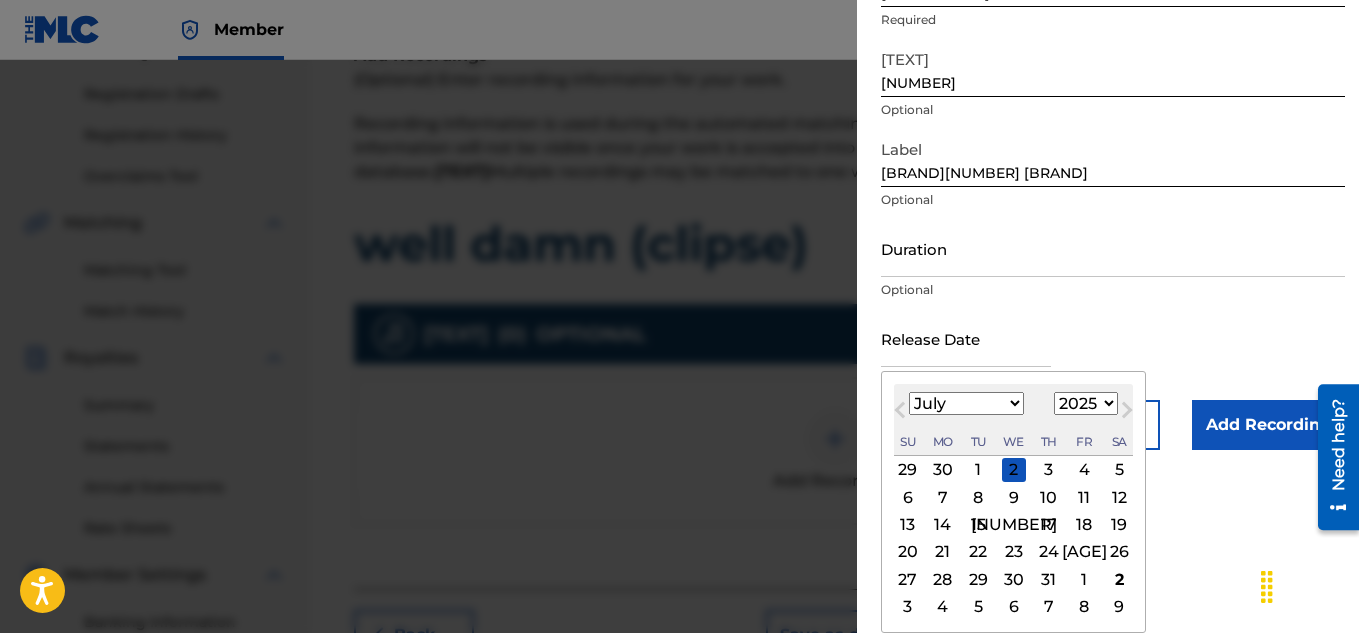 click on "12" at bounding box center [1119, 497] 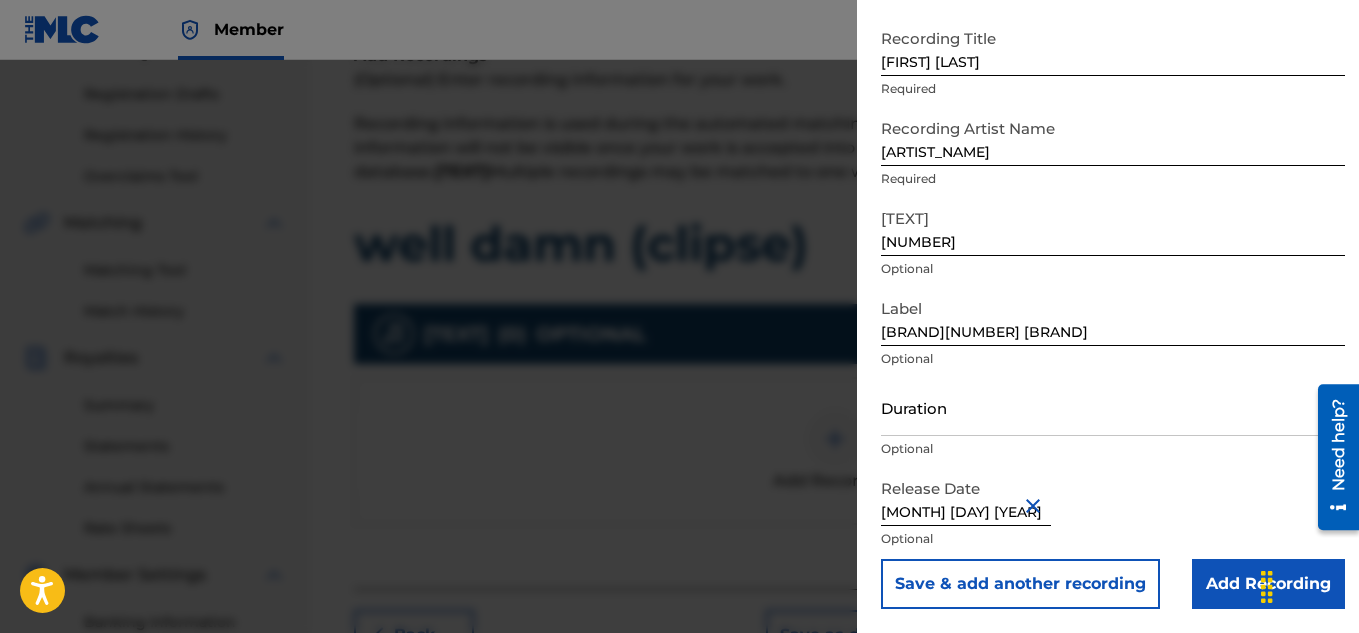 scroll, scrollTop: 98, scrollLeft: 0, axis: vertical 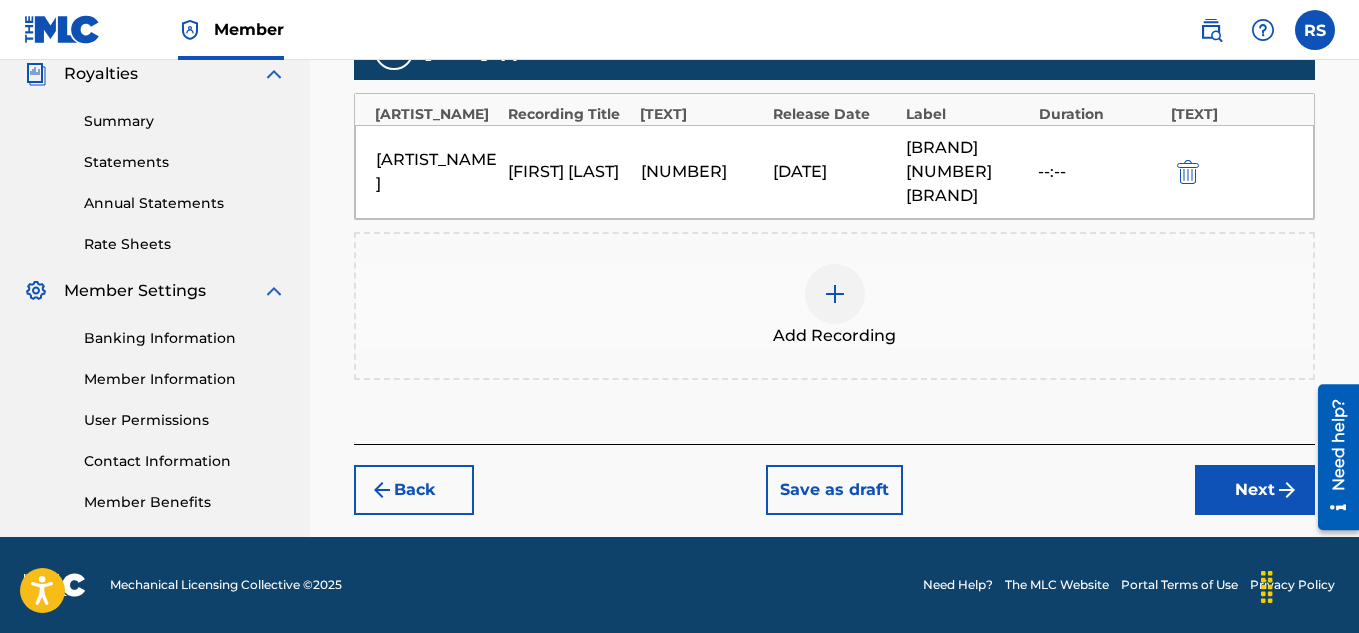 click on "Next" at bounding box center [1255, 490] 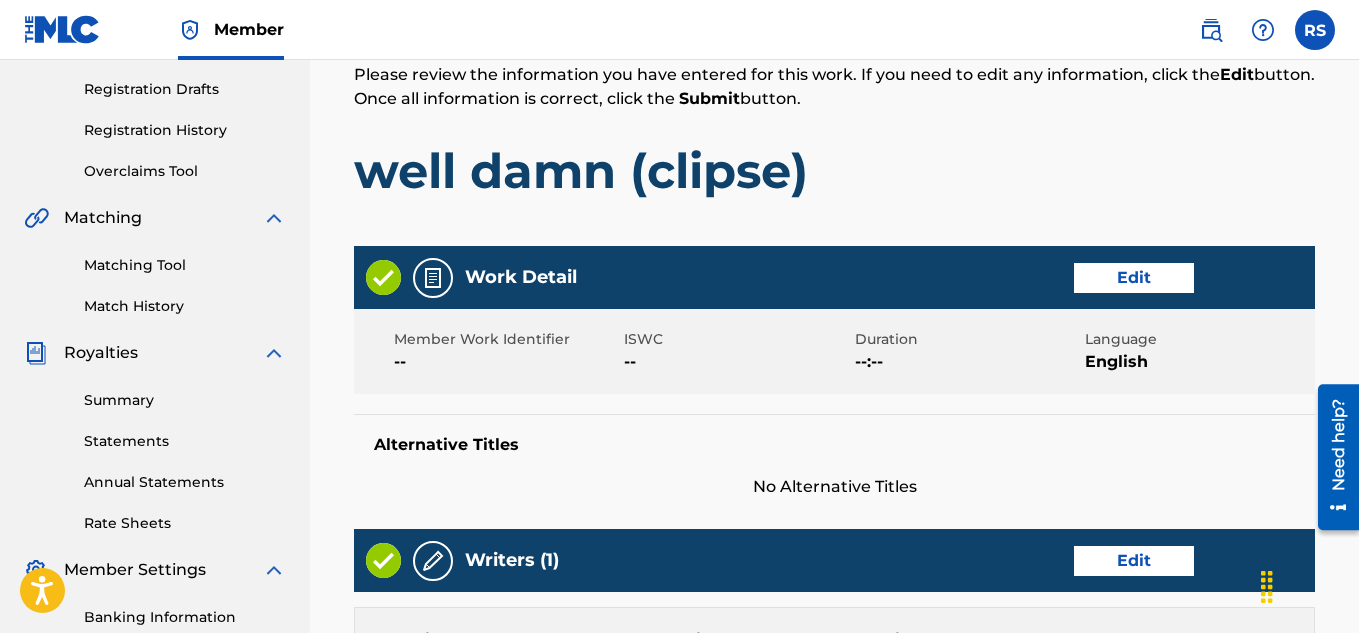scroll, scrollTop: 331, scrollLeft: 0, axis: vertical 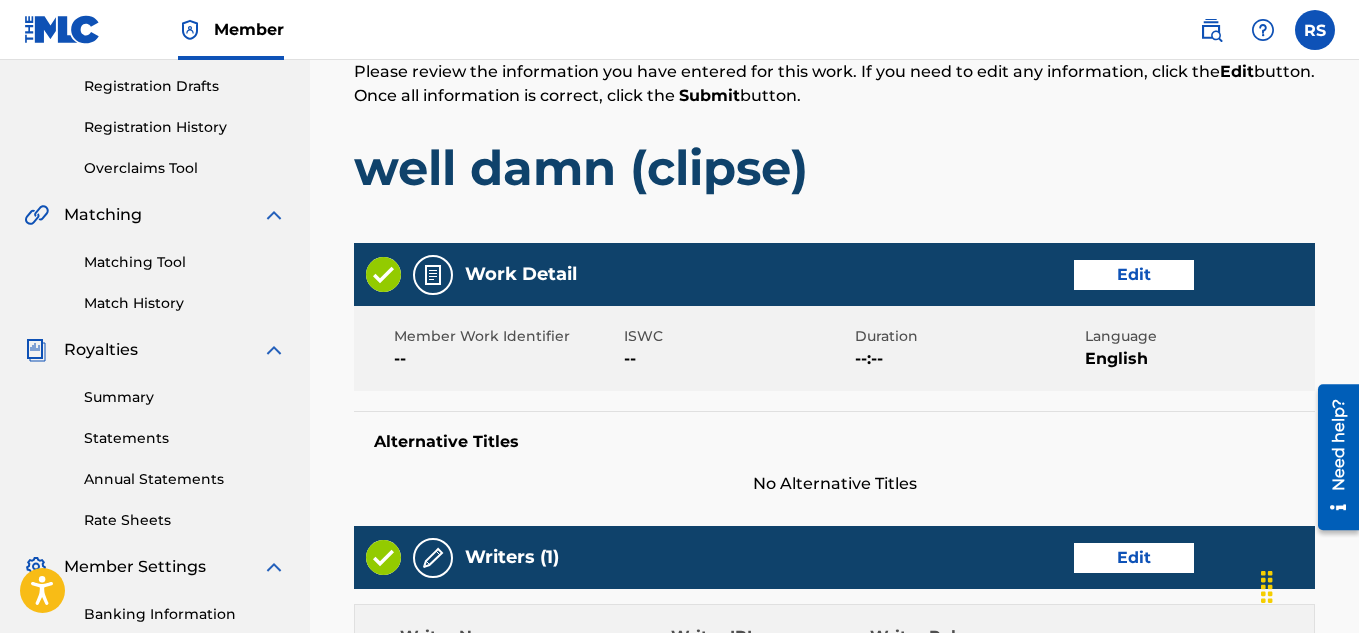 click on "Edit" at bounding box center [1134, 275] 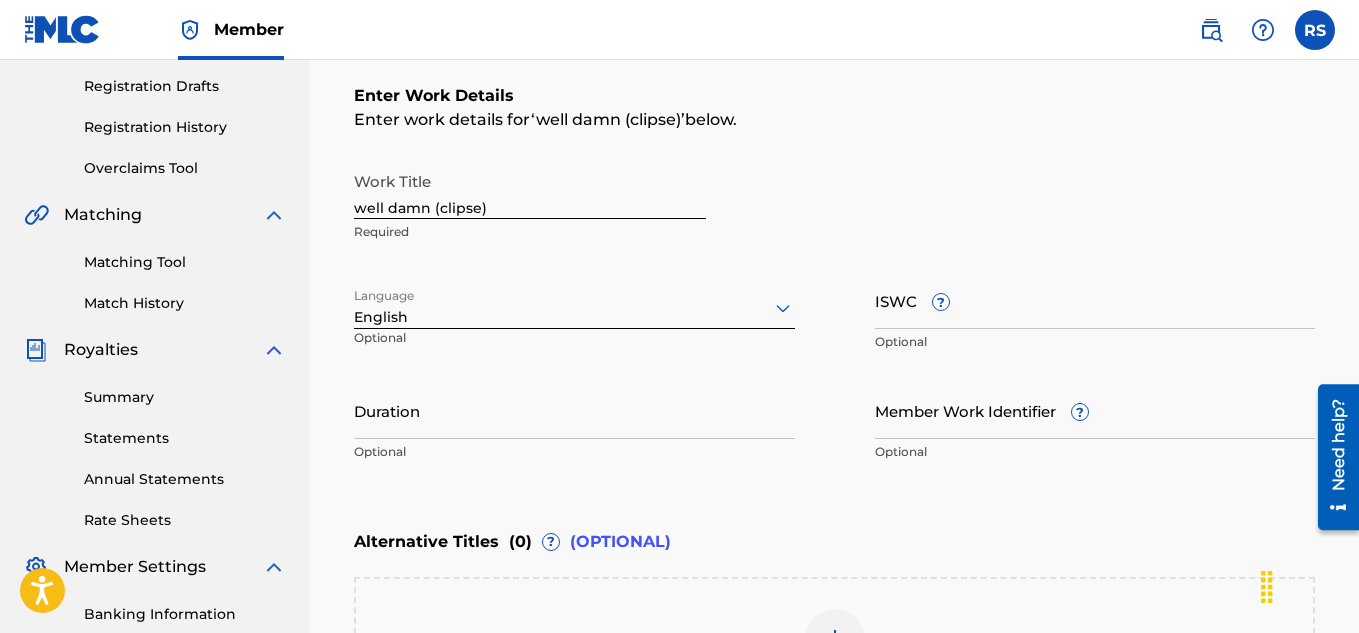 click on "?" at bounding box center (1080, 412) 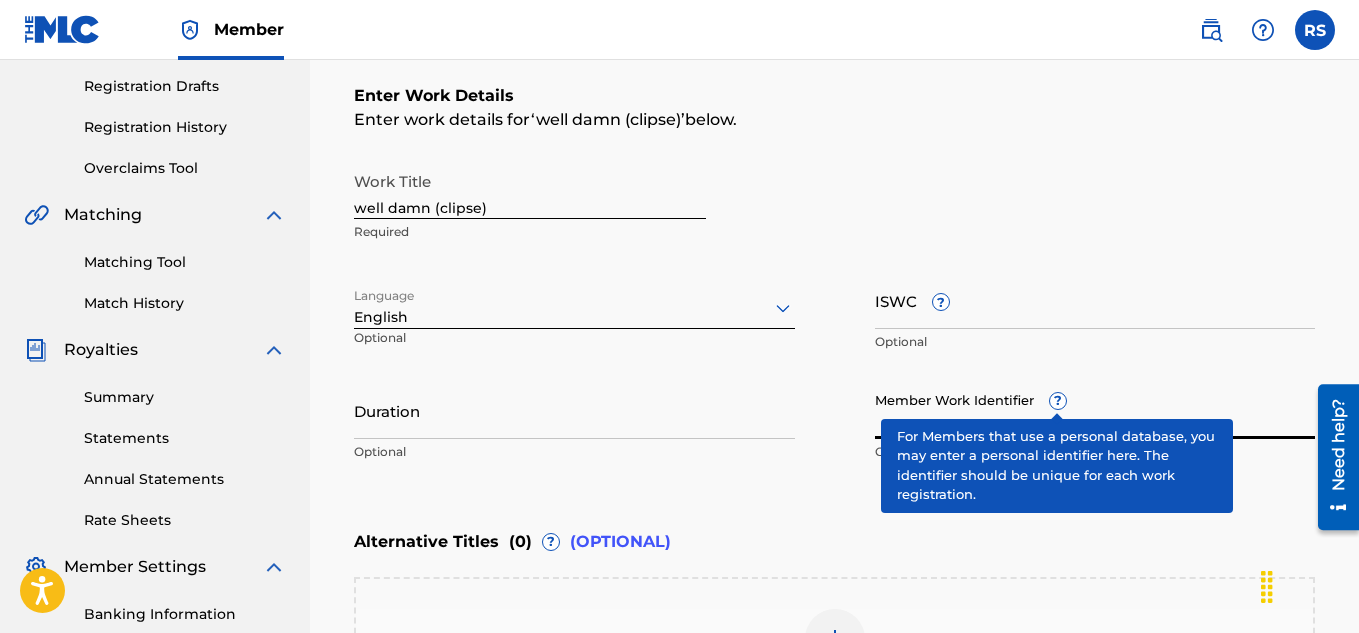 click on "ISWC   ?" at bounding box center [1095, 300] 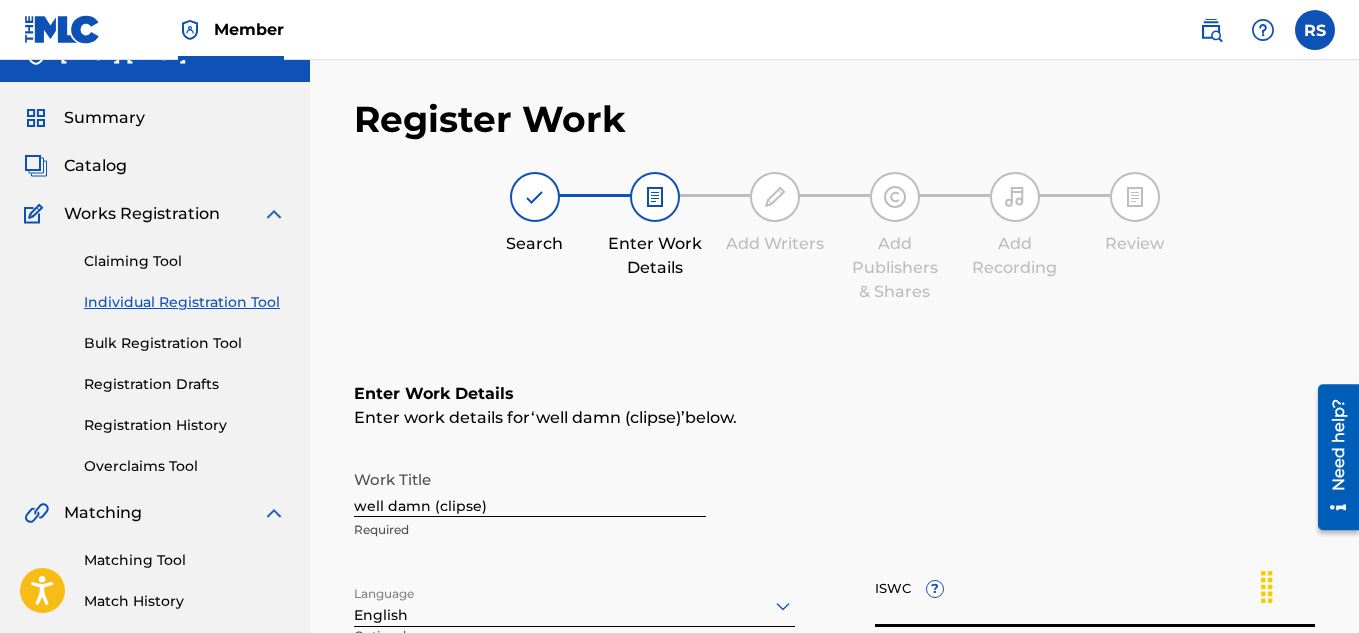 scroll, scrollTop: 0, scrollLeft: 0, axis: both 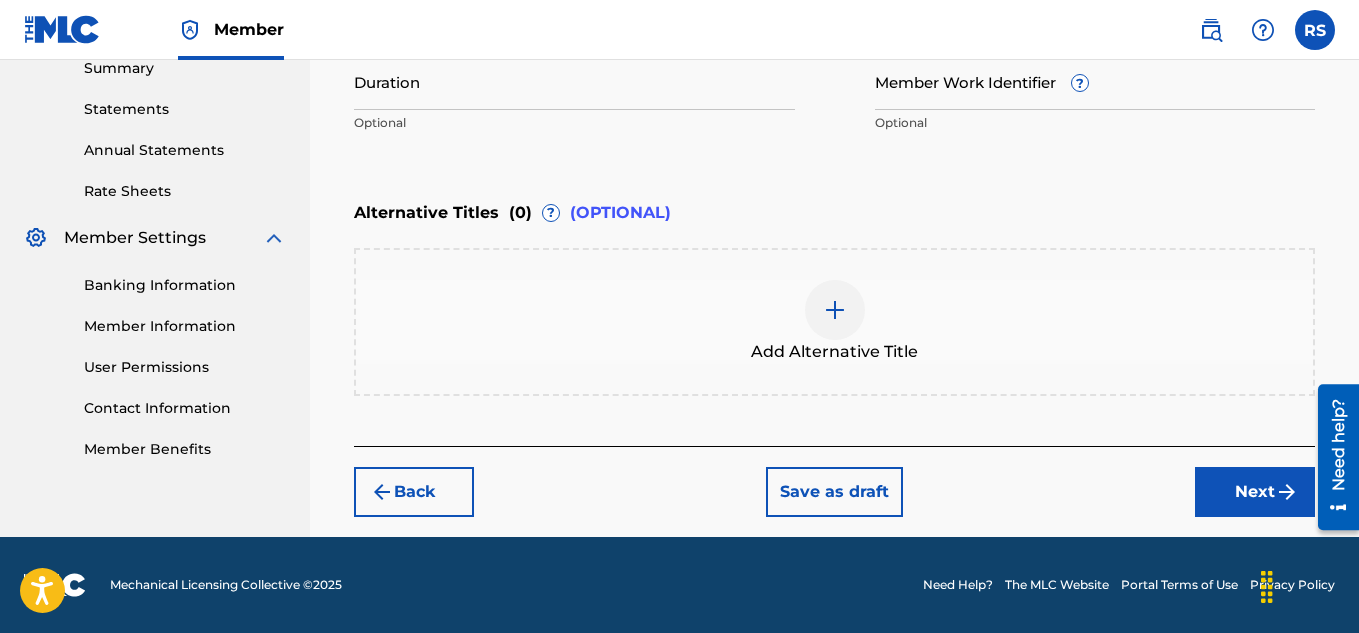 click on "Next" at bounding box center (1255, 492) 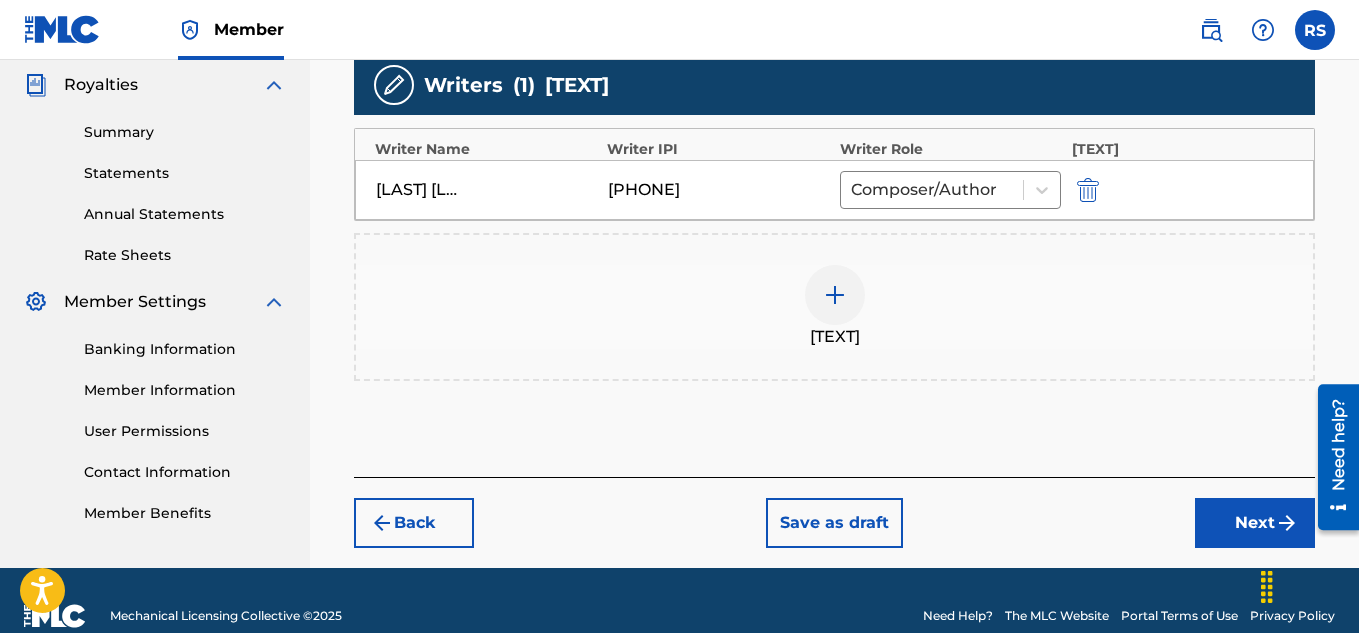 scroll, scrollTop: 627, scrollLeft: 0, axis: vertical 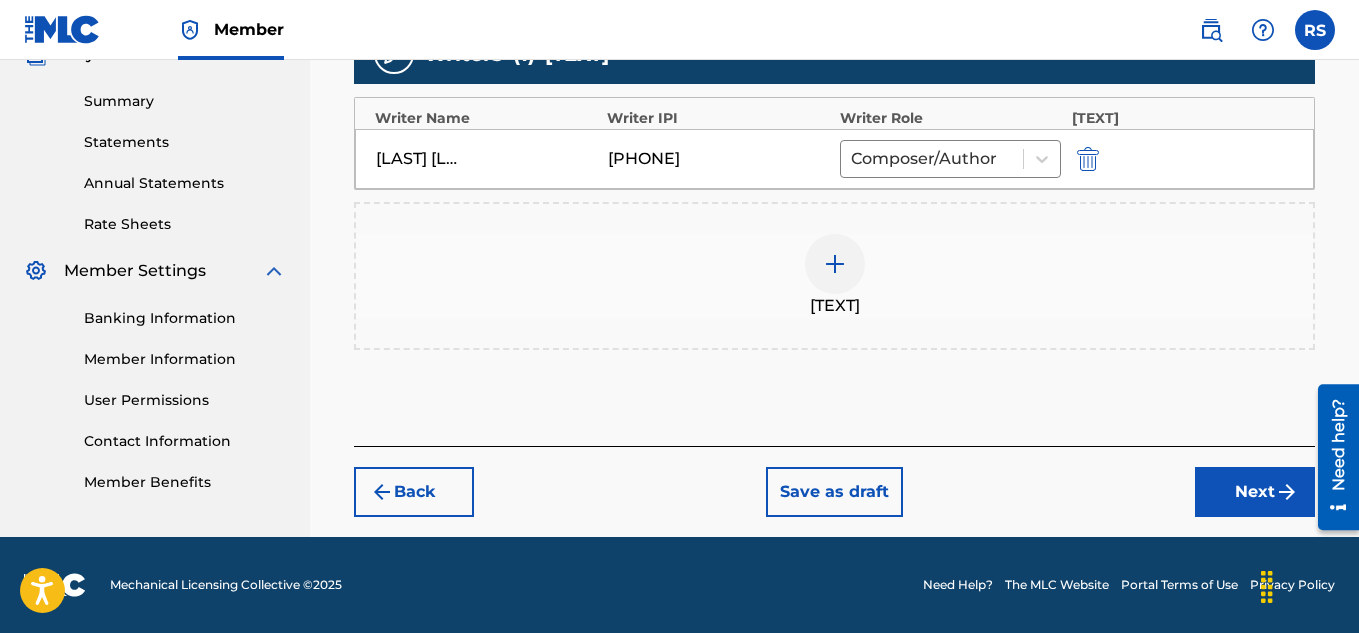 click on "Next" at bounding box center (1255, 492) 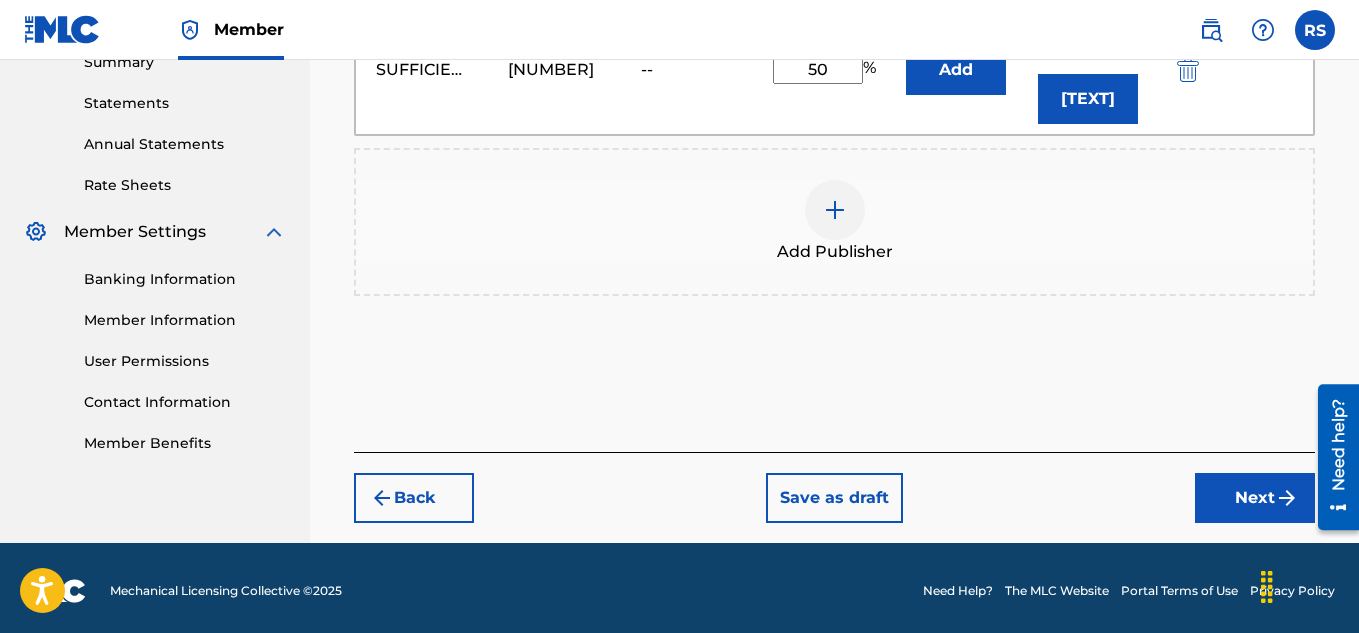 click on "Next" at bounding box center [1255, 498] 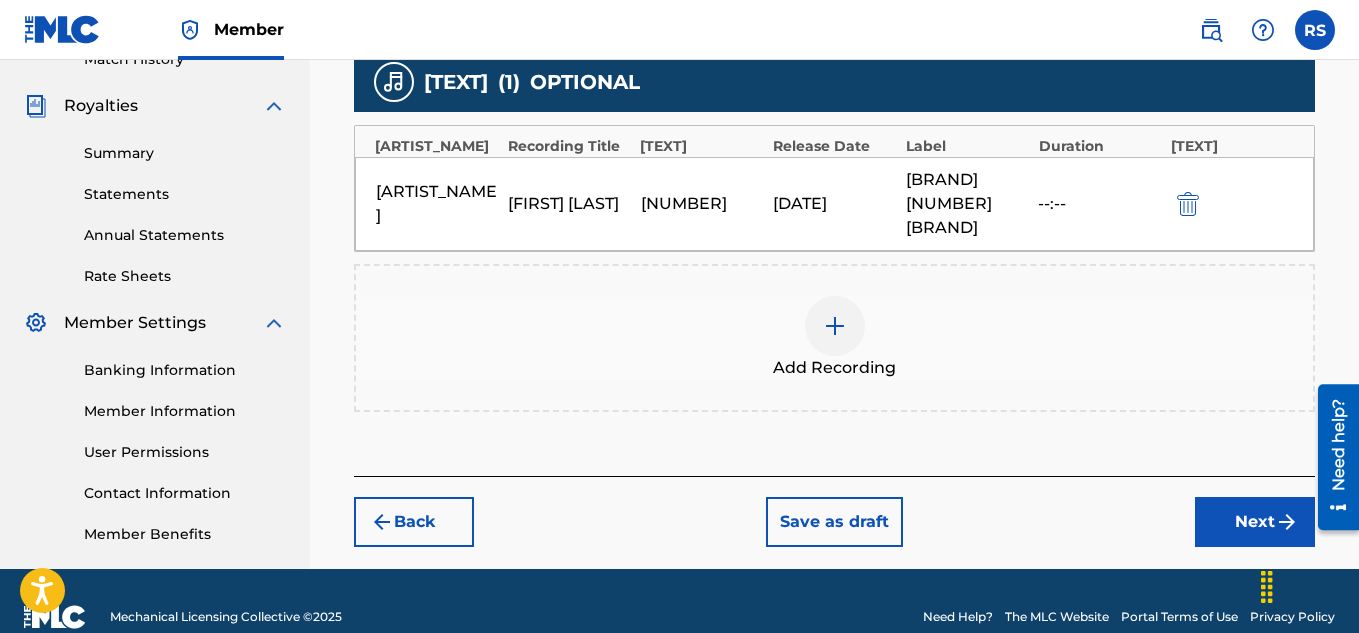 click on "Next" at bounding box center [1255, 522] 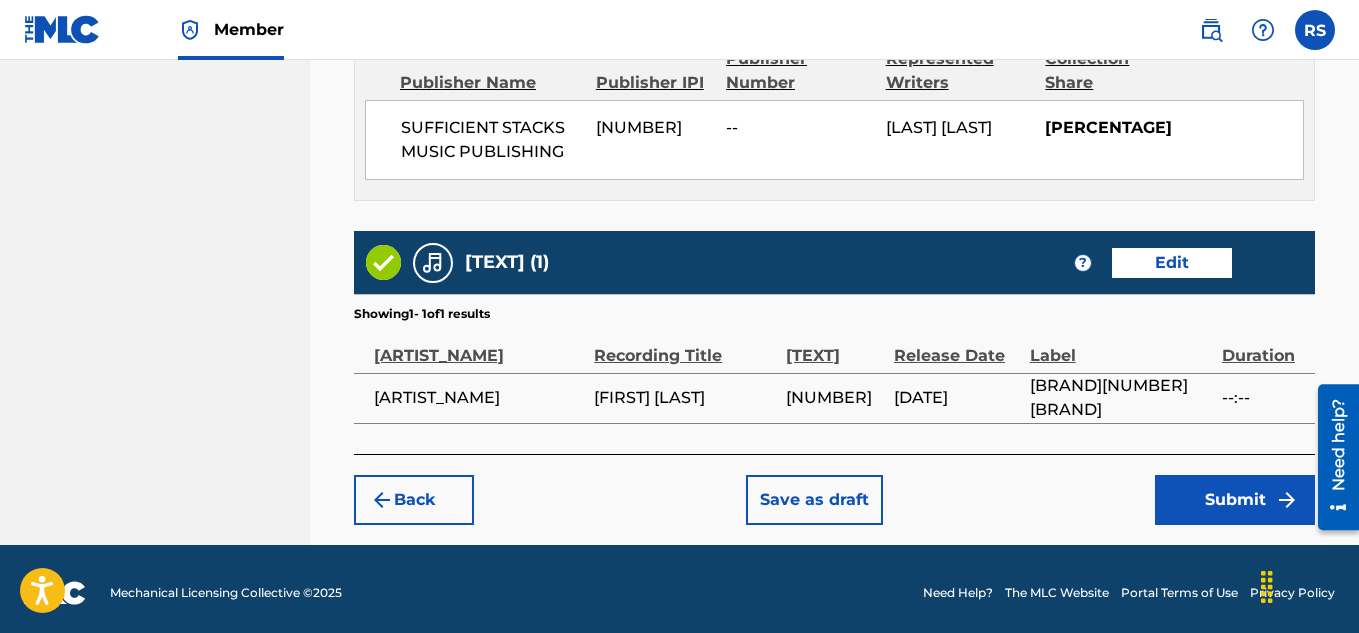 scroll, scrollTop: 1144, scrollLeft: 0, axis: vertical 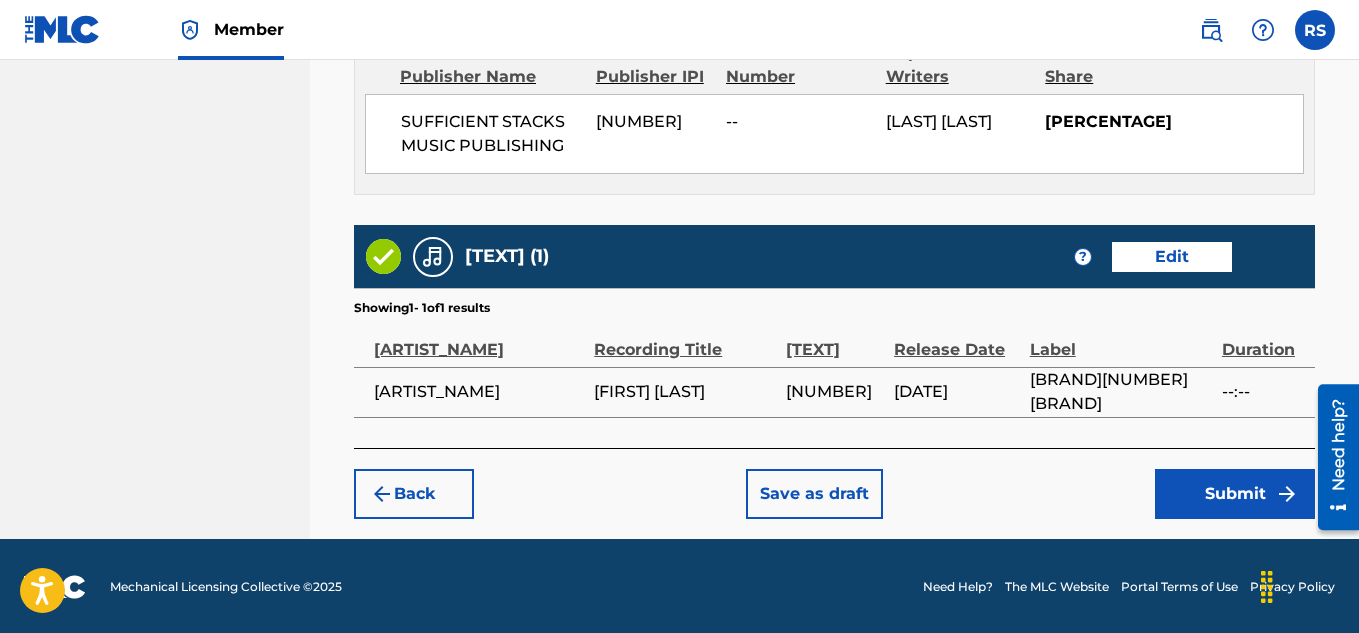 click on "Submit" at bounding box center (1235, 494) 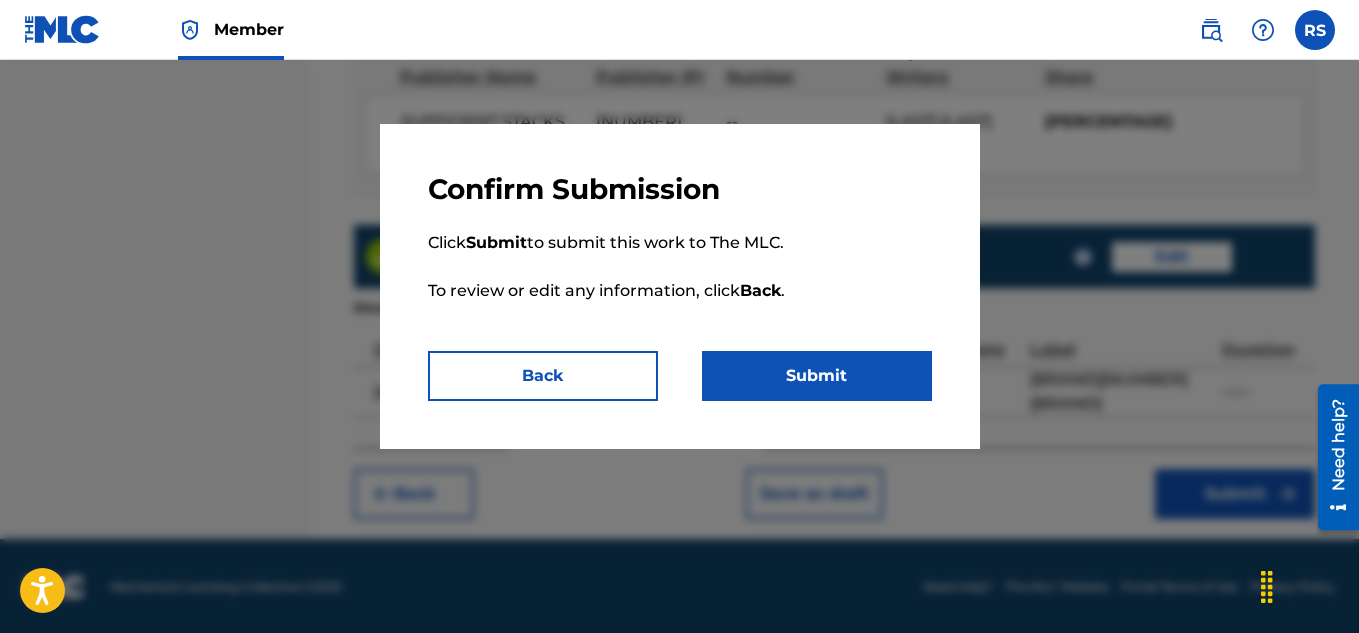 click on "Submit" at bounding box center (817, 376) 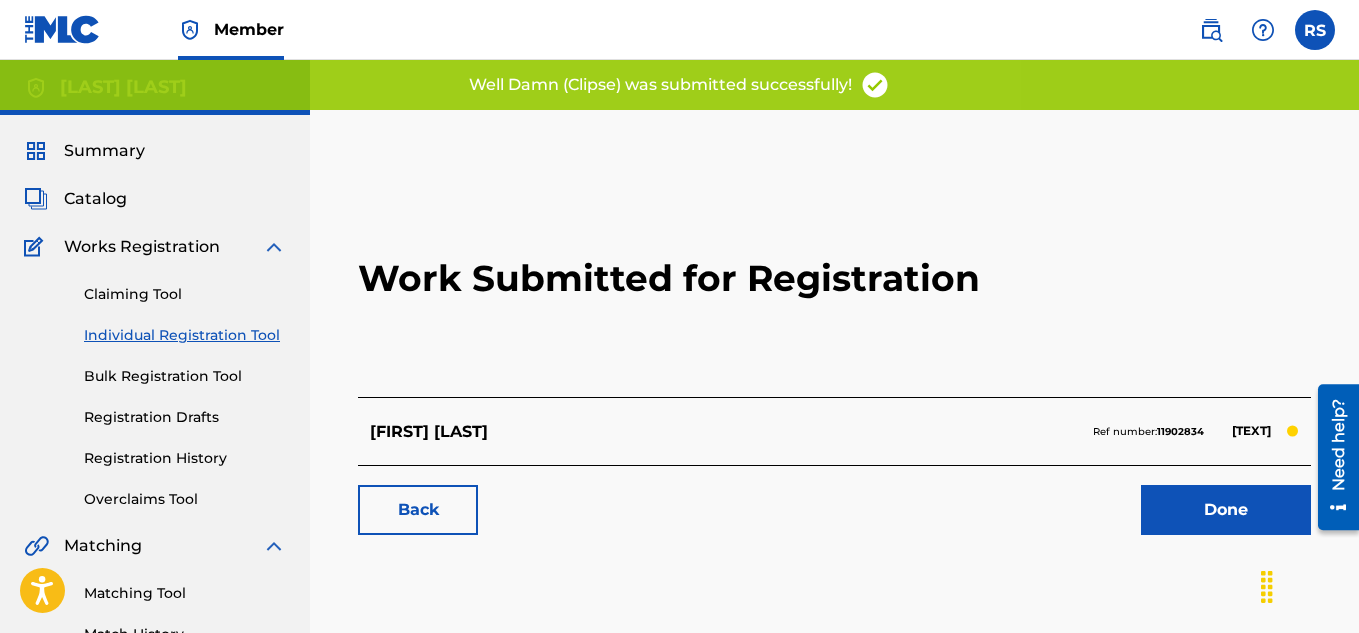 click on "Done" at bounding box center (1226, 510) 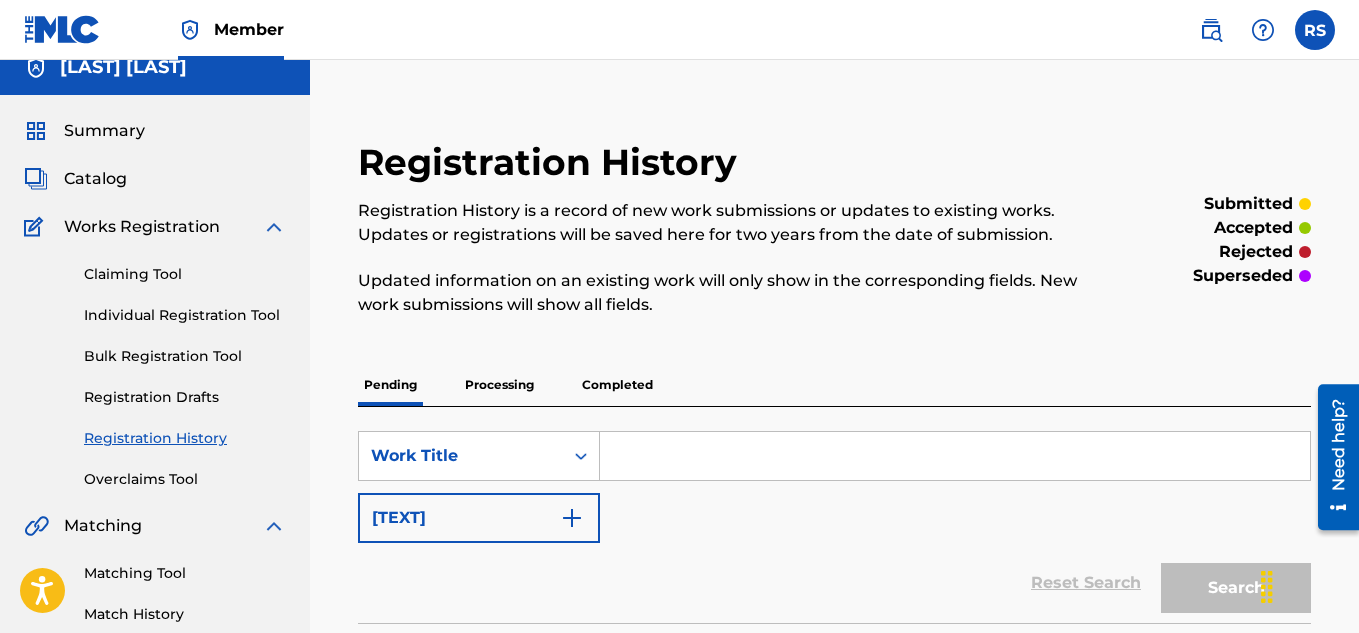 scroll, scrollTop: 0, scrollLeft: 0, axis: both 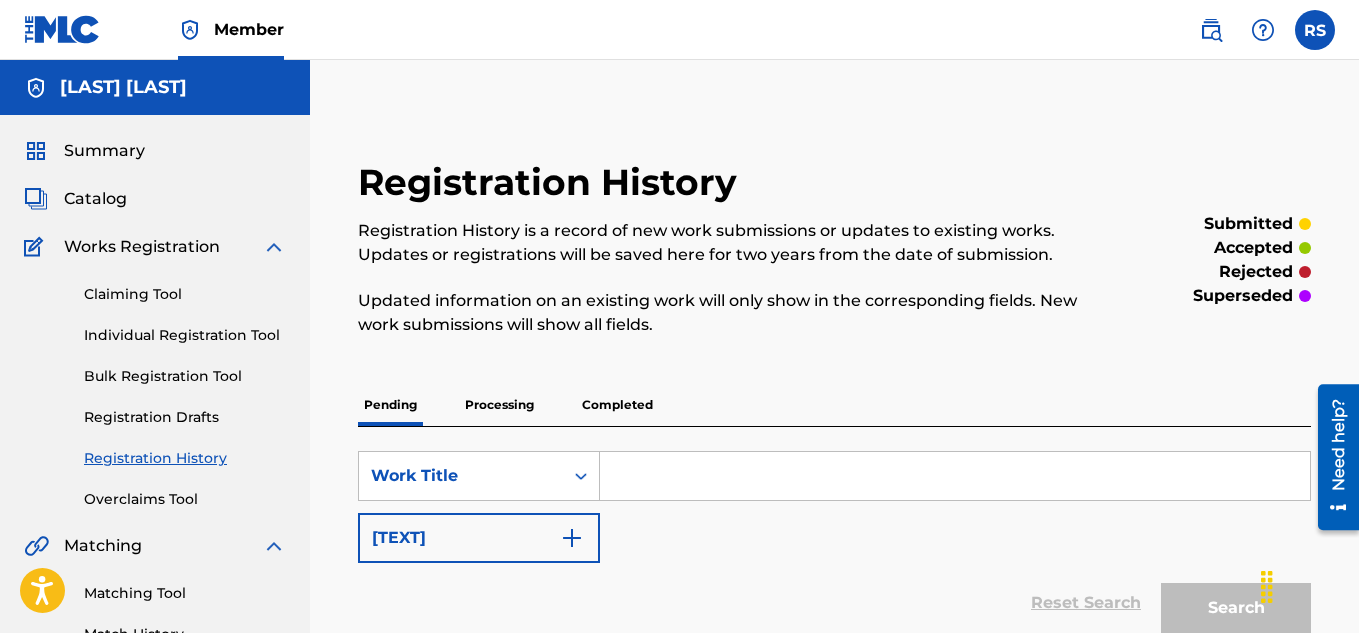 click on "Individual Registration Tool" at bounding box center (185, 335) 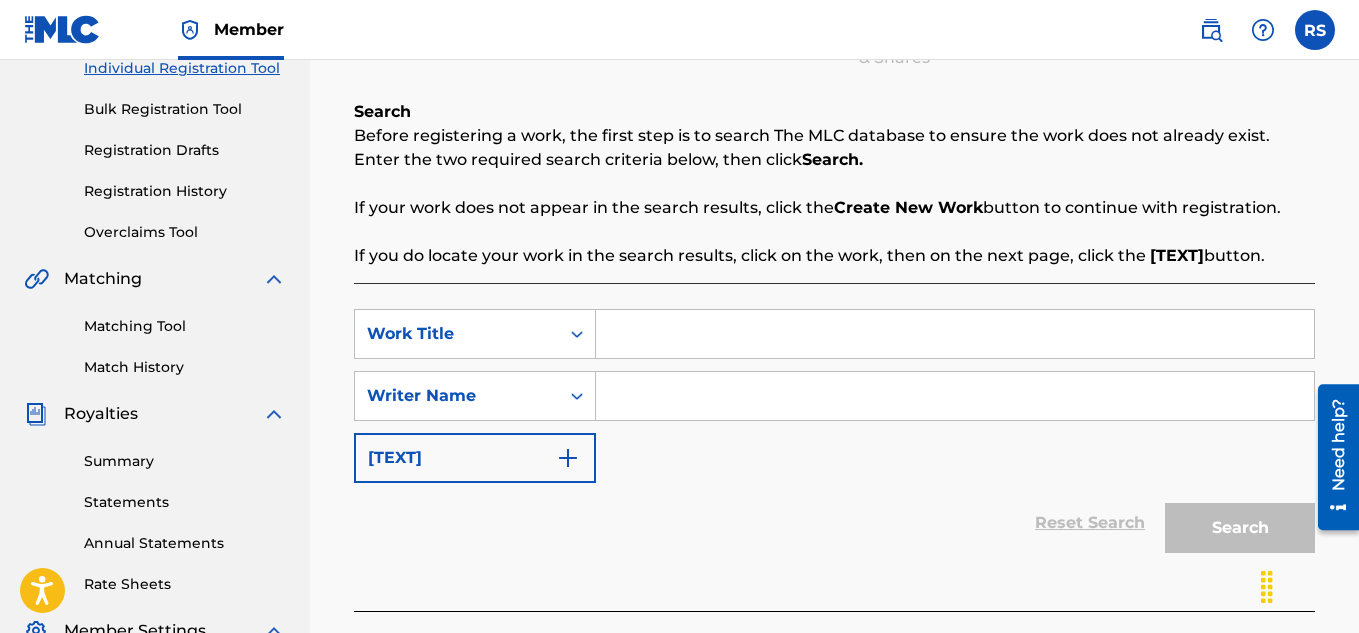 scroll, scrollTop: 266, scrollLeft: 0, axis: vertical 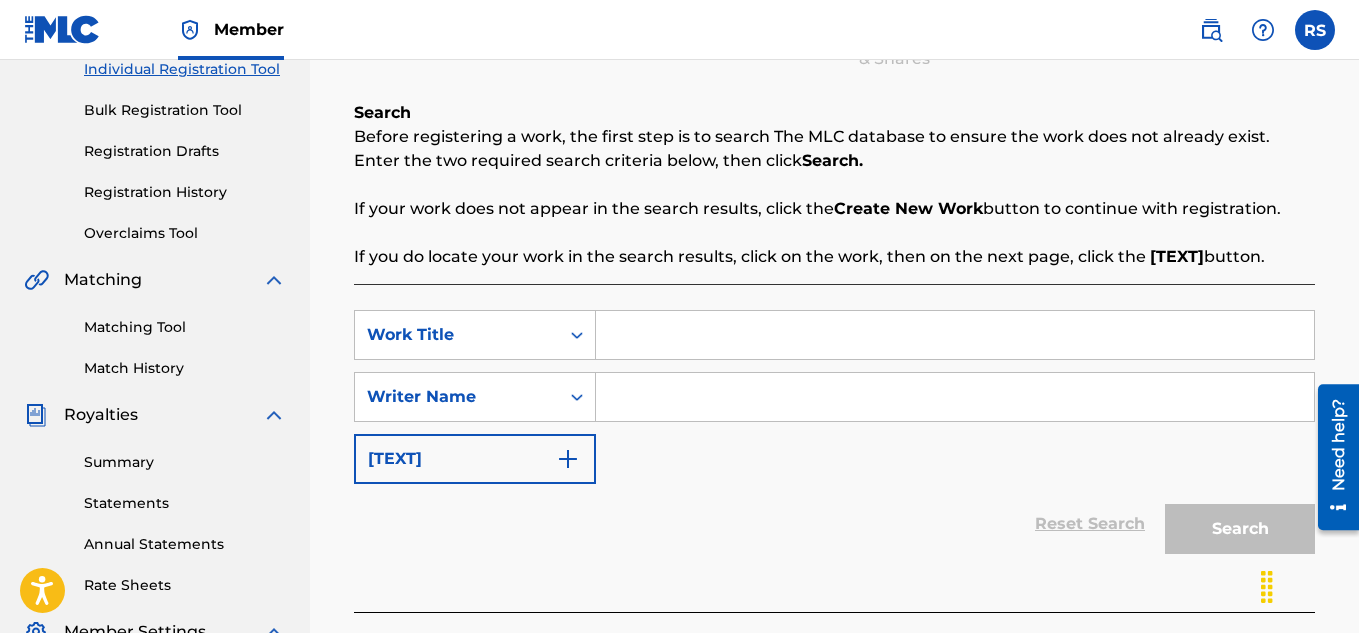 click at bounding box center (955, 335) 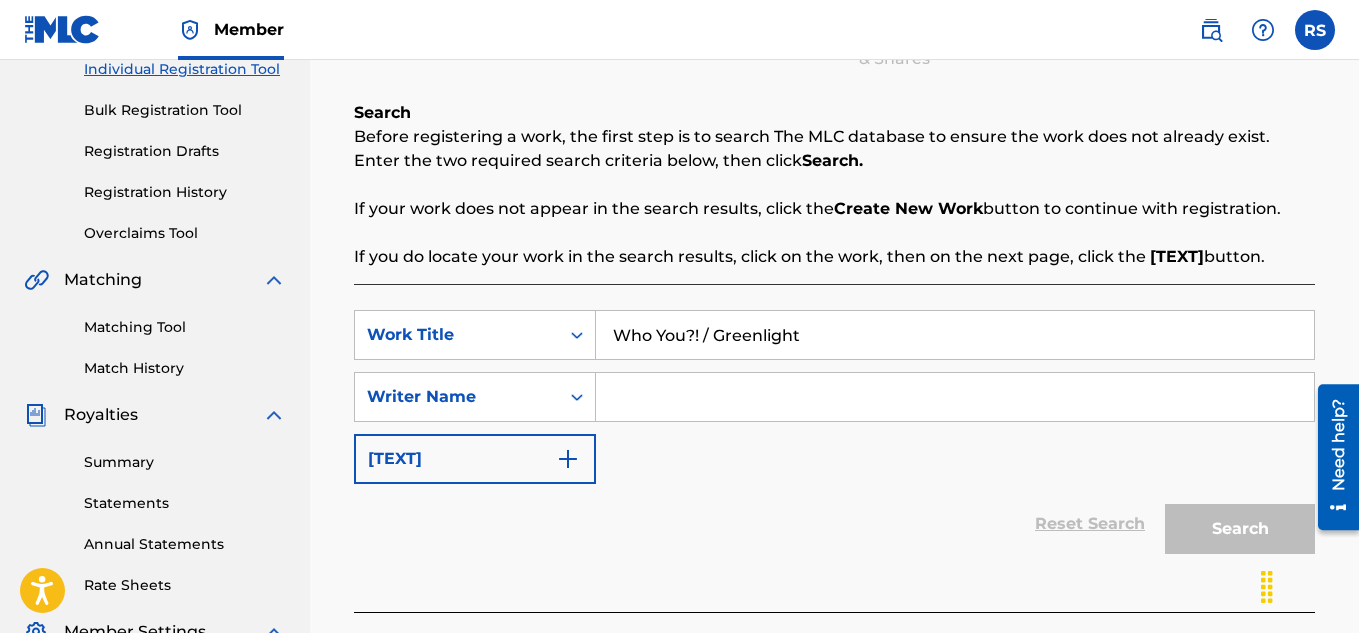 type on "Who You?! / Greenlight" 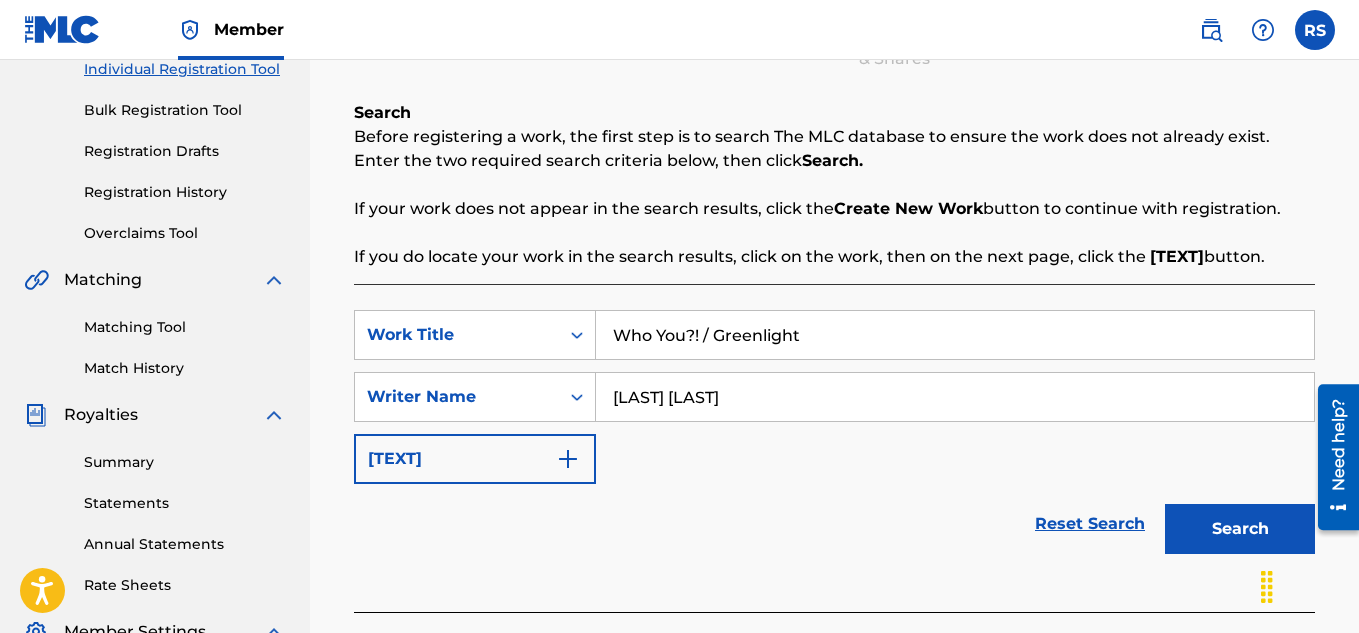 type on "[LAST] [LAST]" 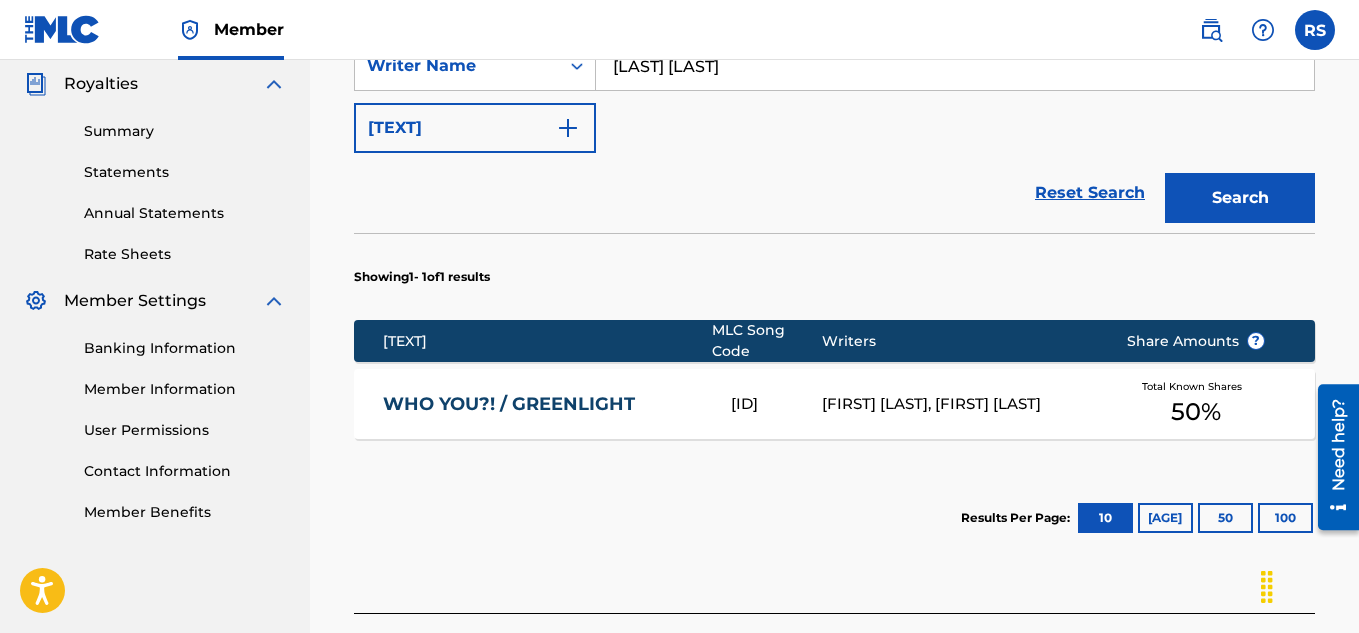 scroll, scrollTop: 605, scrollLeft: 0, axis: vertical 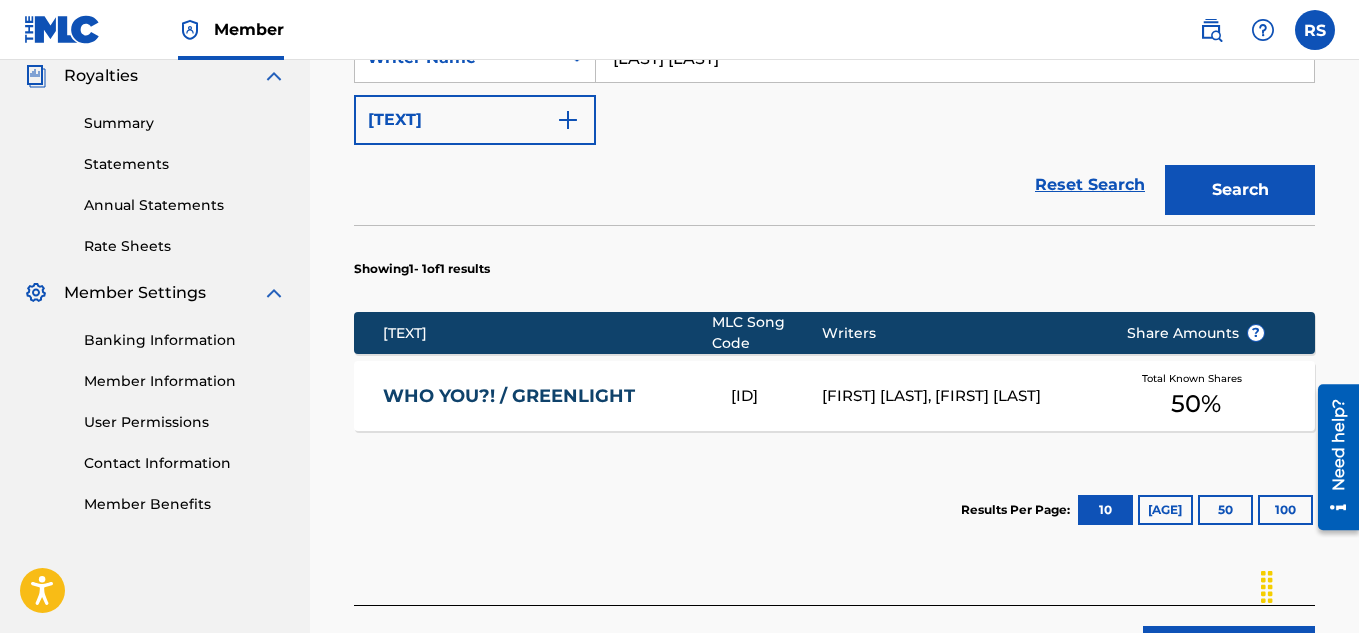 click on "[FIRST] [LAST], [FIRST] [LAST]" at bounding box center [959, 396] 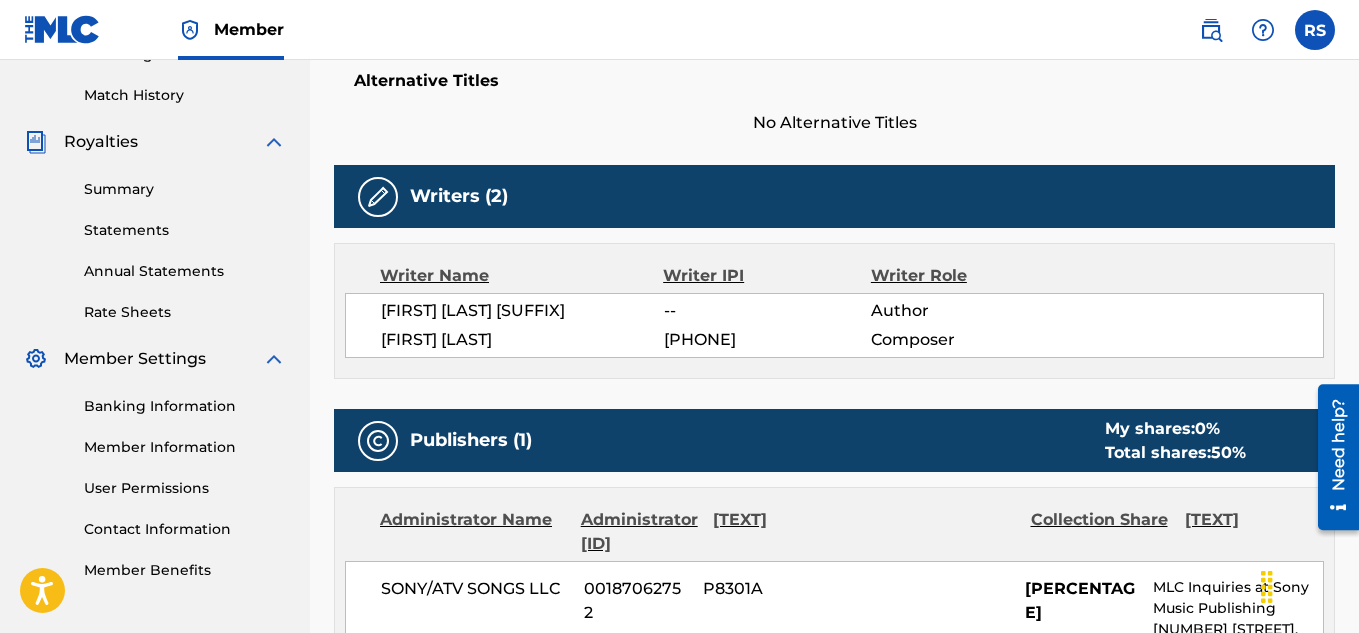 scroll, scrollTop: 0, scrollLeft: 0, axis: both 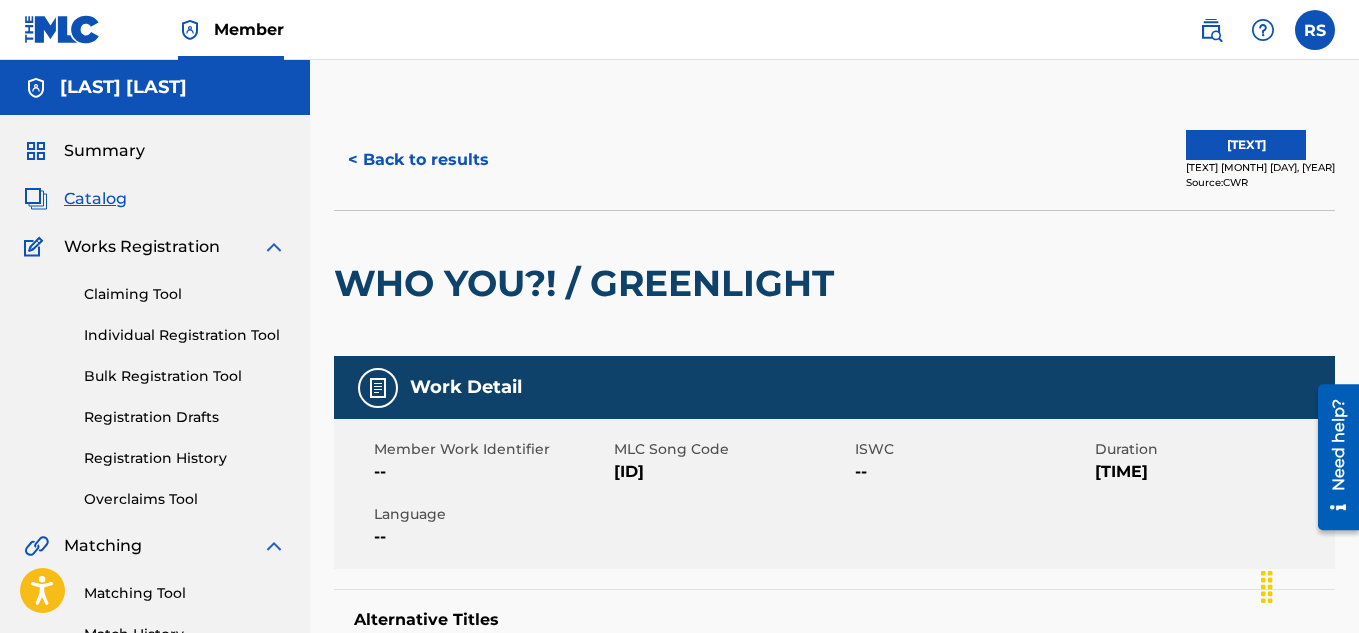 click on "< Back to results" at bounding box center (418, 160) 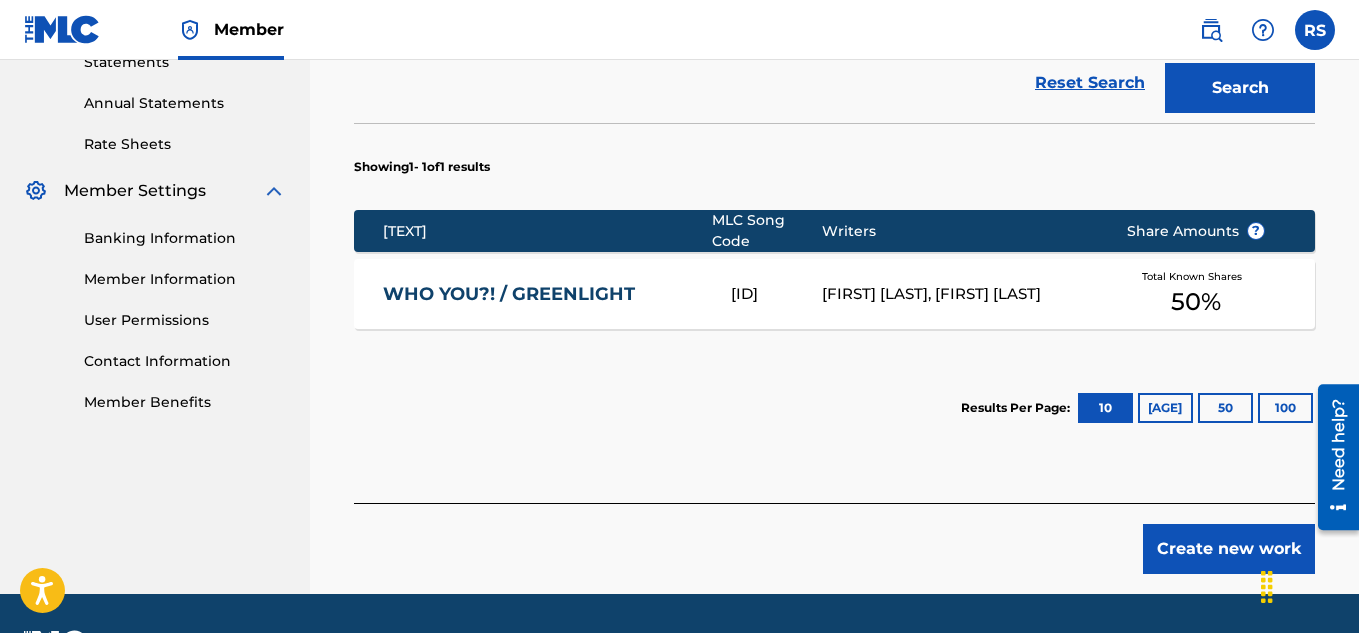 scroll, scrollTop: 788, scrollLeft: 0, axis: vertical 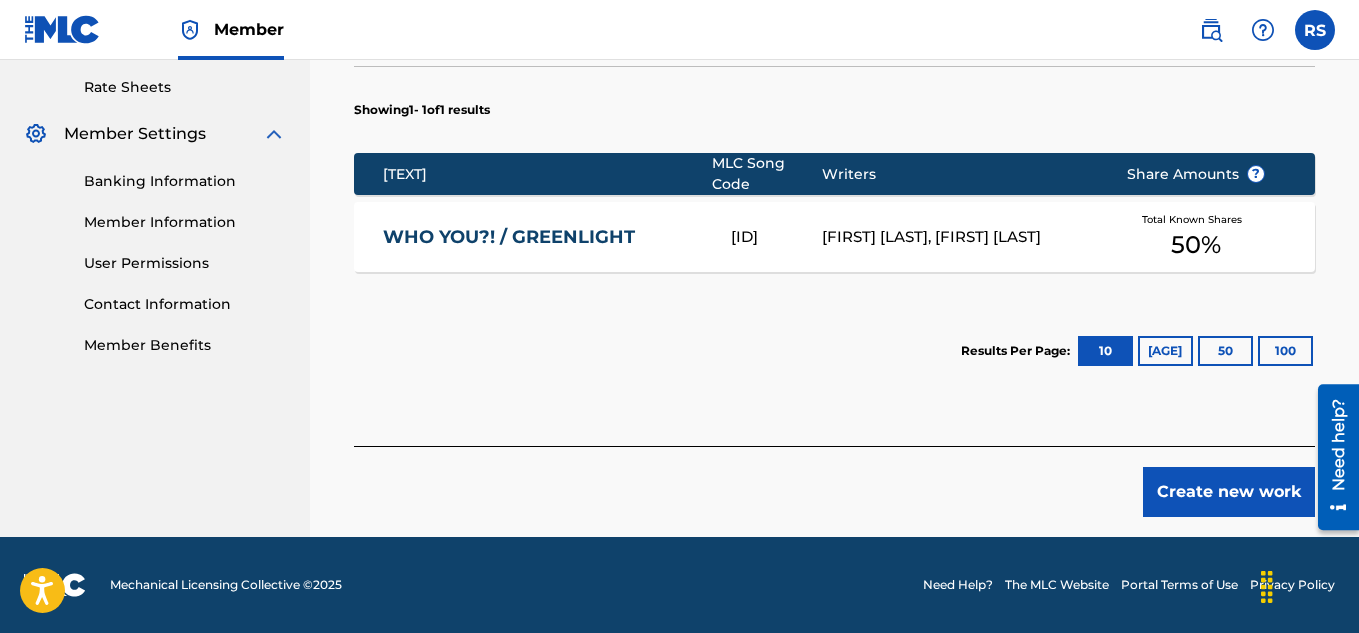 click on "Create new work" at bounding box center [1229, 492] 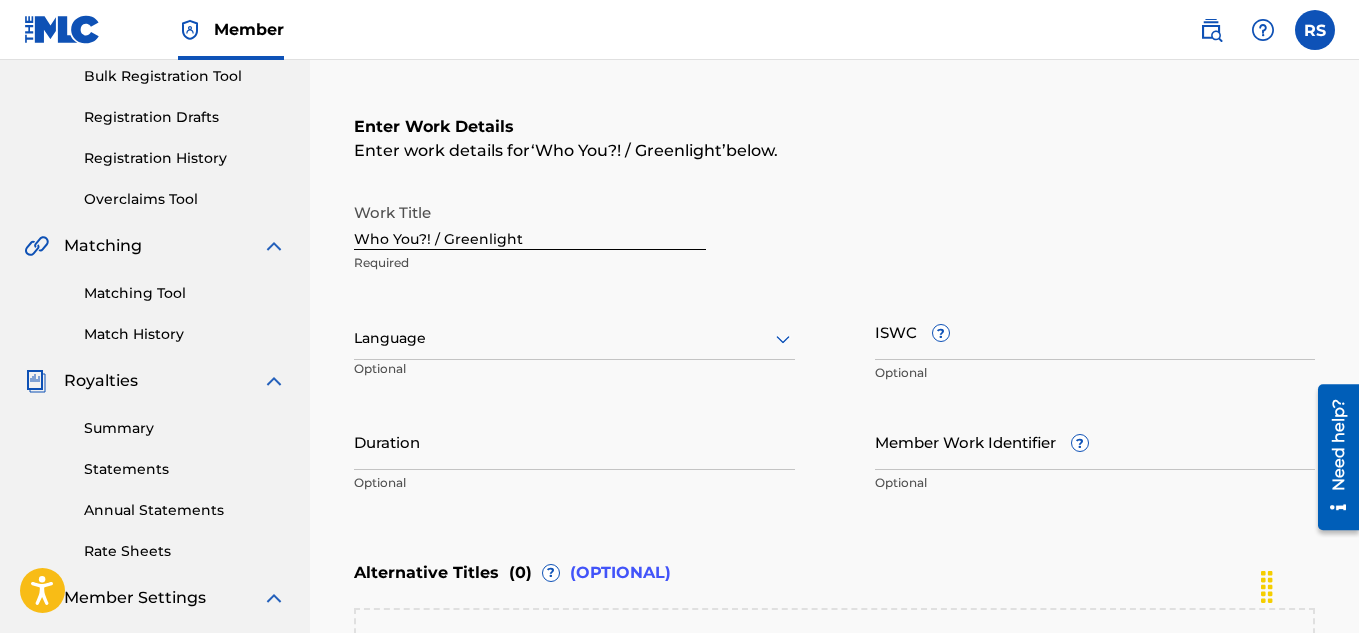 scroll, scrollTop: 309, scrollLeft: 0, axis: vertical 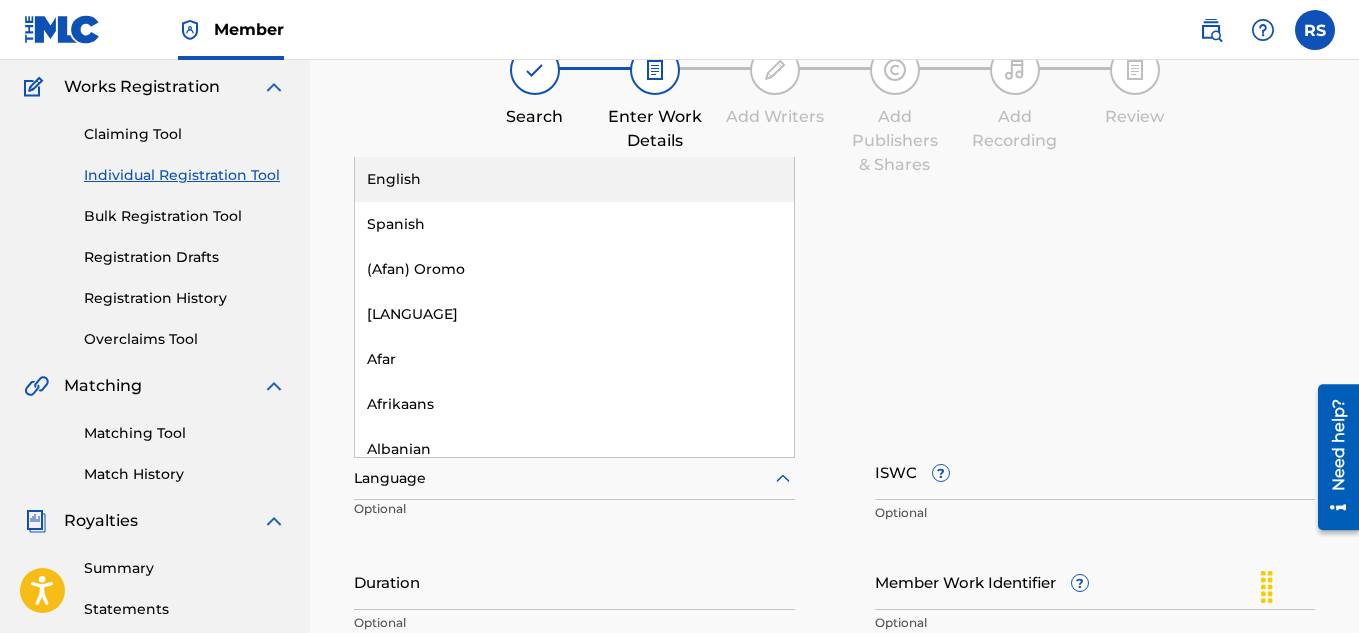 click on "English" at bounding box center (574, 179) 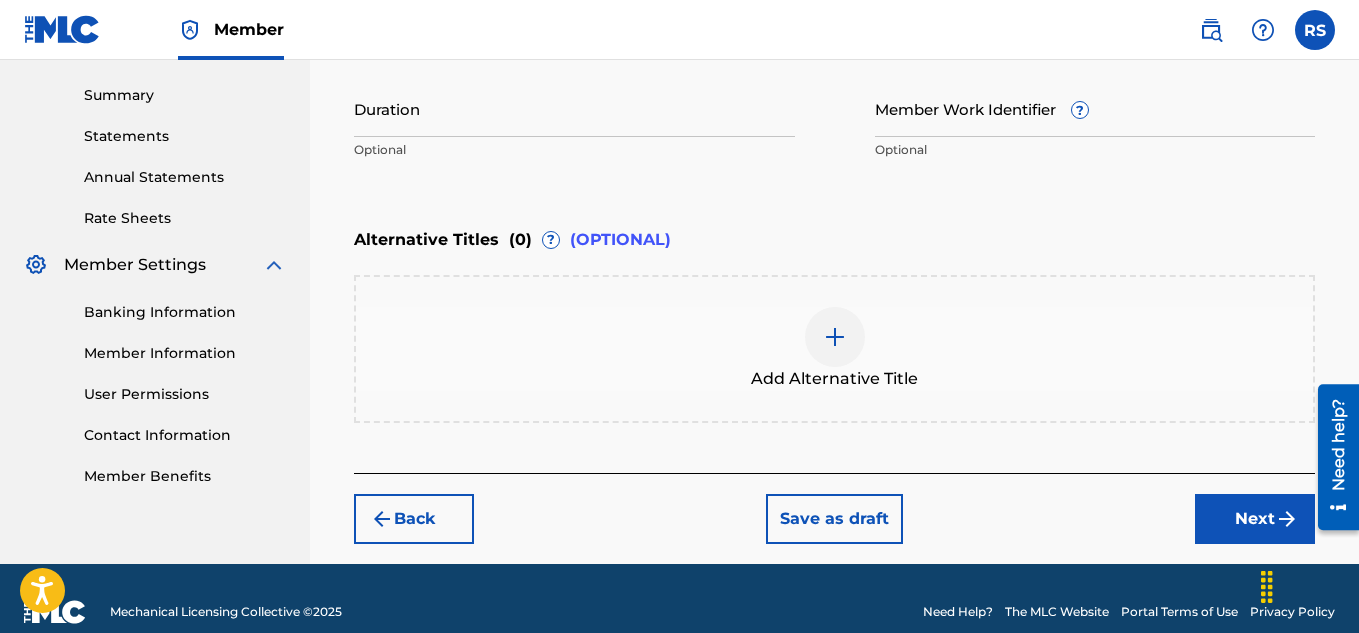 scroll, scrollTop: 634, scrollLeft: 0, axis: vertical 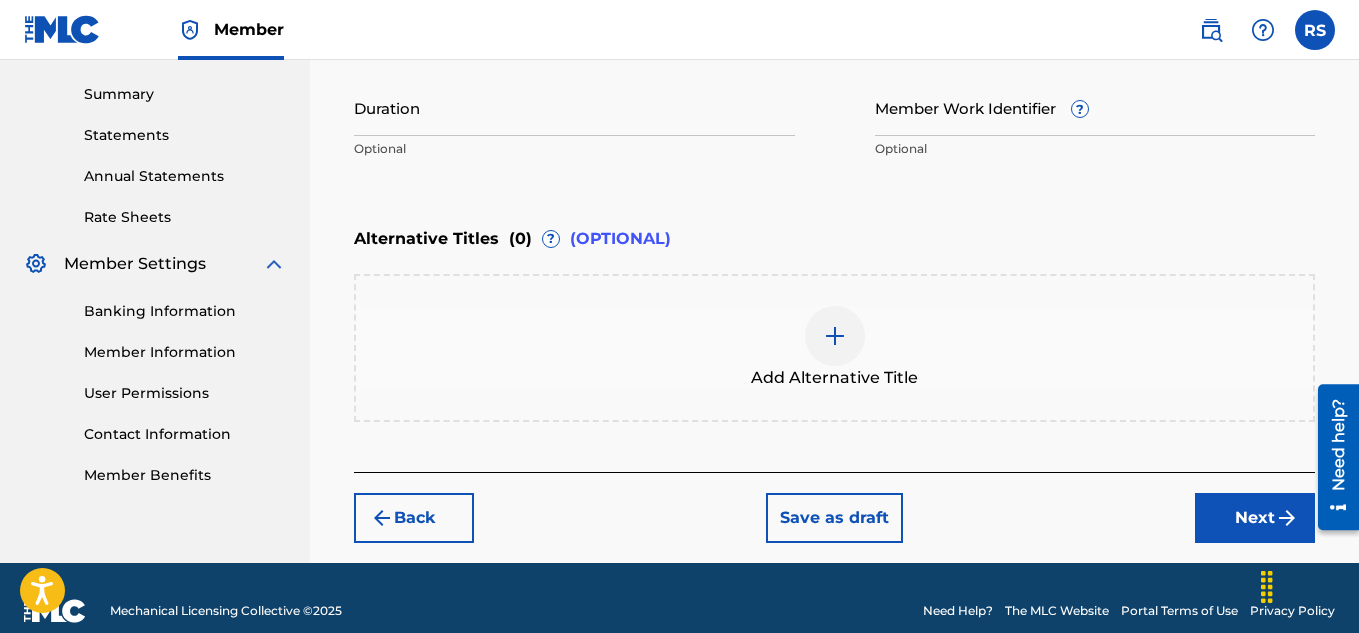 click on "Next" at bounding box center [1255, 518] 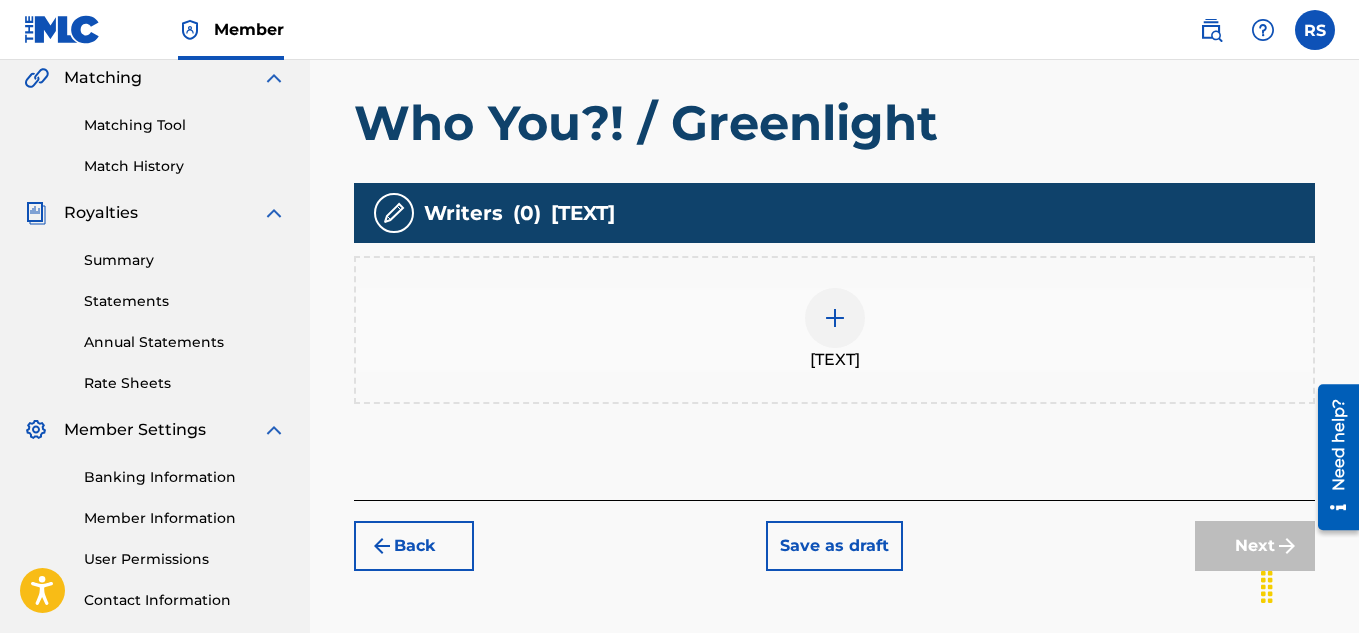 scroll, scrollTop: 472, scrollLeft: 0, axis: vertical 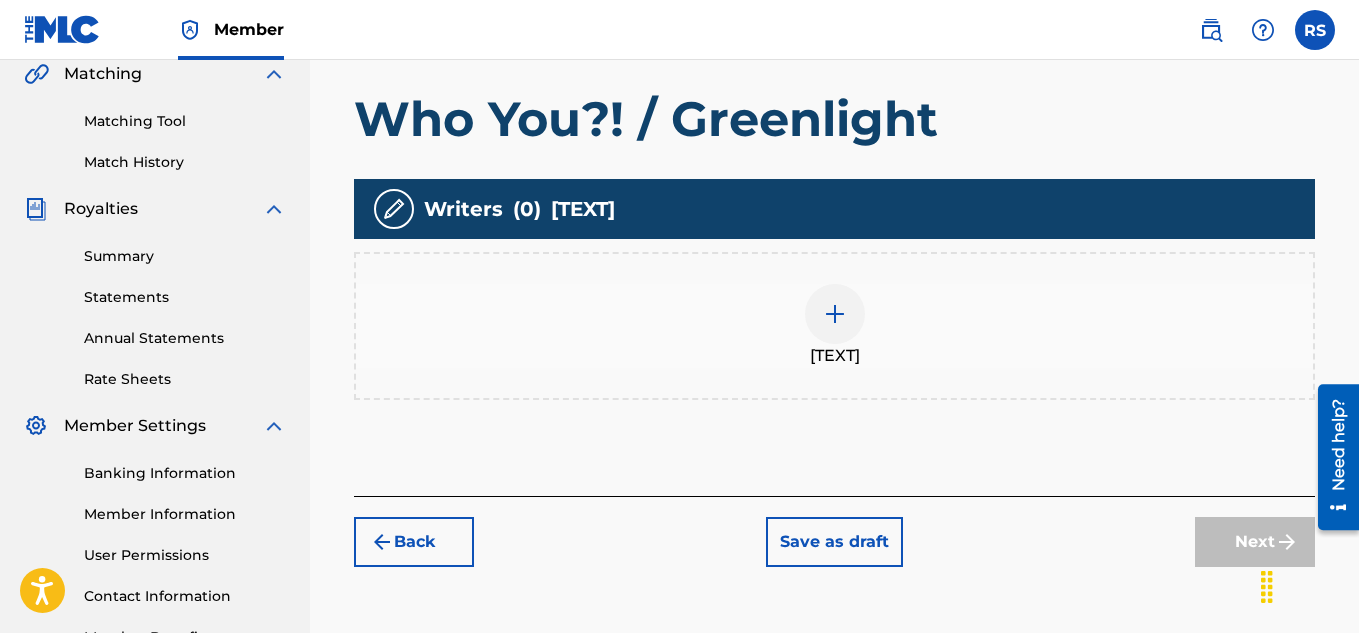 click at bounding box center (835, 314) 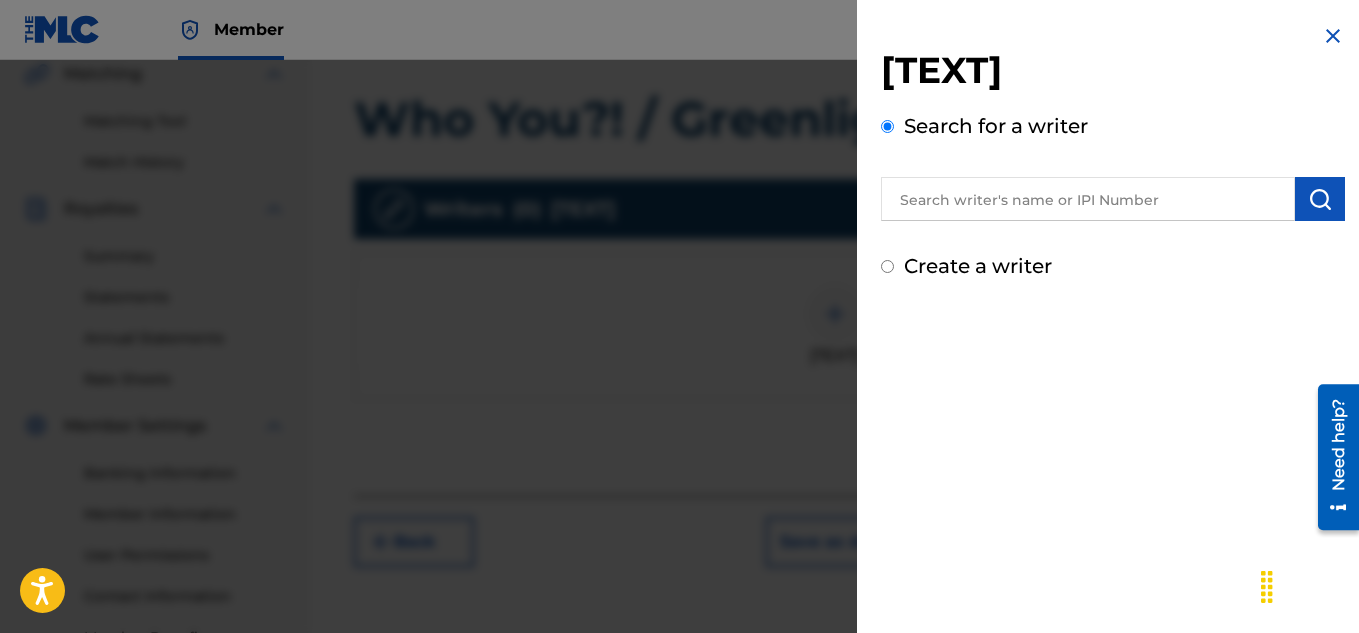 click at bounding box center [1088, 199] 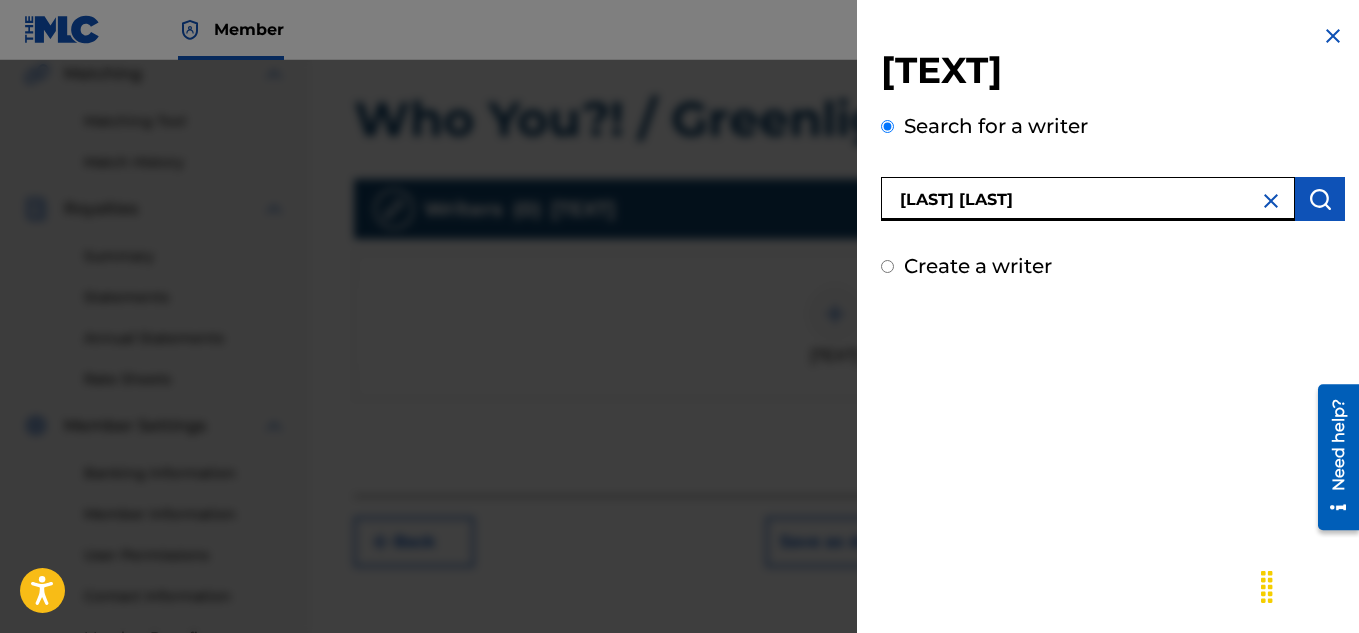 type on "[LAST] [LAST]" 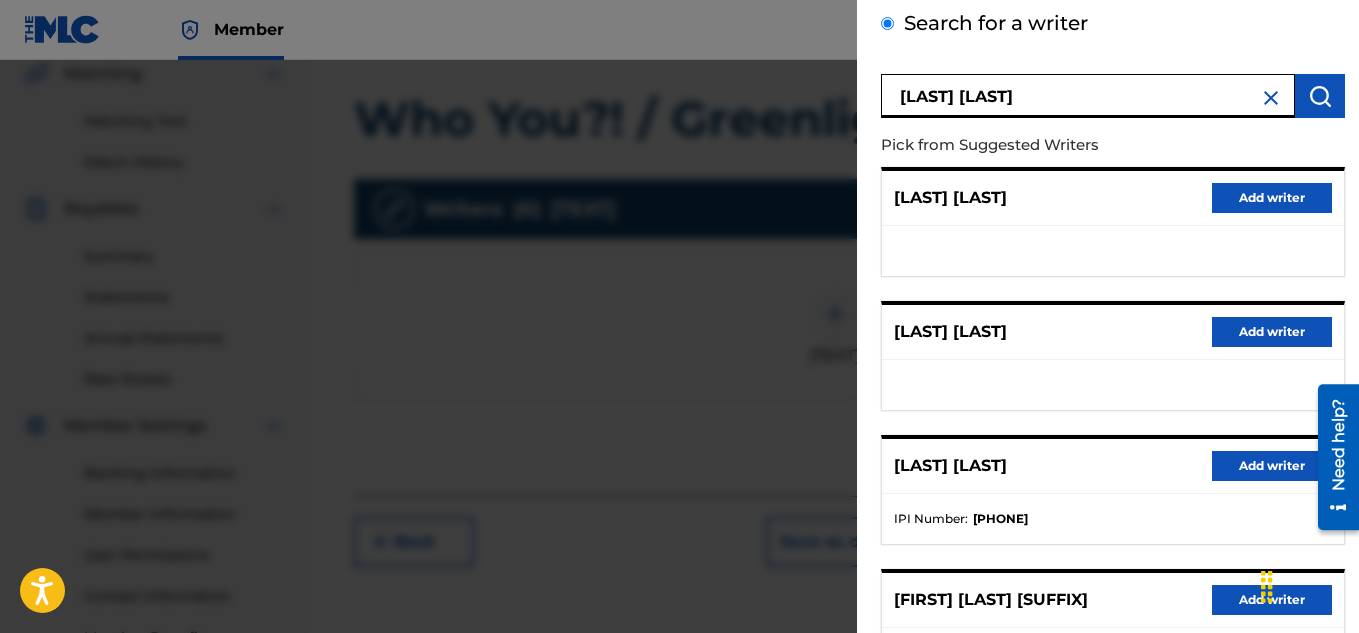 scroll, scrollTop: 208, scrollLeft: 0, axis: vertical 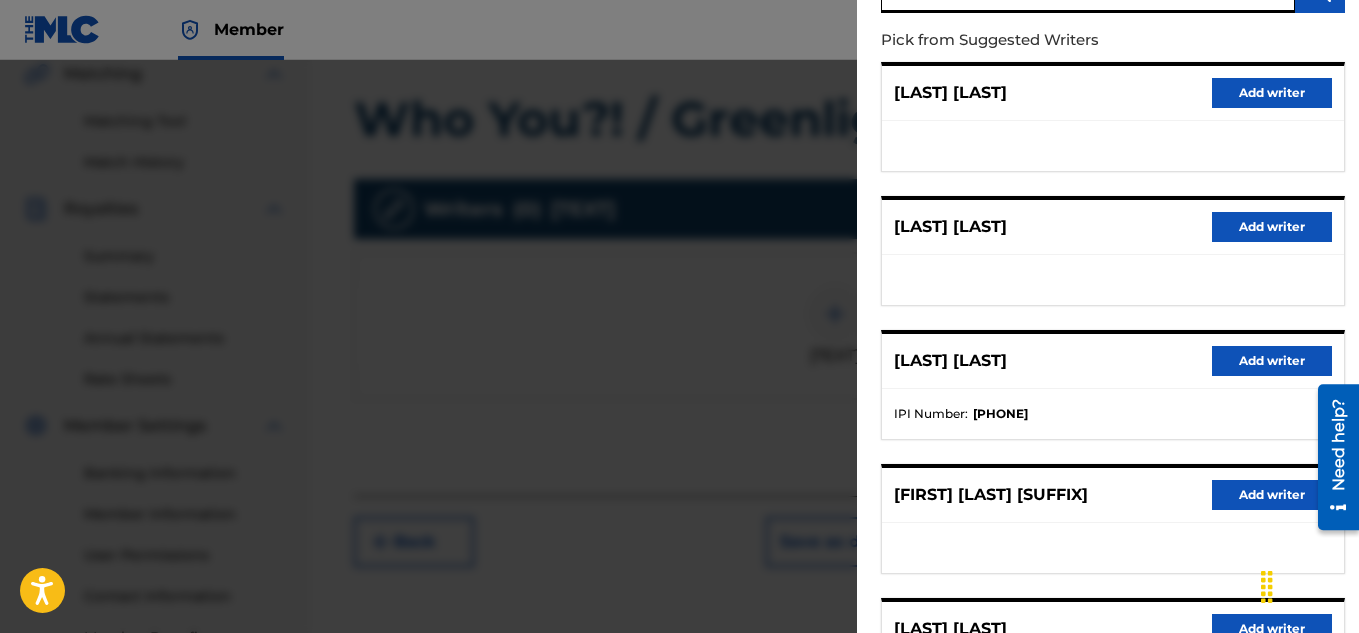 click on "Add writer" at bounding box center (1272, 361) 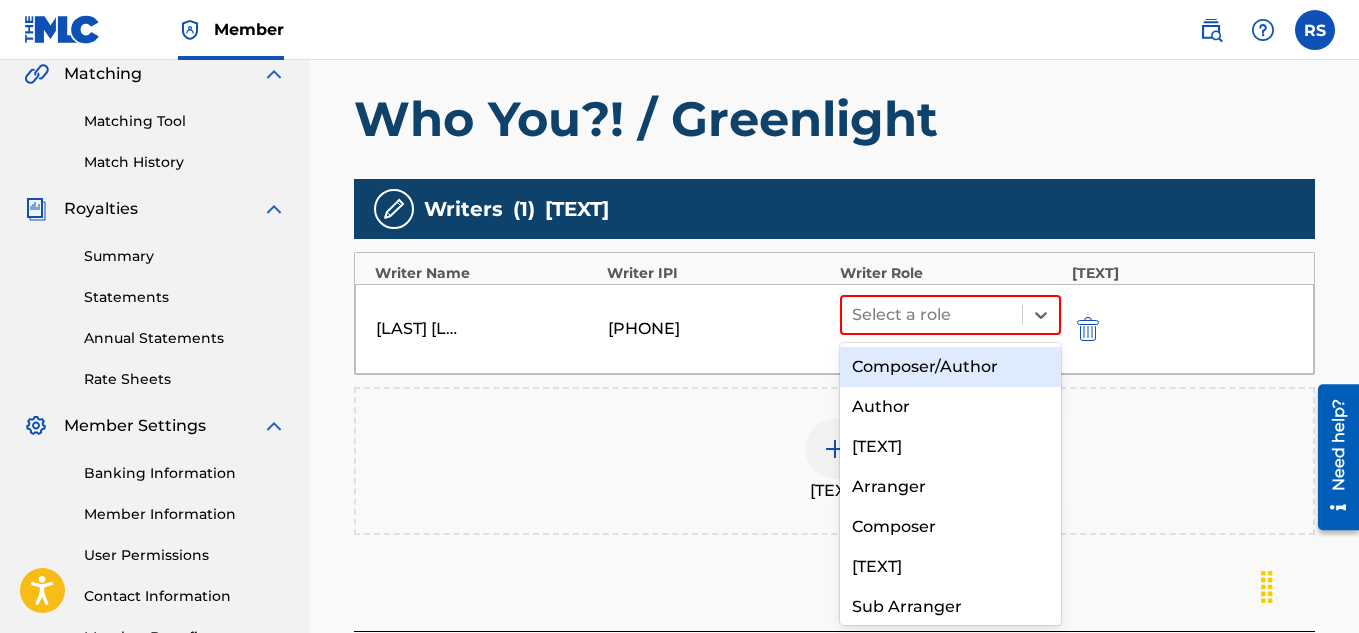 click on "Composer/Author" at bounding box center (951, 367) 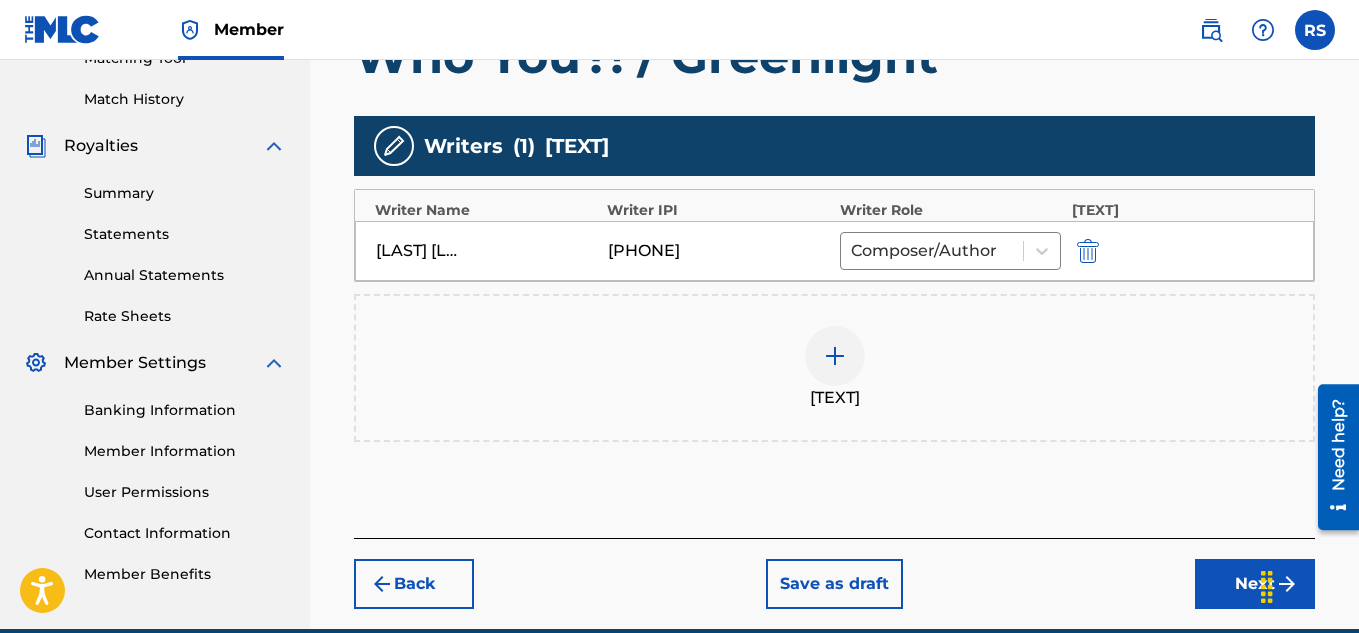 scroll, scrollTop: 617, scrollLeft: 0, axis: vertical 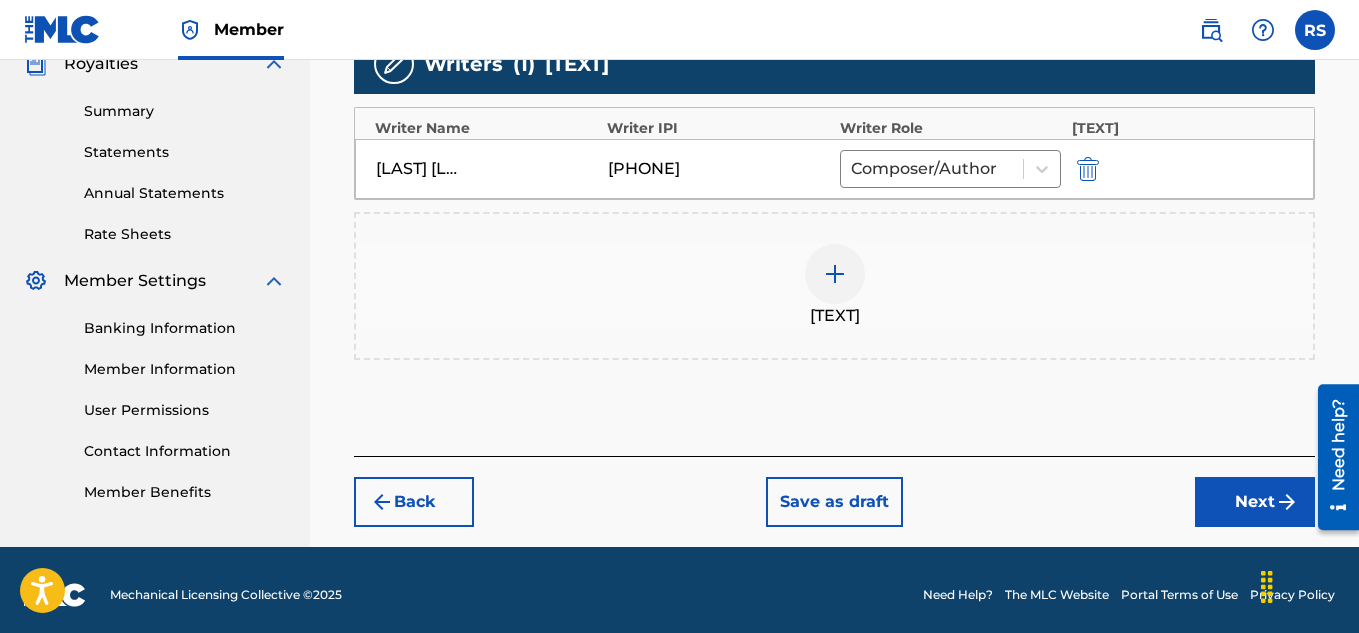 click on "Next" at bounding box center (1255, 502) 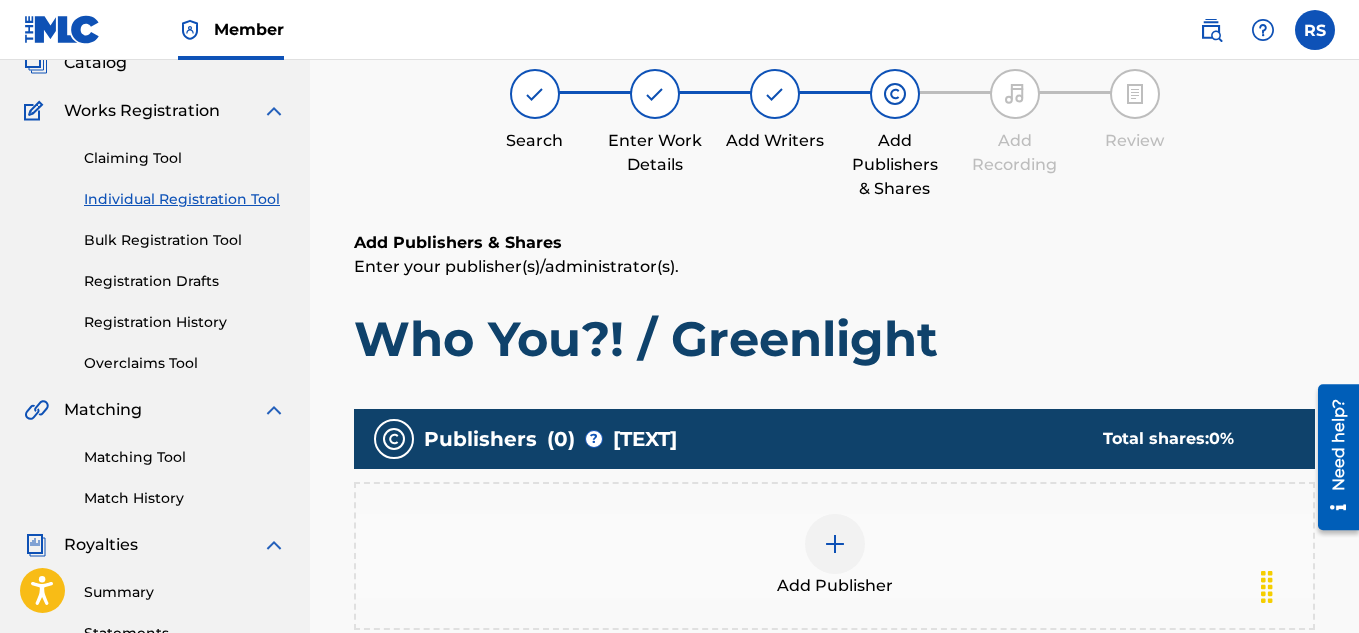 scroll, scrollTop: 90, scrollLeft: 0, axis: vertical 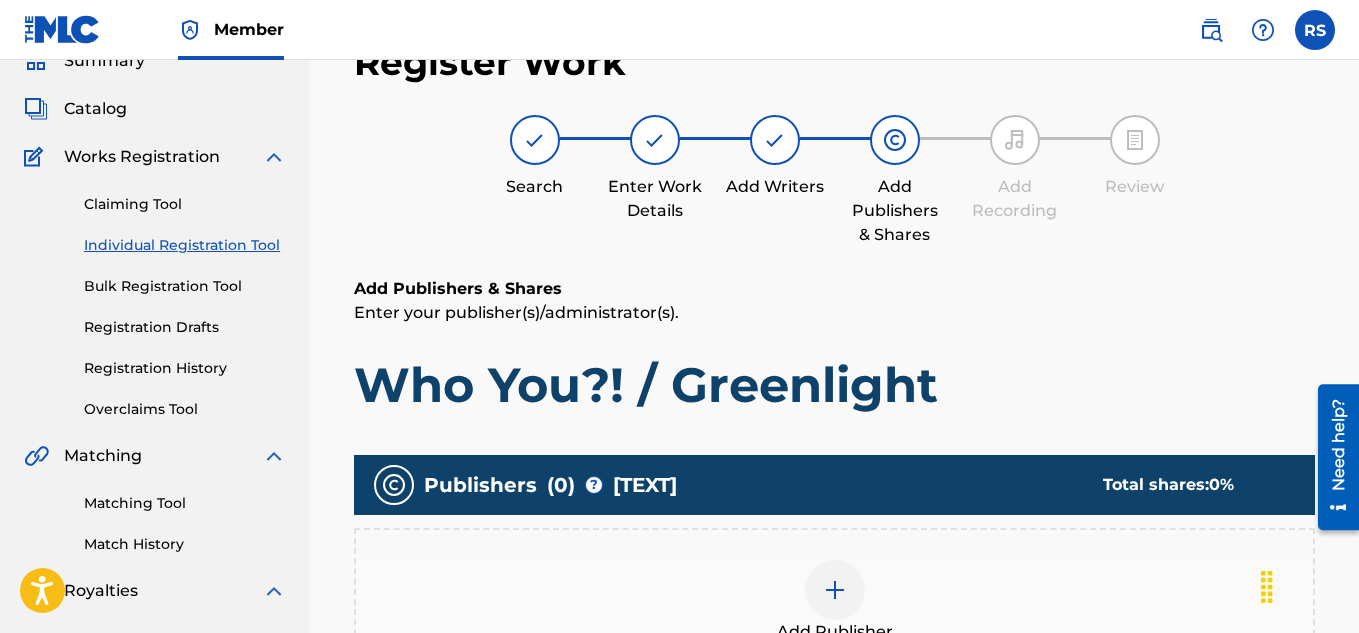 click at bounding box center [835, 590] 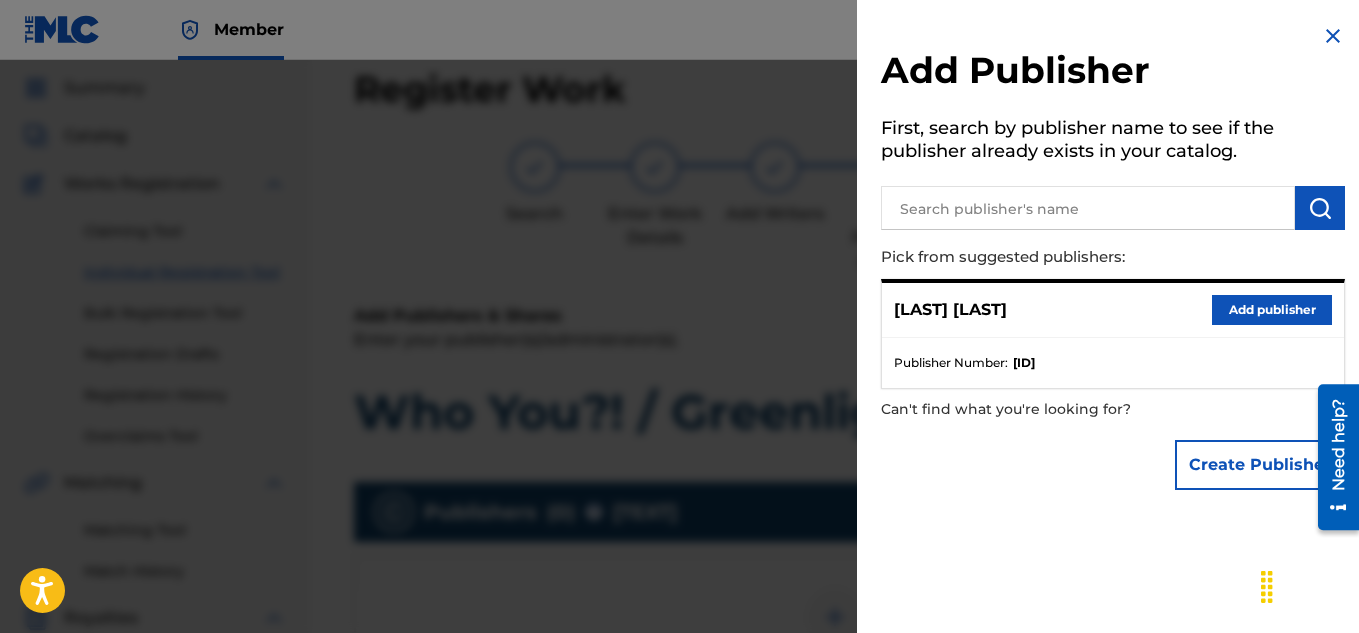 scroll, scrollTop: 57, scrollLeft: 0, axis: vertical 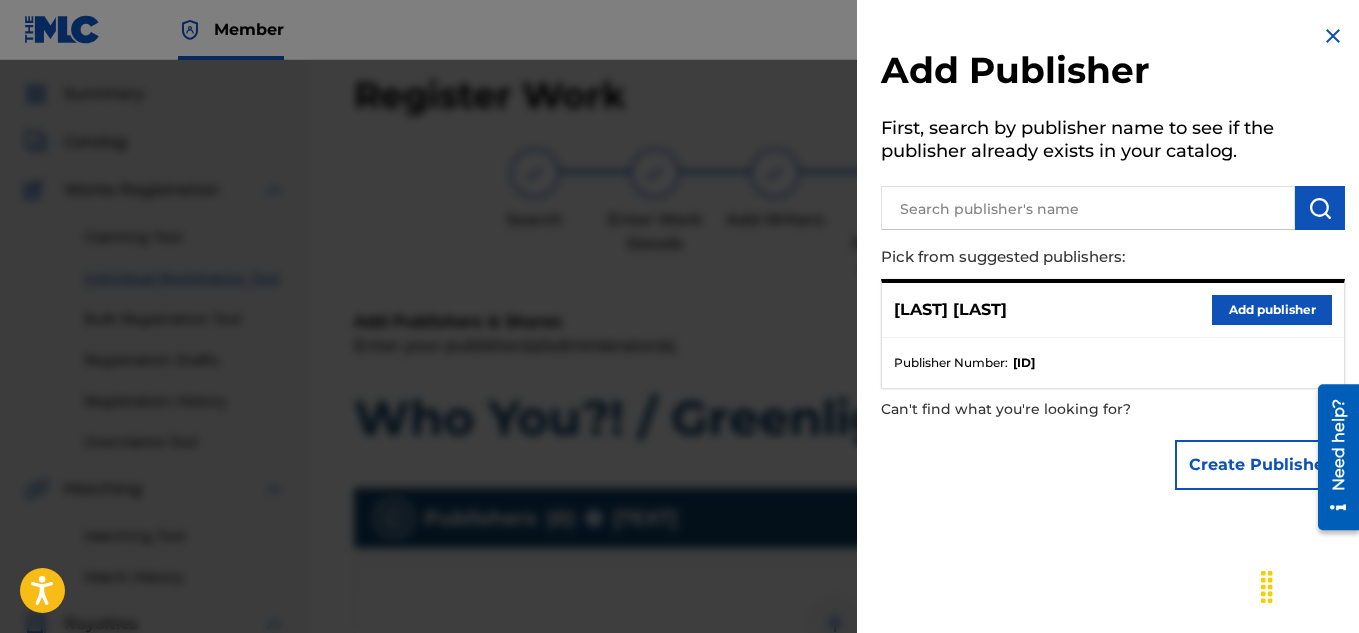 click at bounding box center [1088, 208] 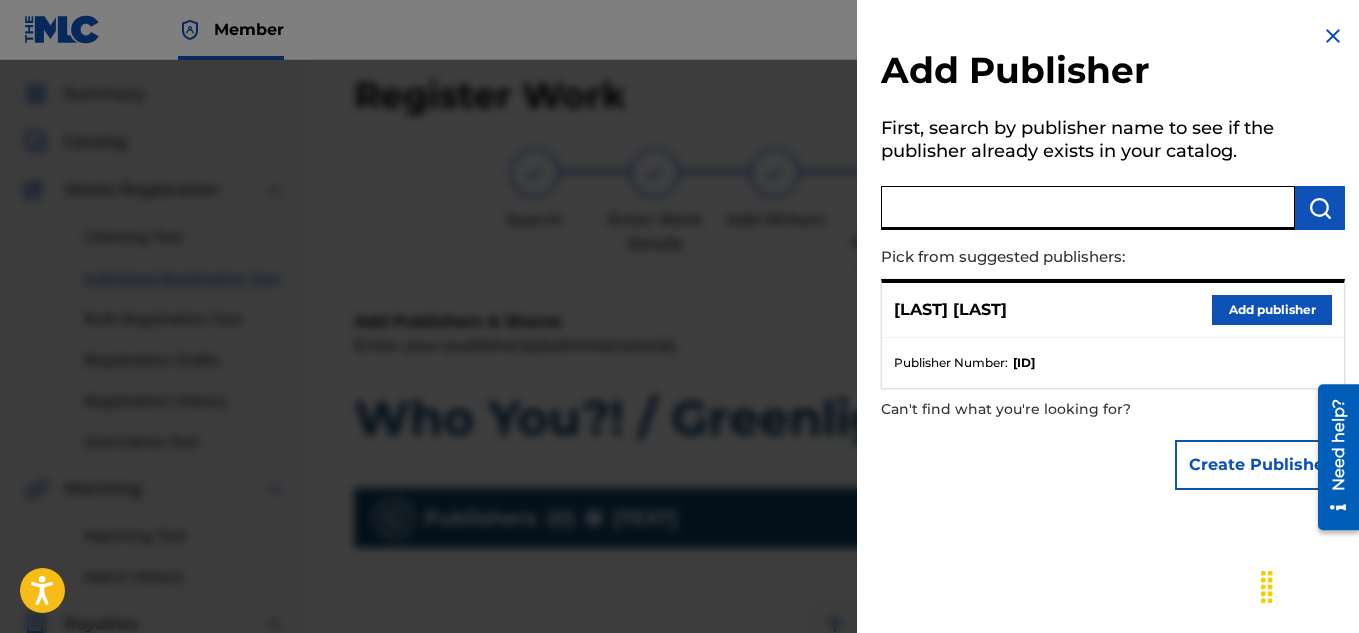 click at bounding box center [1088, 208] 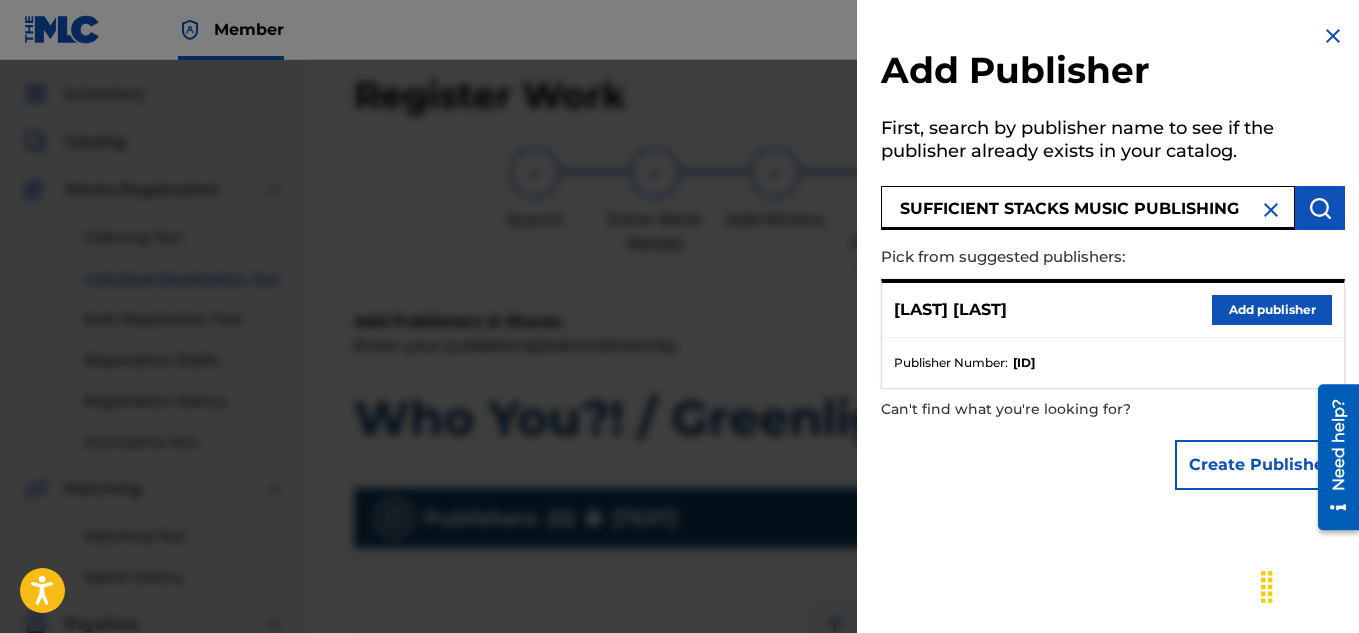 type on "SUFFICIENT STACKS MUSIC PUBLISHING" 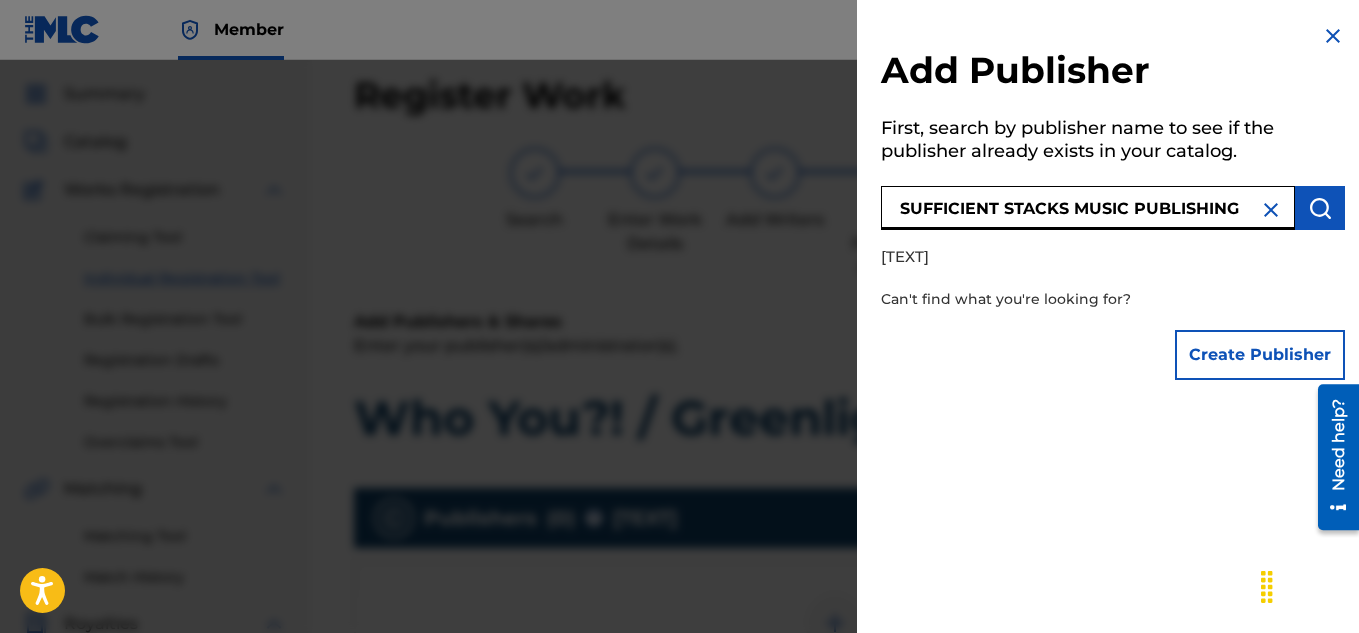 click on "Create Publisher" at bounding box center (1260, 355) 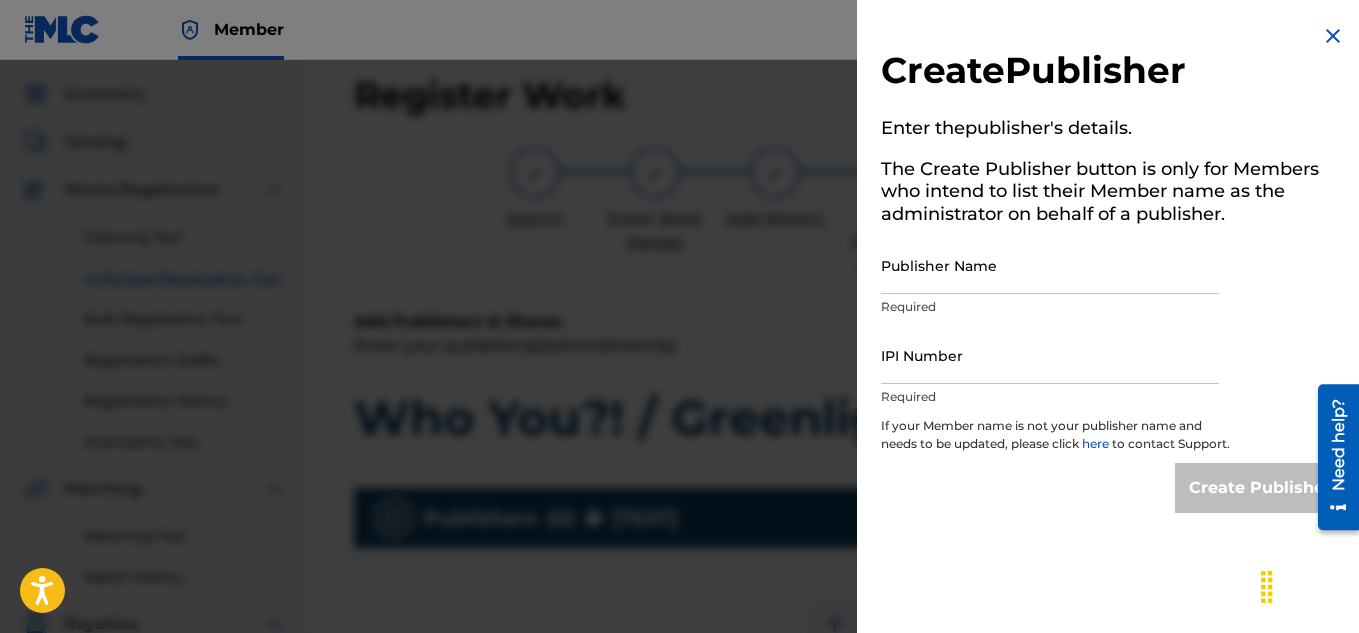 click on "Publisher Name" at bounding box center (1050, 265) 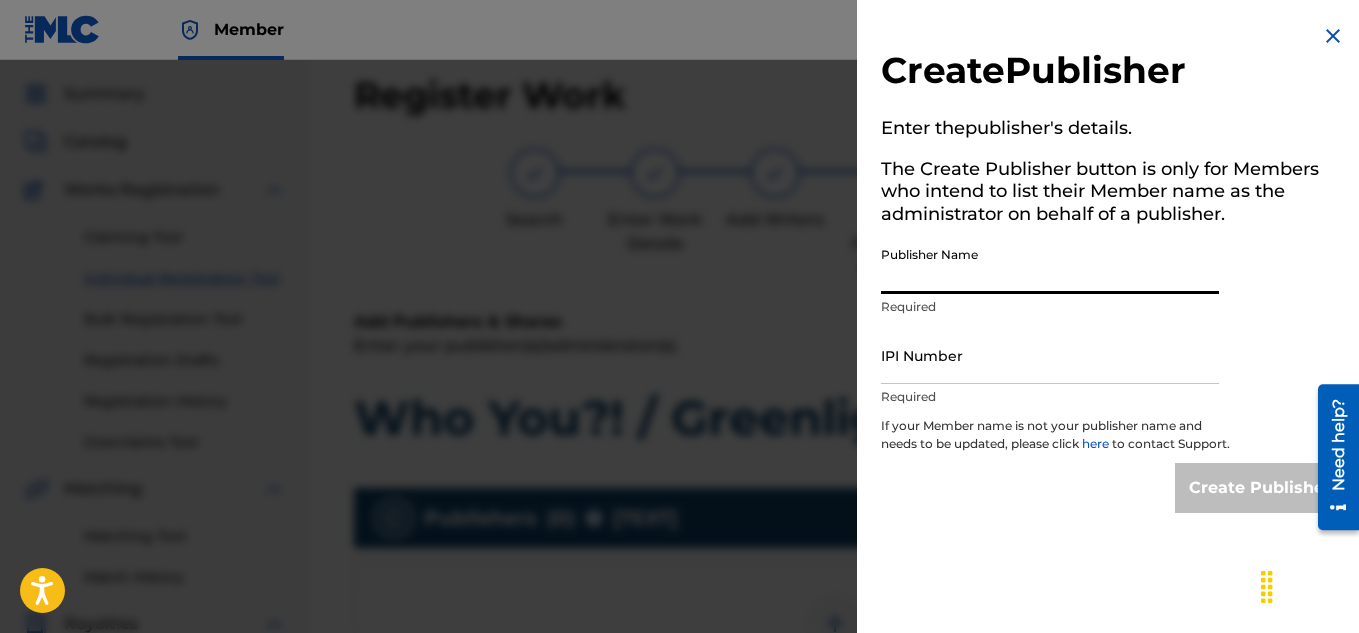 click on "Publisher Name" at bounding box center (1050, 265) 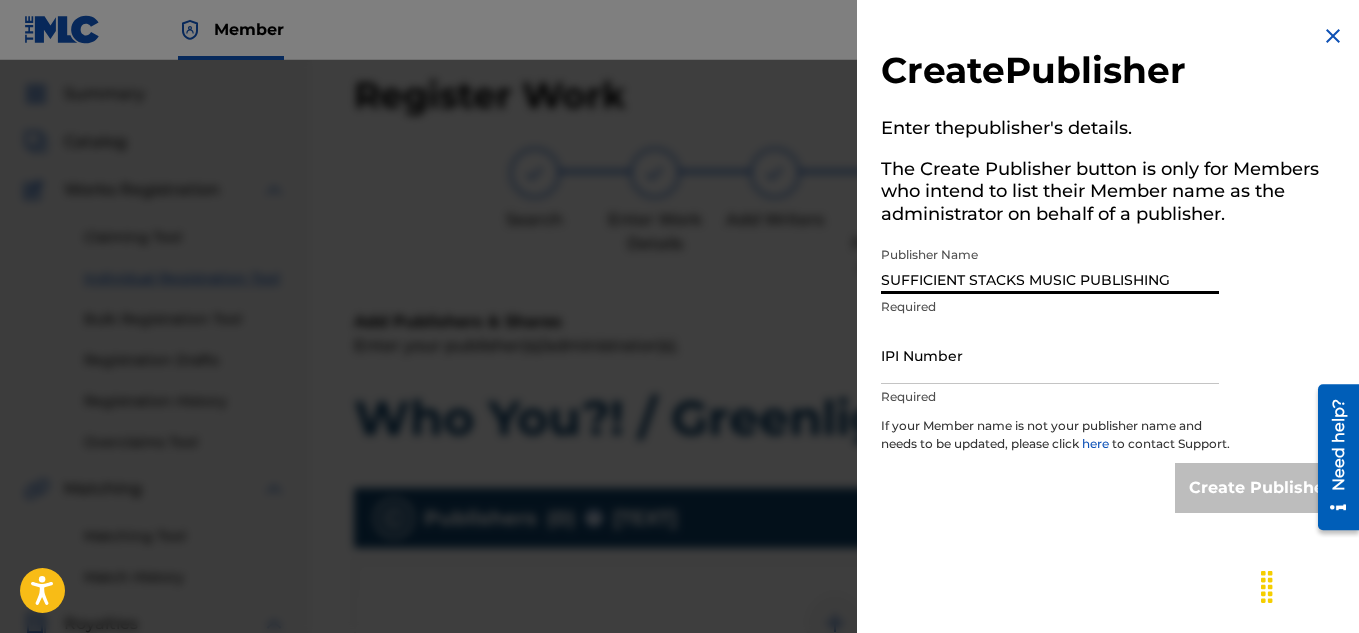 type on "SUFFICIENT STACKS MUSIC PUBLISHING" 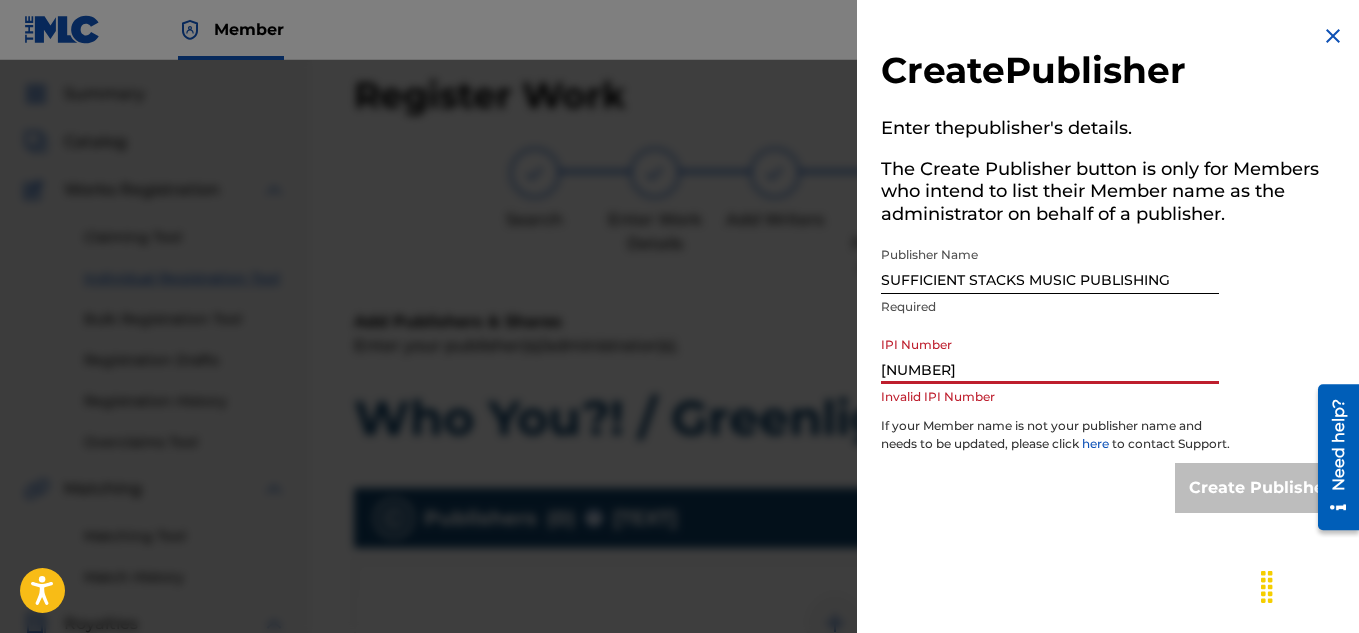 type on "[NUMBER]" 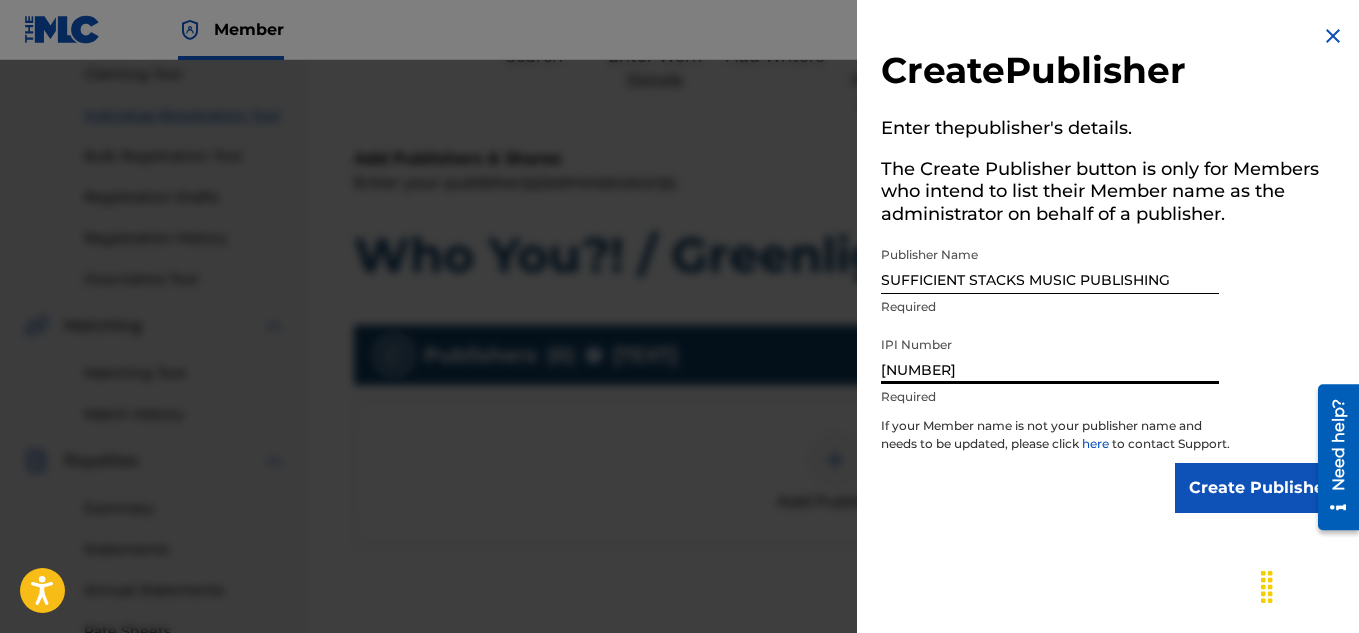 scroll, scrollTop: 312, scrollLeft: 0, axis: vertical 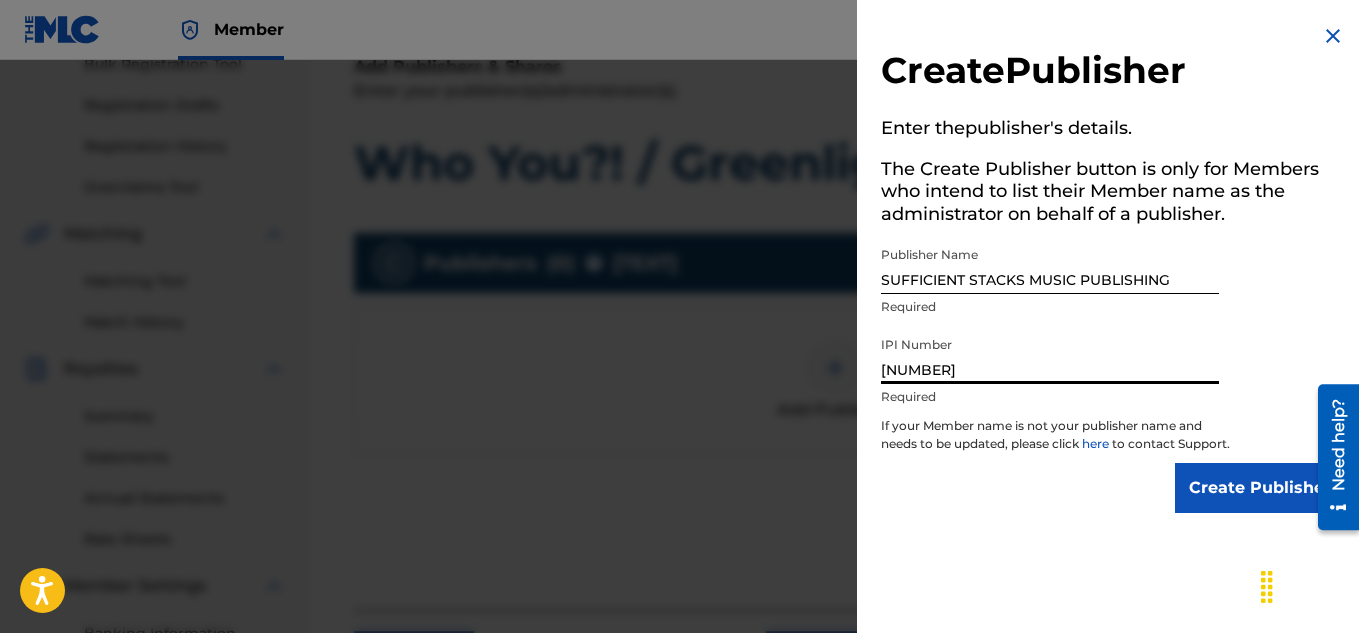 click on "Create Publisher" at bounding box center [1260, 488] 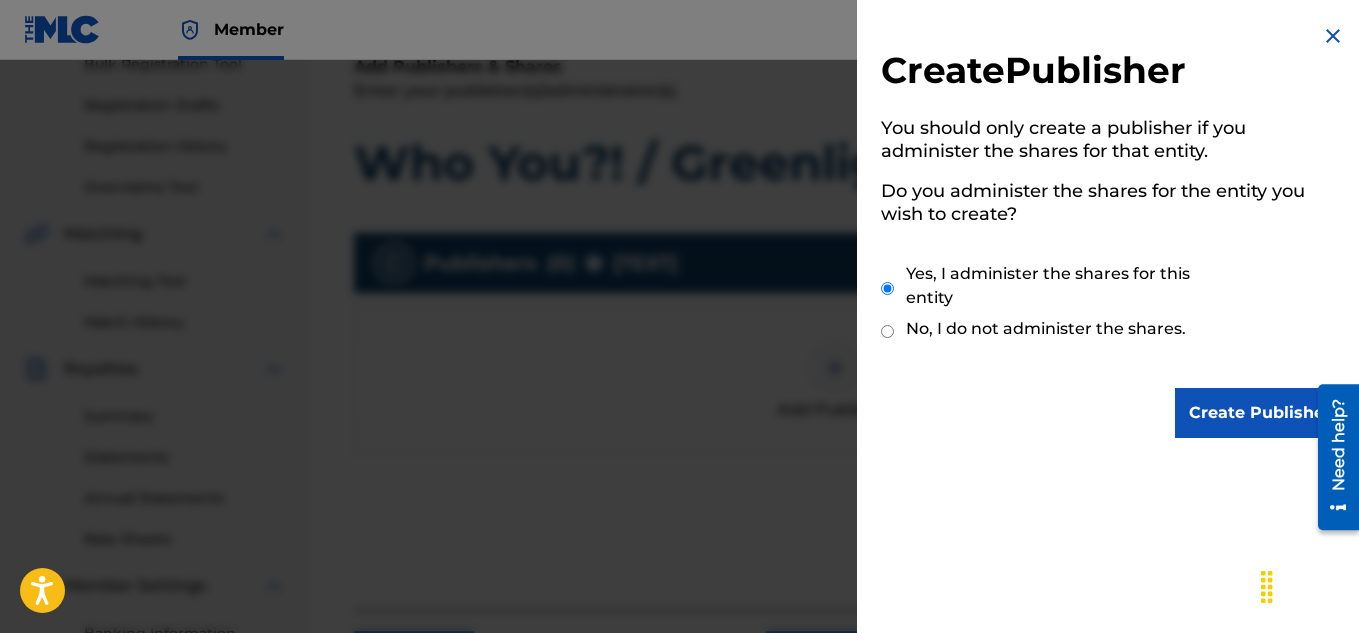 click on "Create Publisher" at bounding box center [1260, 413] 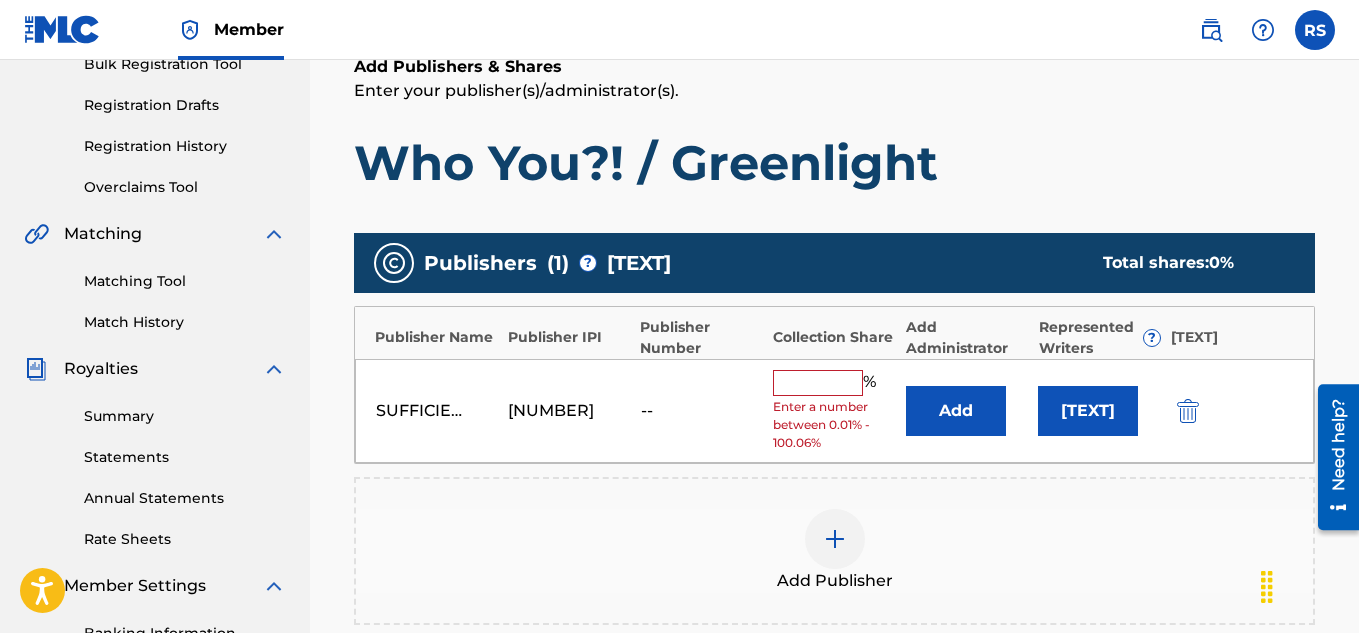 click at bounding box center [818, 383] 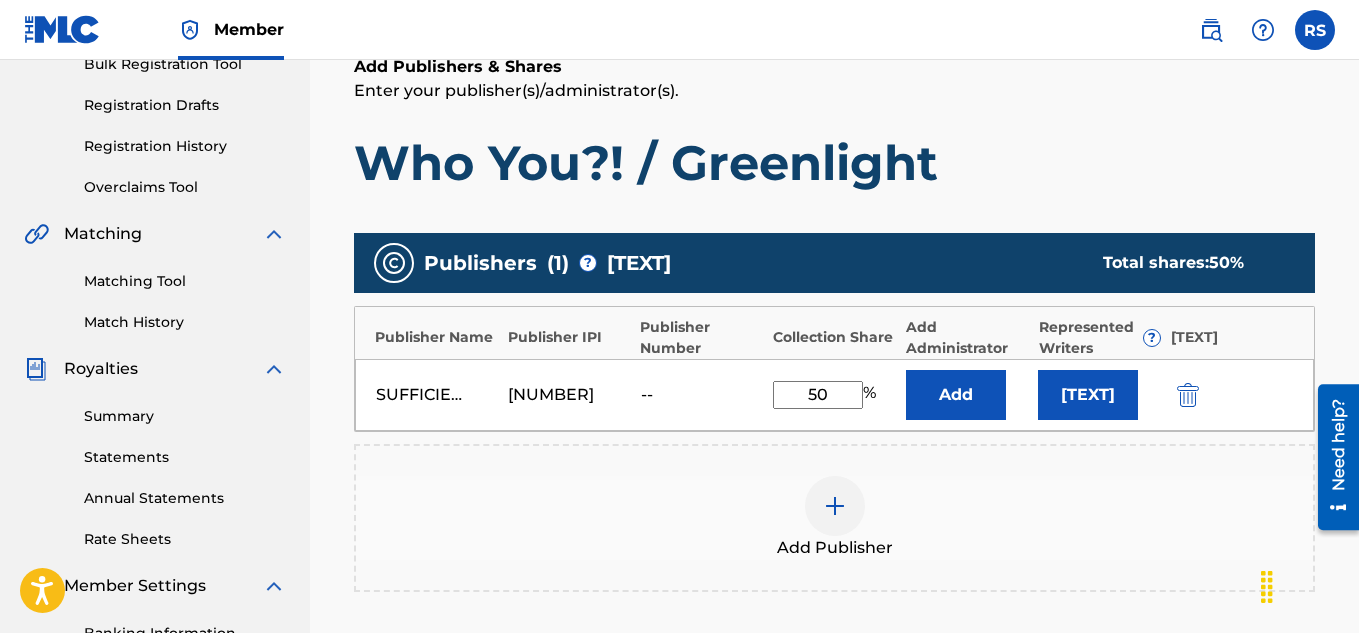 type on "50" 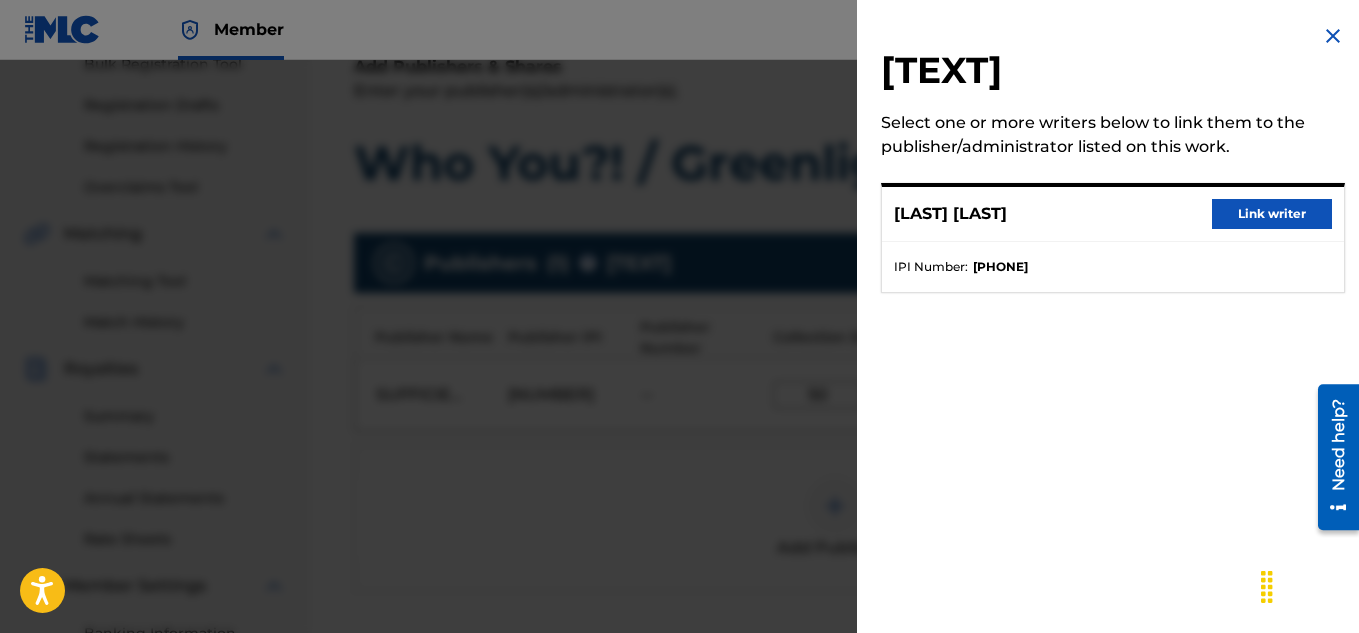 click on "Link writer" at bounding box center (1272, 214) 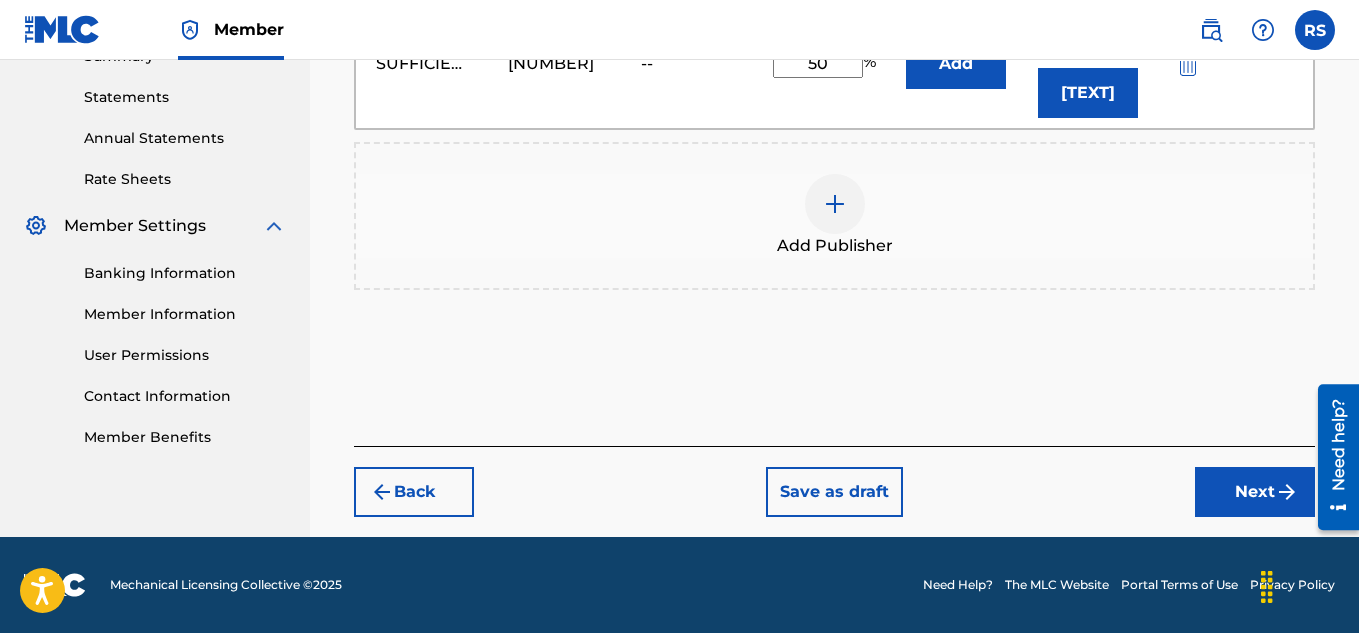 scroll, scrollTop: 691, scrollLeft: 0, axis: vertical 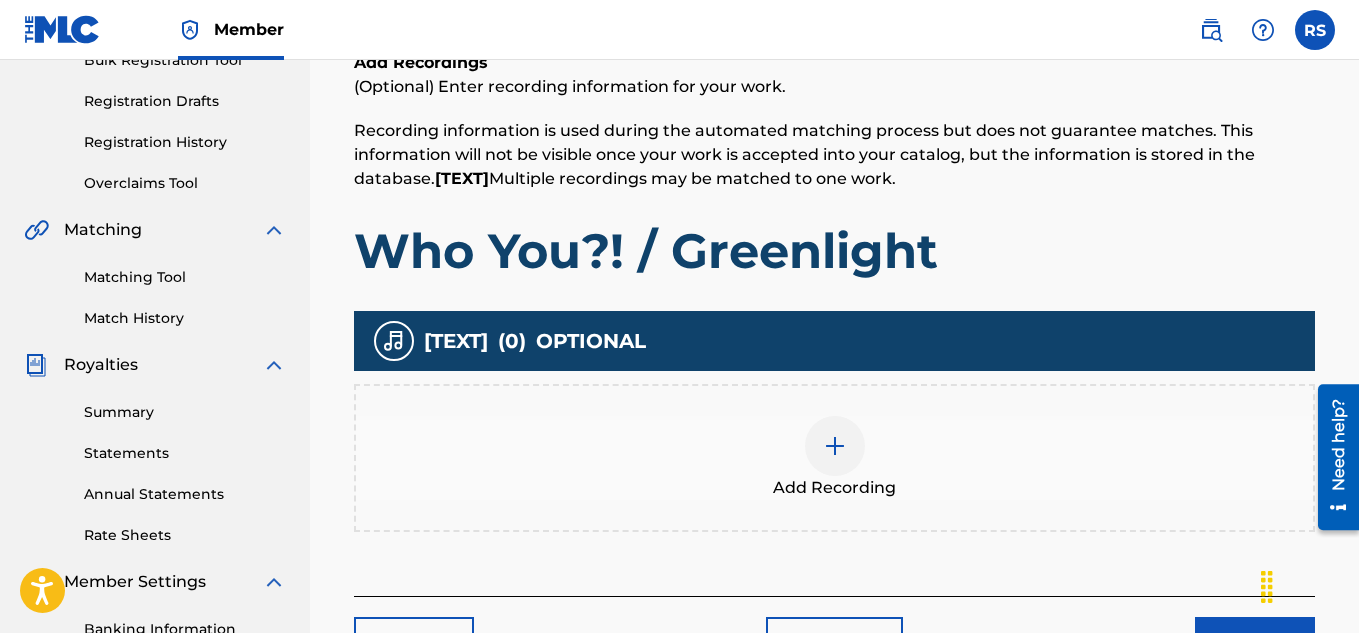 click at bounding box center (835, 446) 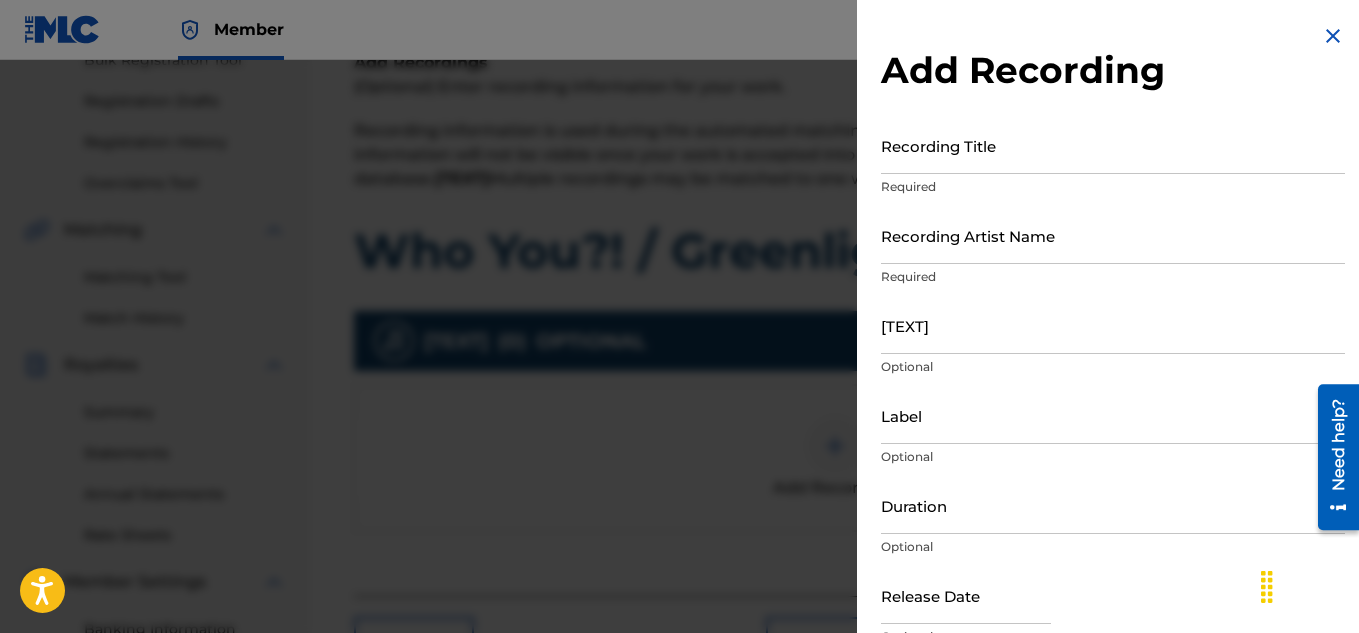 click on "Recording Title" at bounding box center (1113, 145) 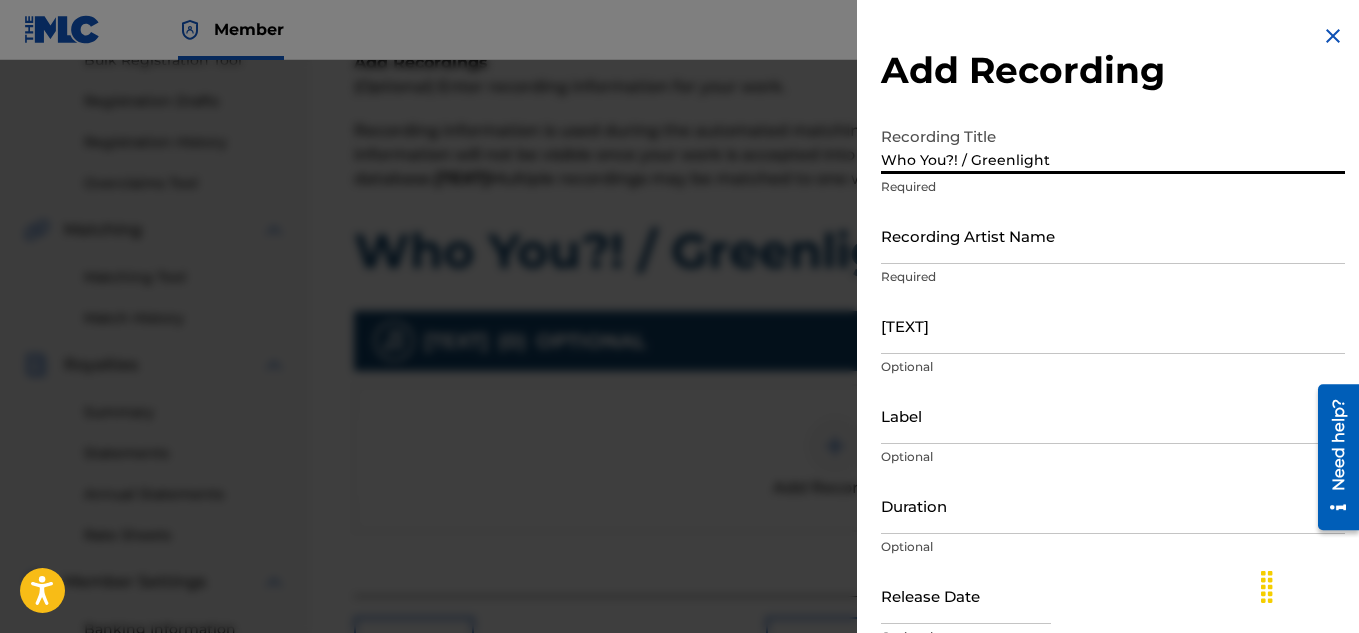 type on "Who You?! / Greenlight" 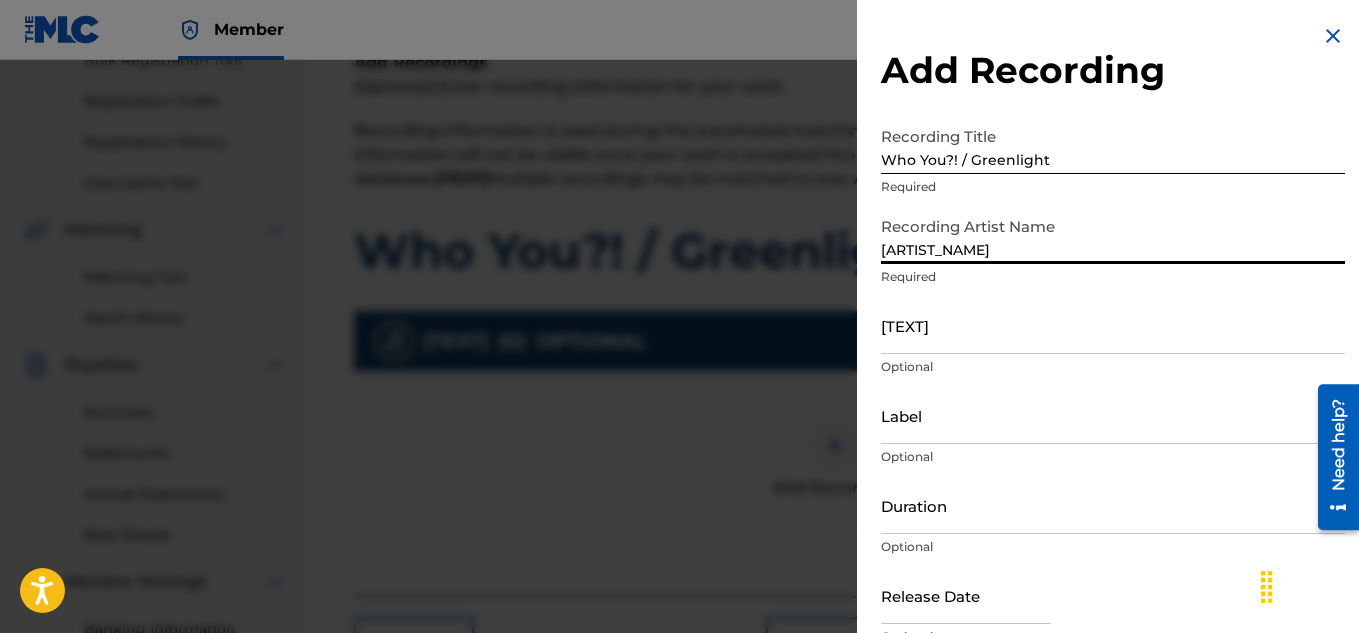 type on "[ARTIST_NAME]" 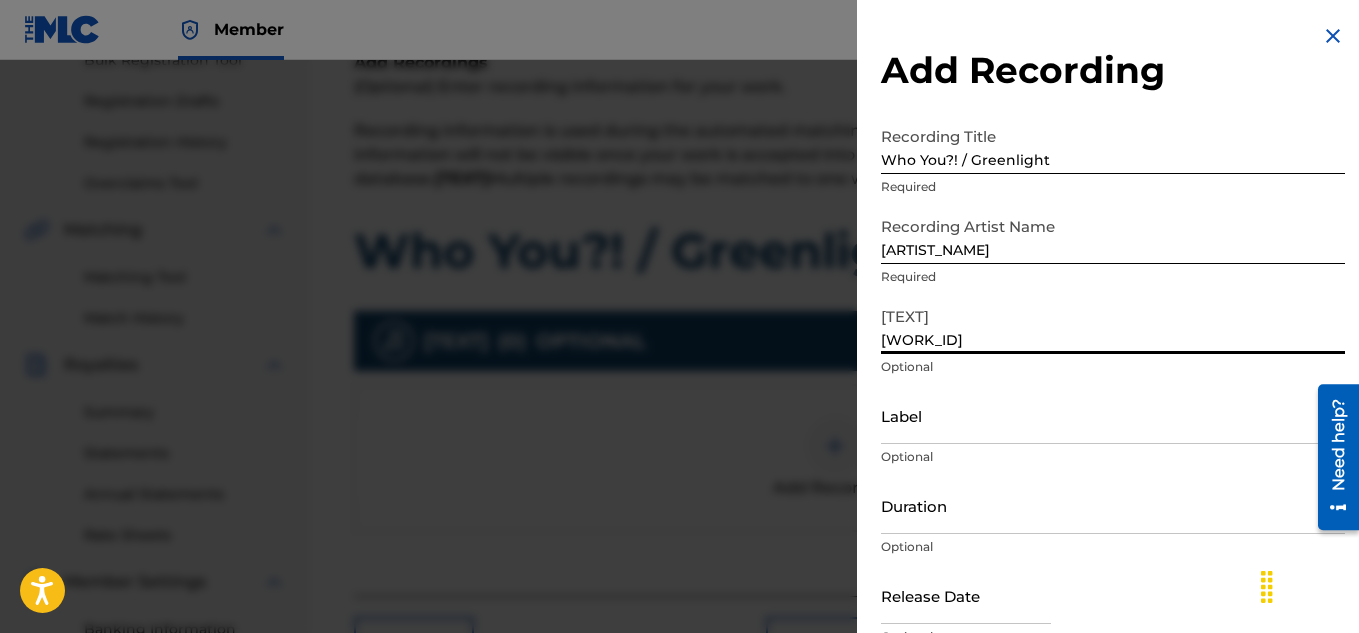 type on "[WORK_ID]" 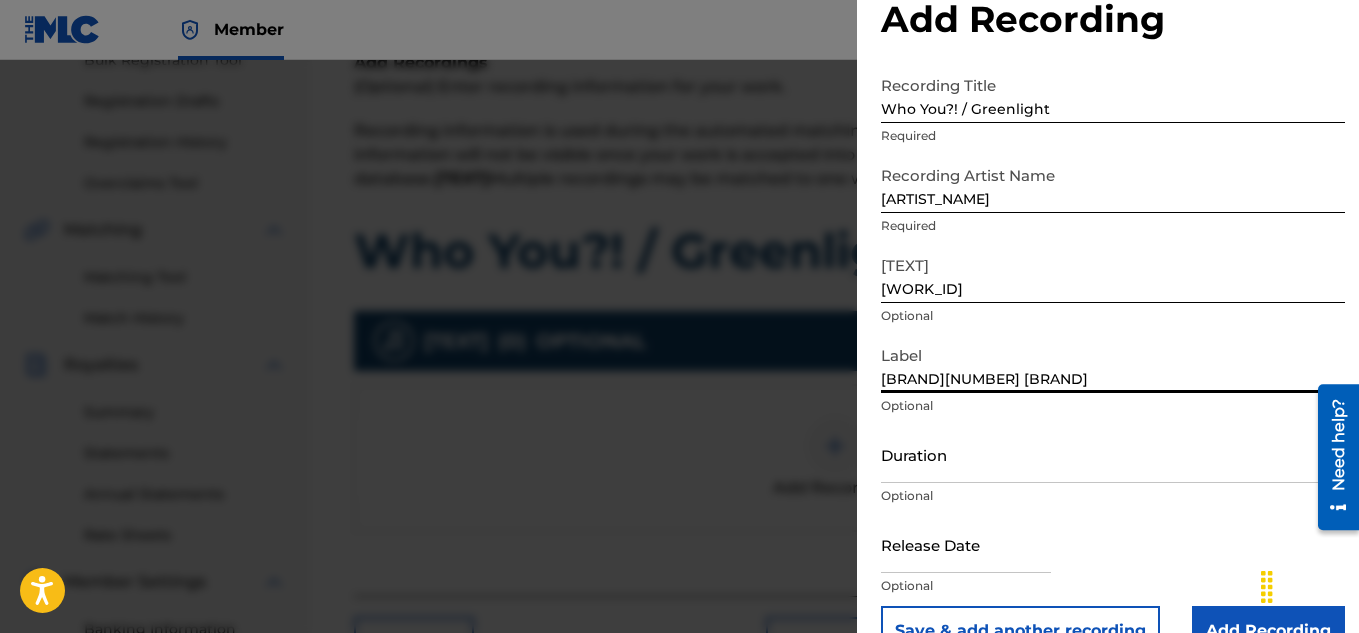 scroll, scrollTop: 98, scrollLeft: 0, axis: vertical 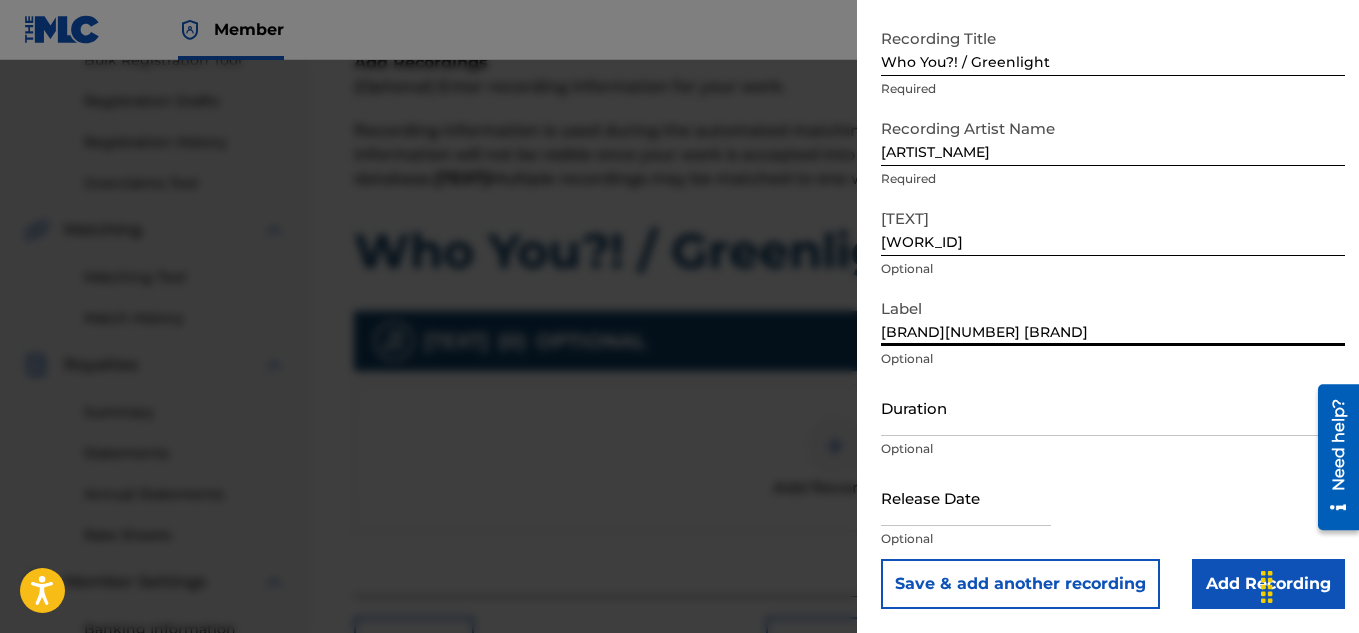 type on "[BRAND][NUMBER] [BRAND]" 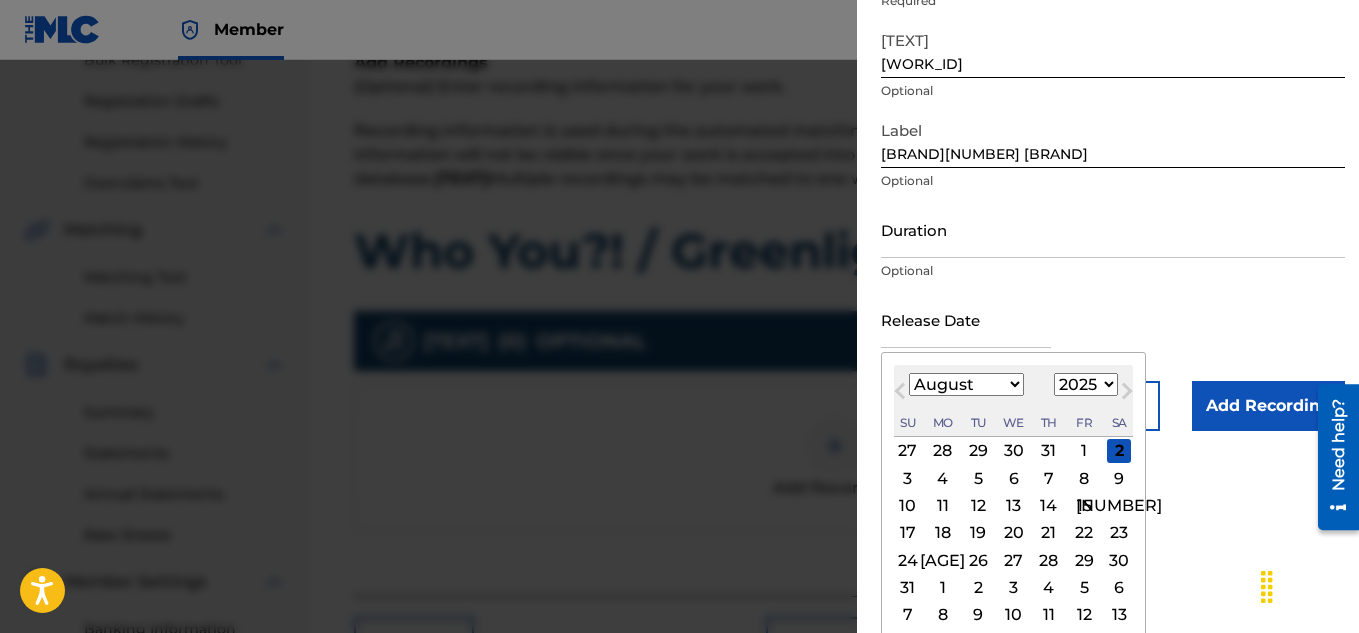 scroll, scrollTop: 285, scrollLeft: 0, axis: vertical 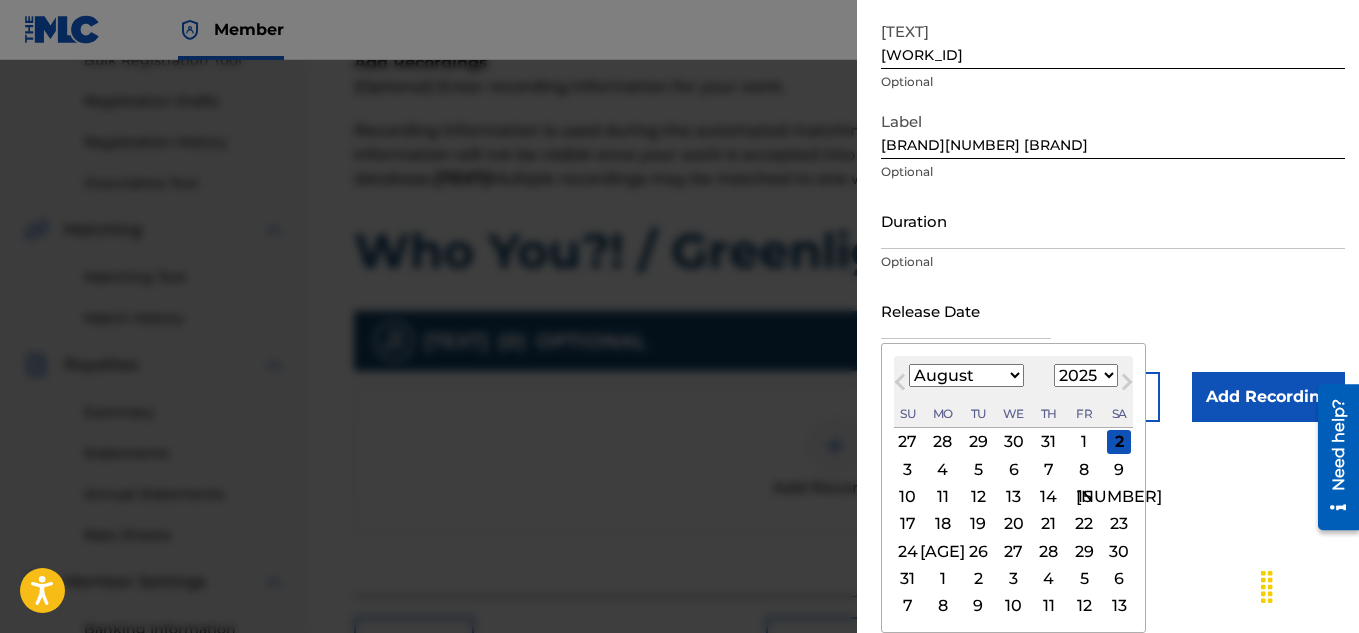 click on "1899 1900 1901 1902 1903 1904 1905 1906 1907 1908 1909 1910 1911 1912 1913 1914 1915 1916 1917 1918 1919 1920 1921 1922 1923 1924 1925 1926 1927 1928 1929 1930 1931 1932 1933 1934 1935 1936 1937 1938 1939 1940 1941 1942 1943 1944 1945 1946 1947 1948 1949 1950 1951 1952 1953 1954 1955 1956 1957 1958 1959 1960 1961 1962 1963 1964 1965 1966 1967 1968 1969 1970 1971 1972 1973 1974 1975 1976 1977 1978 1979 1980 1981 1982 1983 1984 1985 1986 1987 1988 1989 1990 1991 1992 1993 1994 1995 1996 1997 1998 1999 2000 2001 2002 2003 2004 2005 2006 2007 2008 2009 2010 2011 2012 2013 2014 2015 2016 2017 2018 2019 2020 2021 2022 2023 2024 2025 2026 2027 2028 2029 2030 2031 2032 2033 2034 2035 2036 2037 2038 2039 2040 2041 2042 2043 2044 2045 2046 2047 2048 2049 2050 2051 2052 2053 2054 2055 2056 2057 2058 2059 2060 2061 2062 2063 2064 2065 2066 2067 2068 2069 2070 2071 2072 2073 2074 2075 2076 2077 2078 2079 2080 2081 2082 2083 2084 2085 2086 2087 2088 2089 2090 2091 2092 2093 2094 2095 2096 2097 2098 2099 2100" at bounding box center [1086, 375] 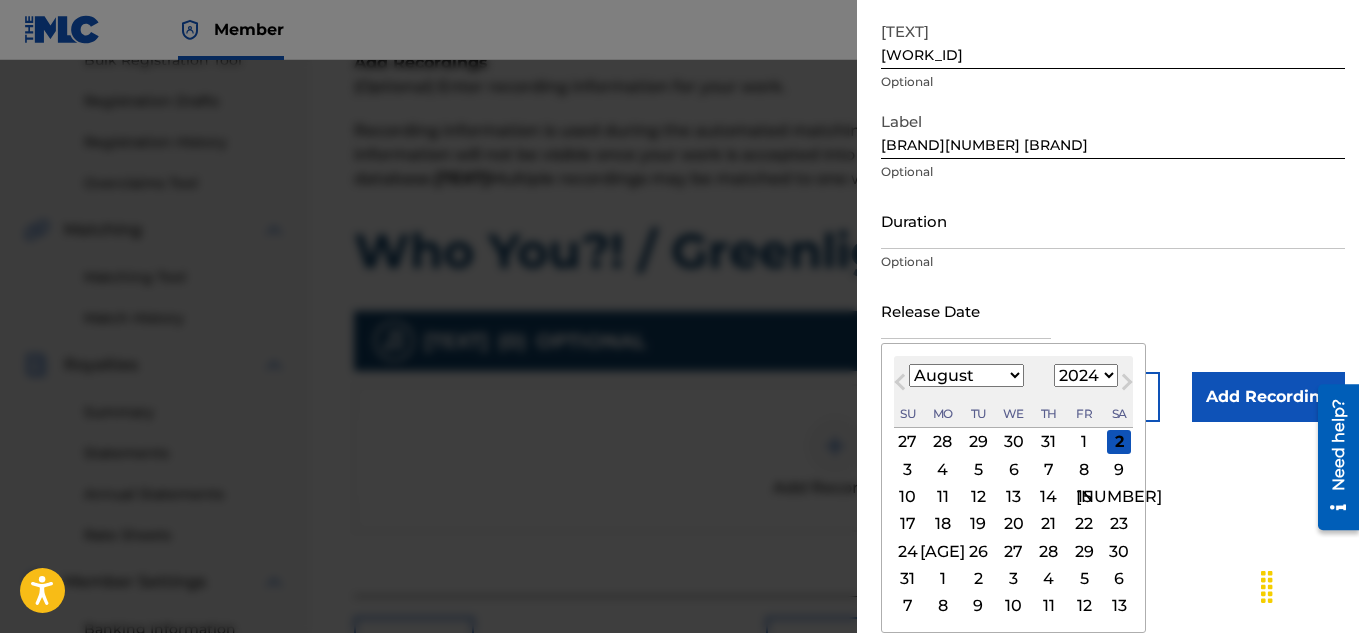 click on "1899 1900 1901 1902 1903 1904 1905 1906 1907 1908 1909 1910 1911 1912 1913 1914 1915 1916 1917 1918 1919 1920 1921 1922 1923 1924 1925 1926 1927 1928 1929 1930 1931 1932 1933 1934 1935 1936 1937 1938 1939 1940 1941 1942 1943 1944 1945 1946 1947 1948 1949 1950 1951 1952 1953 1954 1955 1956 1957 1958 1959 1960 1961 1962 1963 1964 1965 1966 1967 1968 1969 1970 1971 1972 1973 1974 1975 1976 1977 1978 1979 1980 1981 1982 1983 1984 1985 1986 1987 1988 1989 1990 1991 1992 1993 1994 1995 1996 1997 1998 1999 2000 2001 2002 2003 2004 2005 2006 2007 2008 2009 2010 2011 2012 2013 2014 2015 2016 2017 2018 2019 2020 2021 2022 2023 2024 2025 2026 2027 2028 2029 2030 2031 2032 2033 2034 2035 2036 2037 2038 2039 2040 2041 2042 2043 2044 2045 2046 2047 2048 2049 2050 2051 2052 2053 2054 2055 2056 2057 2058 2059 2060 2061 2062 2063 2064 2065 2066 2067 2068 2069 2070 2071 2072 2073 2074 2075 2076 2077 2078 2079 2080 2081 2082 2083 2084 2085 2086 2087 2088 2089 2090 2091 2092 2093 2094 2095 2096 2097 2098 2099 2100" at bounding box center (1086, 375) 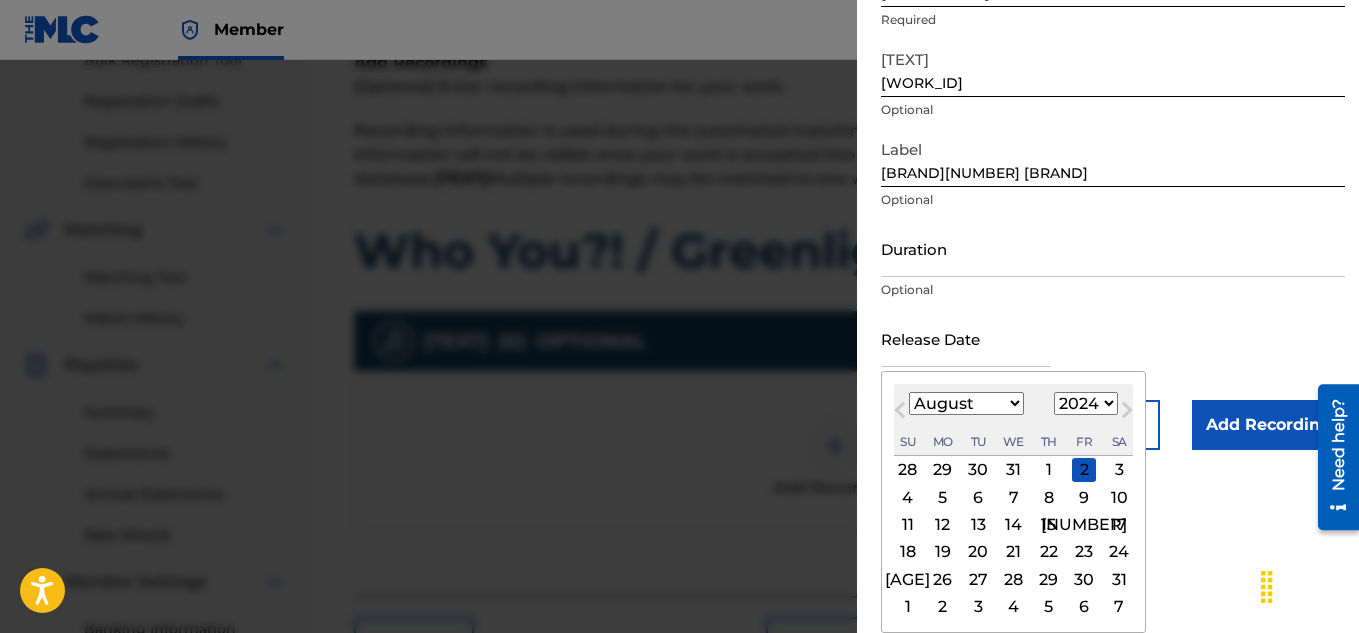 scroll, scrollTop: 257, scrollLeft: 0, axis: vertical 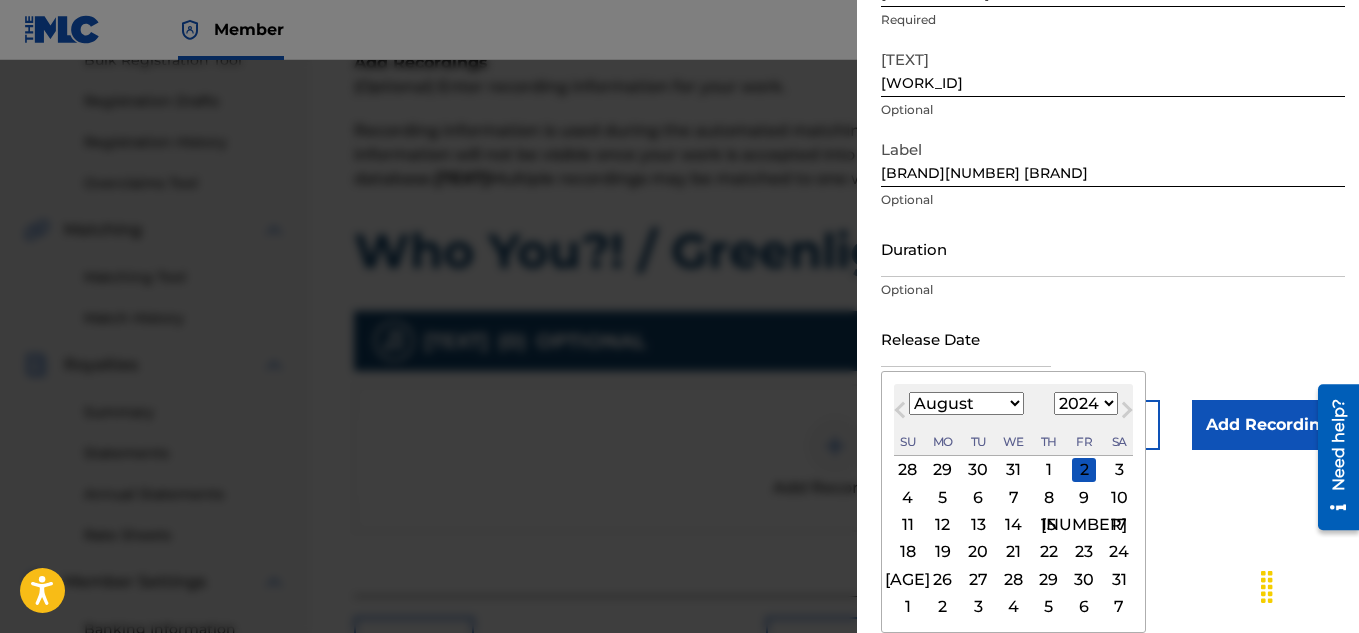 select on "8" 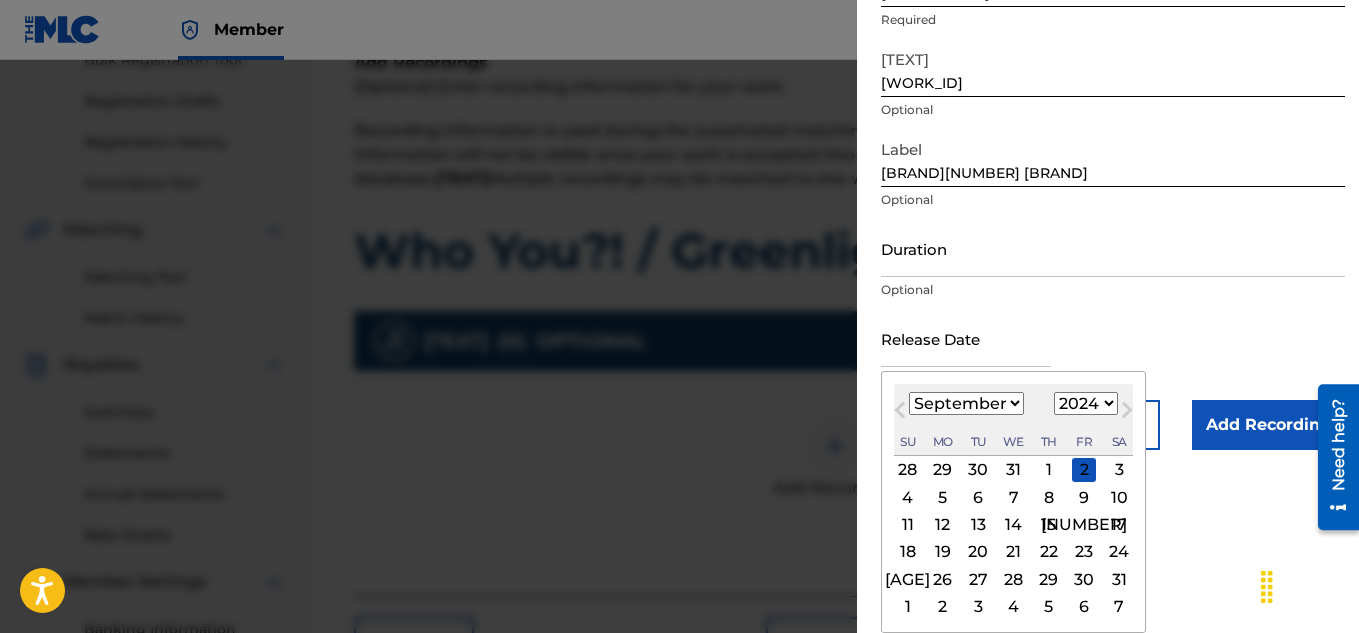 click on "January February March April May June July August September October November December" at bounding box center [966, 403] 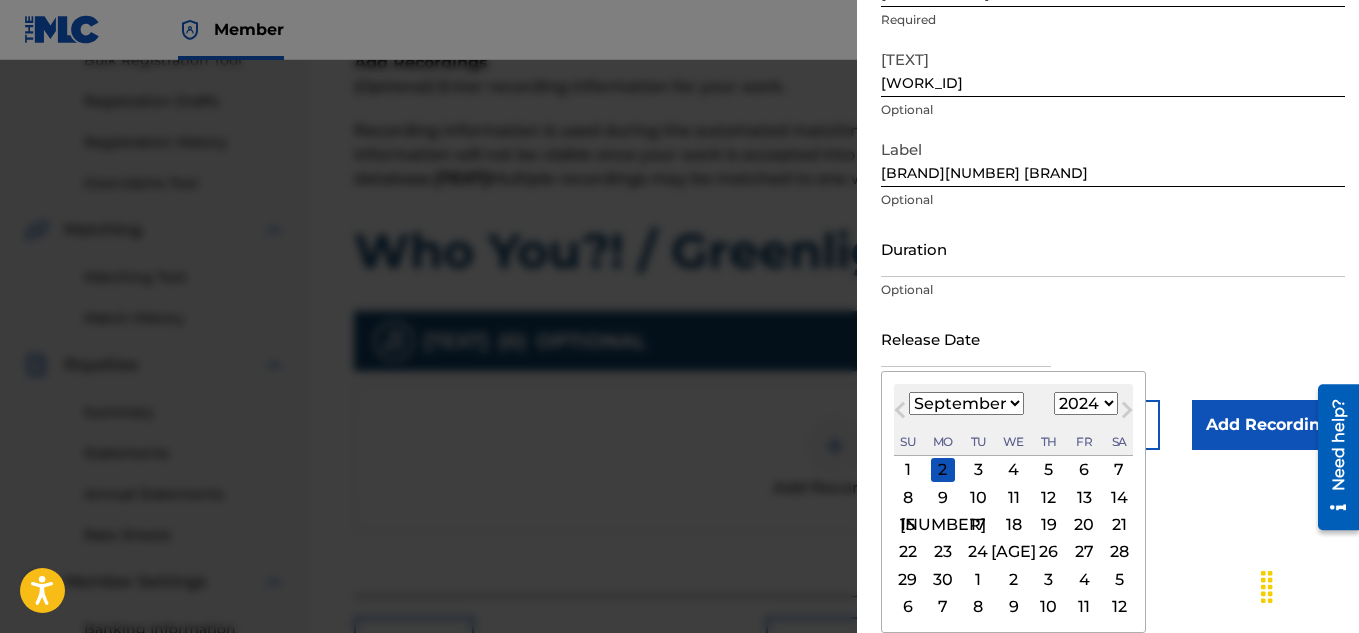click on "11" at bounding box center (1014, 497) 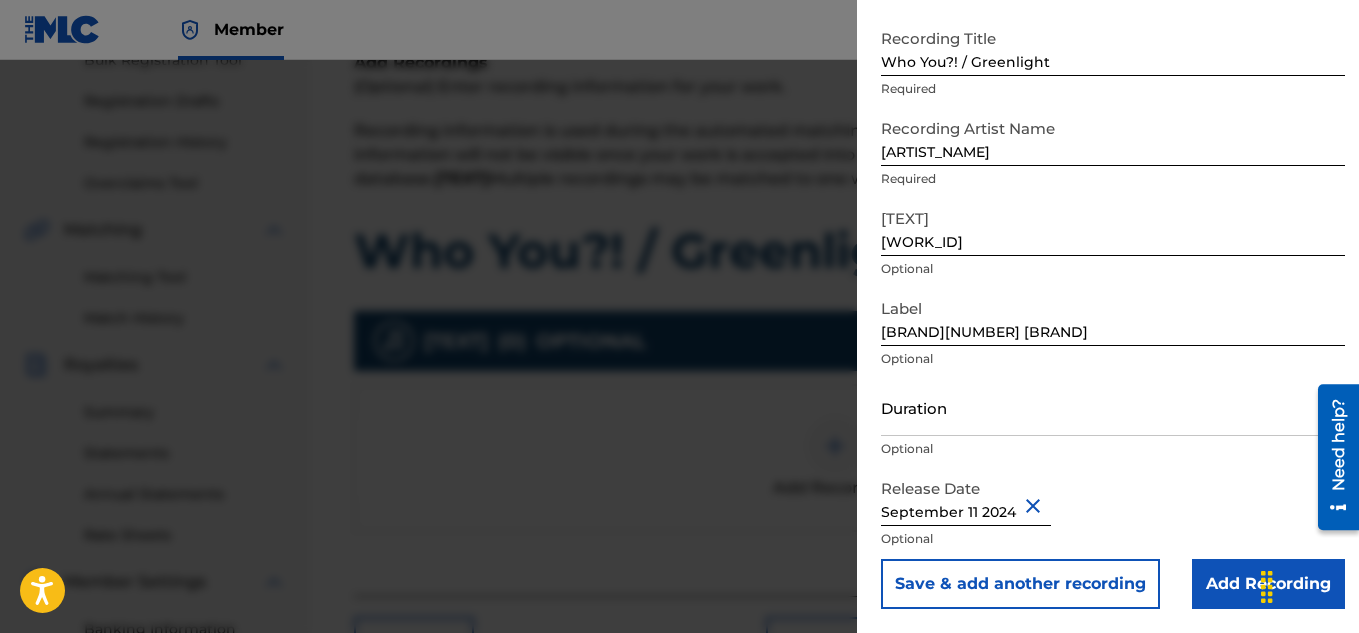 scroll, scrollTop: 98, scrollLeft: 0, axis: vertical 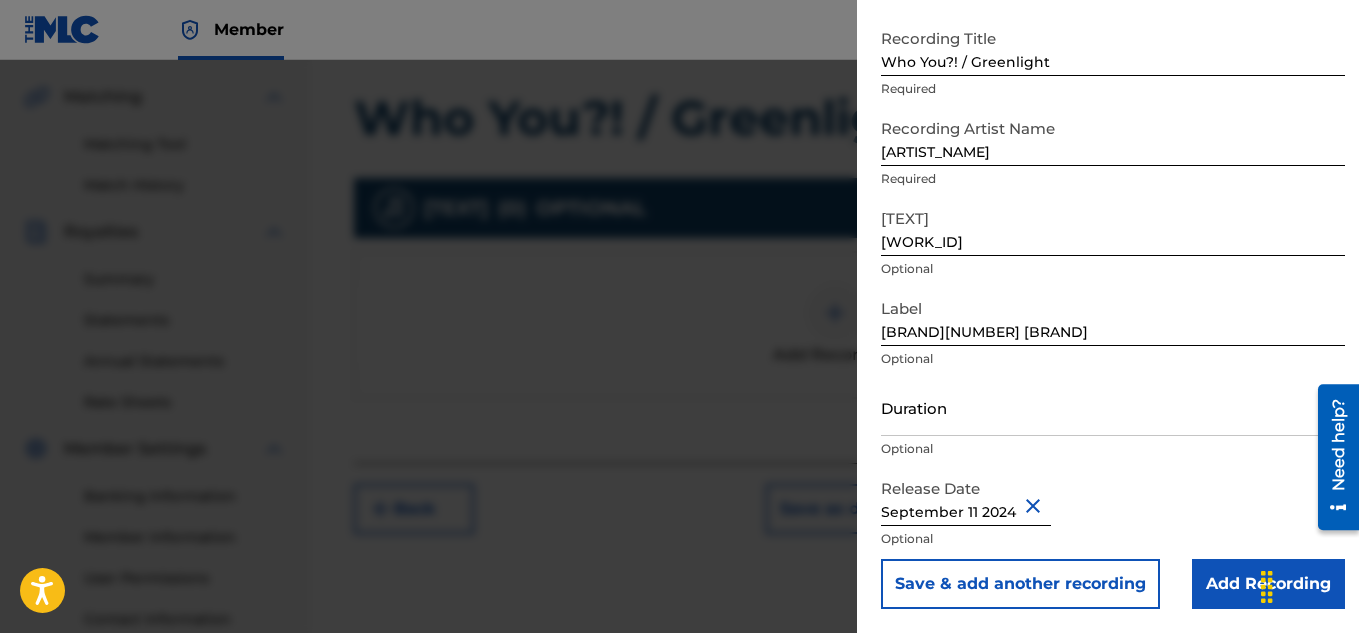click on "Add Recording" at bounding box center [1268, 584] 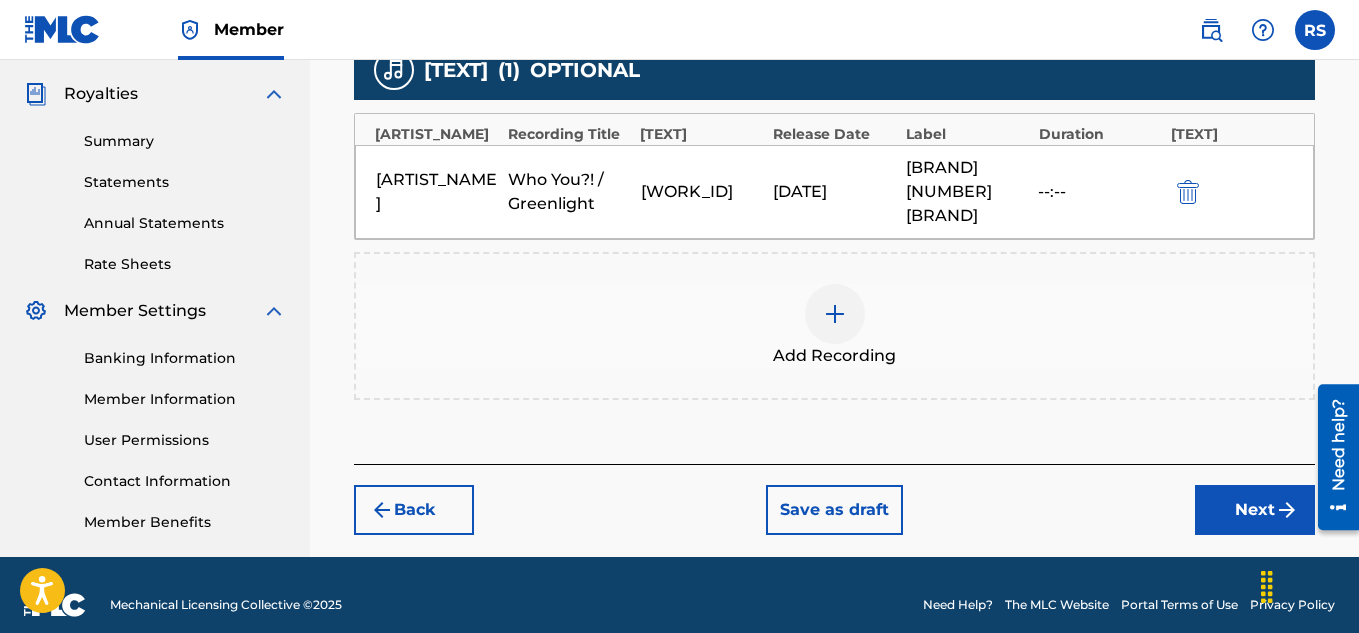 click on "Next" at bounding box center (1255, 510) 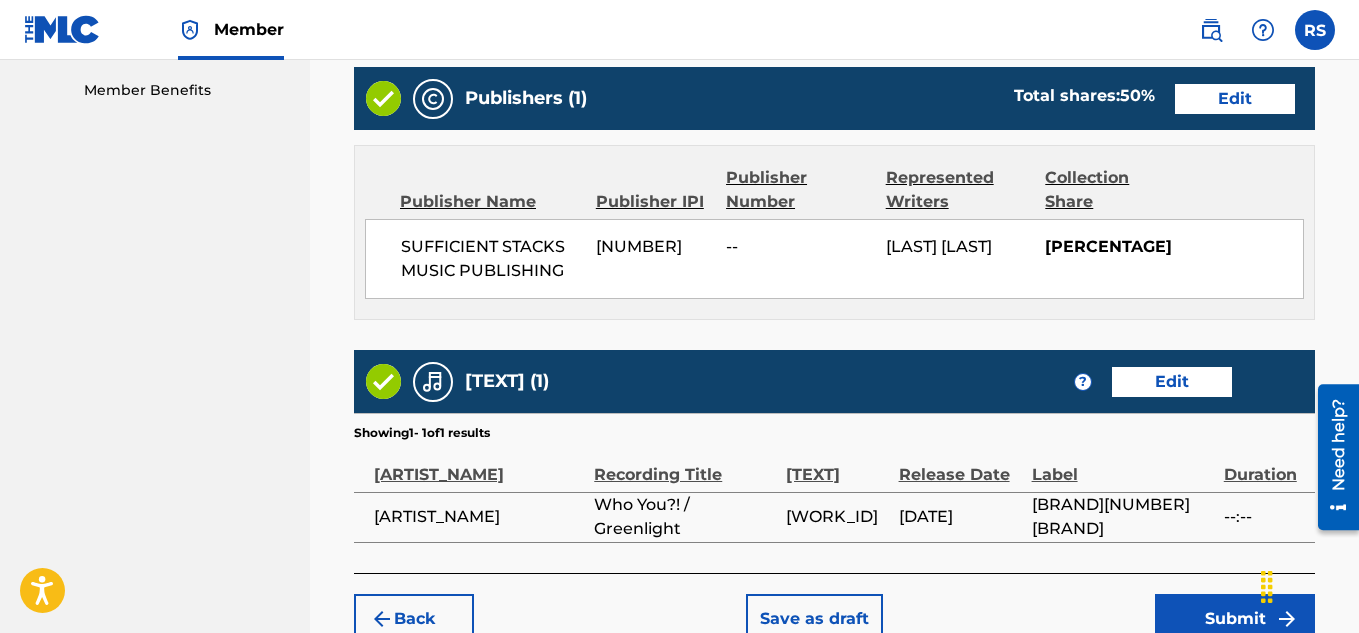 scroll, scrollTop: 1022, scrollLeft: 0, axis: vertical 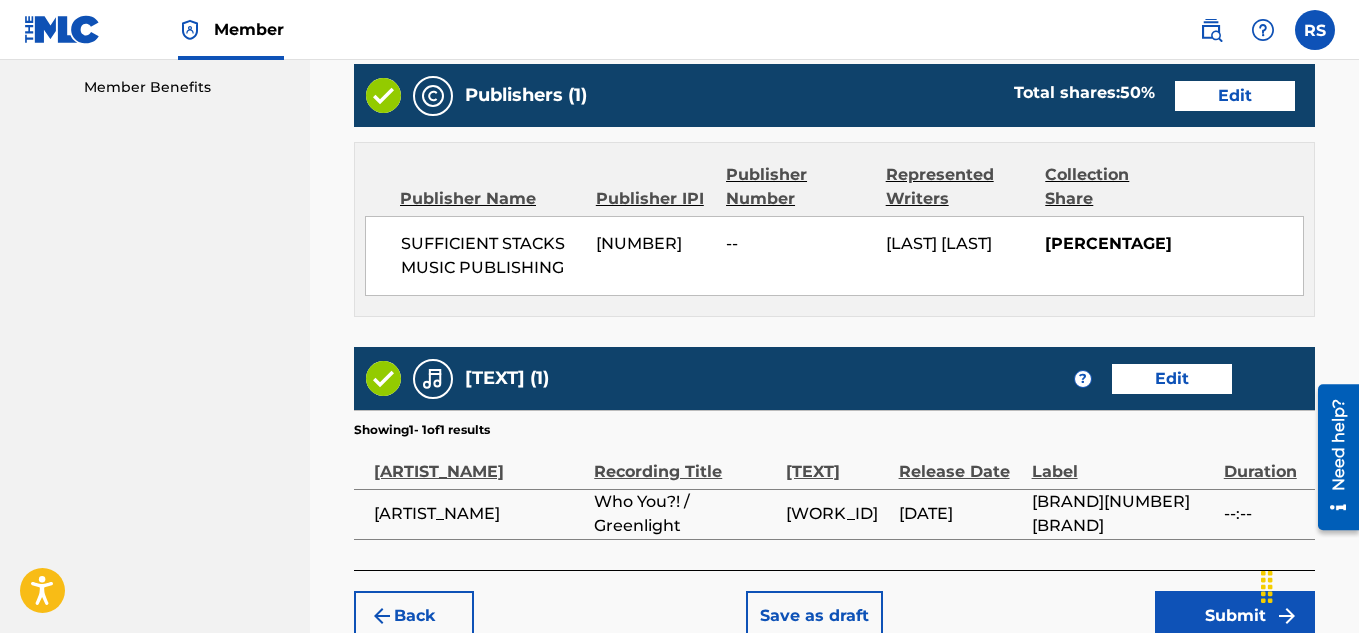click on "Showing  1  -   1  of  1   results" at bounding box center [834, 424] 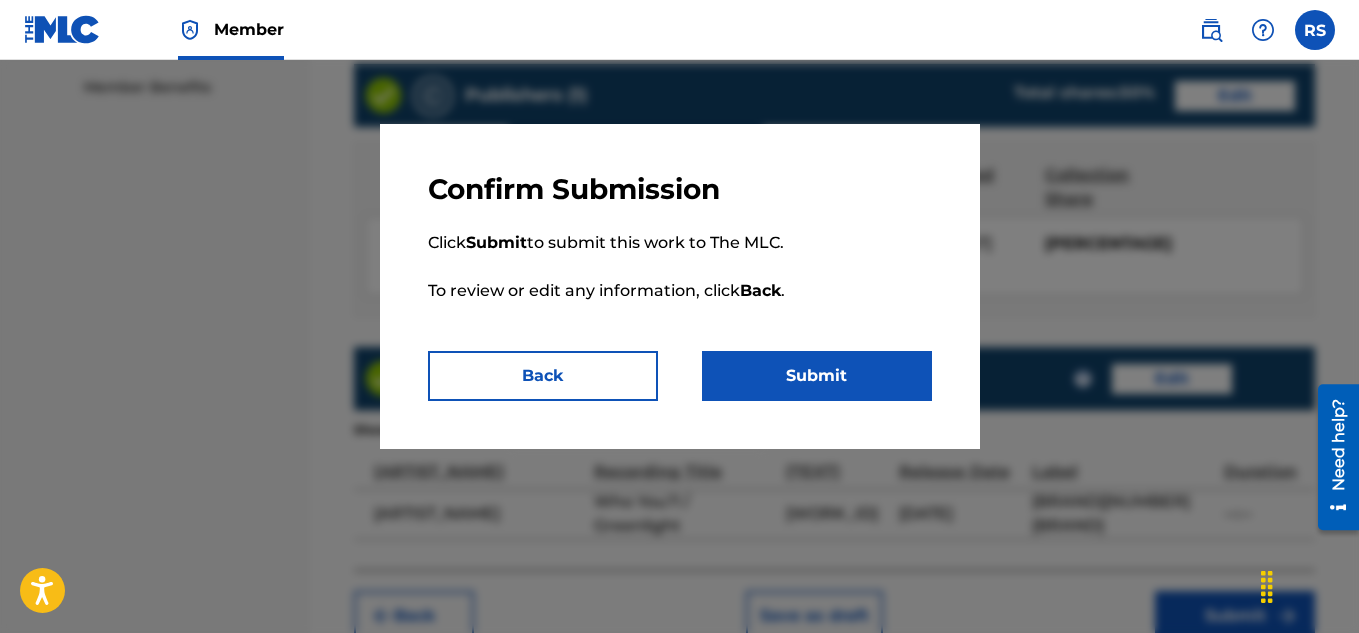 click on "Submit" at bounding box center (817, 376) 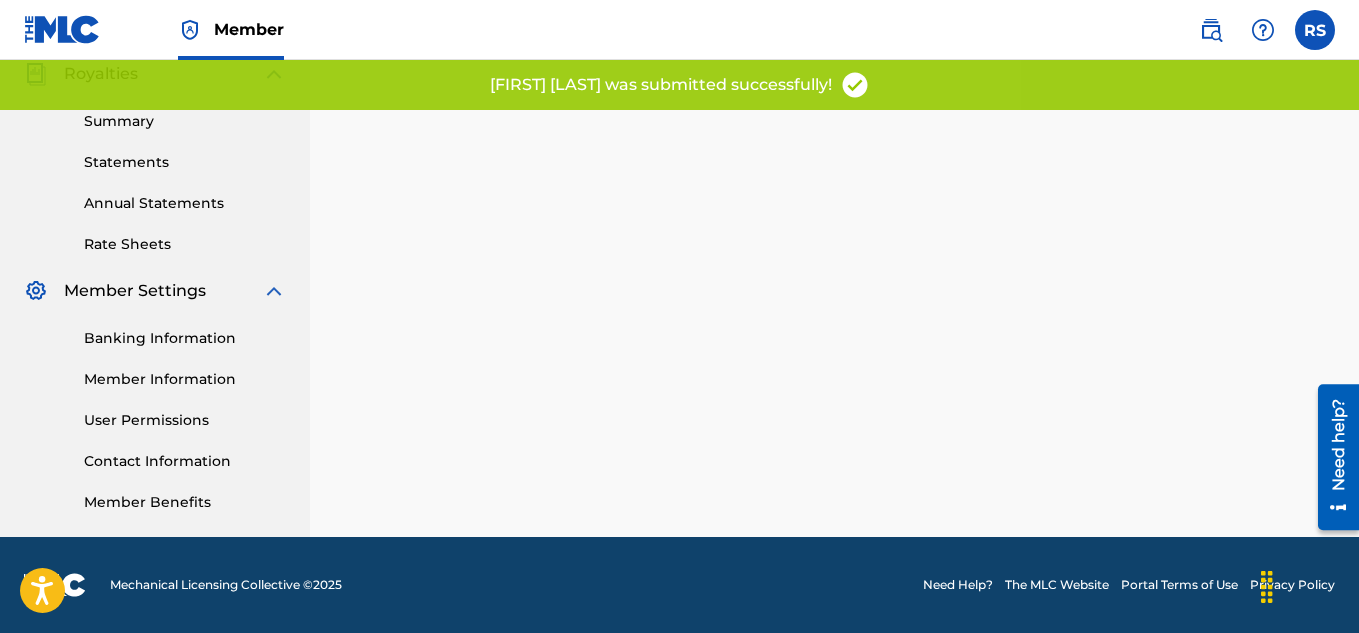 scroll, scrollTop: 0, scrollLeft: 0, axis: both 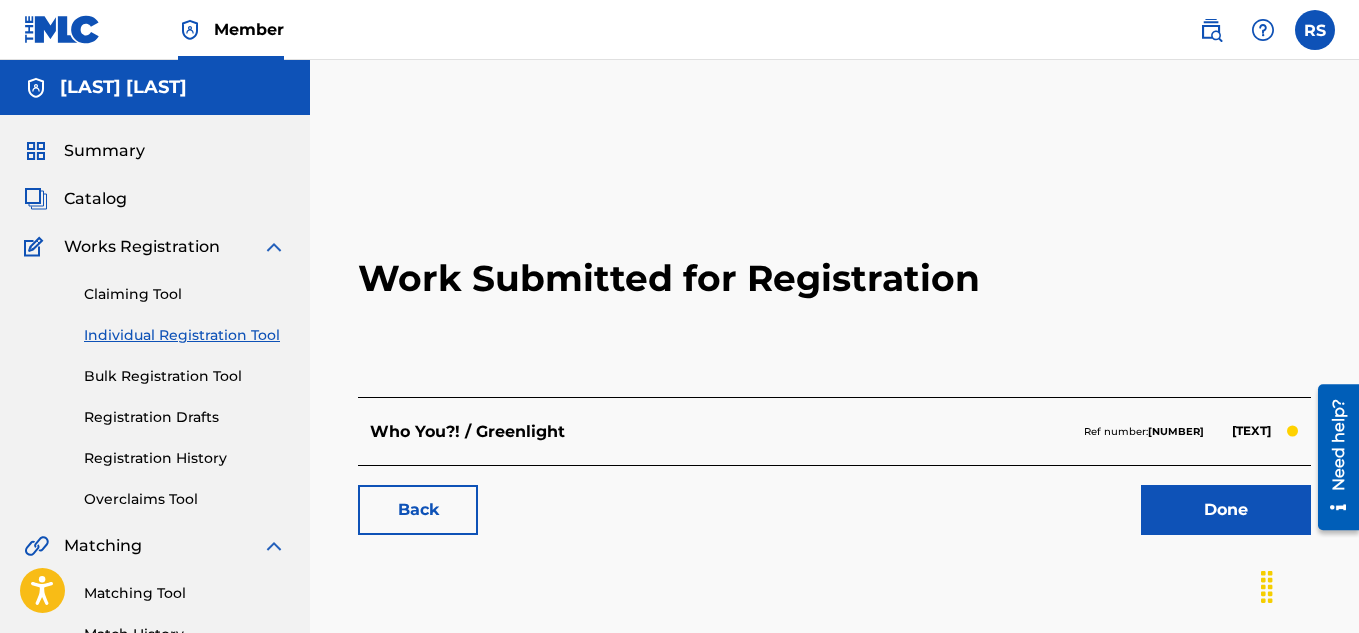 click on "Done" at bounding box center [1226, 510] 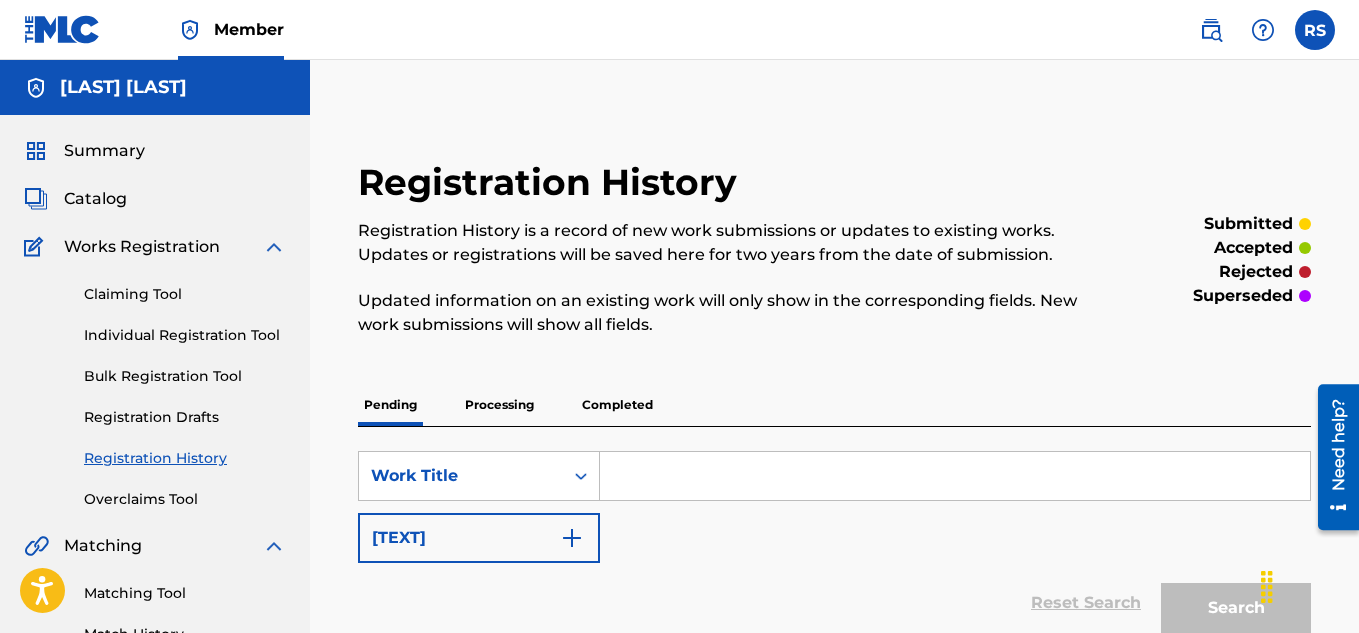 click on "Pending Processing Completed" at bounding box center [834, 405] 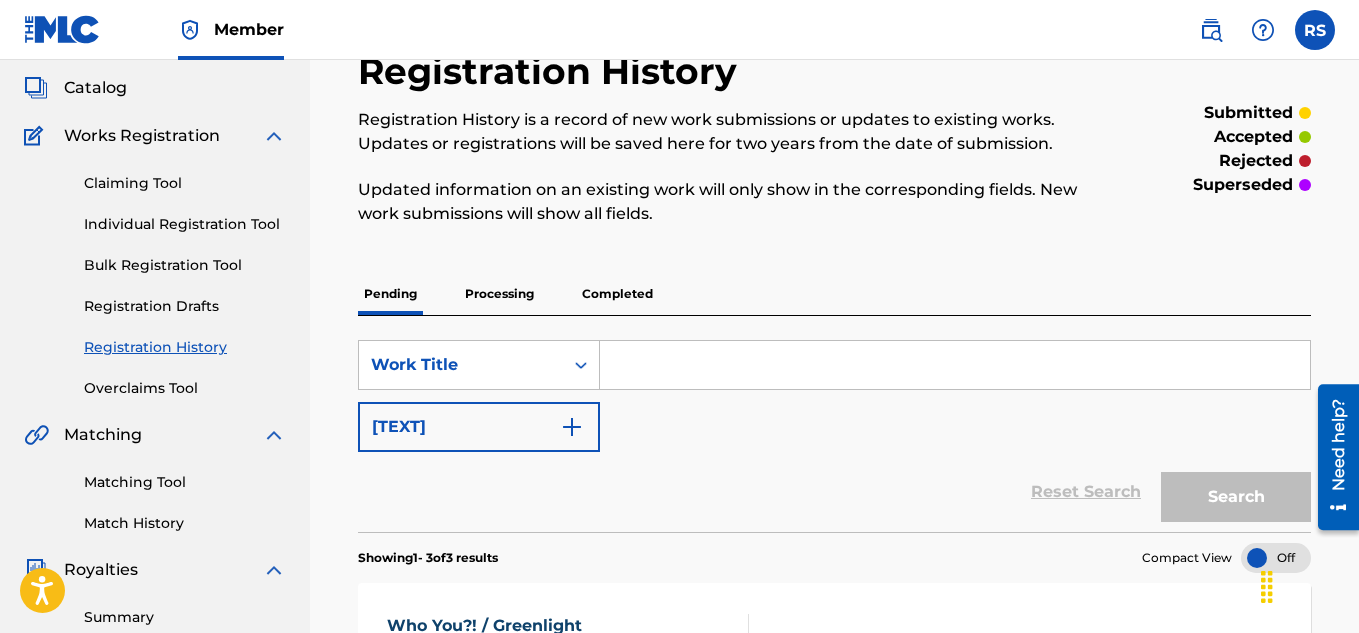 scroll, scrollTop: 109, scrollLeft: 0, axis: vertical 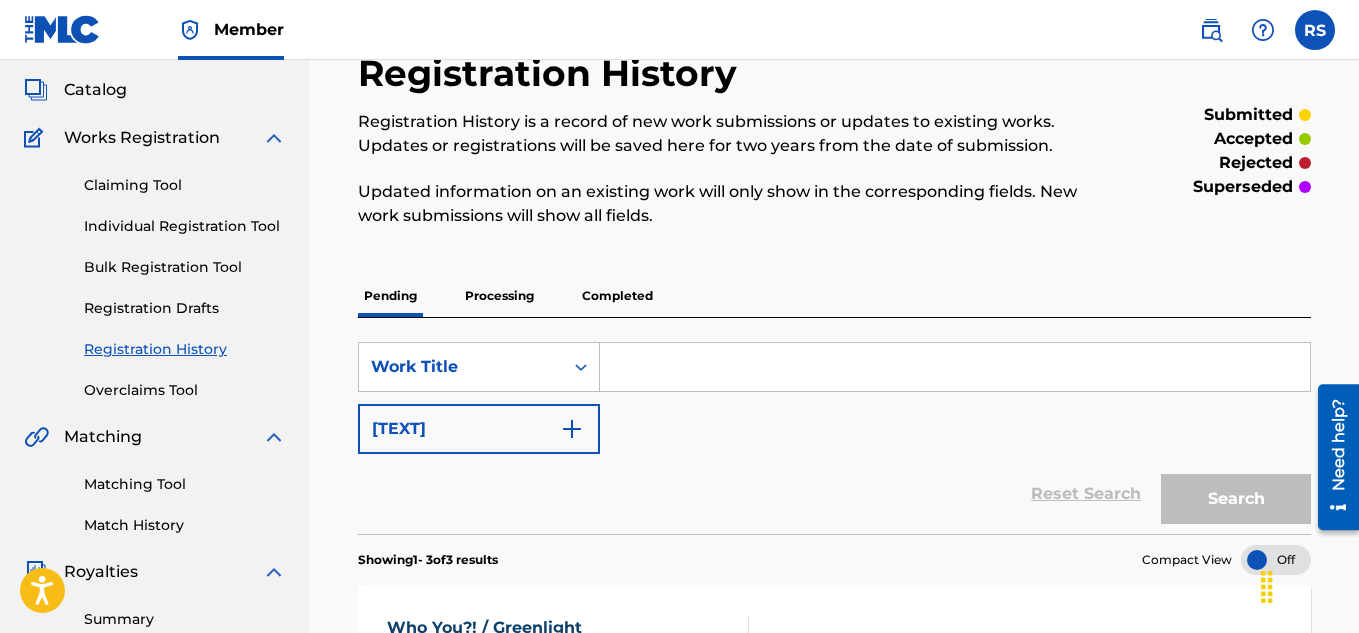 click on "Processing" at bounding box center [499, 296] 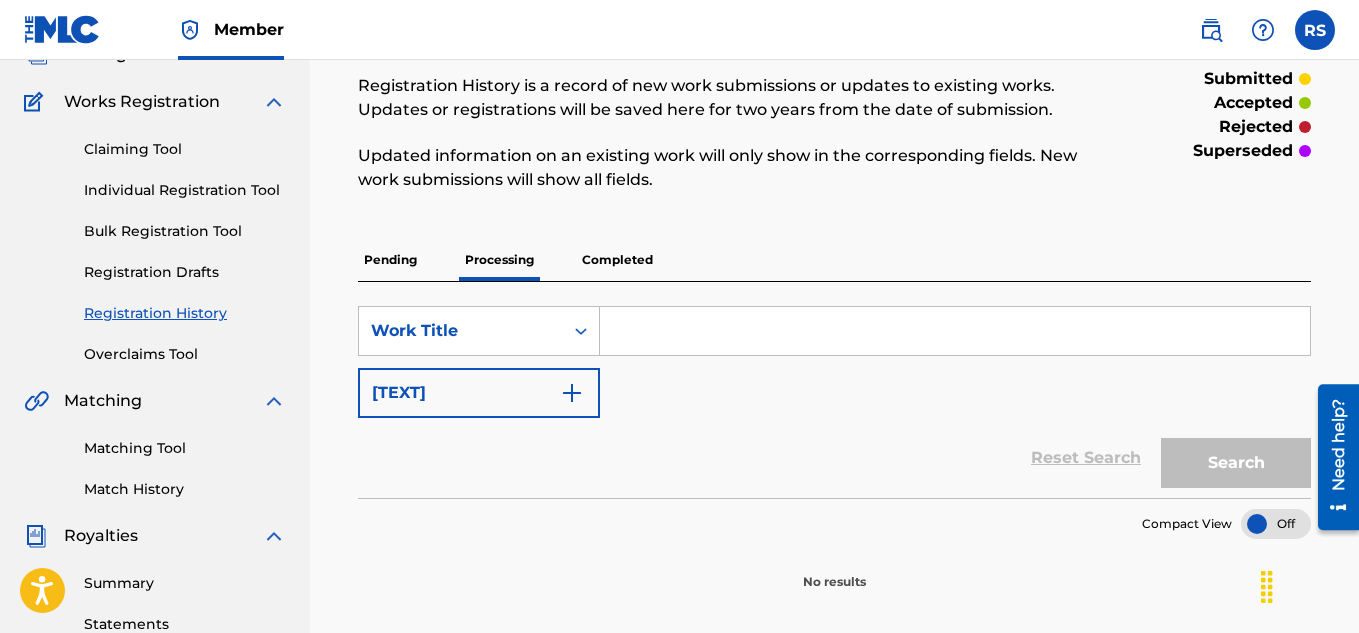 scroll, scrollTop: 137, scrollLeft: 0, axis: vertical 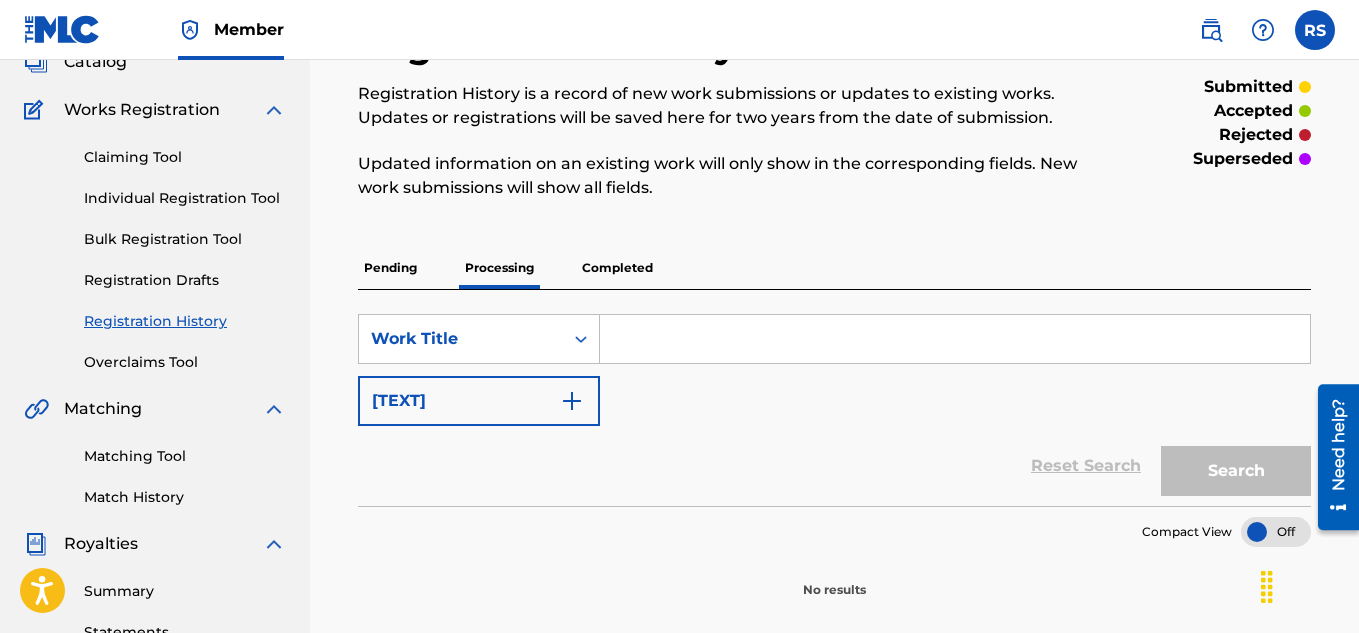 click on "Completed" at bounding box center (617, 268) 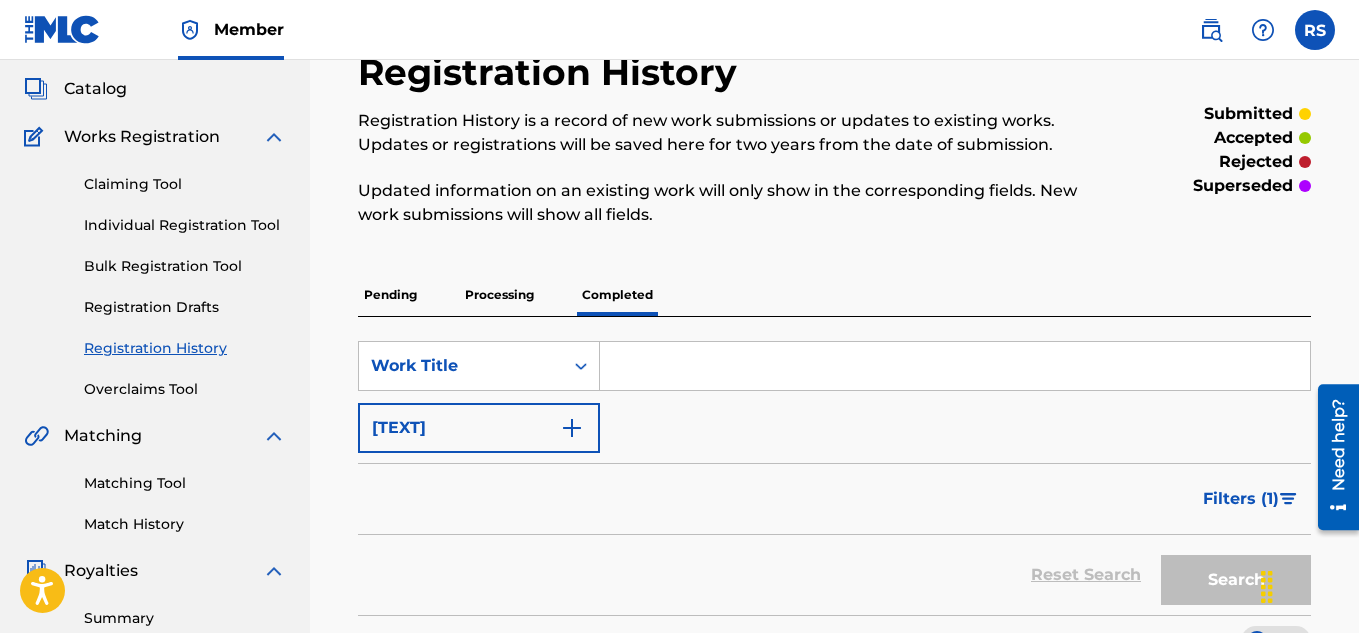 scroll, scrollTop: 108, scrollLeft: 0, axis: vertical 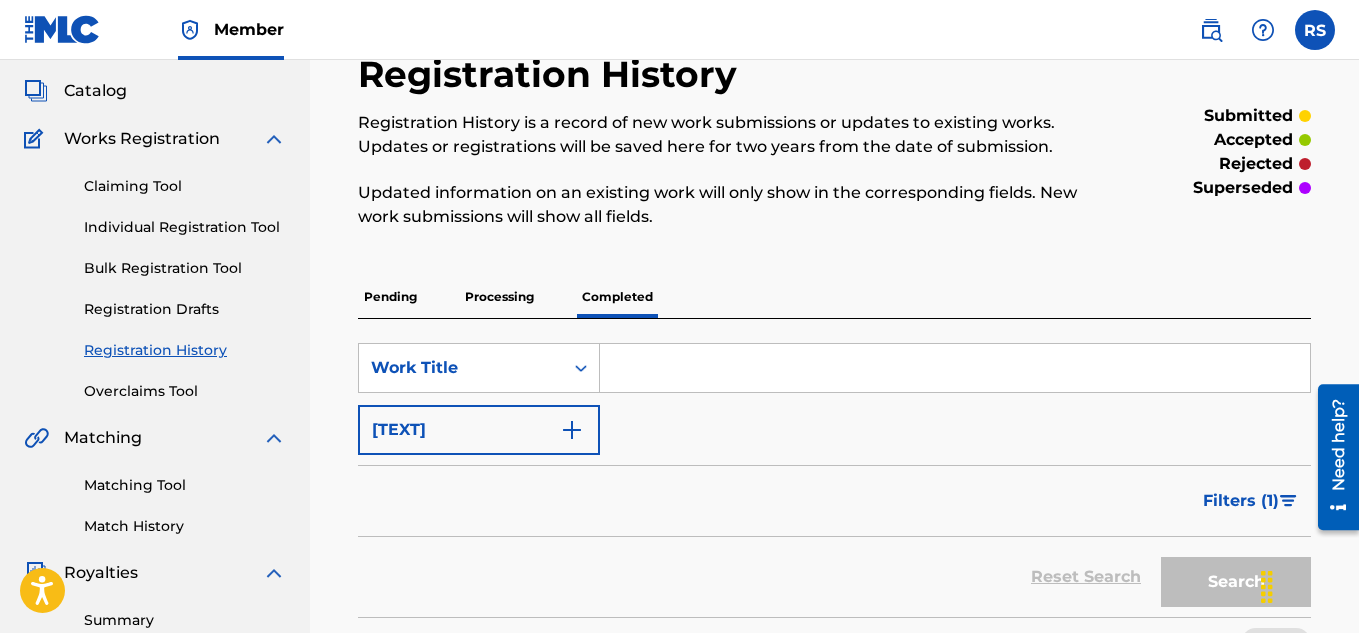 click on "Pending" at bounding box center [390, 297] 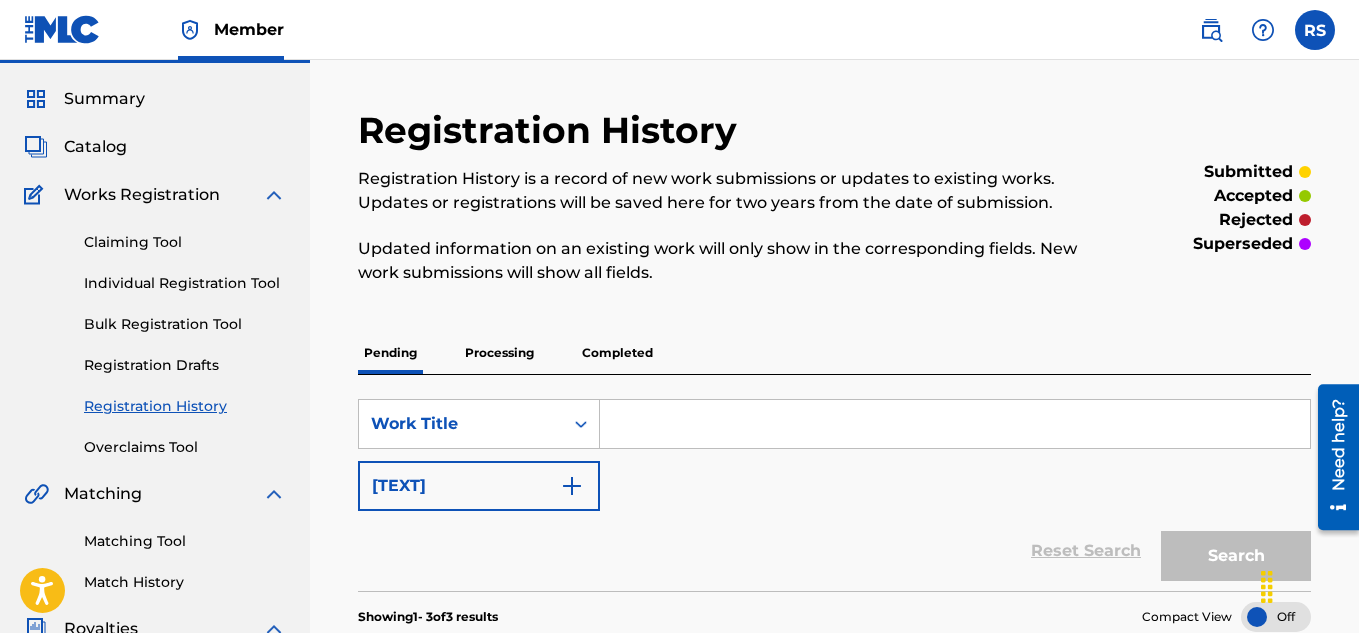 scroll, scrollTop: 0, scrollLeft: 0, axis: both 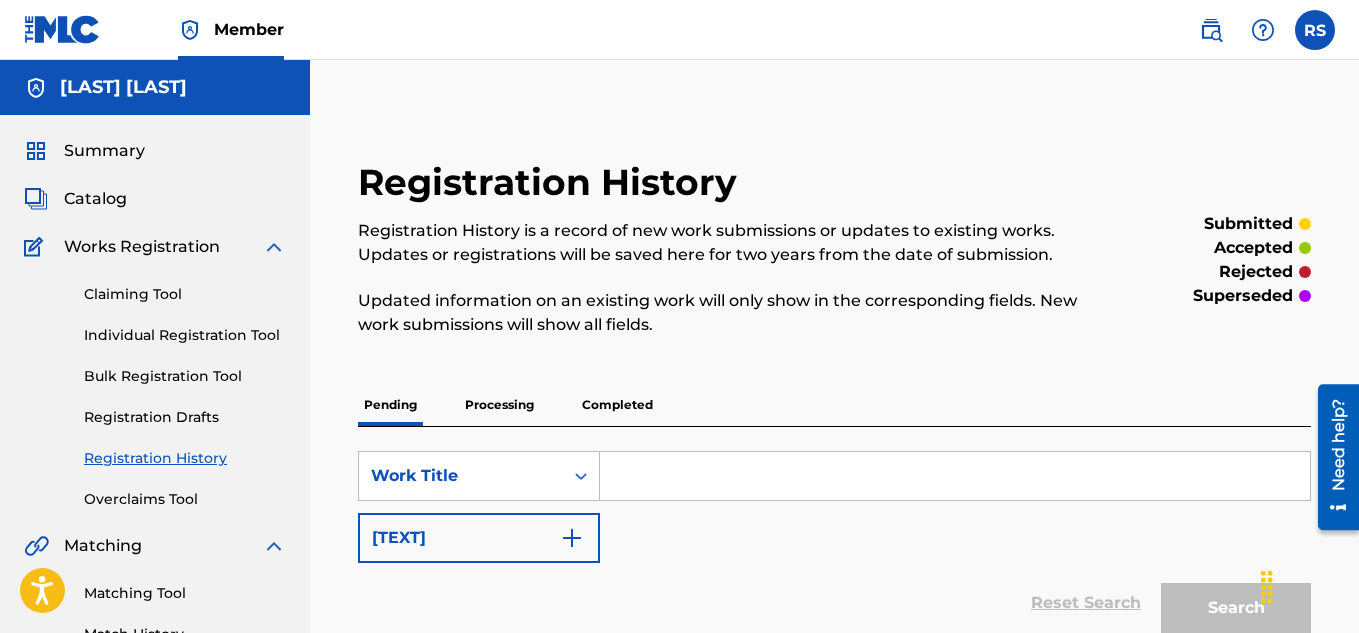 click on "Individual Registration Tool" at bounding box center [185, 335] 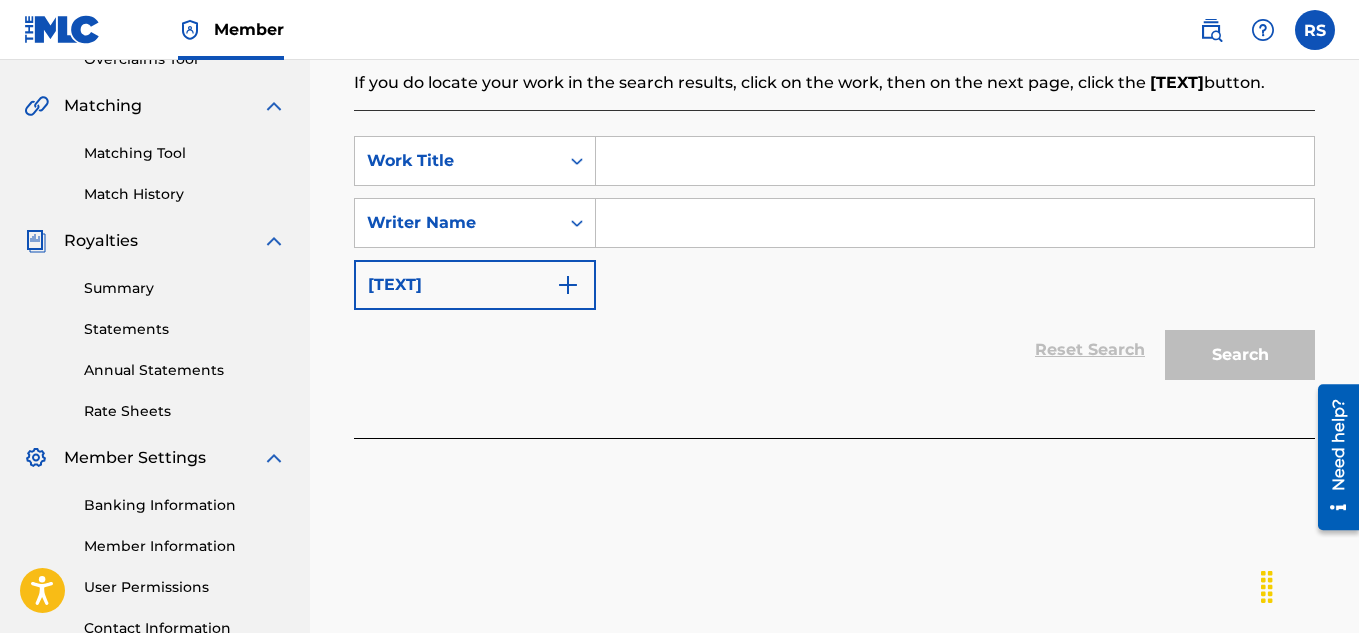 click on "Reset Search Search" at bounding box center (834, 350) 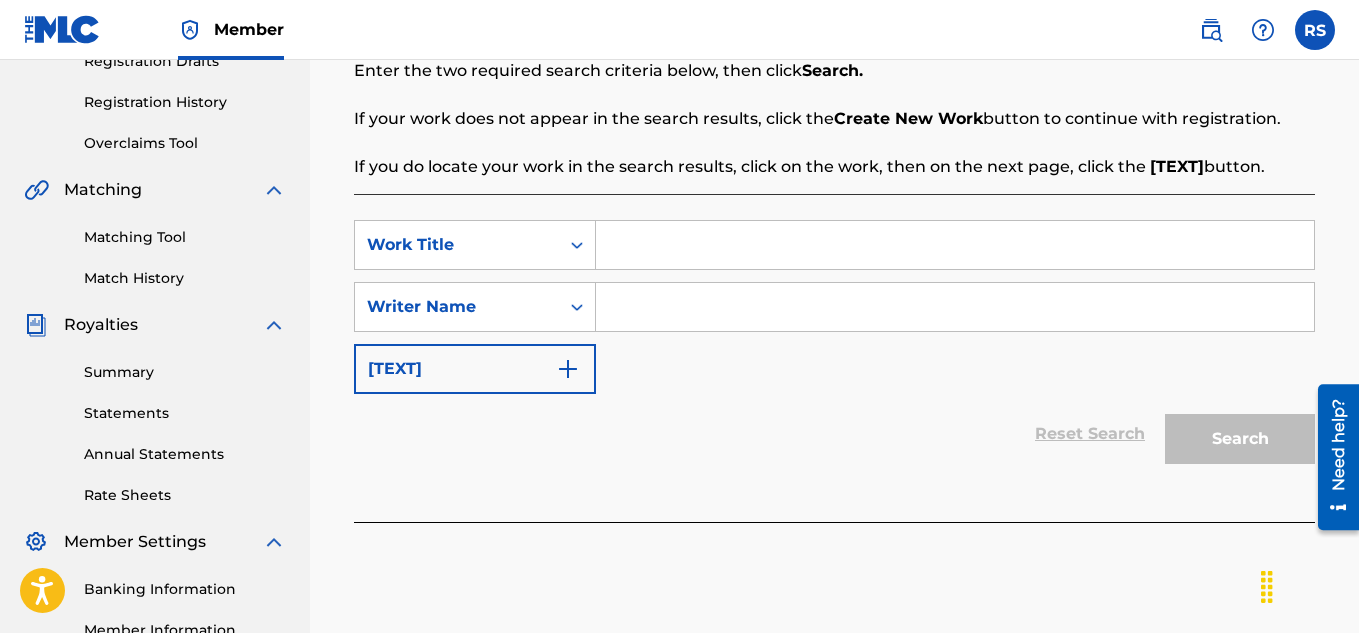scroll, scrollTop: 360, scrollLeft: 0, axis: vertical 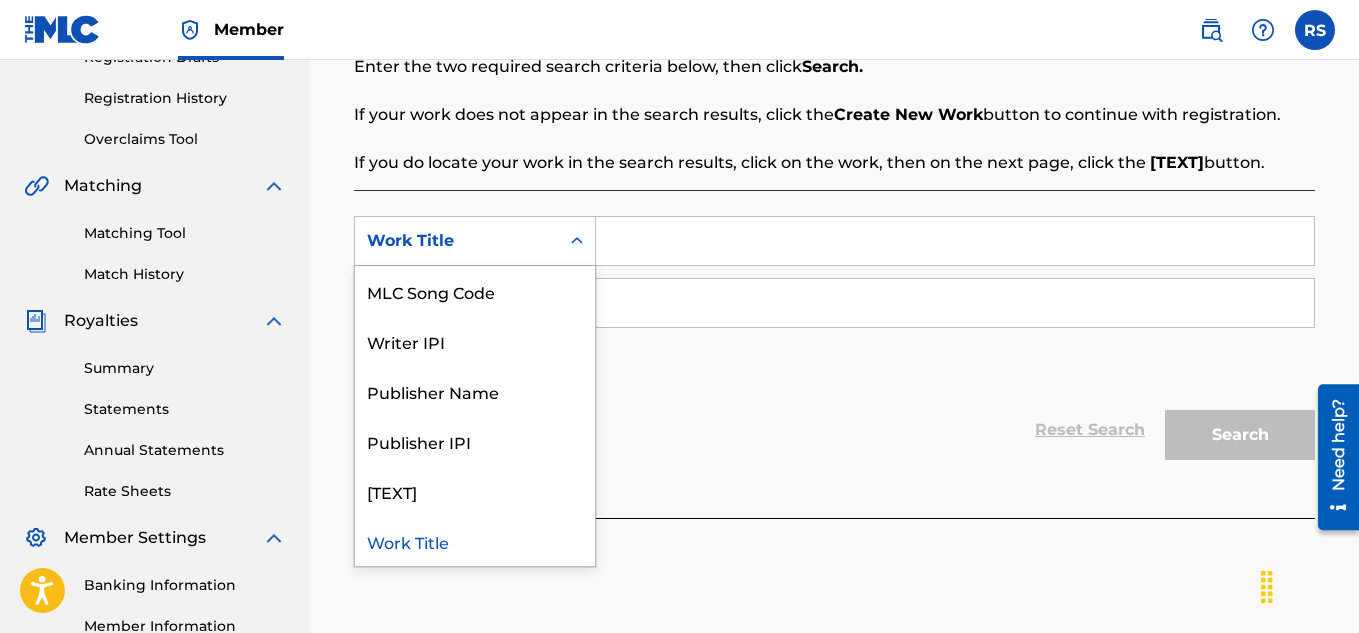 click at bounding box center (955, 241) 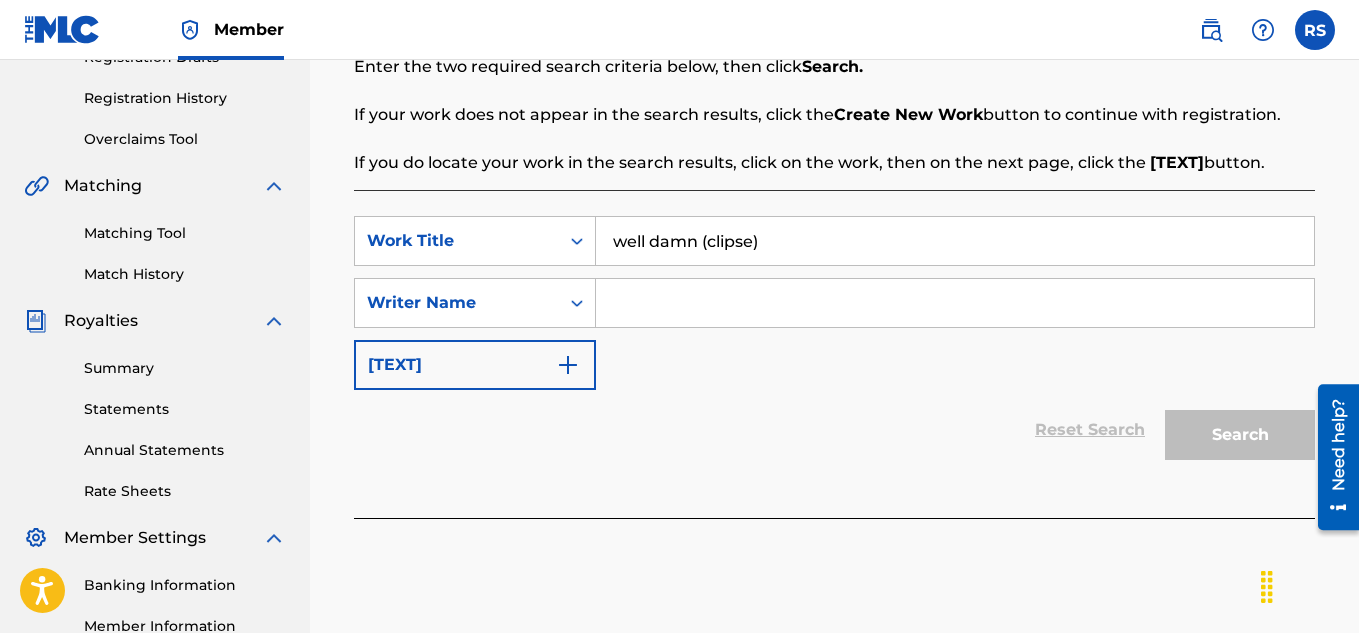 type on "well damn (clipse)" 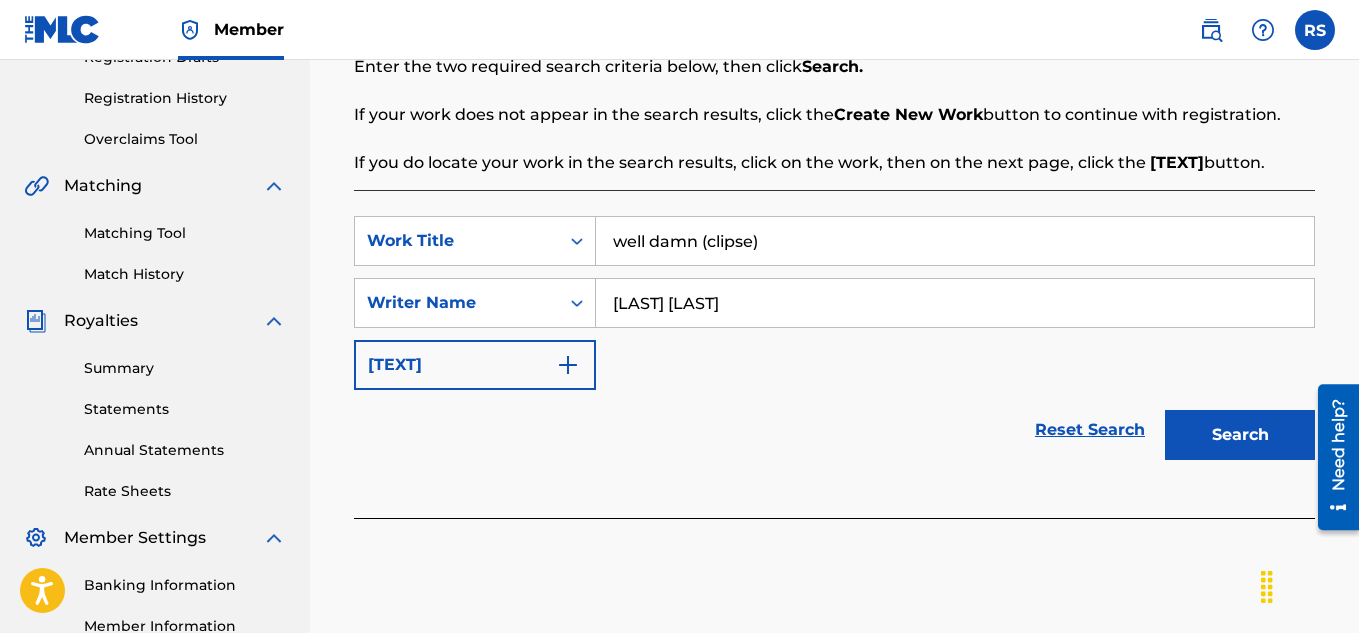 type on "[LAST] [LAST]" 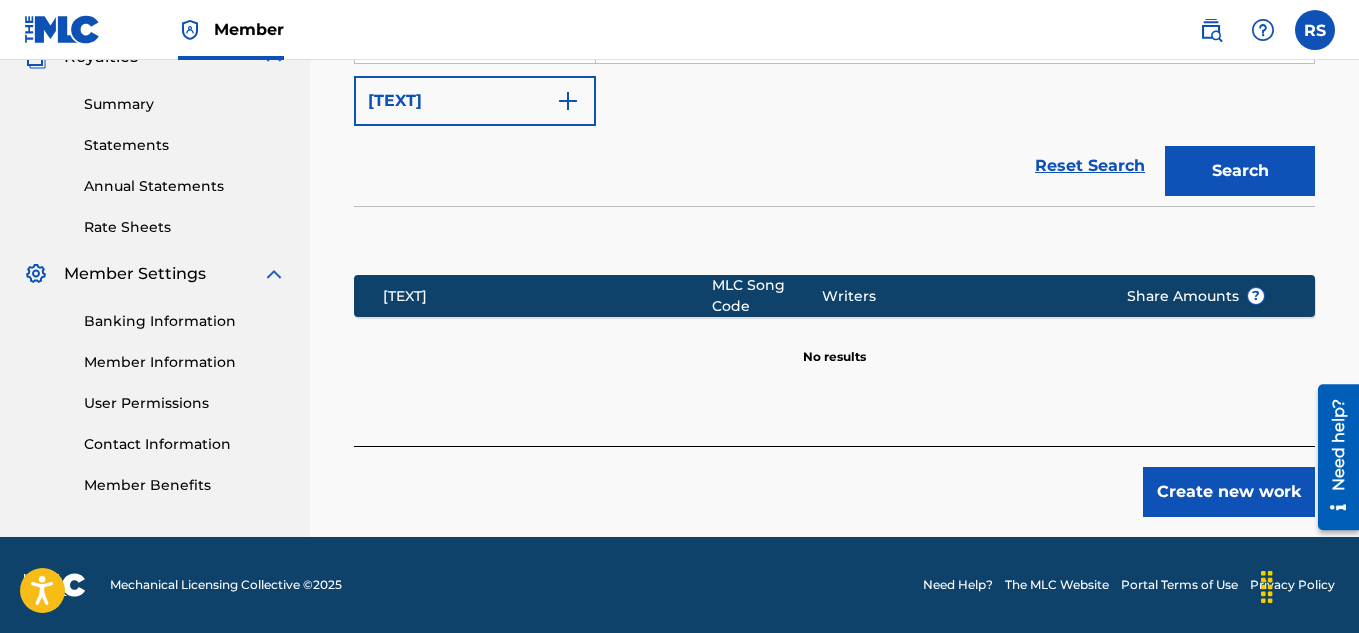 scroll, scrollTop: 648, scrollLeft: 0, axis: vertical 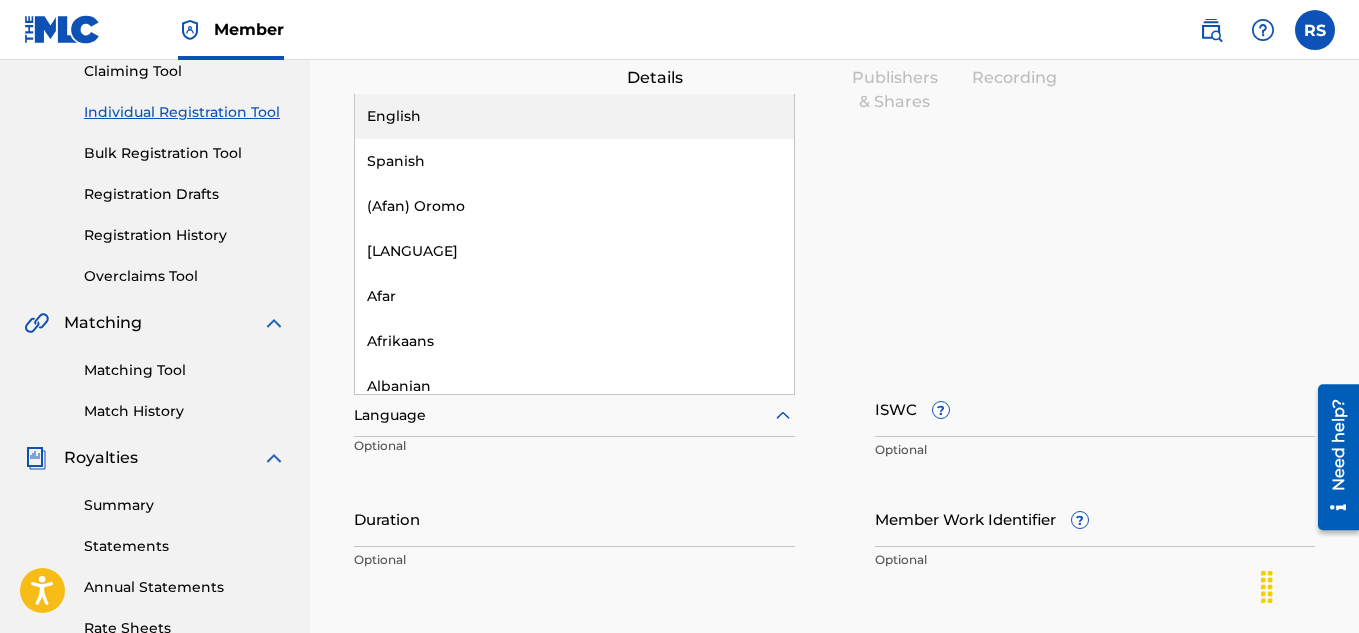 click on "English" at bounding box center (574, 116) 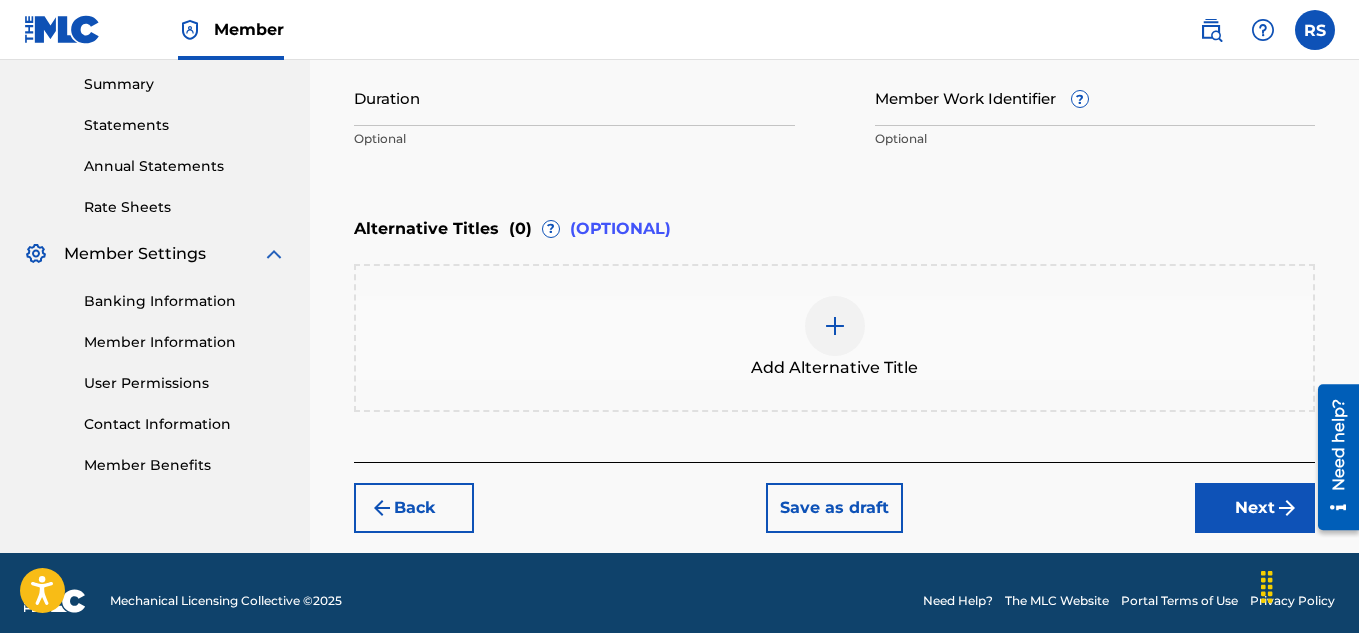 scroll, scrollTop: 660, scrollLeft: 0, axis: vertical 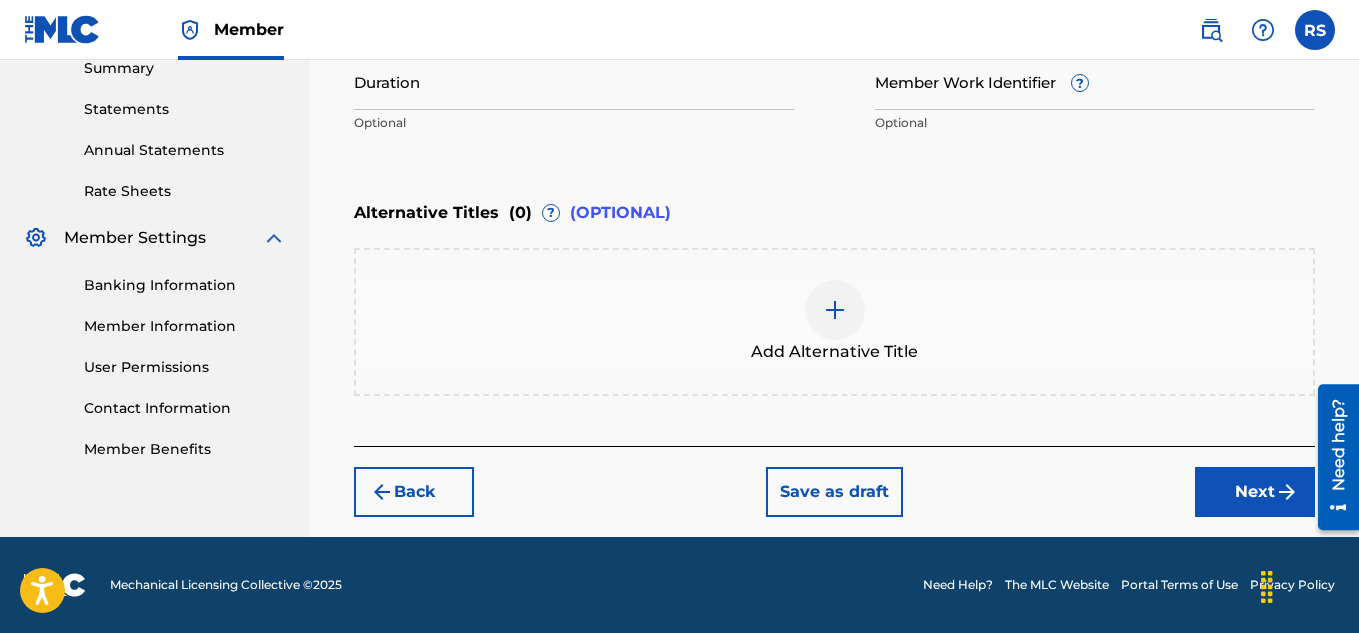click on "Next" at bounding box center [1255, 492] 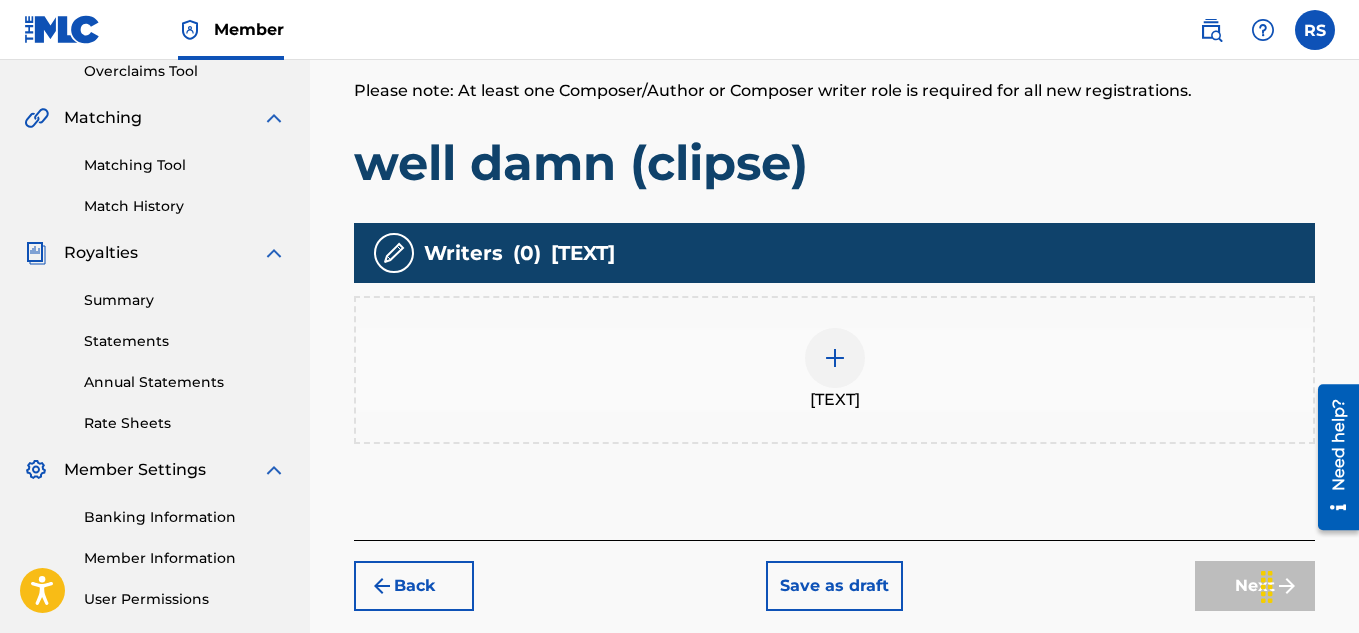 scroll, scrollTop: 432, scrollLeft: 0, axis: vertical 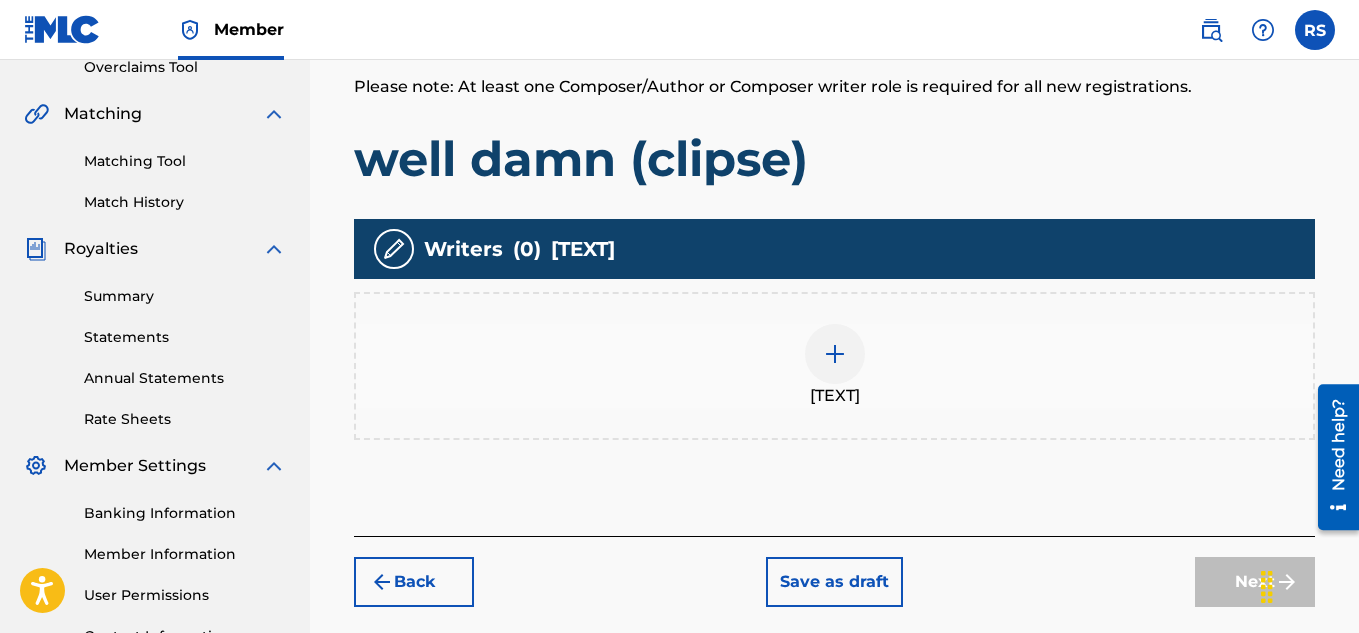 click at bounding box center [835, 354] 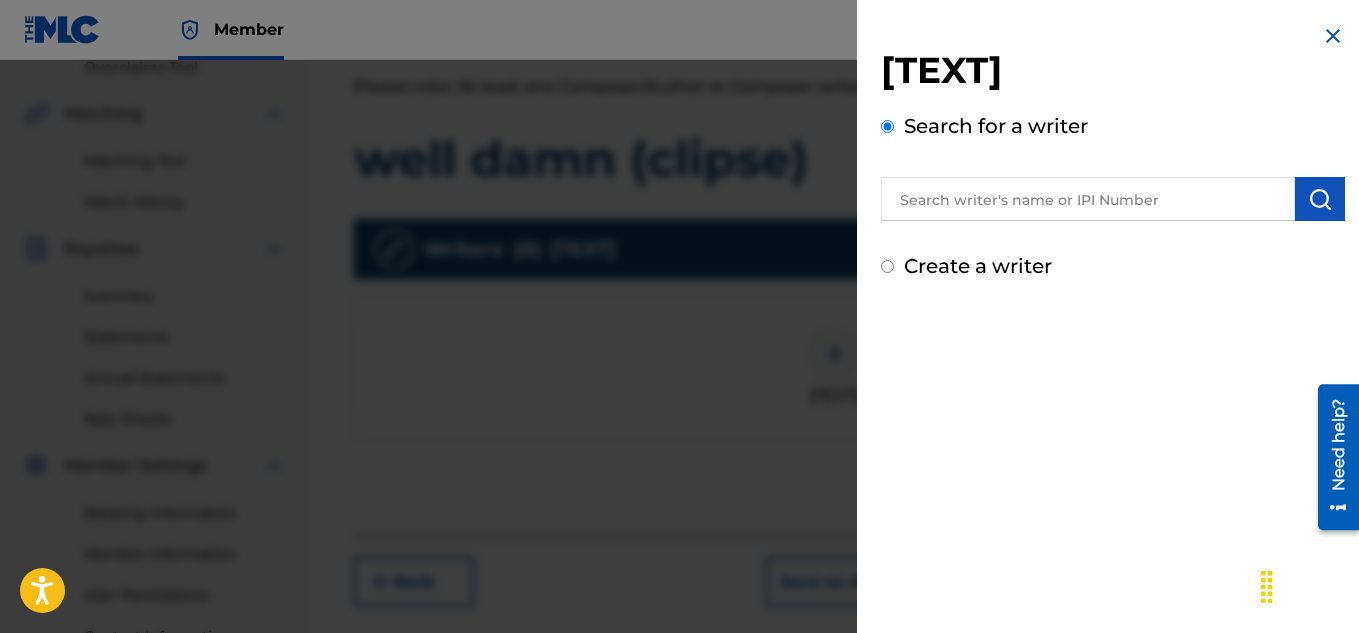 click at bounding box center [1088, 199] 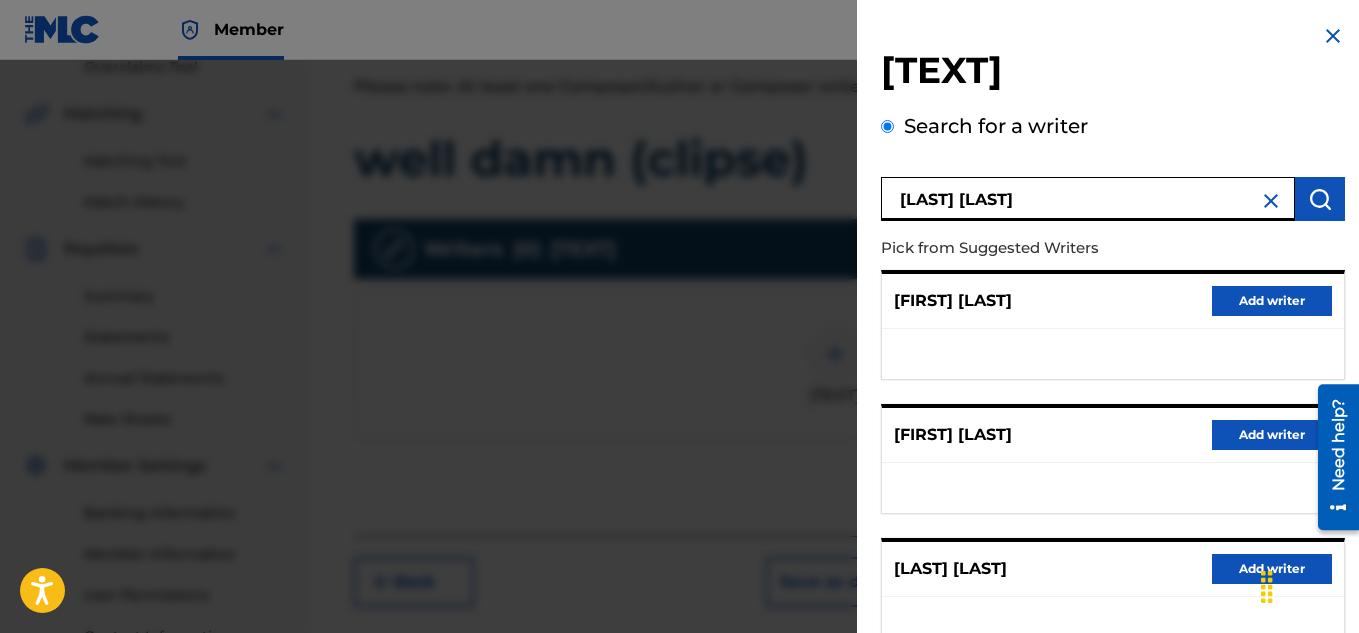 type on "[LAST] [LAST]" 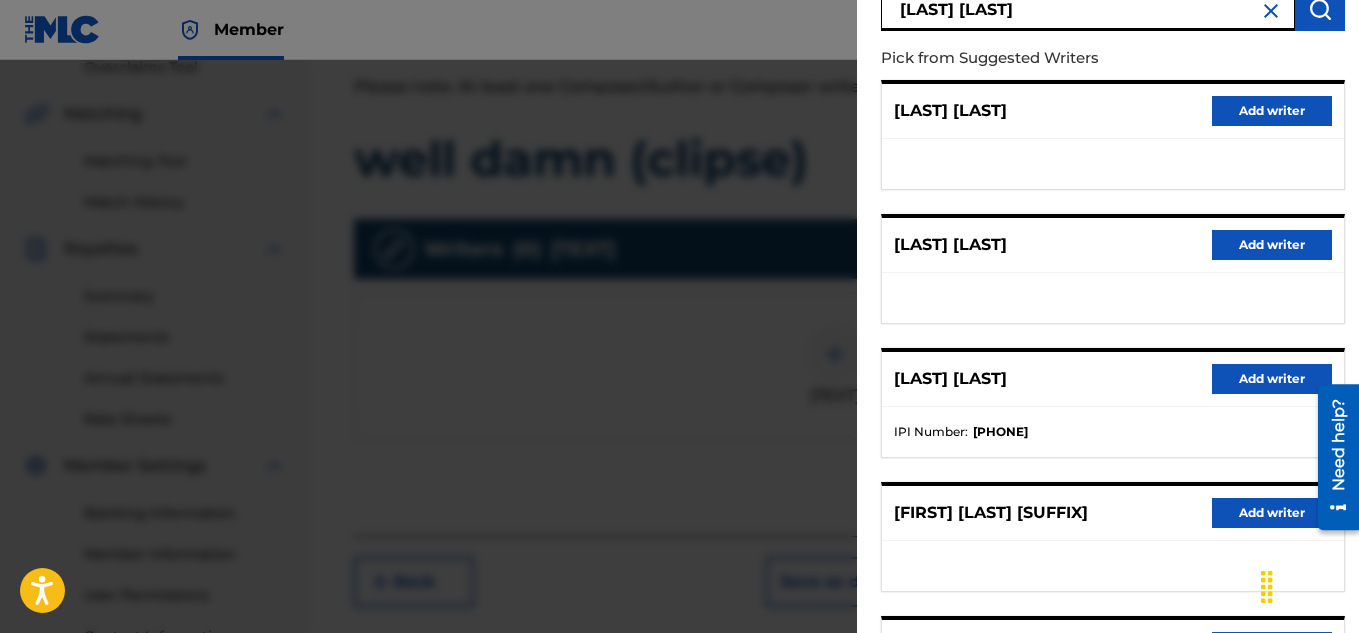 scroll, scrollTop: 196, scrollLeft: 0, axis: vertical 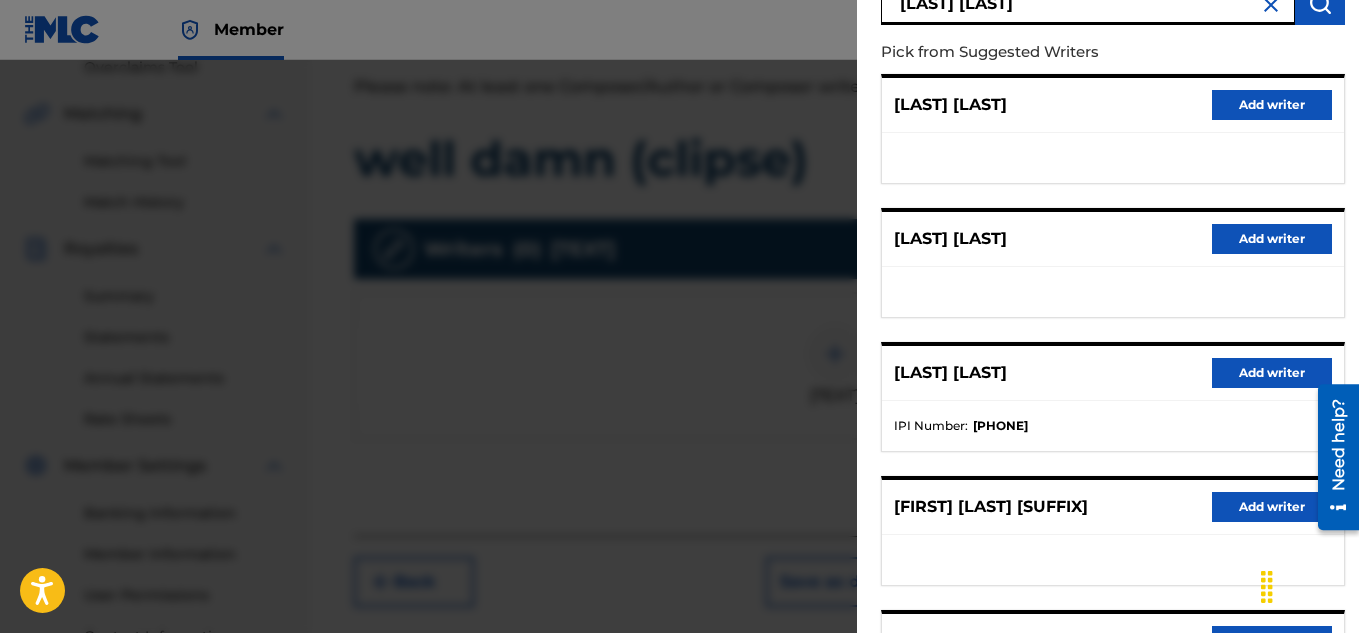 click on "Add writer" at bounding box center (1272, 373) 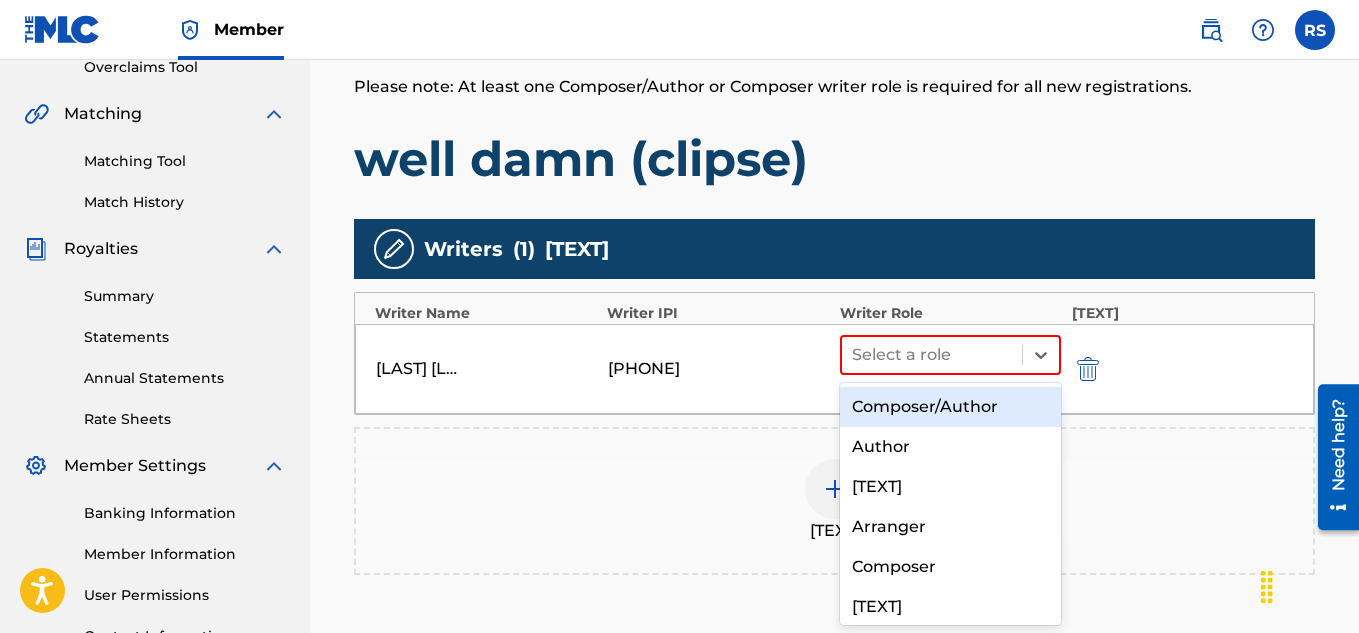 click on "Composer/Author" at bounding box center (951, 407) 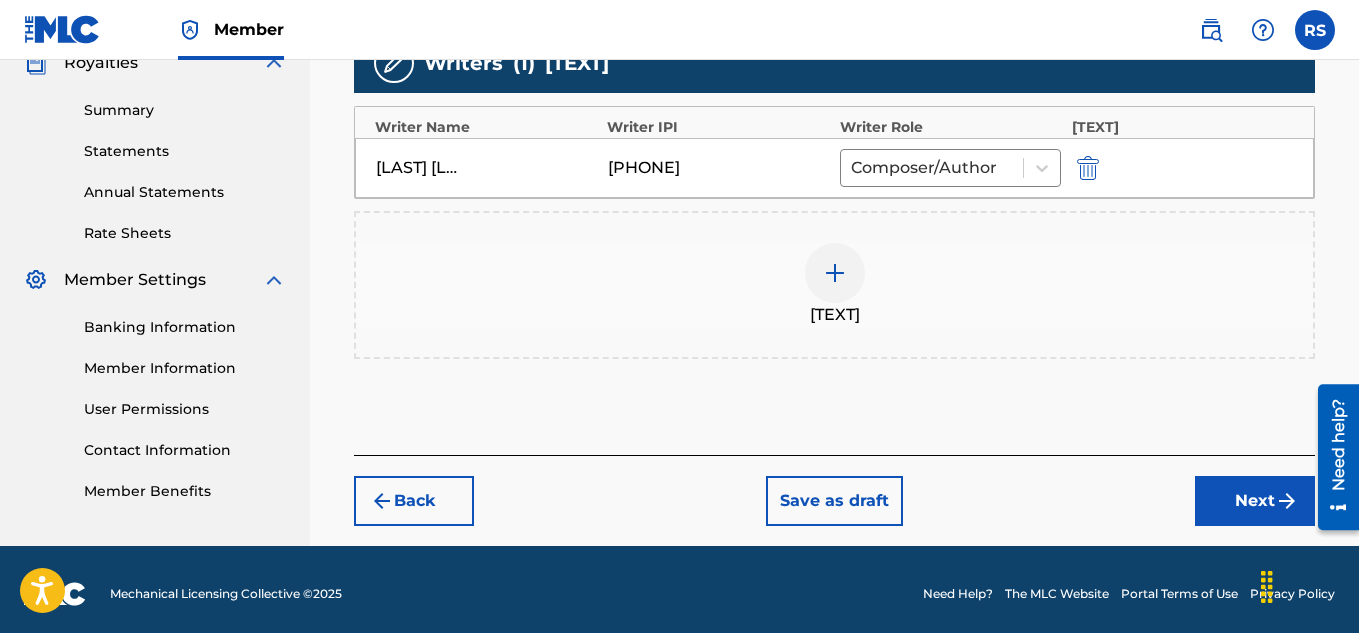 scroll, scrollTop: 622, scrollLeft: 0, axis: vertical 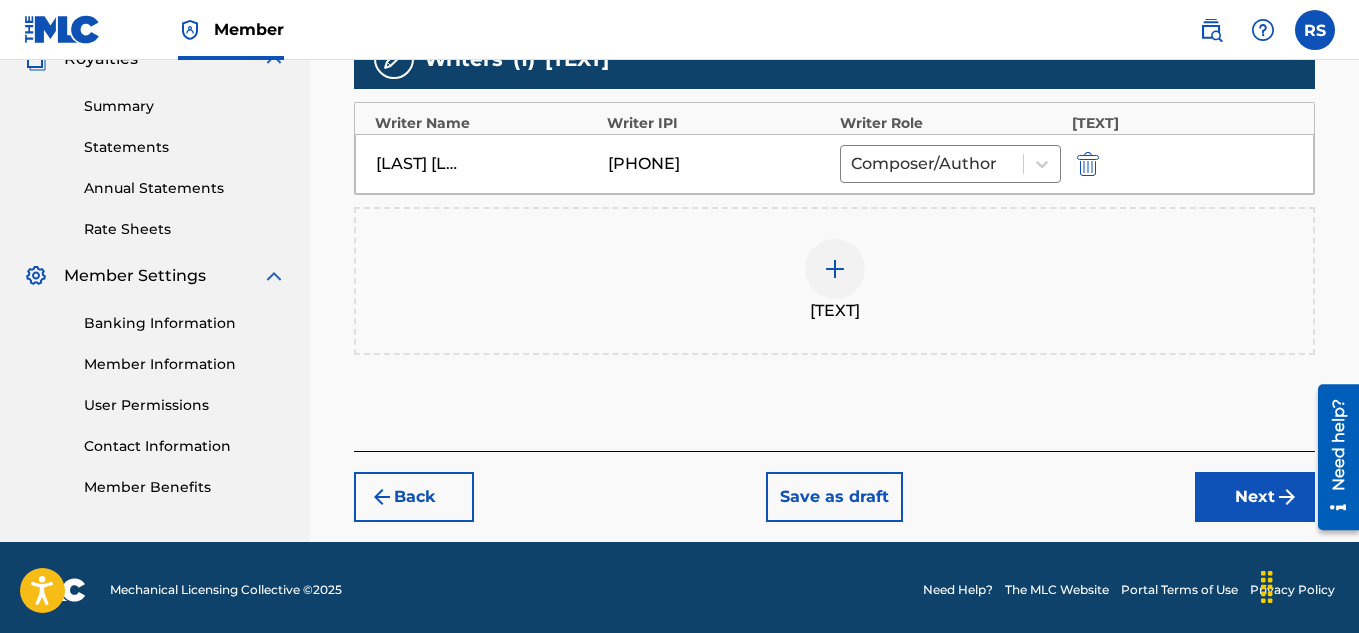 click on "Next" at bounding box center (1255, 497) 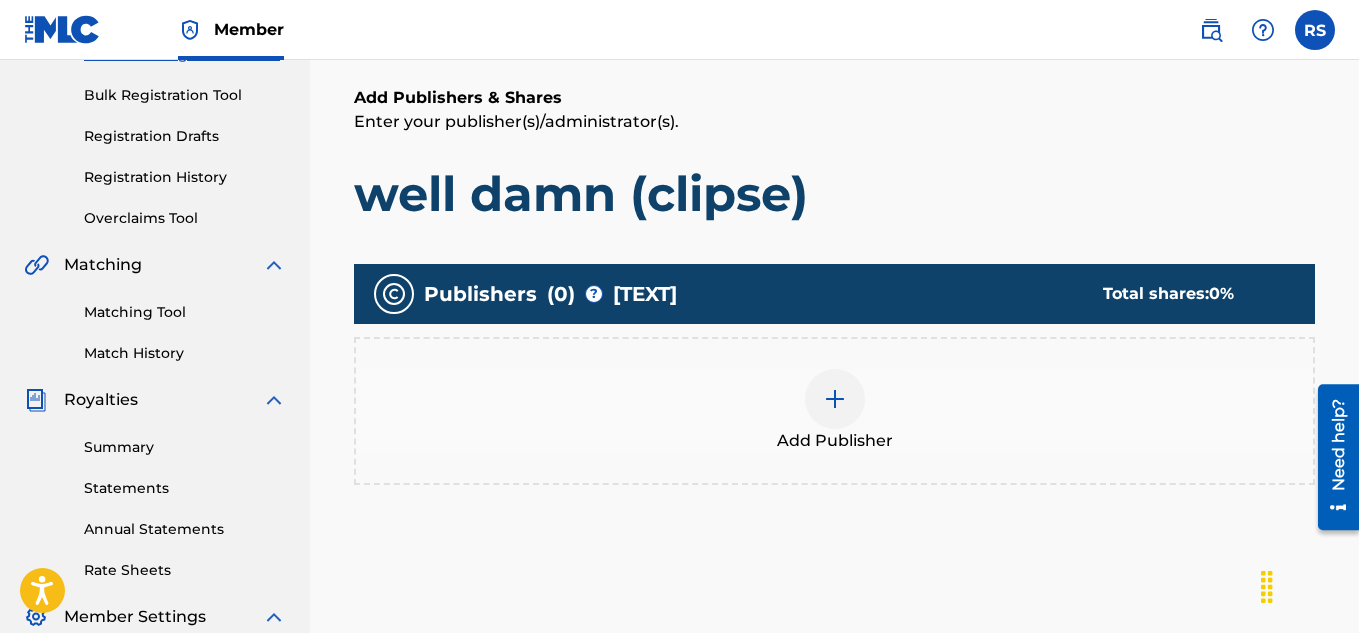 scroll, scrollTop: 288, scrollLeft: 0, axis: vertical 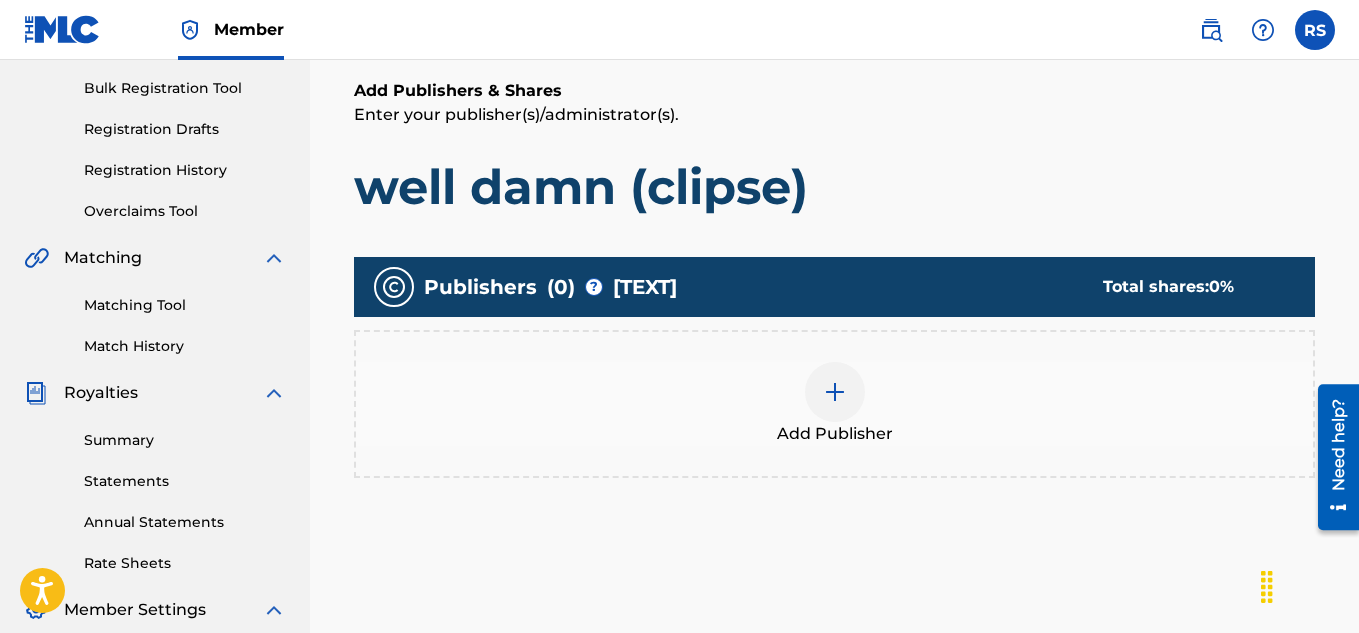 click at bounding box center (835, 392) 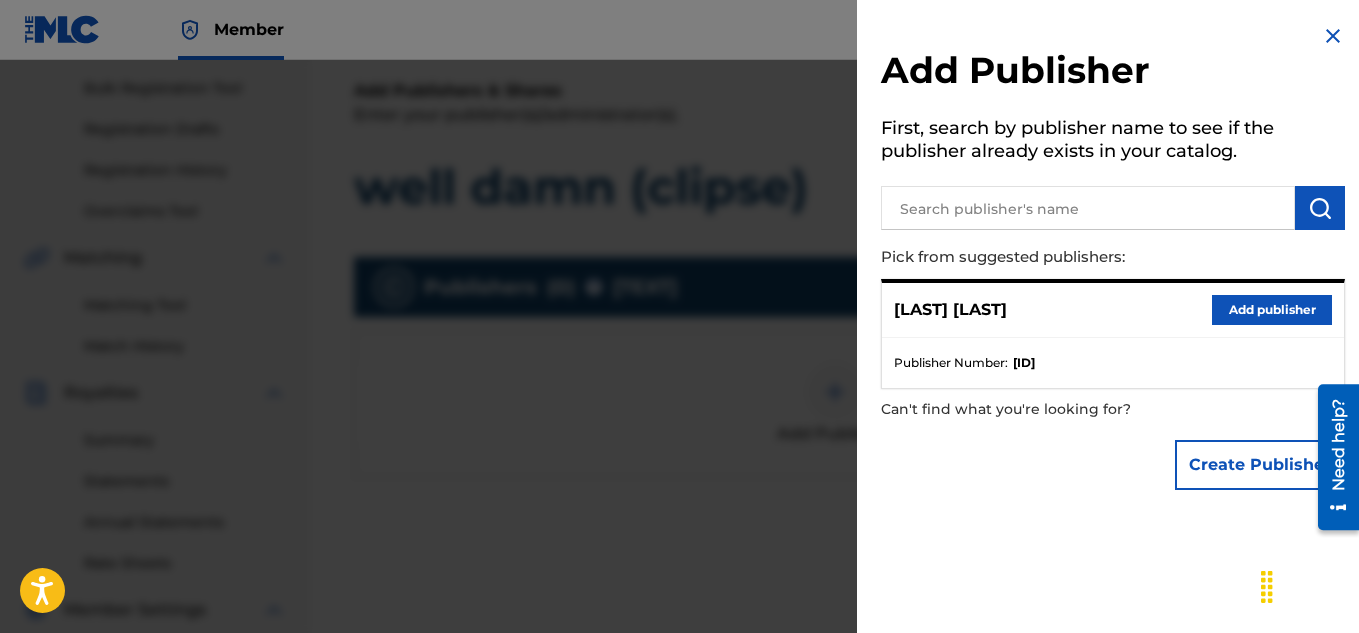 click at bounding box center [1088, 208] 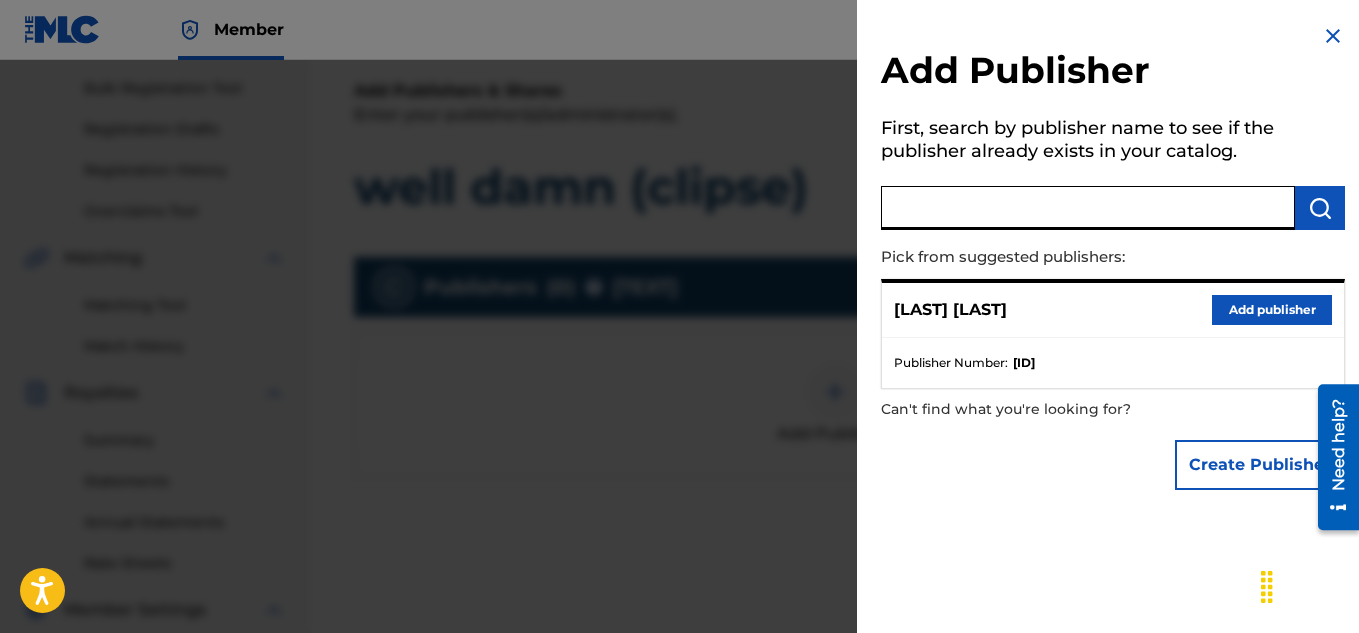 click at bounding box center [1088, 208] 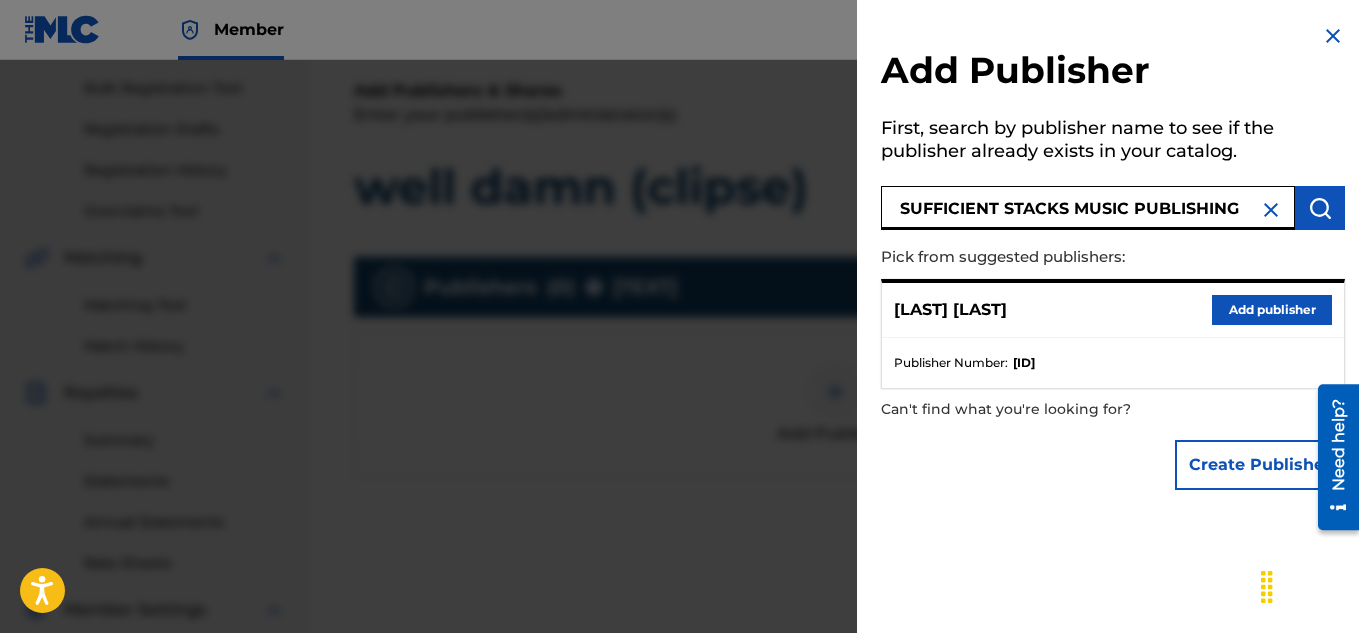 type on "SUFFICIENT STACKS MUSIC PUBLISHING" 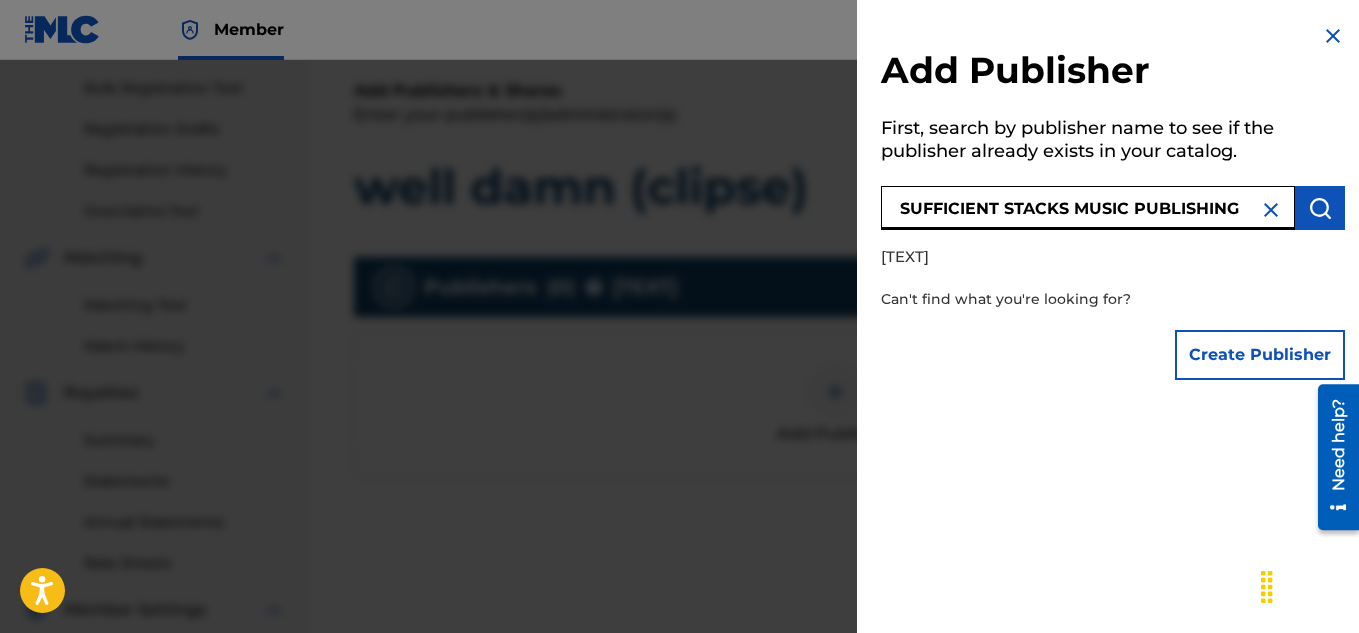 click on "Create Publisher" at bounding box center (1260, 355) 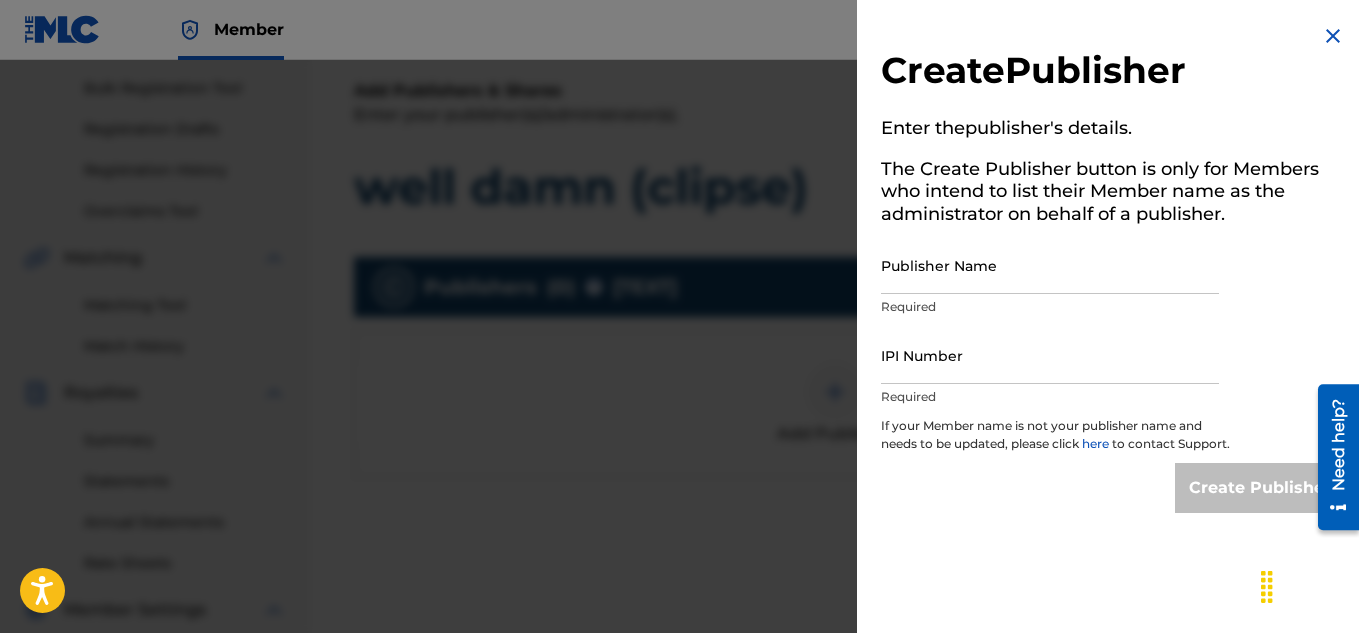 click on "Publisher Name" at bounding box center (1050, 265) 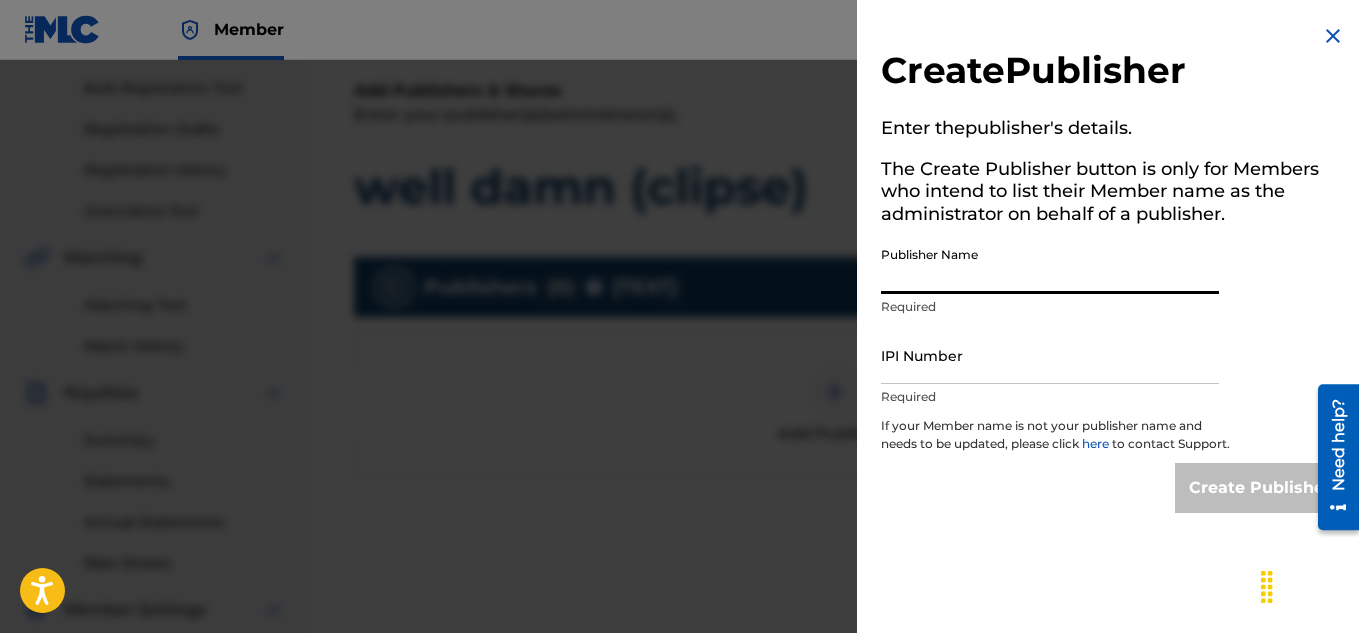 click on "Publisher Name" at bounding box center [1050, 265] 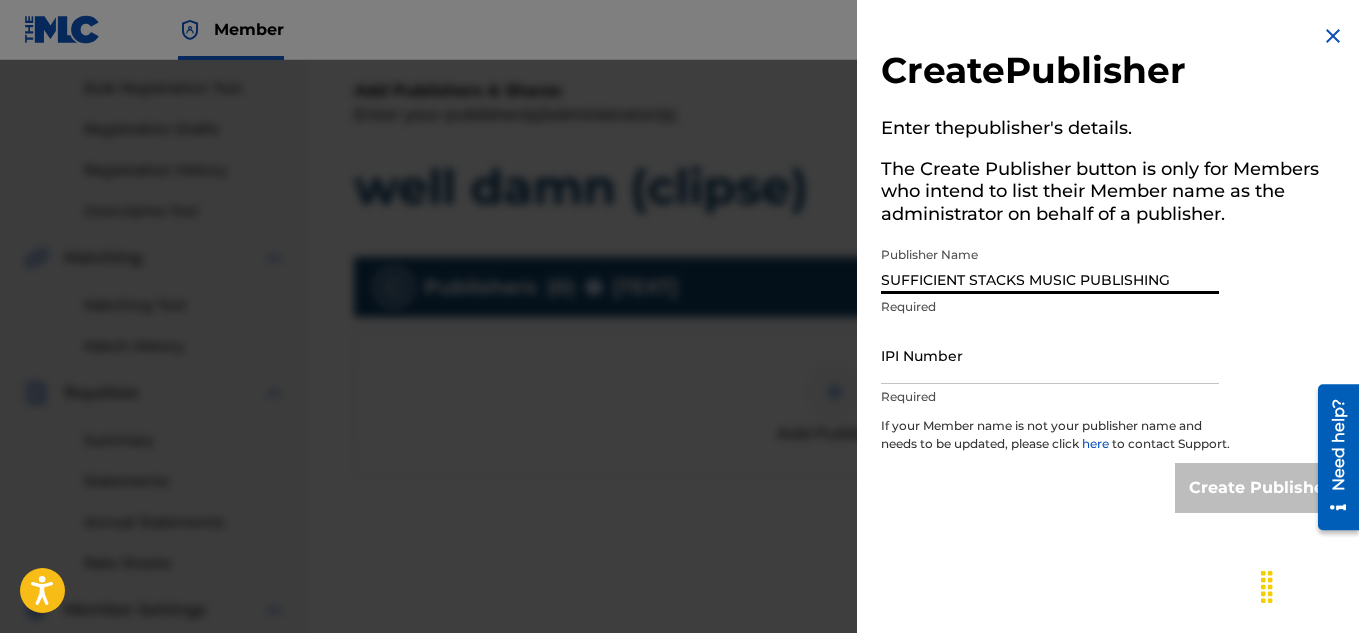 type on "SUFFICIENT STACKS MUSIC PUBLISHING" 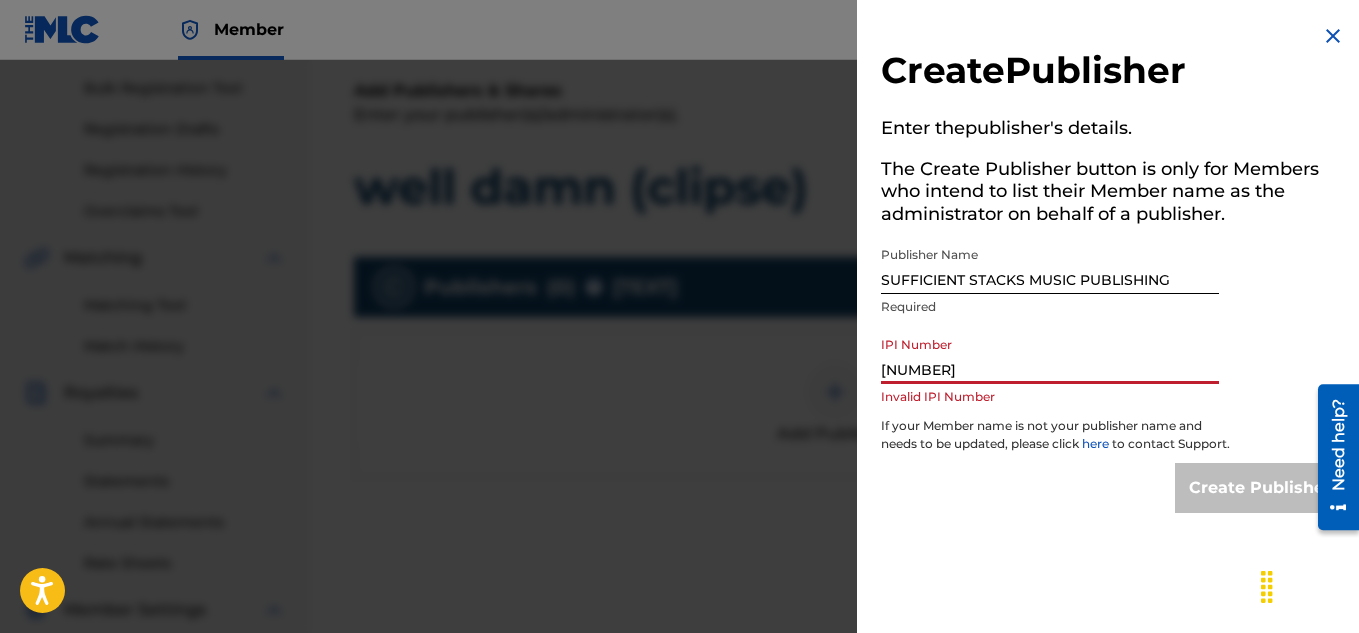 type on "[NUMBER]" 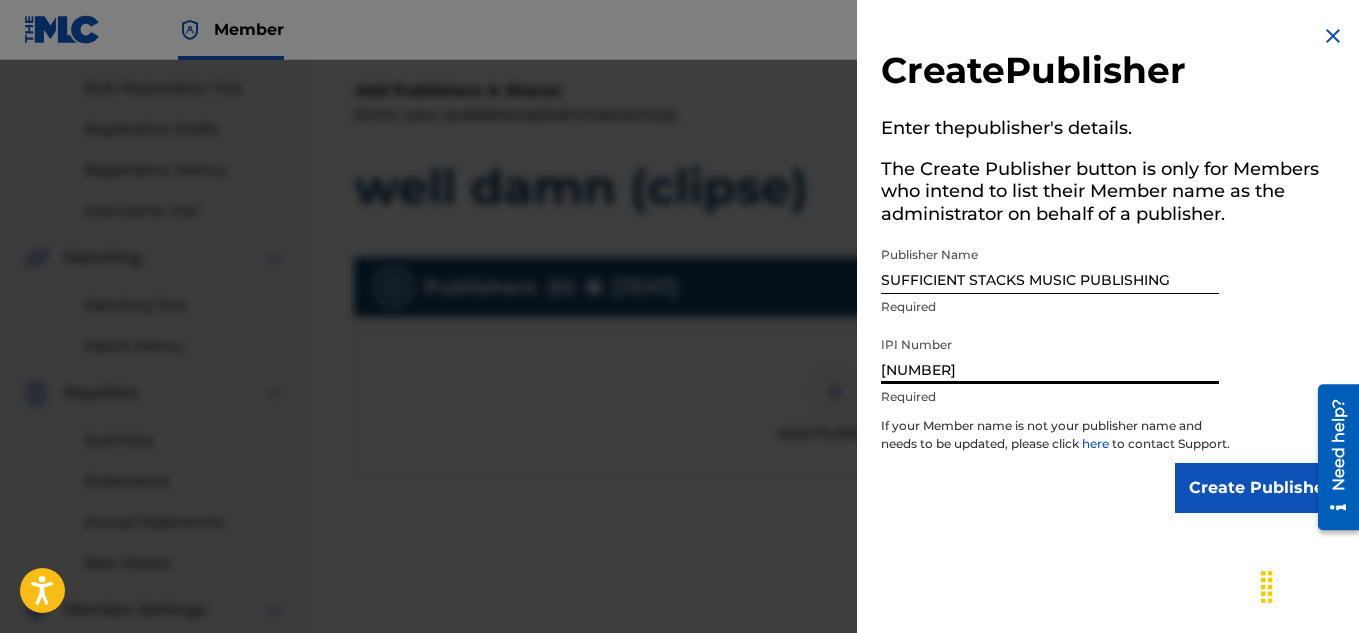 click on "Create Publisher" at bounding box center [1260, 488] 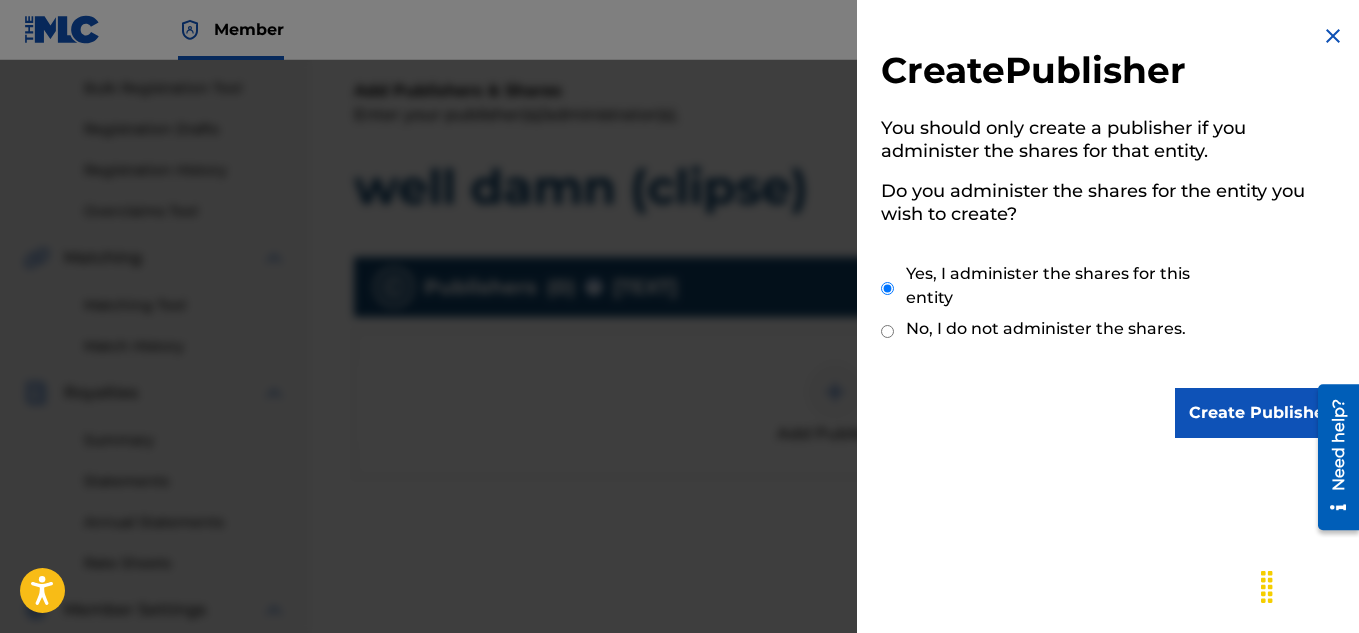 click on "Create Publisher" at bounding box center (1260, 413) 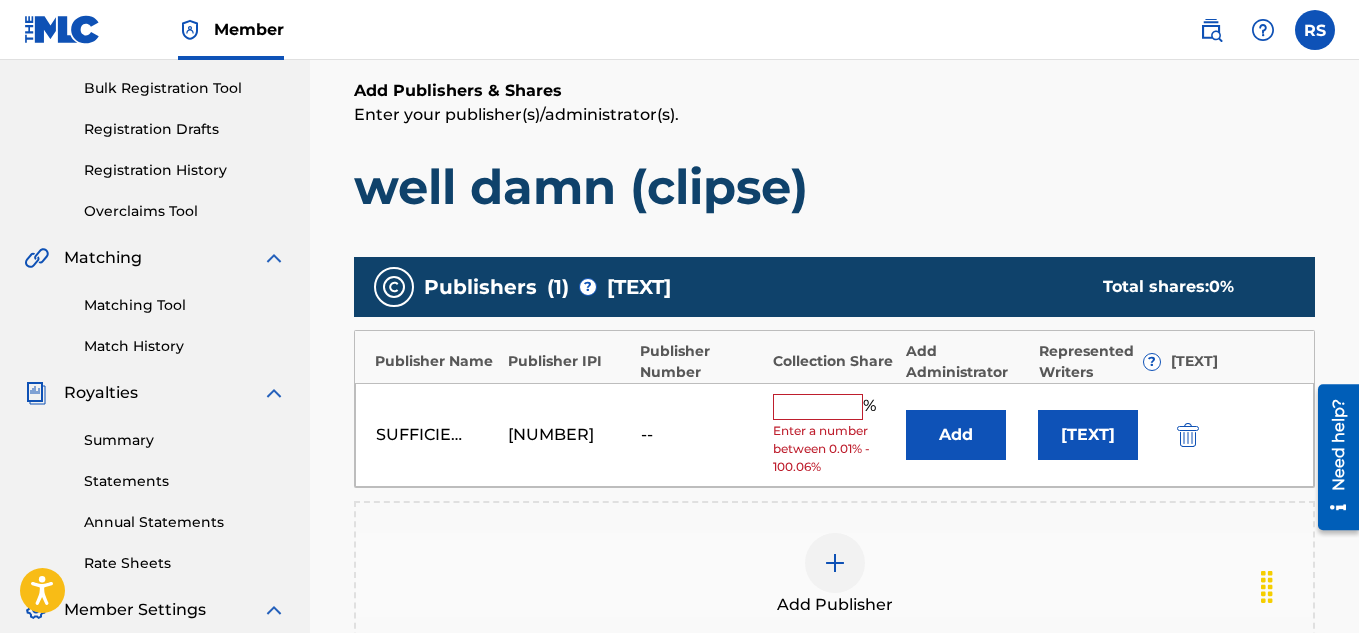 click at bounding box center (818, 407) 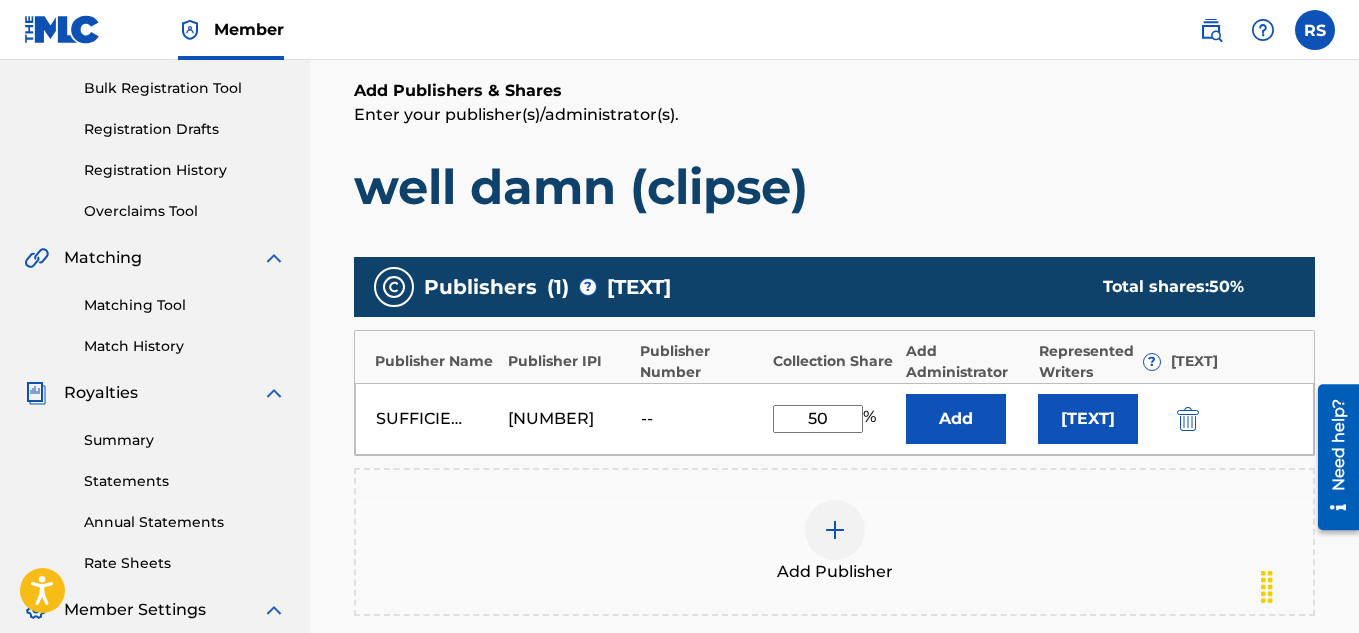 type on "50" 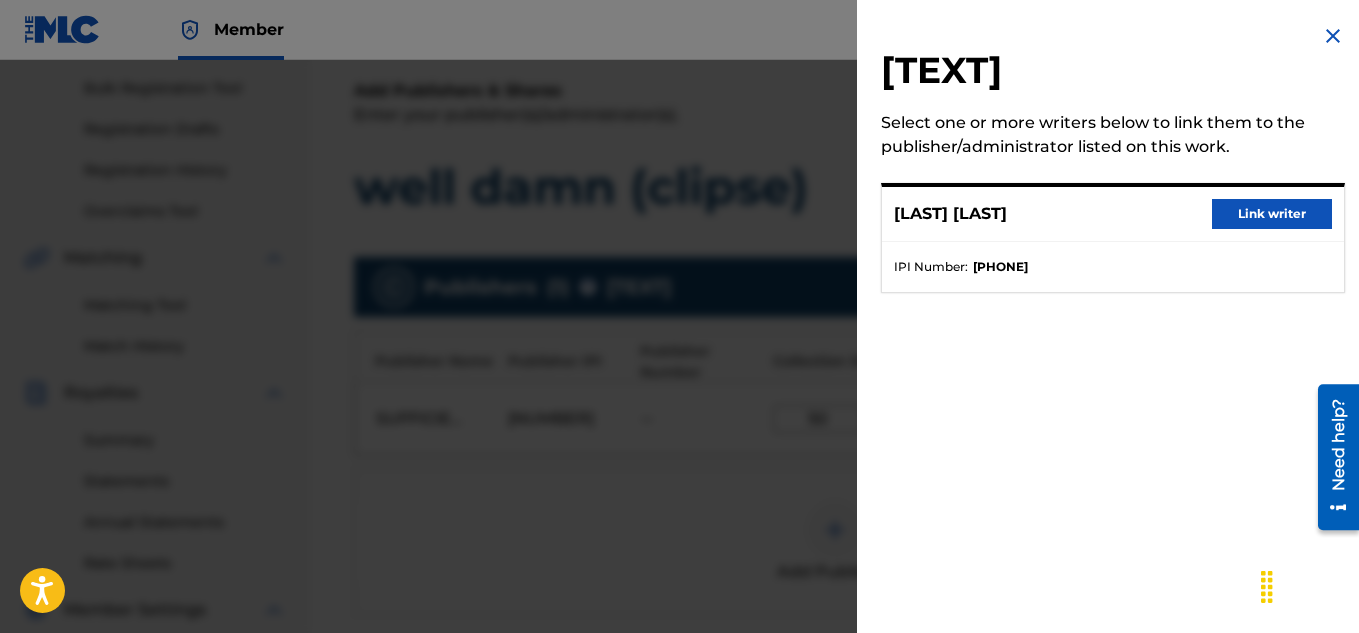 click on "Link writer" at bounding box center [1272, 214] 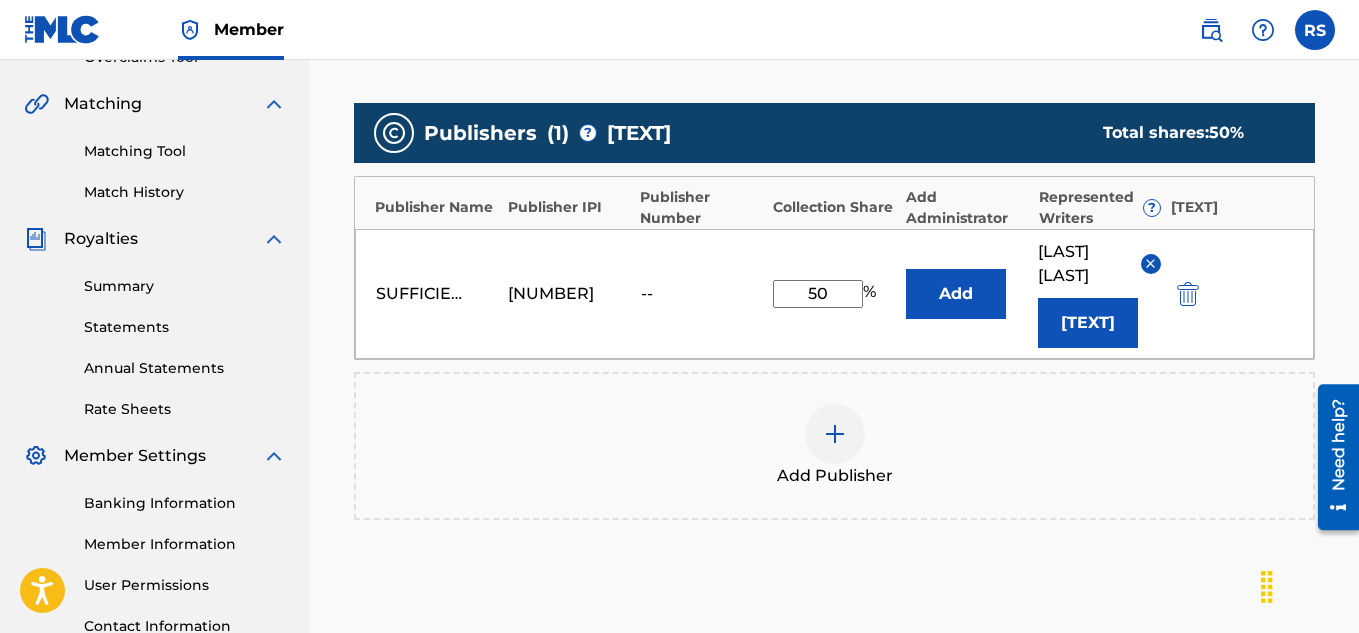 scroll, scrollTop: 449, scrollLeft: 0, axis: vertical 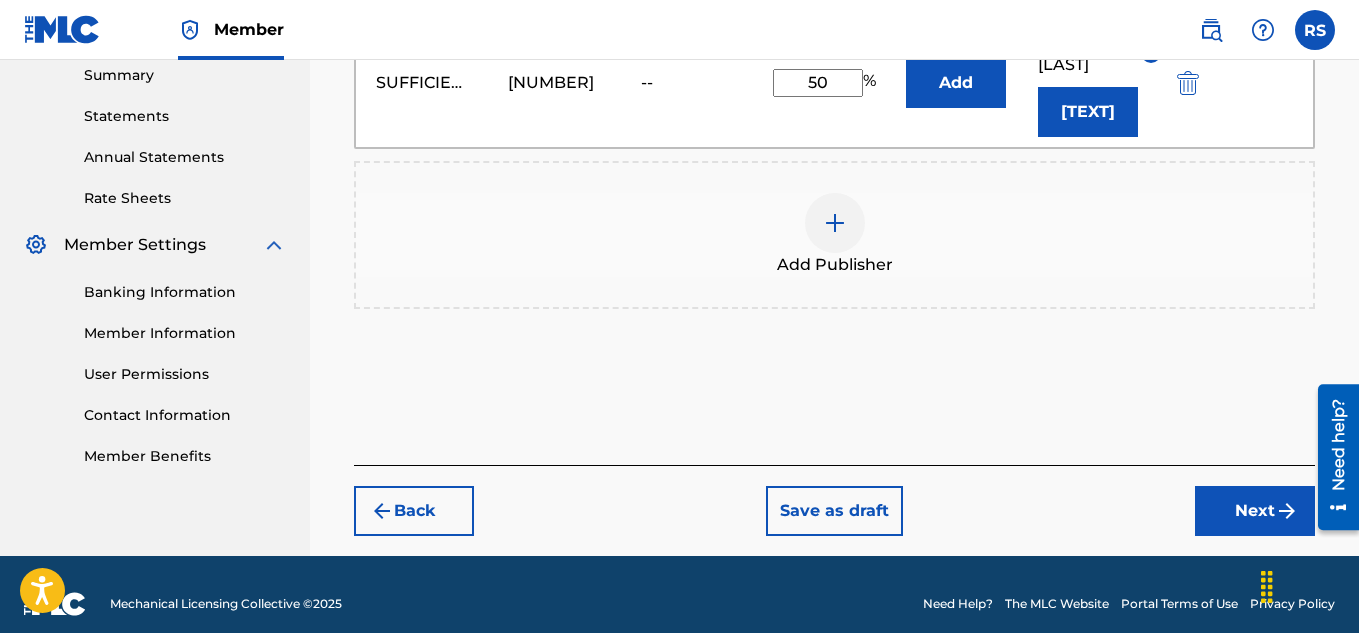 click on "Next" at bounding box center [1255, 511] 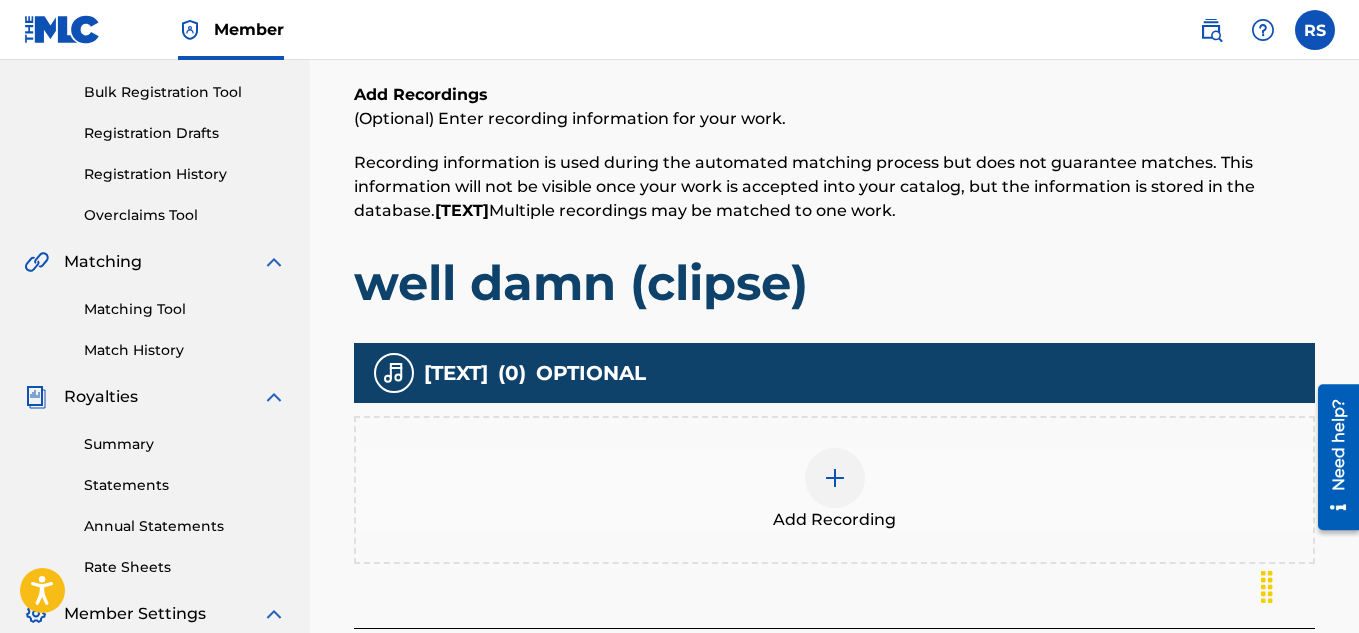 scroll, scrollTop: 299, scrollLeft: 0, axis: vertical 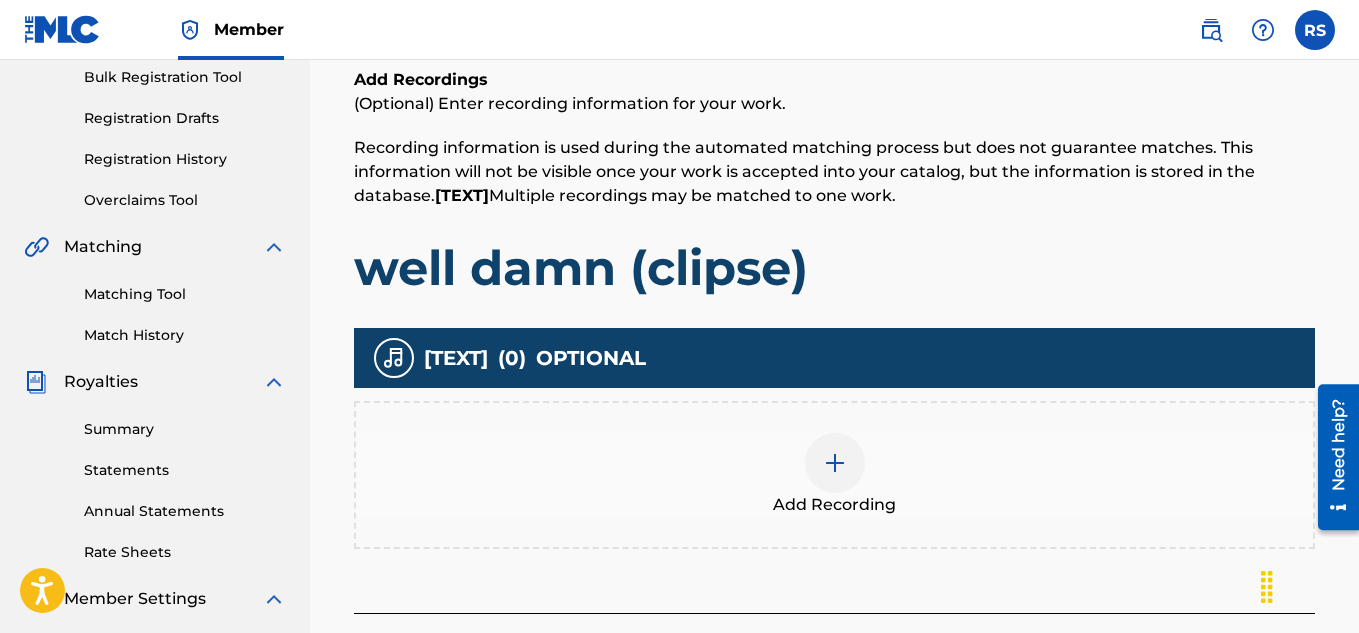 click at bounding box center [835, 463] 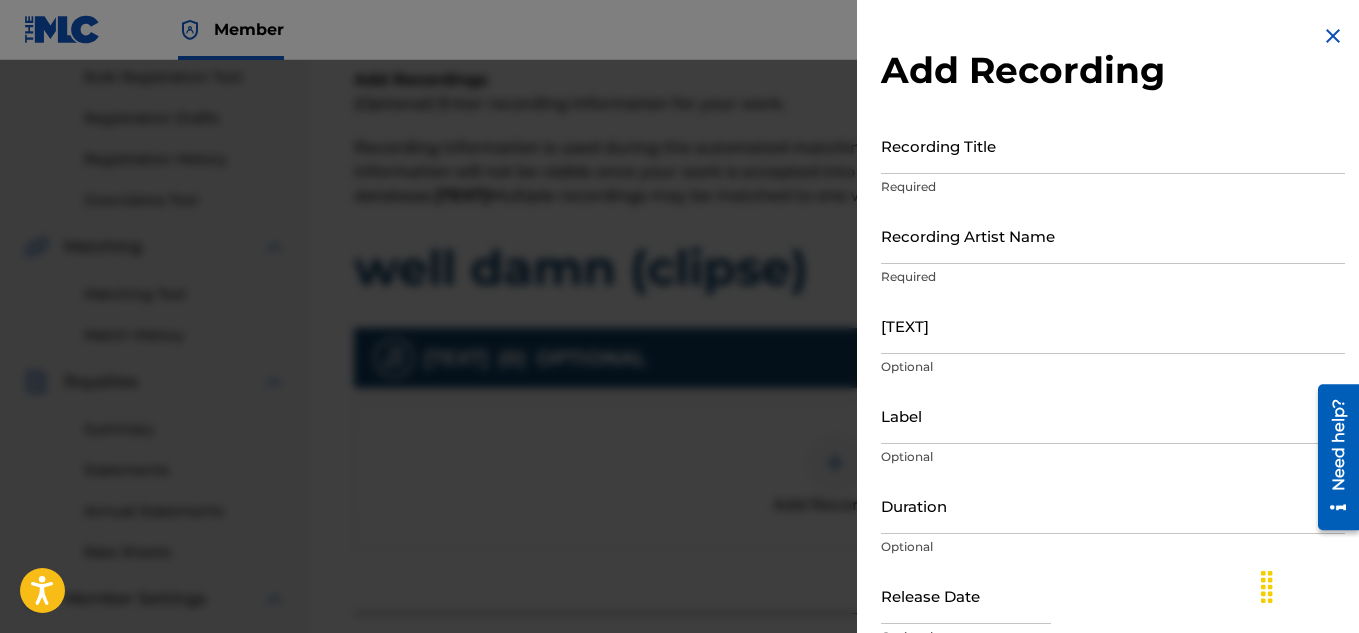 click on "Recording Title" at bounding box center [1113, 145] 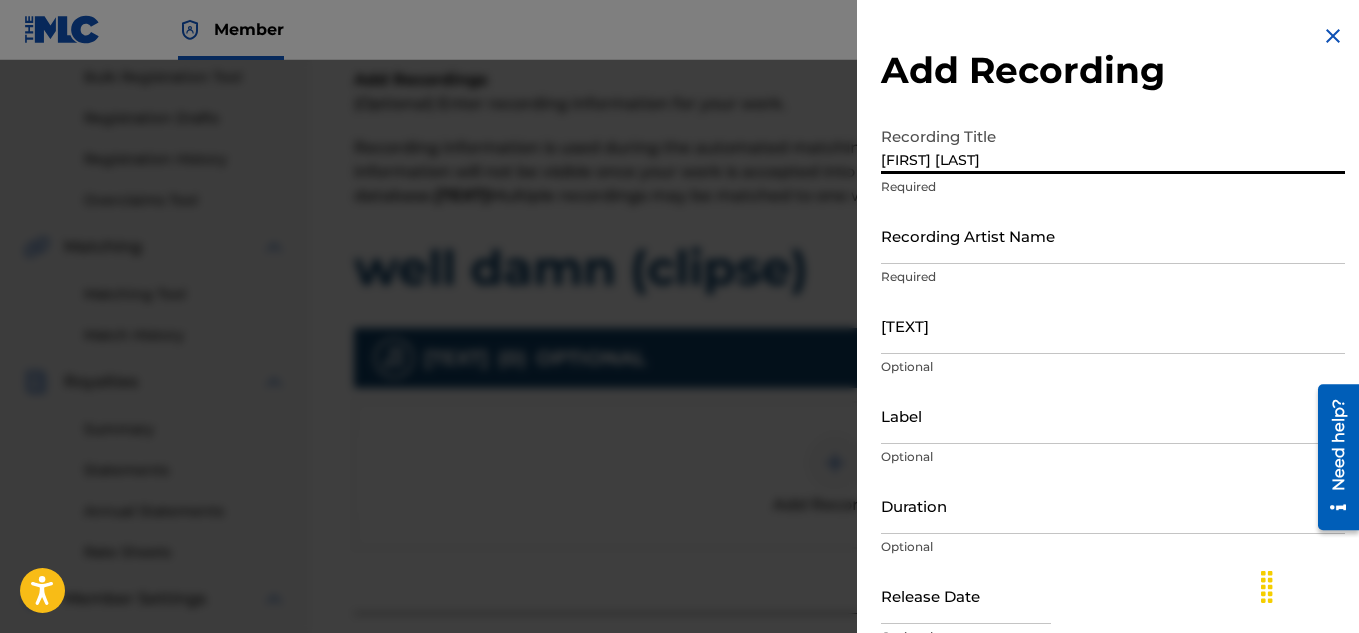 type on "[FIRST] [LAST]" 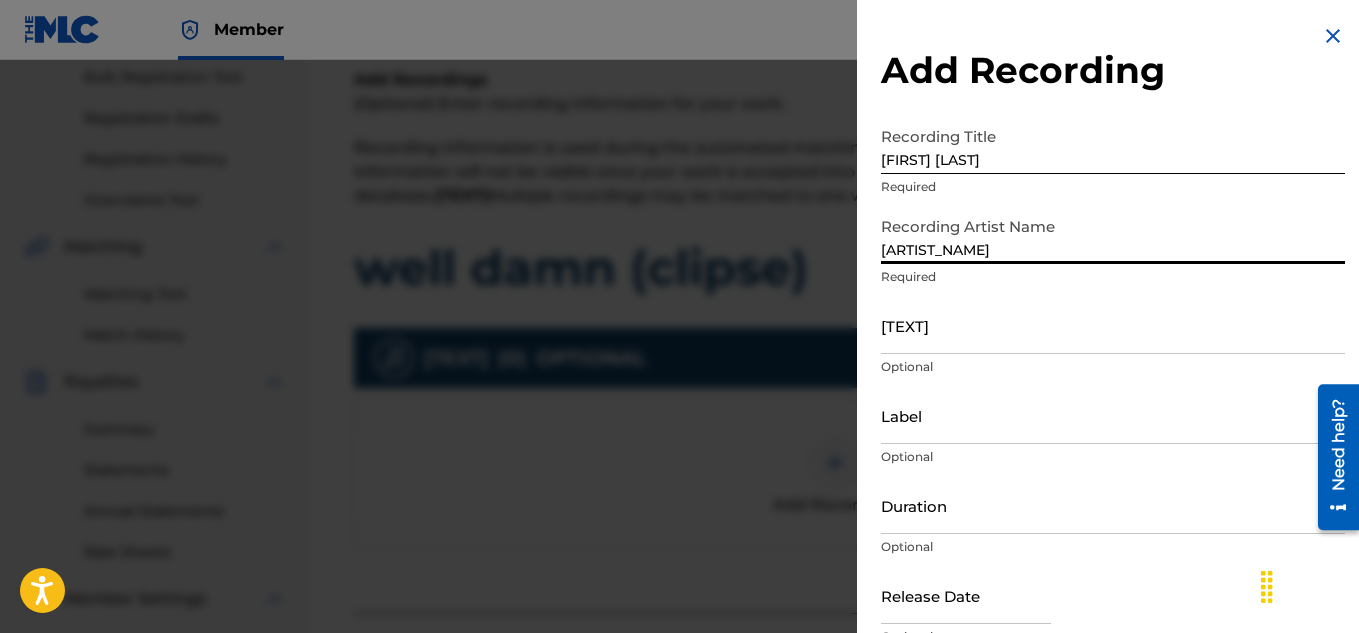 type on "[ARTIST_NAME]" 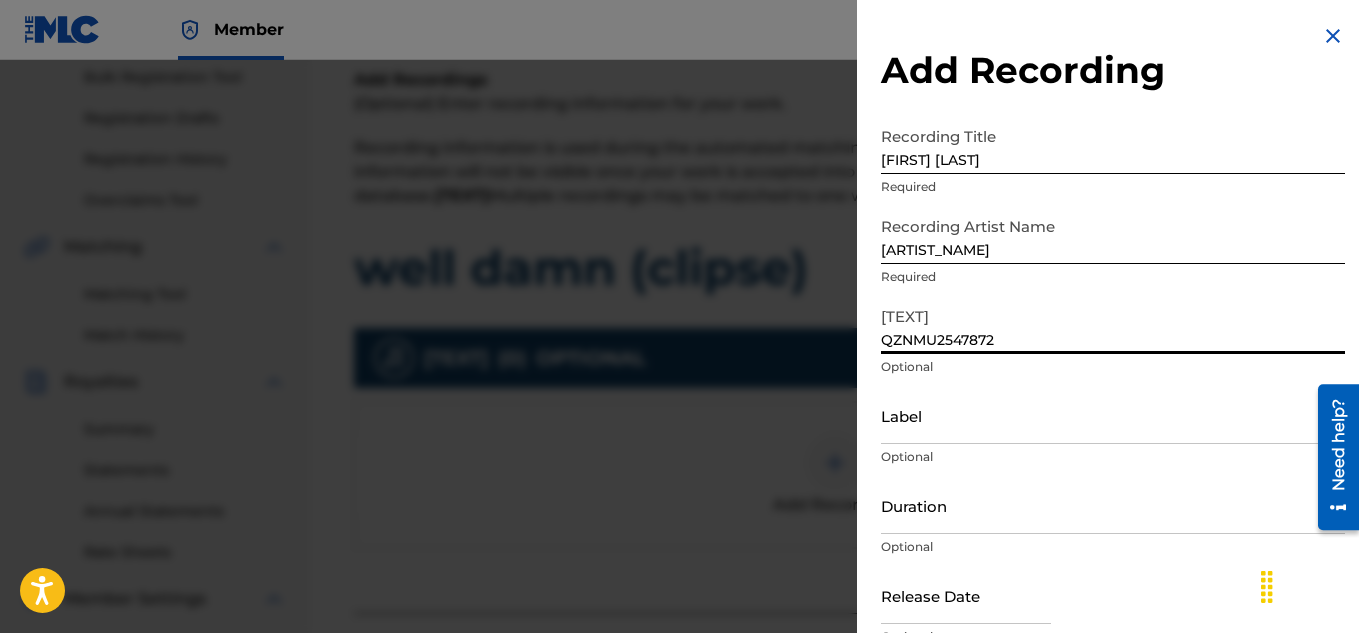 type on "QZNMU2547872" 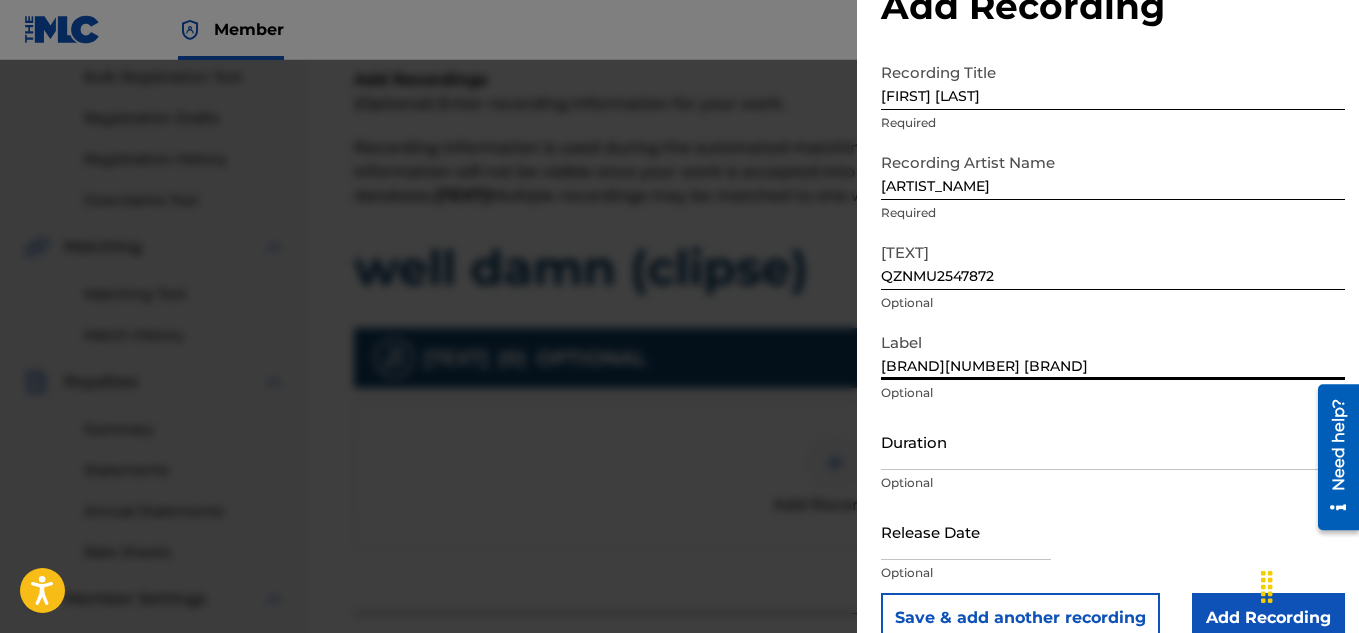 scroll, scrollTop: 98, scrollLeft: 0, axis: vertical 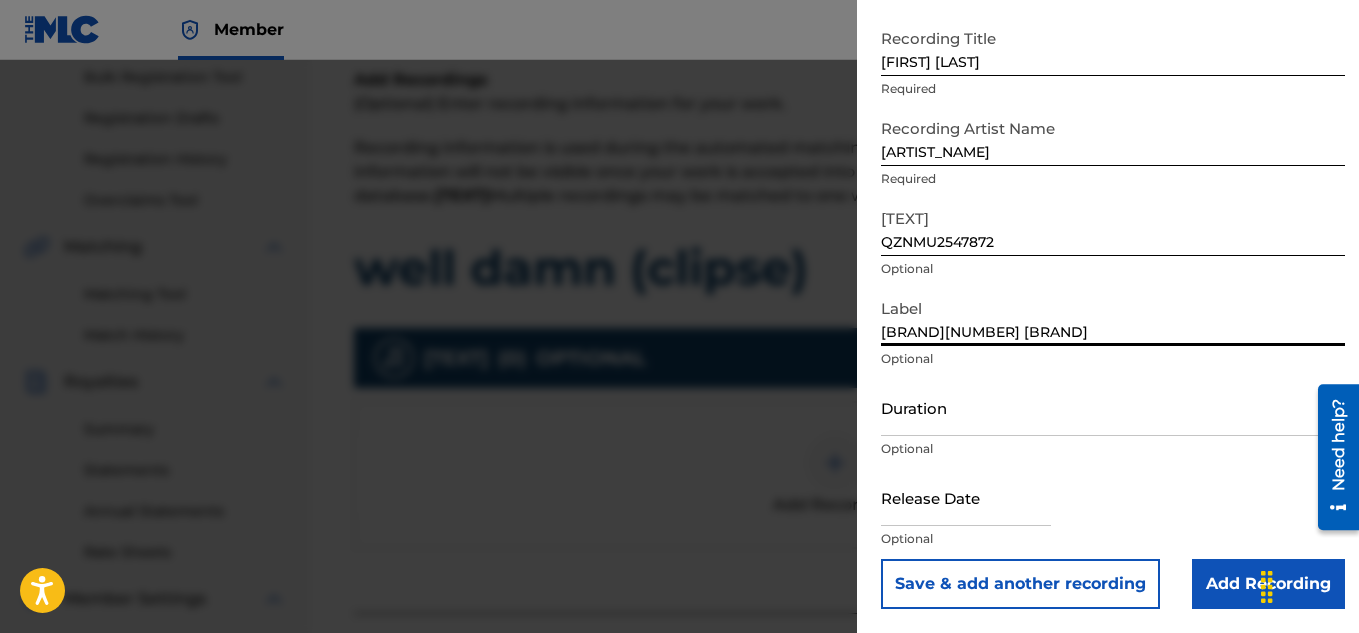 type on "[BRAND][NUMBER] [BRAND]" 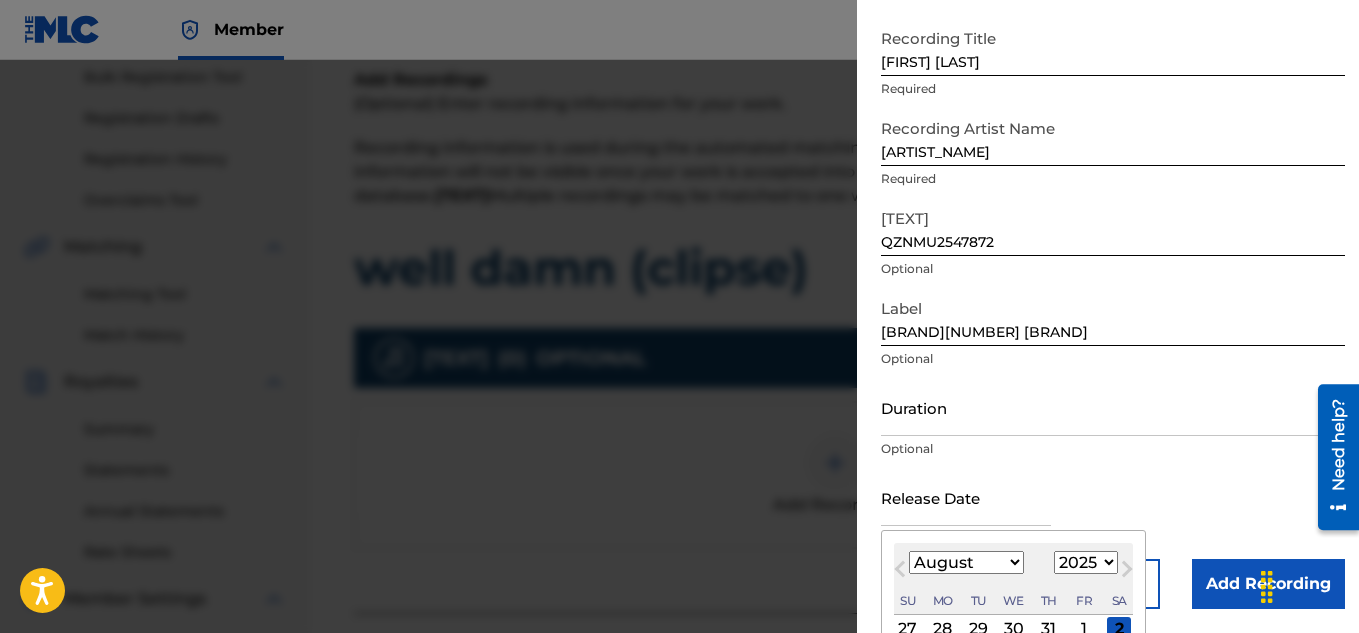 click on "January February March April May June July August September October November December" at bounding box center (966, 562) 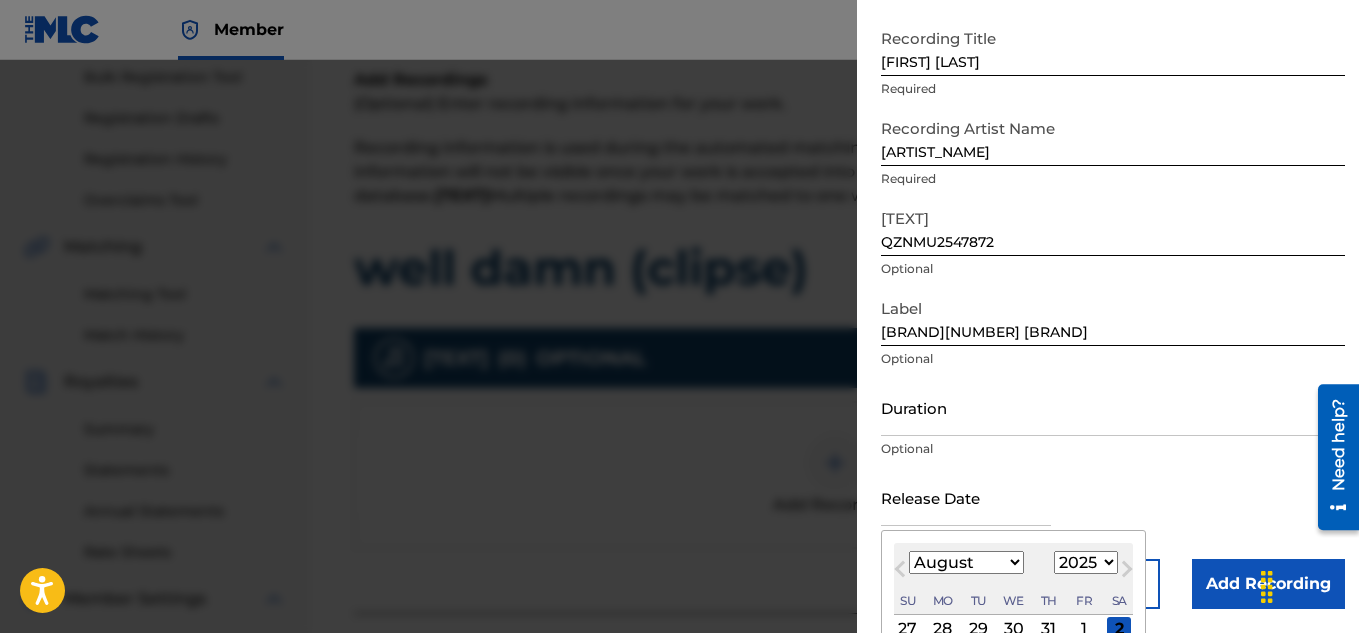 select on "6" 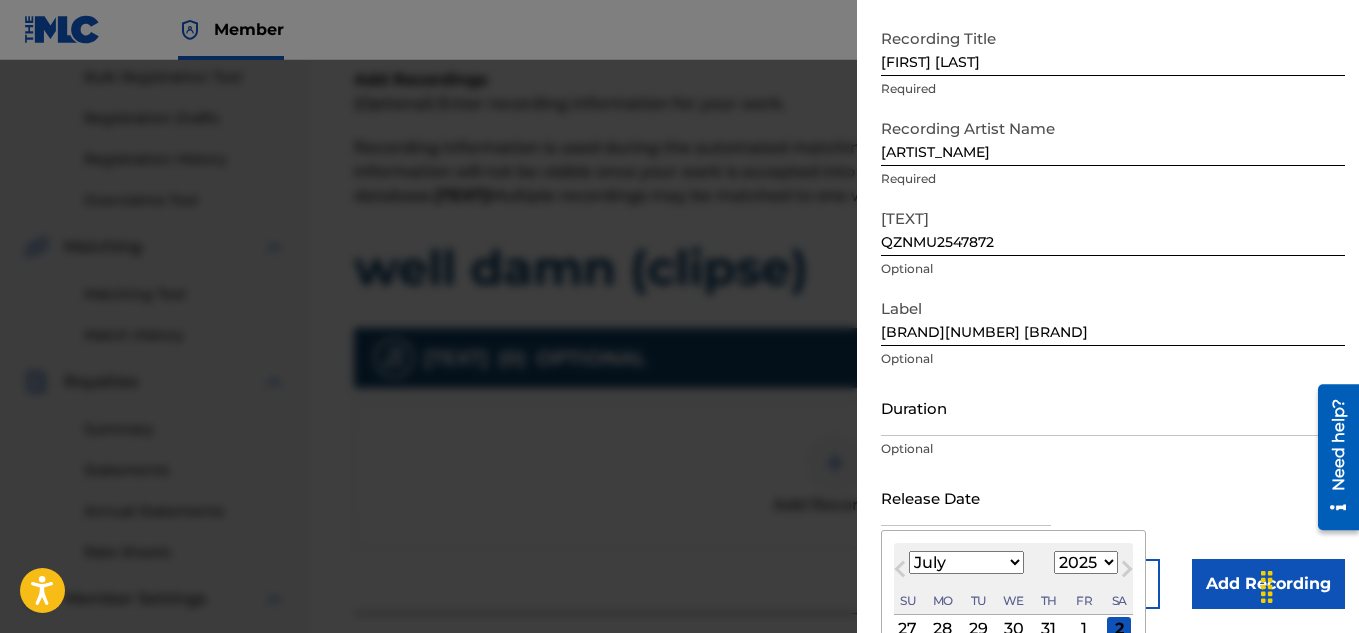 click on "January February March April May June July August September October November December" at bounding box center (966, 562) 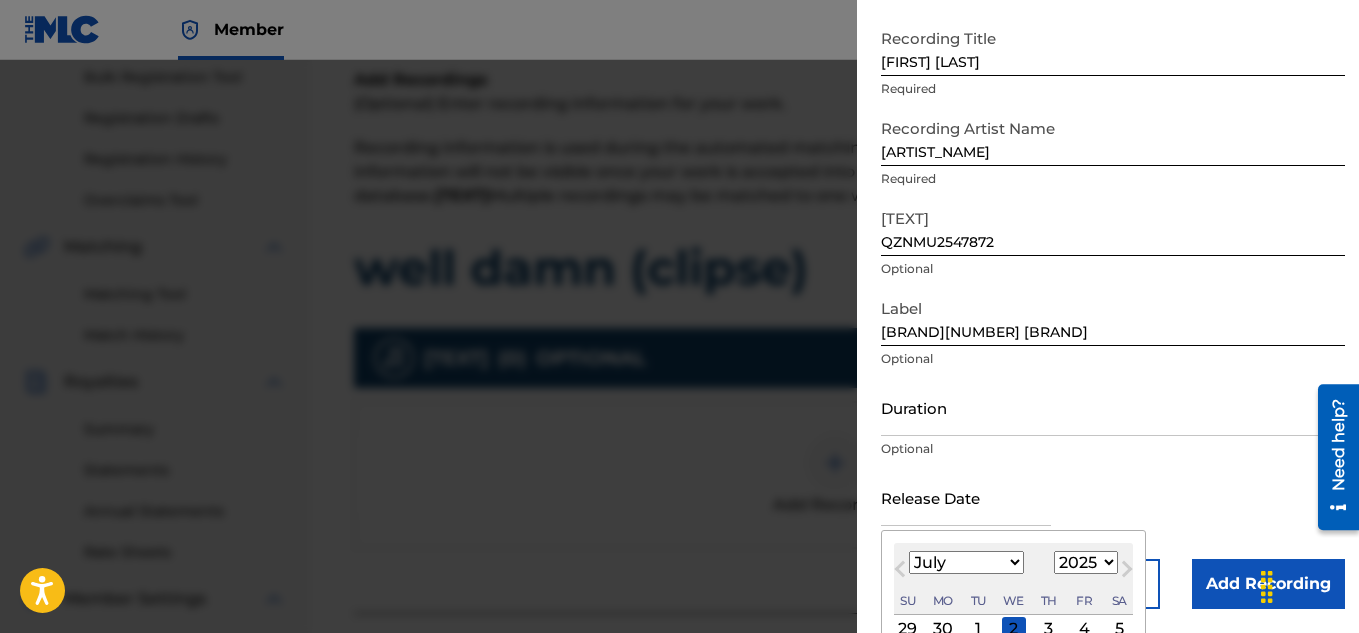 click on "1899 1900 1901 1902 1903 1904 1905 1906 1907 1908 1909 1910 1911 1912 1913 1914 1915 1916 1917 1918 1919 1920 1921 1922 1923 1924 1925 1926 1927 1928 1929 1930 1931 1932 1933 1934 1935 1936 1937 1938 1939 1940 1941 1942 1943 1944 1945 1946 1947 1948 1949 1950 1951 1952 1953 1954 1955 1956 1957 1958 1959 1960 1961 1962 1963 1964 1965 1966 1967 1968 1969 1970 1971 1972 1973 1974 1975 1976 1977 1978 1979 1980 1981 1982 1983 1984 1985 1986 1987 1988 1989 1990 1991 1992 1993 1994 1995 1996 1997 1998 1999 2000 2001 2002 2003 2004 2005 2006 2007 2008 2009 2010 2011 2012 2013 2014 2015 2016 2017 2018 2019 2020 2021 2022 2023 2024 2025 2026 2027 2028 2029 2030 2031 2032 2033 2034 2035 2036 2037 2038 2039 2040 2041 2042 2043 2044 2045 2046 2047 2048 2049 2050 2051 2052 2053 2054 2055 2056 2057 2058 2059 2060 2061 2062 2063 2064 2065 2066 2067 2068 2069 2070 2071 2072 2073 2074 2075 2076 2077 2078 2079 2080 2081 2082 2083 2084 2085 2086 2087 2088 2089 2090 2091 2092 2093 2094 2095 2096 2097 2098 2099 2100" at bounding box center [1086, 562] 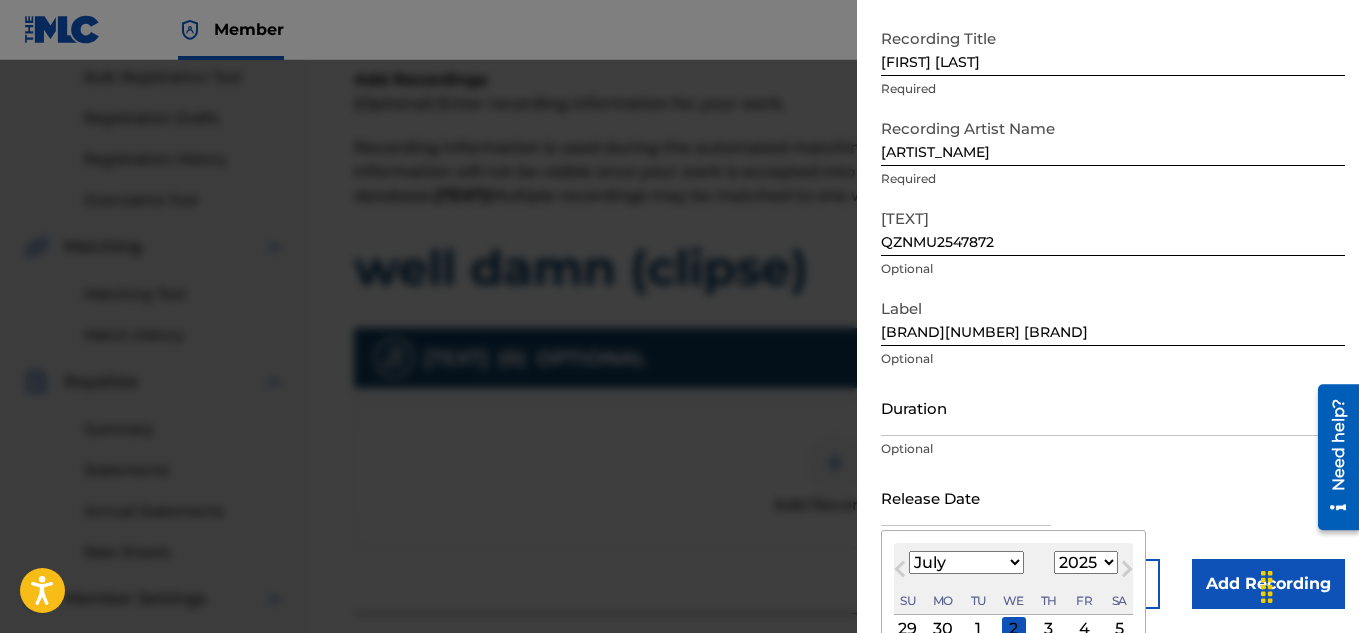 click at bounding box center [966, 497] 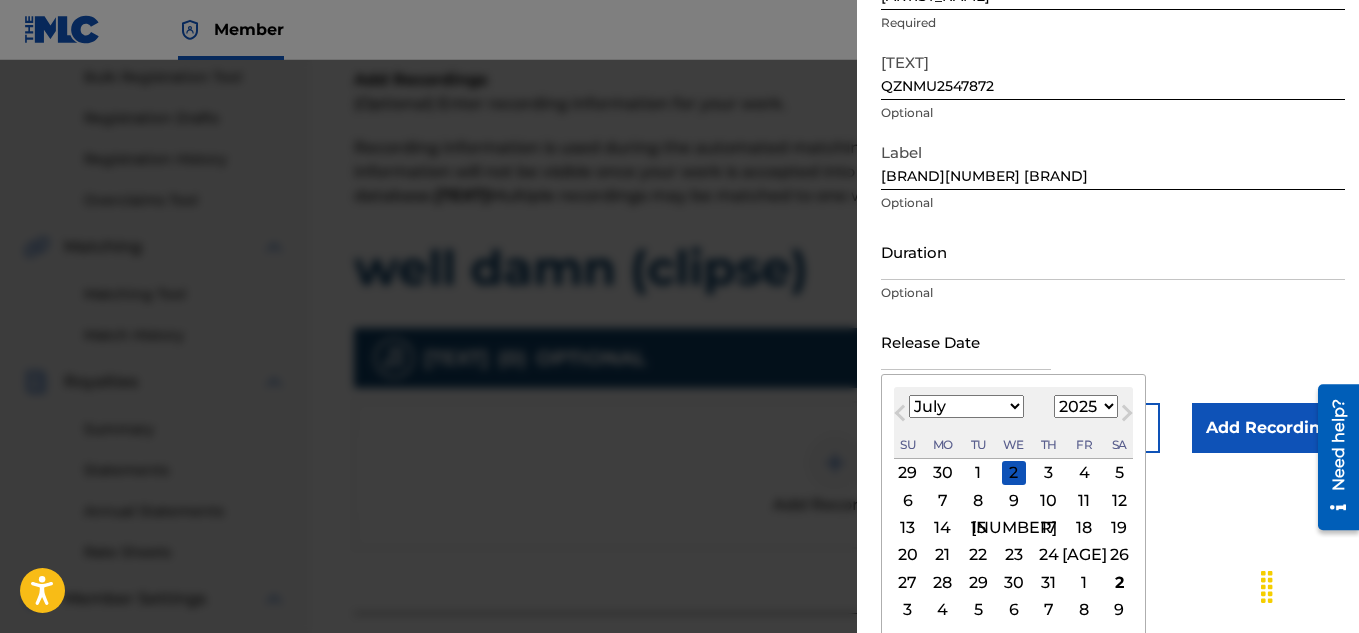 scroll, scrollTop: 257, scrollLeft: 0, axis: vertical 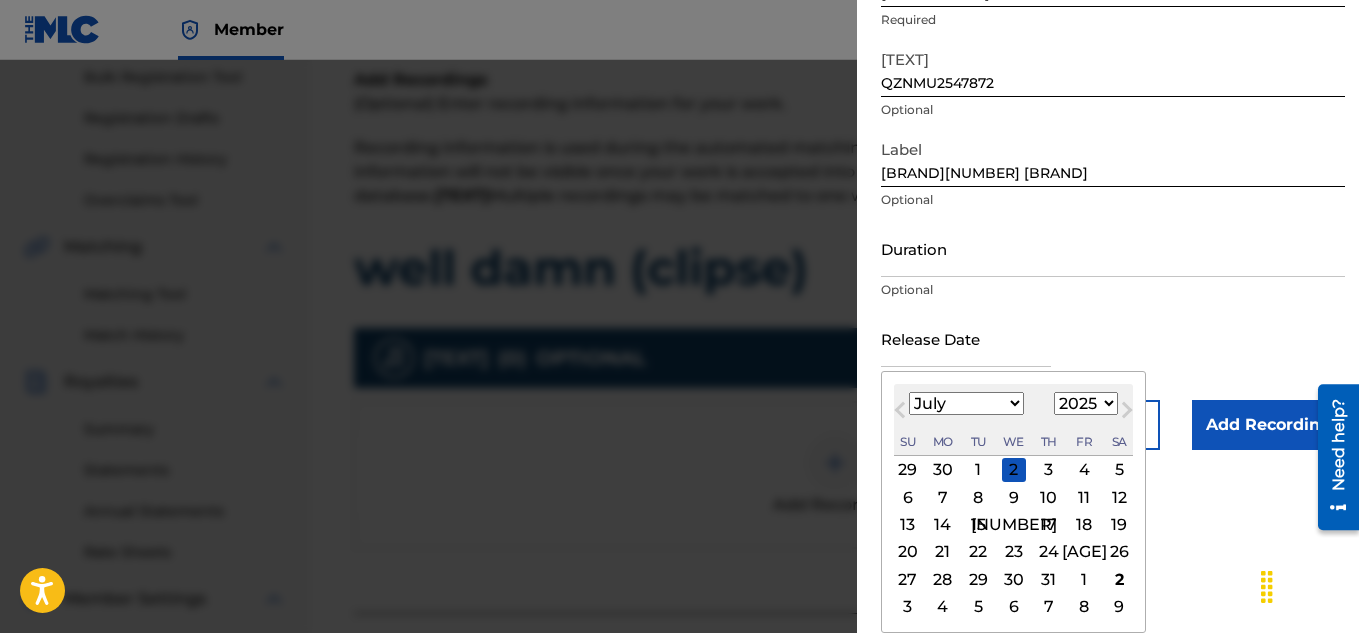 click on "12" at bounding box center [1119, 497] 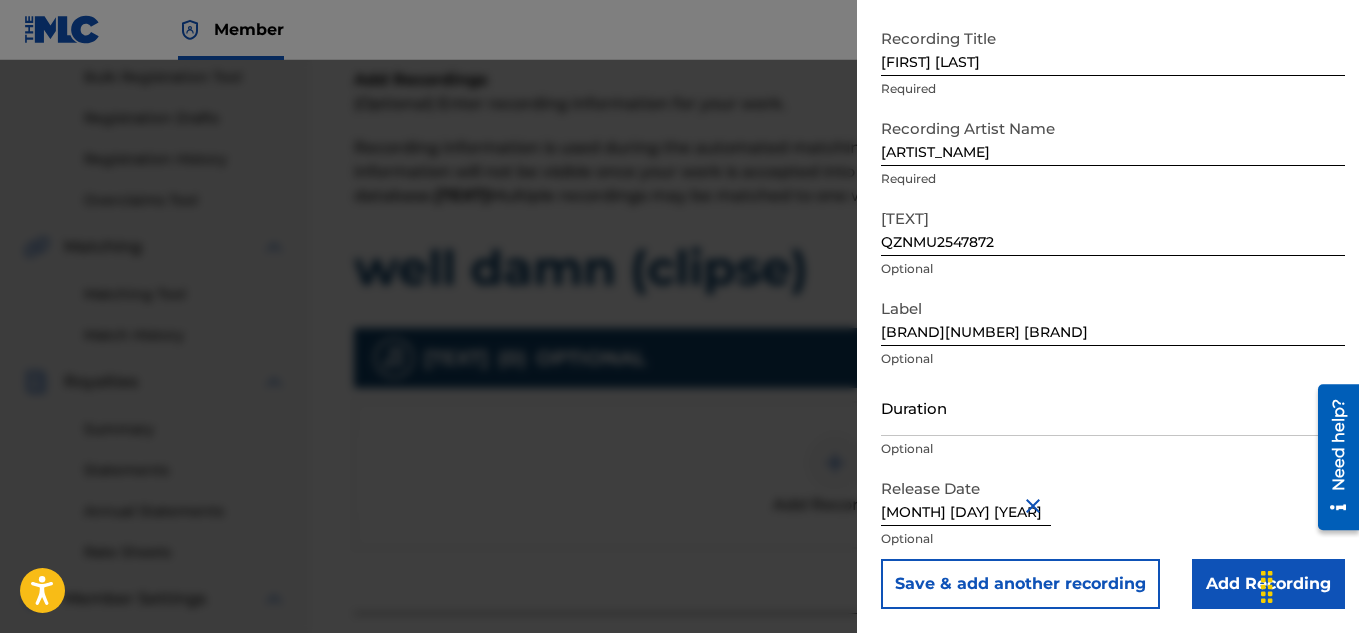 scroll, scrollTop: 98, scrollLeft: 0, axis: vertical 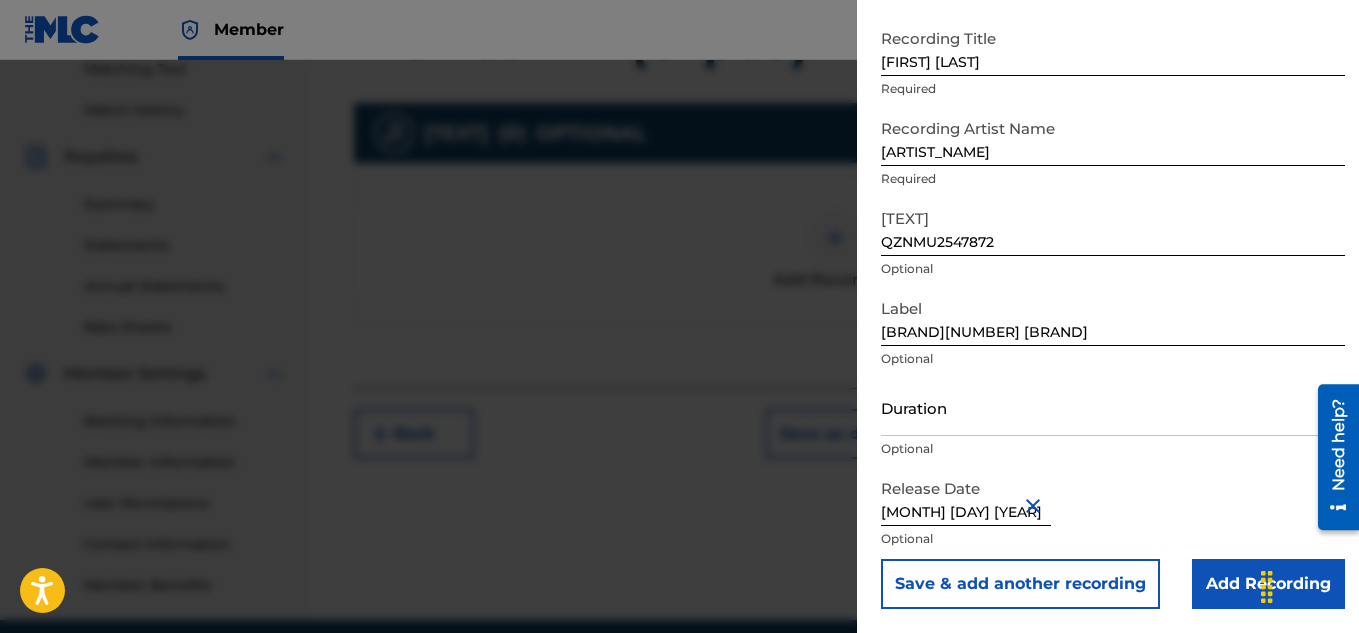 click on "Add Recording" at bounding box center (1268, 584) 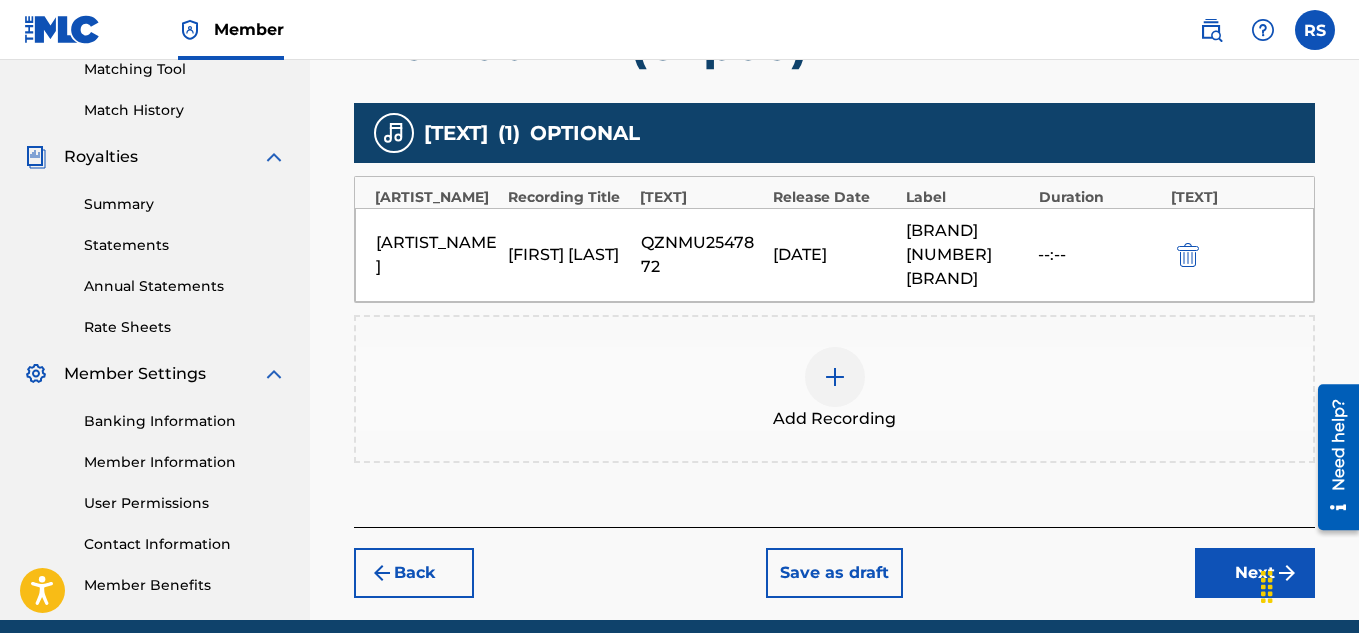 click on "Next" at bounding box center [1255, 573] 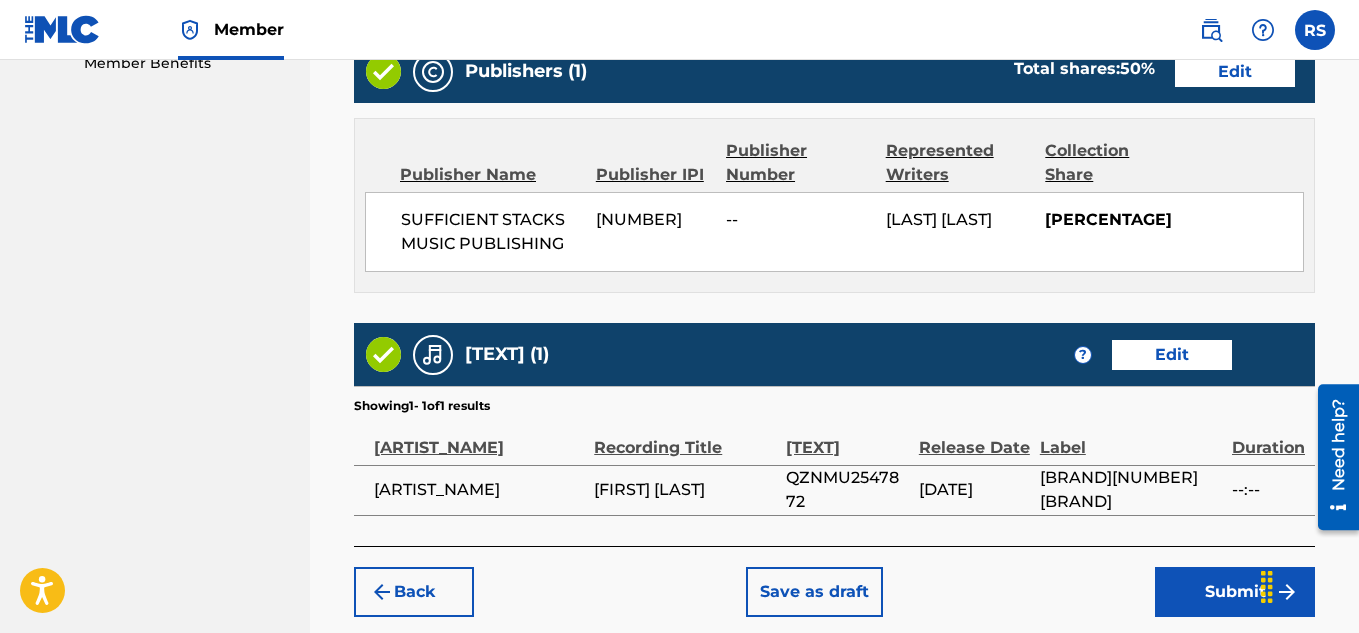 scroll, scrollTop: 1146, scrollLeft: 0, axis: vertical 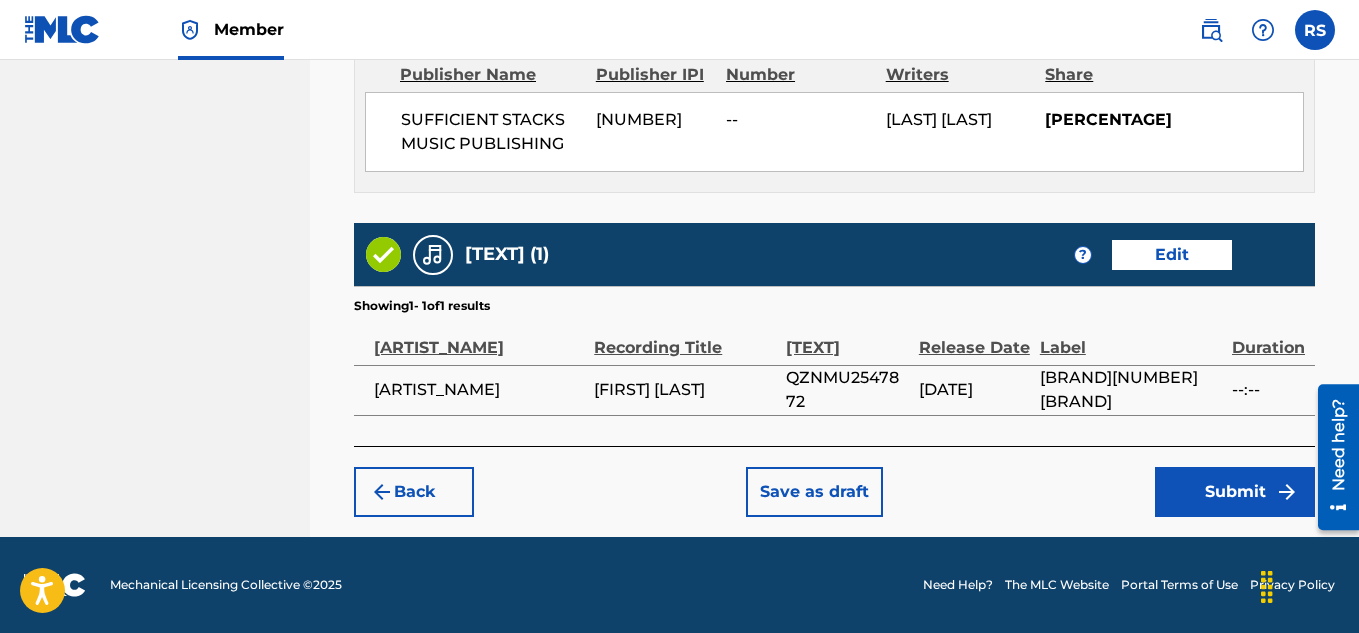 click on "Submit" at bounding box center [1235, 492] 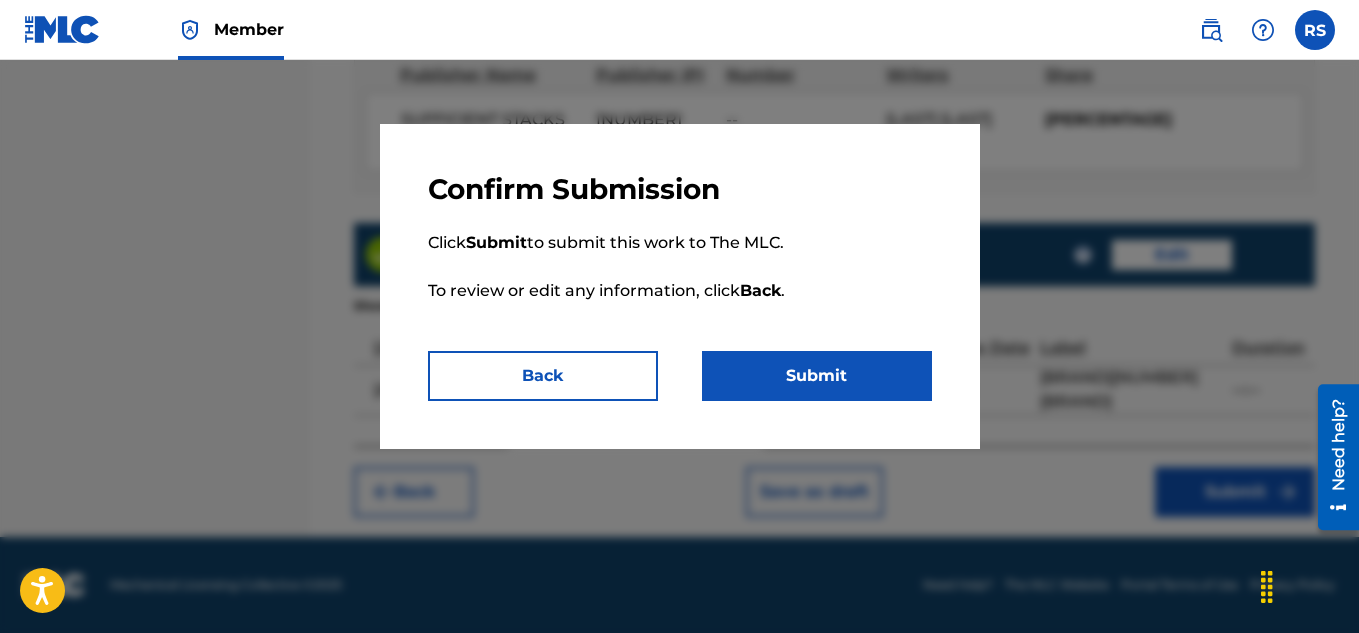click on "Submit" at bounding box center [817, 376] 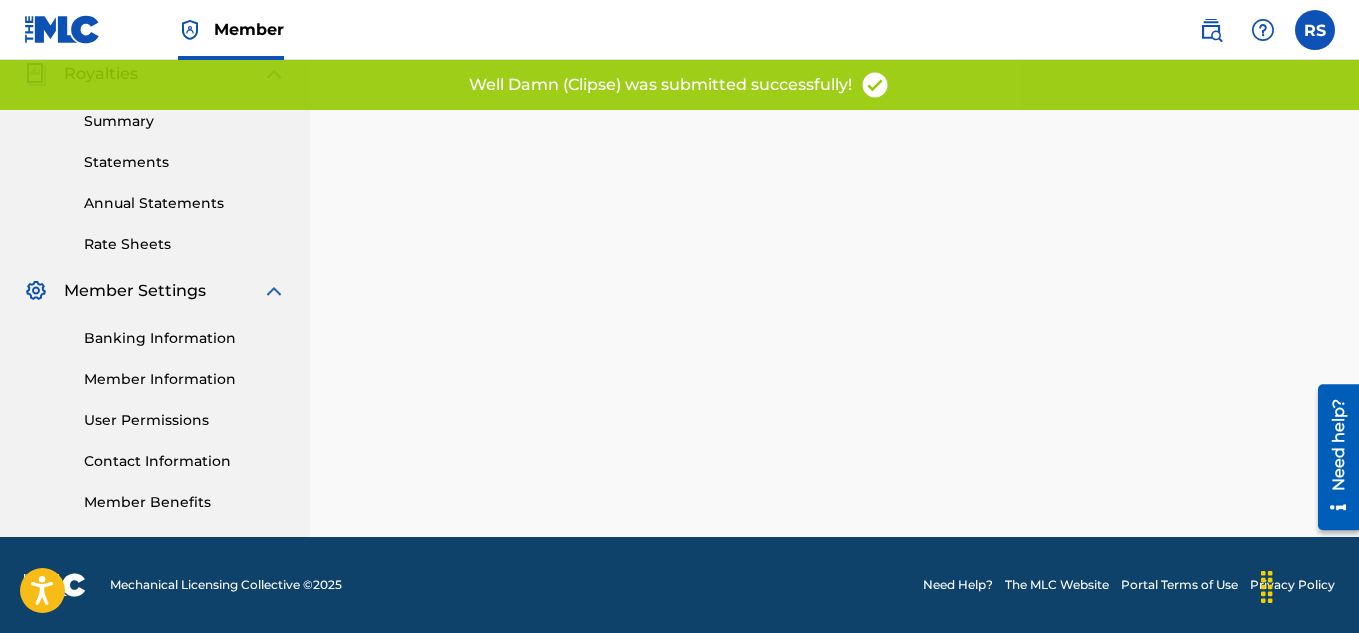 scroll, scrollTop: 0, scrollLeft: 0, axis: both 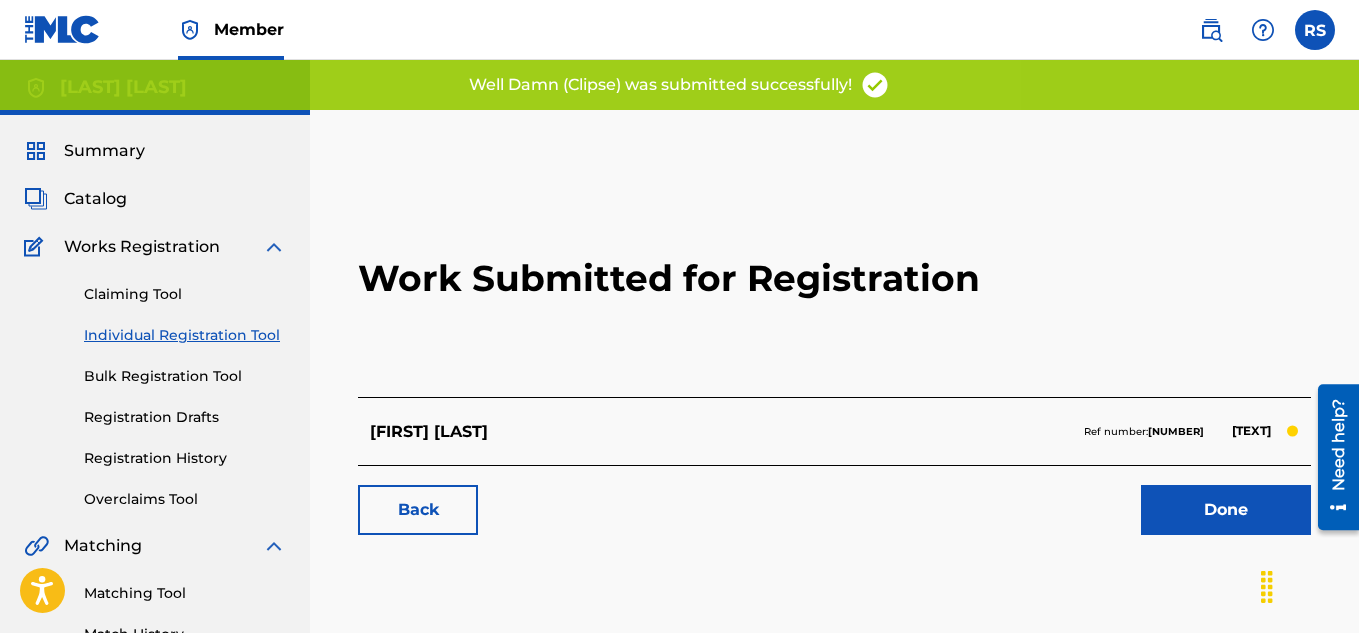 click on "Done" at bounding box center (1226, 510) 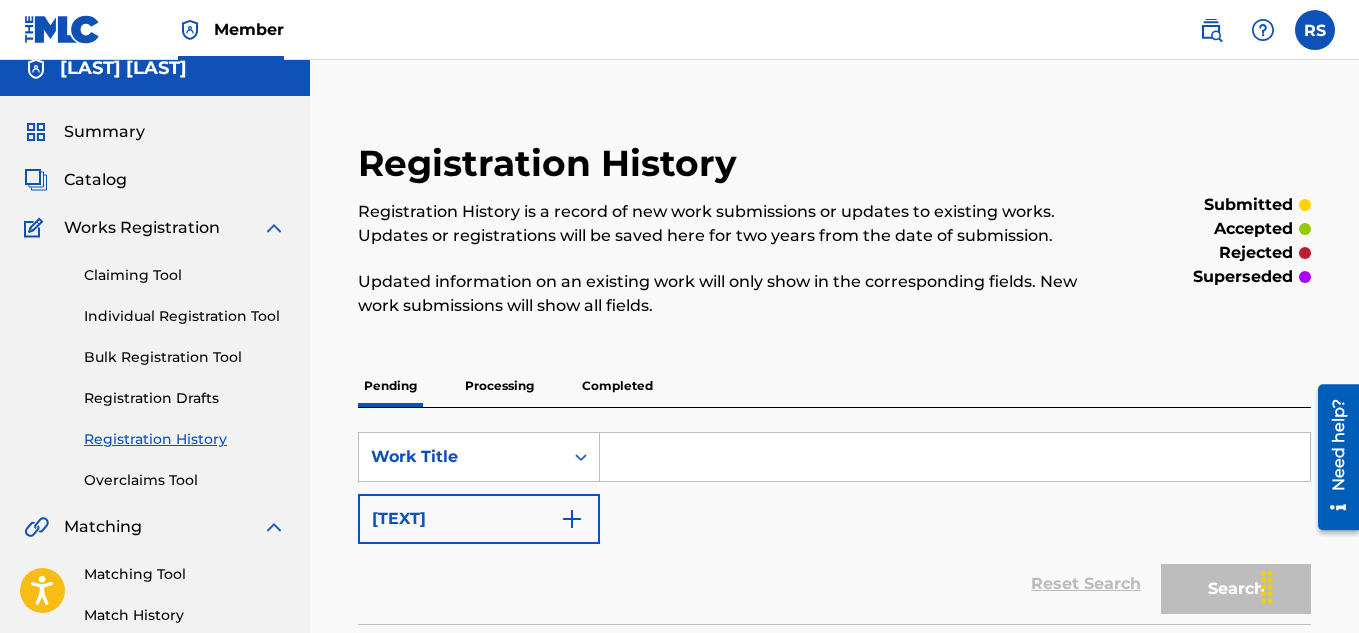 scroll, scrollTop: 18, scrollLeft: 0, axis: vertical 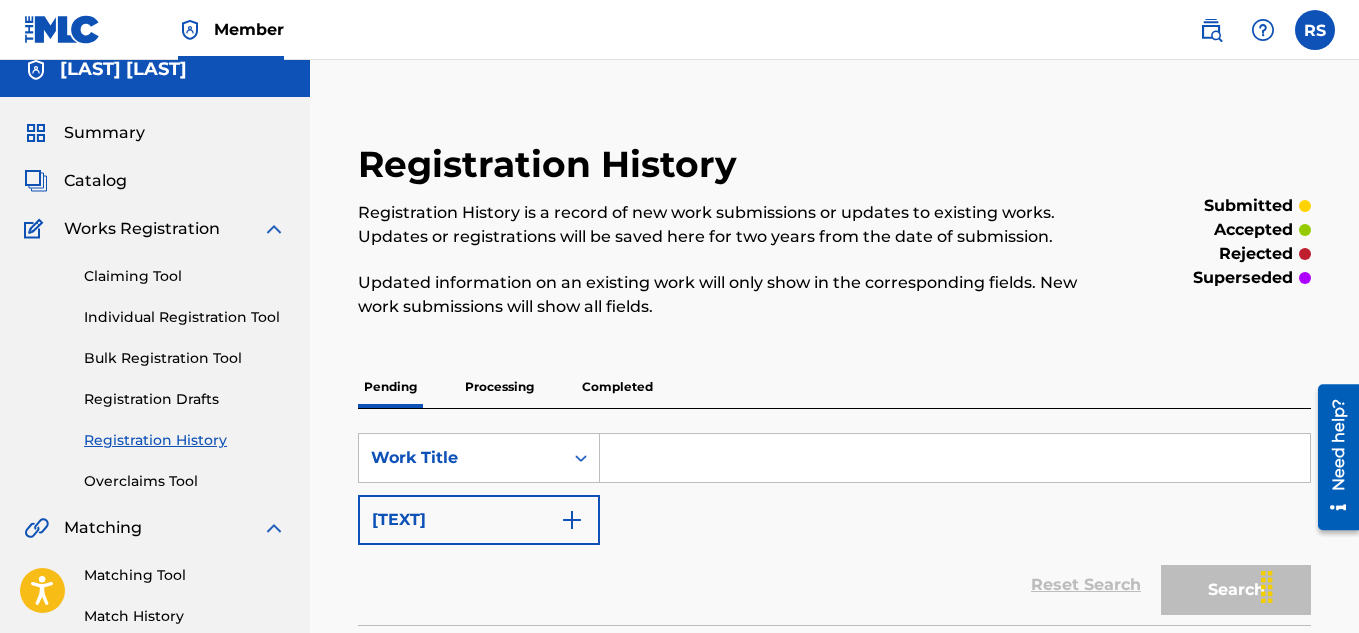 click on "Individual Registration Tool" at bounding box center [185, 317] 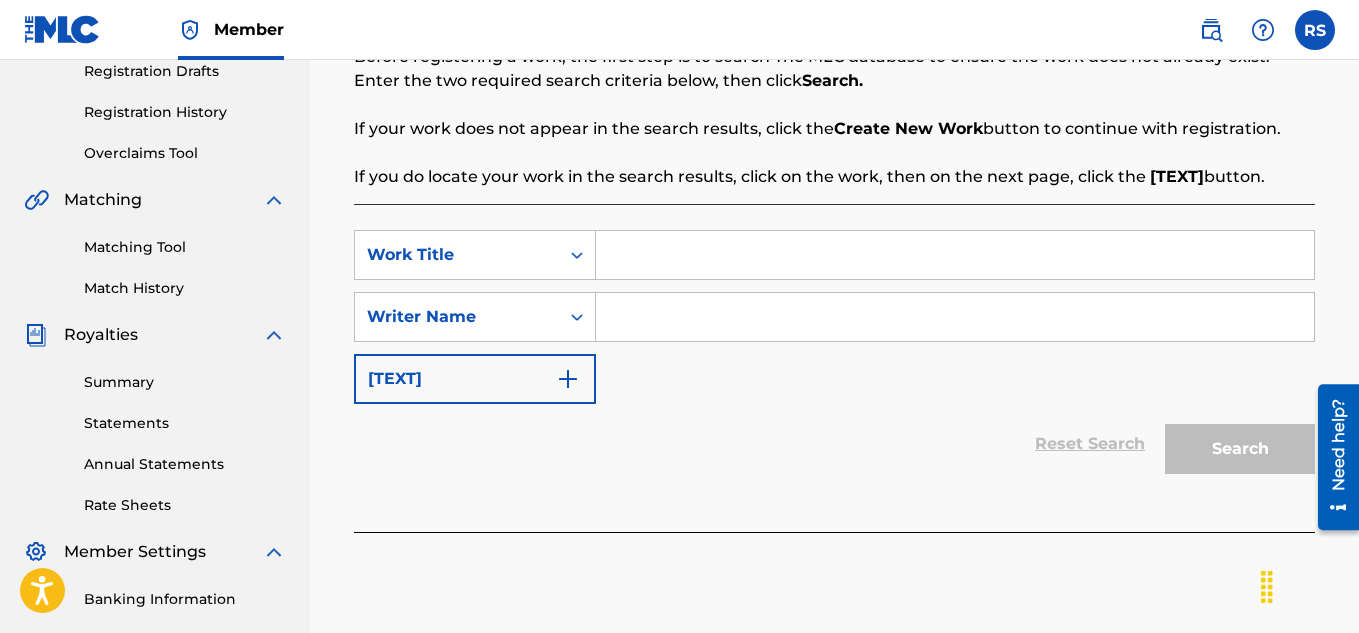 scroll, scrollTop: 350, scrollLeft: 0, axis: vertical 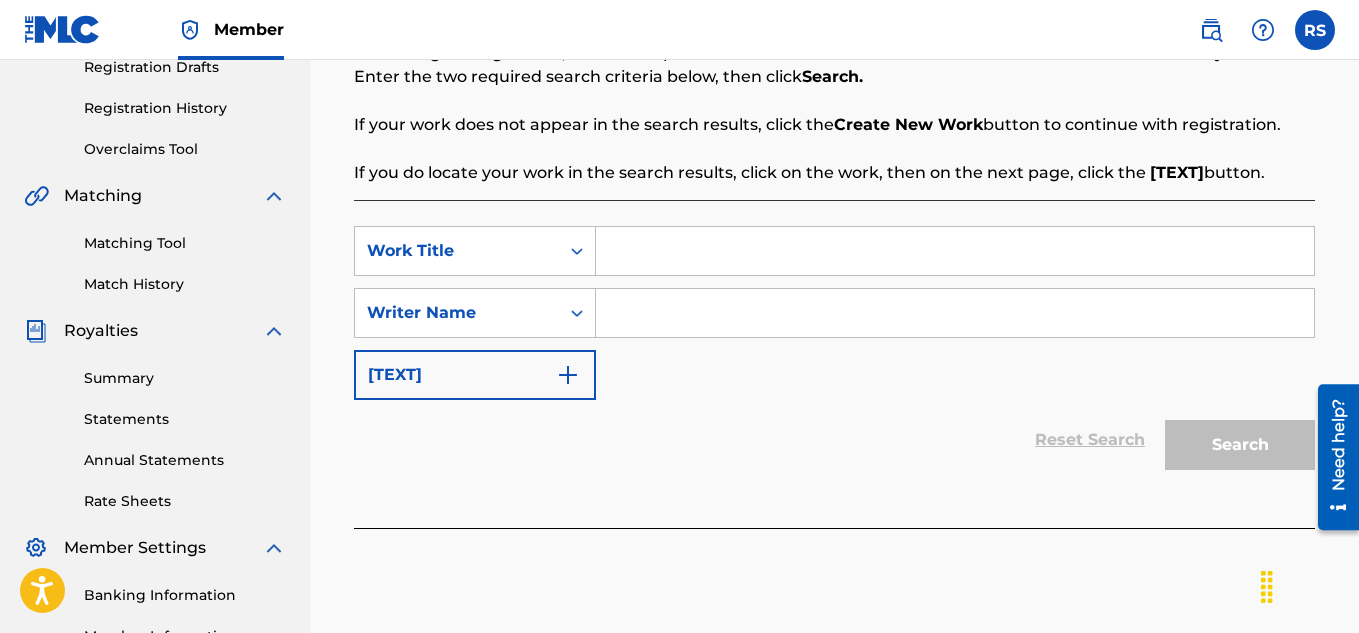 click at bounding box center (955, 251) 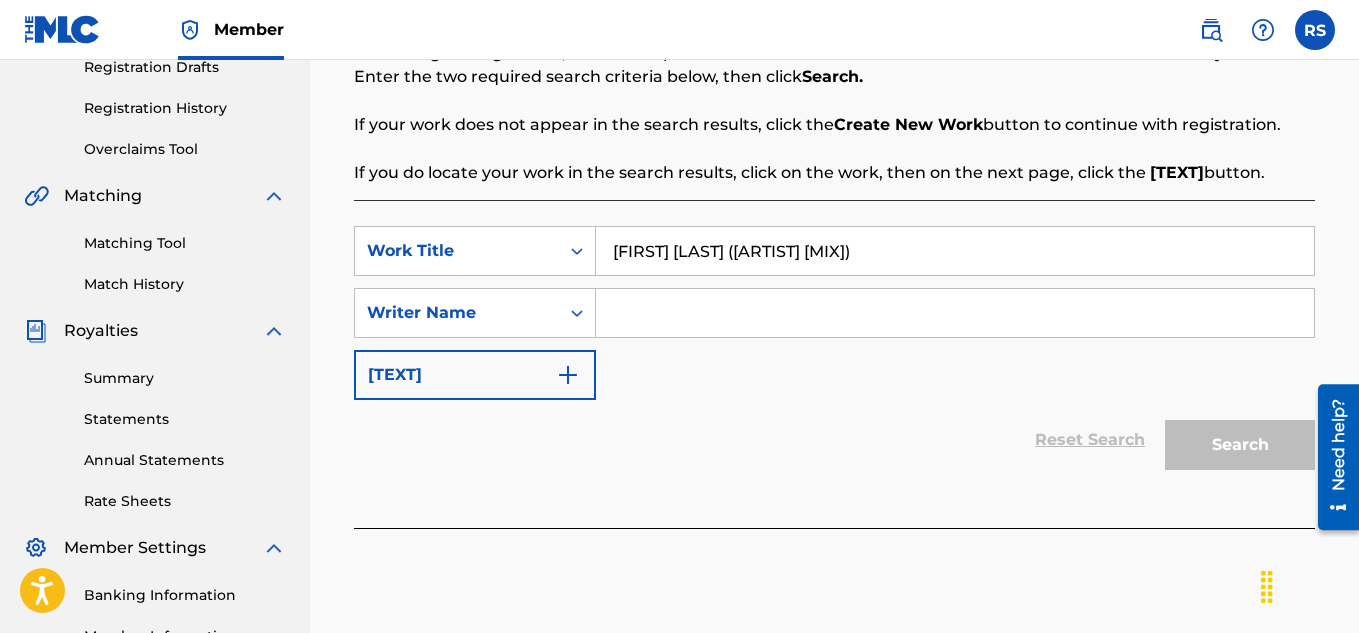 type on "[FIRST] [LAST] ([ARTIST] [MIX])" 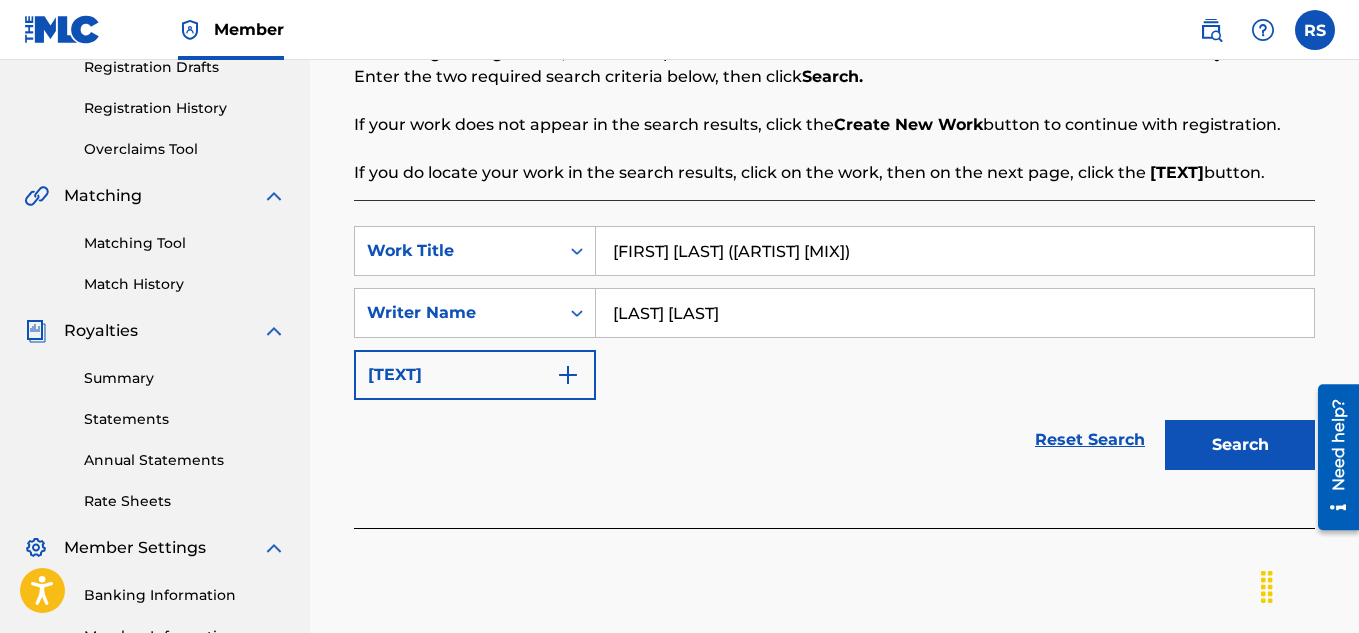 type on "[LAST] [LAST]" 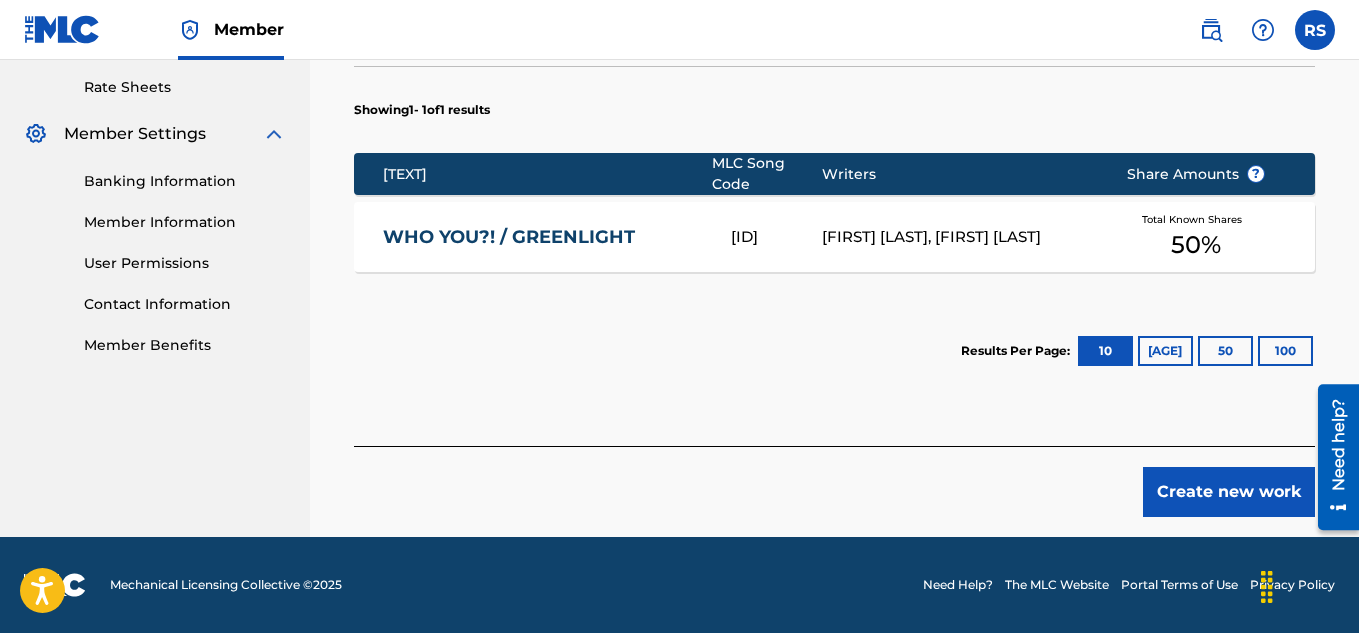 scroll, scrollTop: 788, scrollLeft: 0, axis: vertical 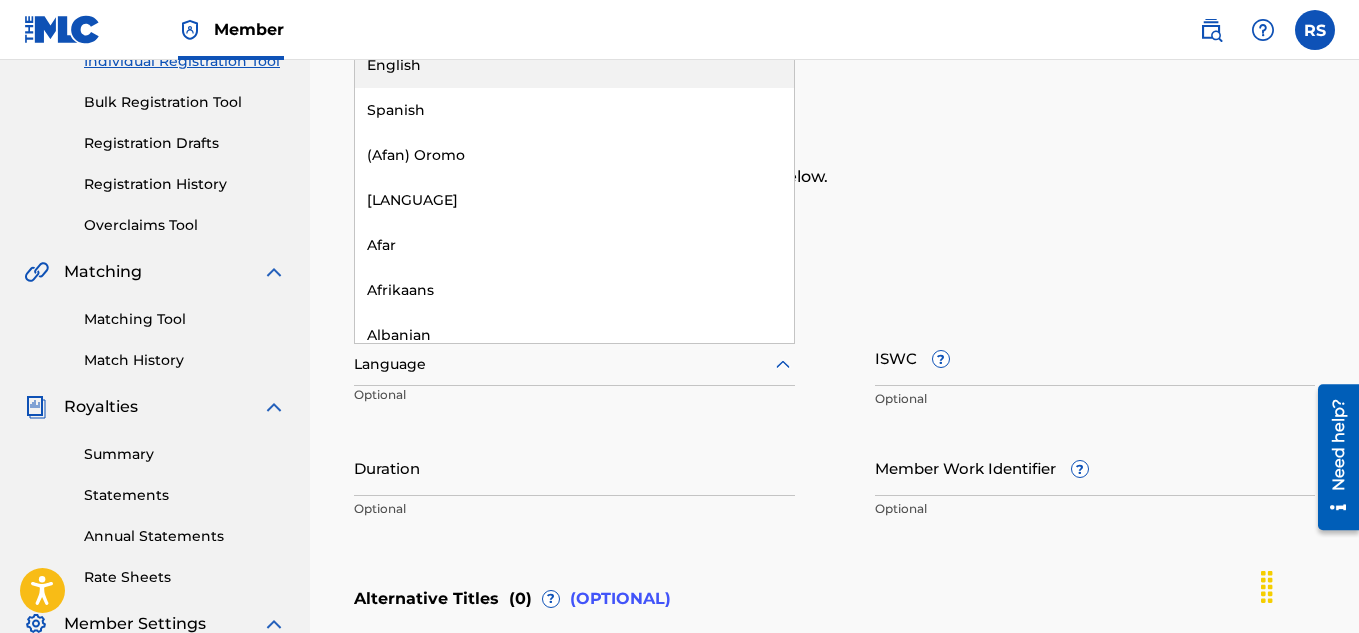 click on "English" at bounding box center [574, 65] 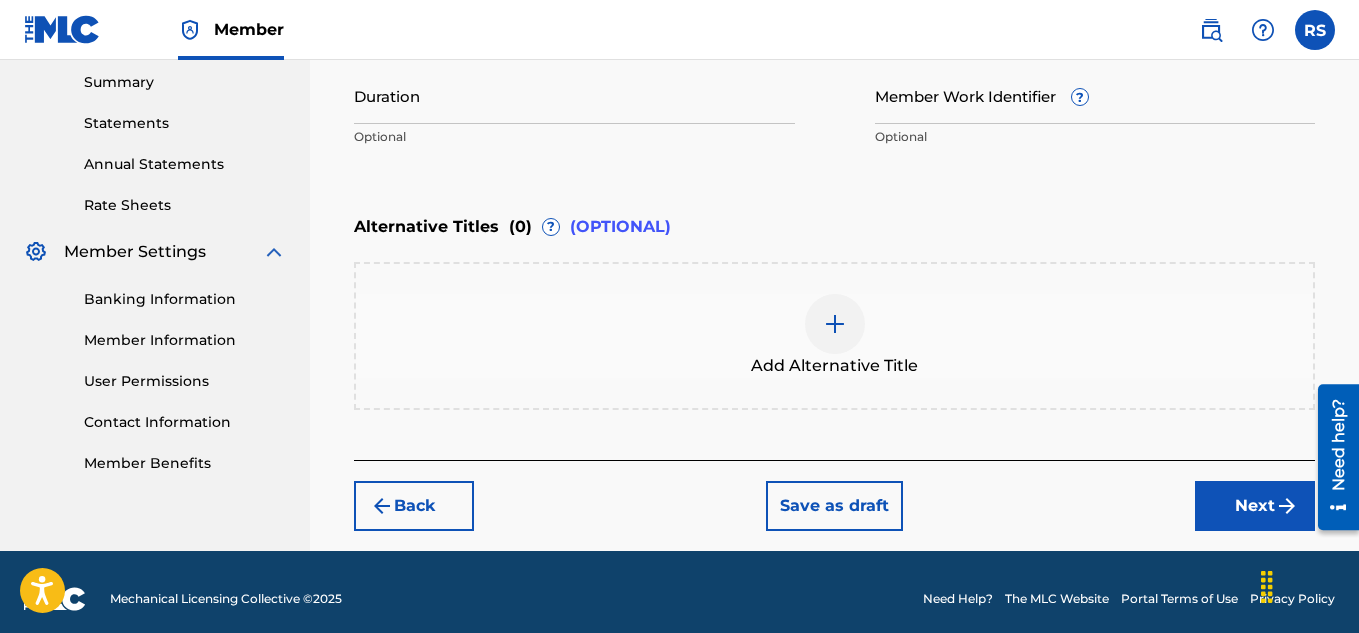 scroll, scrollTop: 660, scrollLeft: 0, axis: vertical 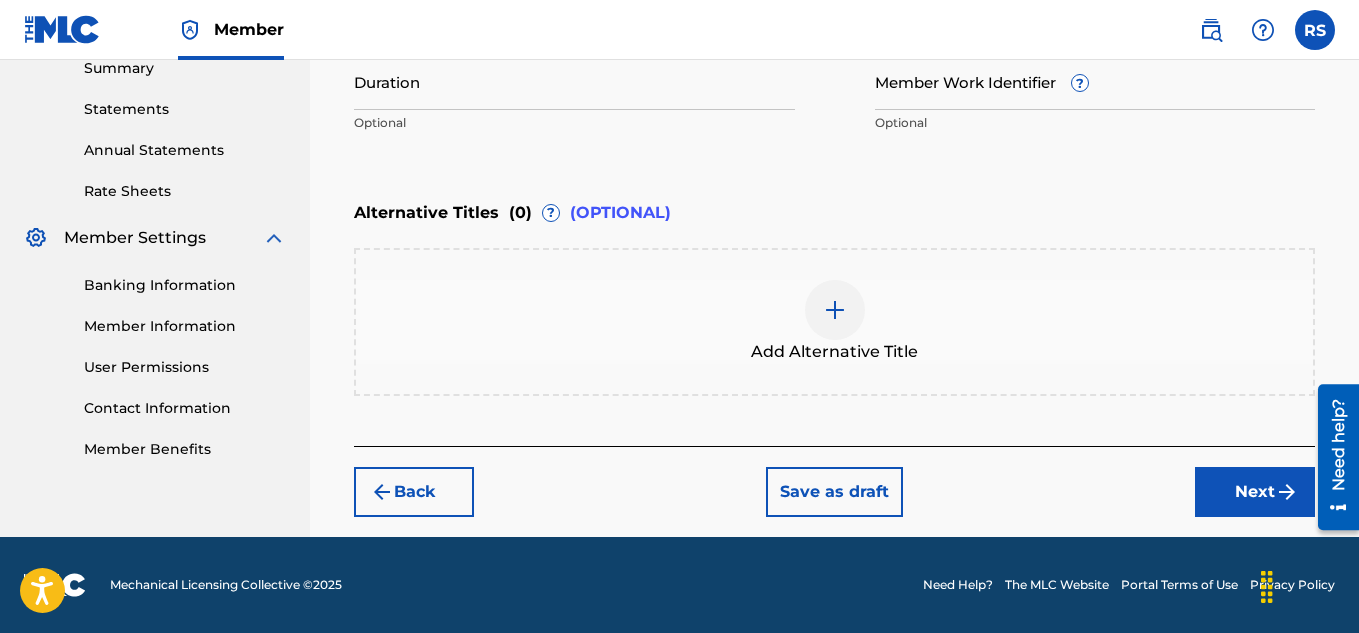 click on "Next" at bounding box center (1255, 492) 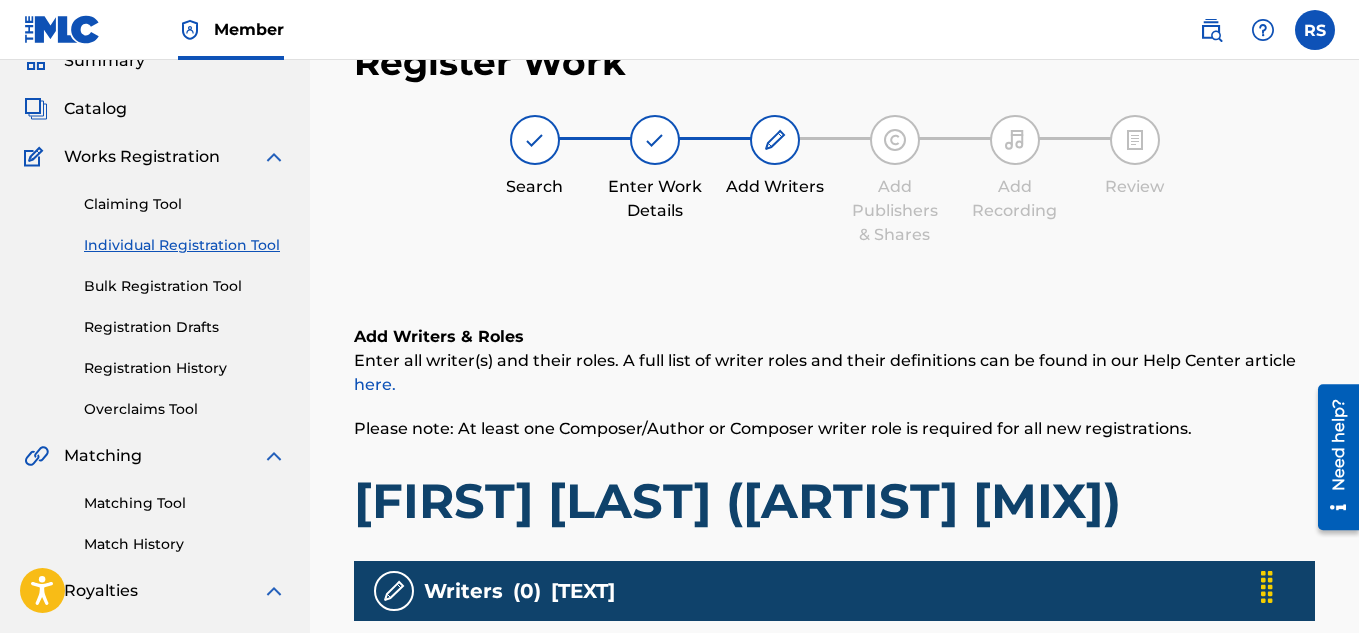 click on "Please note: At least one Composer/Author or Composer writer role is required for all new registrations." at bounding box center (773, 428) 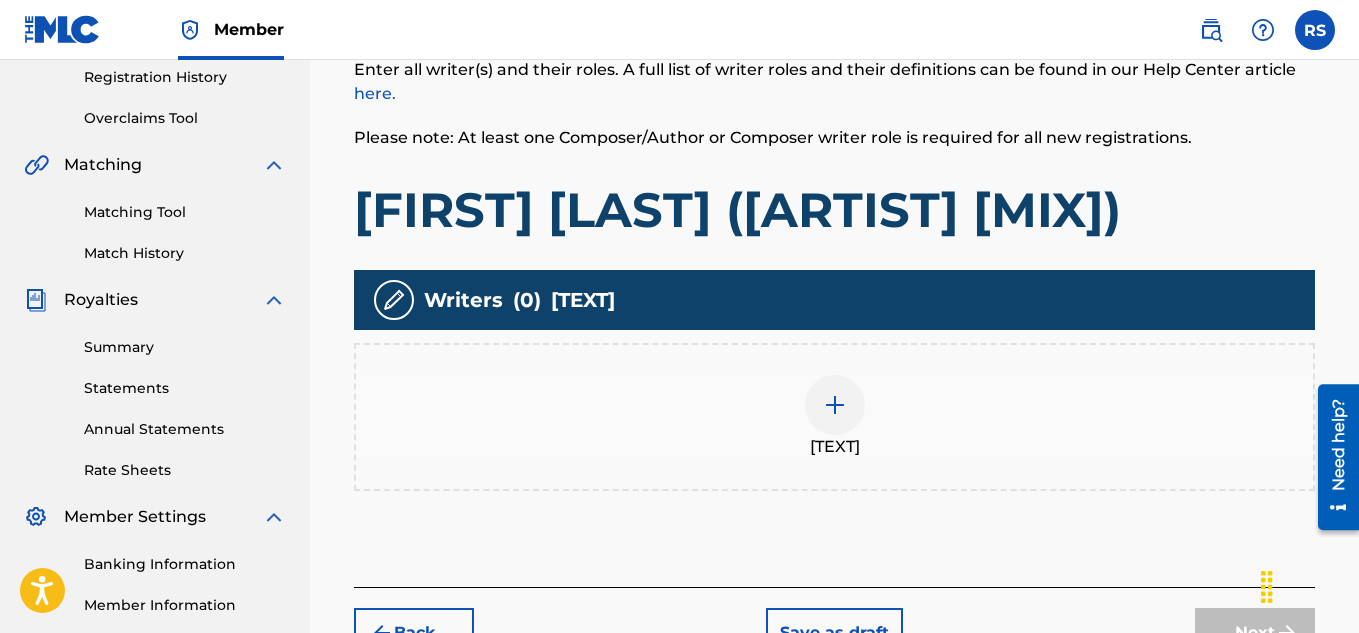 scroll, scrollTop: 384, scrollLeft: 0, axis: vertical 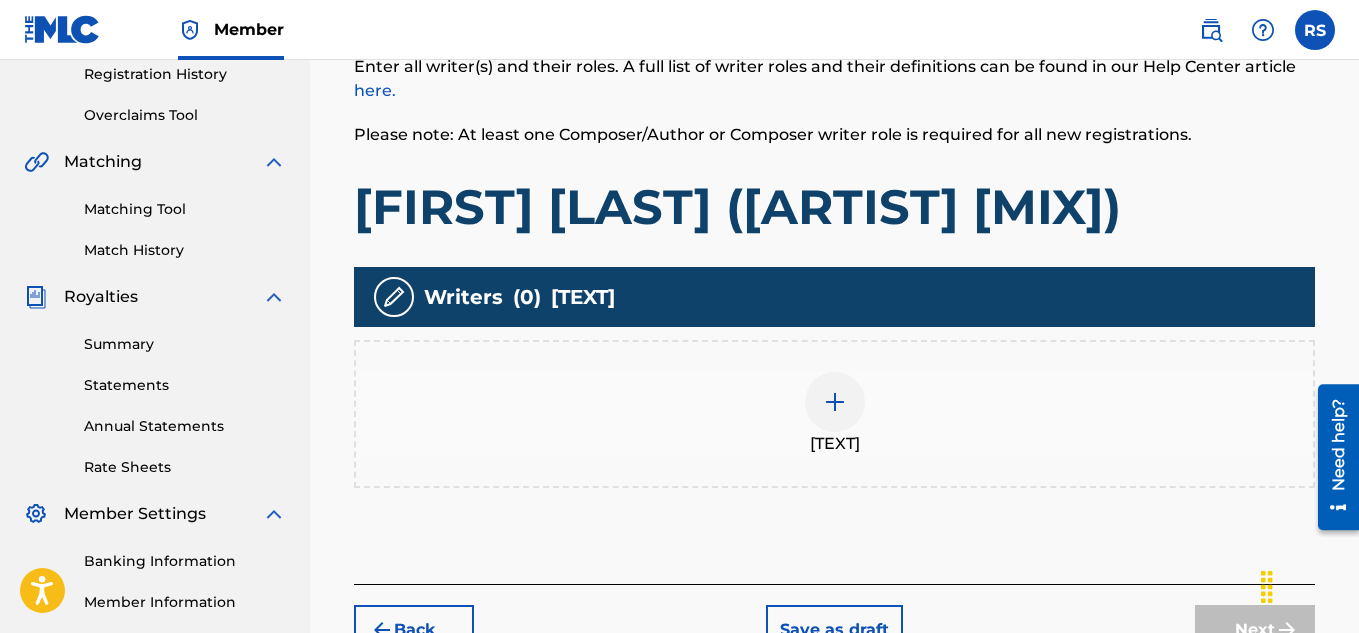 click at bounding box center (835, 402) 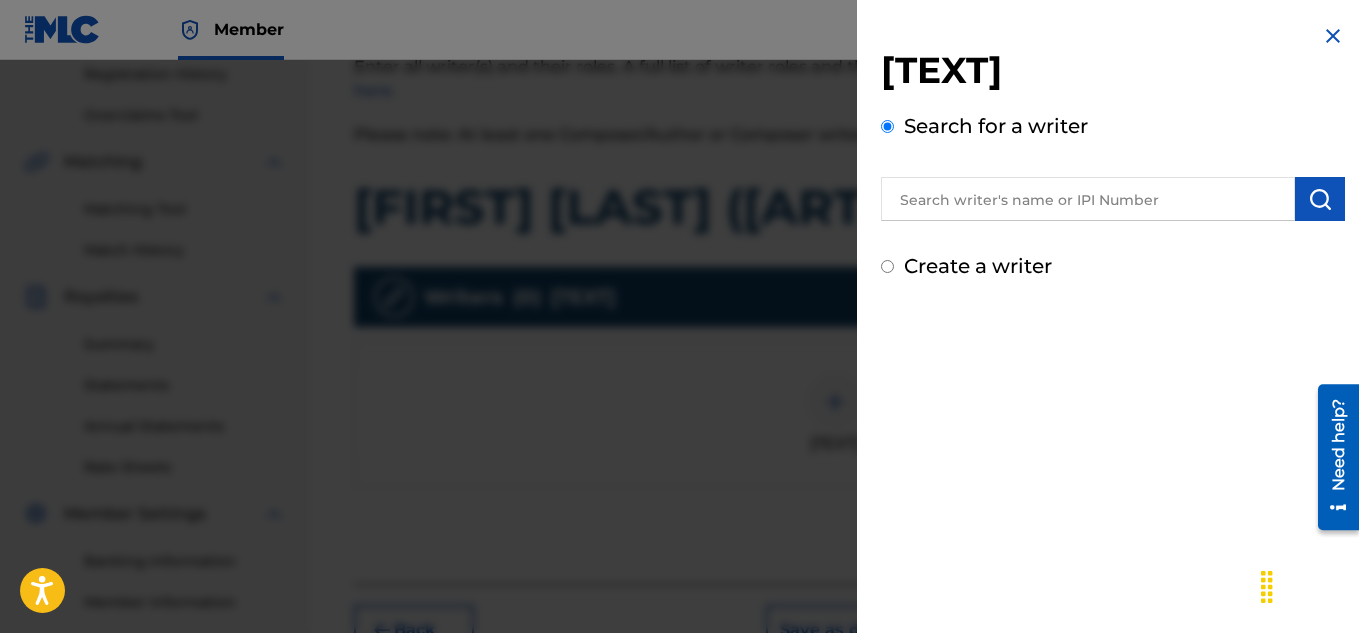 click at bounding box center (1088, 199) 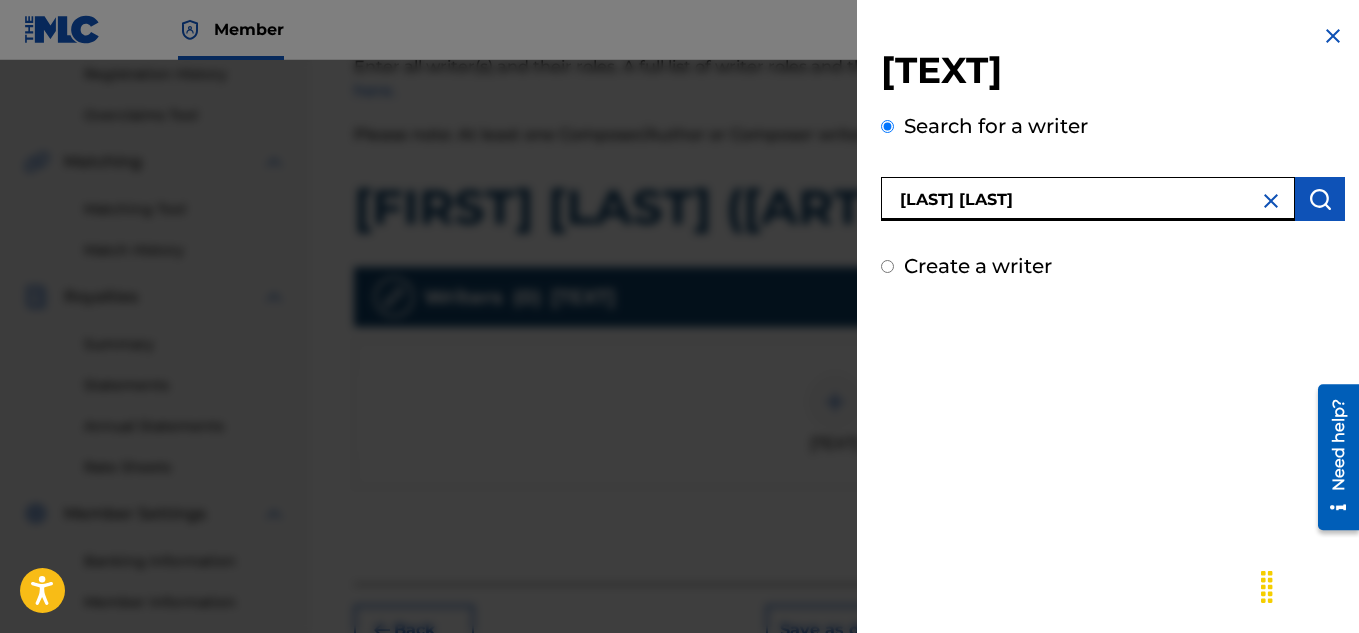 type on "[LAST] [LAST]" 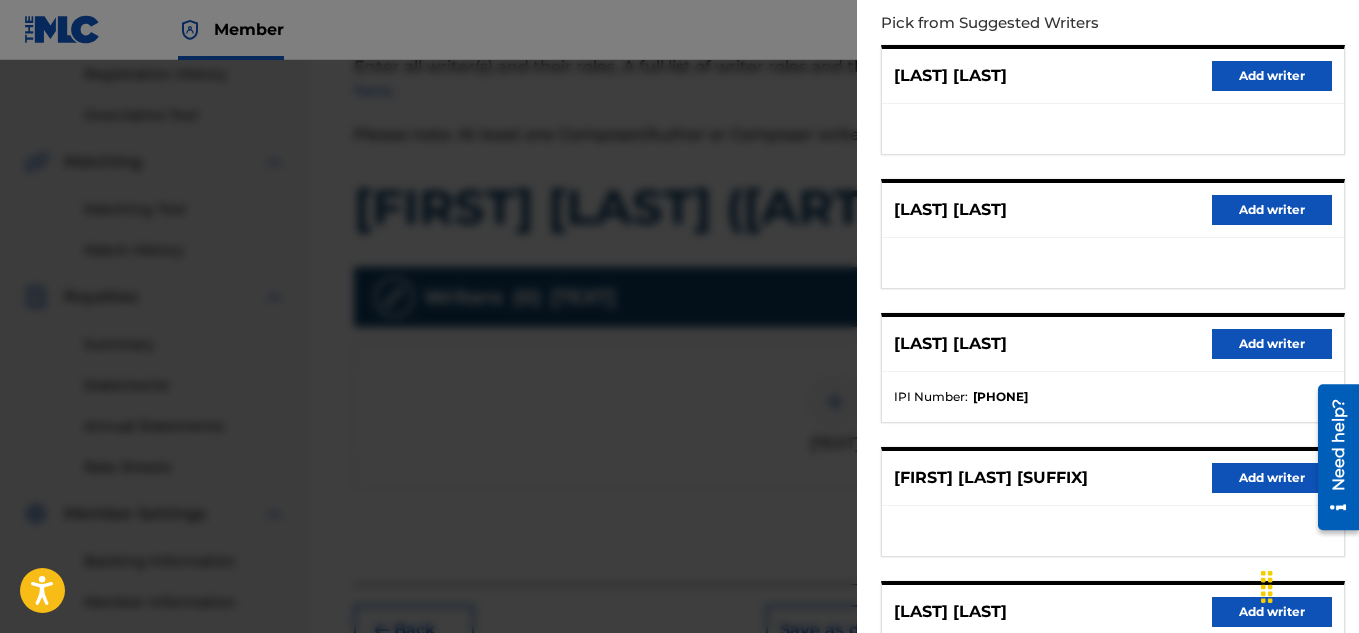 scroll, scrollTop: 228, scrollLeft: 0, axis: vertical 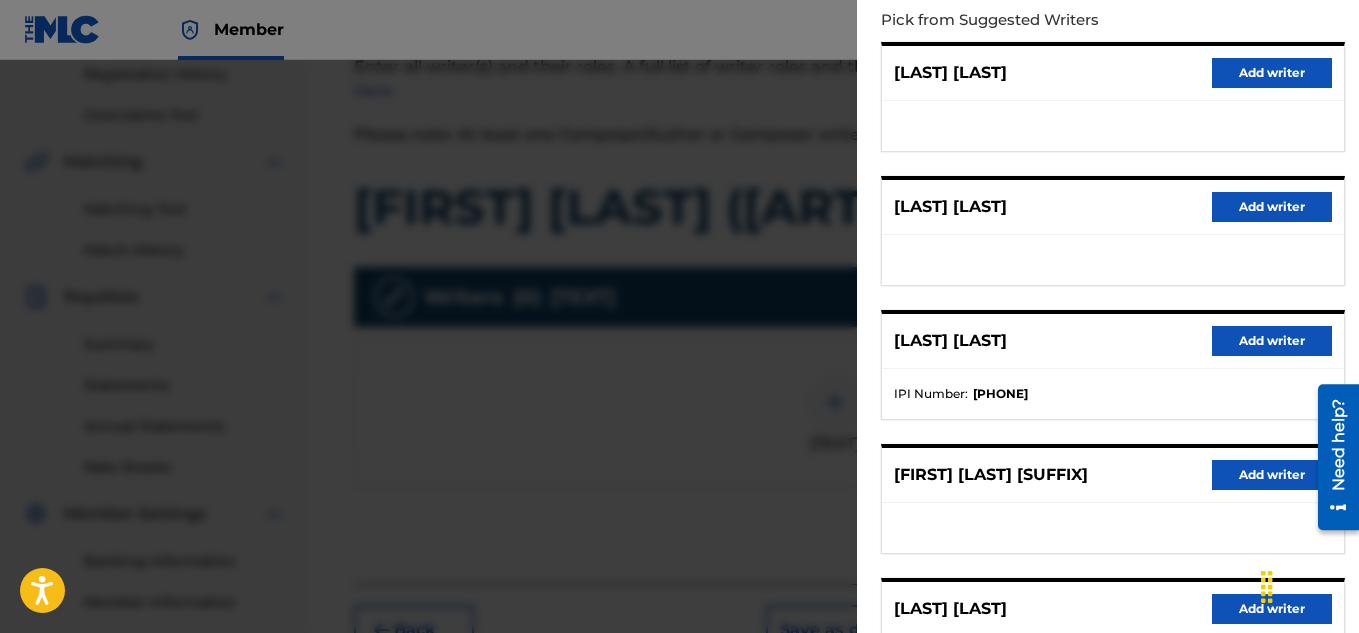 click on "Add writer" at bounding box center [1272, 341] 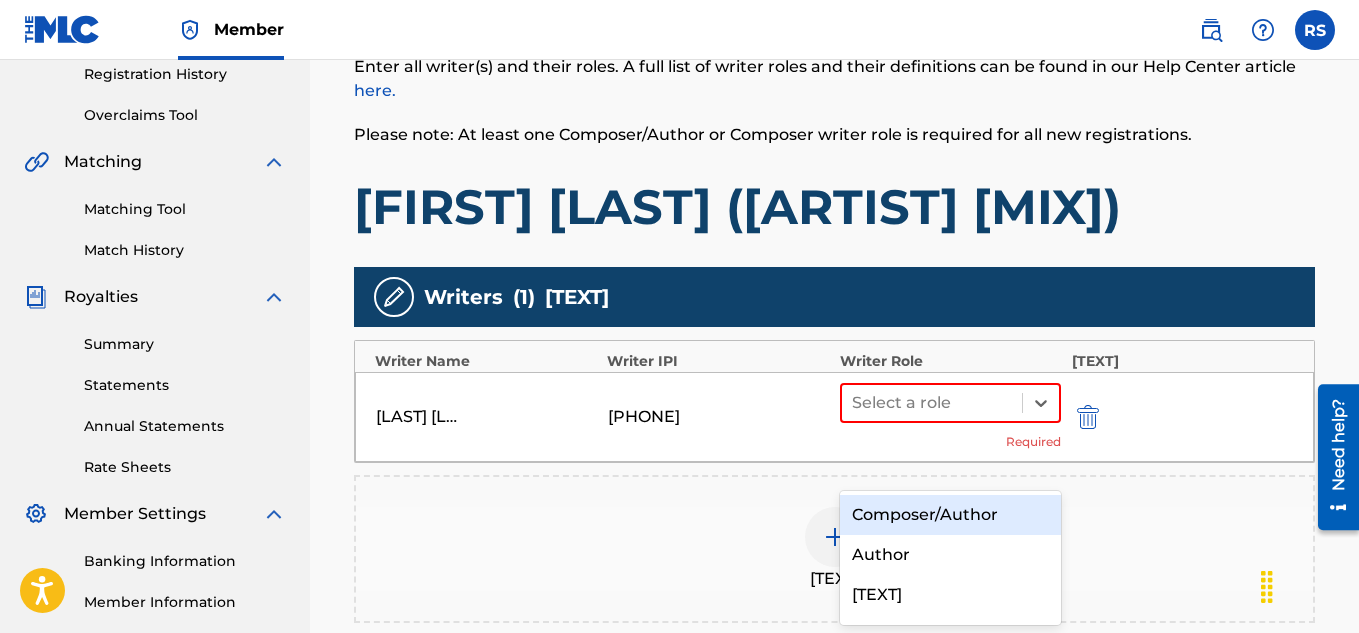 click on "Composer/Author" at bounding box center (951, 515) 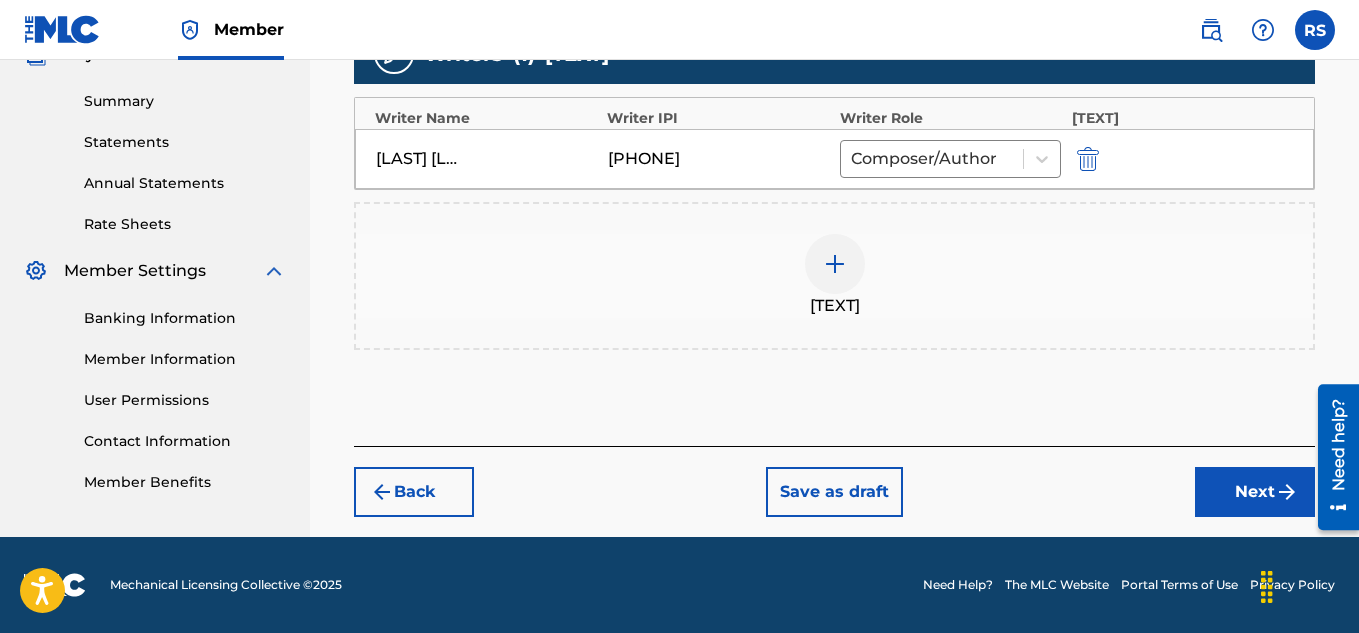 scroll, scrollTop: 687, scrollLeft: 0, axis: vertical 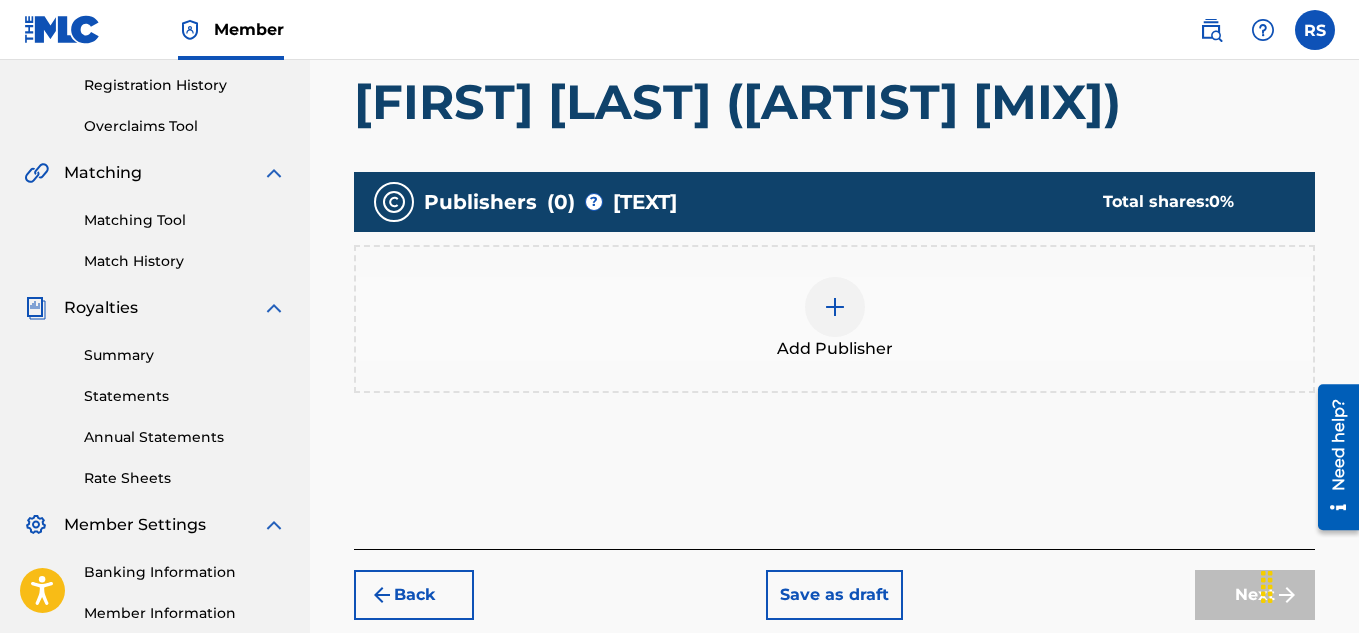 click at bounding box center (835, 307) 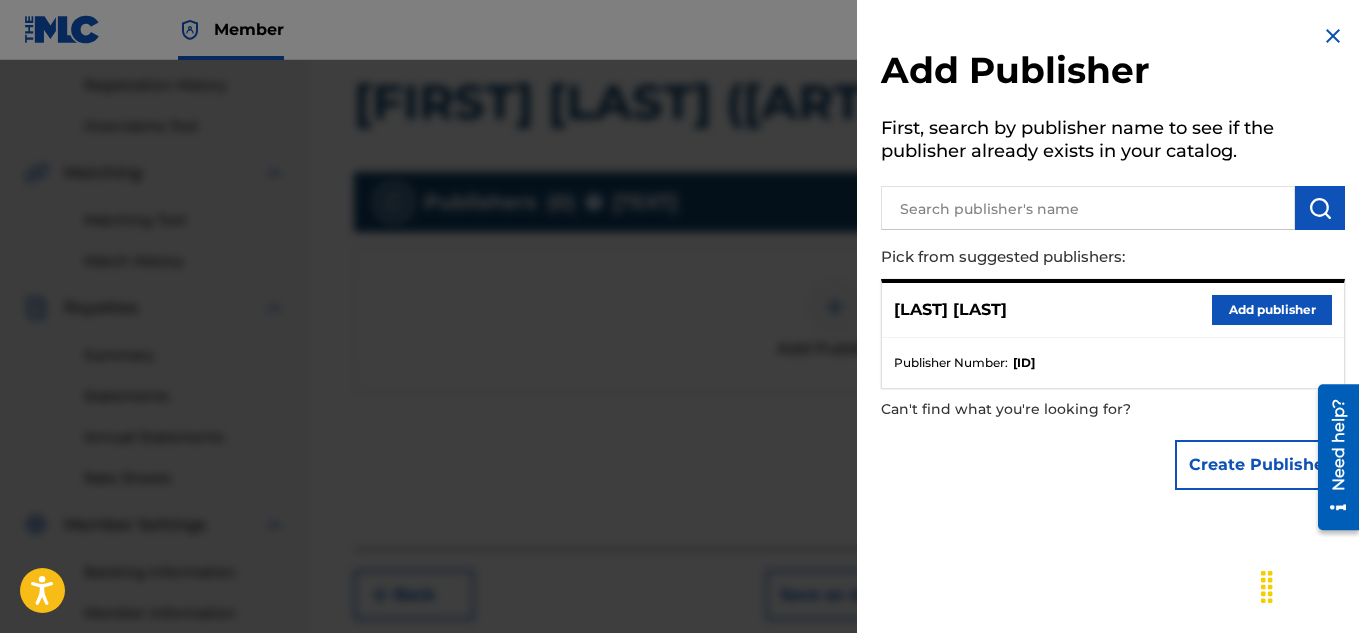 click at bounding box center (1088, 208) 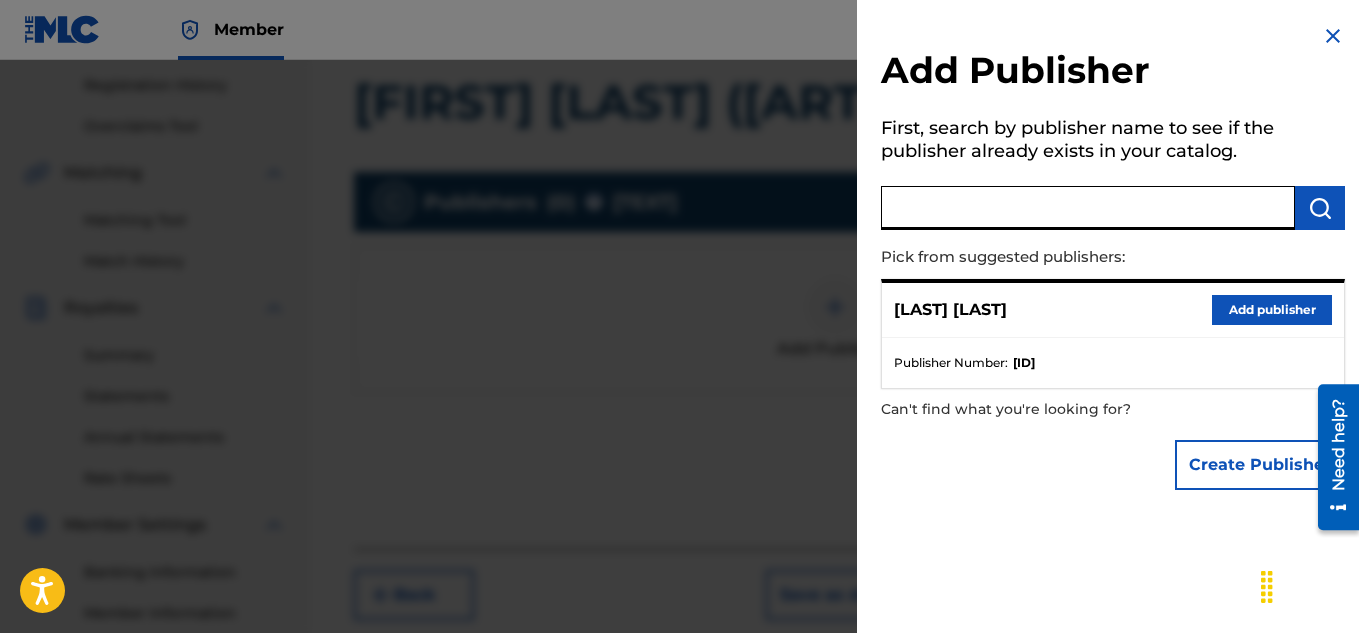 click at bounding box center (1088, 208) 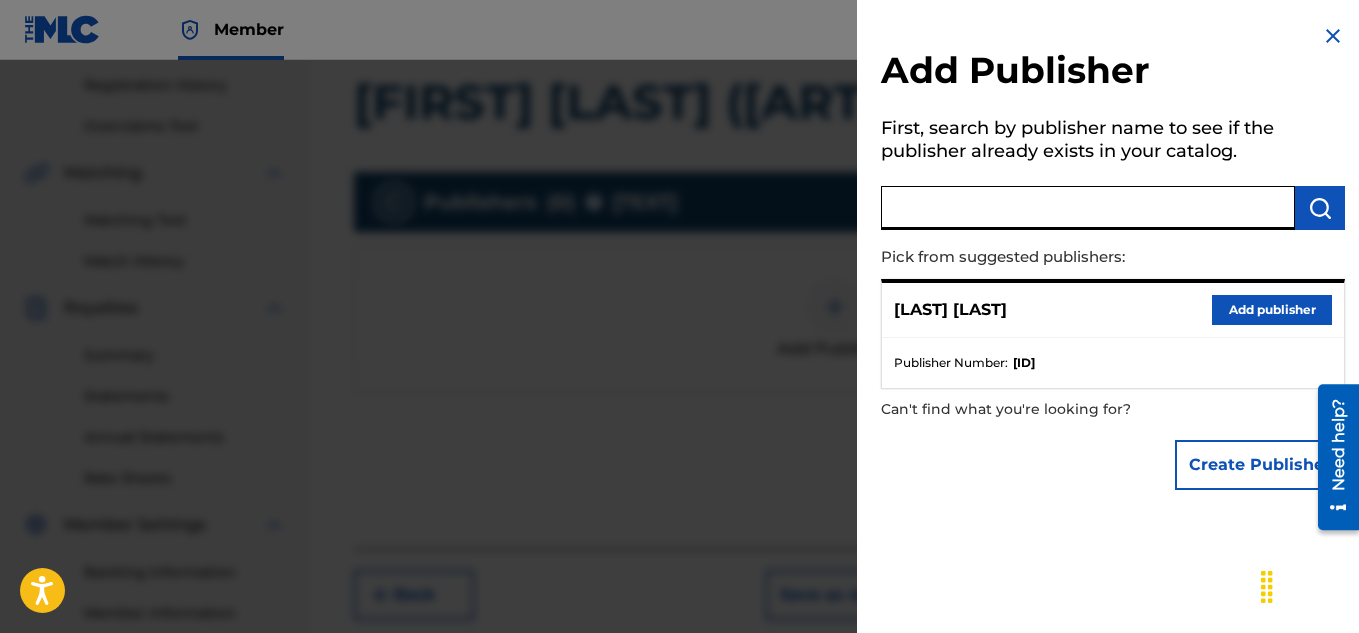 paste on "SUFFICIENT STACKS MUSIC PUBLISHING" 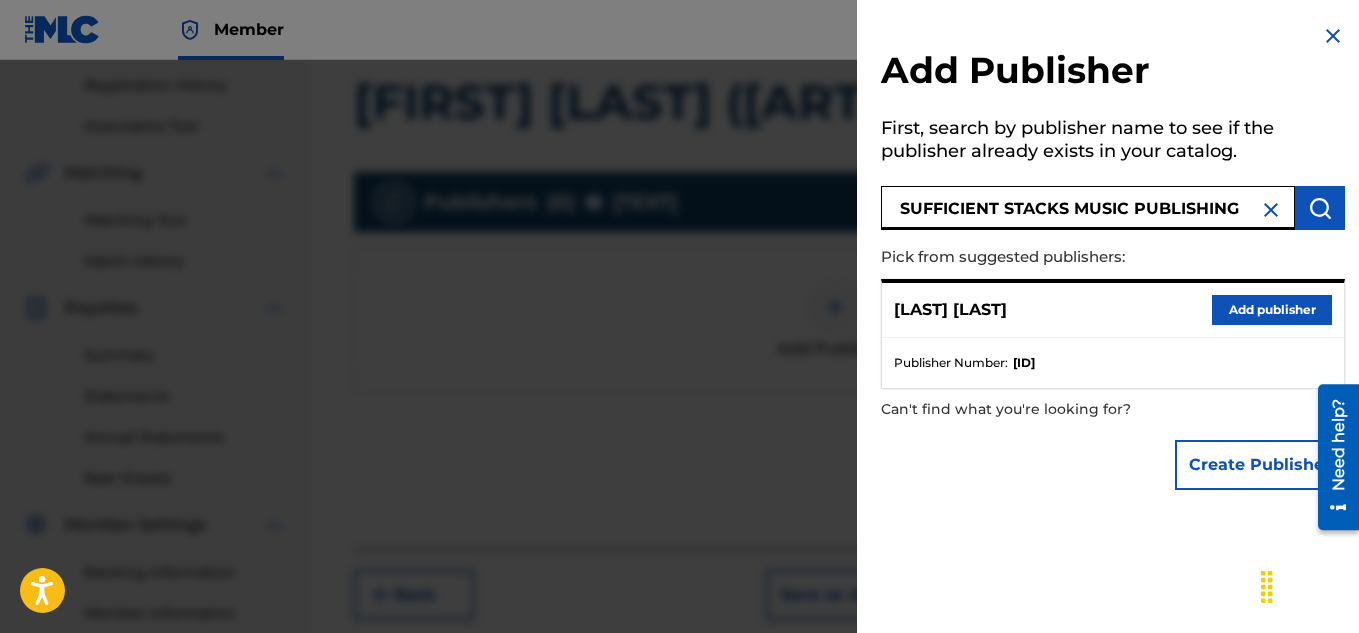 click on "Create Publisher" at bounding box center [1260, 465] 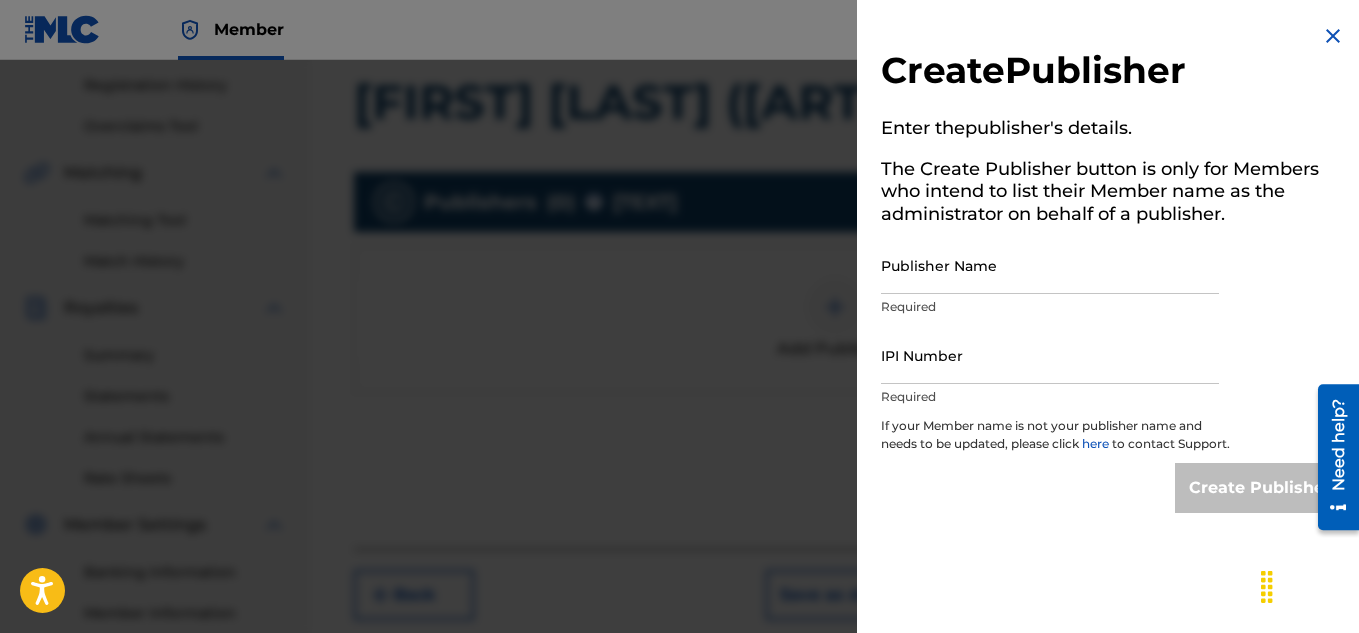 click on "Publisher Name" at bounding box center (1050, 265) 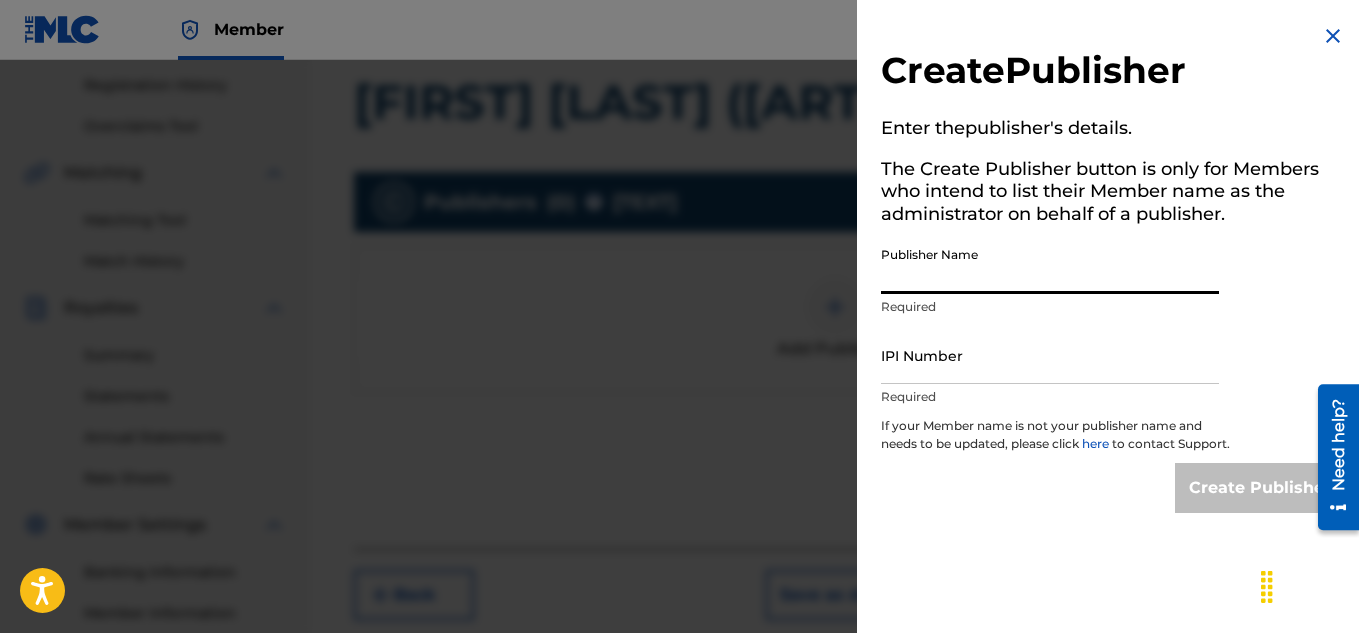 click on "Publisher Name" at bounding box center (1050, 265) 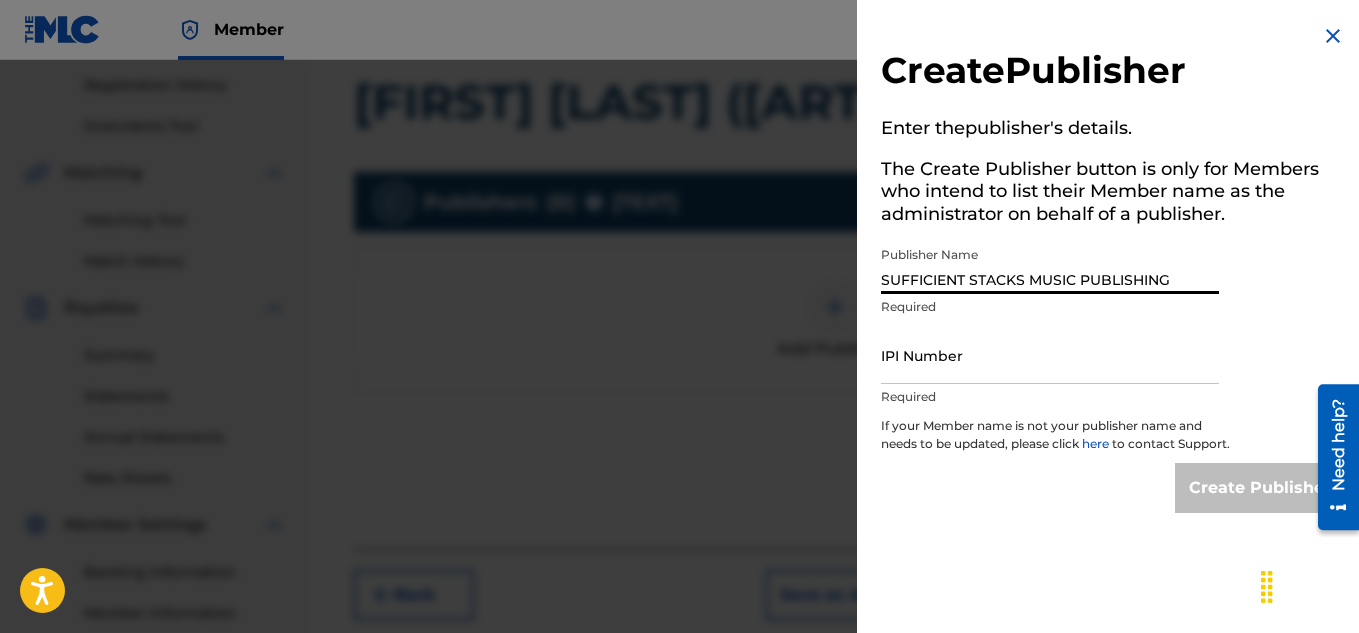 type on "SUFFICIENT STACKS MUSIC PUBLISHING" 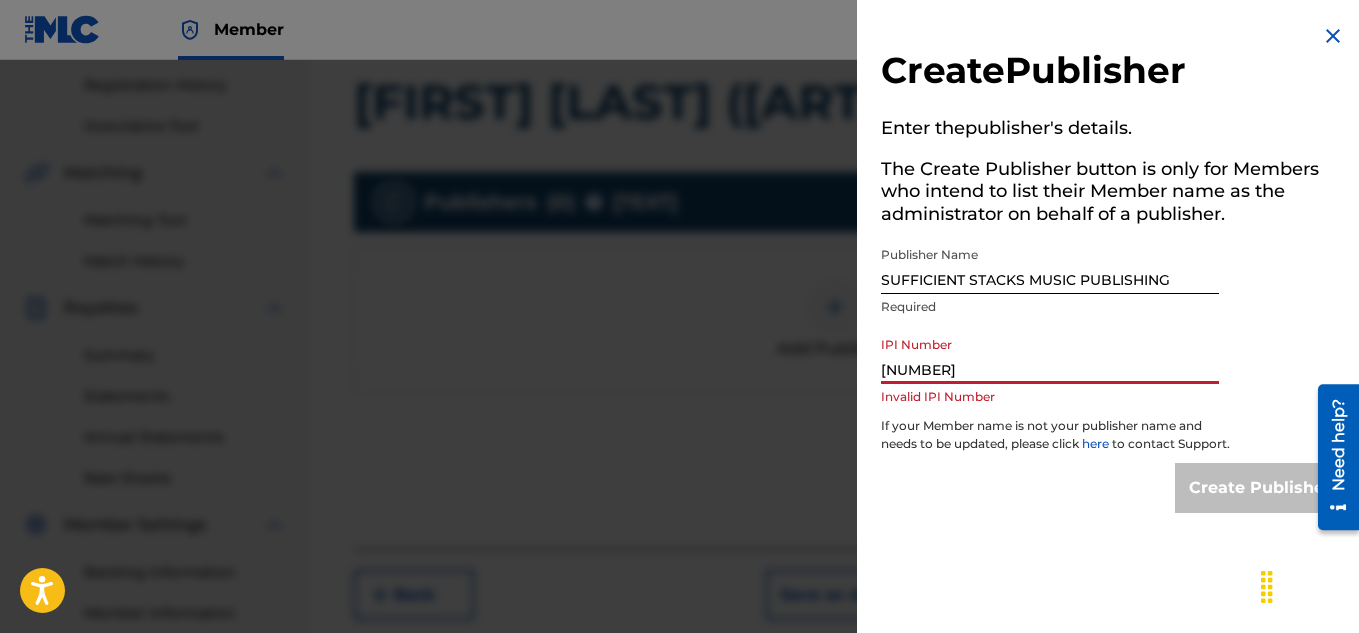 type on "[NUMBER]" 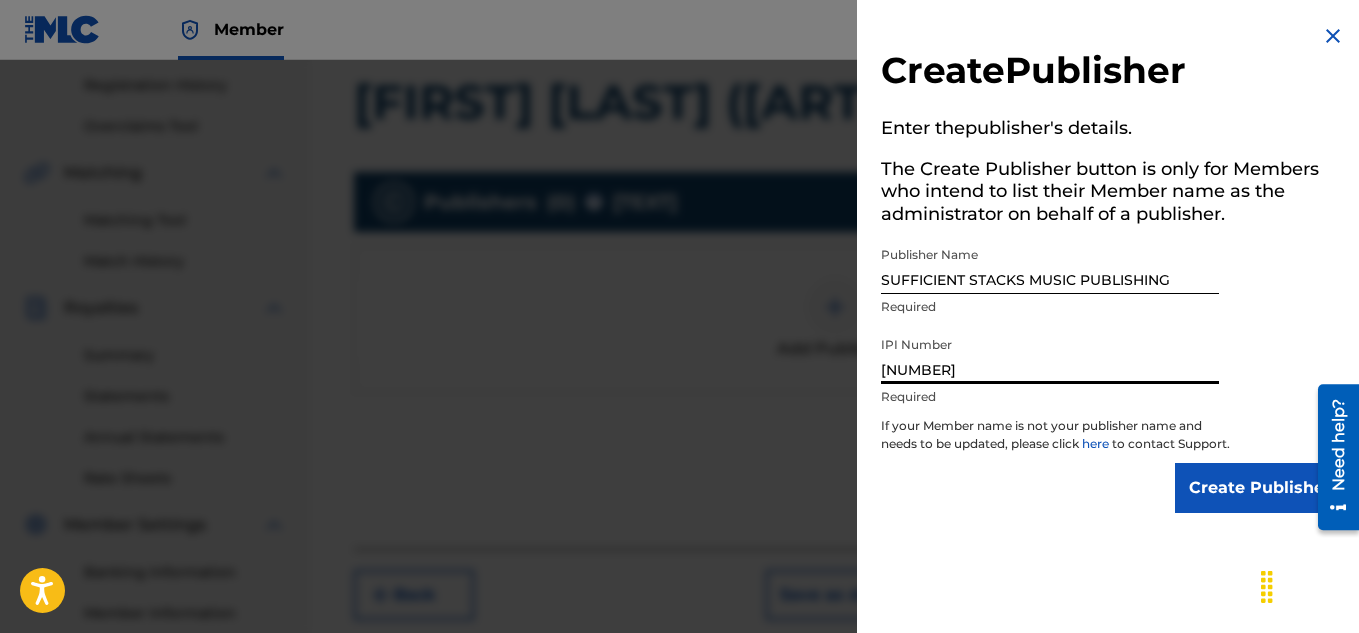 click on "Create Publisher" at bounding box center (1260, 488) 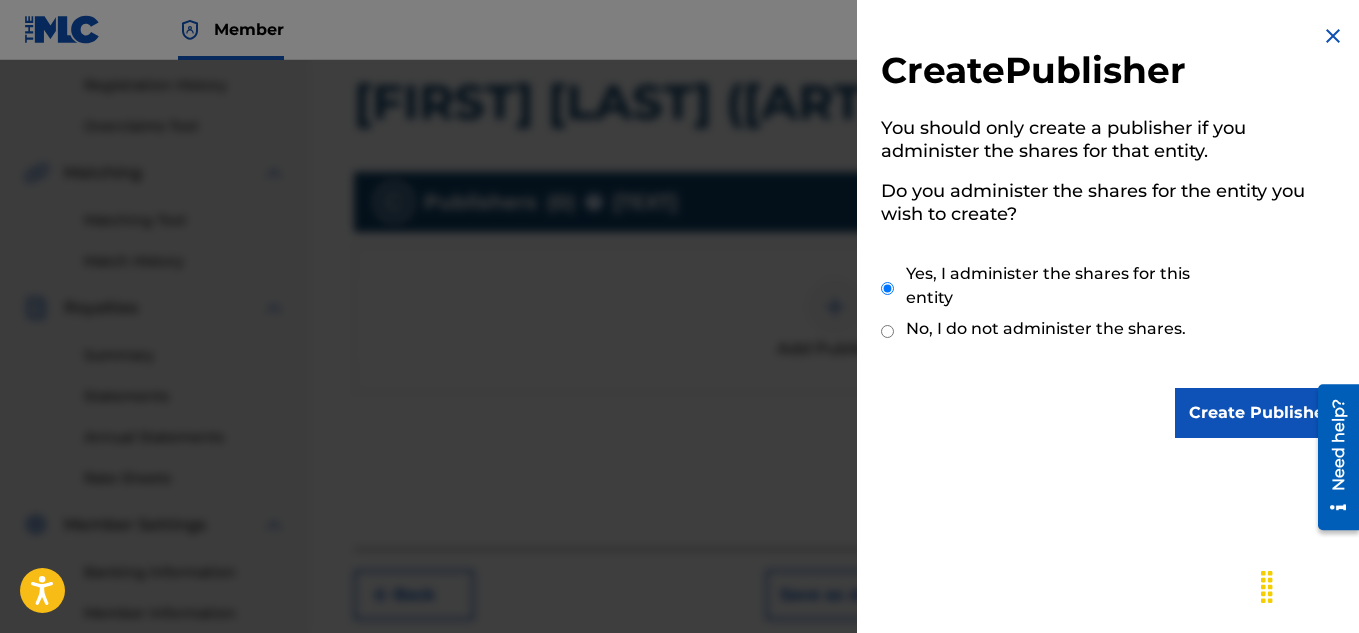 click on "Create Publisher" at bounding box center (1260, 413) 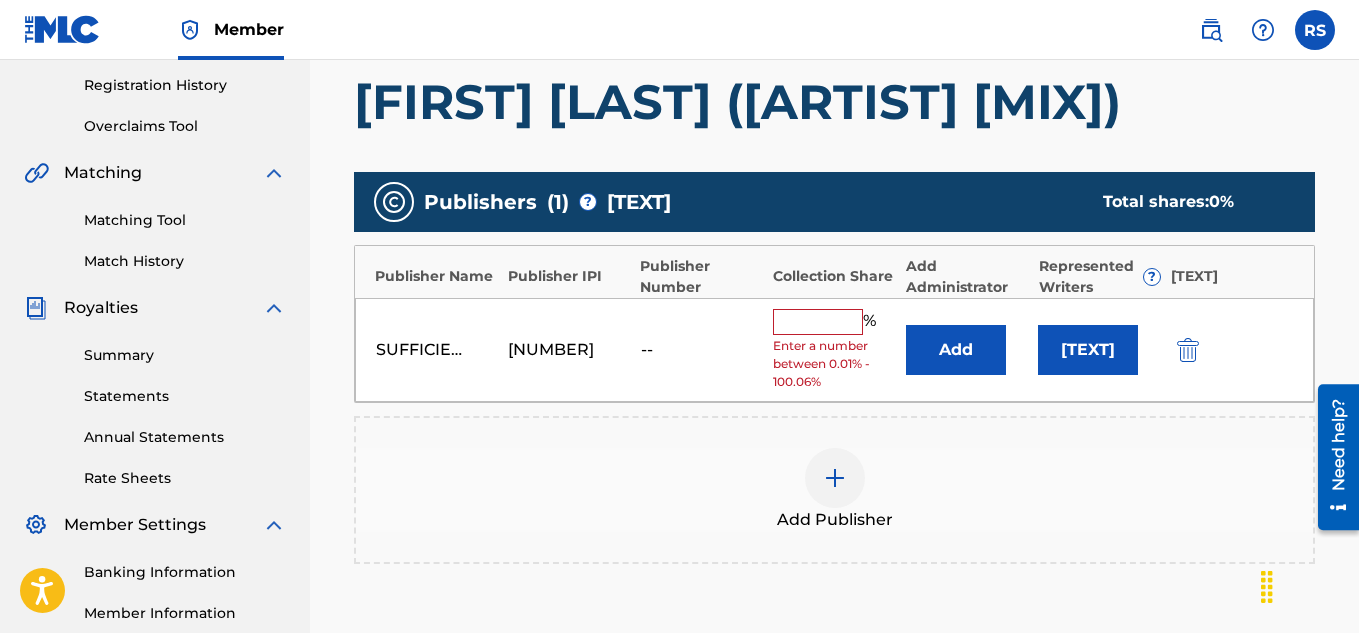 click at bounding box center (818, 322) 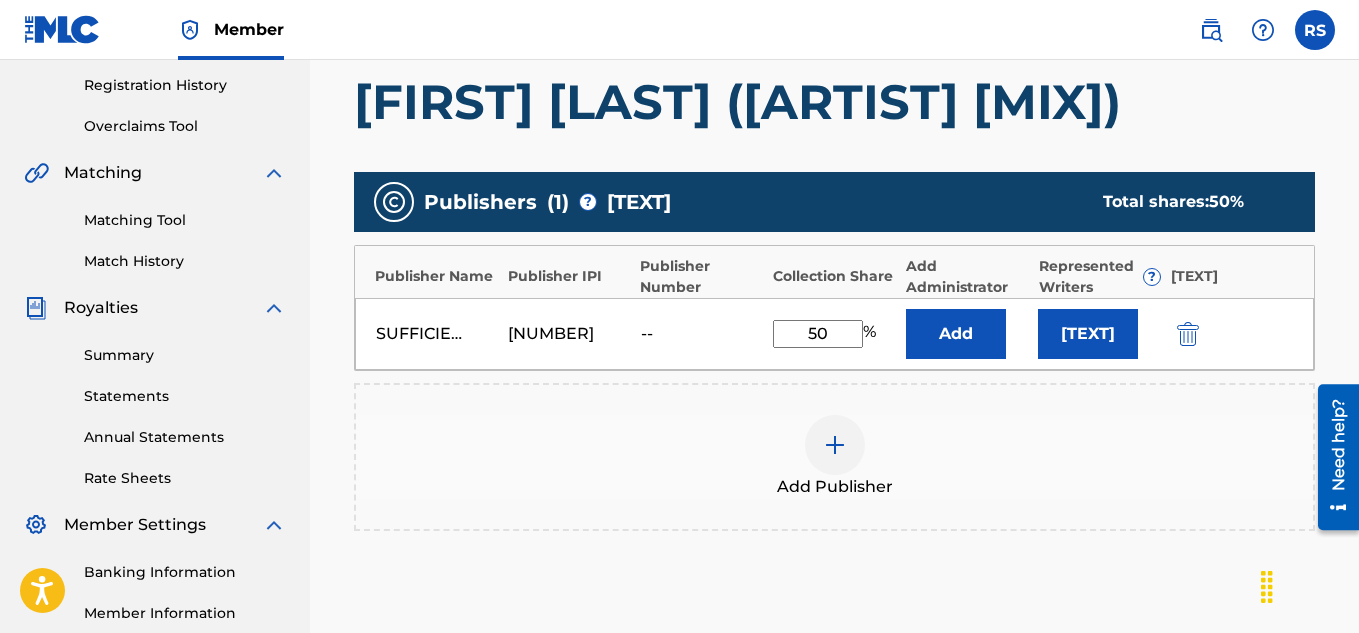 type on "50" 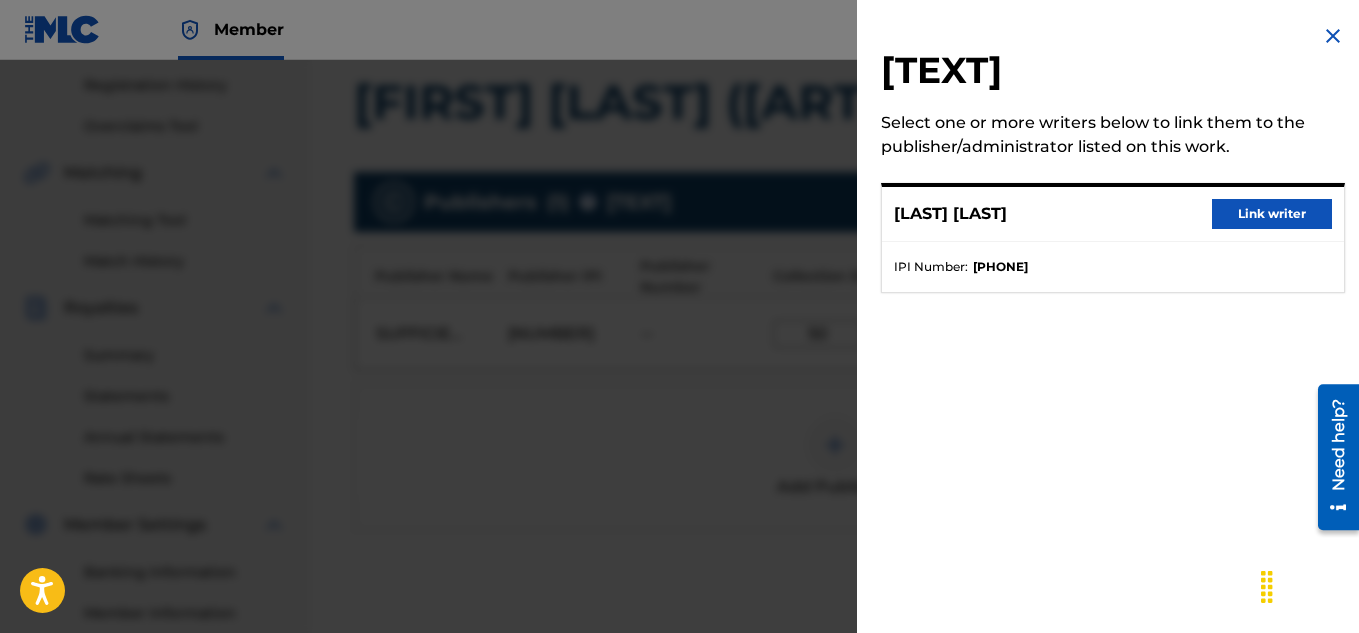 click on "Link writer" at bounding box center (1272, 214) 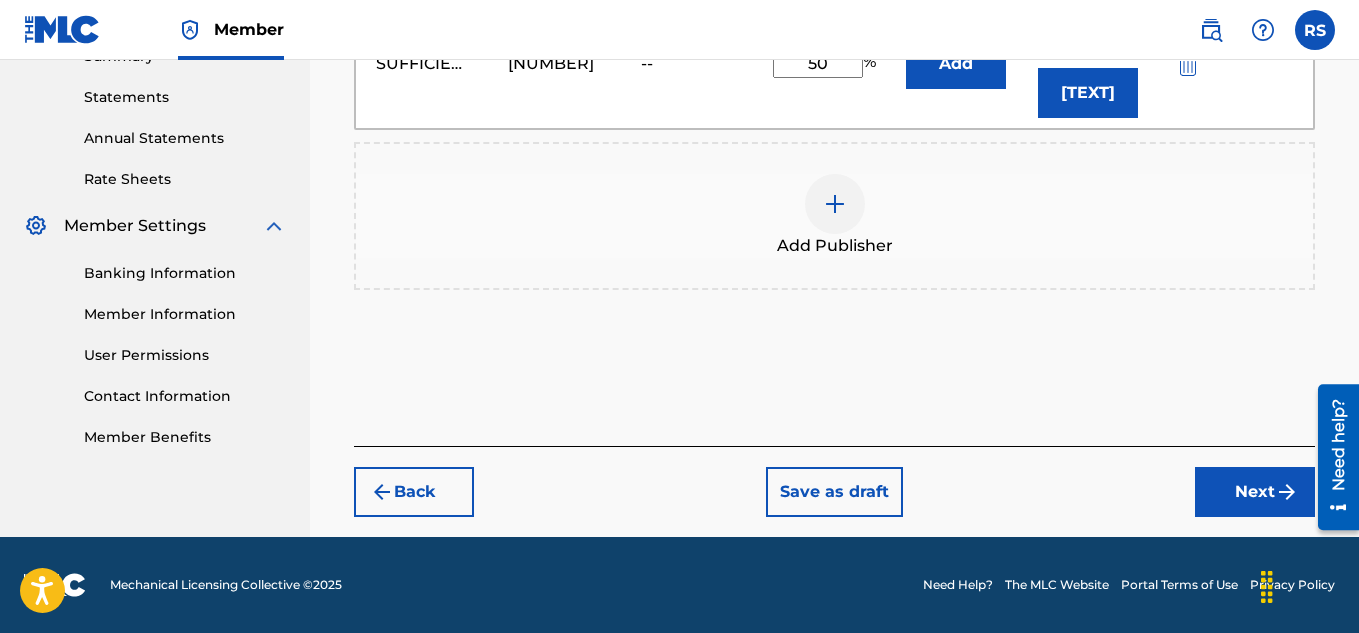 scroll, scrollTop: 737, scrollLeft: 0, axis: vertical 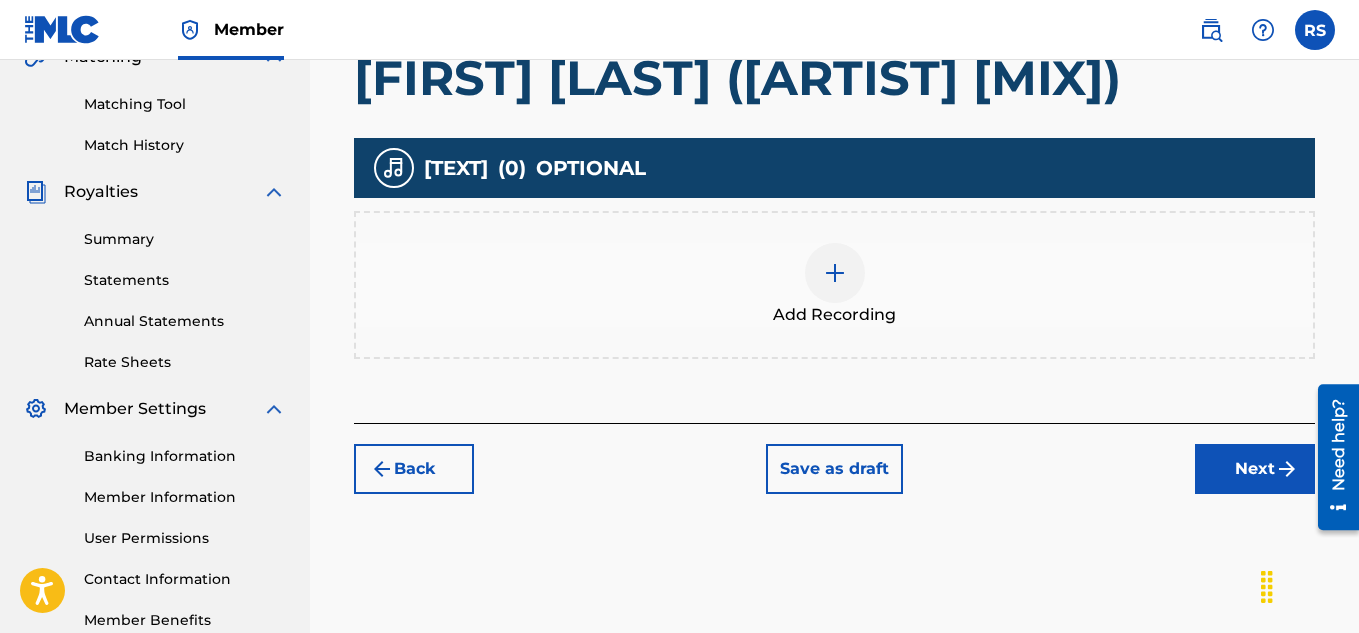 click at bounding box center [835, 273] 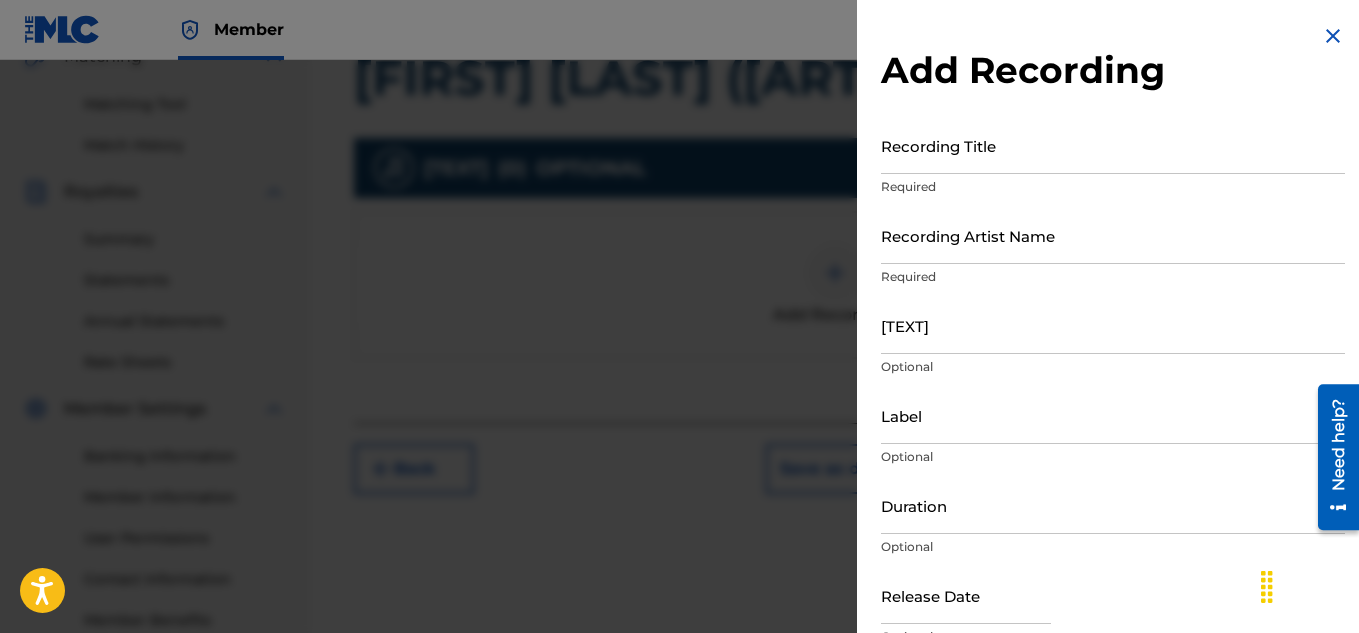 click on "Recording Title" at bounding box center [1113, 145] 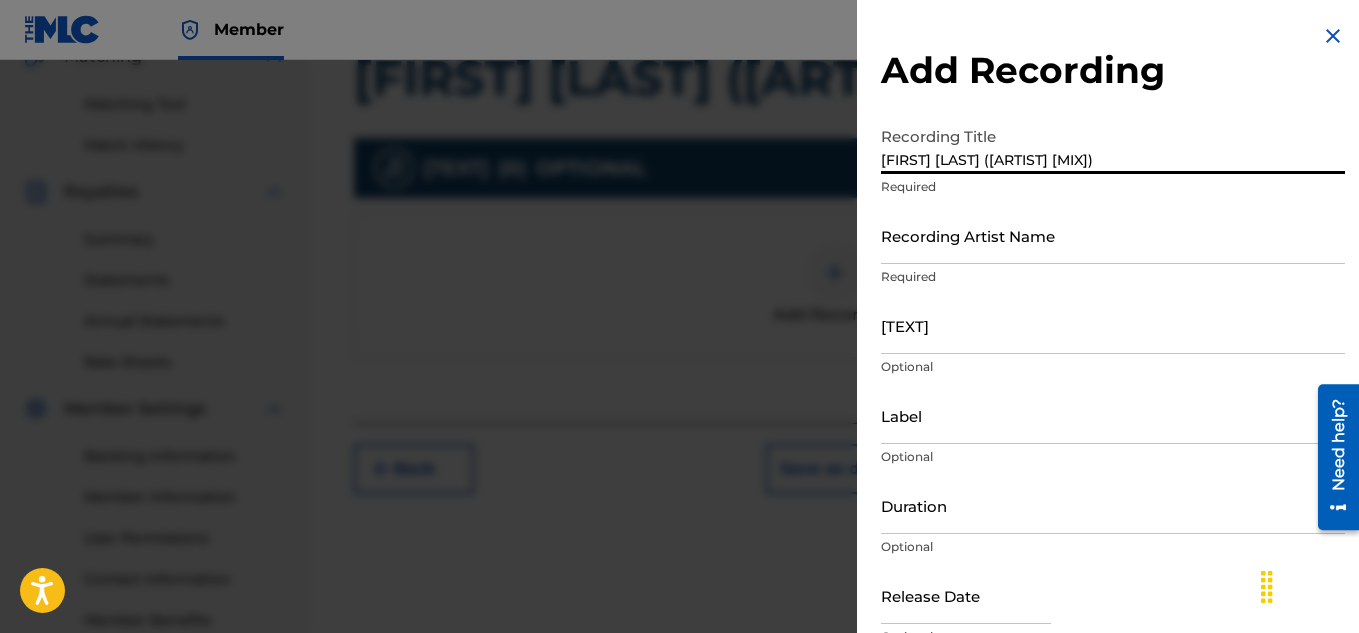 type on "[FIRST] [LAST] ([ARTIST] [MIX])" 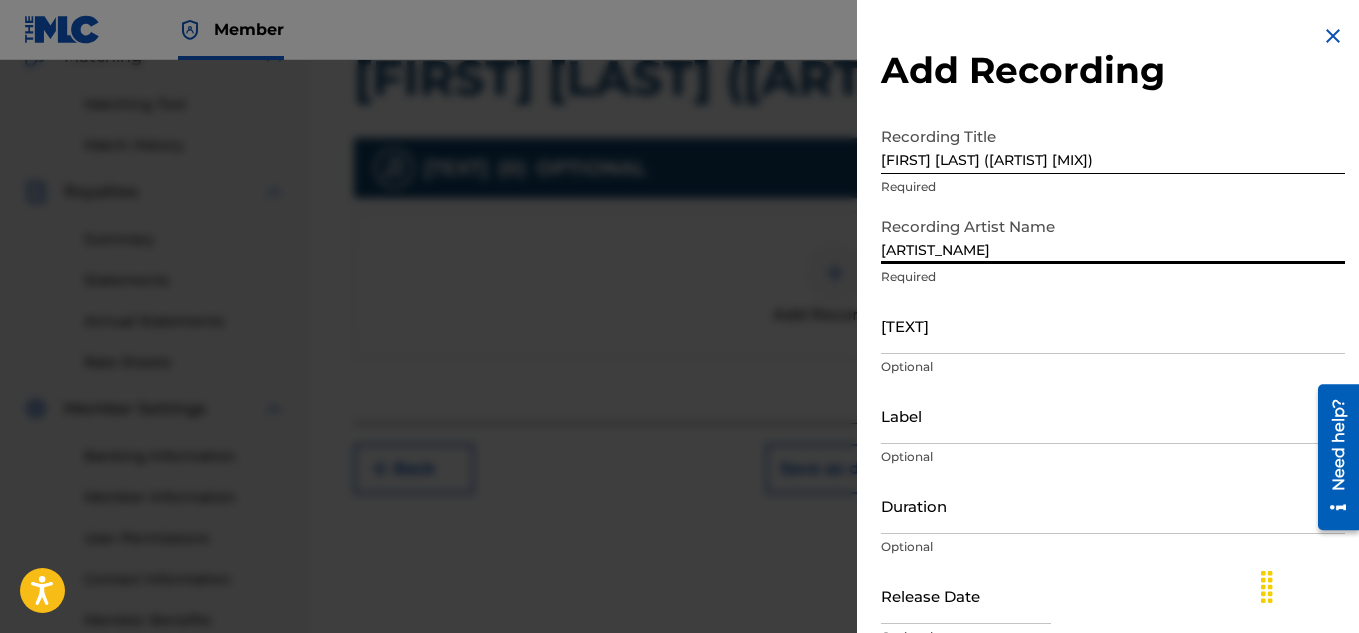 type on "[ARTIST_NAME]" 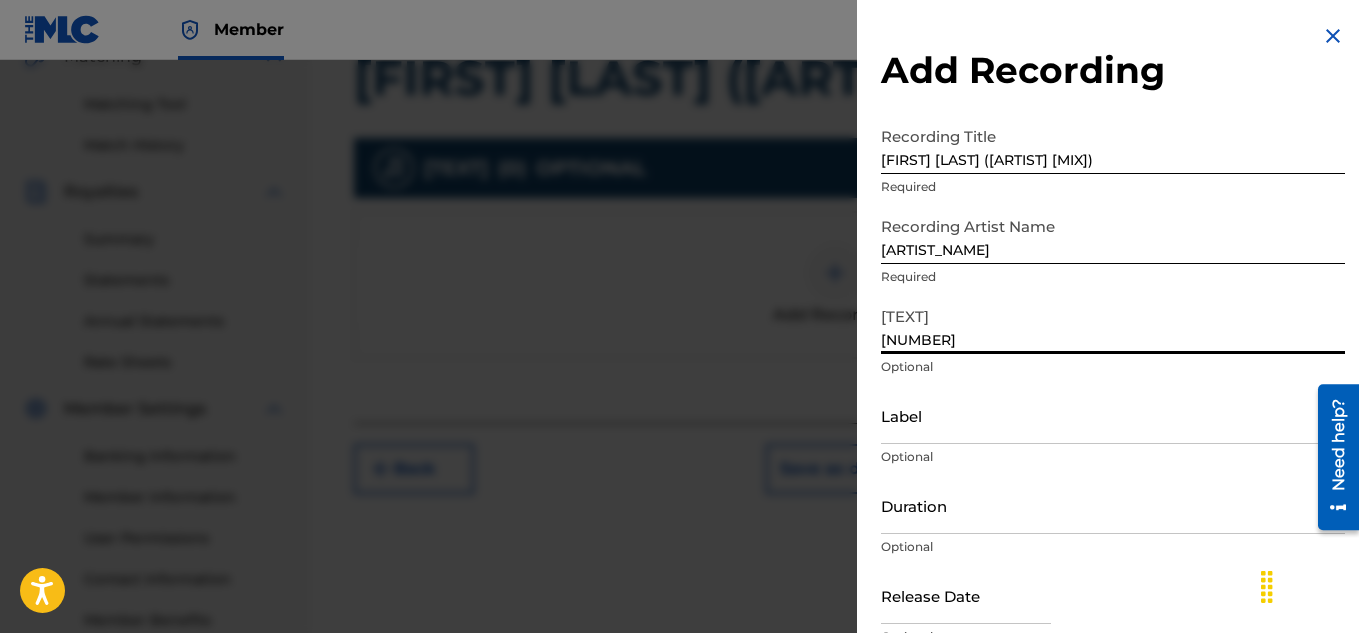 type on "[NUMBER]" 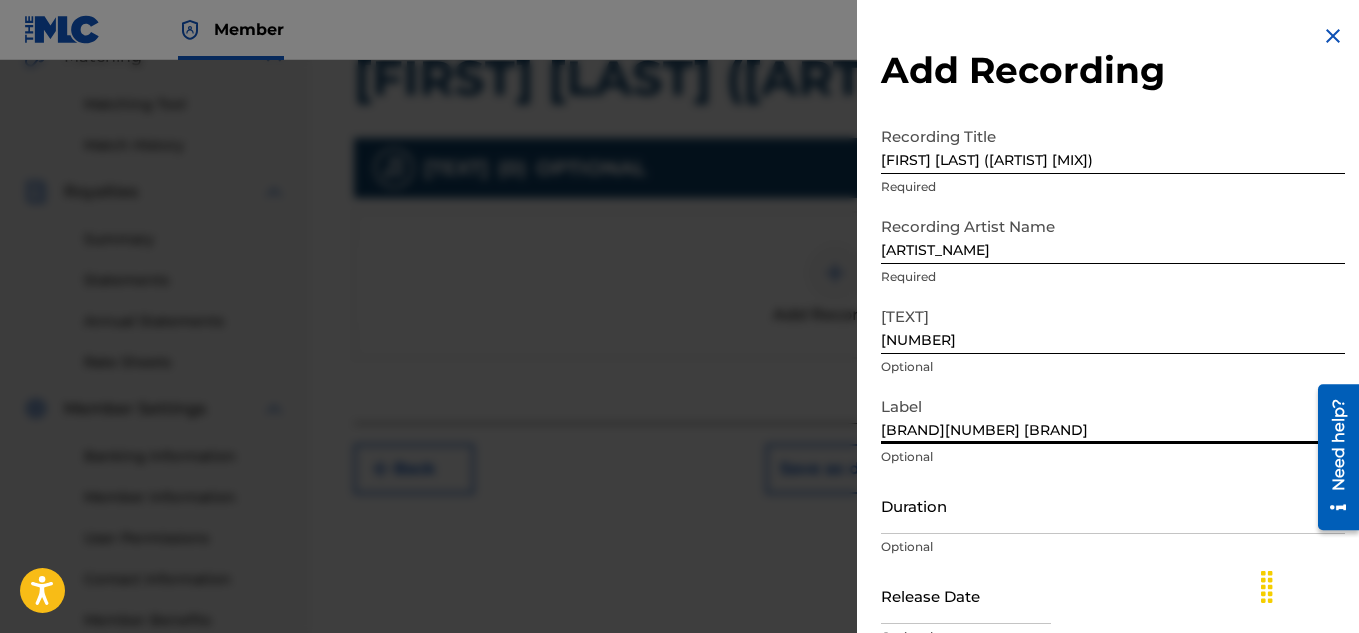 click on "[BRAND][NUMBER] [BRAND]" at bounding box center [1113, 415] 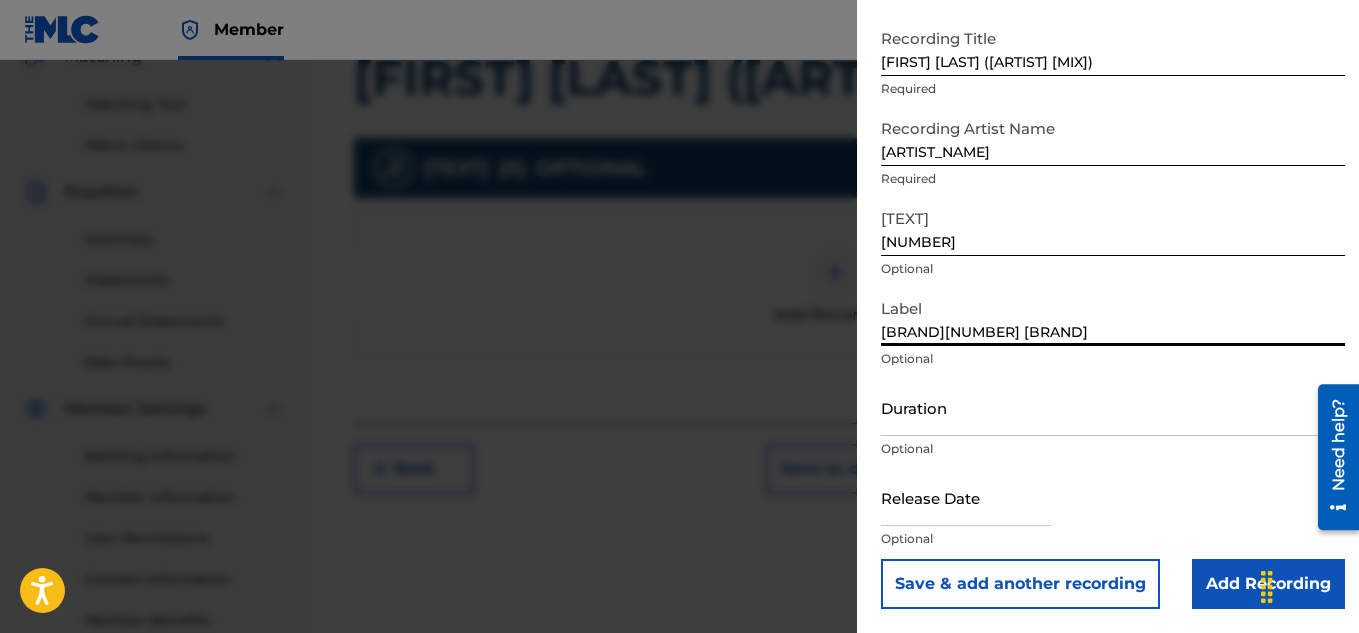 type on "[BRAND][NUMBER] [BRAND]" 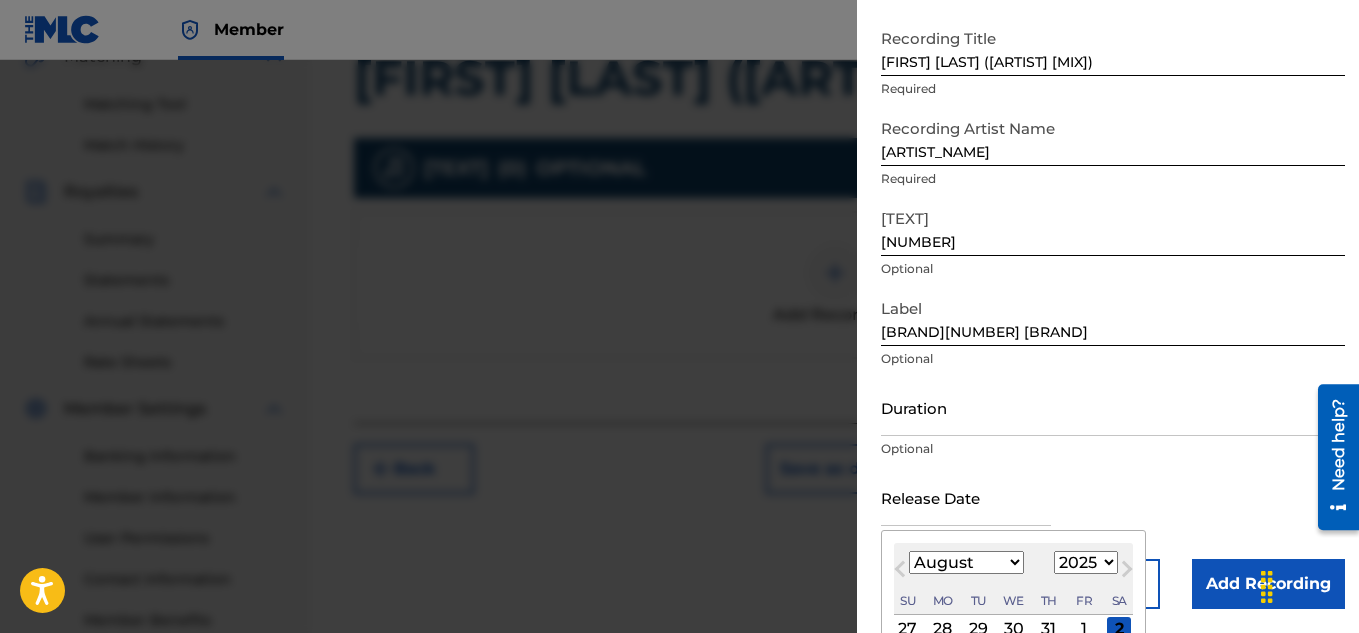 click on "January February March April May June July August September October November December" at bounding box center (966, 562) 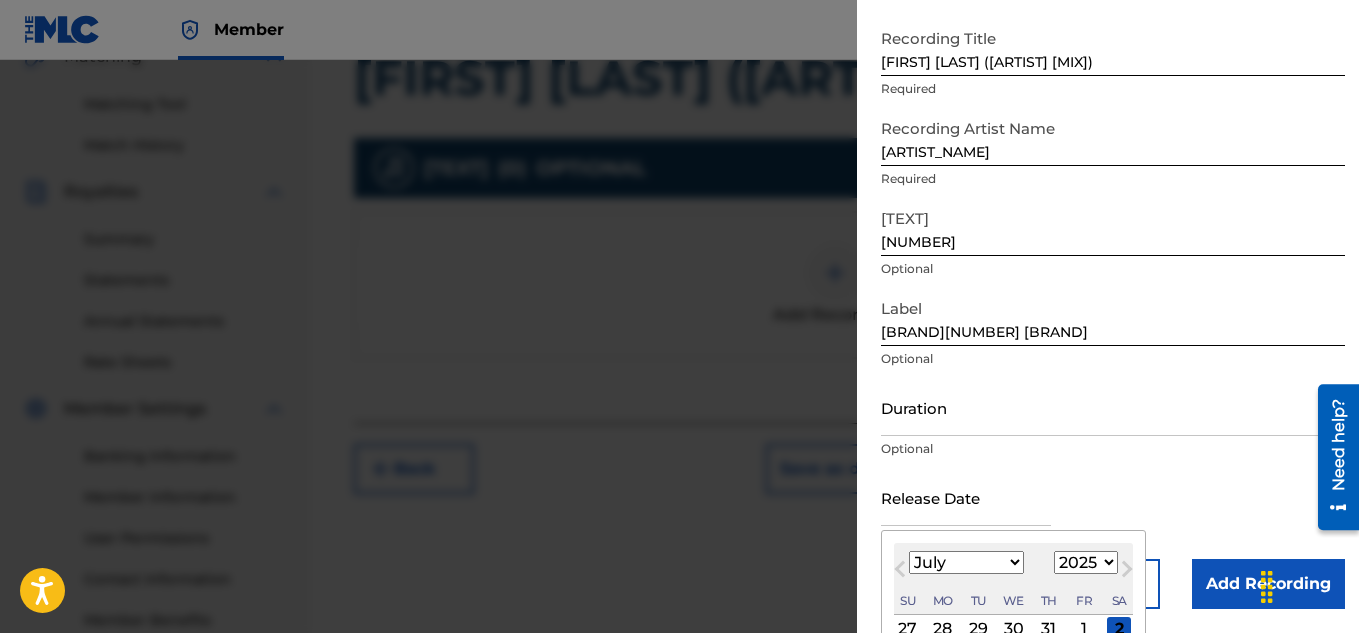 click on "January February March April May June July August September October November December" at bounding box center [966, 562] 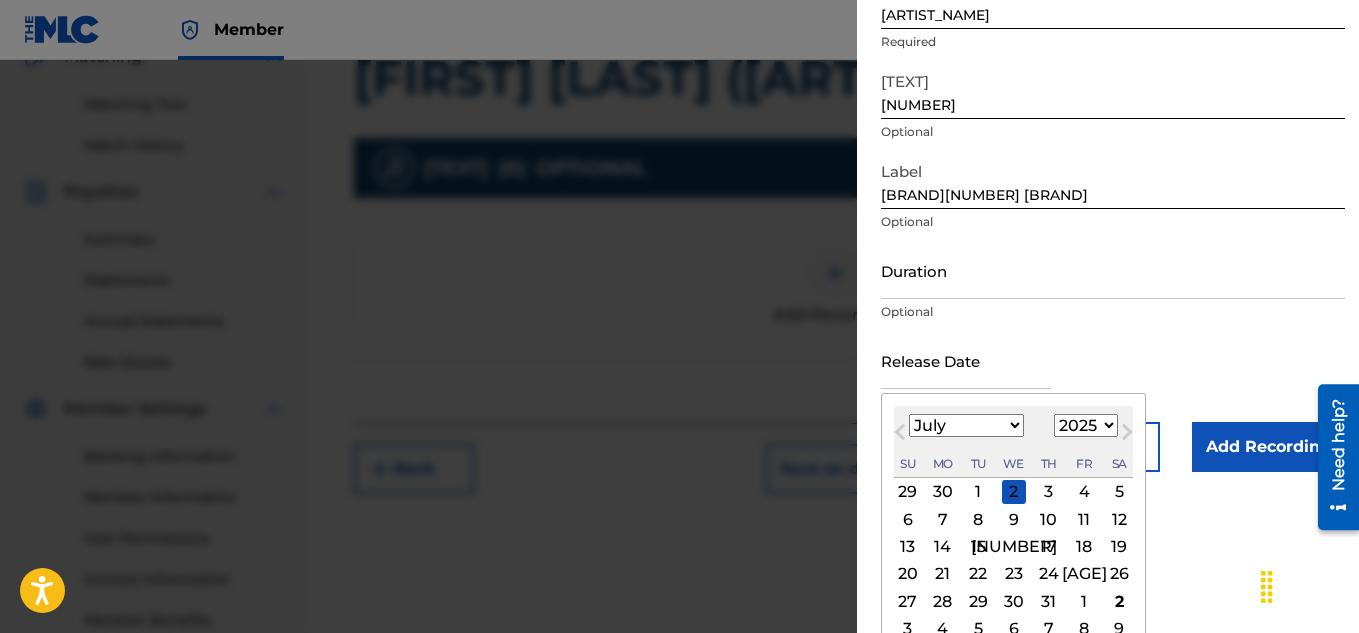 scroll, scrollTop: 257, scrollLeft: 0, axis: vertical 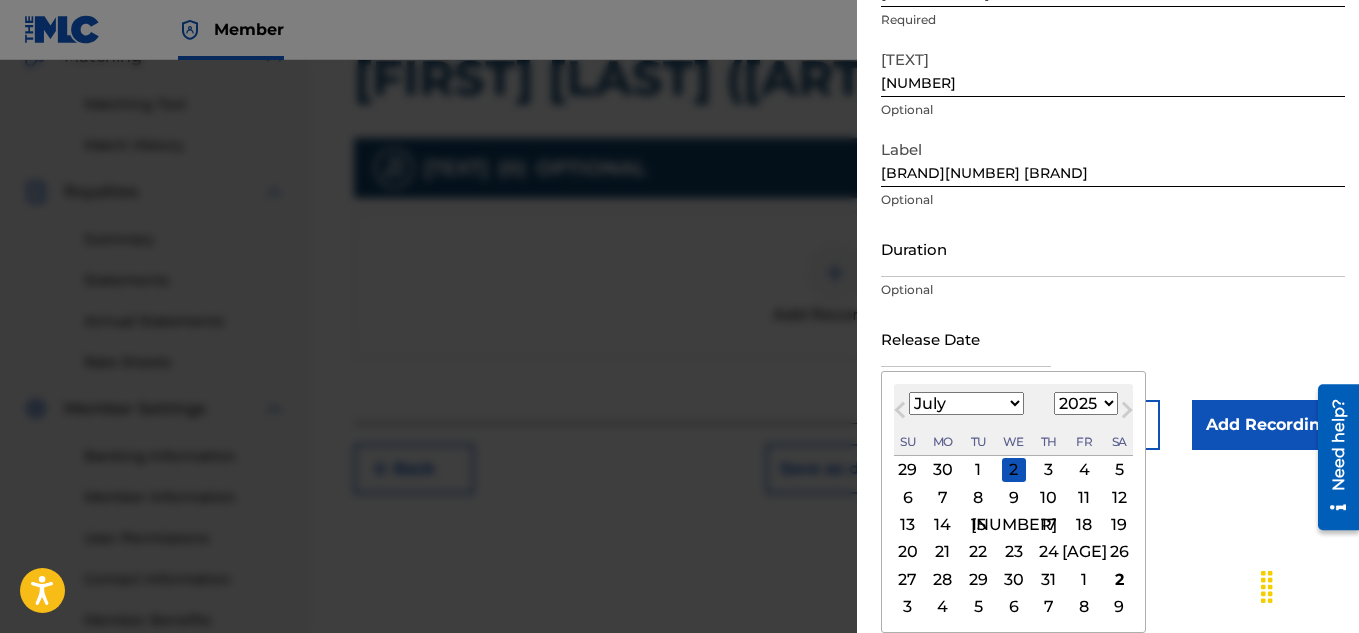click on "12" at bounding box center (1119, 497) 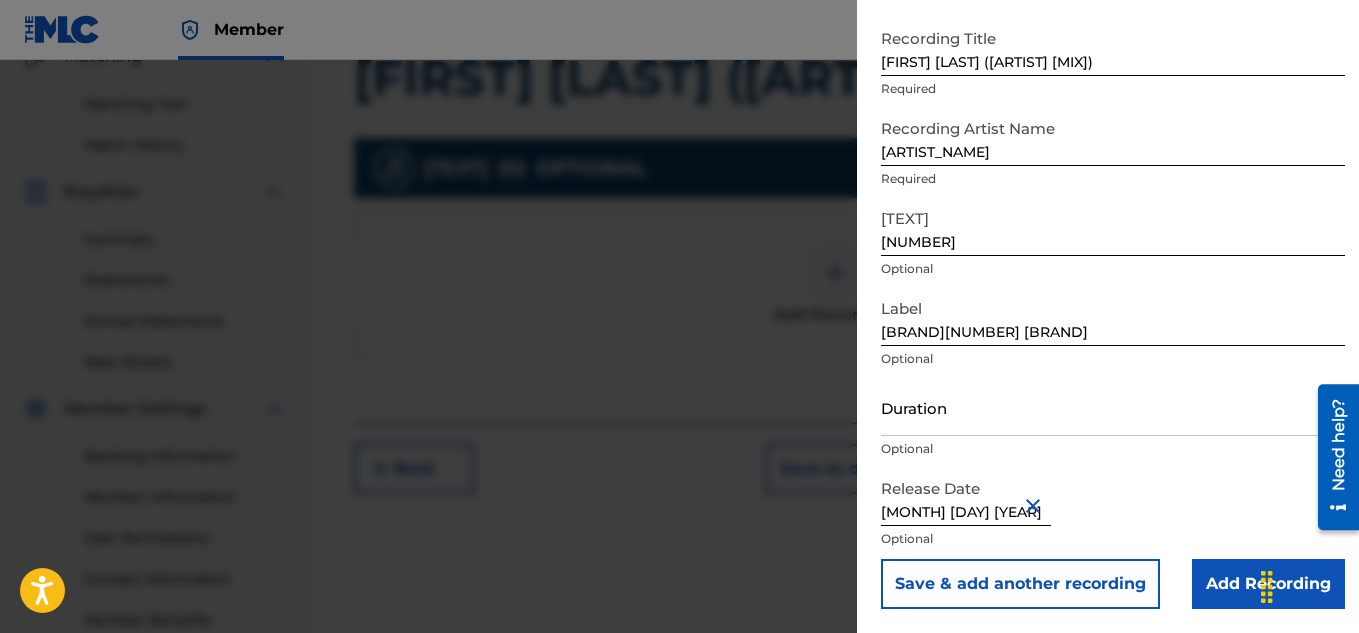 scroll, scrollTop: 98, scrollLeft: 0, axis: vertical 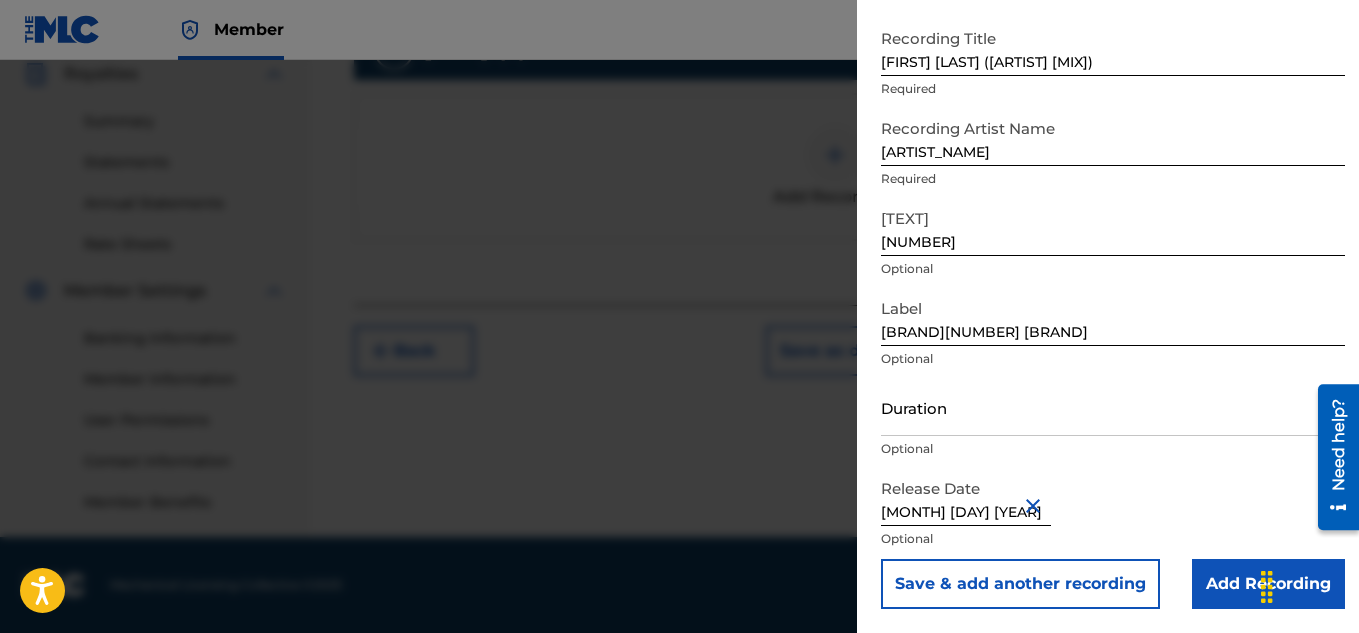 click on "Add Recording" at bounding box center (1268, 584) 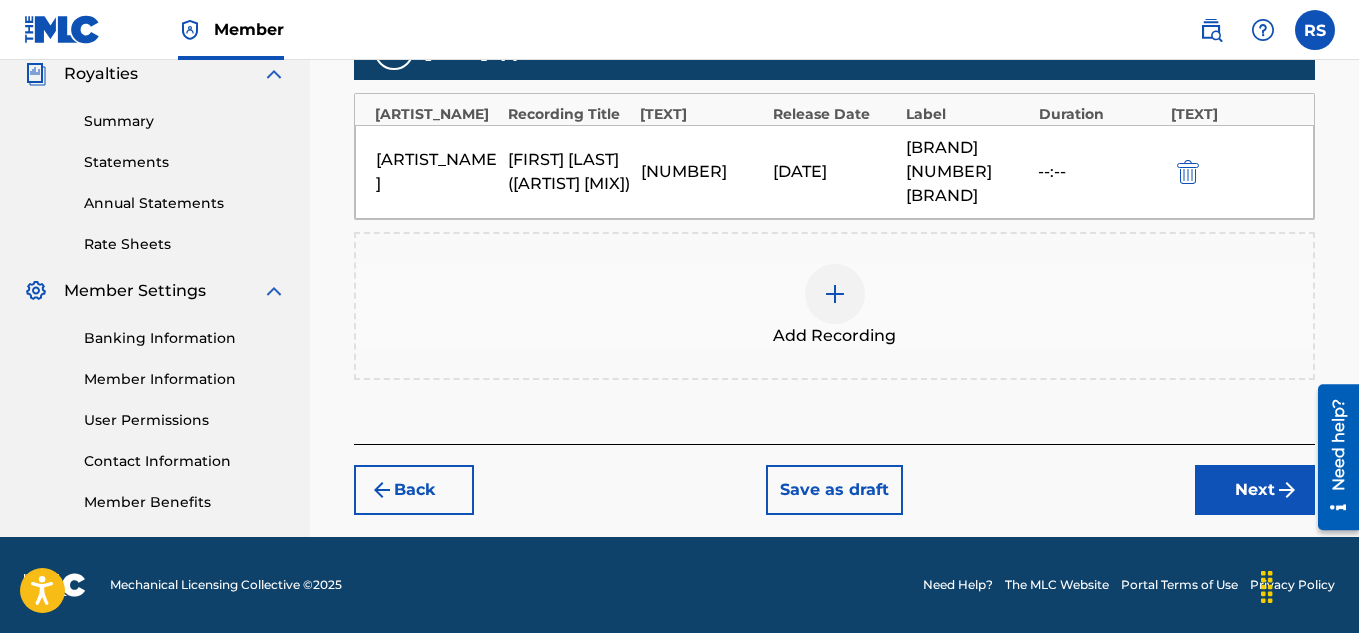 click on "Next" at bounding box center (1255, 490) 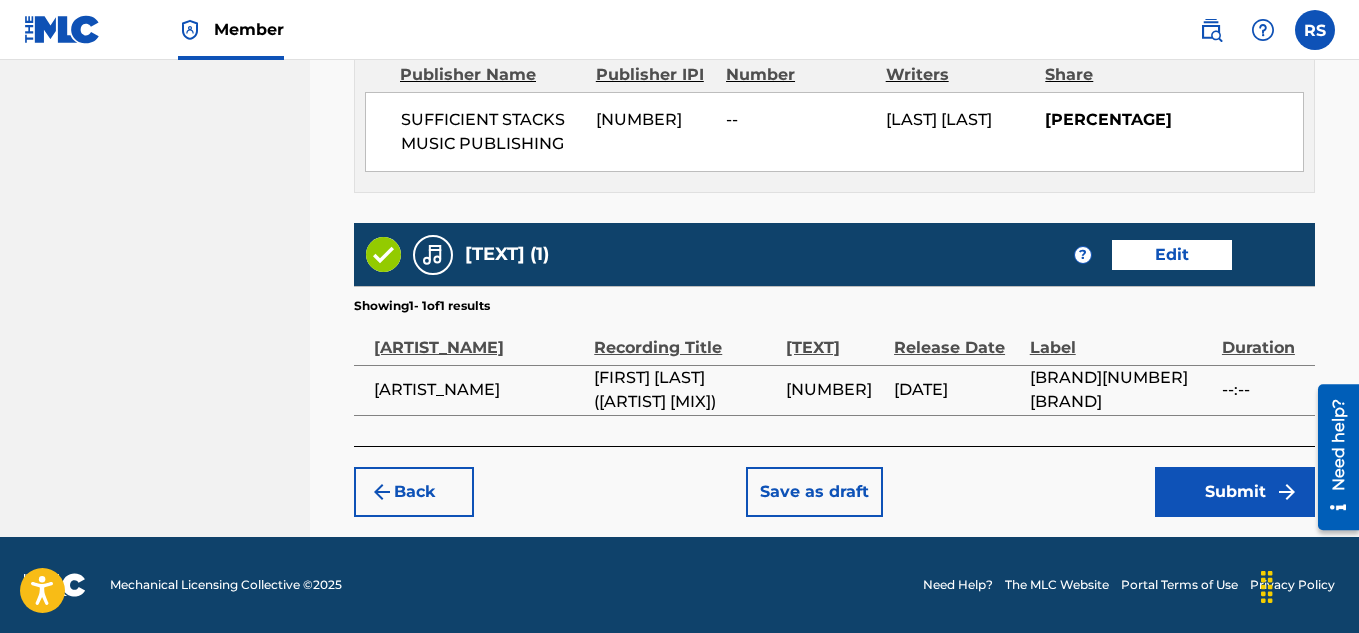 scroll, scrollTop: 1229, scrollLeft: 0, axis: vertical 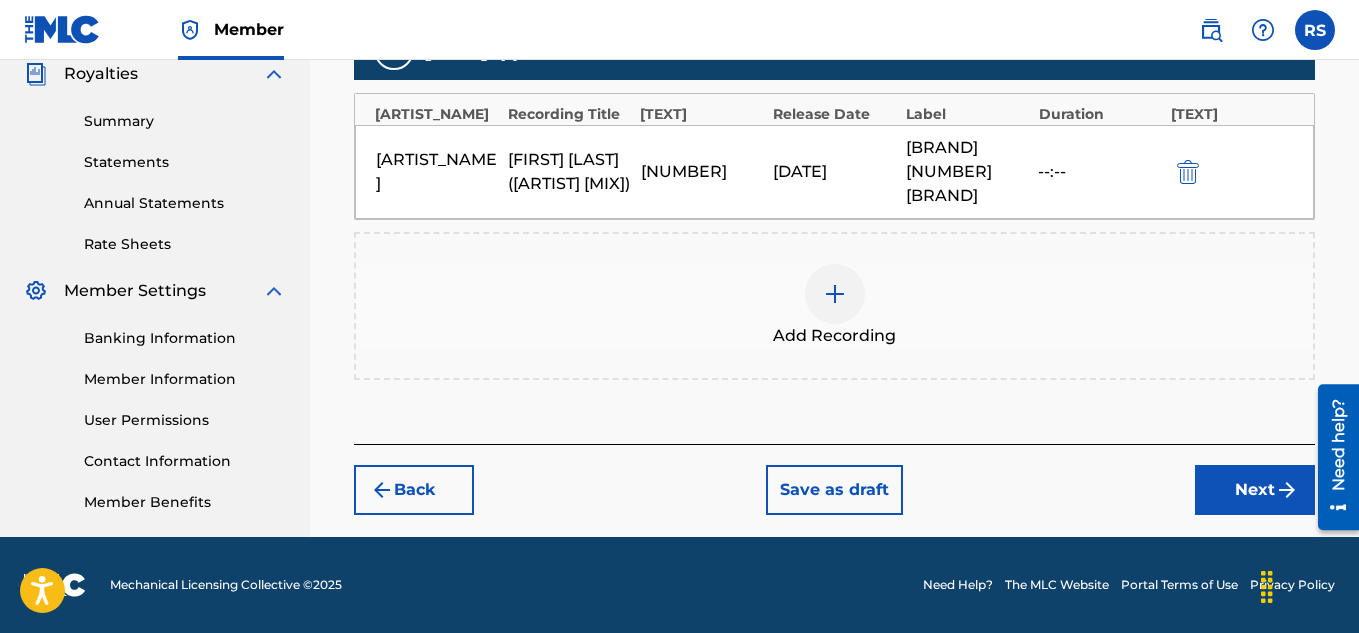 click on "[DATE]" at bounding box center (834, 172) 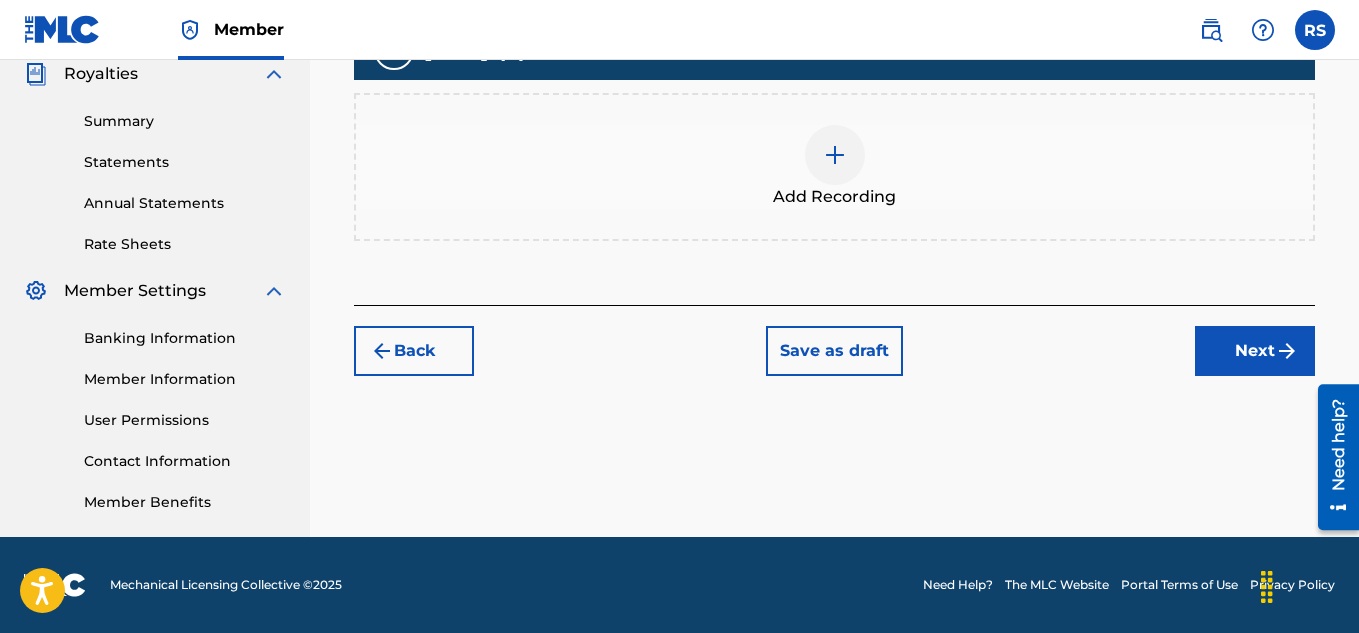 scroll, scrollTop: 607, scrollLeft: 0, axis: vertical 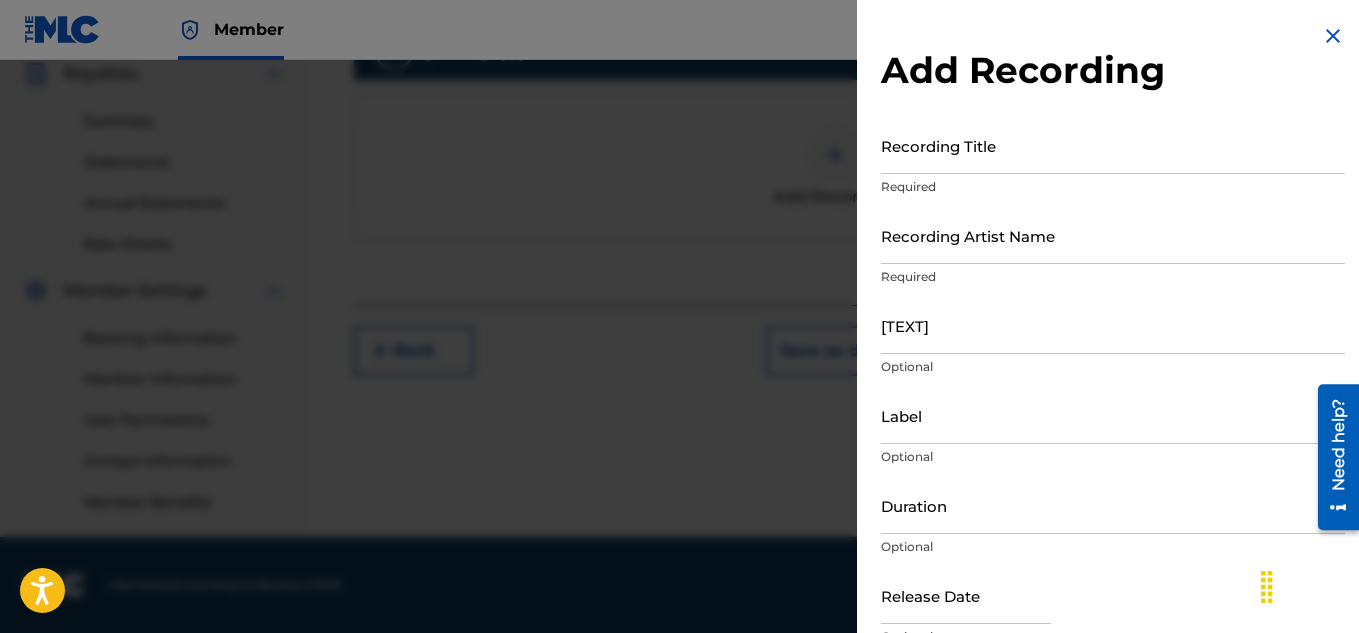 click on "Recording Title" at bounding box center [1113, 145] 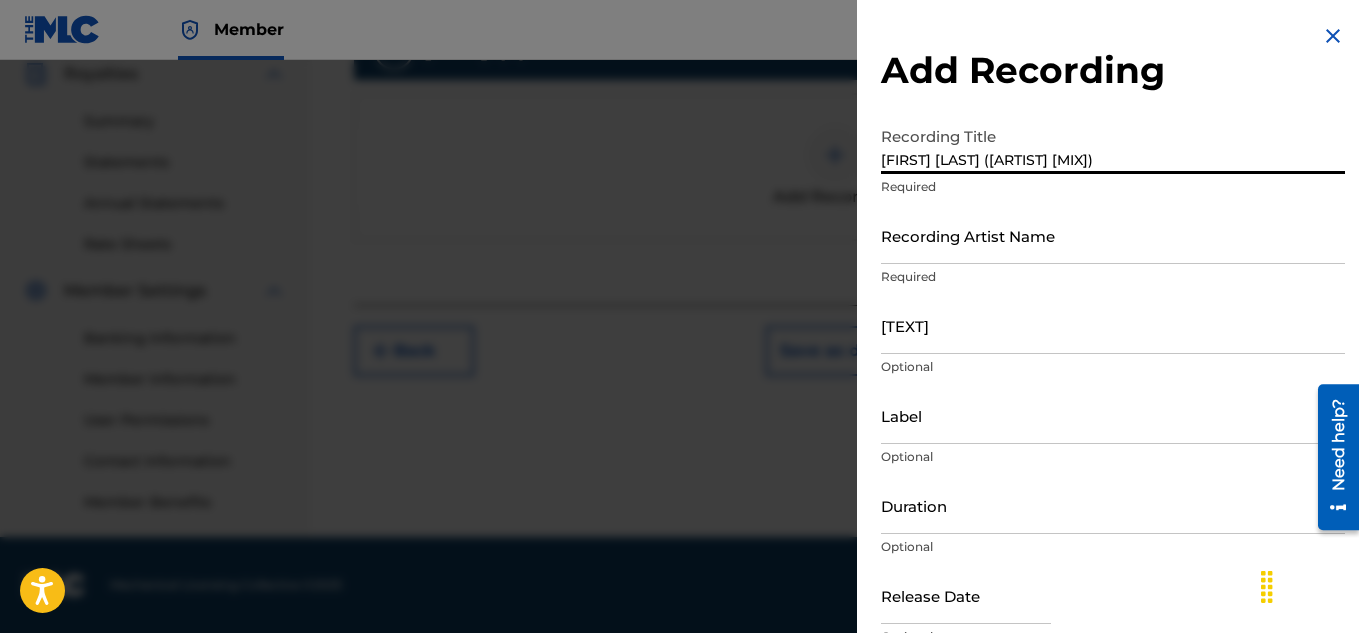 type on "[FIRST] [LAST] ([ARTIST] [MIX])" 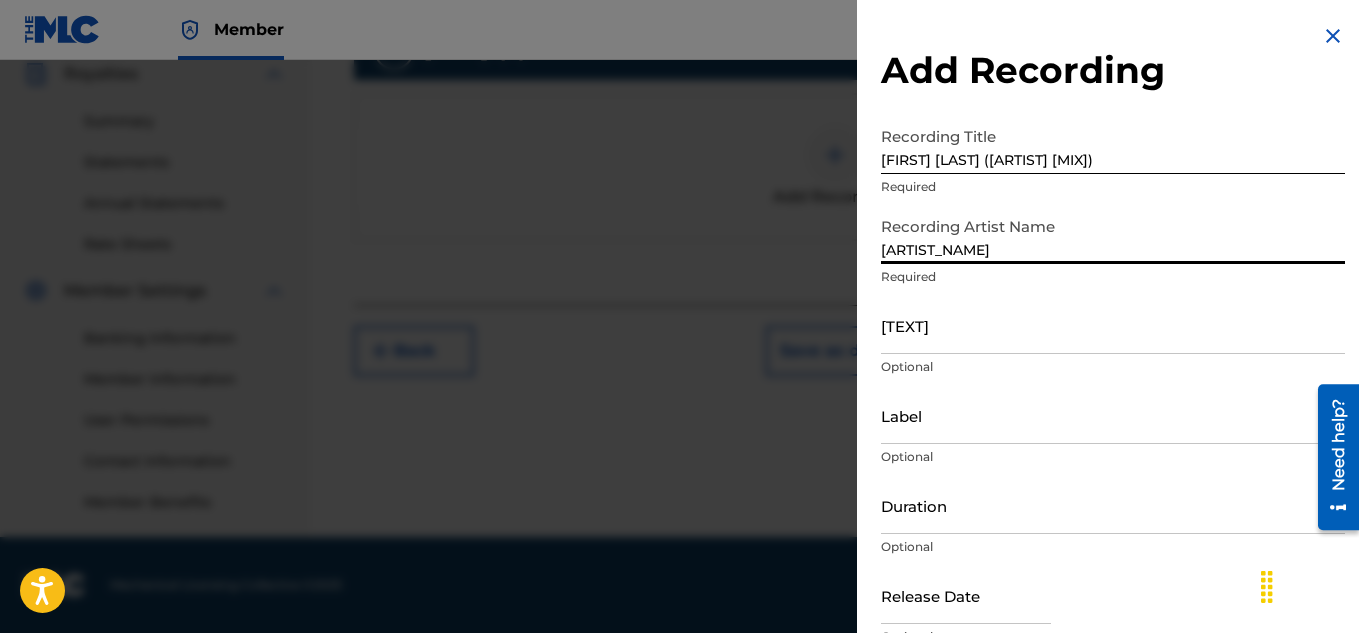 type on "[ARTIST_NAME]" 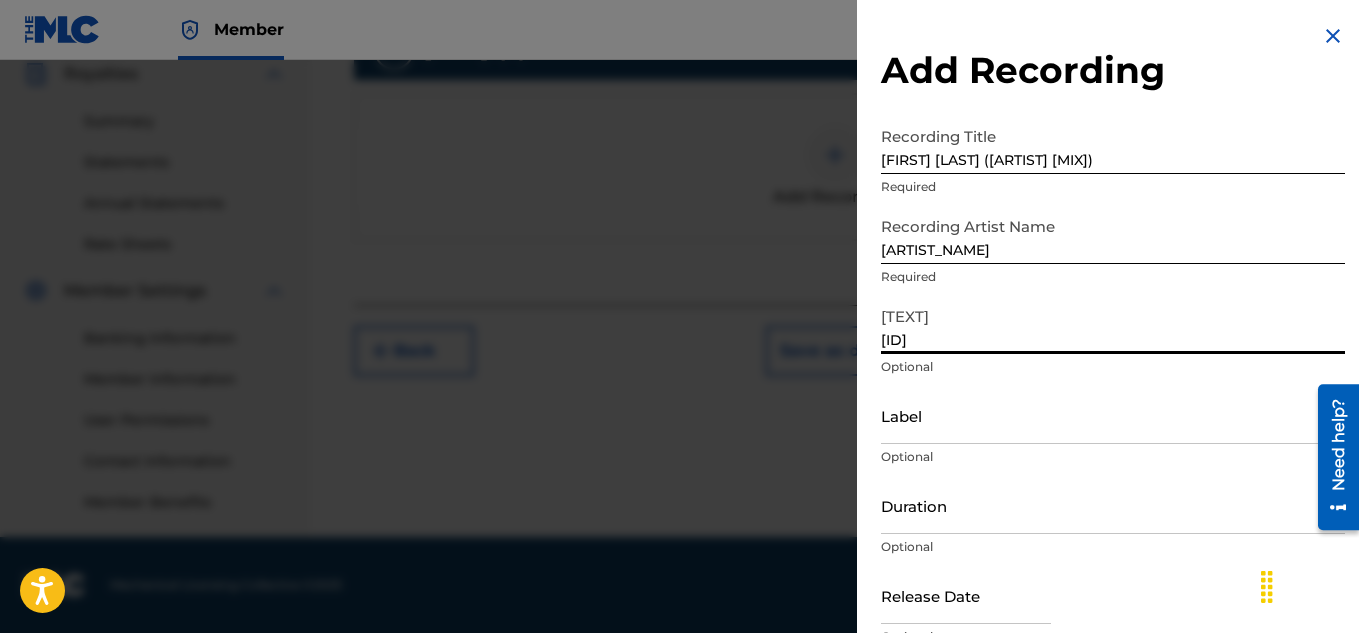 type on "[ID]" 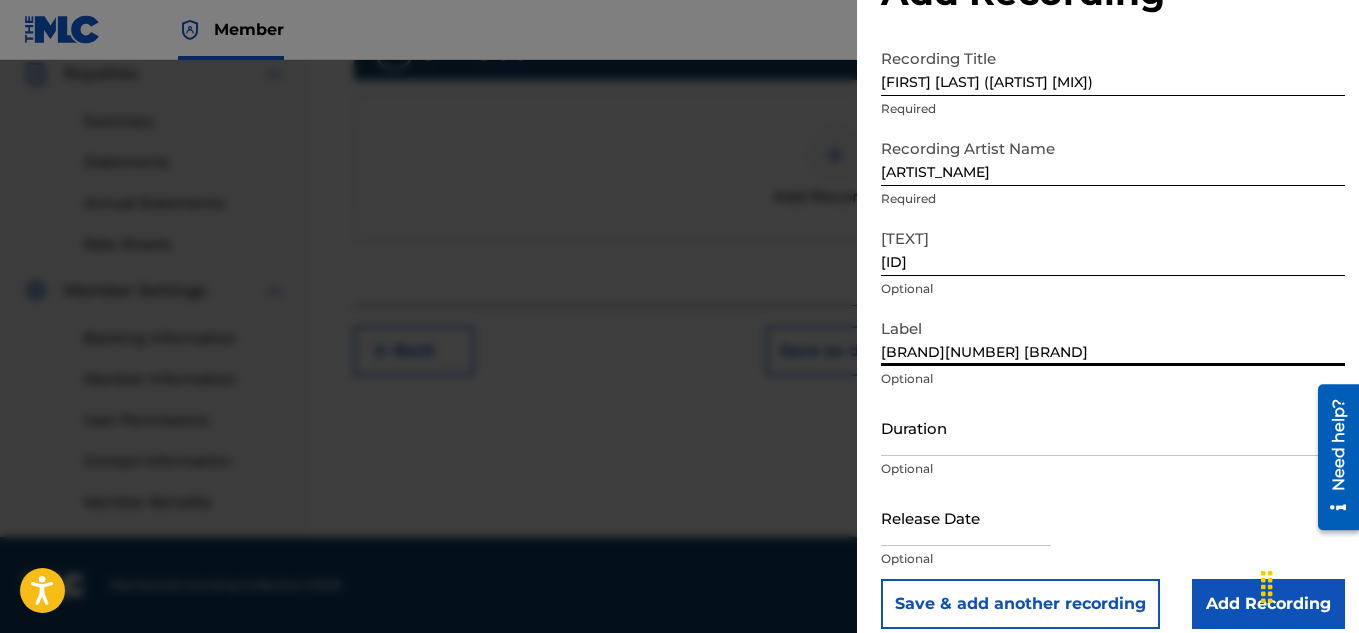 scroll, scrollTop: 98, scrollLeft: 0, axis: vertical 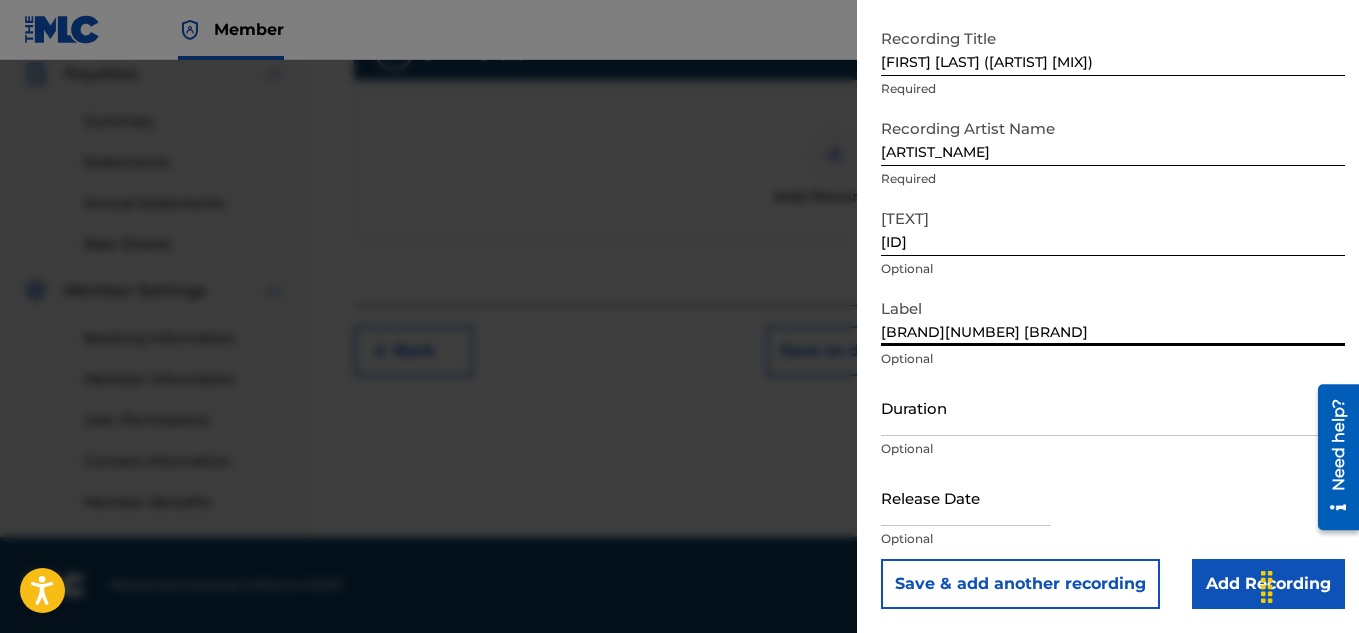 type on "[BRAND][NUMBER] [BRAND]" 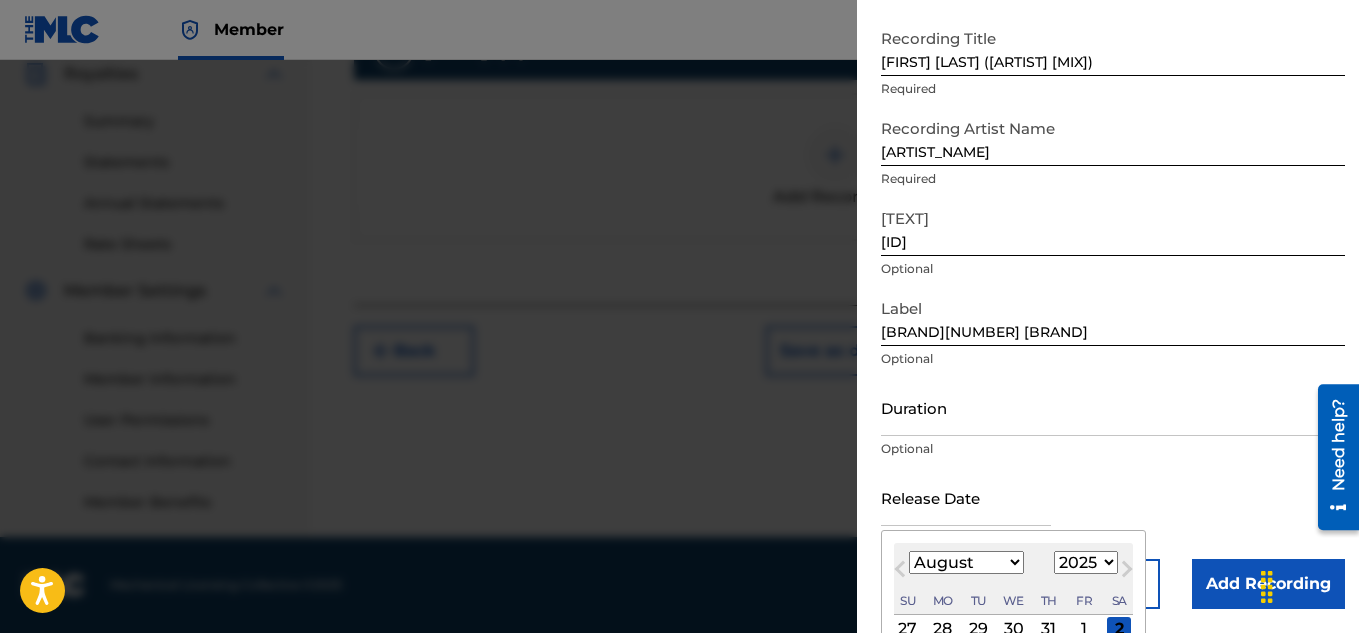 click on "January February March April May June July August September October November December" at bounding box center (966, 562) 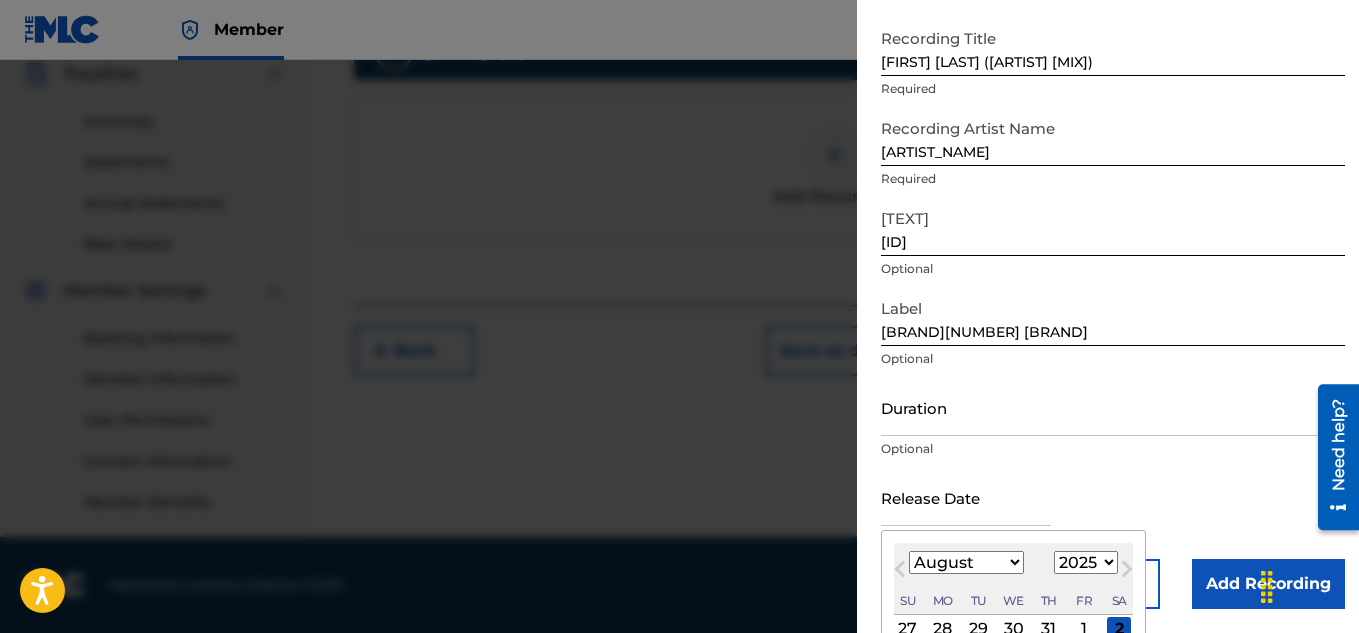 select on "6" 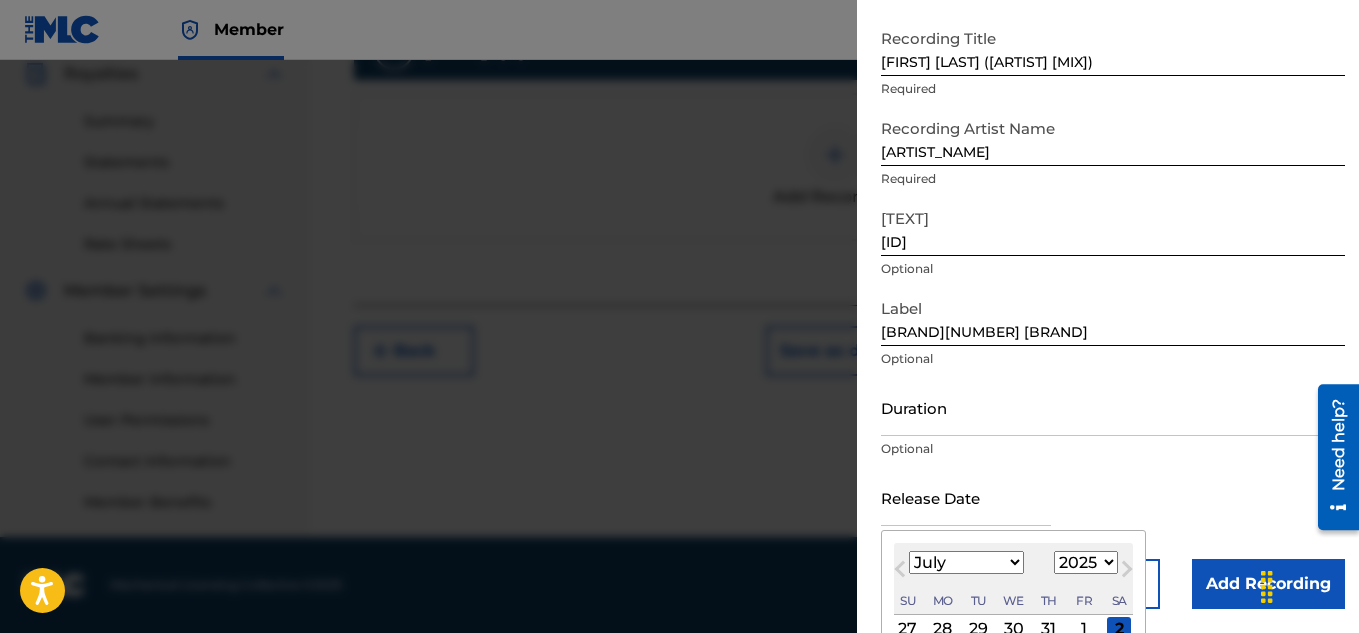 click on "January February March April May June July August September October November December" at bounding box center [966, 562] 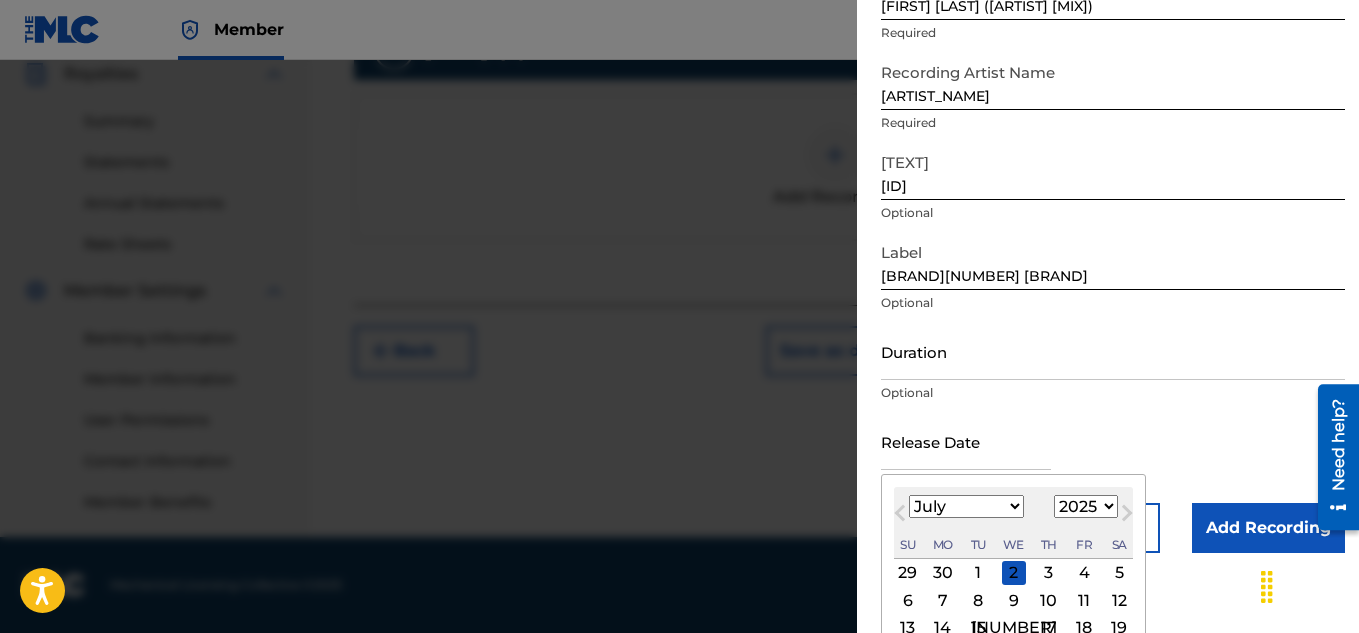scroll, scrollTop: 257, scrollLeft: 0, axis: vertical 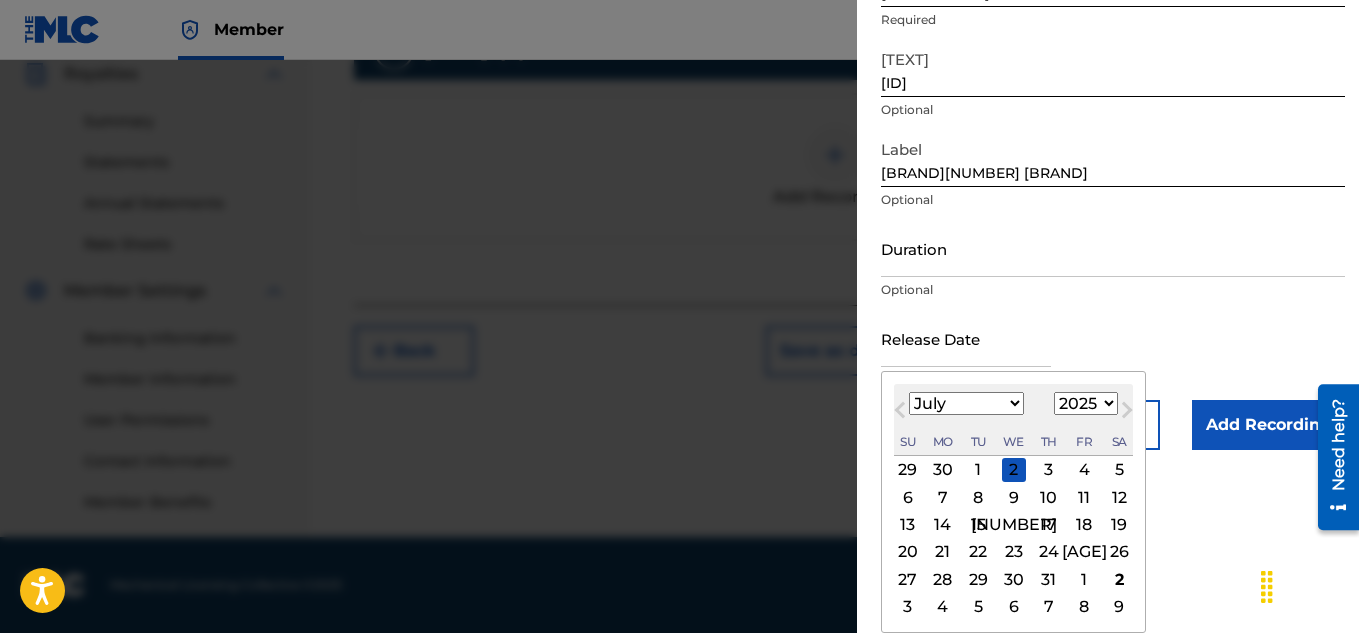 click on "12" at bounding box center (1119, 497) 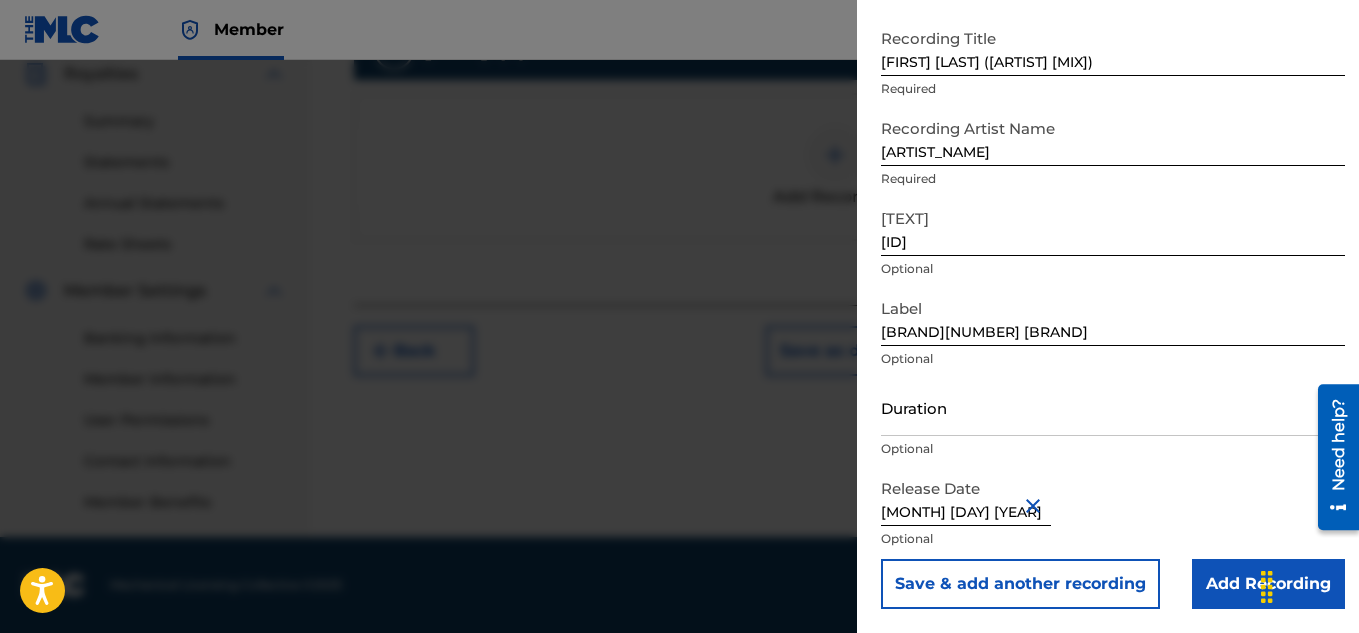 scroll, scrollTop: 98, scrollLeft: 0, axis: vertical 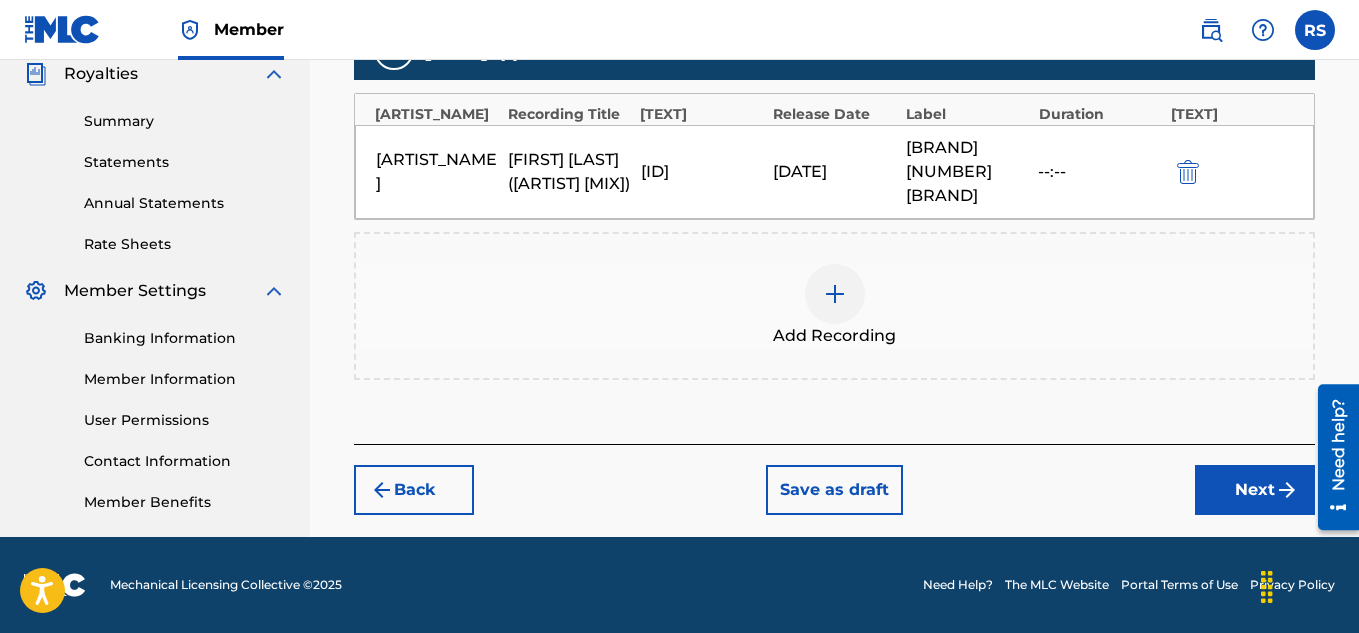 click on "Next" at bounding box center (1255, 490) 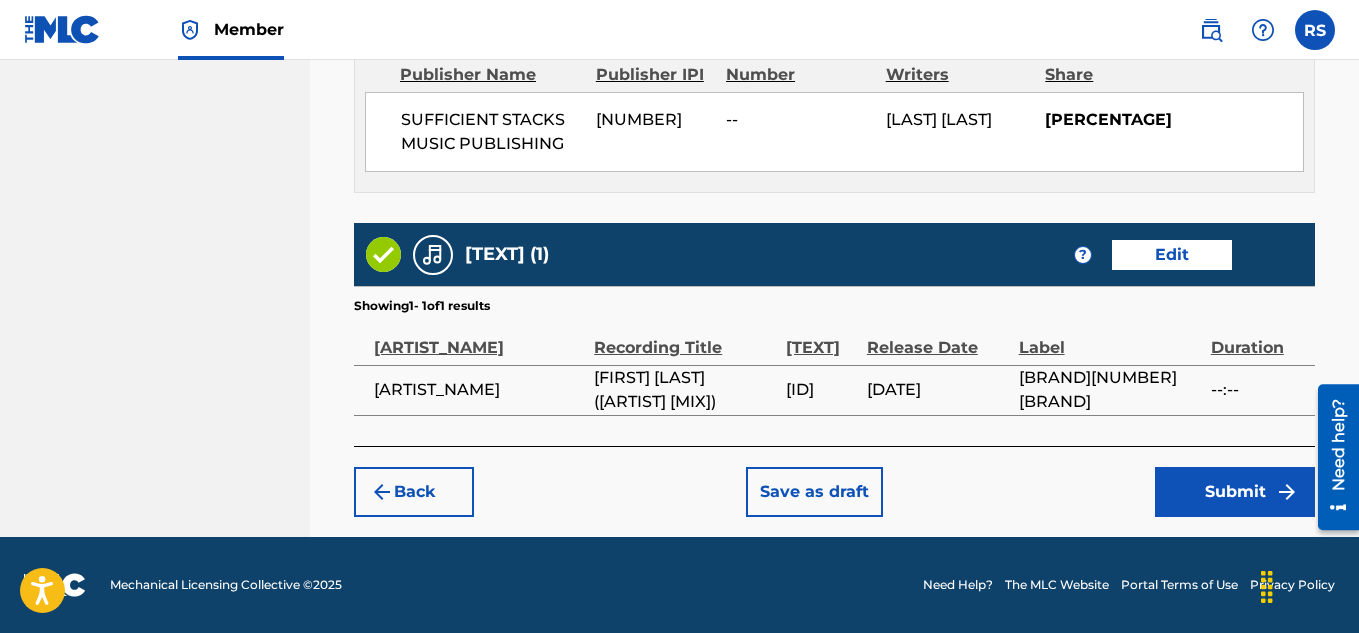 scroll, scrollTop: 1229, scrollLeft: 0, axis: vertical 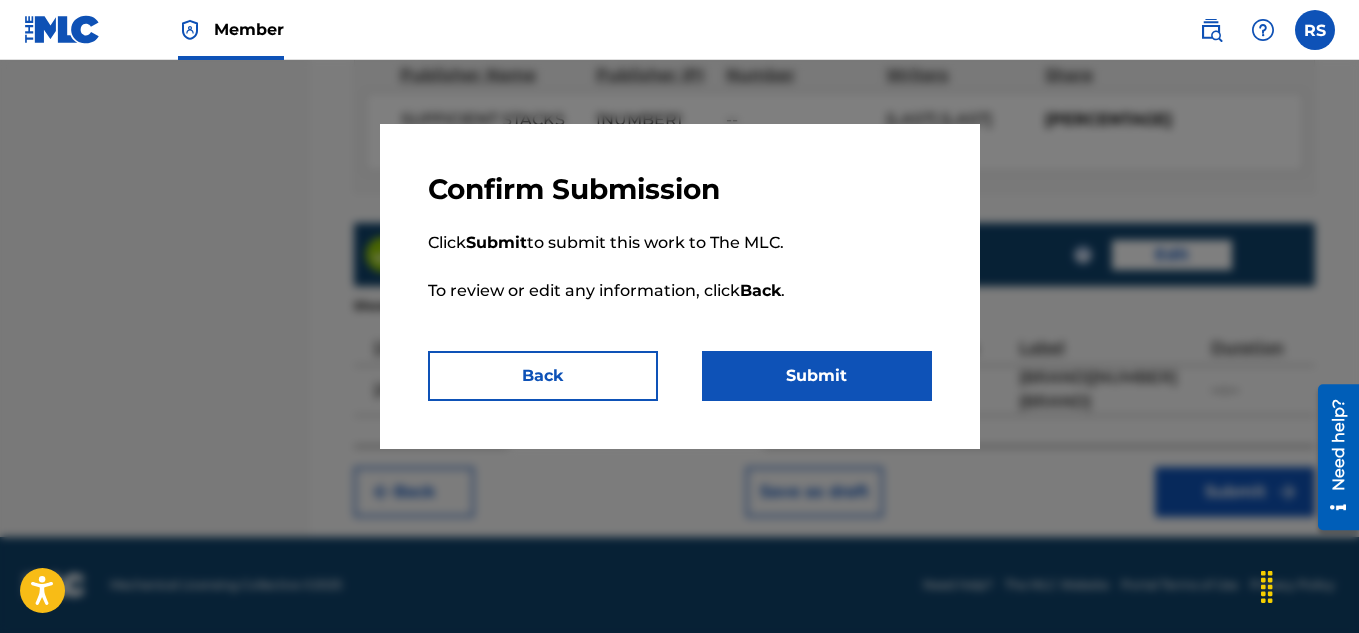 click on "Submit" at bounding box center [817, 376] 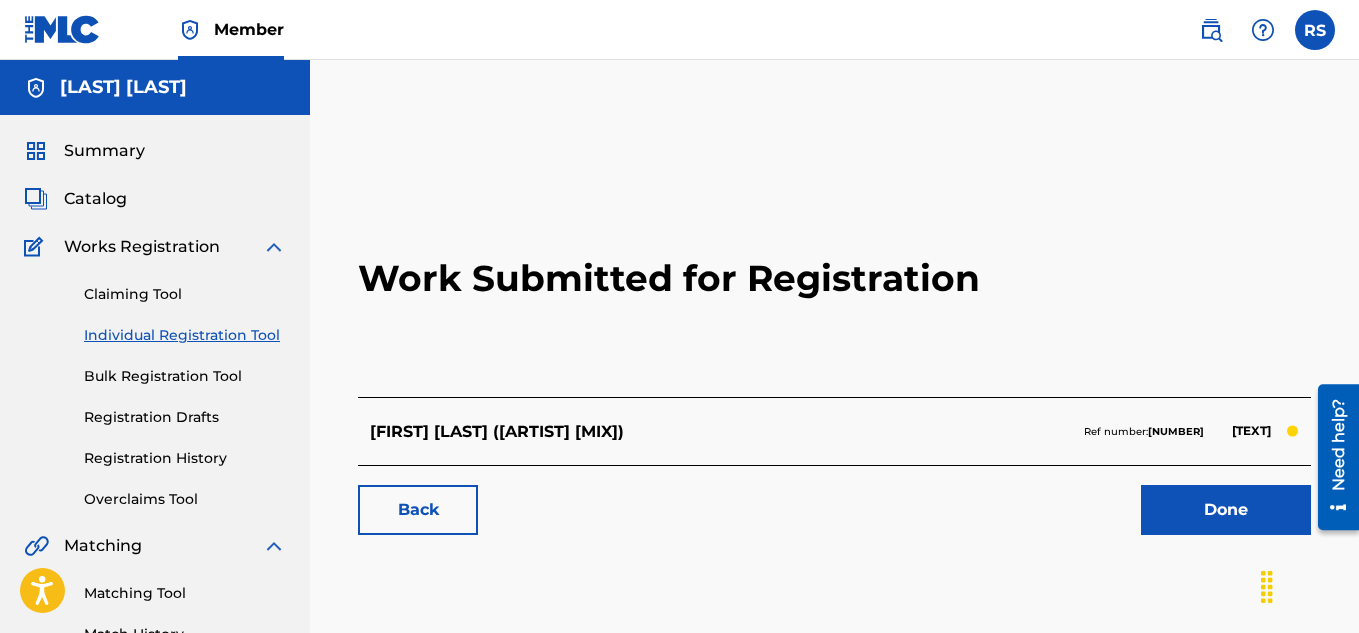 click on "Done" at bounding box center [1226, 510] 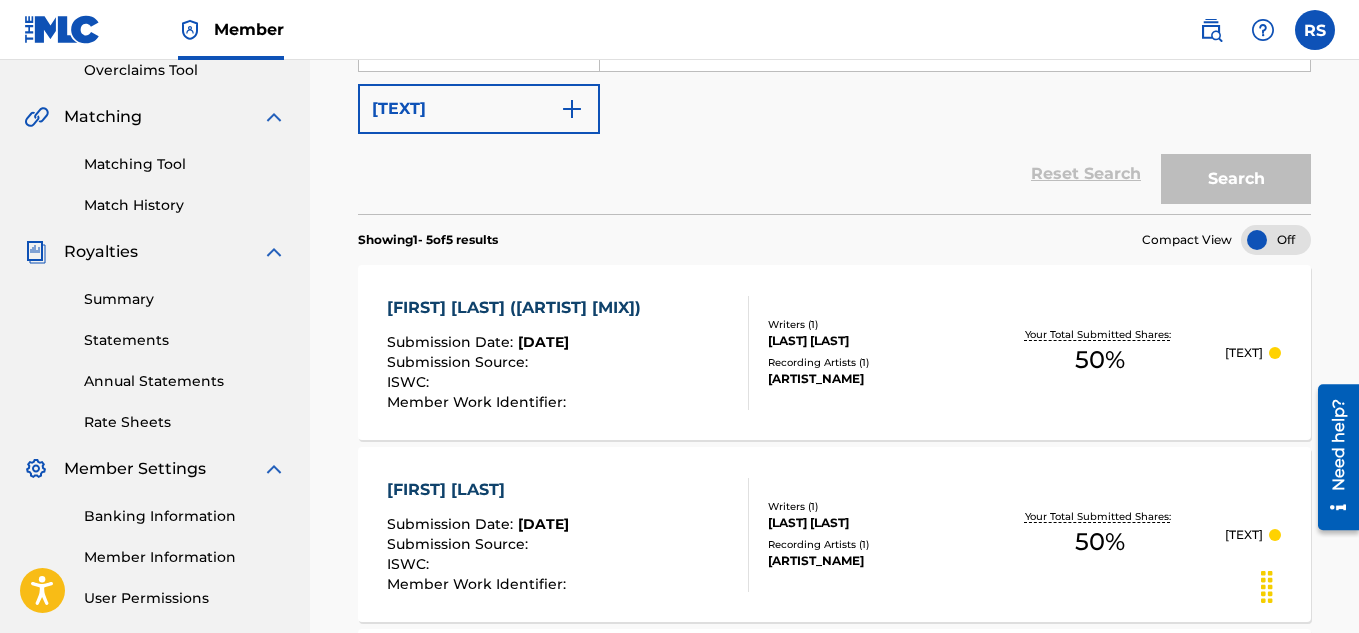 scroll, scrollTop: 415, scrollLeft: 0, axis: vertical 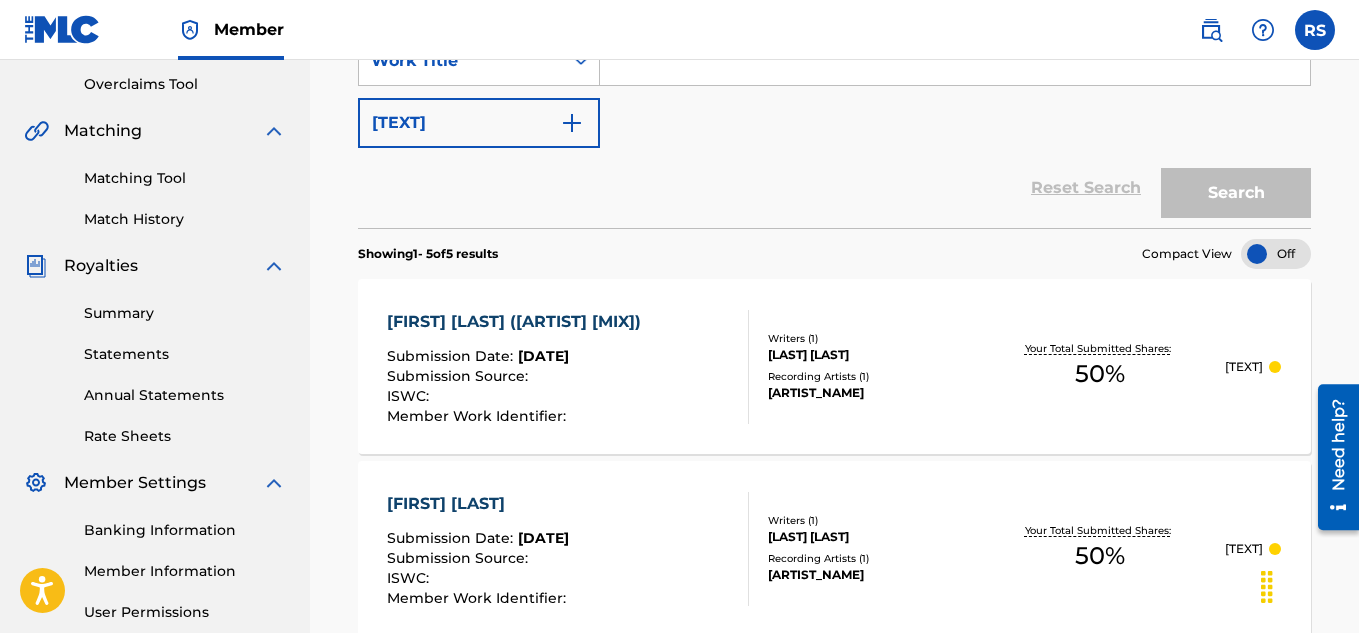 click on "[FIRST] [LAST] ([ARTIST] [MIX]) Submission Date : [MONTH] [DAY], [YEAR] Submission Source : ISWC : Member Work Identifier : Writers ( 1 ) [FIRST] [LAST] Recording Artists ( 1 ) [FIRST] [LAST] Your Total Submitted Shares: 50 % Submitted" at bounding box center (834, 366) 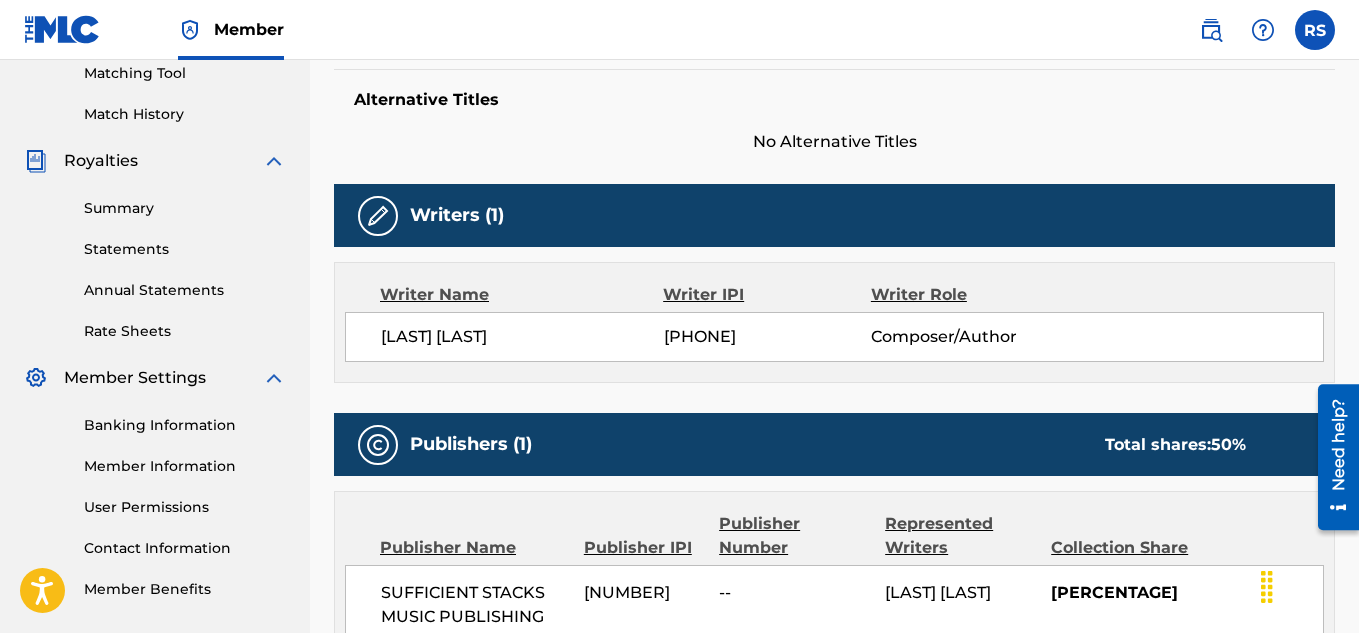 scroll, scrollTop: 531, scrollLeft: 0, axis: vertical 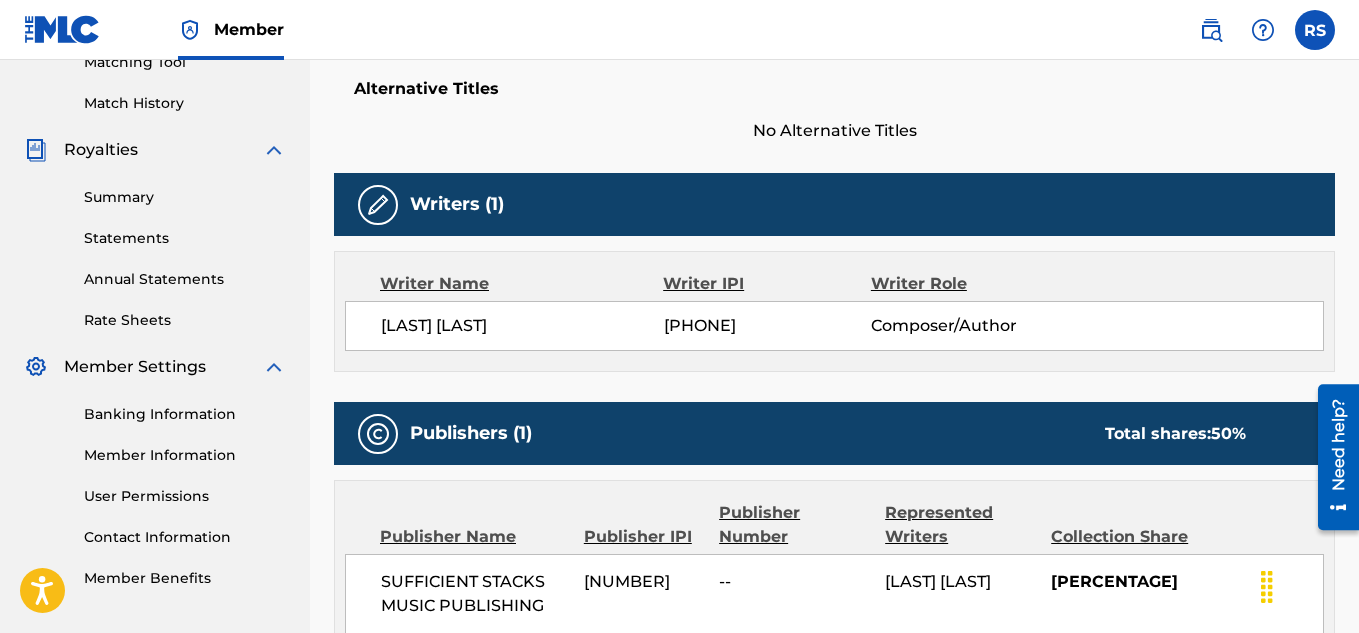 click on "Publishers (1) Total shares: [PERCENTAGE]" at bounding box center [834, 433] 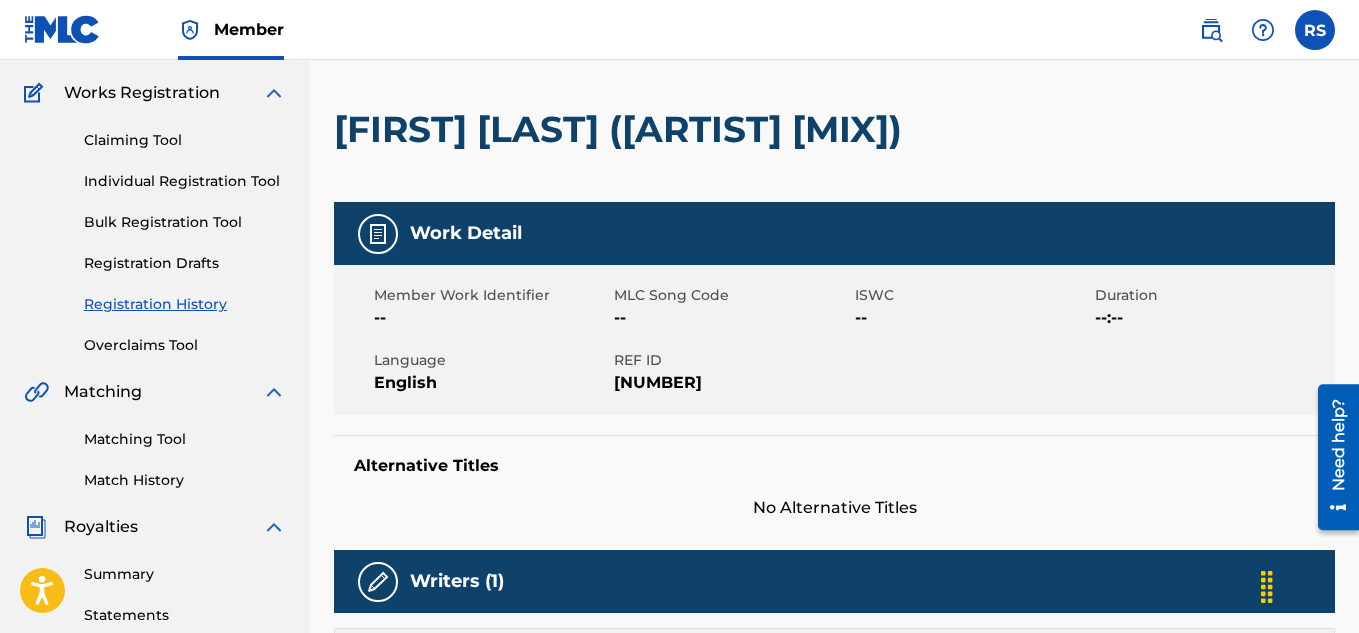 scroll, scrollTop: 0, scrollLeft: 0, axis: both 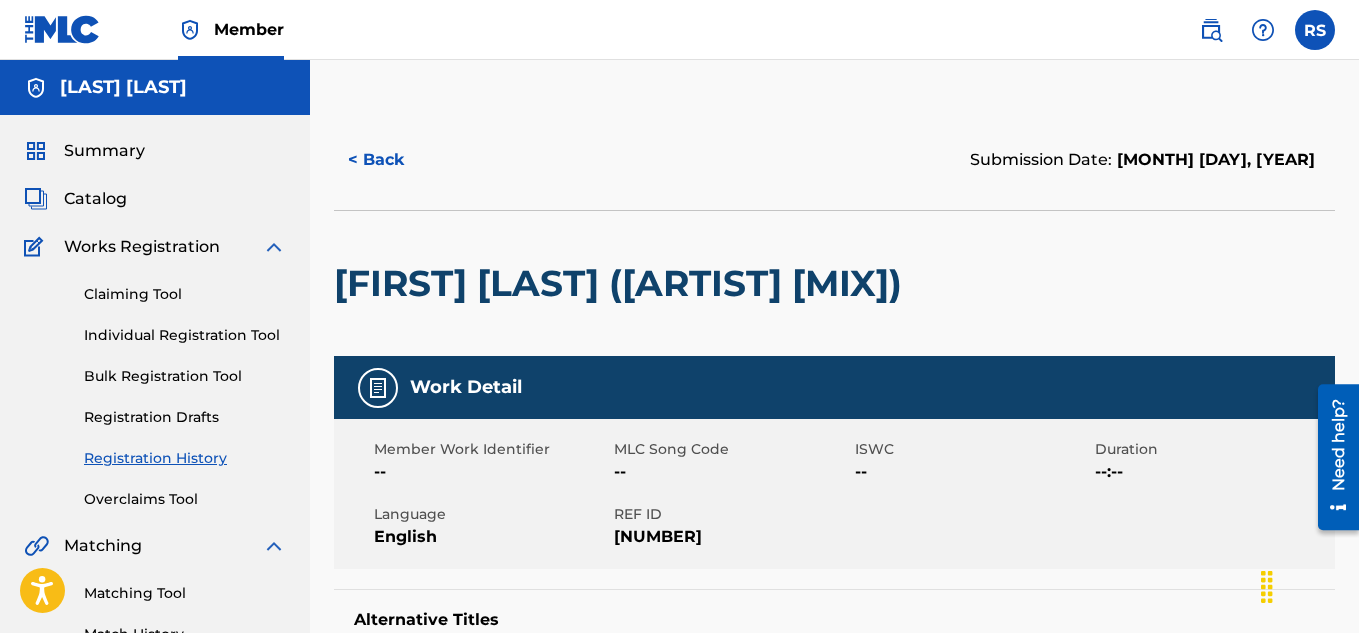 click on "< Back" at bounding box center [394, 160] 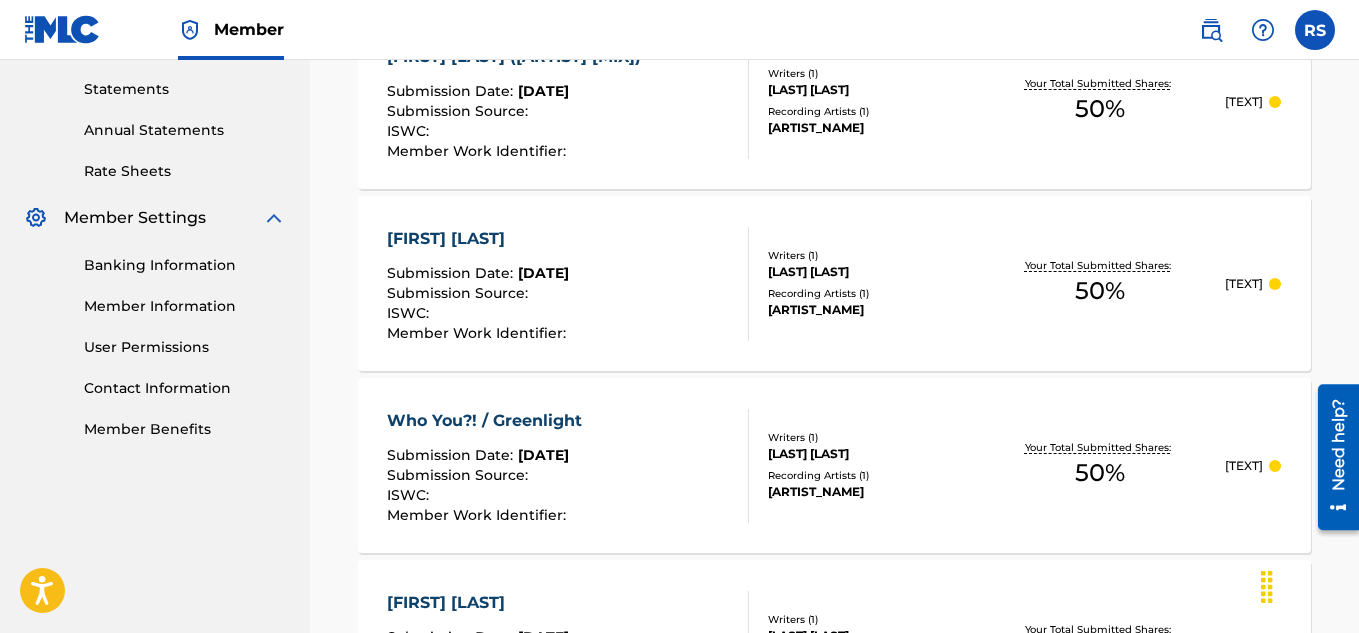 scroll, scrollTop: 692, scrollLeft: 0, axis: vertical 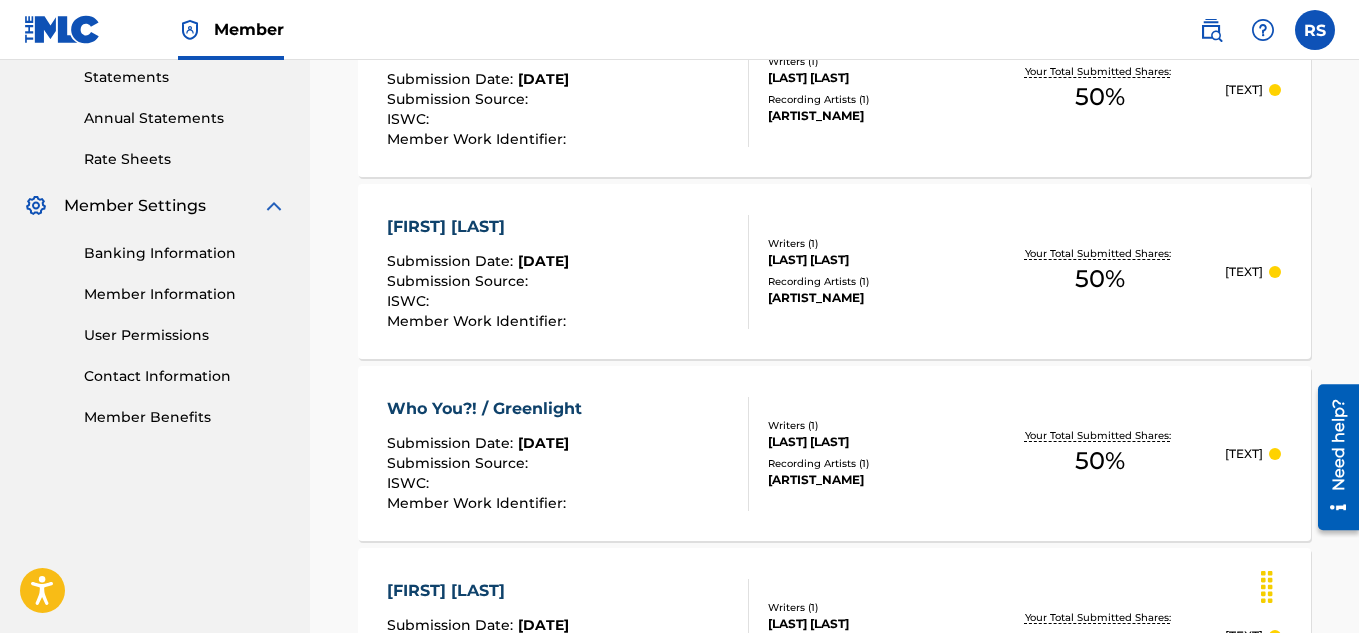 click on "[ARTIST_NAME] Submission Date : [DATE] Submission Source : ISWC : [ISWC] Member Work Identifier :" at bounding box center [568, 272] 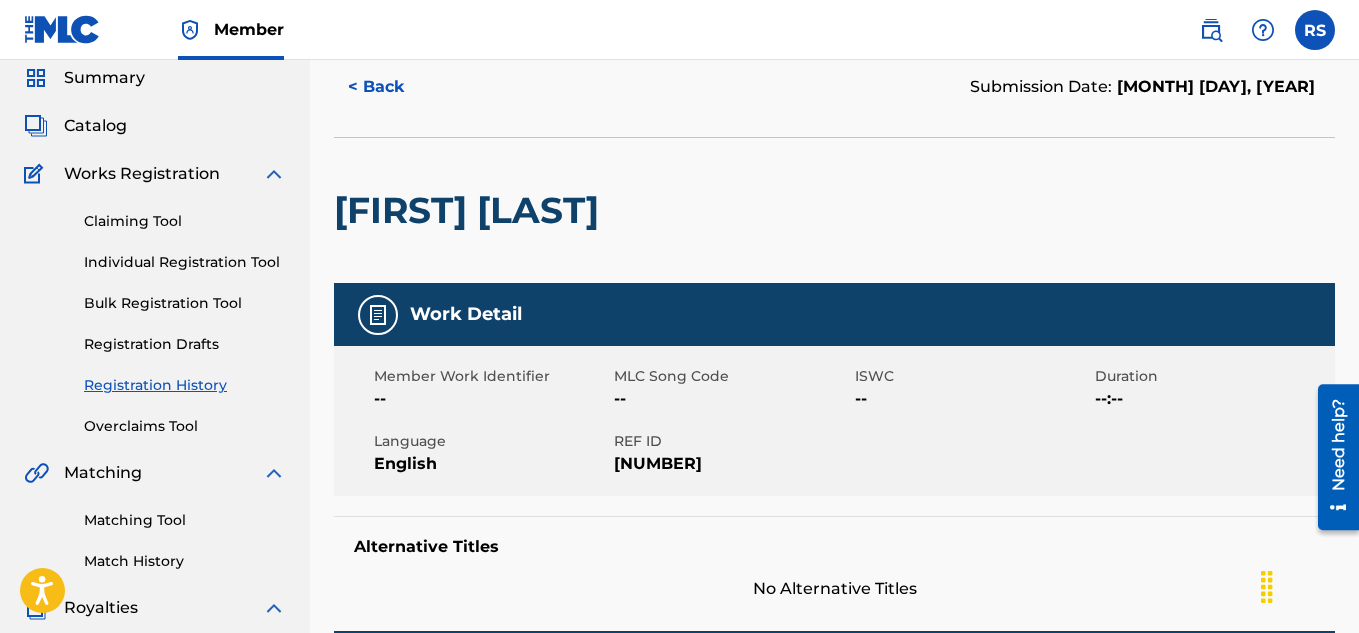 scroll, scrollTop: 0, scrollLeft: 0, axis: both 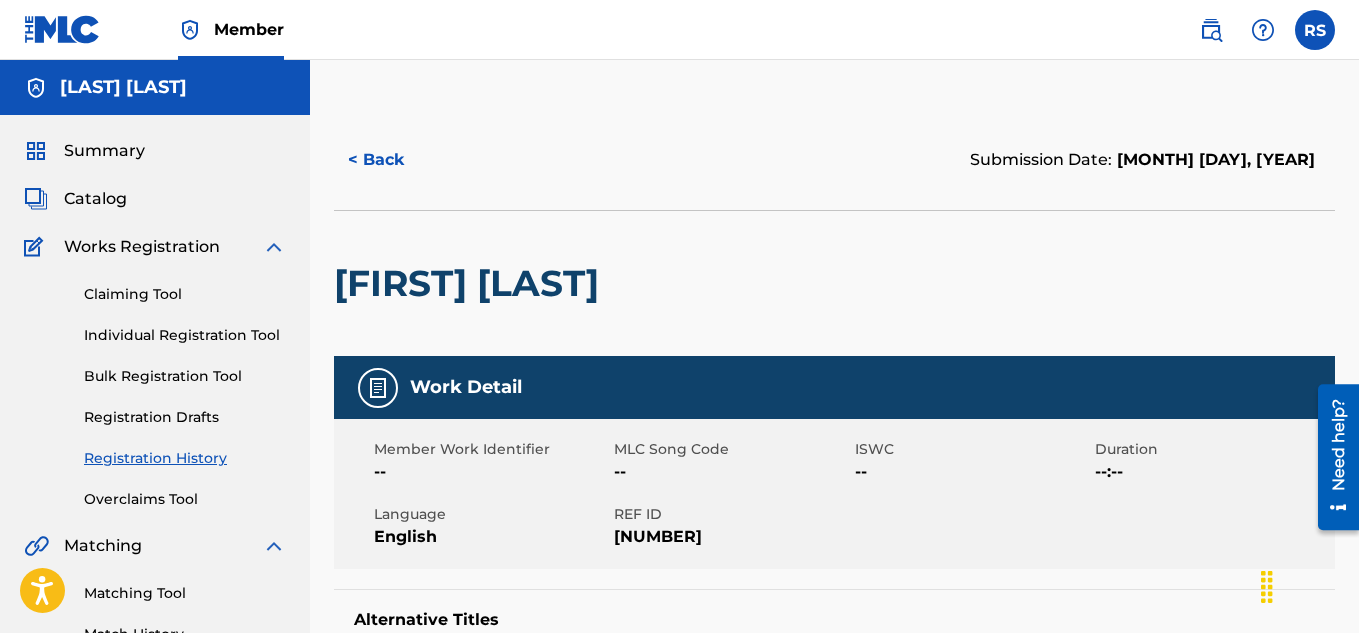 click on "< Back" at bounding box center (394, 160) 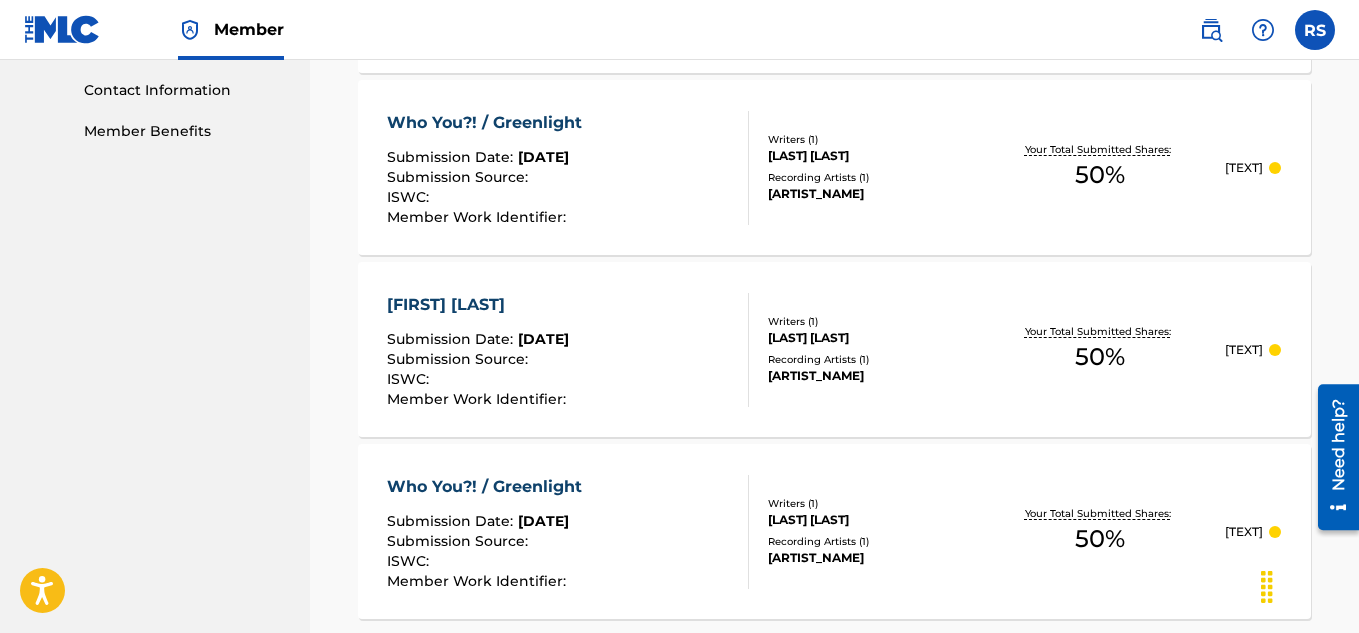 scroll, scrollTop: 979, scrollLeft: 0, axis: vertical 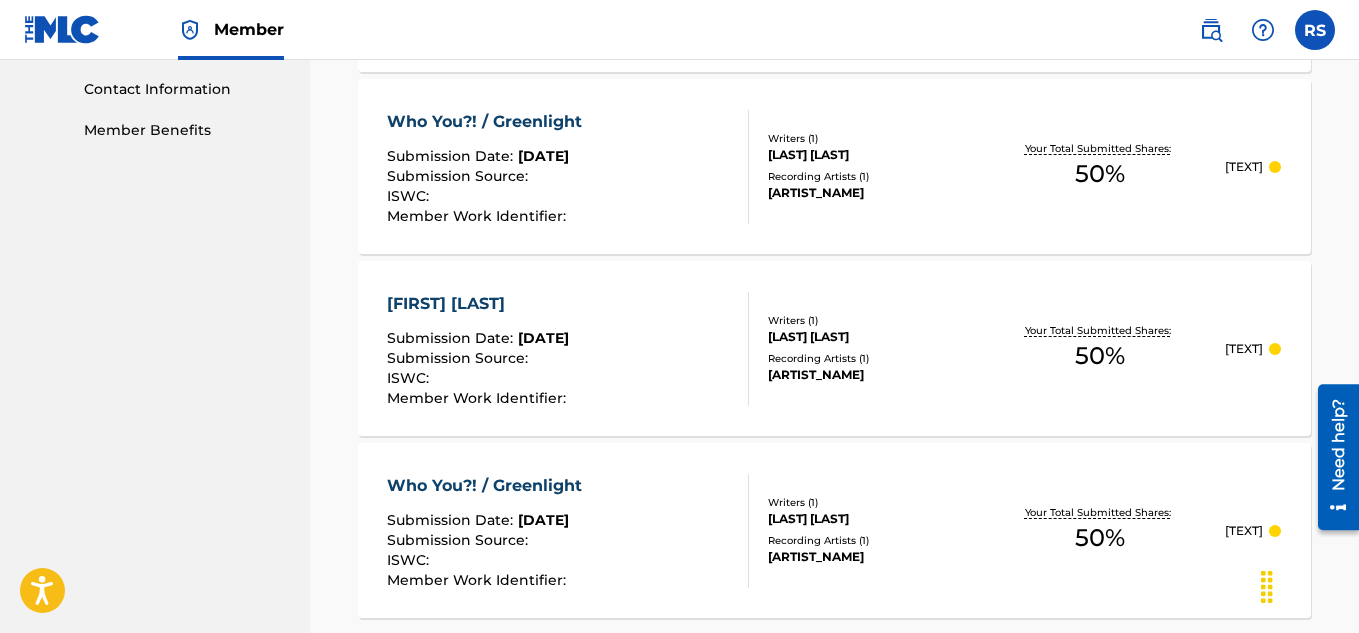click on "[ARTIST_NAME] Submission Date : [DATE] Submission Source : ISWC : [ISWC] Member Work Identifier :" at bounding box center [568, 349] 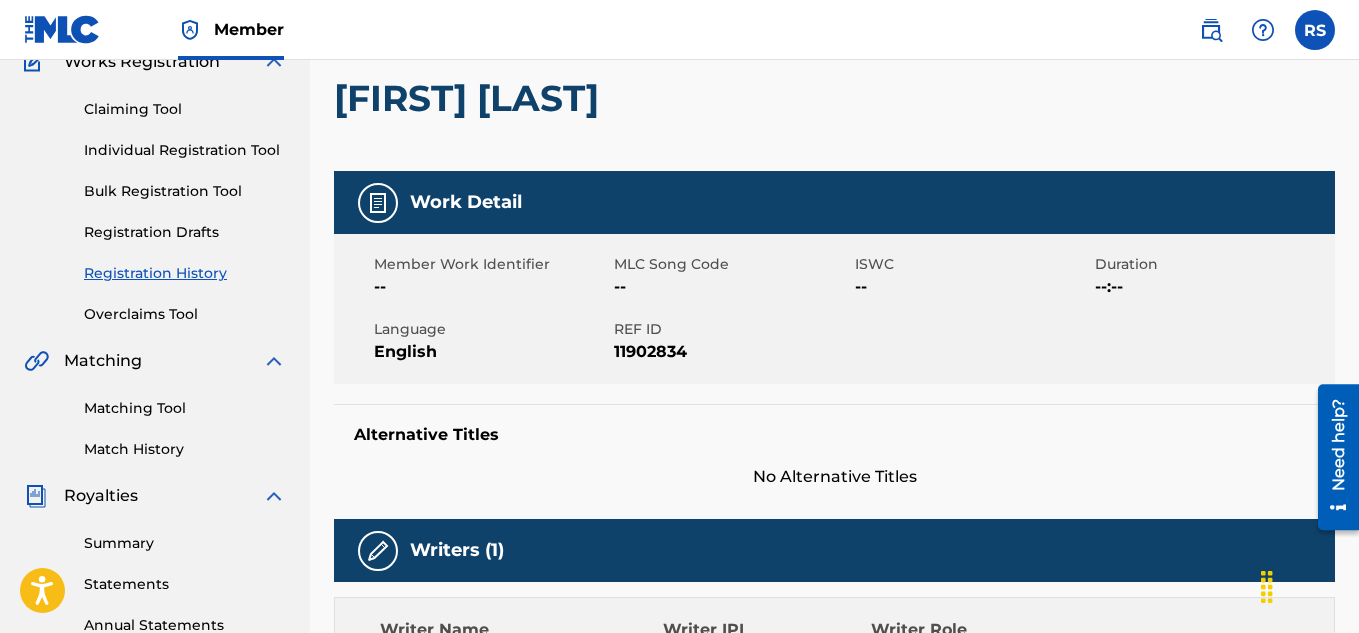 scroll, scrollTop: 0, scrollLeft: 0, axis: both 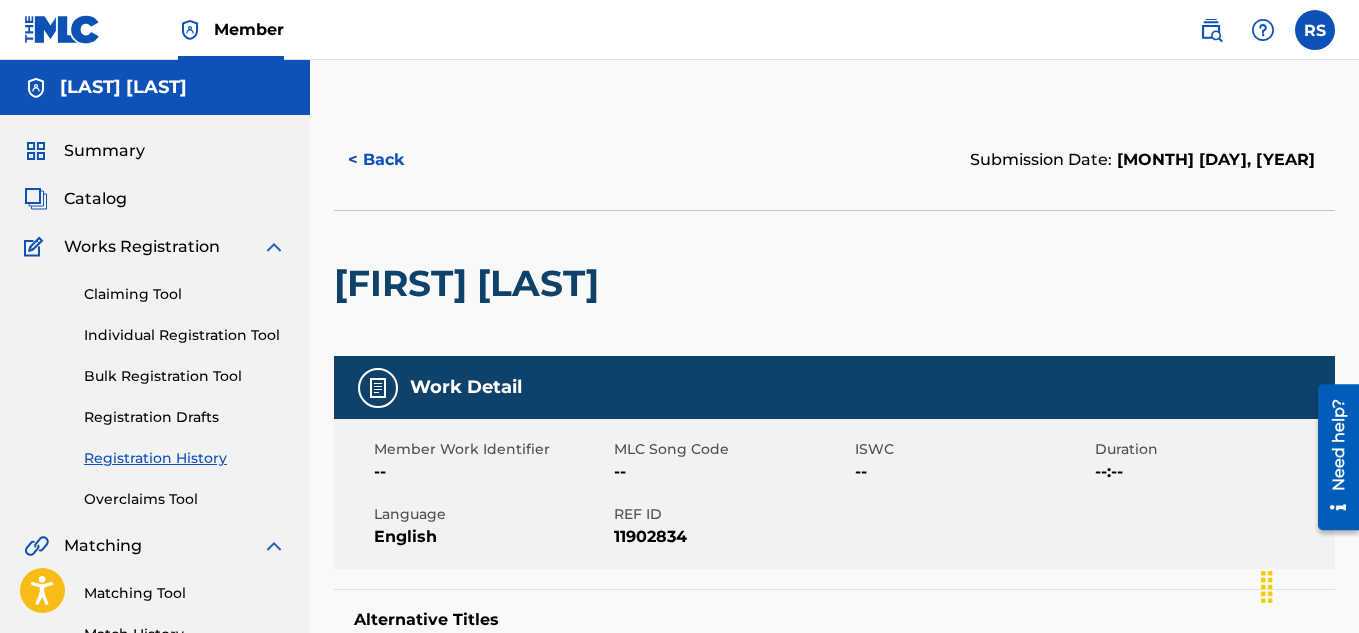 click on "< Back" at bounding box center [394, 160] 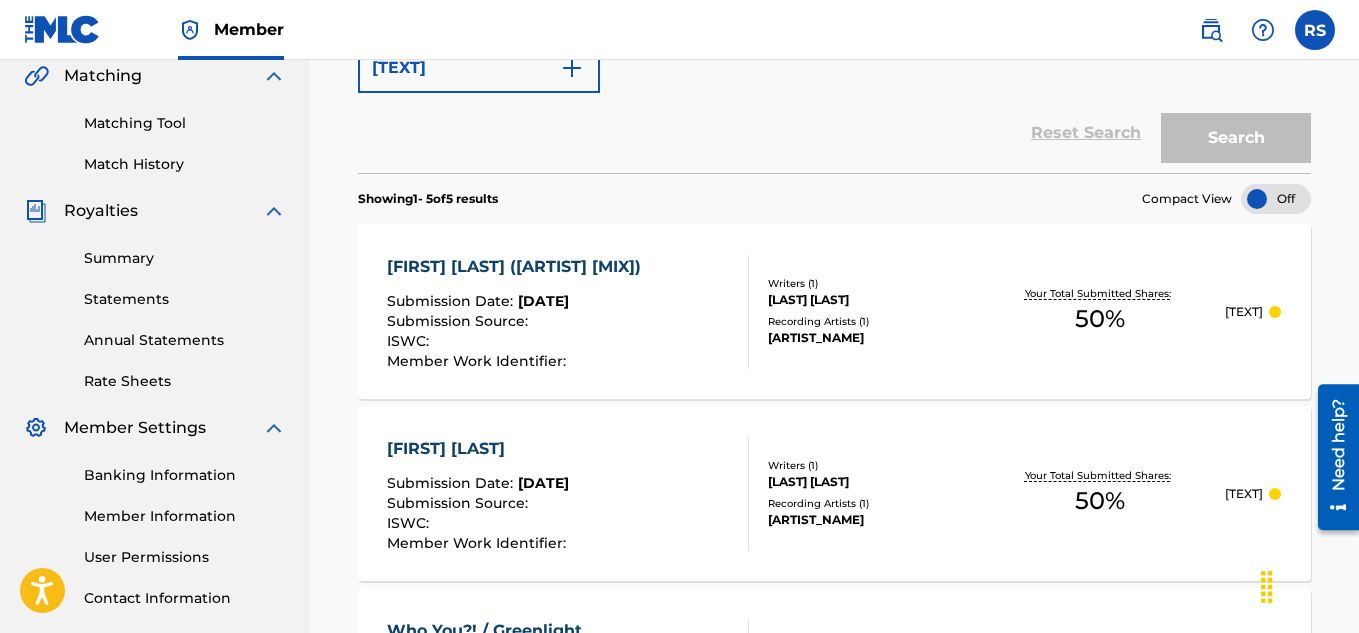 scroll, scrollTop: 0, scrollLeft: 0, axis: both 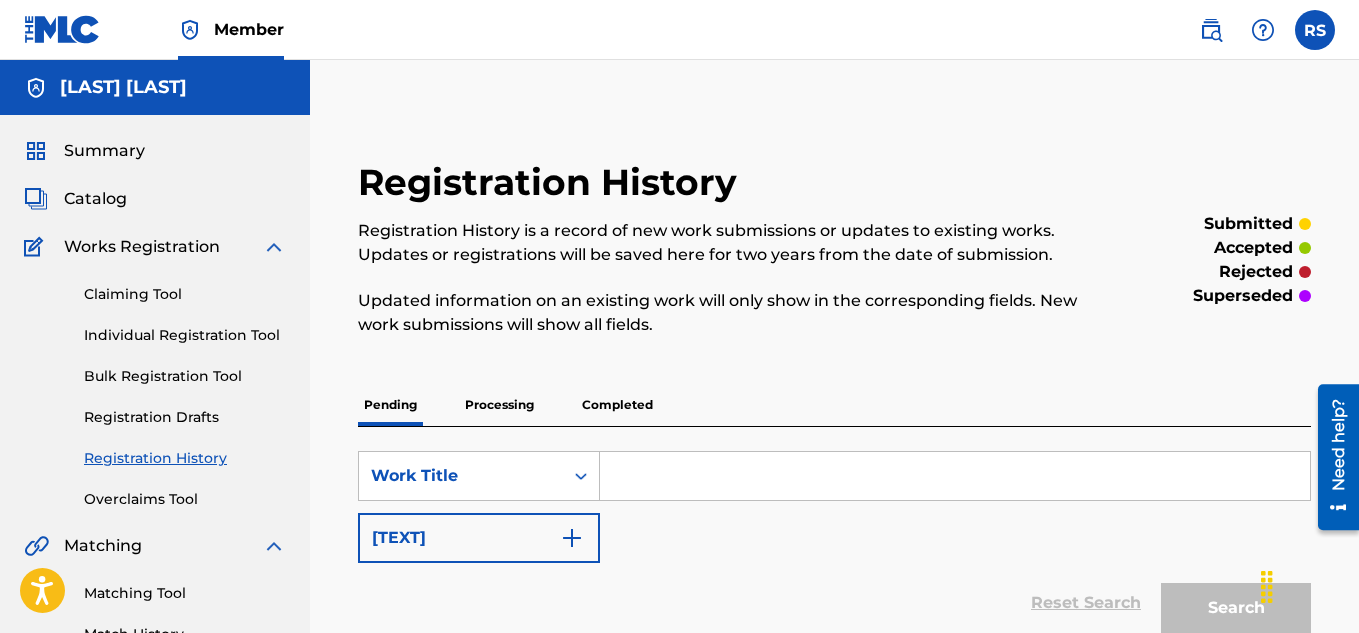 click on "Individual Registration Tool" at bounding box center (185, 335) 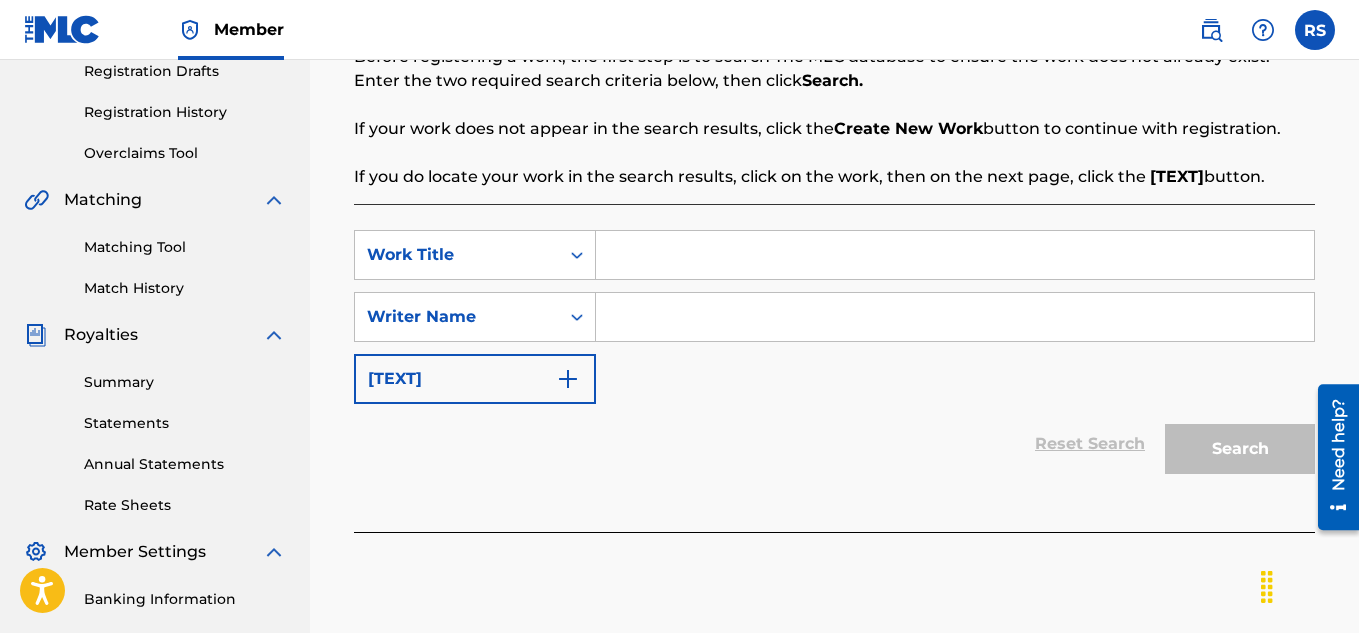scroll, scrollTop: 341, scrollLeft: 0, axis: vertical 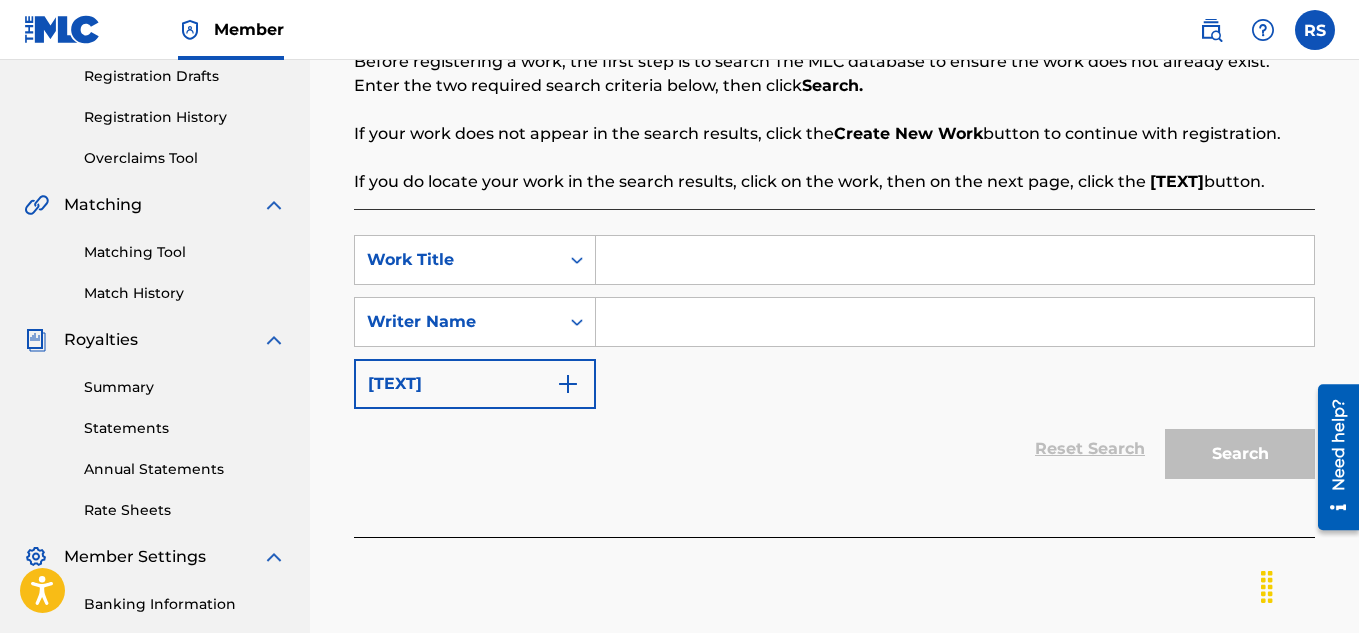 click at bounding box center (955, 260) 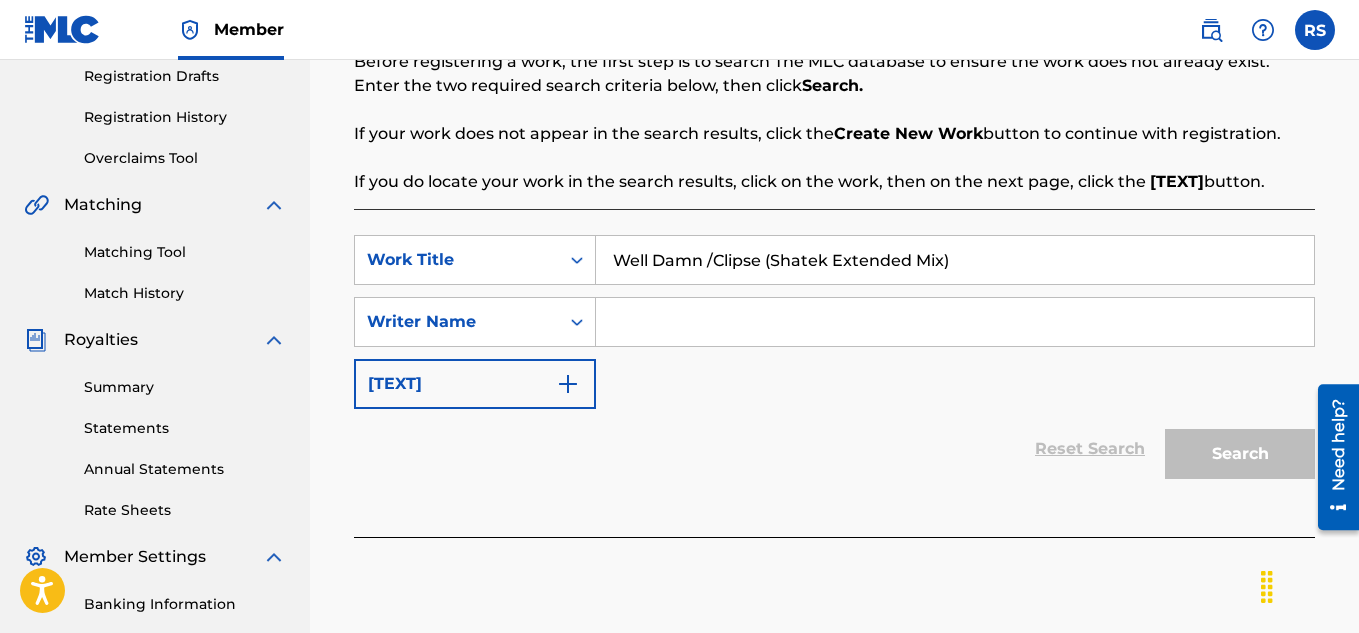 type on "Well Damn /Clipse (Shatek Extended Mix)" 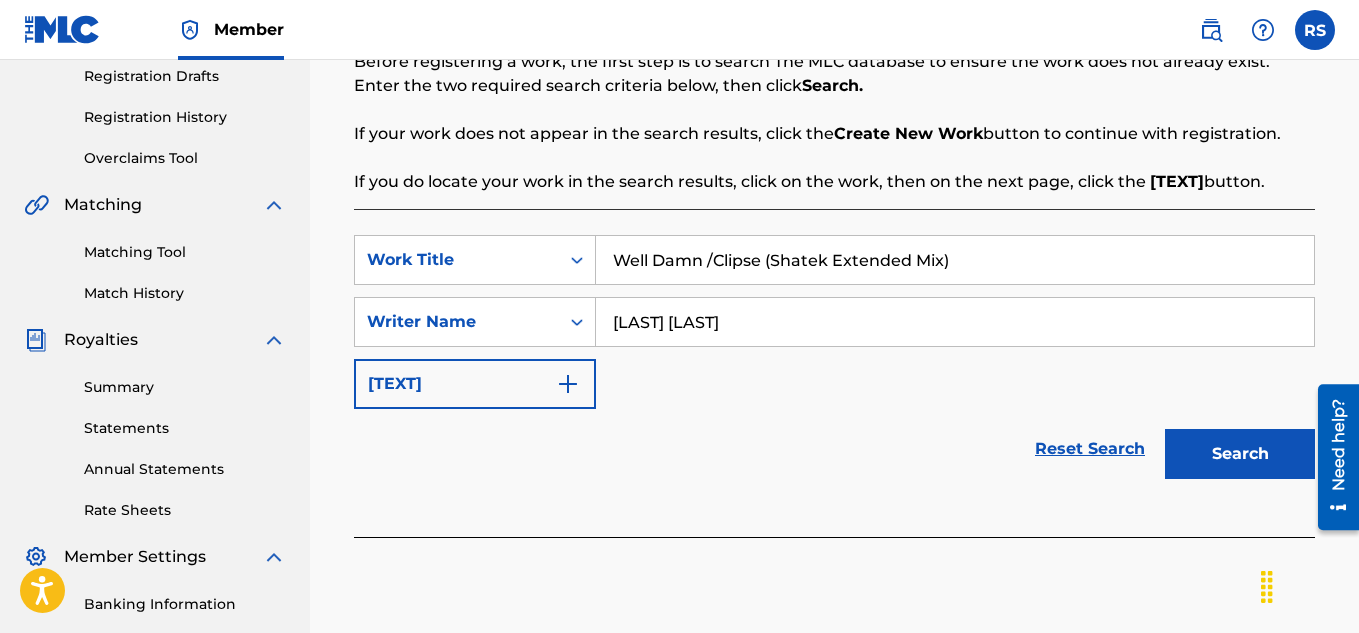 type on "[LAST] [LAST]" 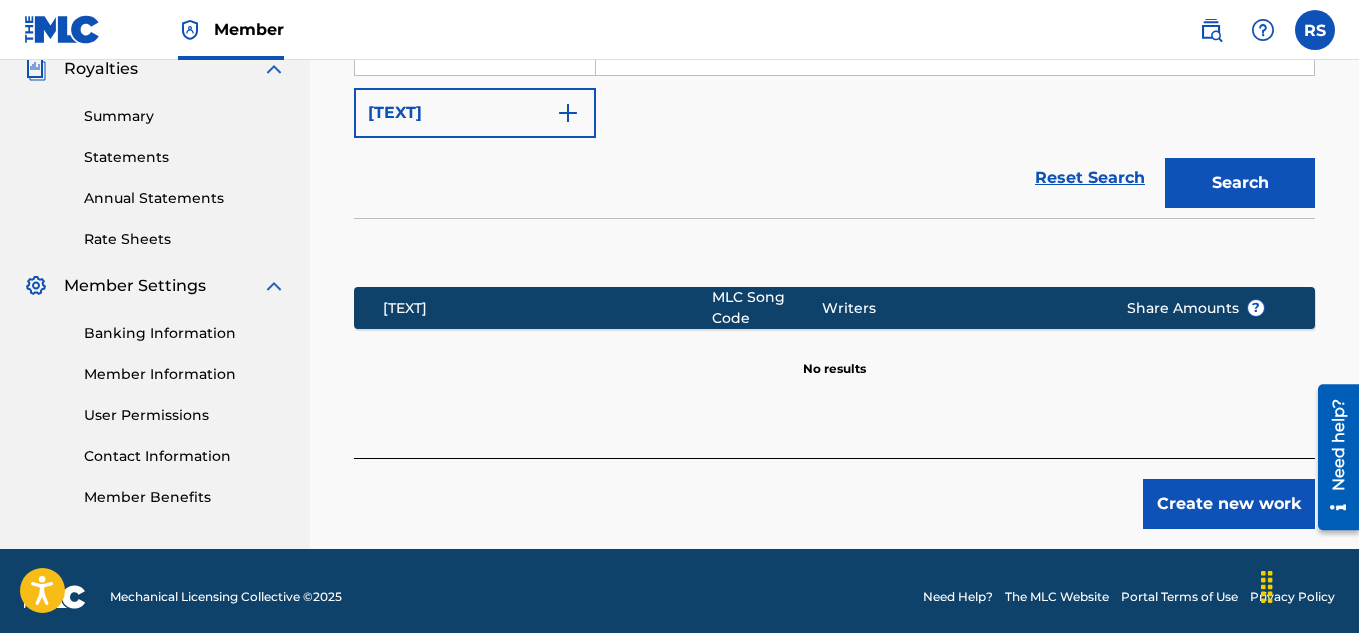 scroll, scrollTop: 618, scrollLeft: 0, axis: vertical 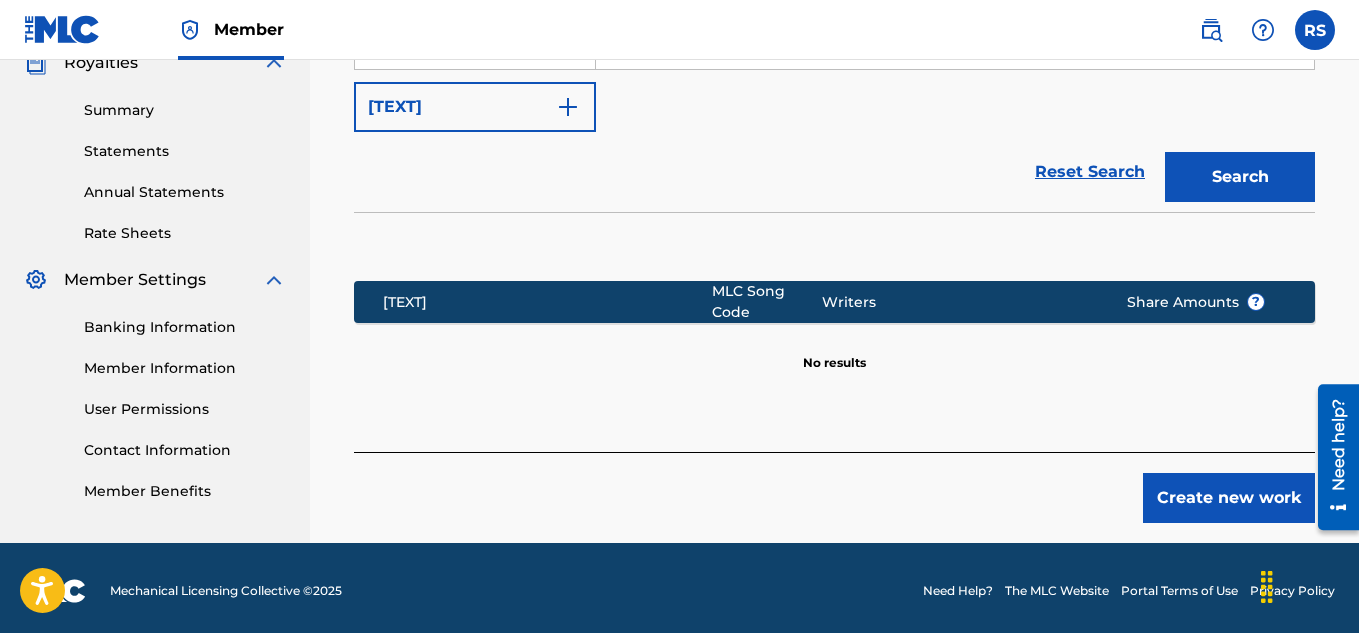 click on "Create new work" at bounding box center [1229, 498] 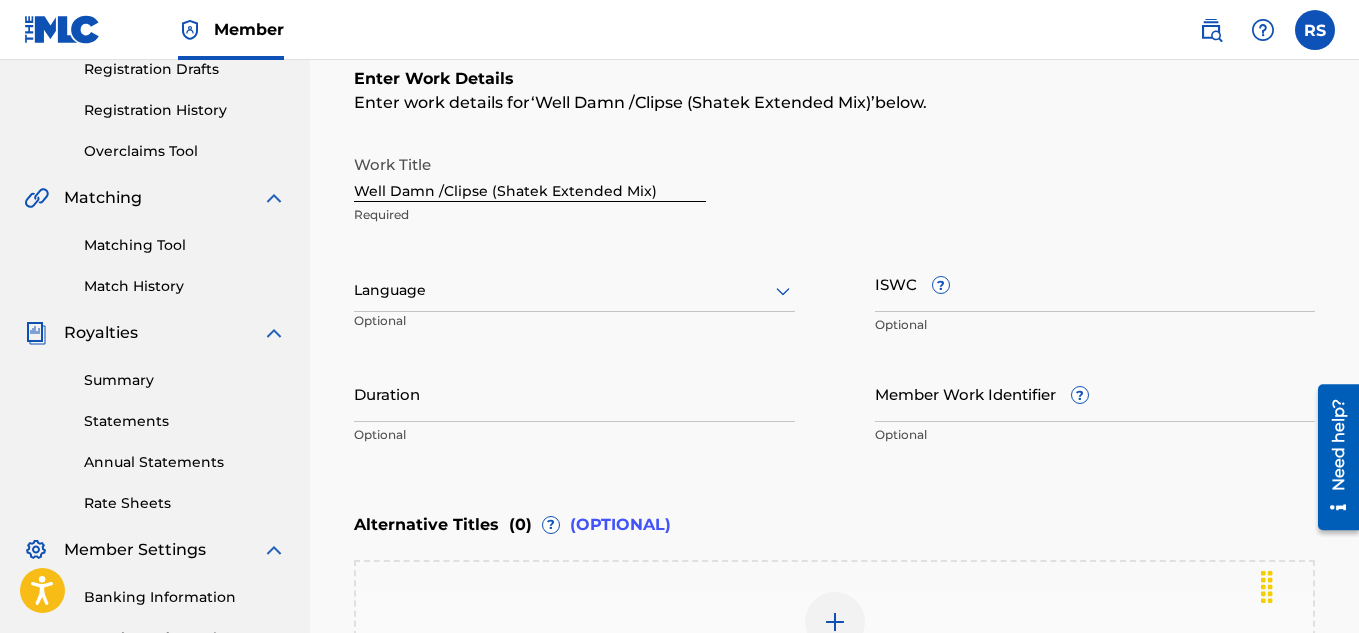 scroll, scrollTop: 325, scrollLeft: 0, axis: vertical 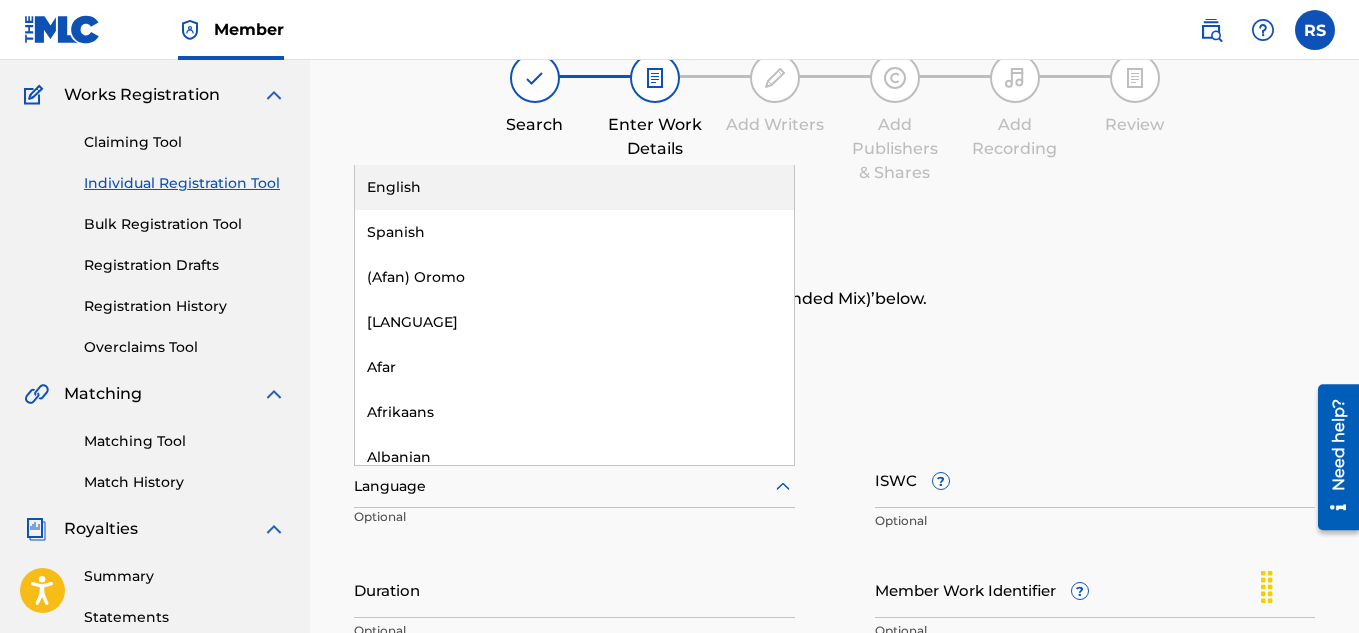 click on "English" at bounding box center (574, 187) 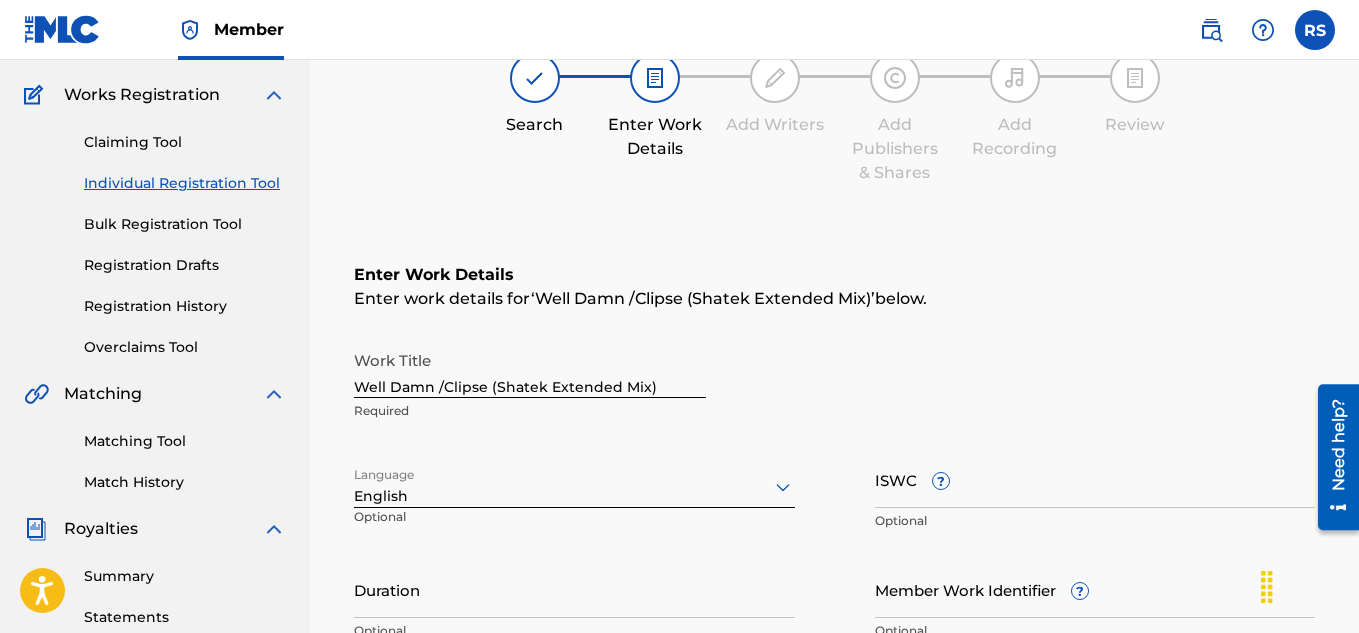 click on "Work Title   [FIRST] [LAST] Required" at bounding box center [834, 386] 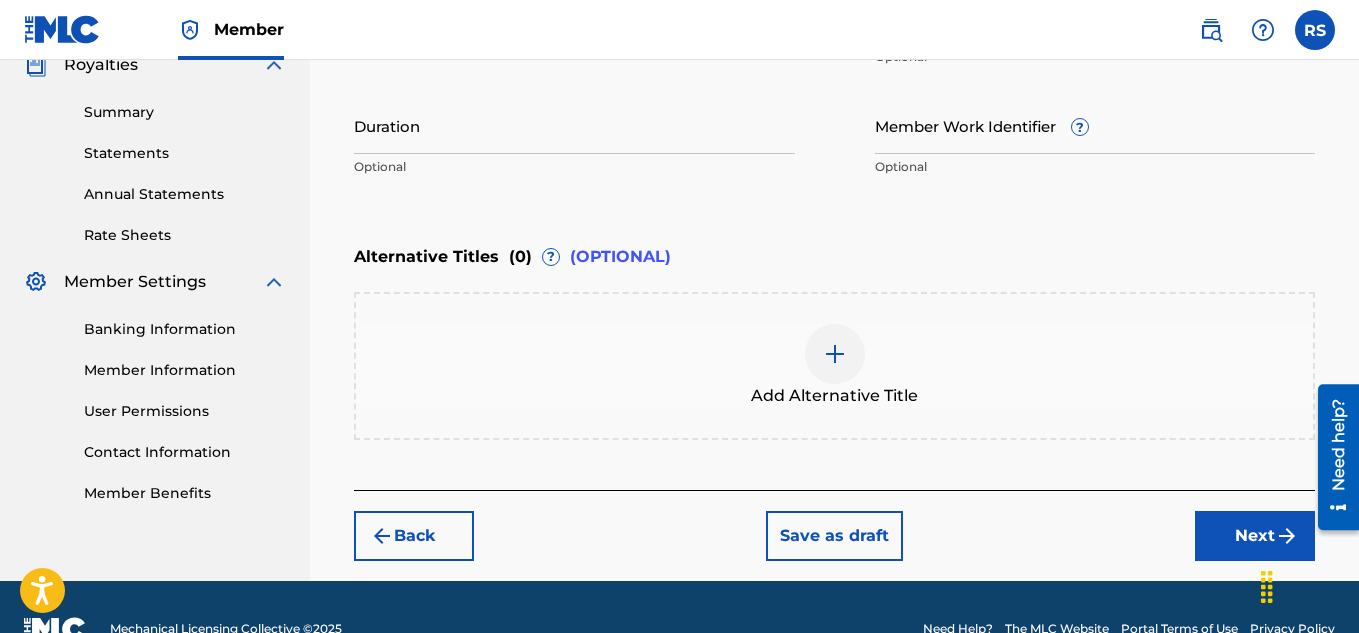 scroll, scrollTop: 660, scrollLeft: 0, axis: vertical 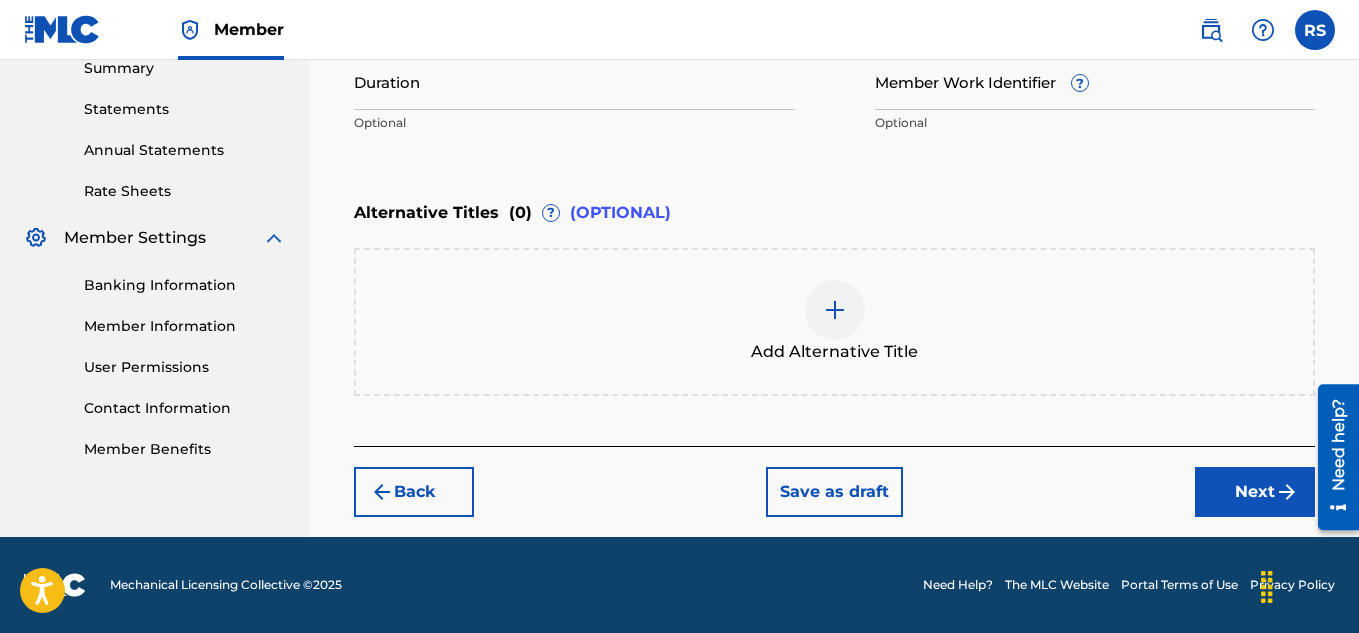 click on "Next" at bounding box center [1255, 492] 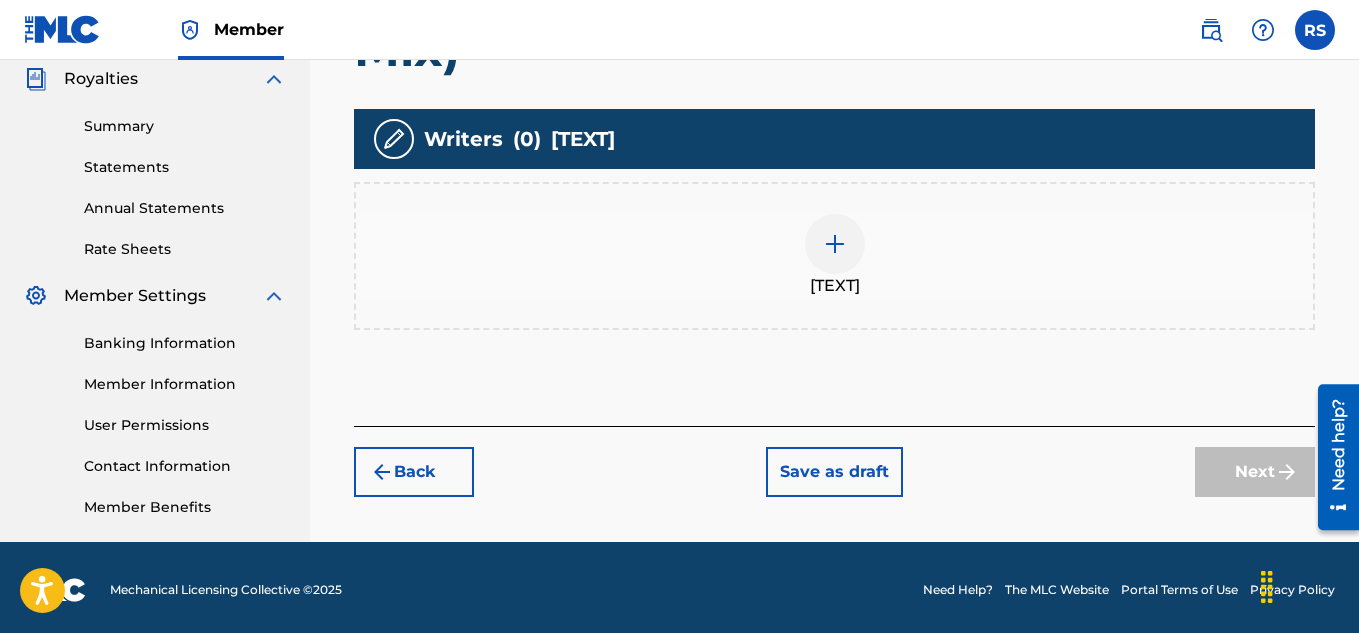 scroll, scrollTop: 605, scrollLeft: 0, axis: vertical 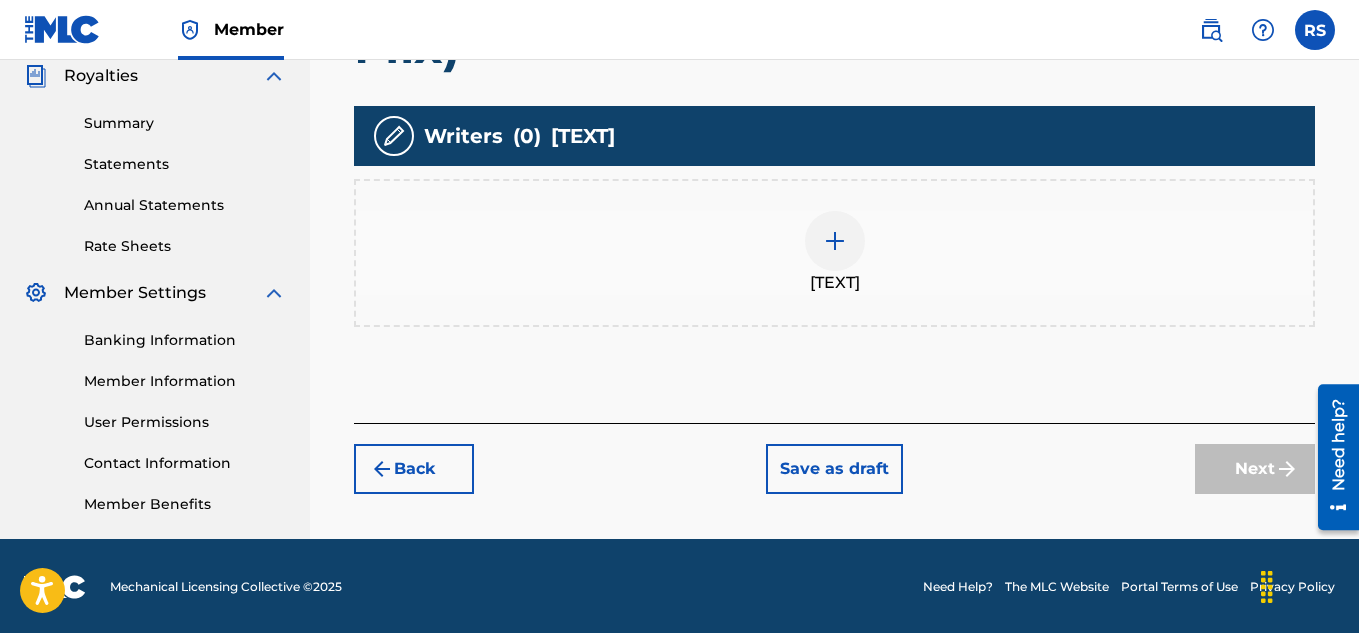 click at bounding box center [835, 241] 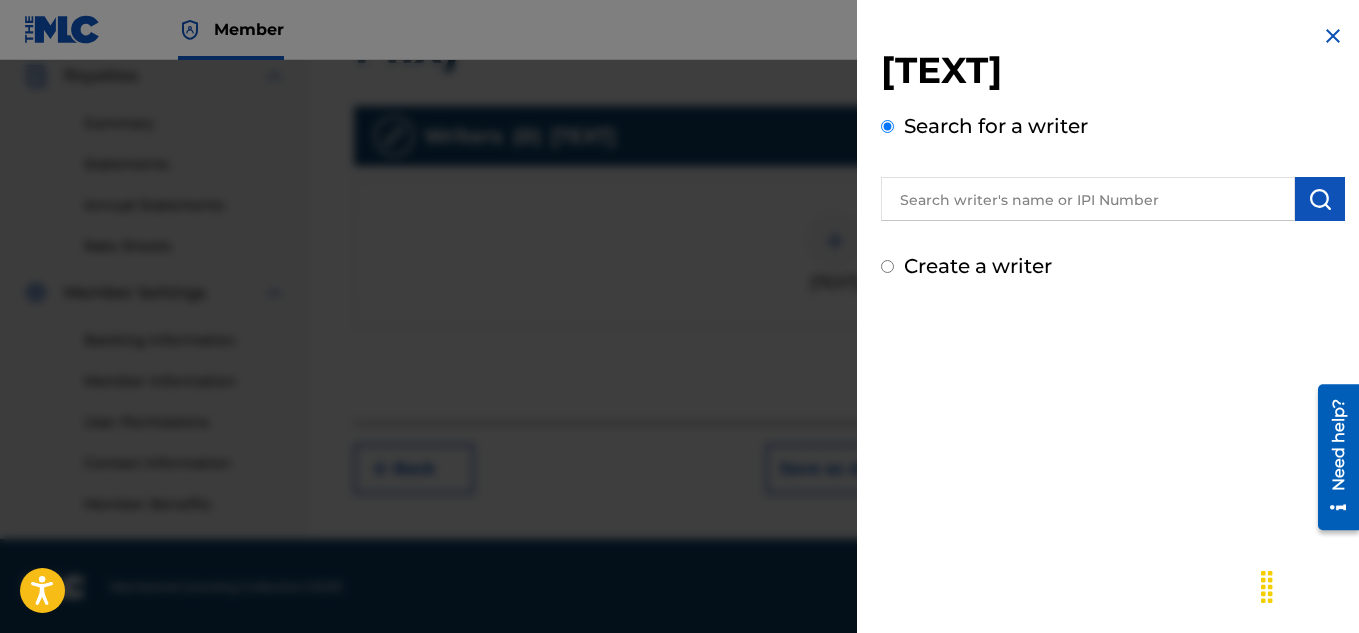 click at bounding box center (1088, 199) 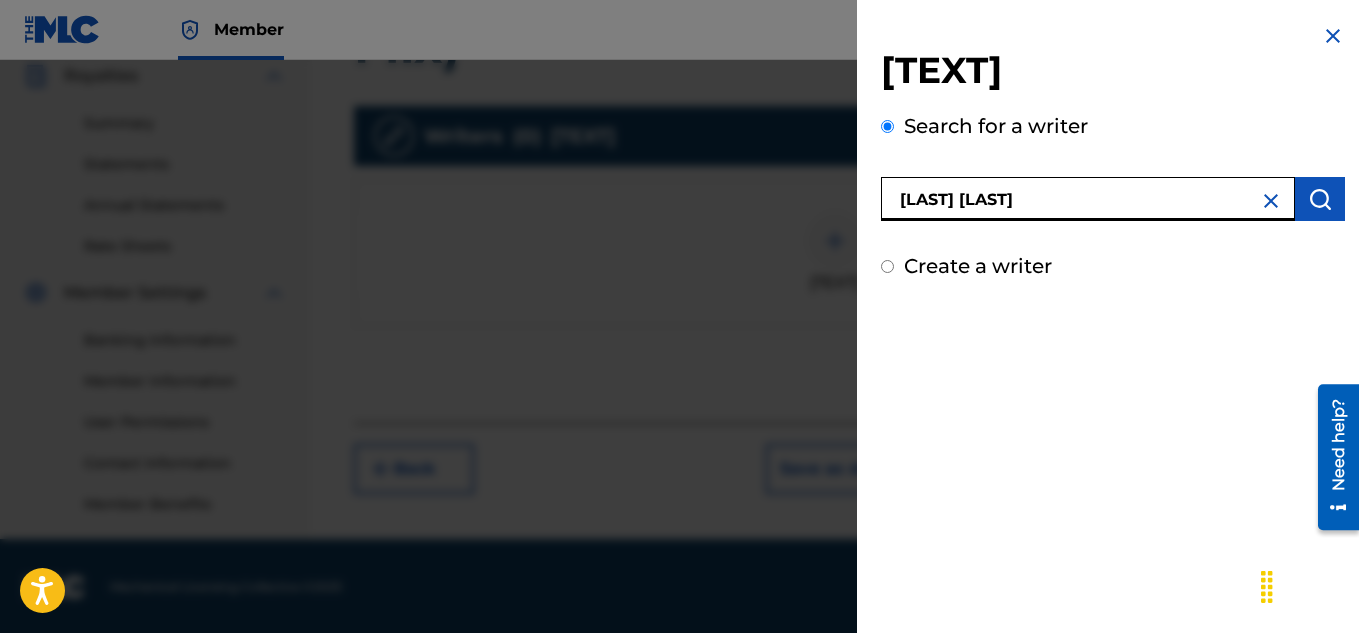 type on "[LAST] [LAST]" 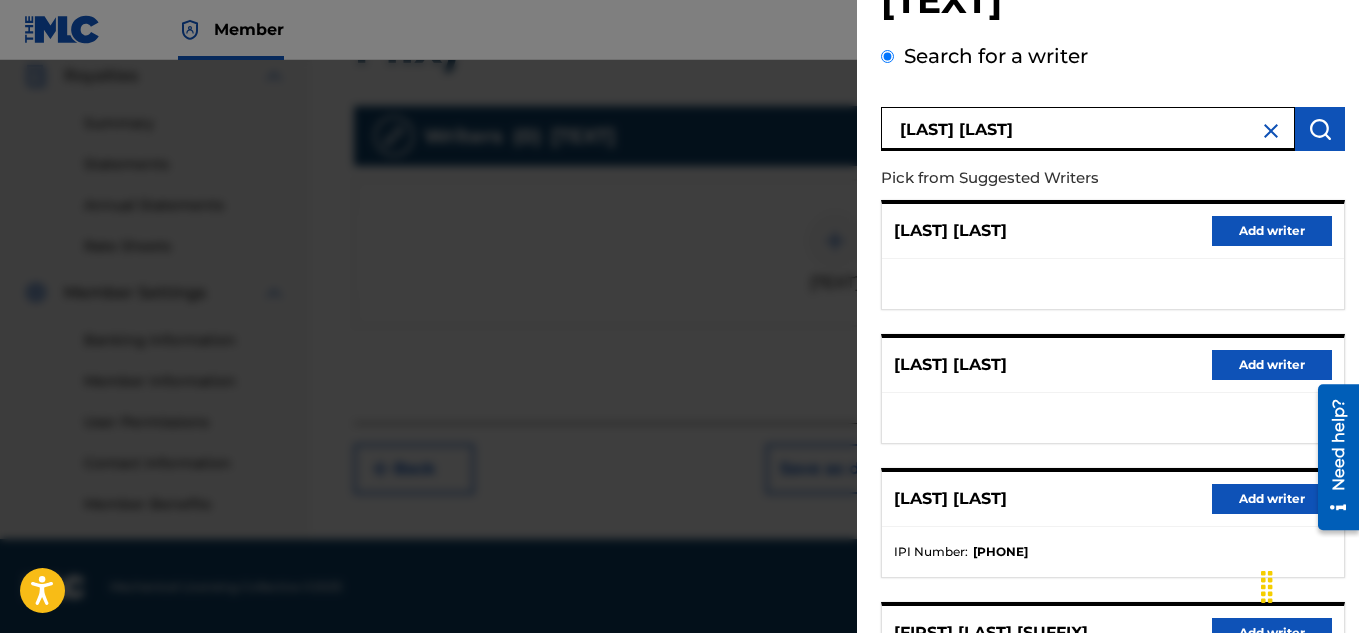scroll, scrollTop: 270, scrollLeft: 0, axis: vertical 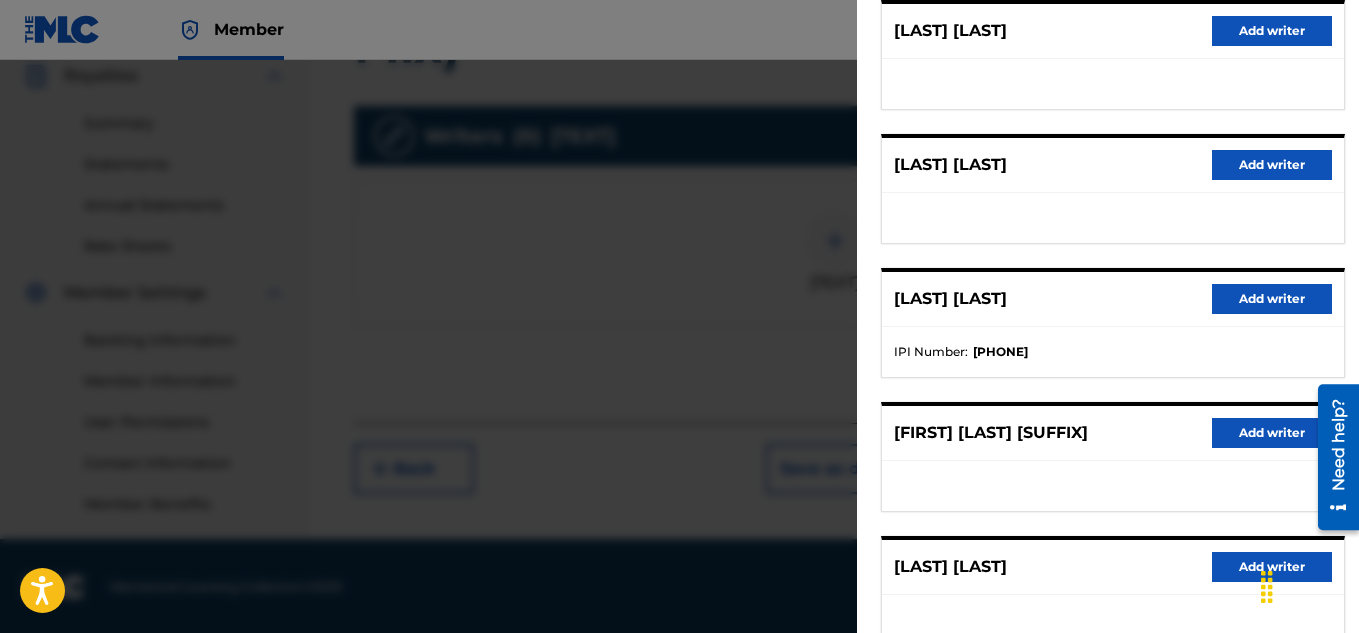 click on "Add writer" at bounding box center [1272, 299] 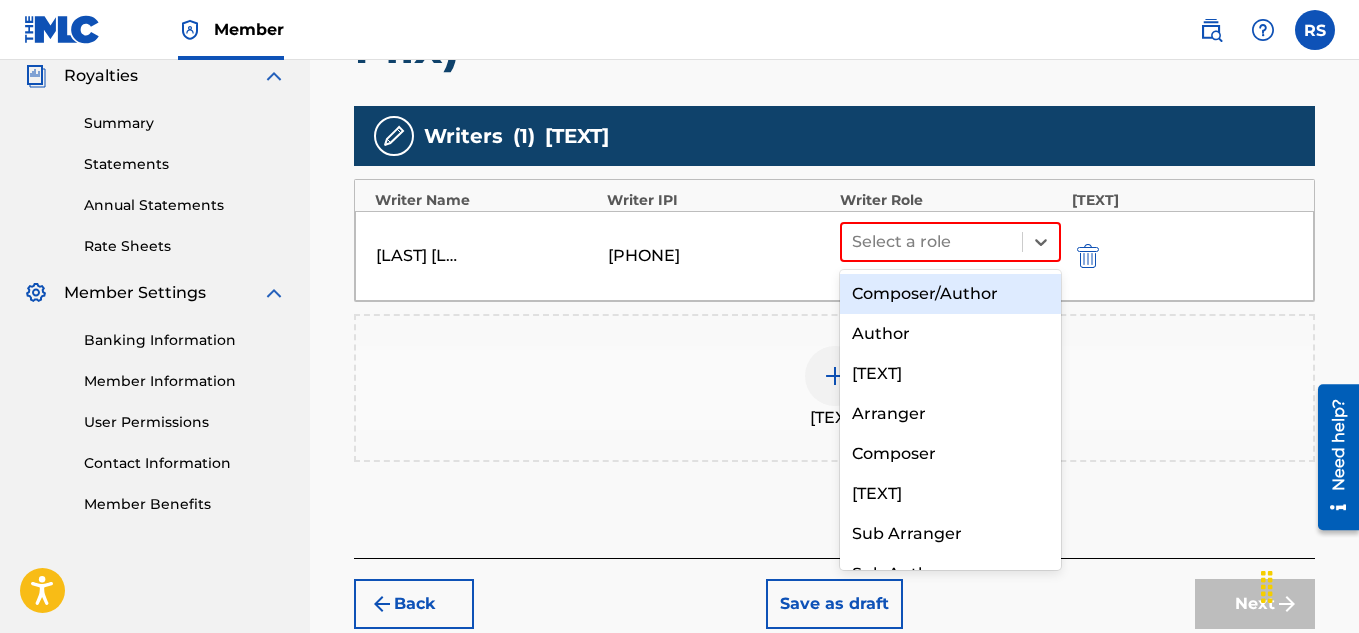 click on "Composer/Author" at bounding box center [951, 294] 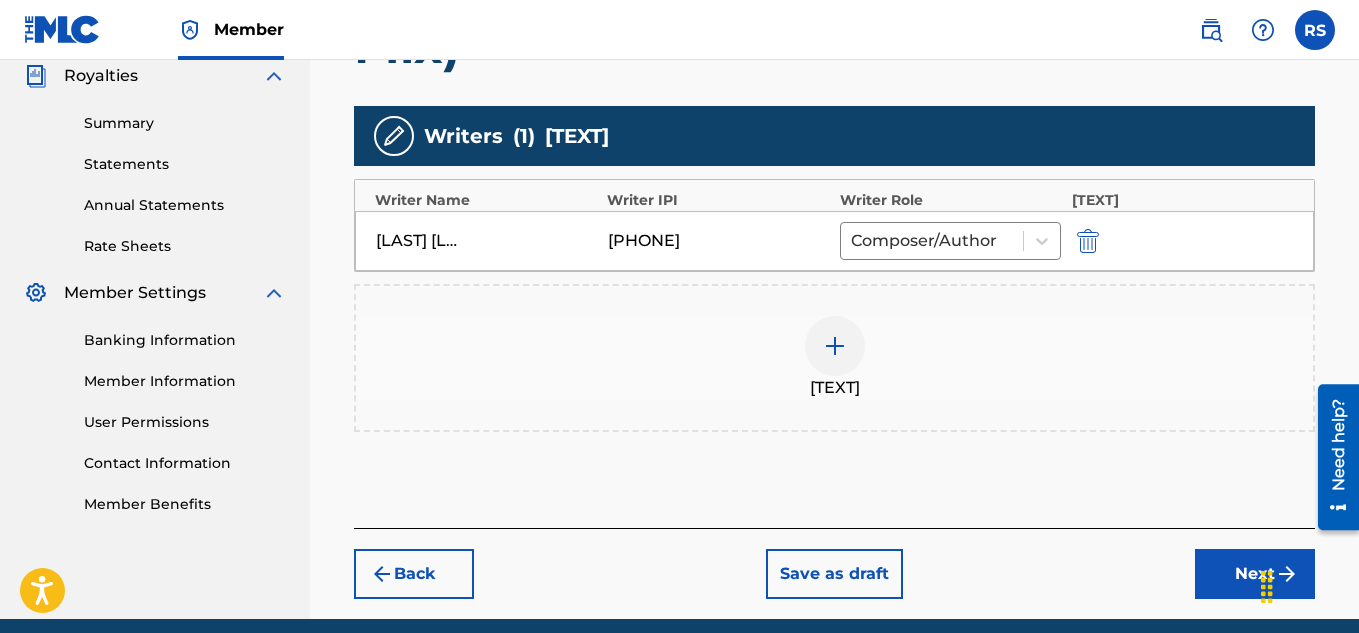 click on "Next" at bounding box center [1255, 574] 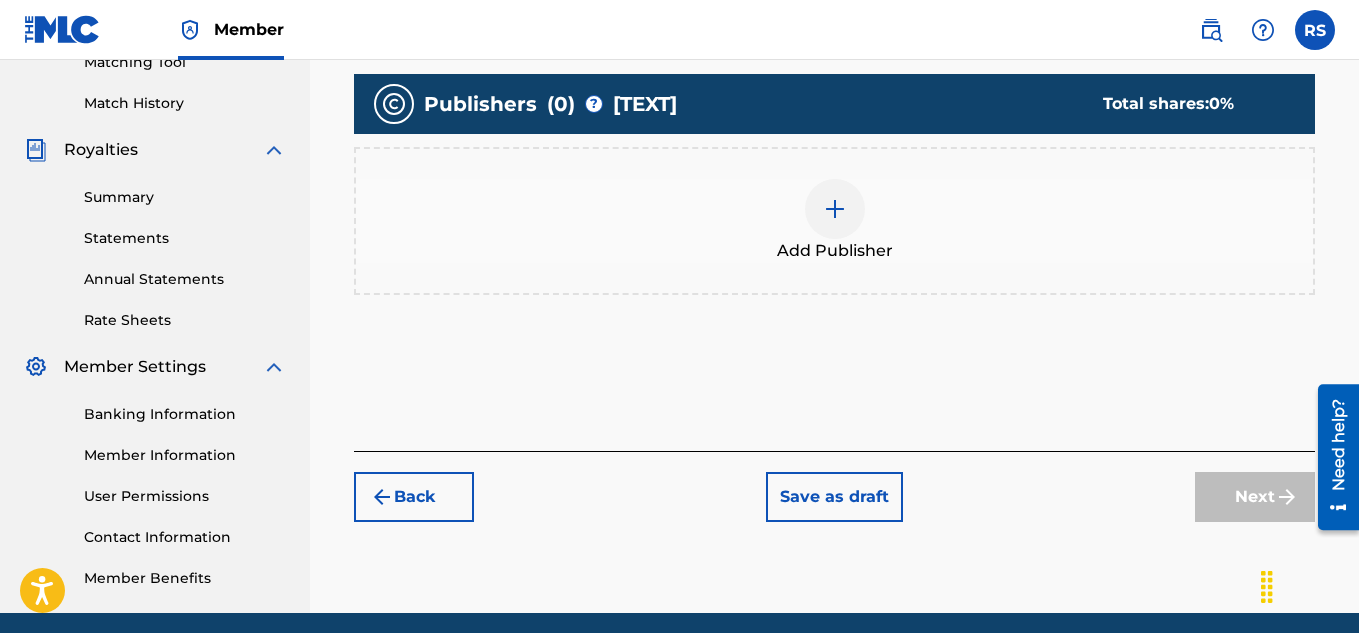 scroll, scrollTop: 532, scrollLeft: 0, axis: vertical 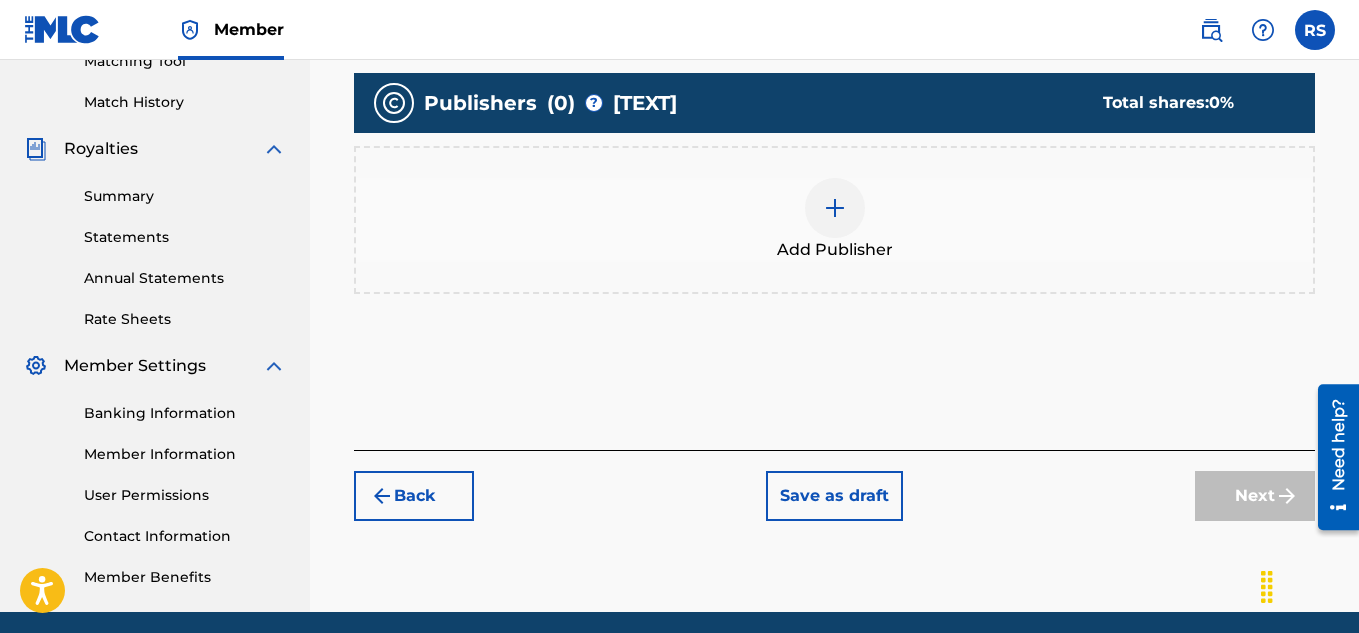 click at bounding box center (835, 208) 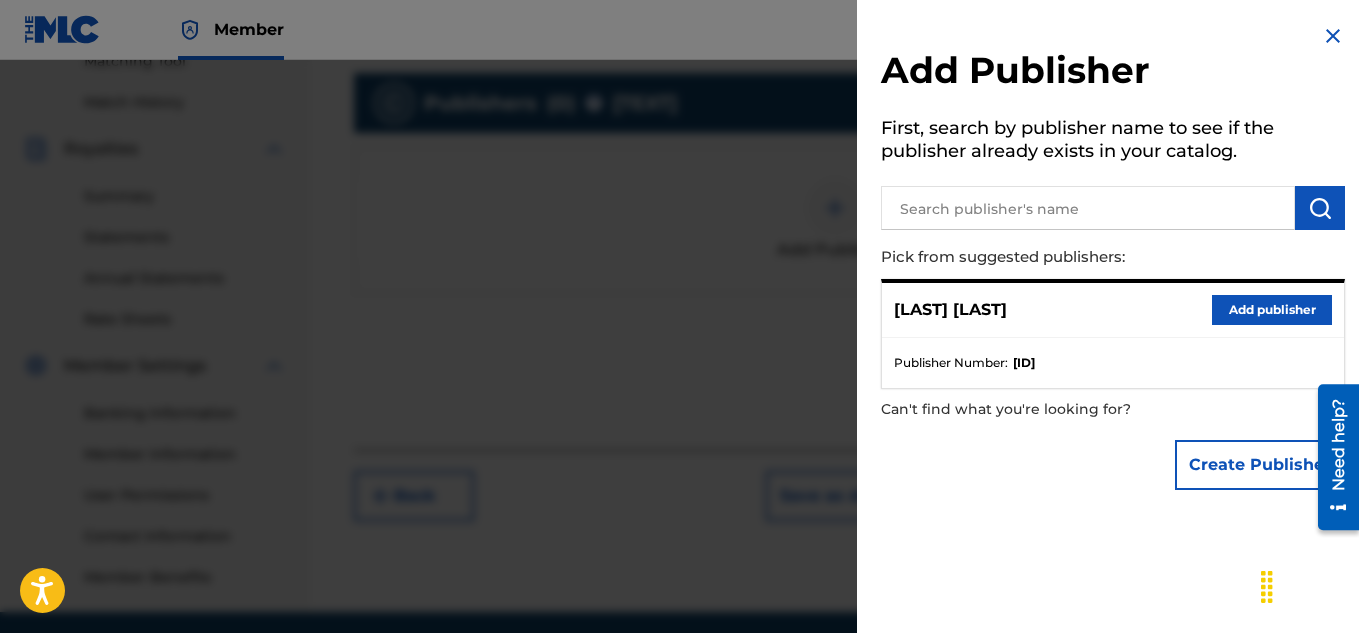 click at bounding box center (1088, 208) 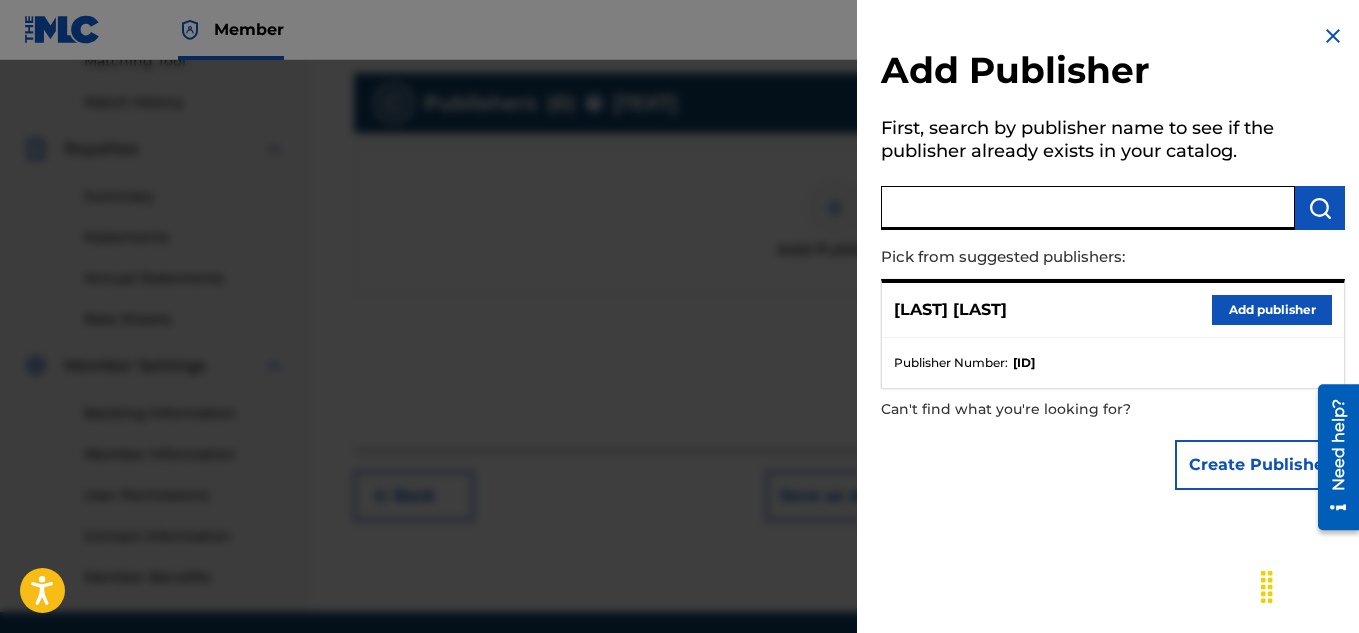 click at bounding box center [1088, 208] 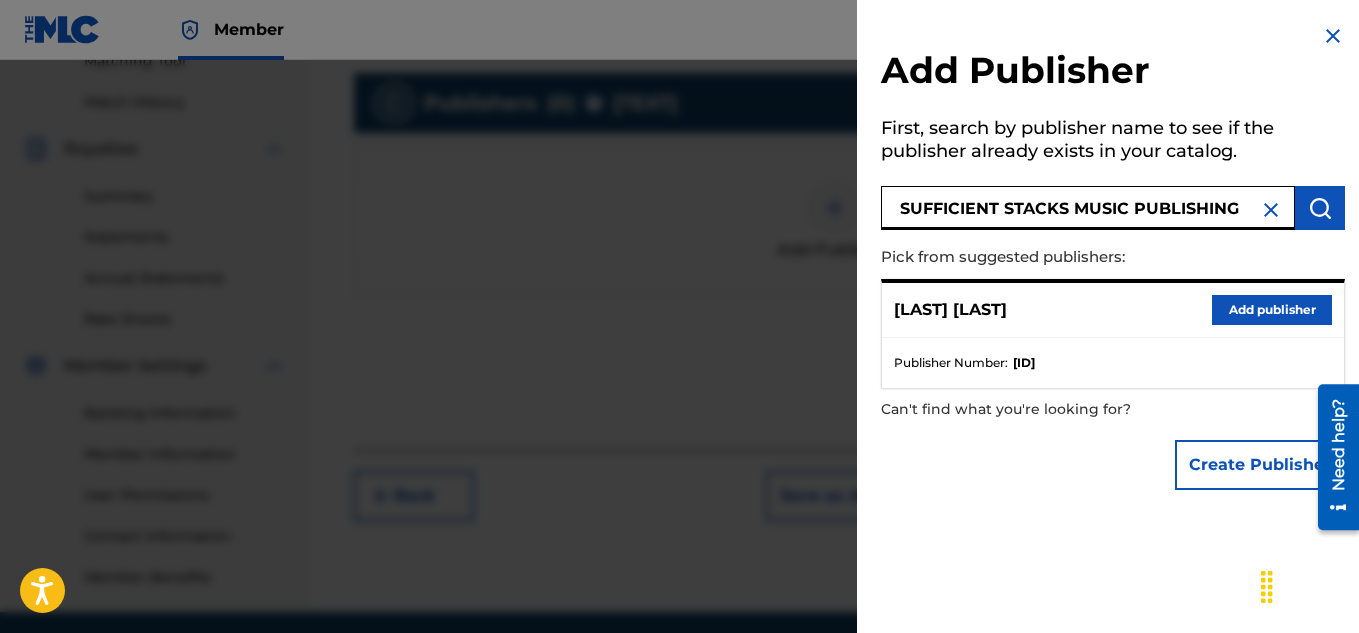 click on "Create Publisher" at bounding box center [1260, 465] 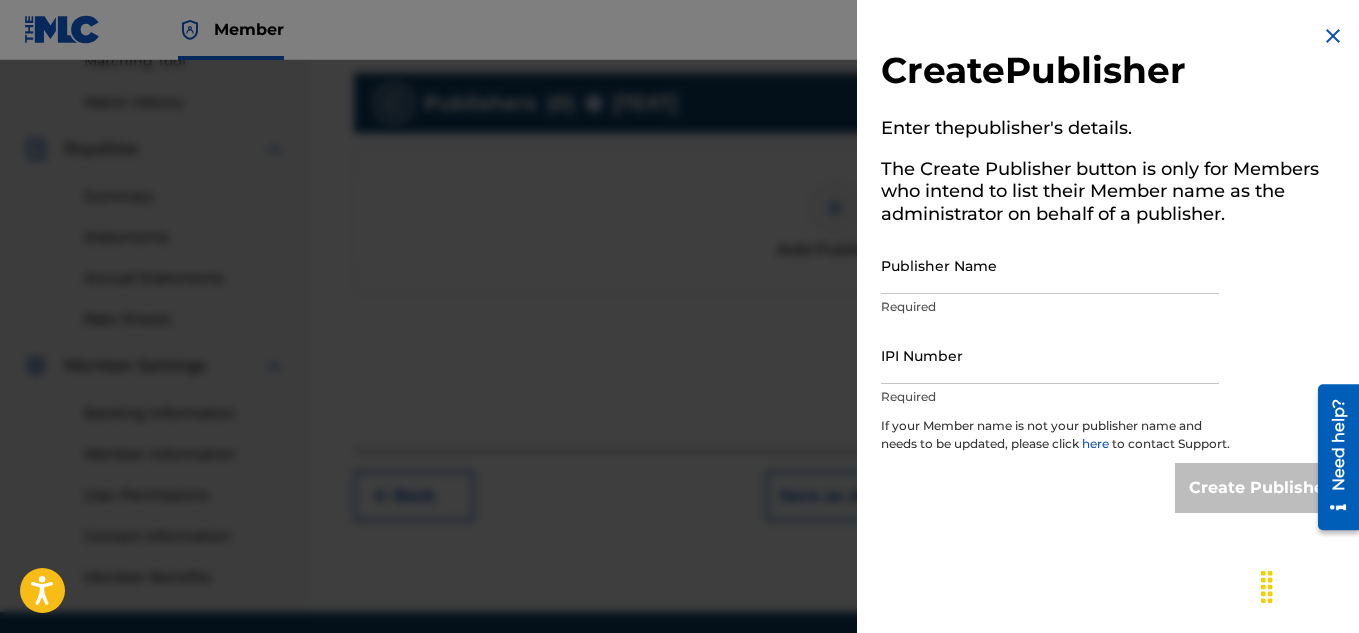 click on "Publisher Name" at bounding box center (1050, 265) 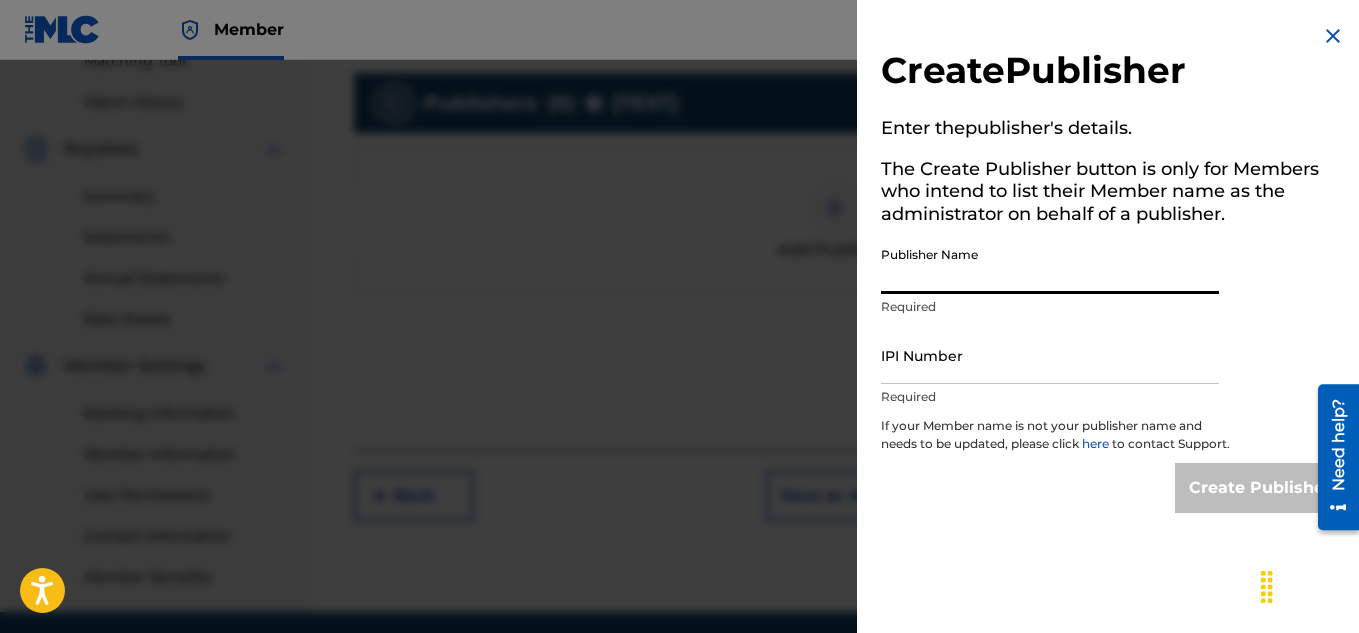 click on "Publisher Name" at bounding box center (1050, 265) 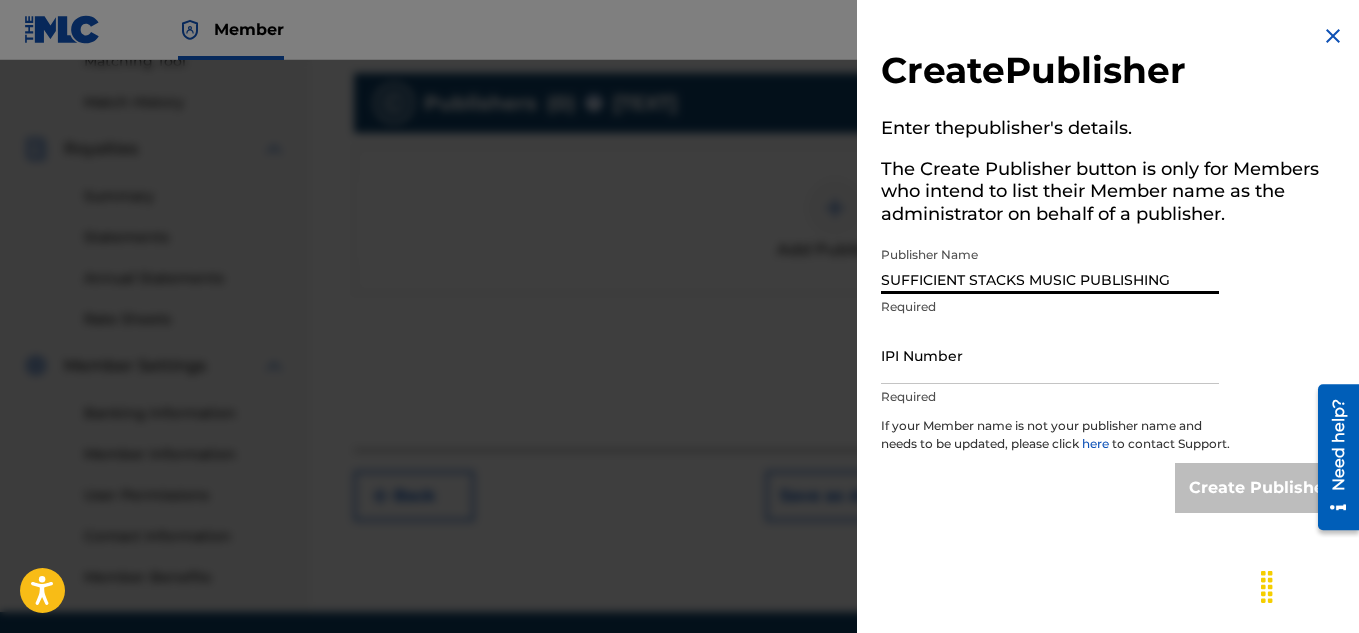 type on "SUFFICIENT STACKS MUSIC PUBLISHING" 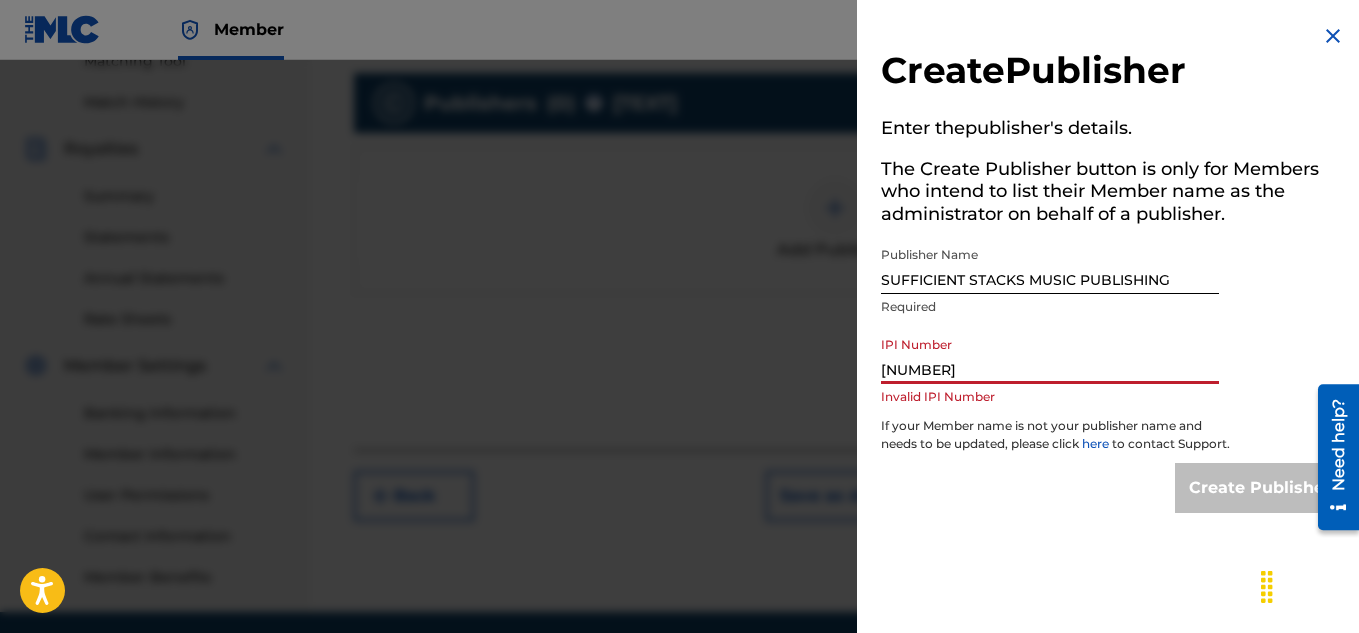type on "[NUMBER]" 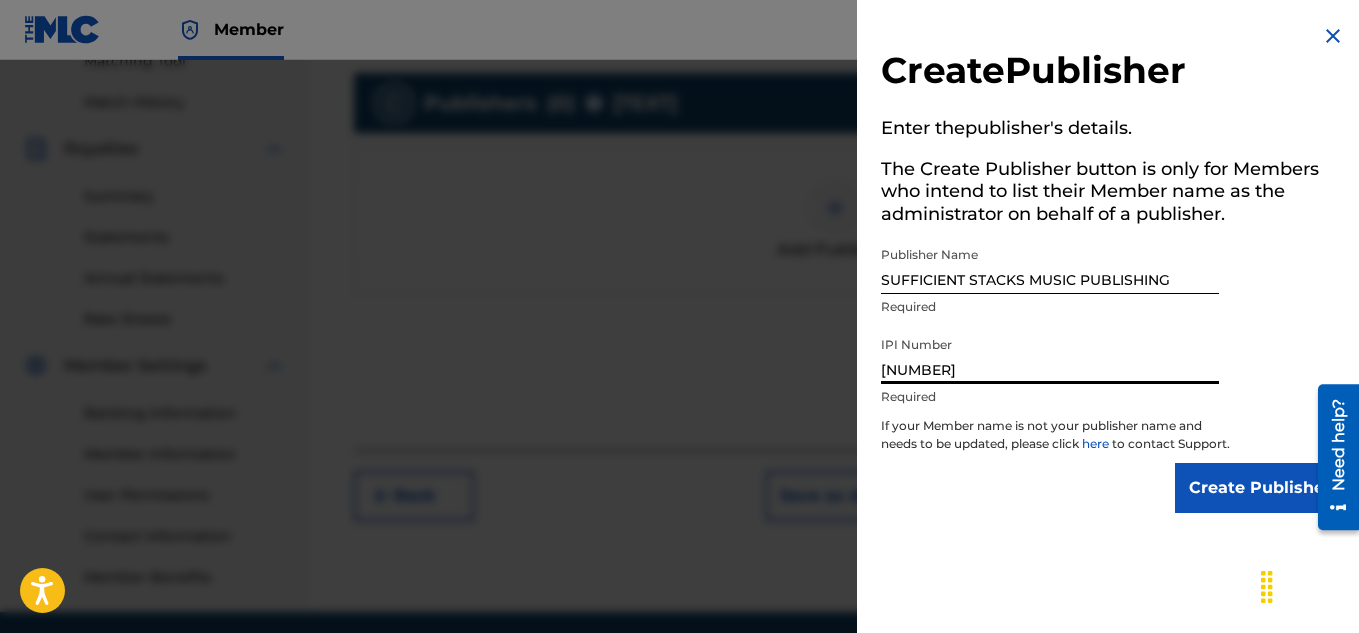 click on "Create Publisher" at bounding box center (1260, 488) 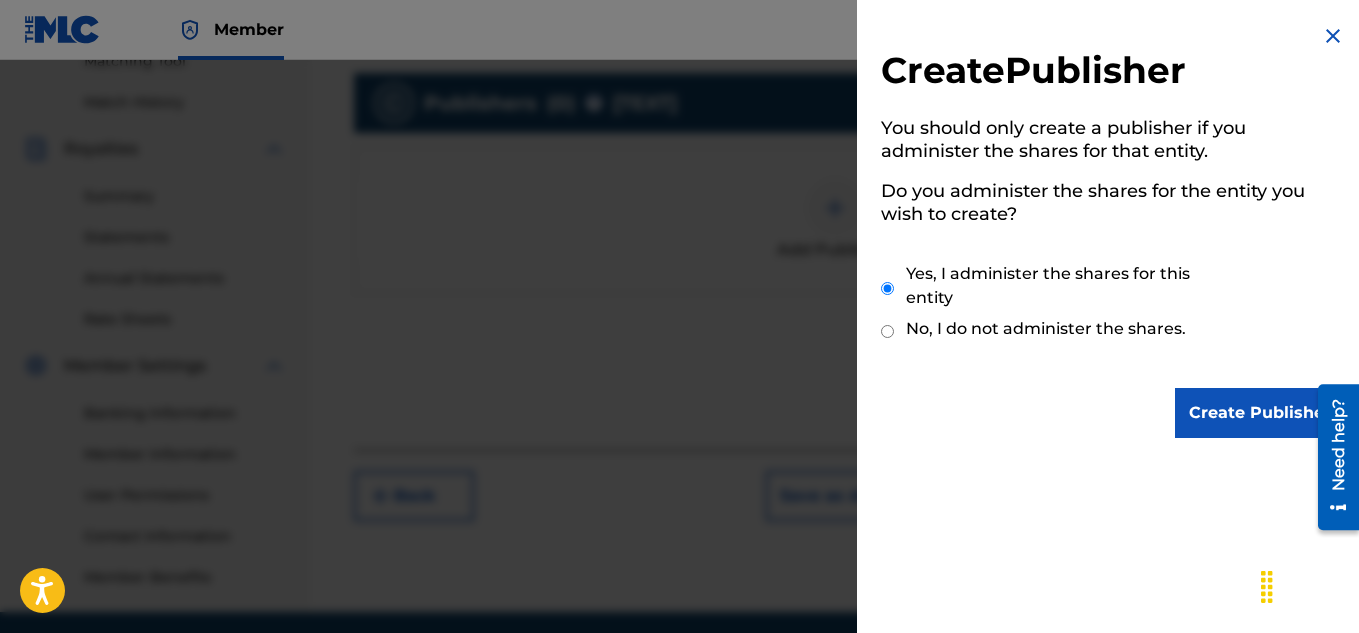 click on "Create Publisher" at bounding box center [1260, 413] 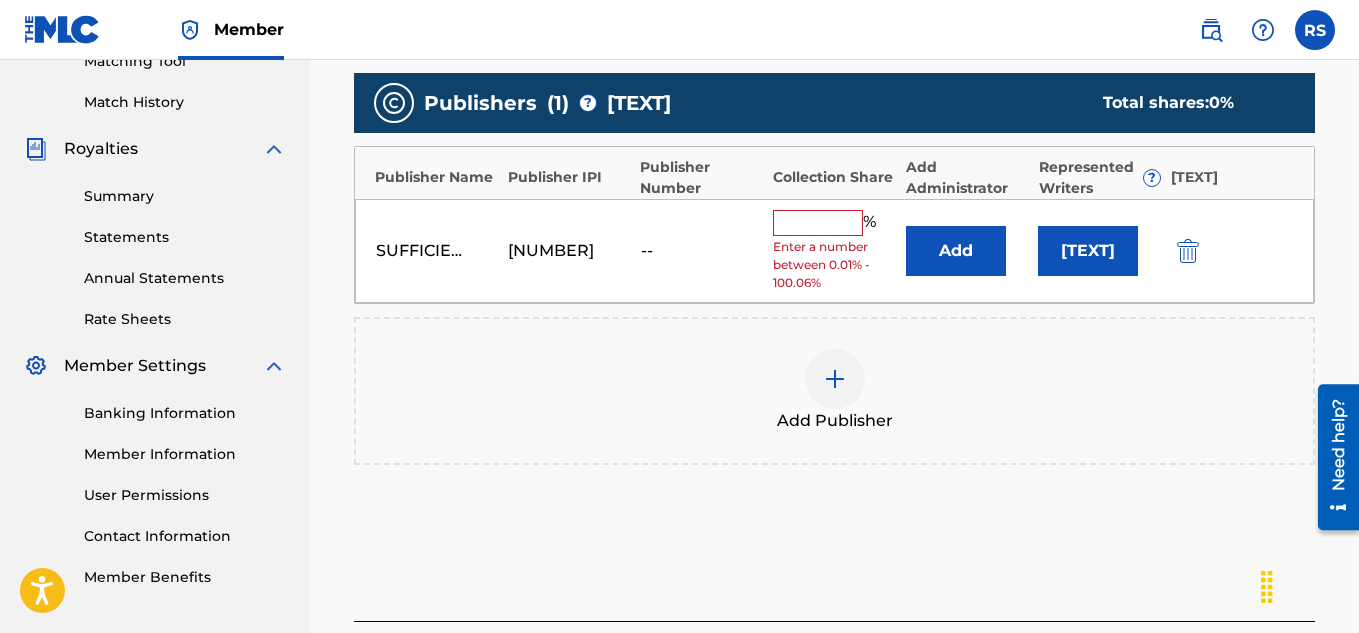 click at bounding box center (818, 223) 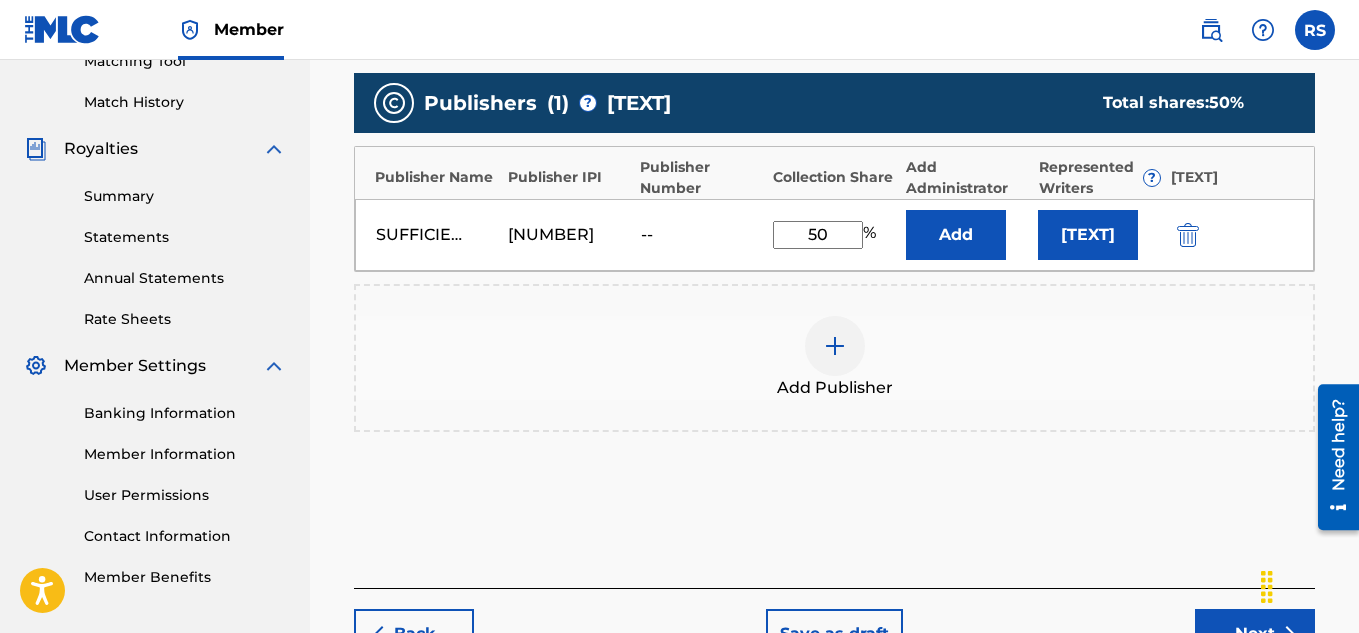 type on "50" 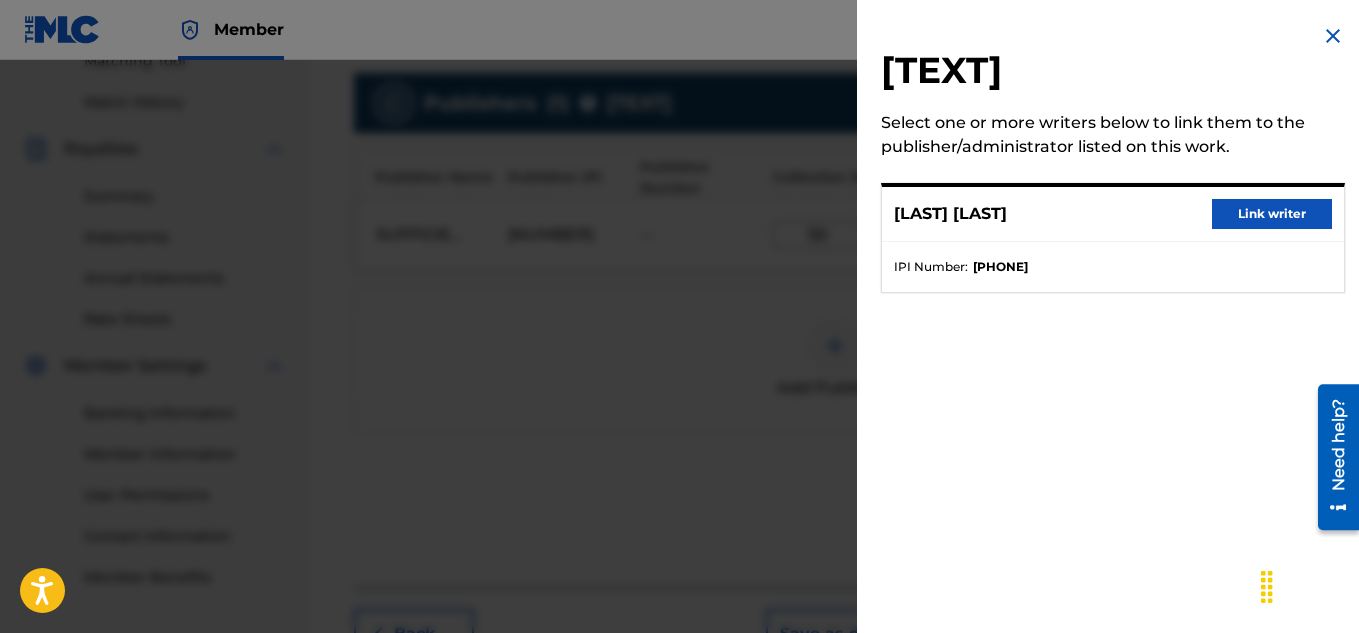 click on "Link writer" at bounding box center (1272, 214) 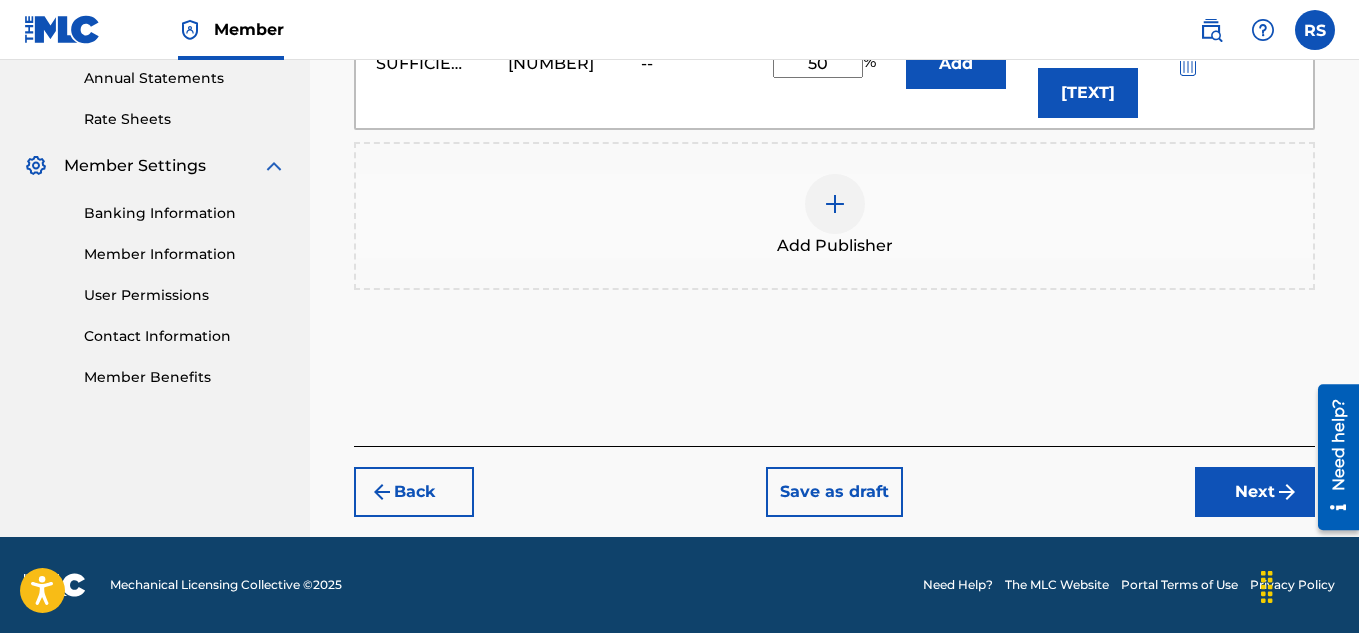 click on "Next" at bounding box center [1255, 492] 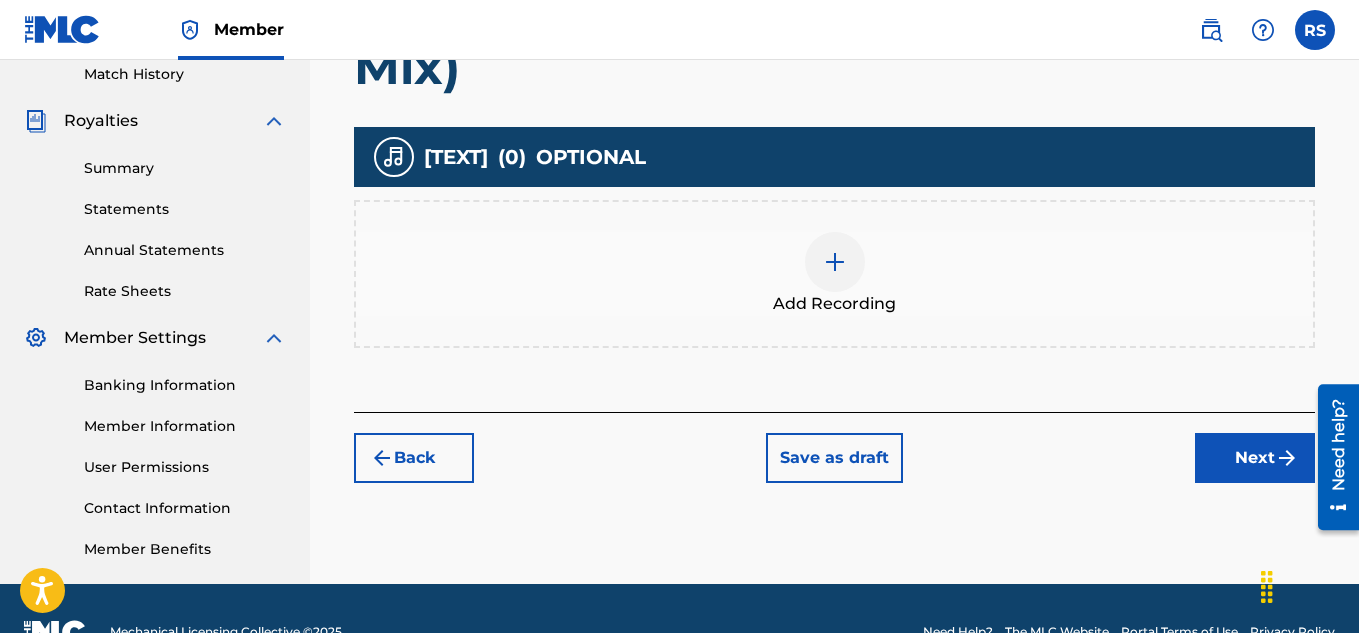 scroll, scrollTop: 561, scrollLeft: 0, axis: vertical 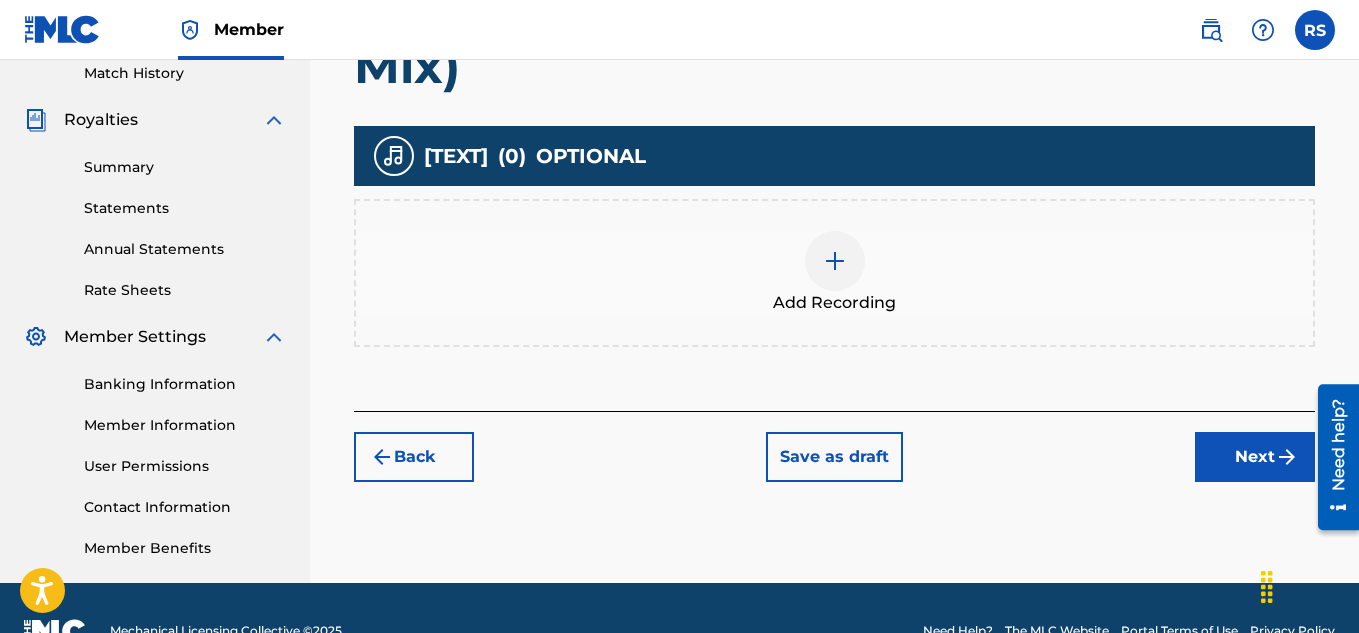 click at bounding box center [835, 261] 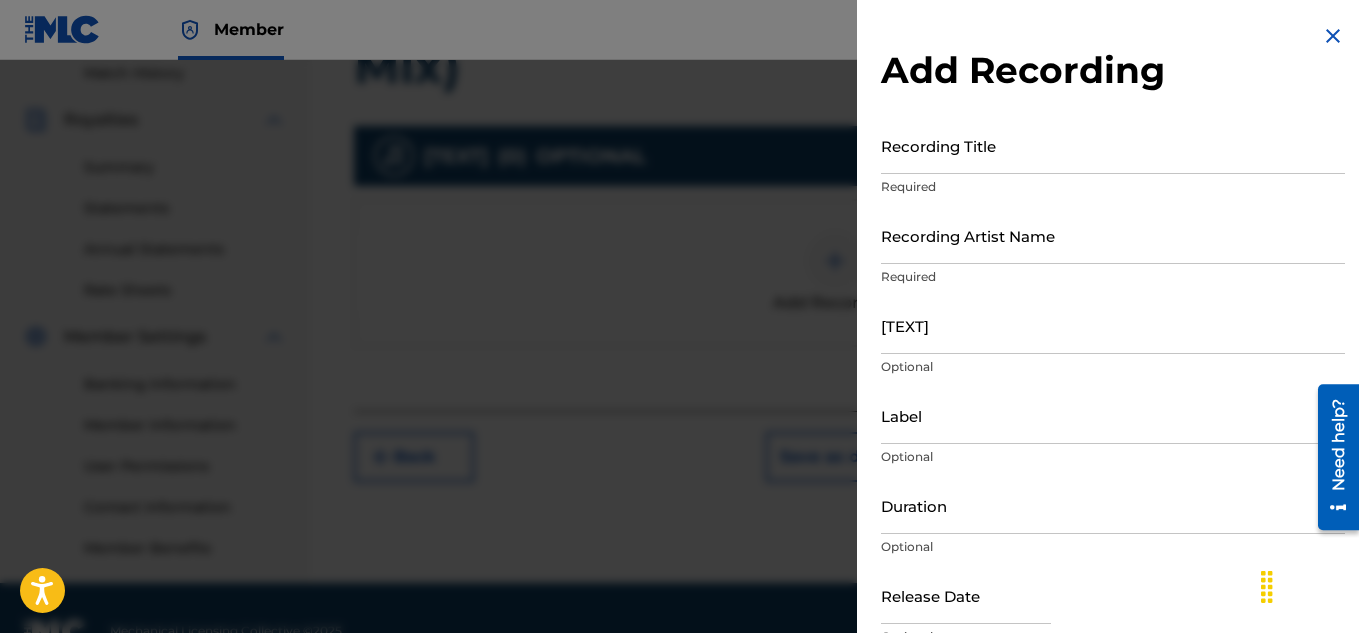 click on "Recording Title" at bounding box center [1113, 145] 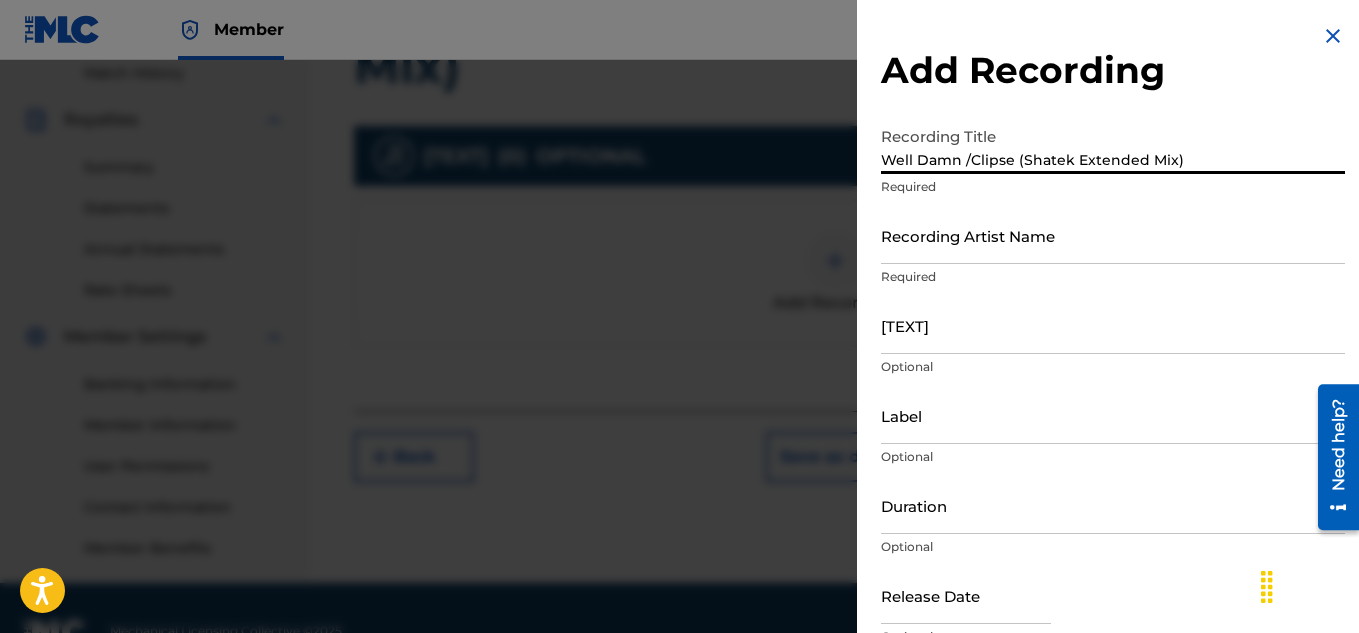 type on "Well Damn /Clipse (Shatek Extended Mix)" 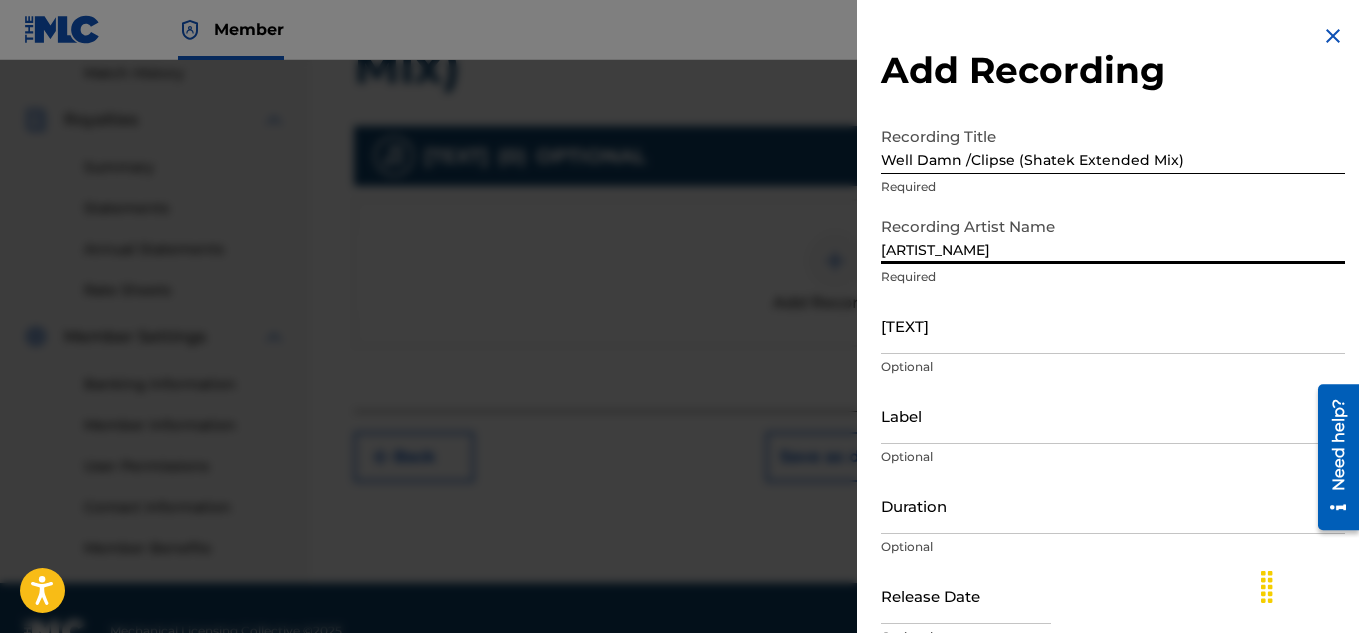 type on "[ARTIST_NAME]" 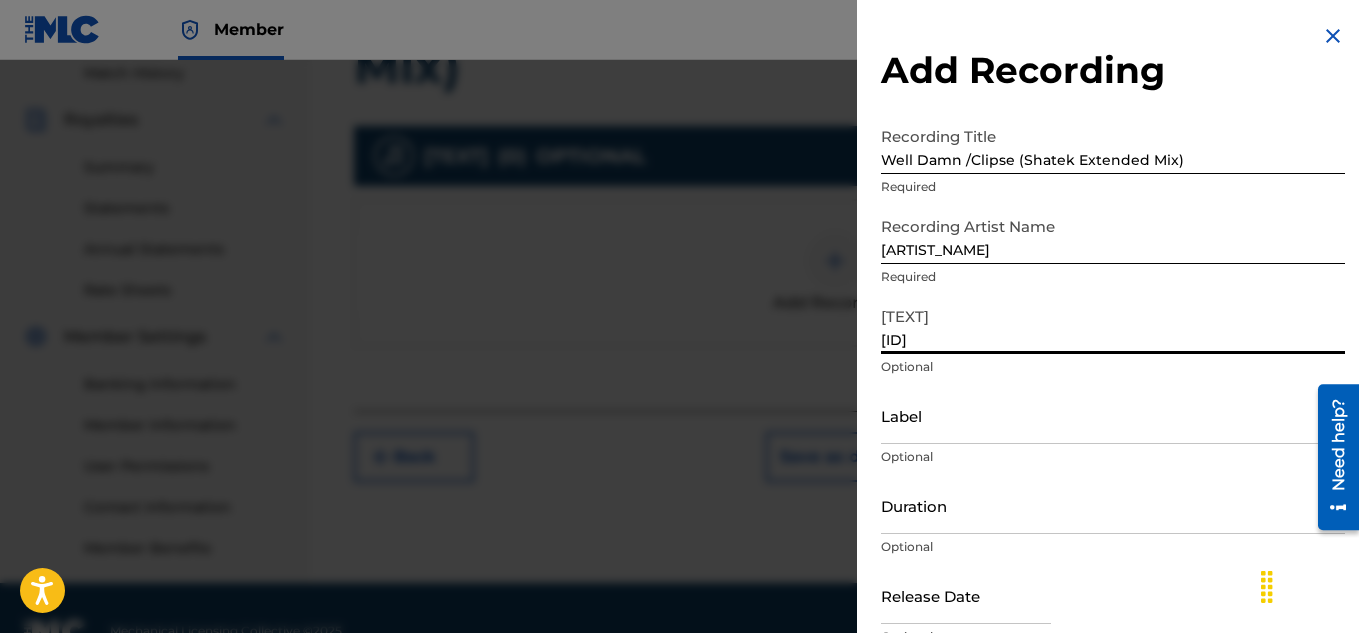type on "[ID]" 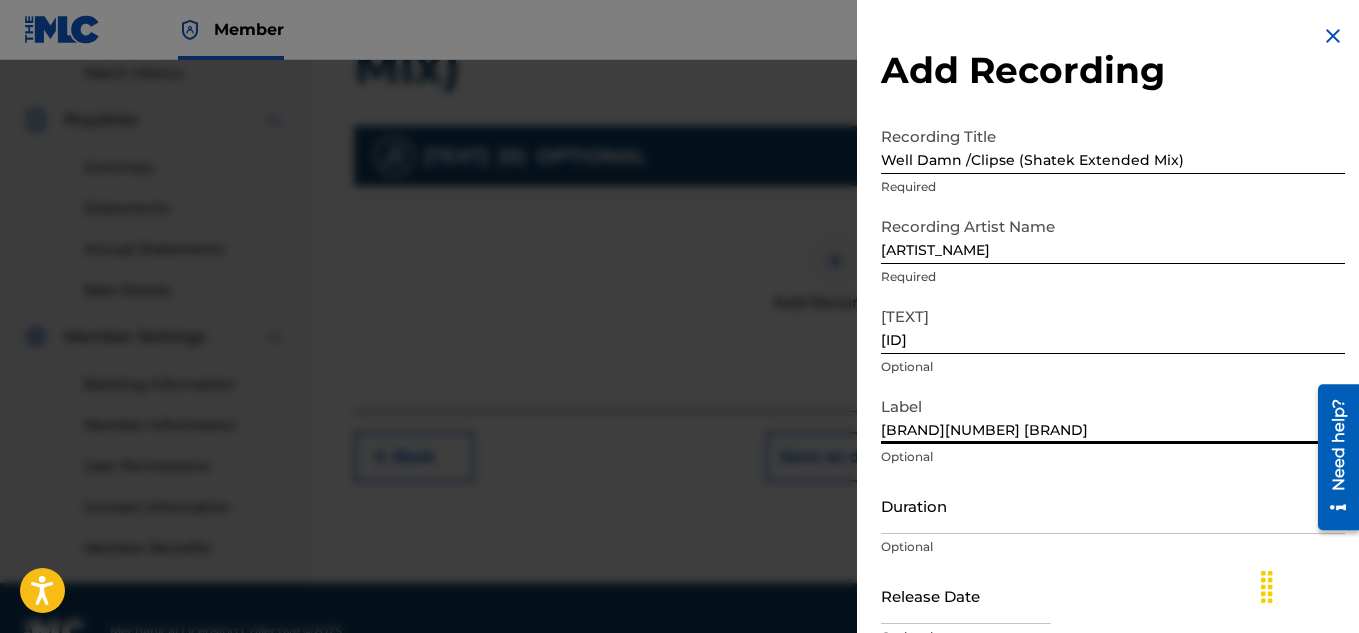 type on "[BRAND][NUMBER] [BRAND]" 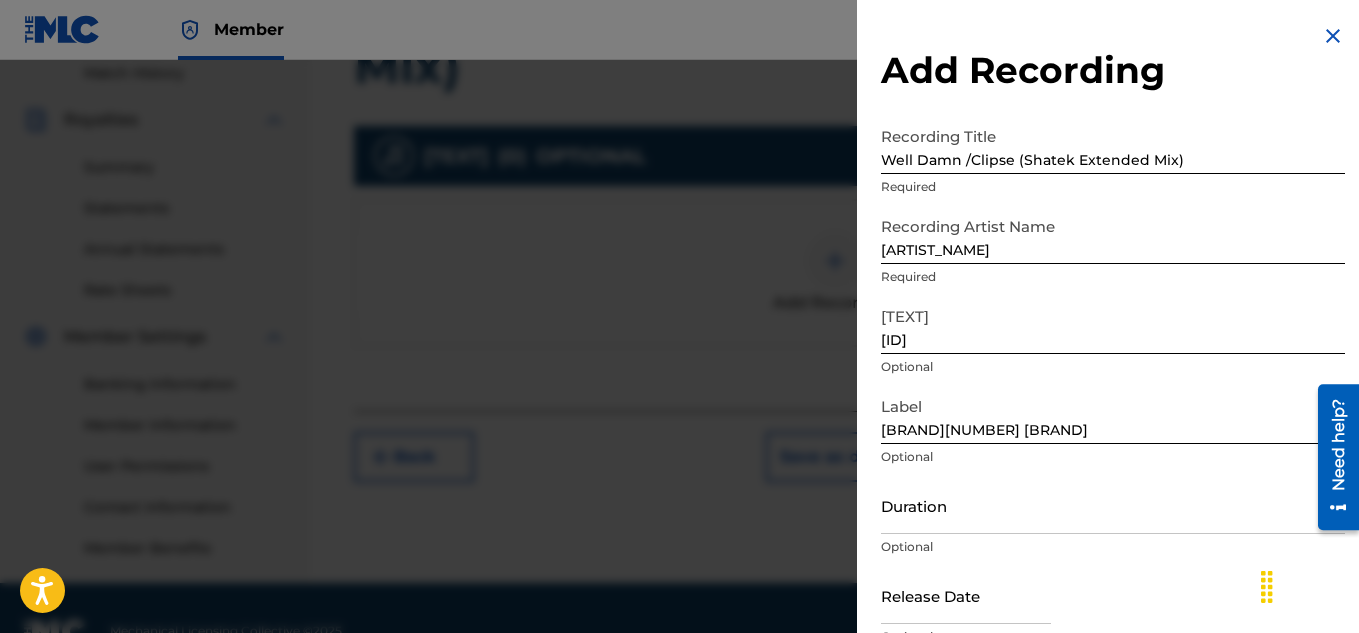 scroll, scrollTop: 98, scrollLeft: 0, axis: vertical 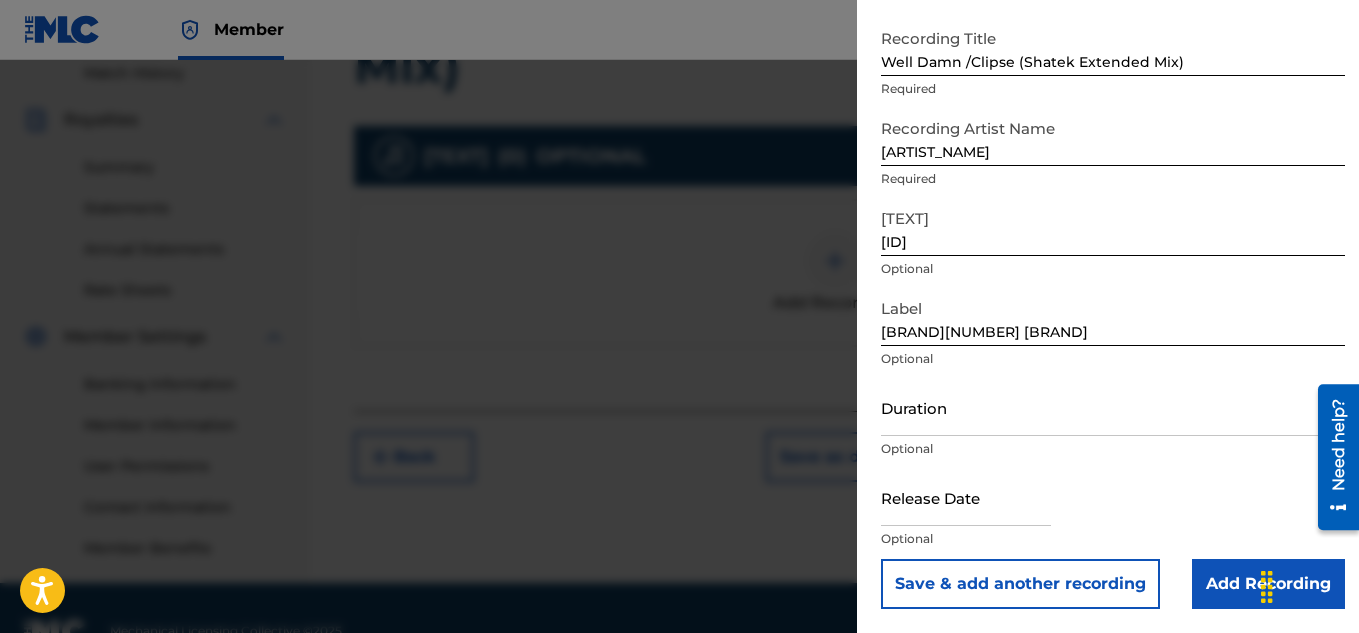 click at bounding box center (966, 497) 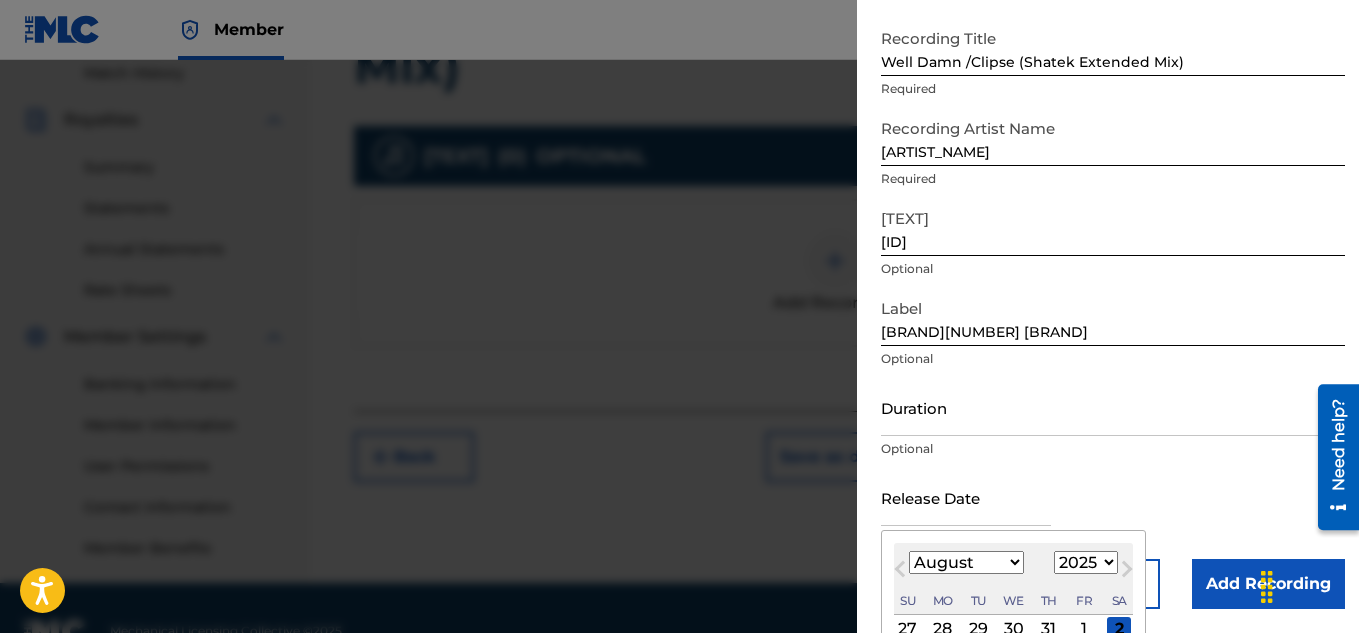 click on "January February March April May June July August September October November December" at bounding box center (966, 562) 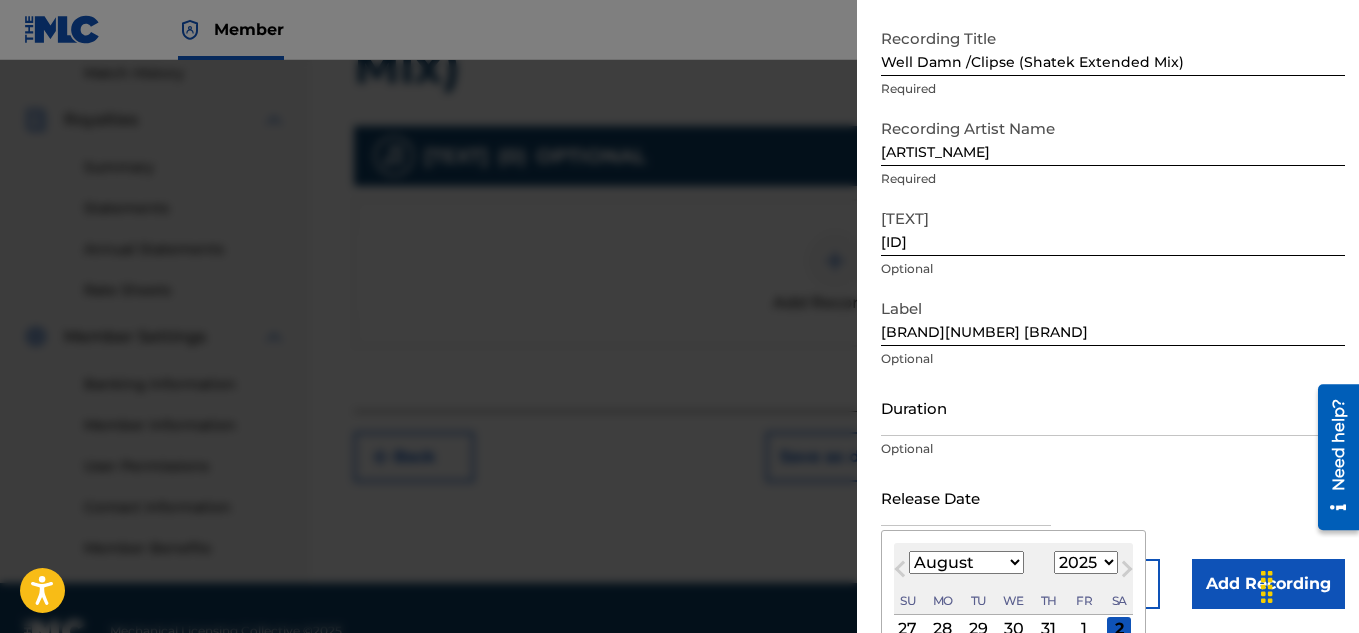 select on "6" 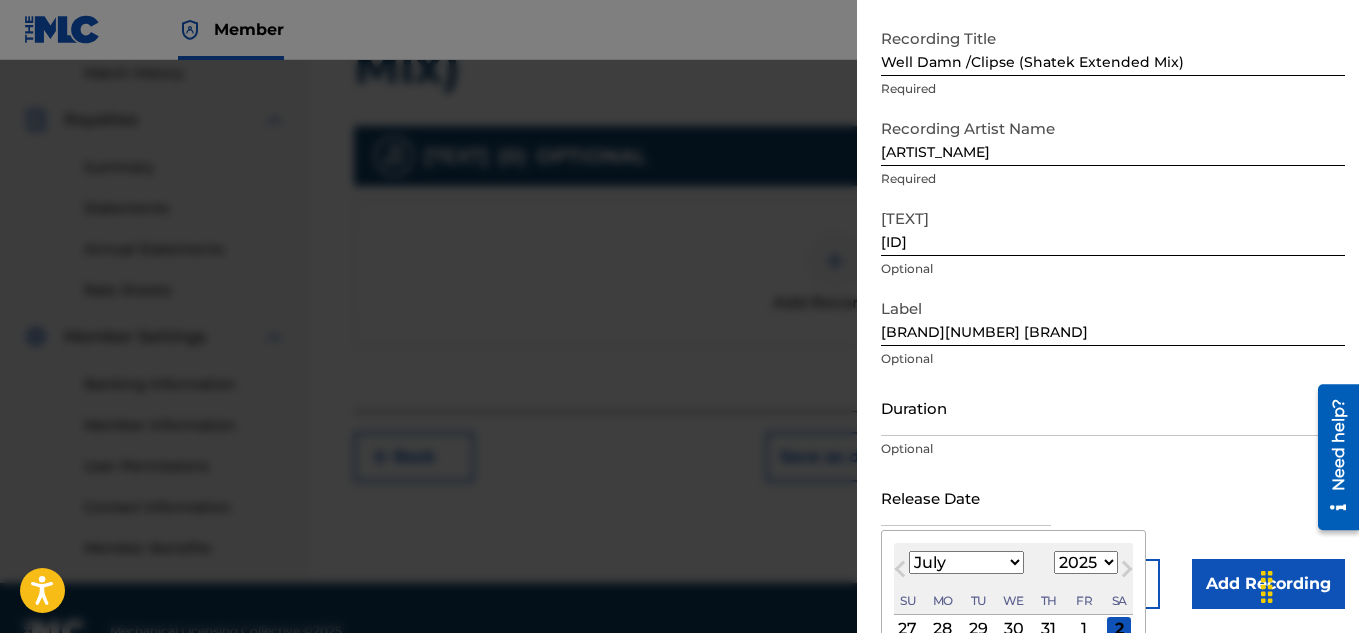 click on "January February March April May June July August September October November December" at bounding box center (966, 562) 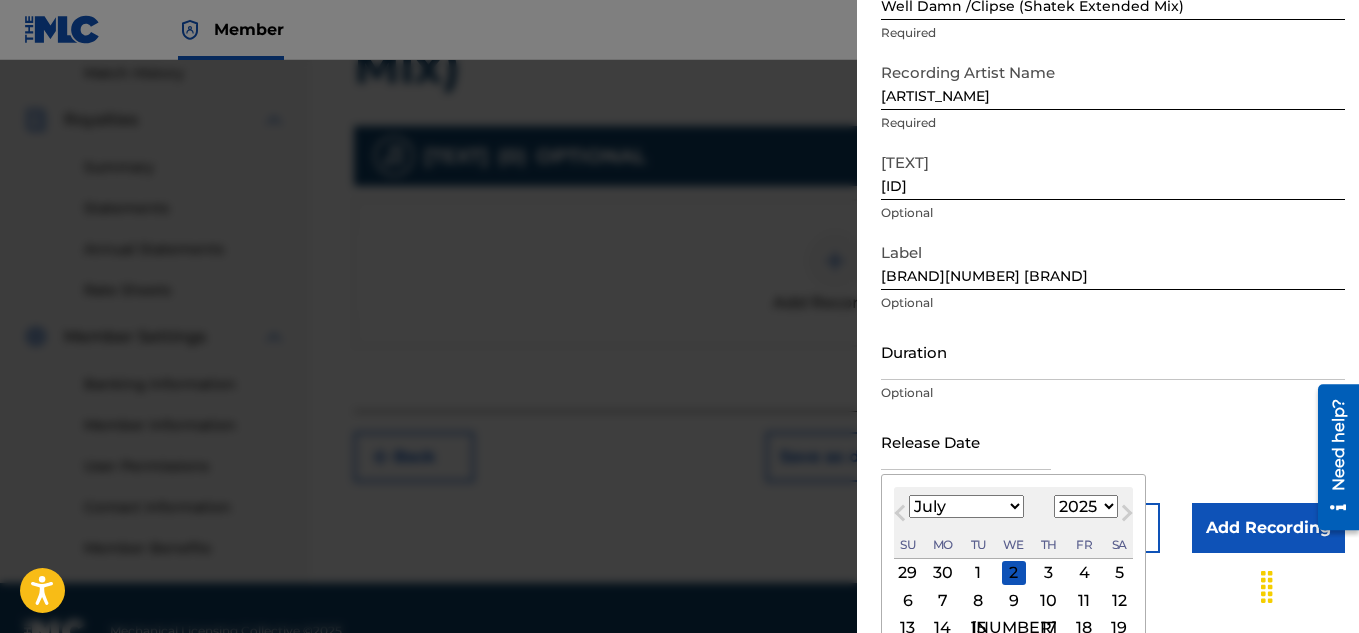 scroll, scrollTop: 257, scrollLeft: 0, axis: vertical 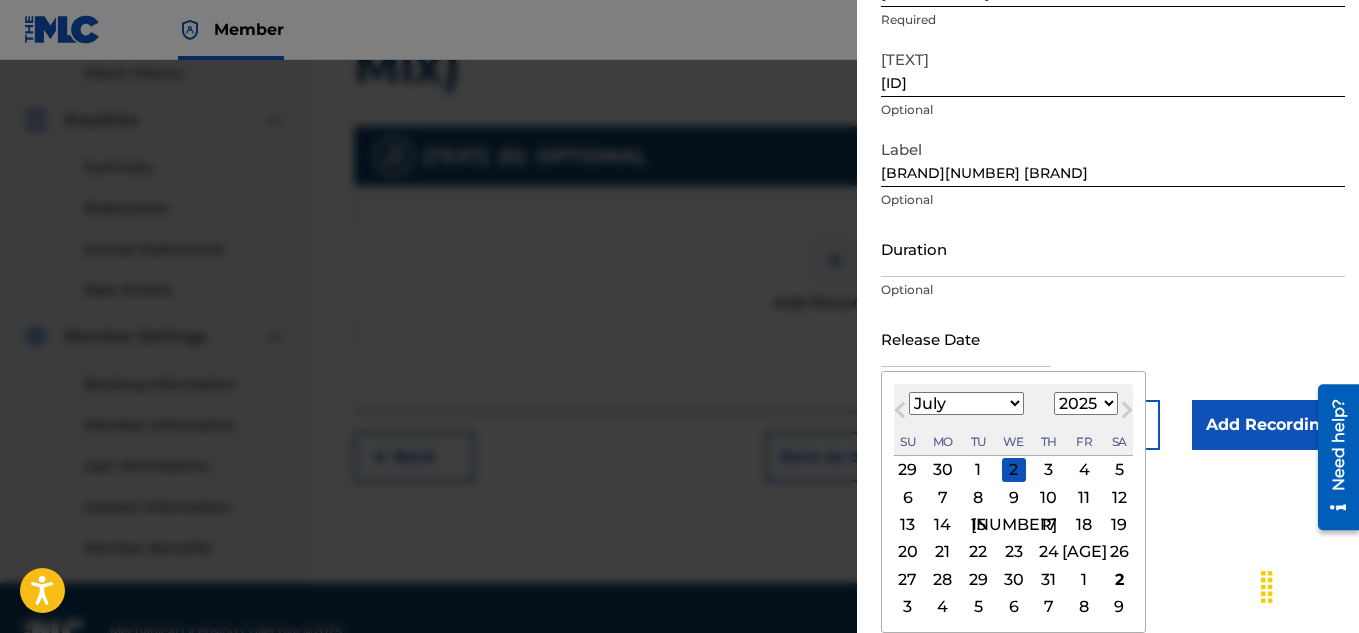 click on "12" at bounding box center (1119, 497) 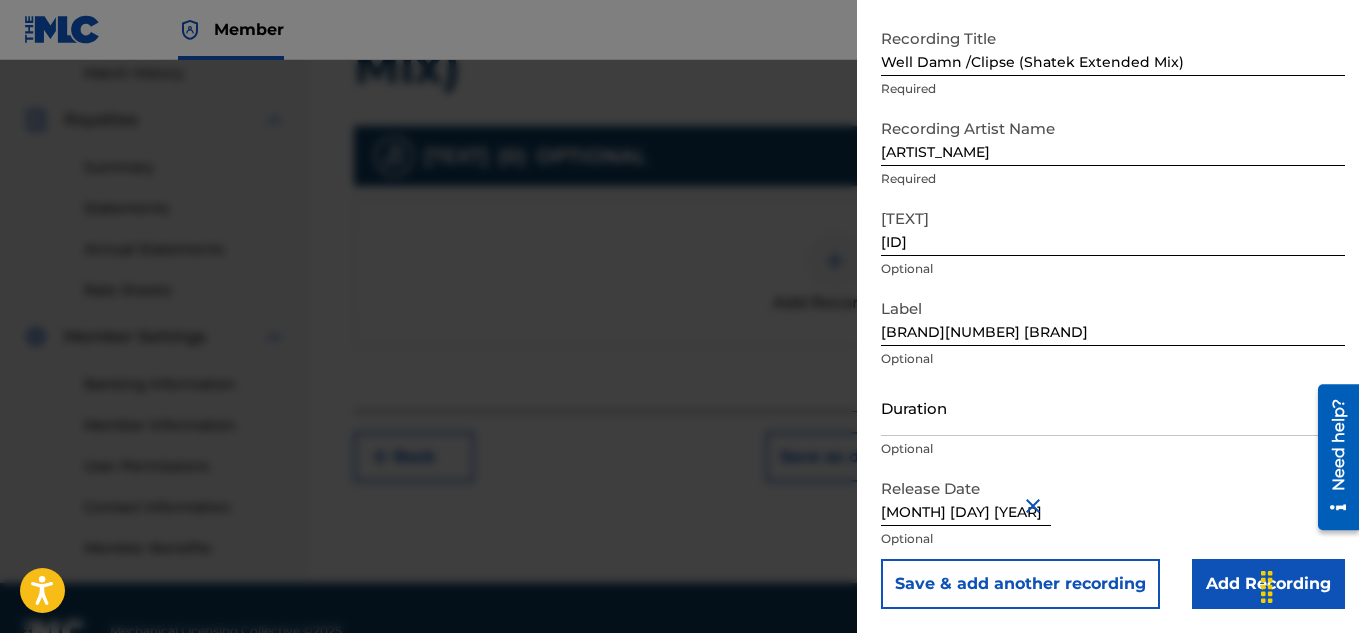 scroll, scrollTop: 98, scrollLeft: 0, axis: vertical 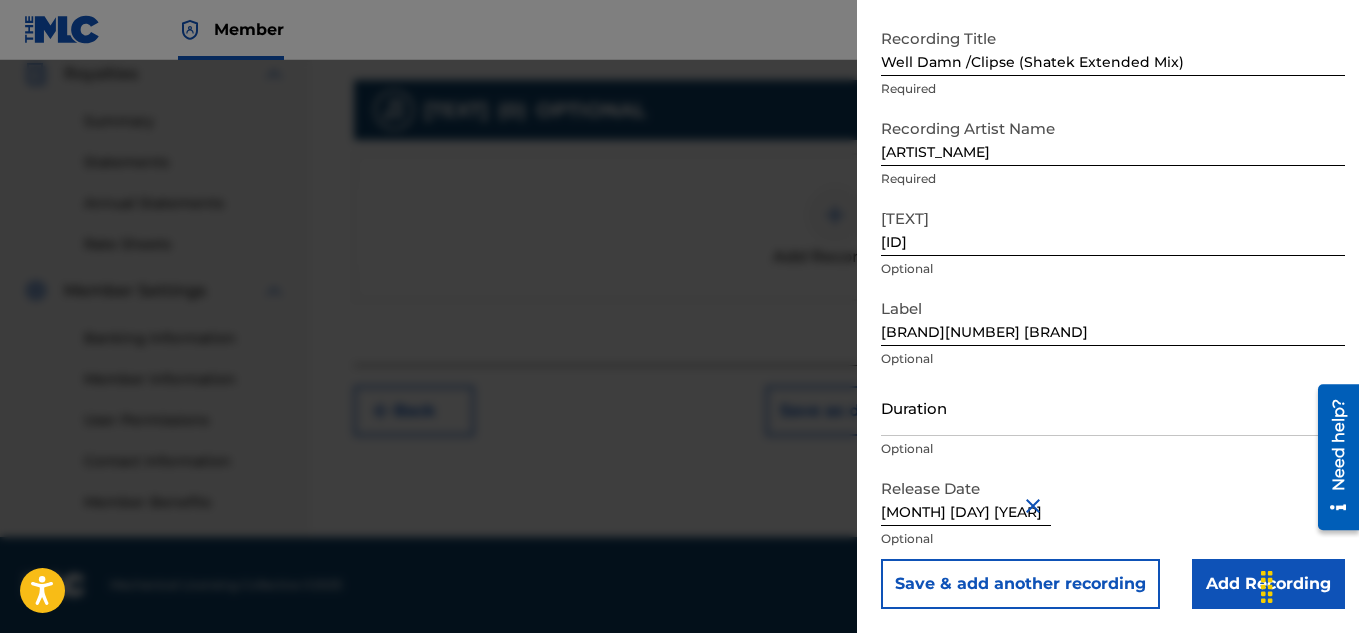click on "Add Recording" at bounding box center [1268, 584] 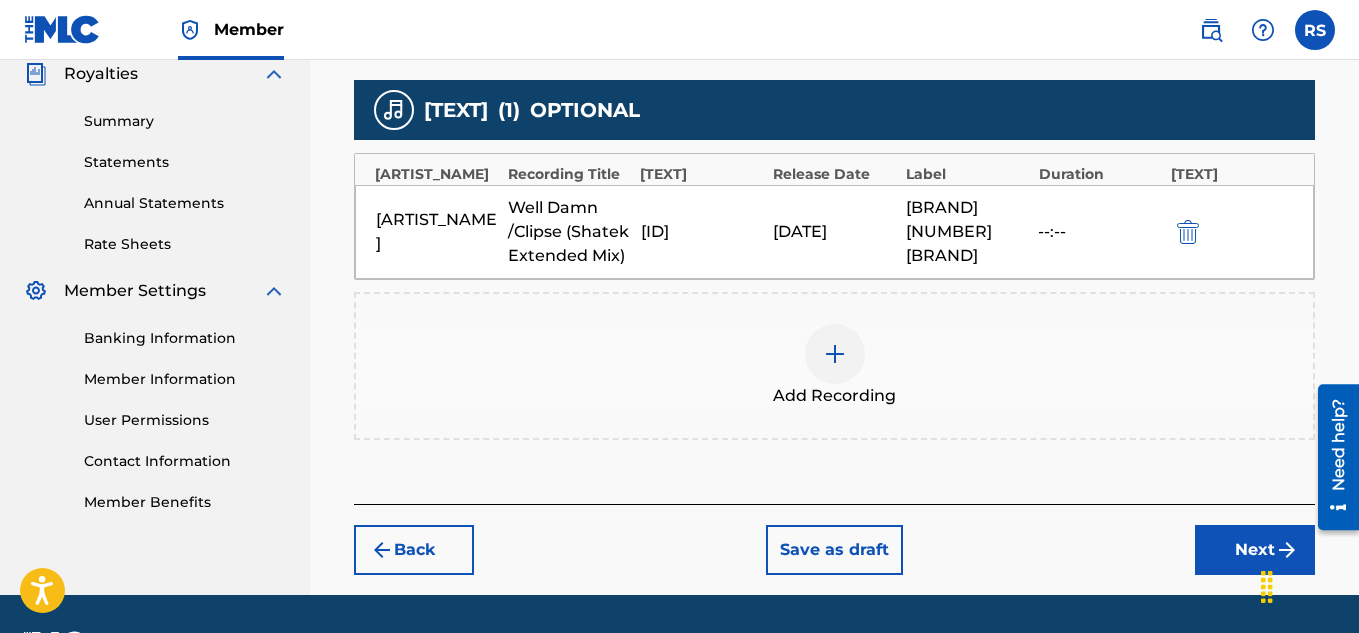 click on "Next" at bounding box center (1255, 550) 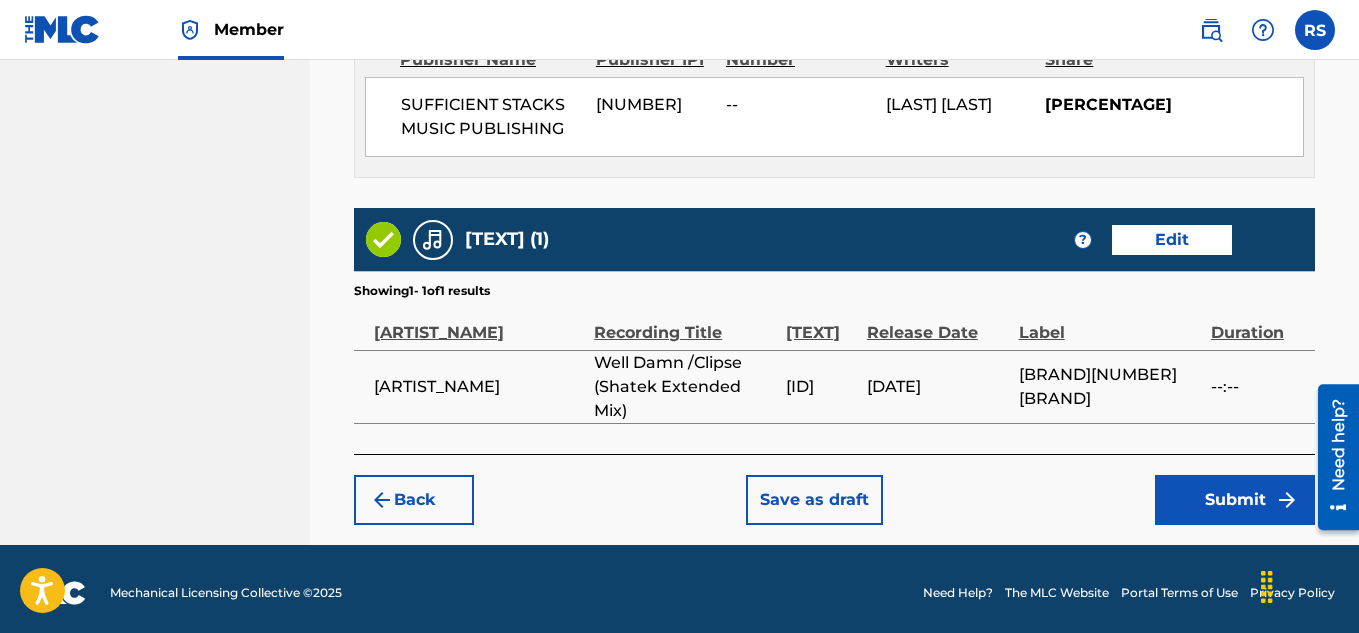 scroll, scrollTop: 1229, scrollLeft: 0, axis: vertical 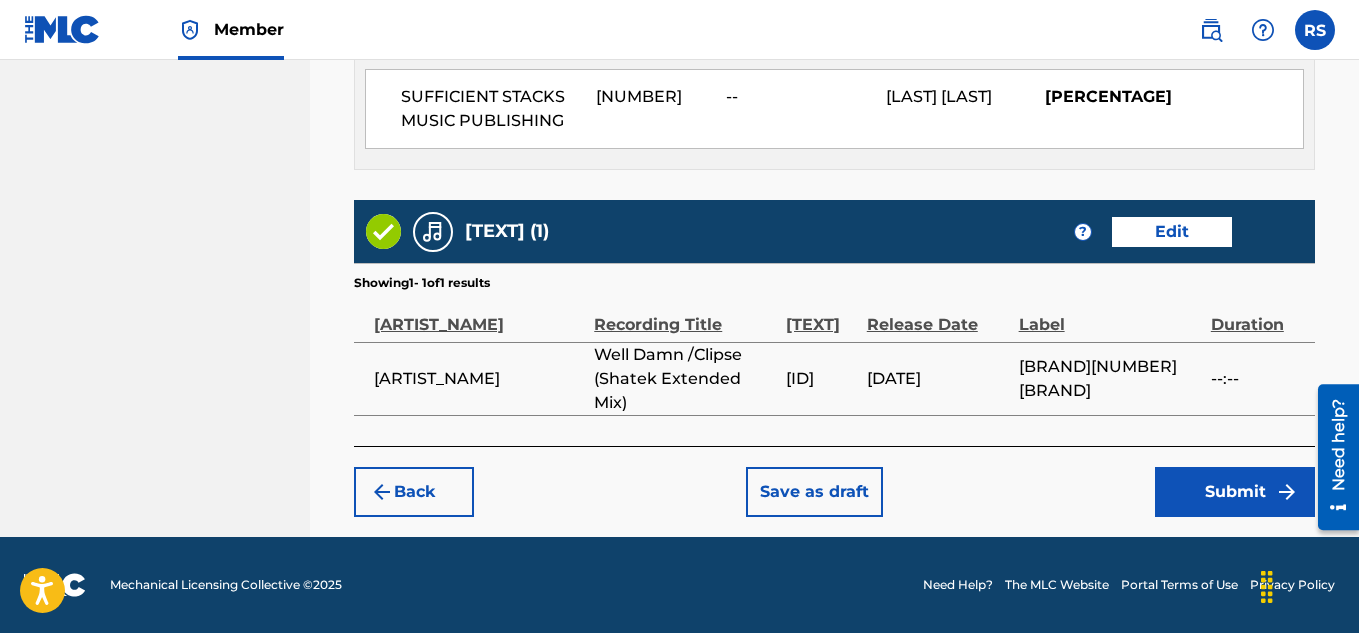 click on "Submit" at bounding box center [1235, 492] 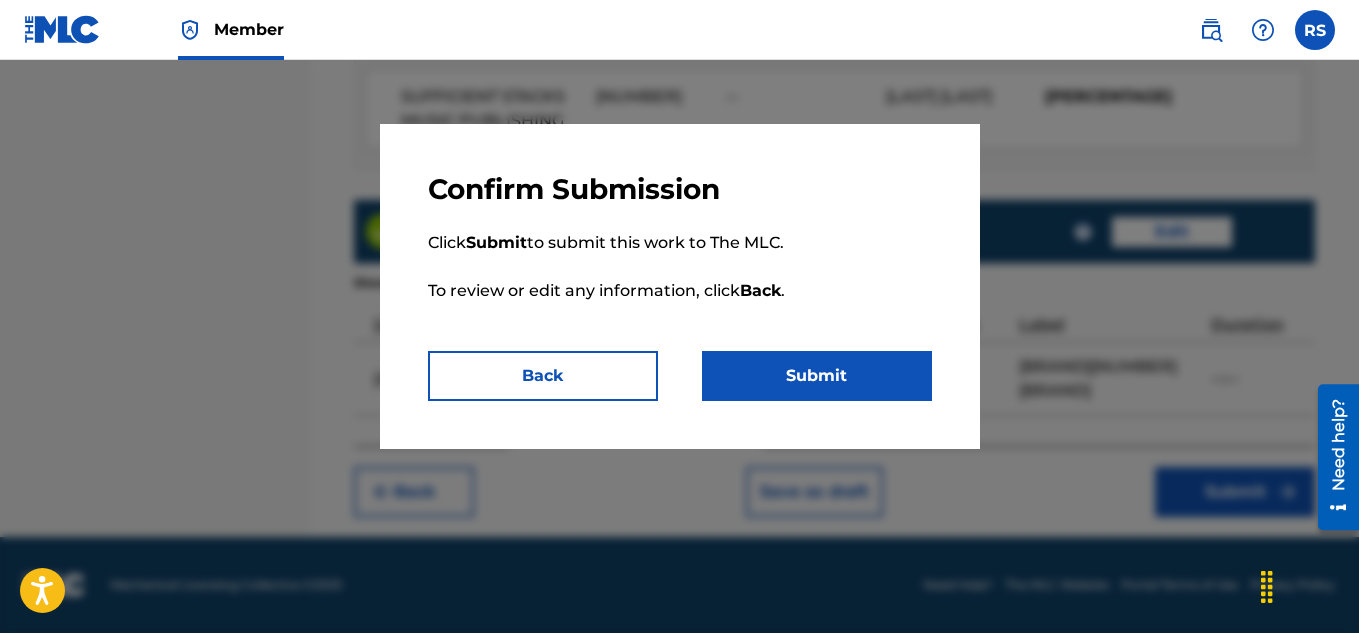 click on "Submit" at bounding box center [817, 376] 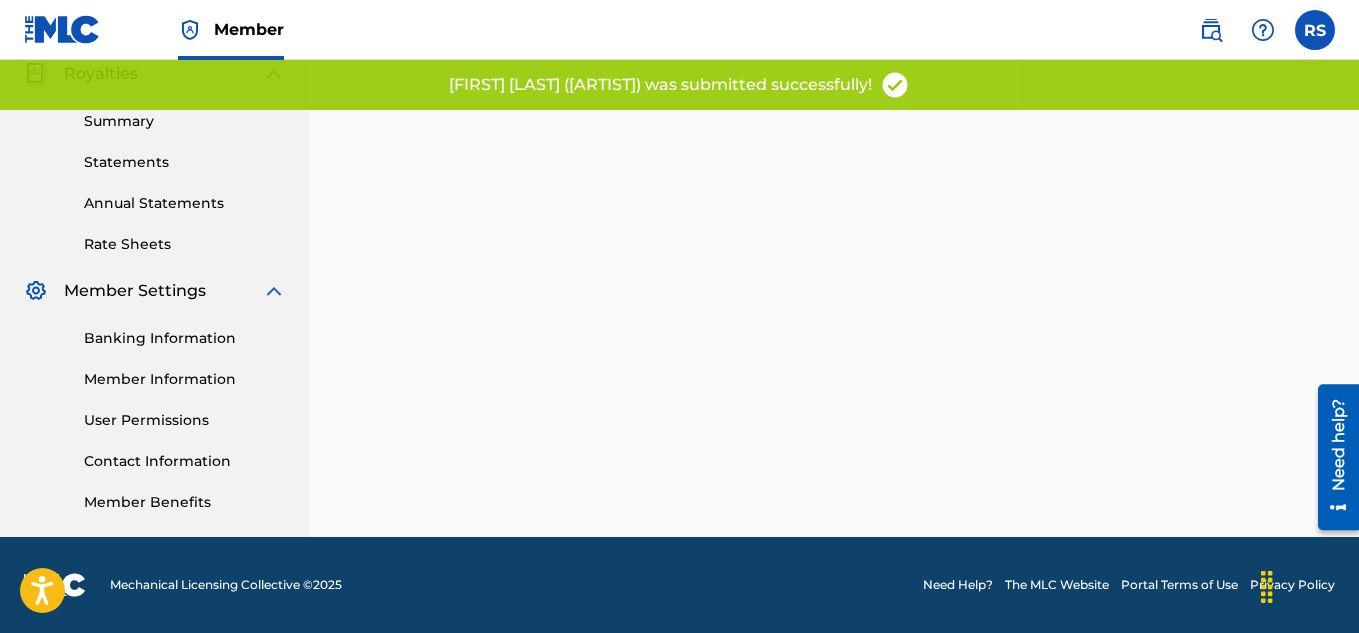 scroll, scrollTop: 0, scrollLeft: 0, axis: both 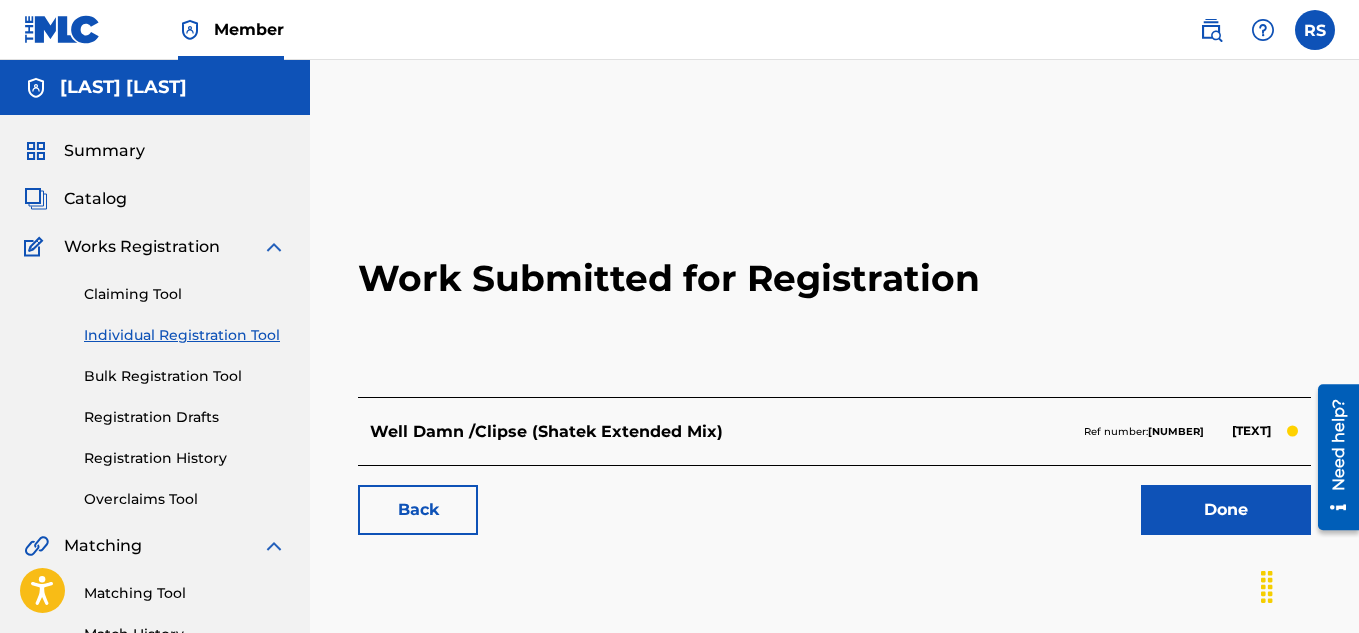 click on "Done" at bounding box center (1226, 510) 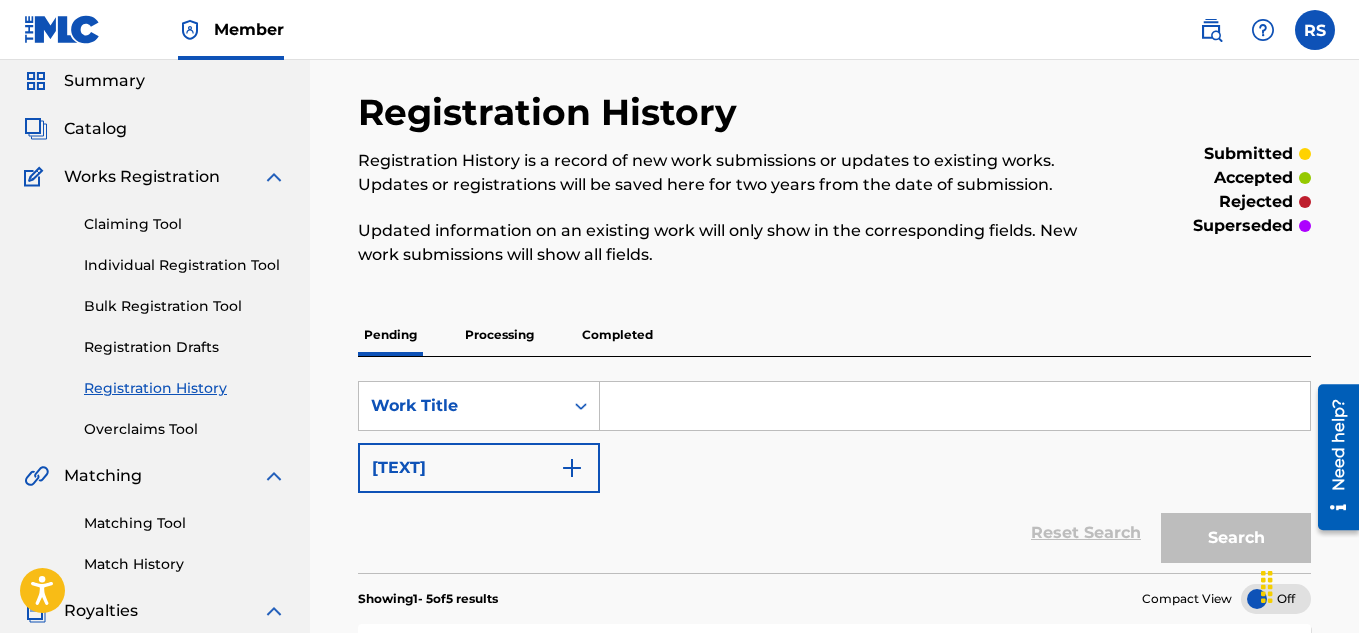 scroll, scrollTop: 75, scrollLeft: 0, axis: vertical 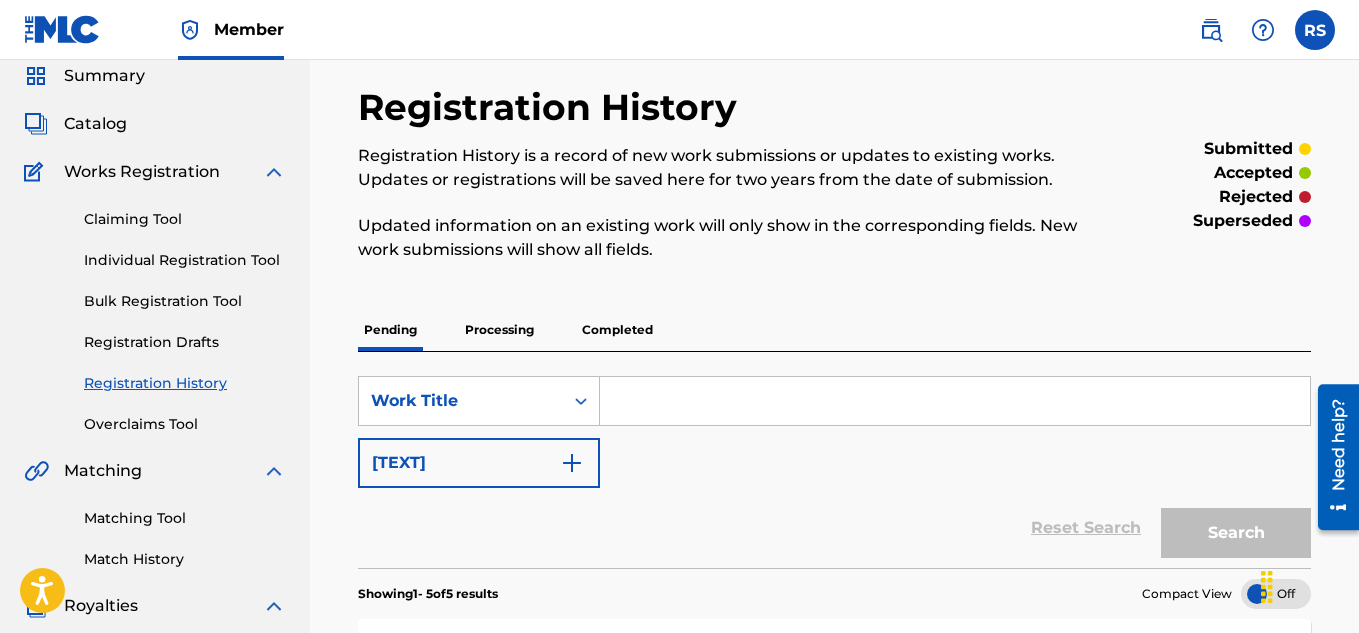 click on "Individual Registration Tool" at bounding box center (185, 260) 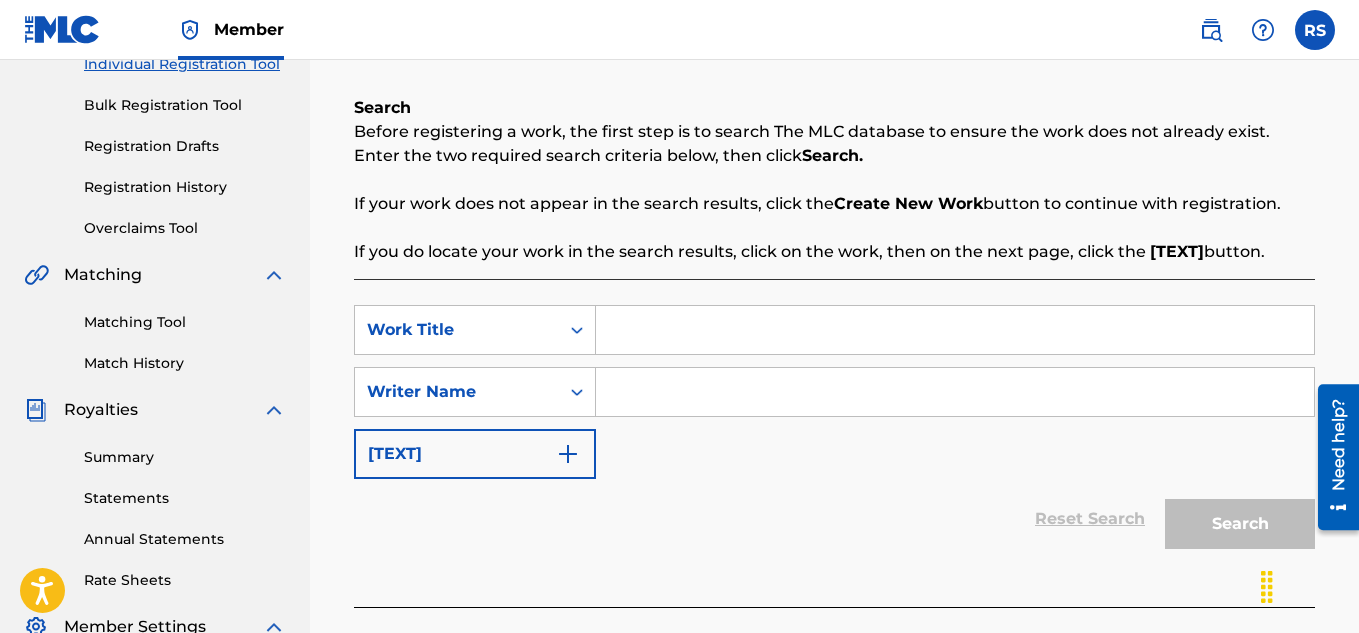 scroll, scrollTop: 272, scrollLeft: 0, axis: vertical 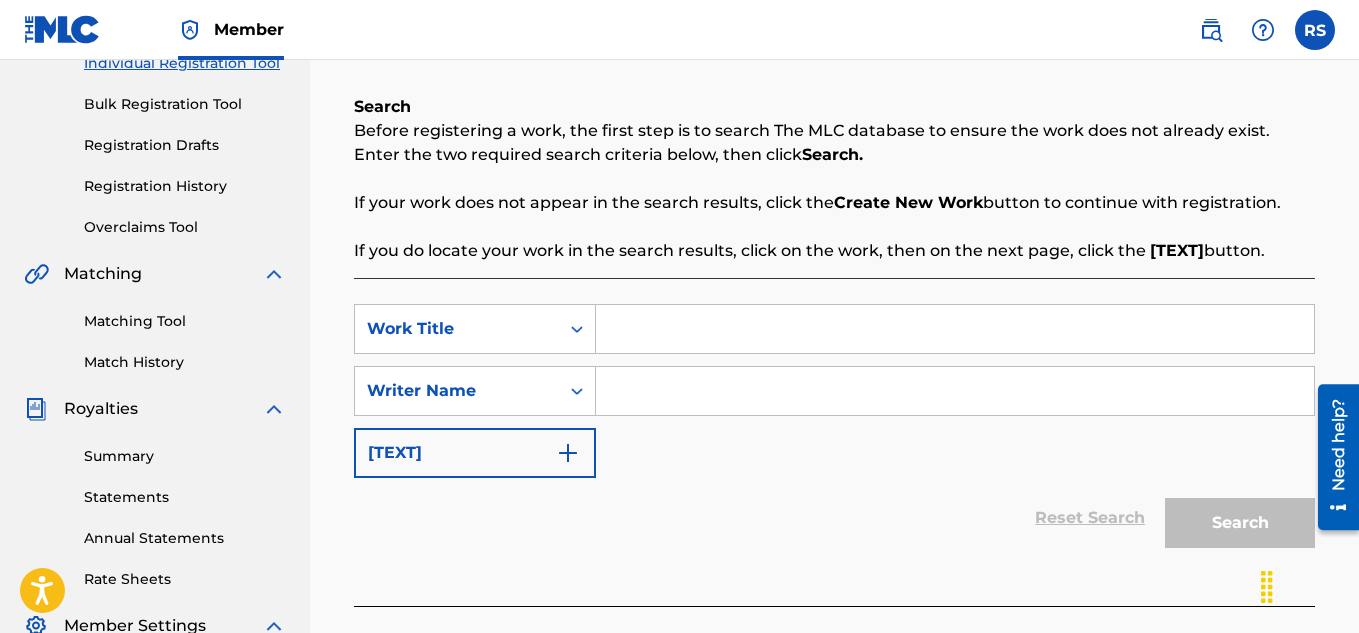 click at bounding box center [955, 329] 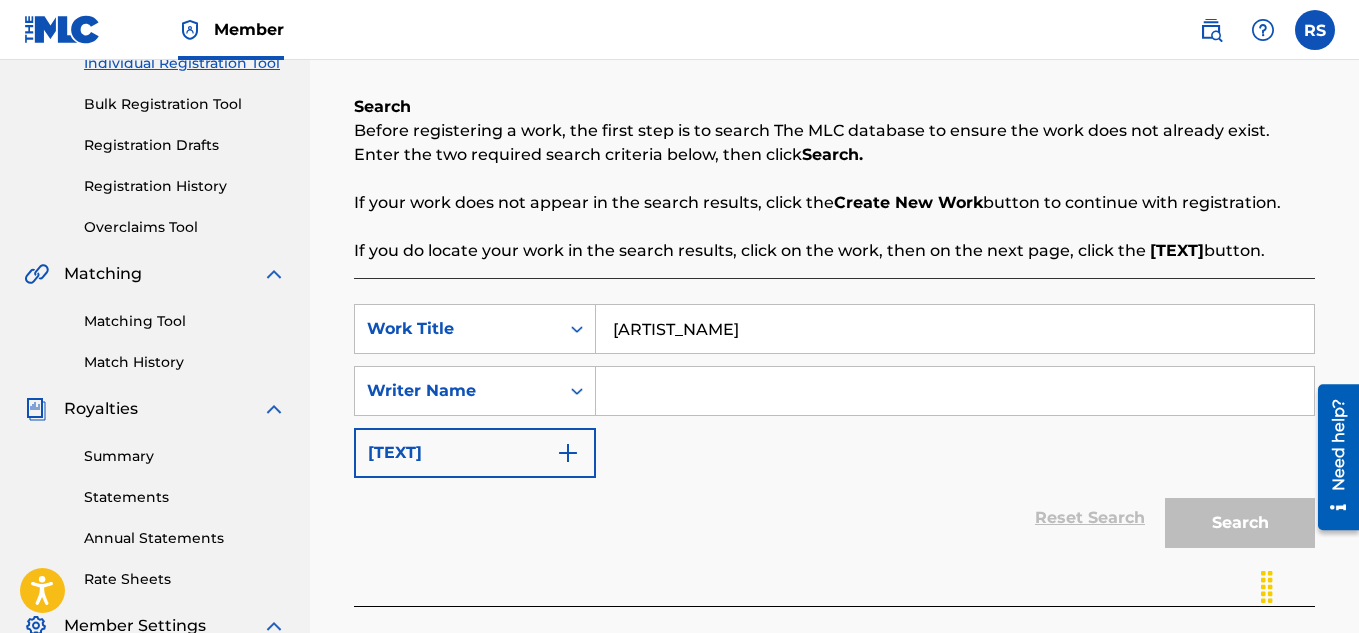 type on "[ARTIST_NAME]" 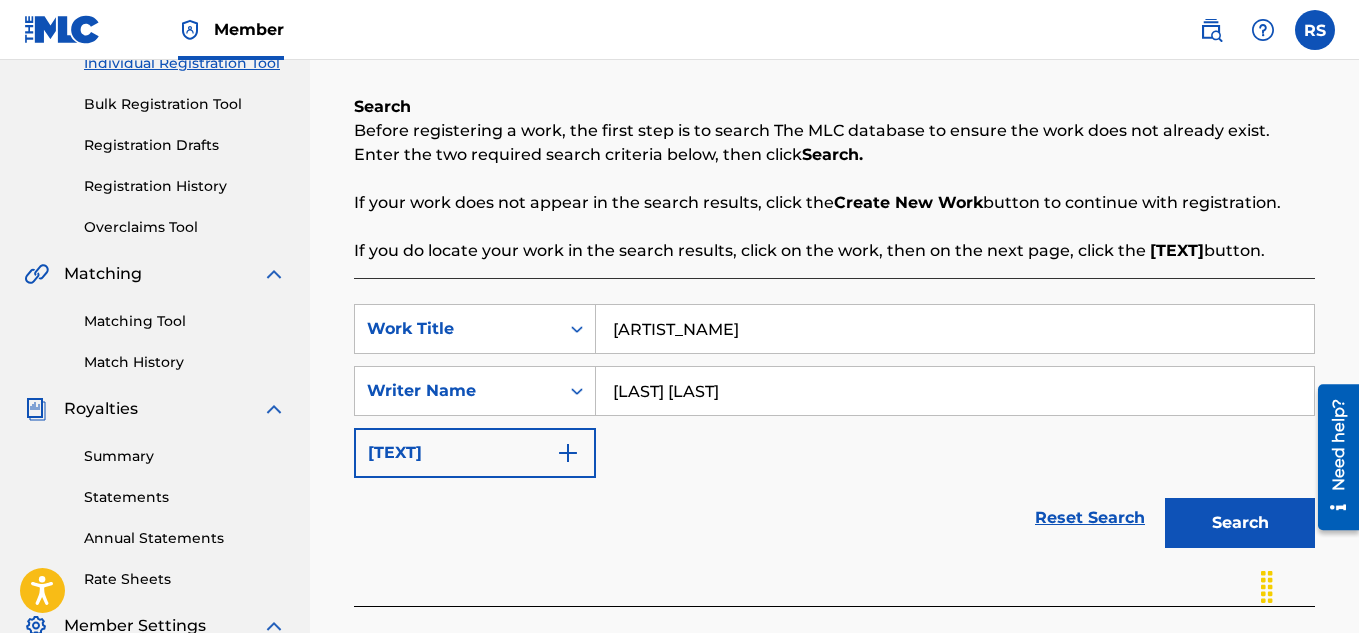 type on "[LAST] [LAST]" 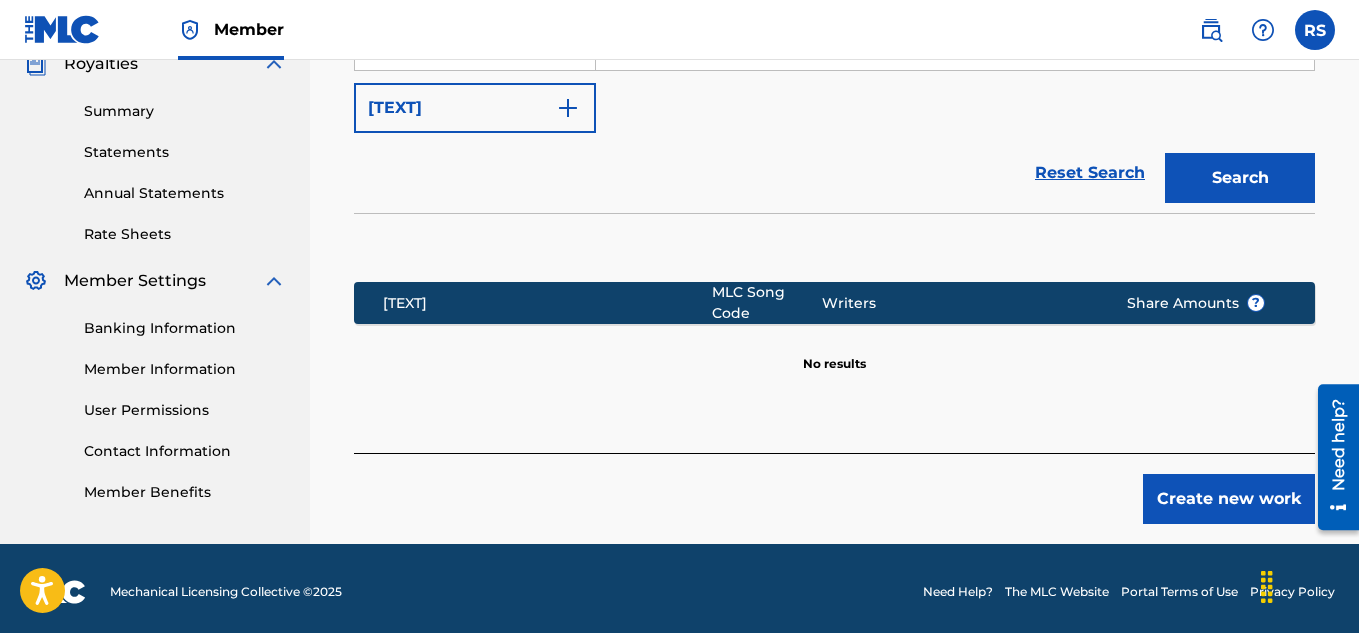 scroll, scrollTop: 648, scrollLeft: 0, axis: vertical 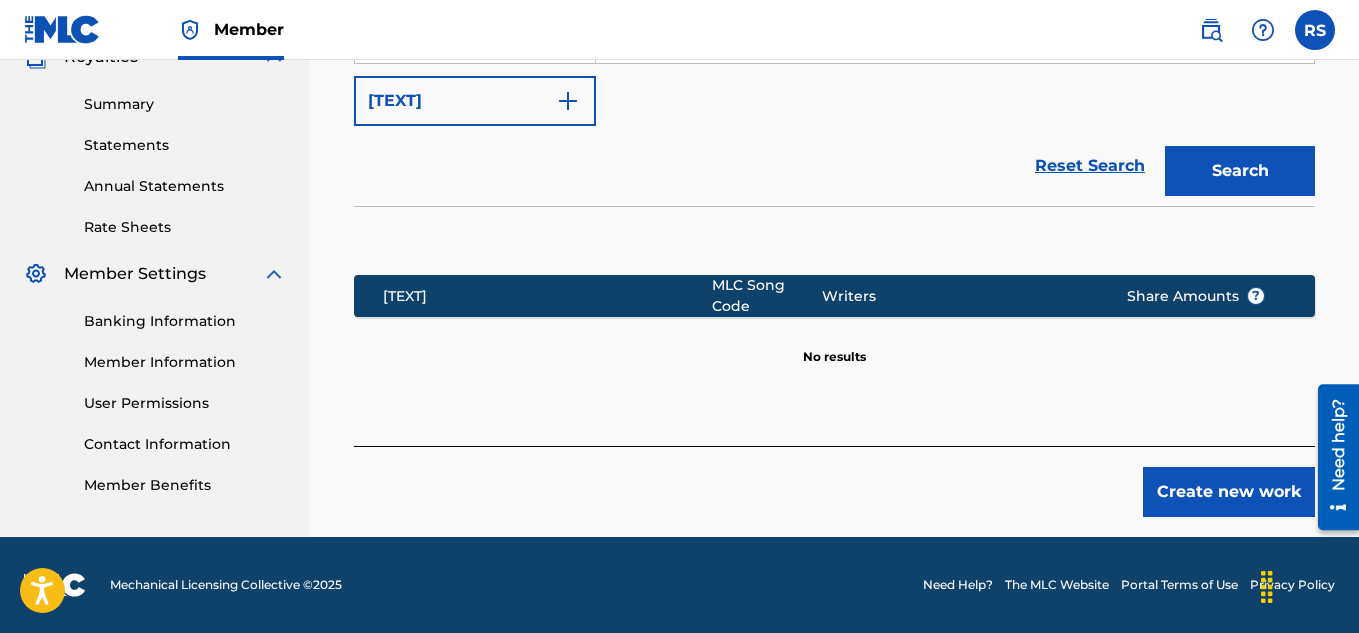 click on "Create new work" at bounding box center [1229, 492] 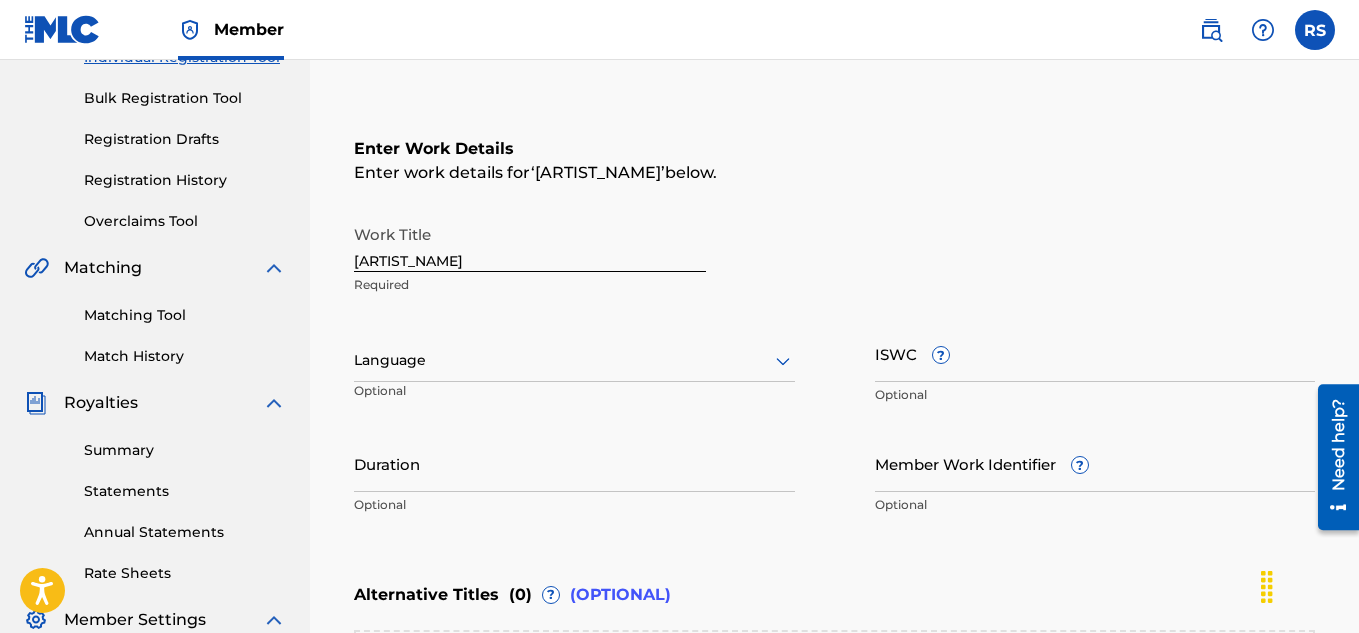 scroll, scrollTop: 273, scrollLeft: 0, axis: vertical 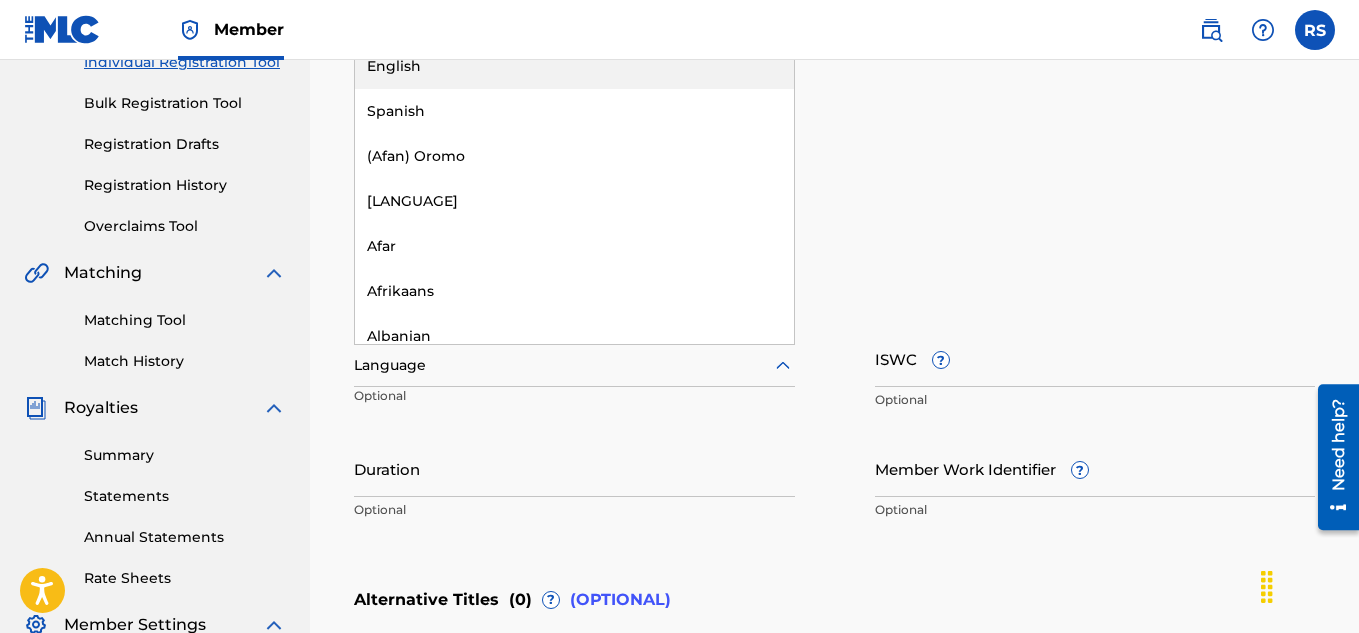 click on "English" at bounding box center [574, 66] 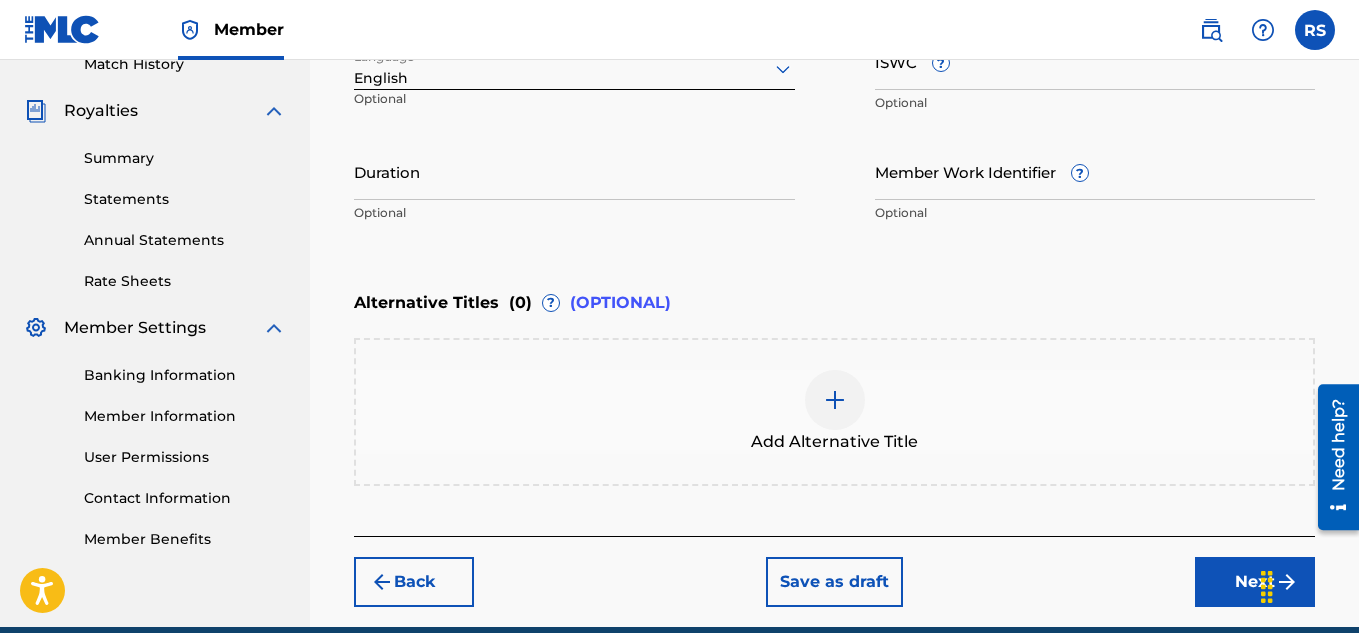 scroll, scrollTop: 660, scrollLeft: 0, axis: vertical 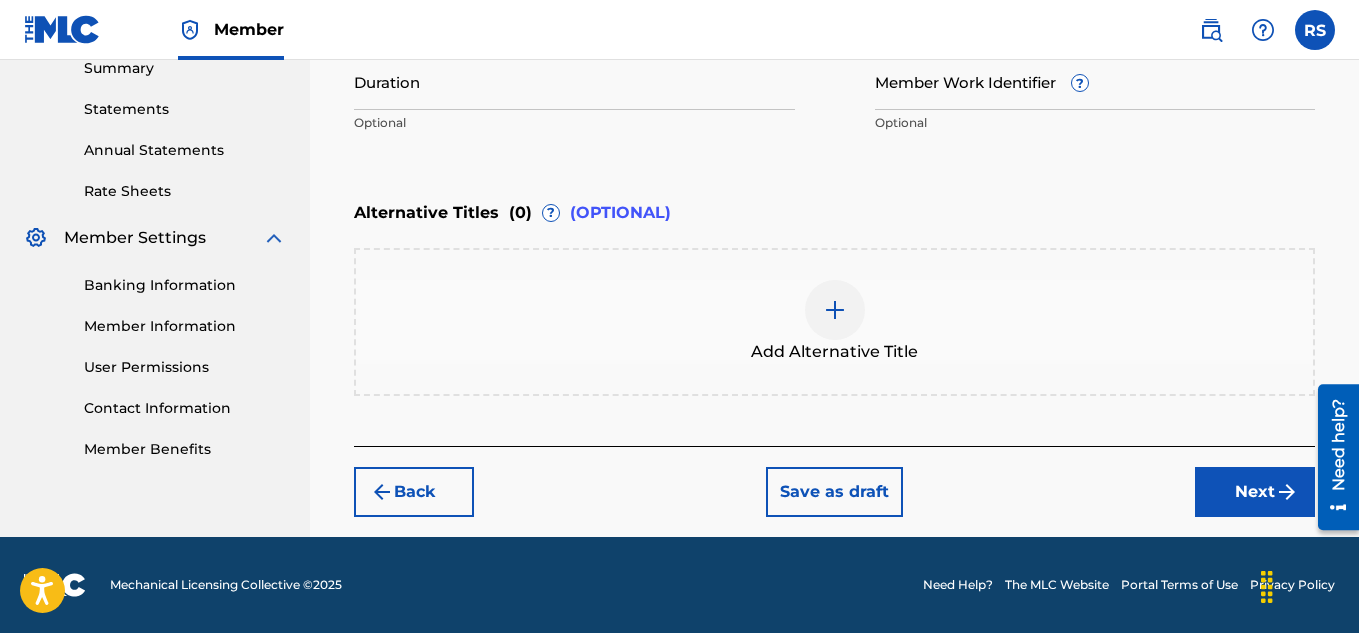click on "Next" at bounding box center [1255, 492] 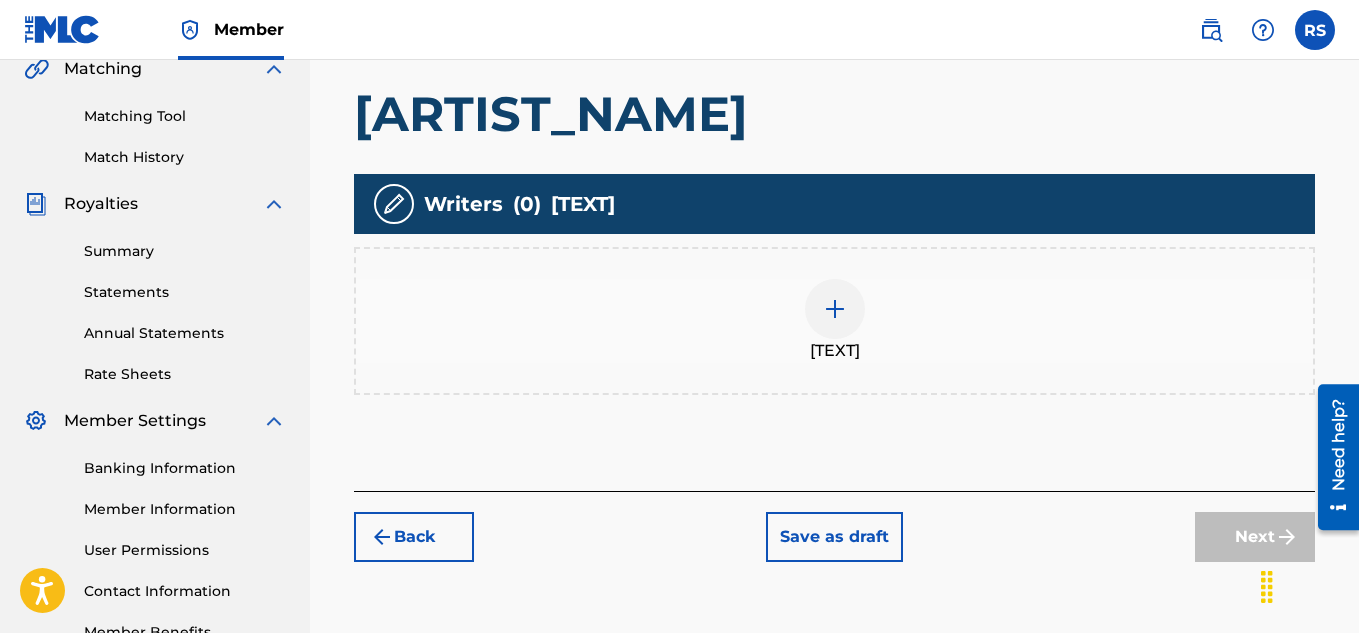 scroll, scrollTop: 485, scrollLeft: 0, axis: vertical 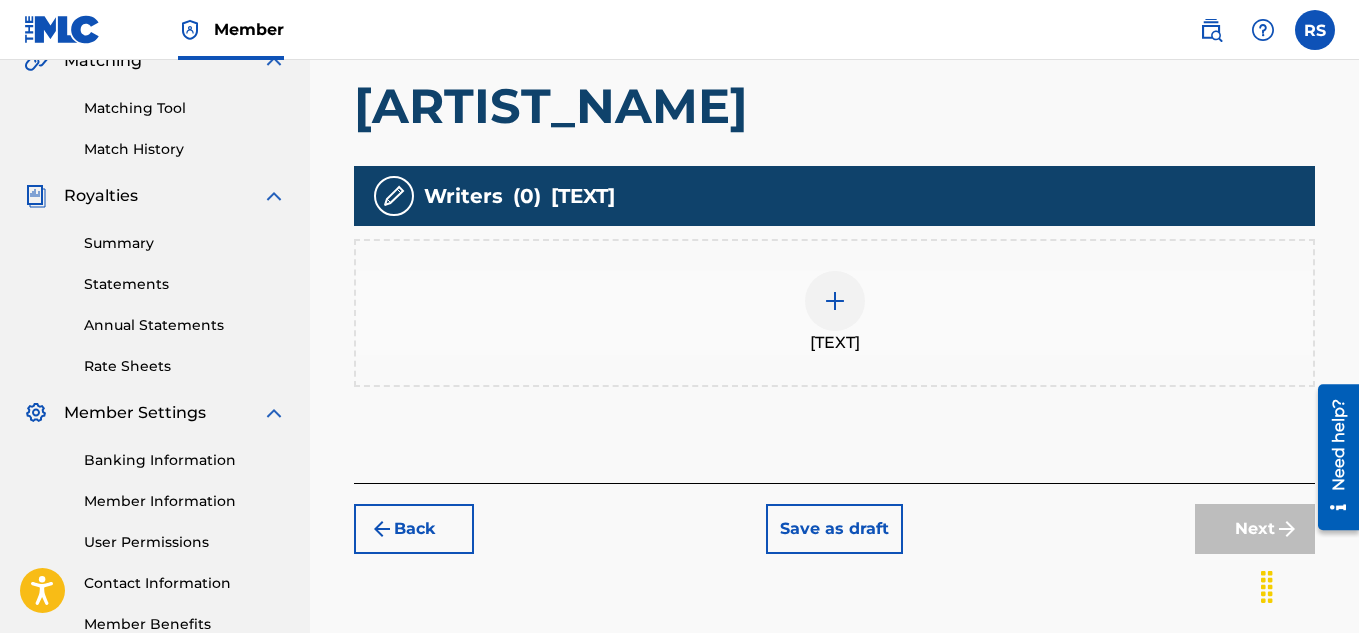 click at bounding box center [835, 301] 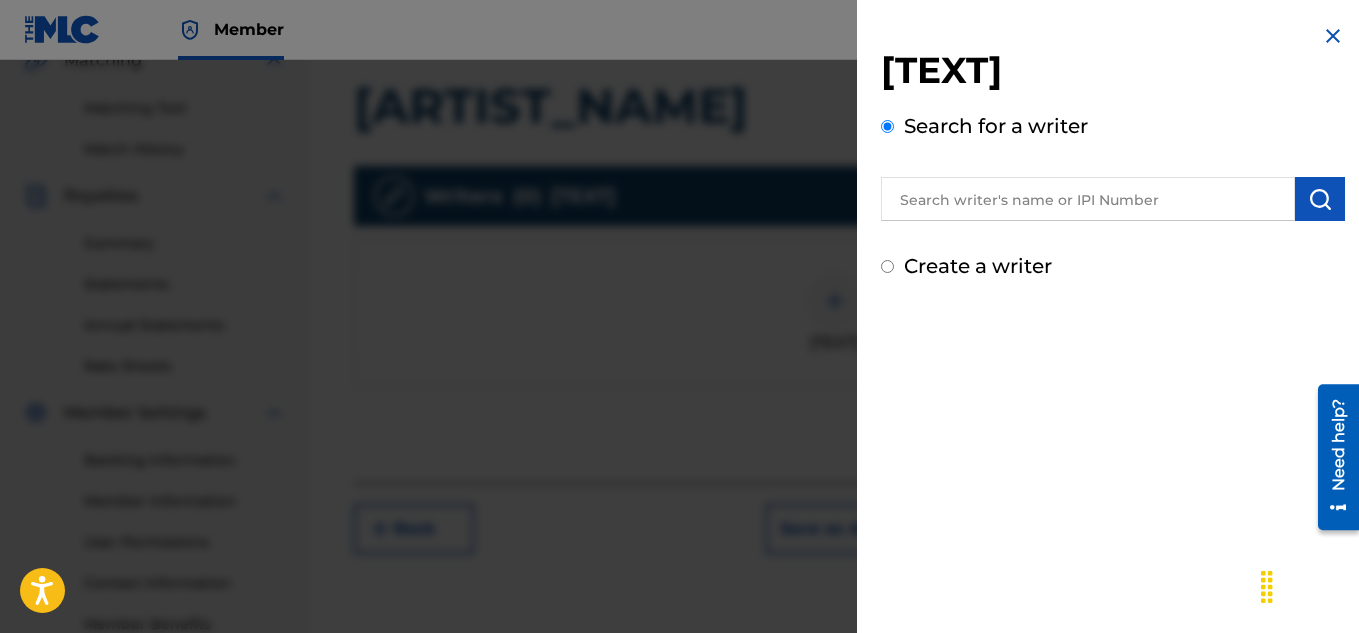 click at bounding box center [1088, 199] 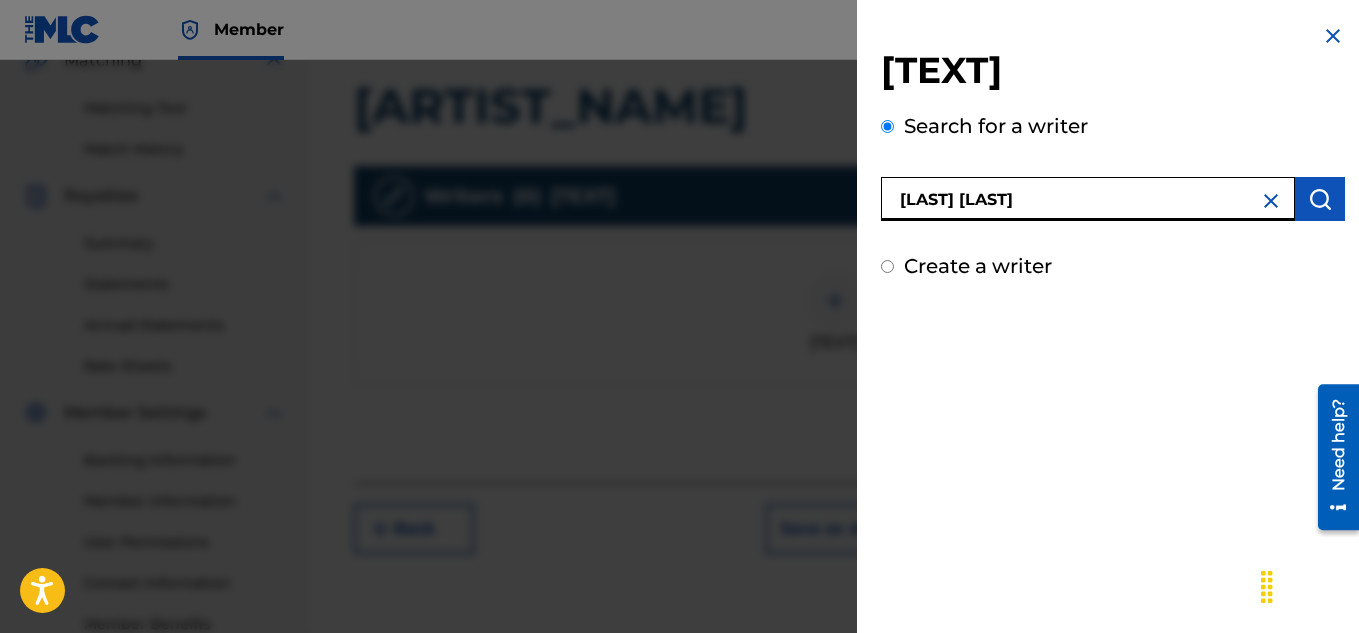 type on "[LAST] [LAST]" 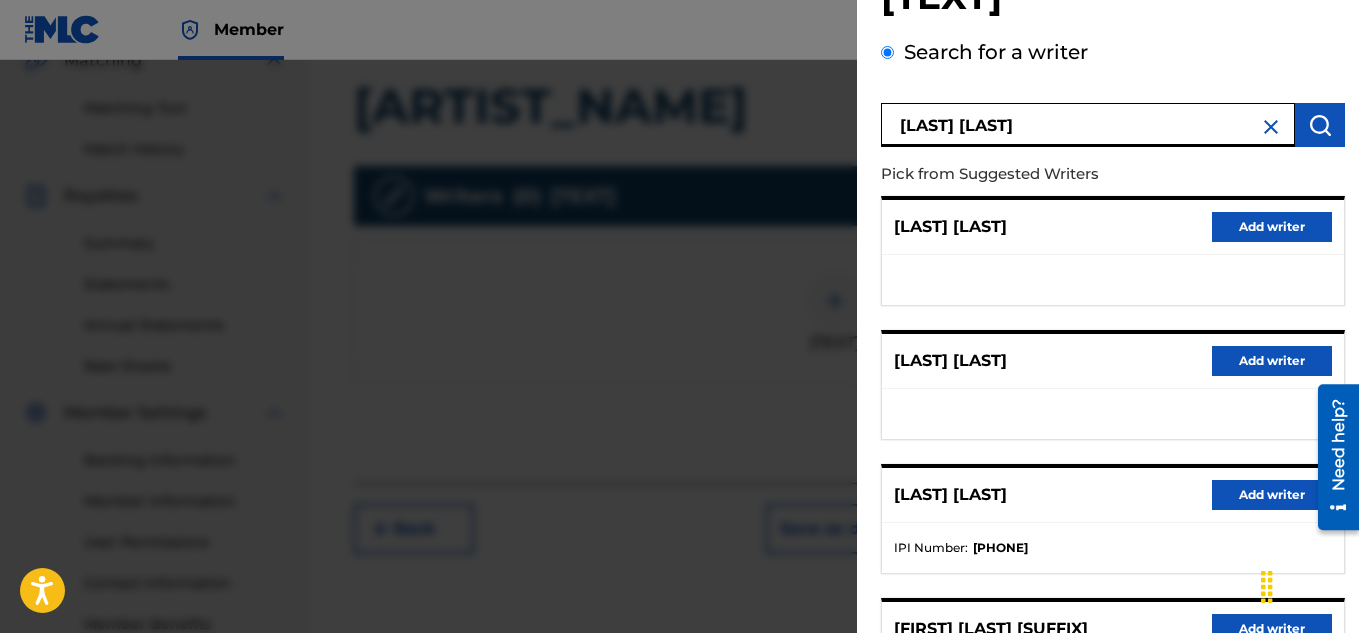 scroll, scrollTop: 143, scrollLeft: 0, axis: vertical 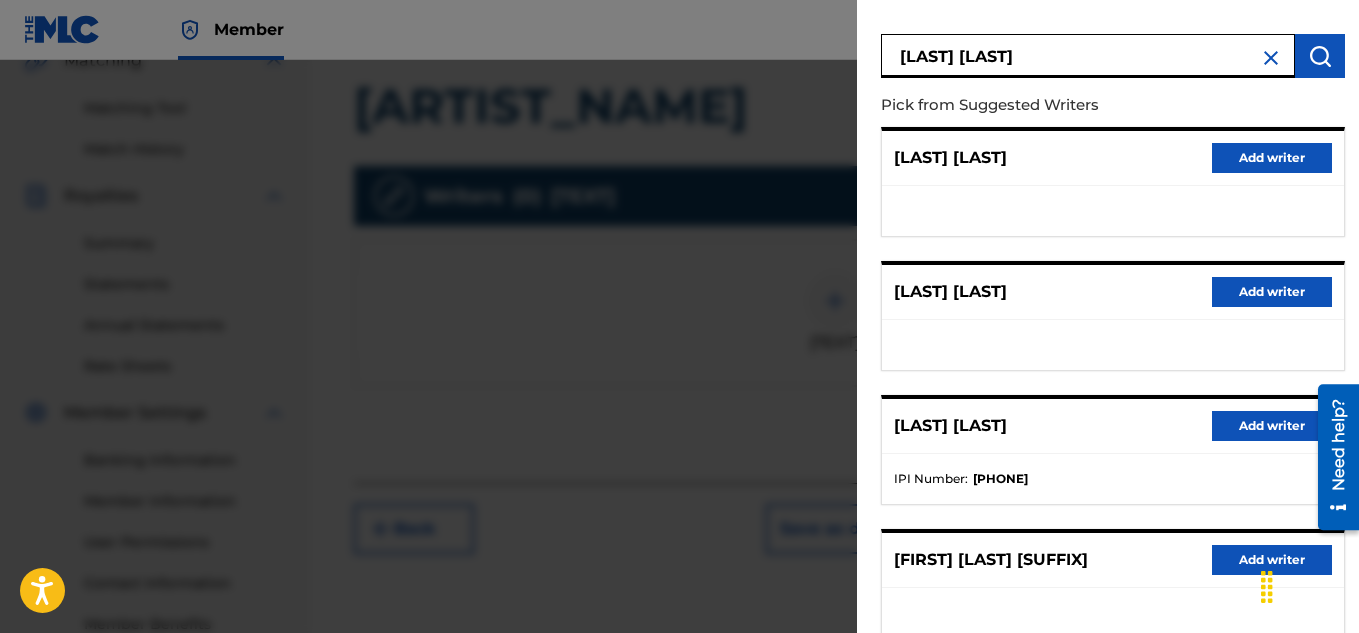 click on "Add writer" at bounding box center (1272, 426) 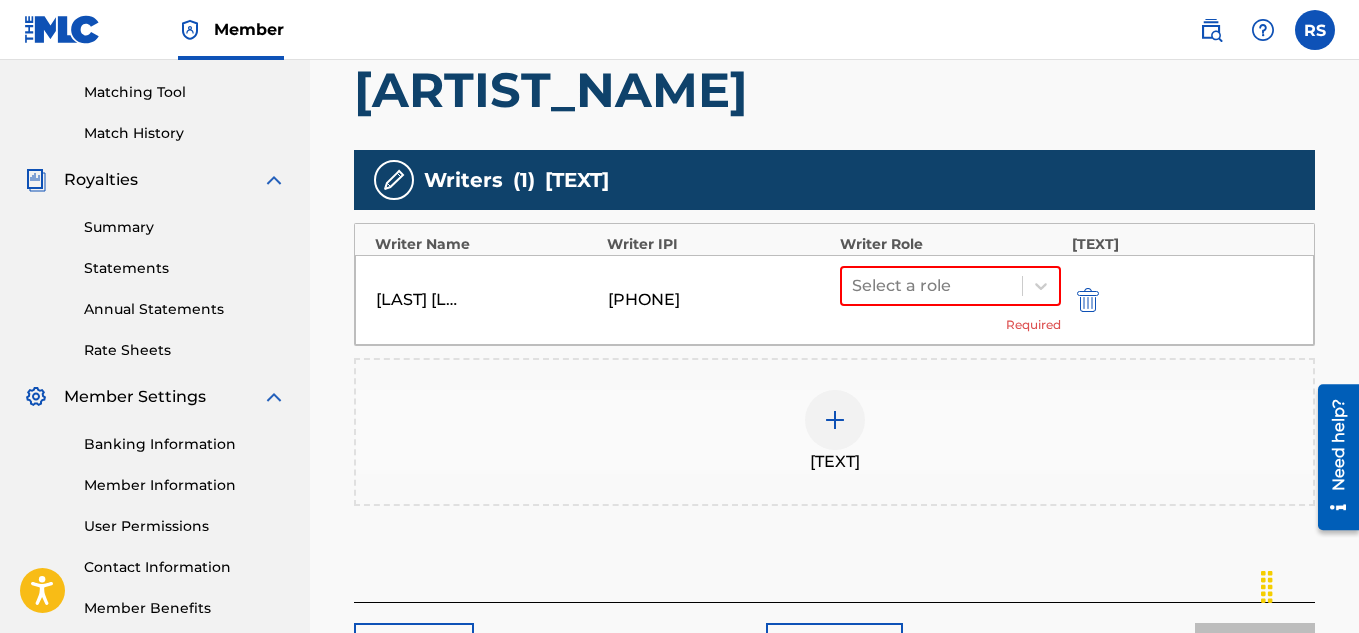 scroll, scrollTop: 507, scrollLeft: 0, axis: vertical 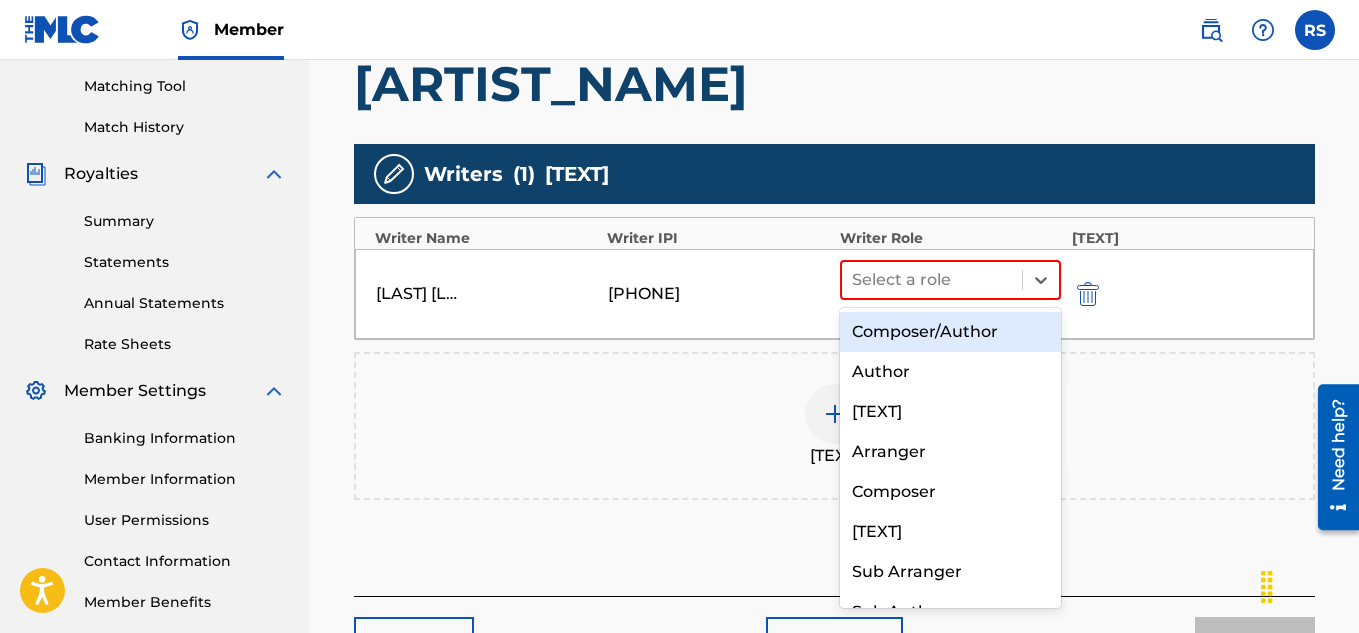 click on "Composer/Author" at bounding box center (951, 332) 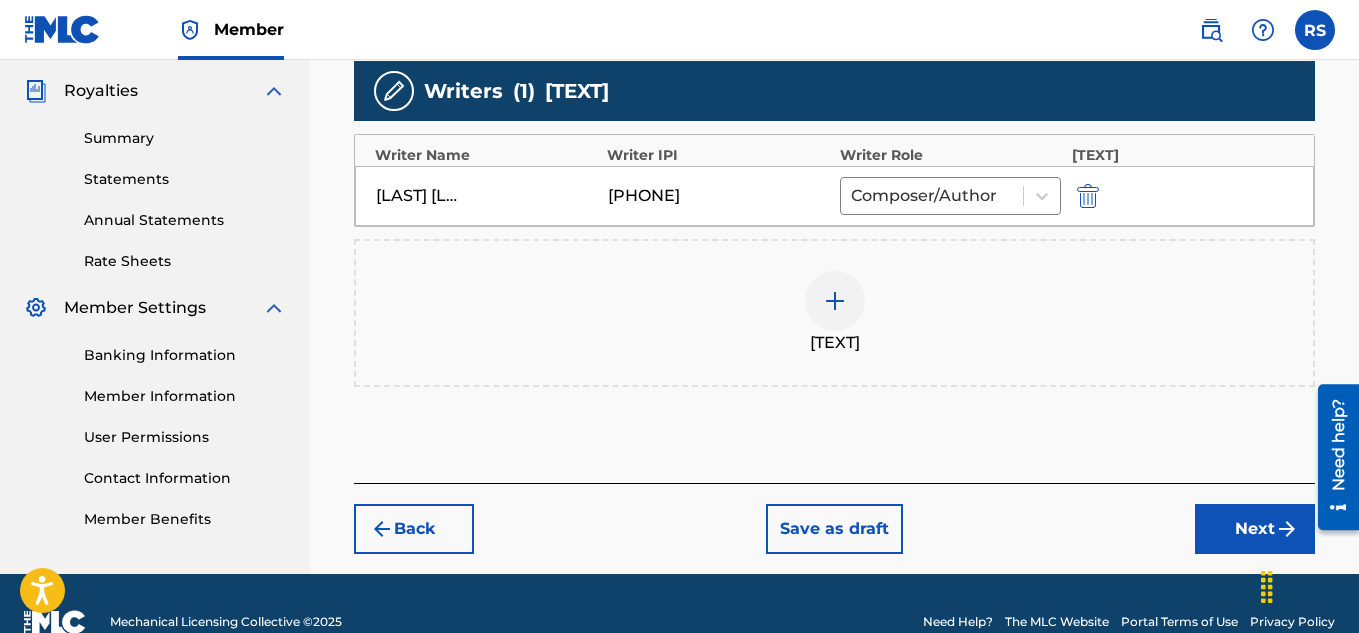 scroll, scrollTop: 600, scrollLeft: 0, axis: vertical 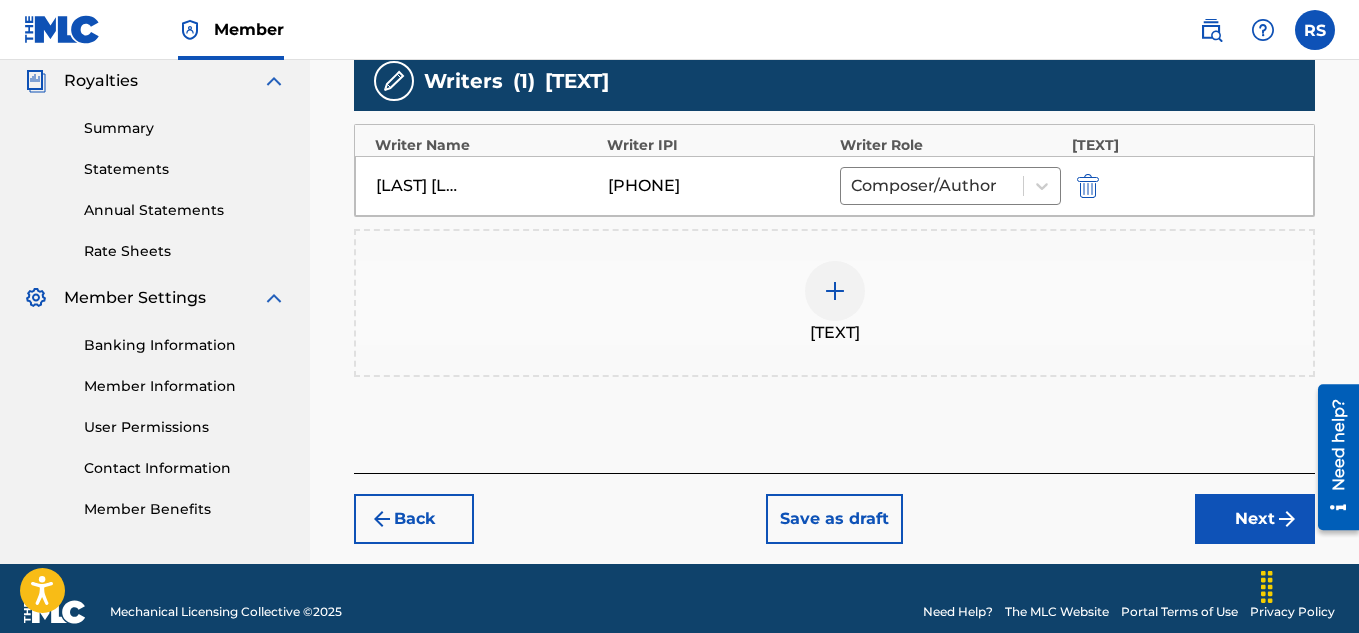 click on "Next" at bounding box center [1255, 519] 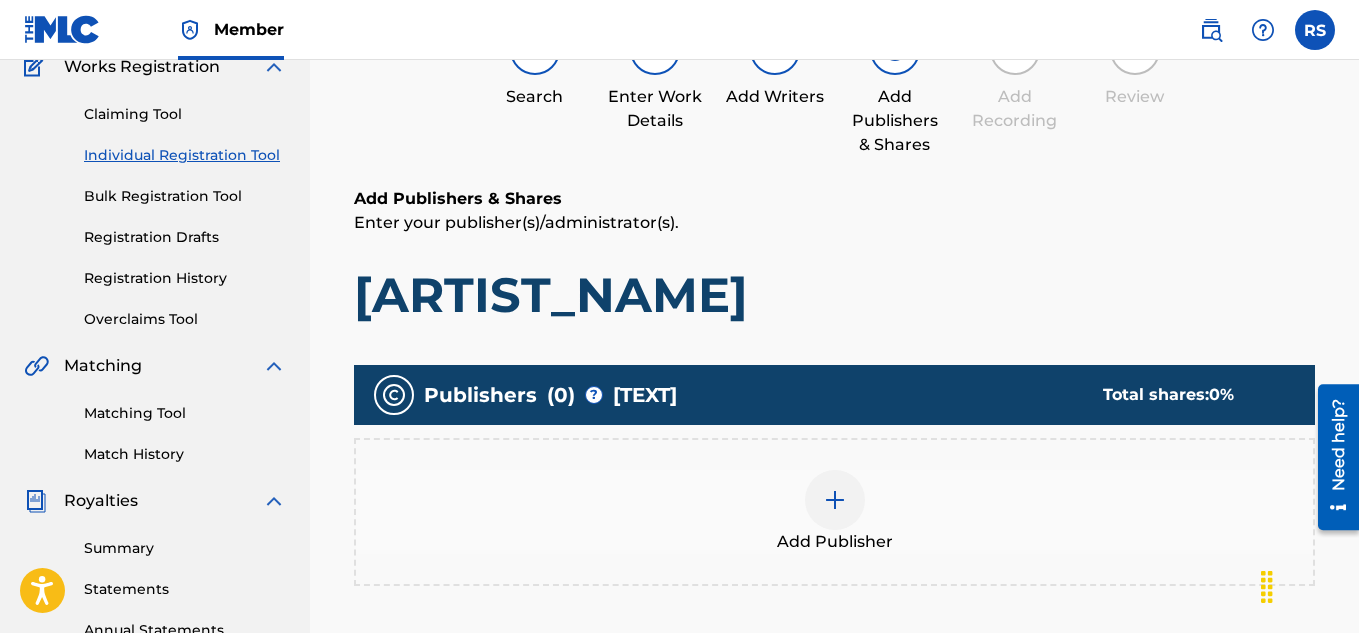 scroll, scrollTop: 260, scrollLeft: 0, axis: vertical 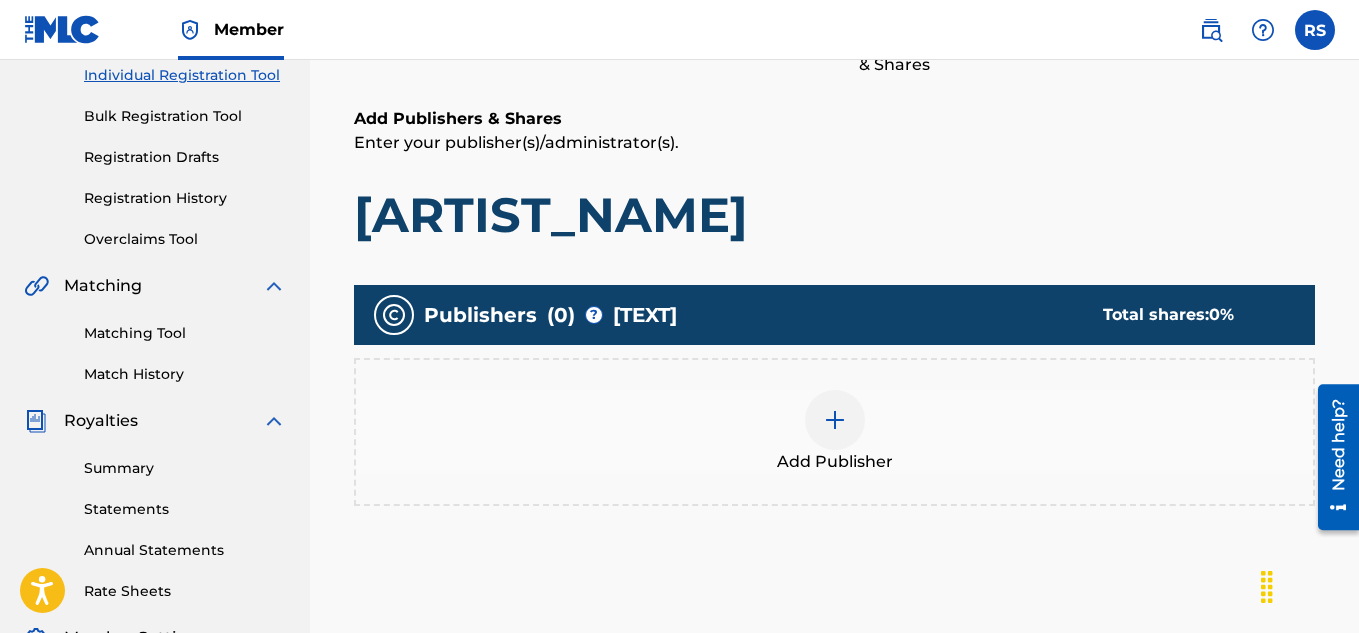 click at bounding box center [835, 420] 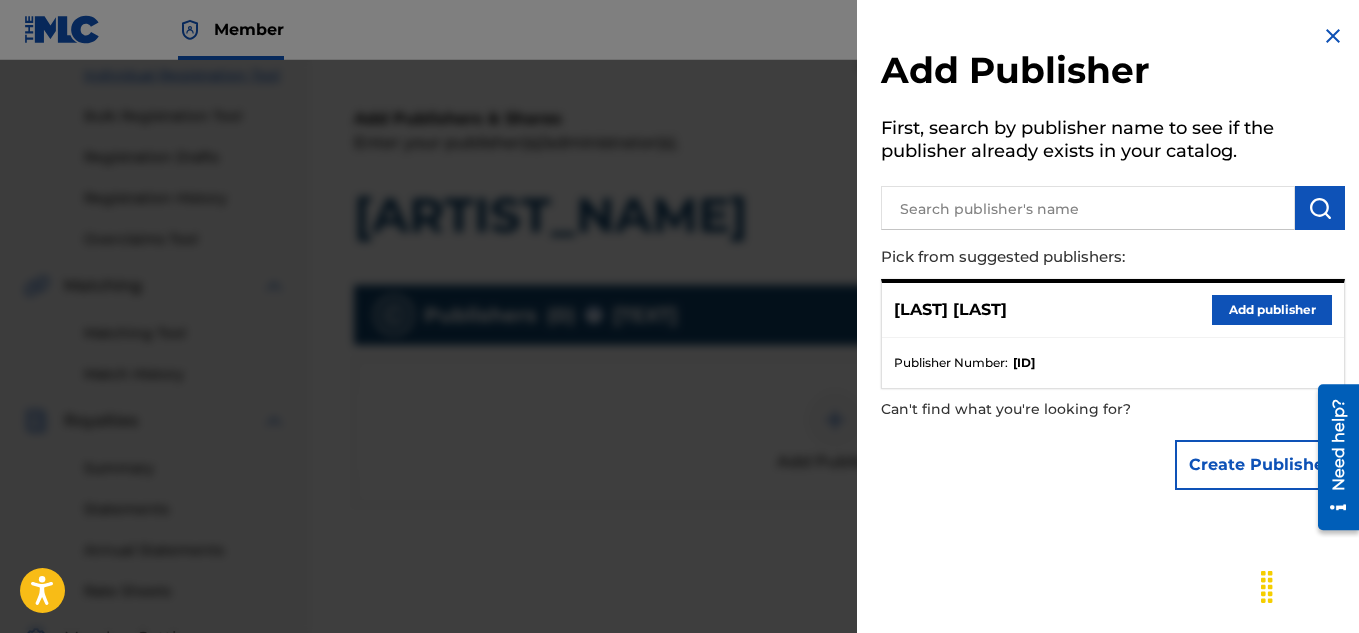 click at bounding box center [1088, 208] 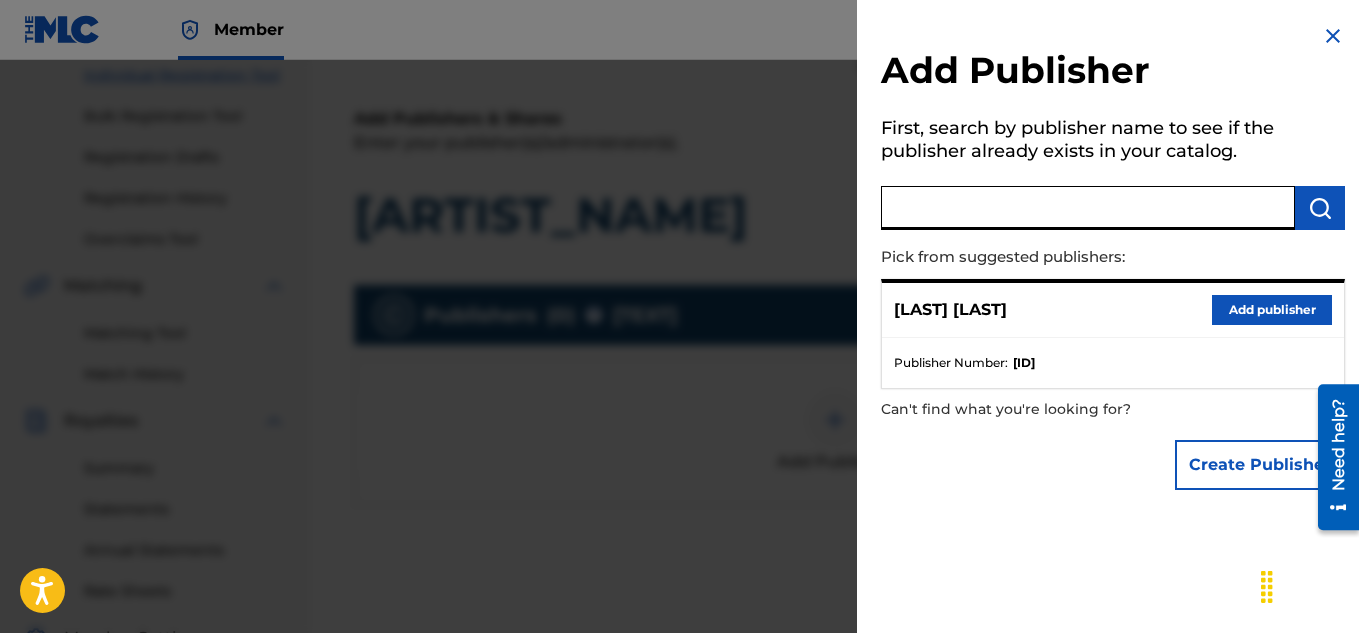 click at bounding box center [1088, 208] 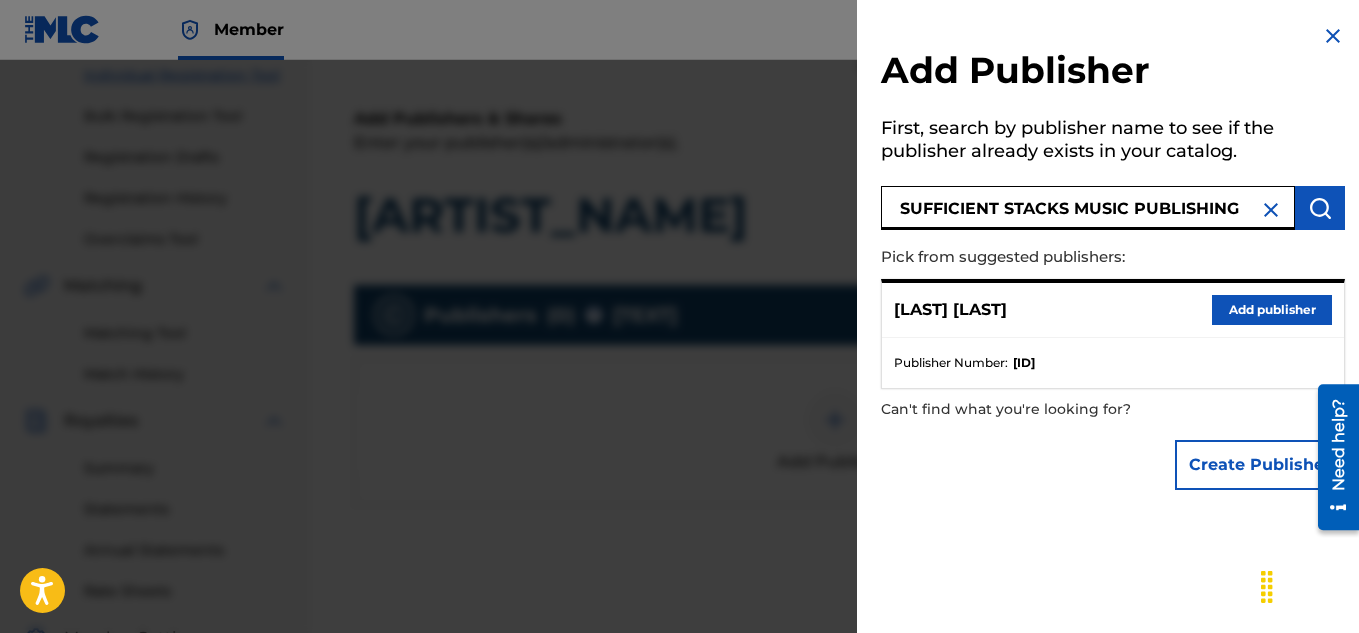 click on "Create Publisher" at bounding box center [1260, 465] 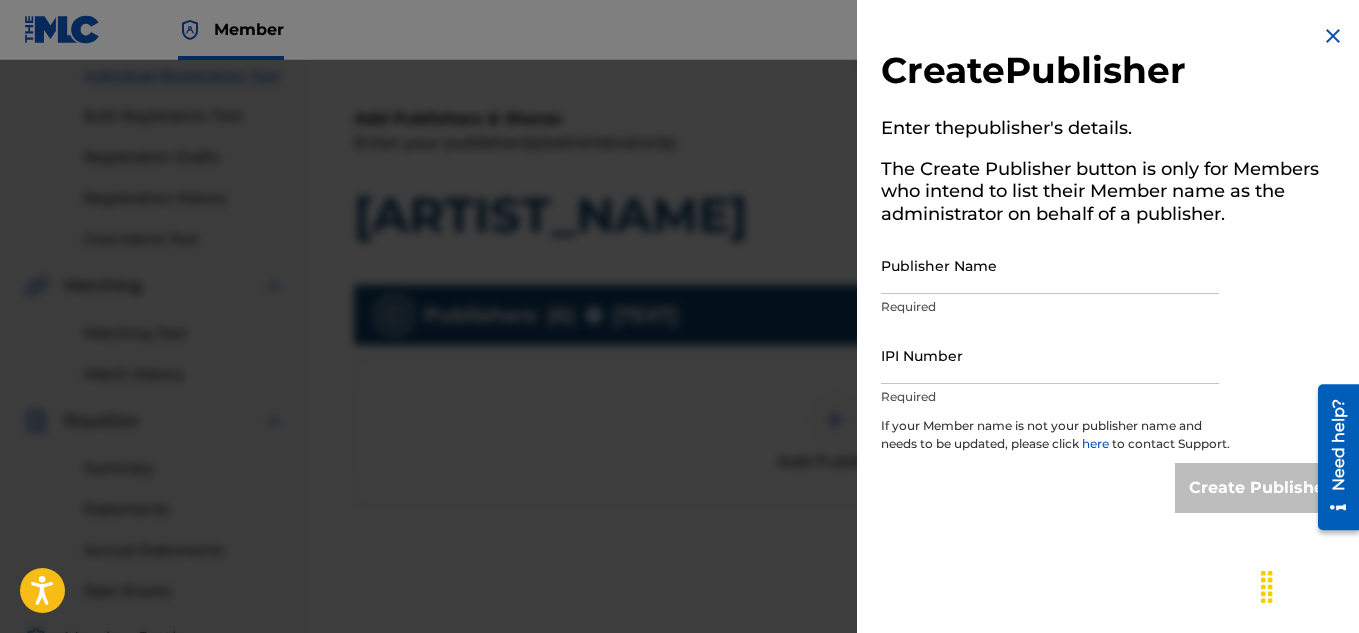 click on "Publisher Name" at bounding box center (1050, 265) 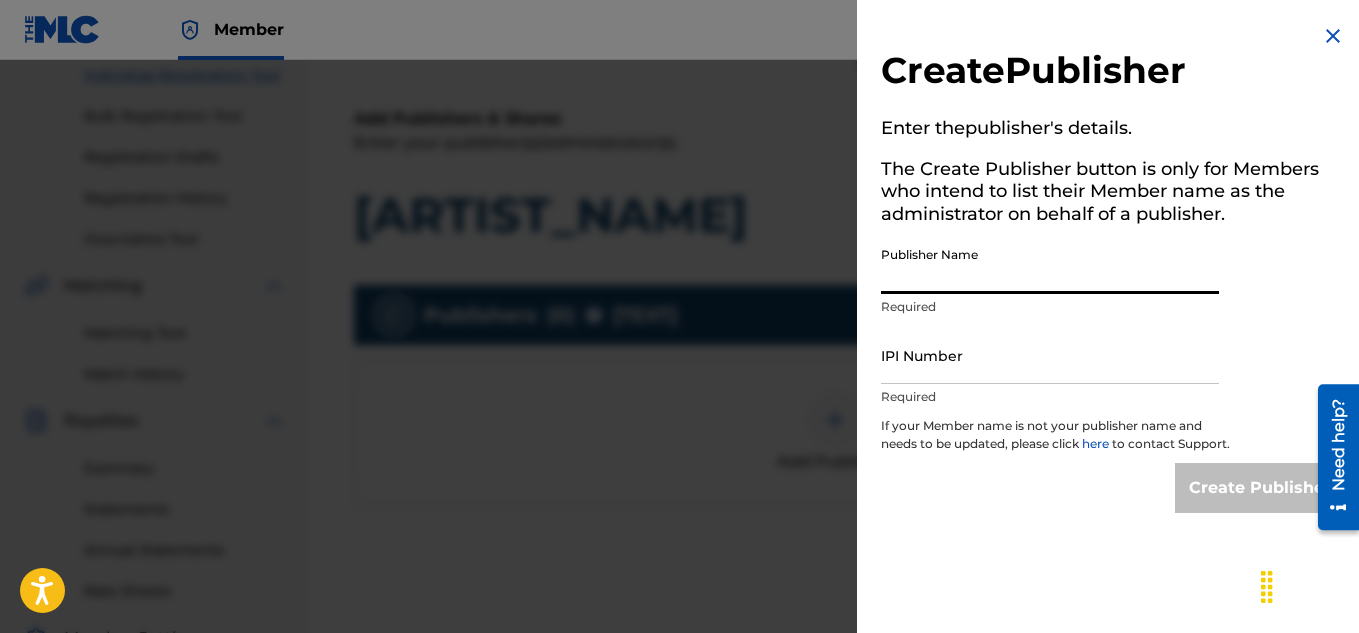 click on "Publisher Name" at bounding box center (1050, 265) 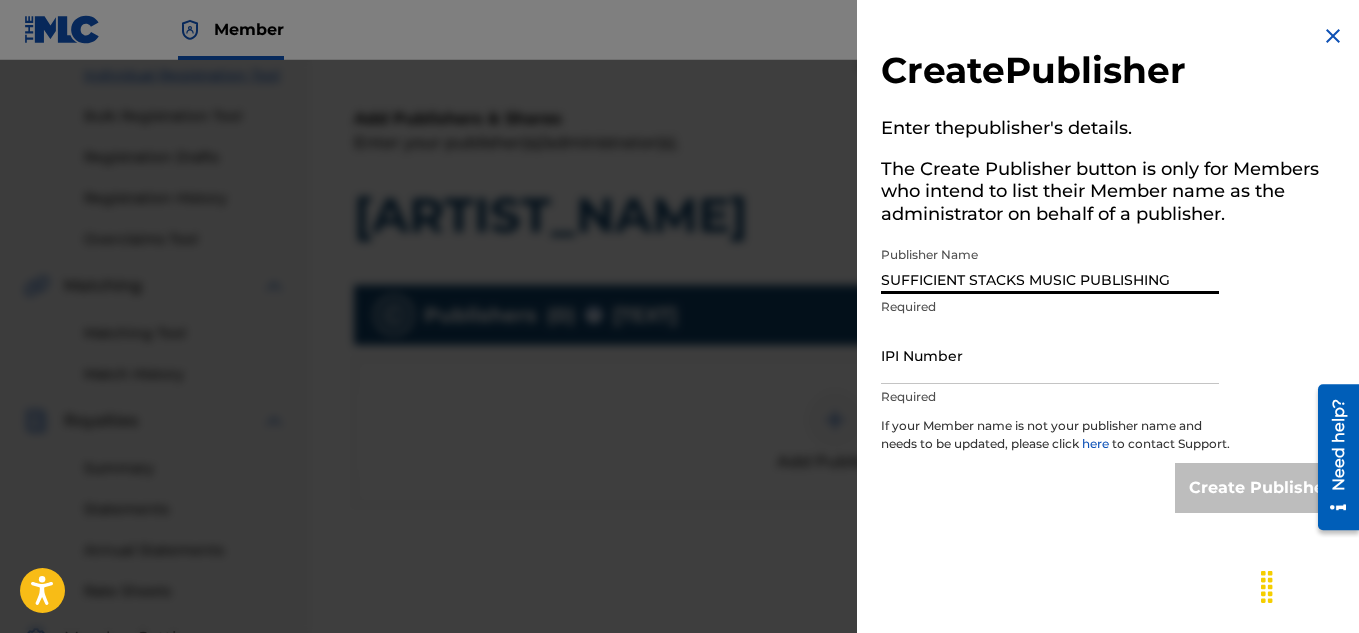 type on "SUFFICIENT STACKS MUSIC PUBLISHING" 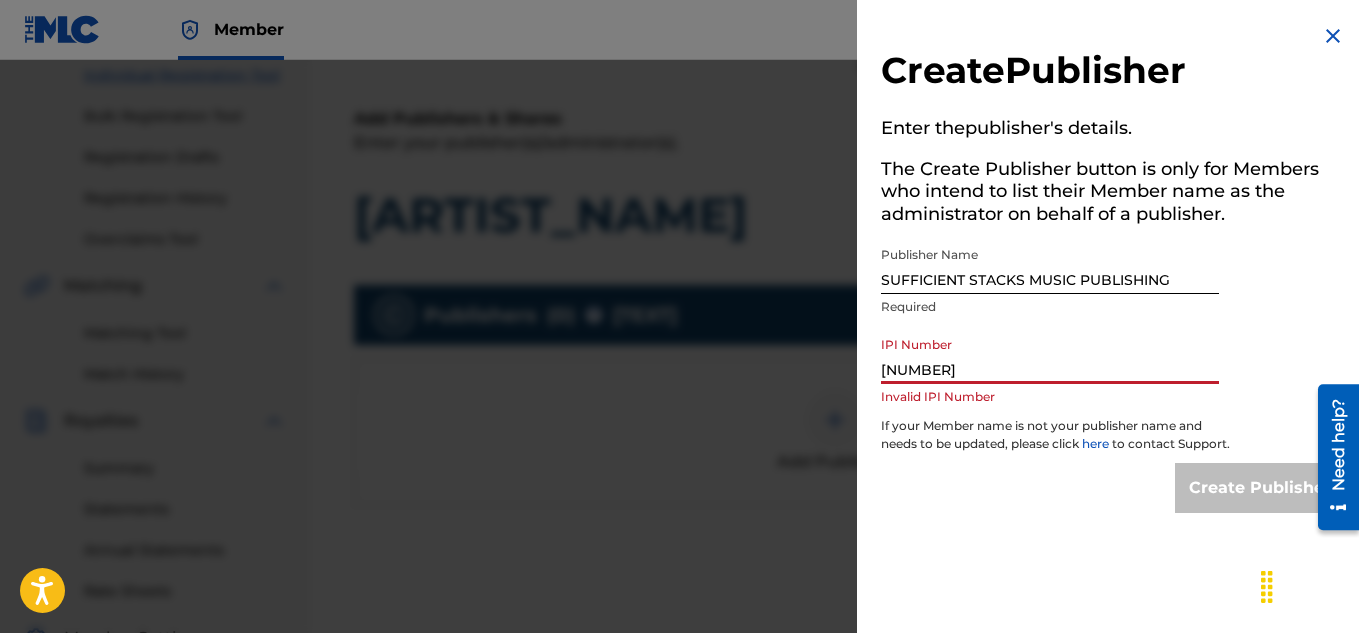 type on "[NUMBER]" 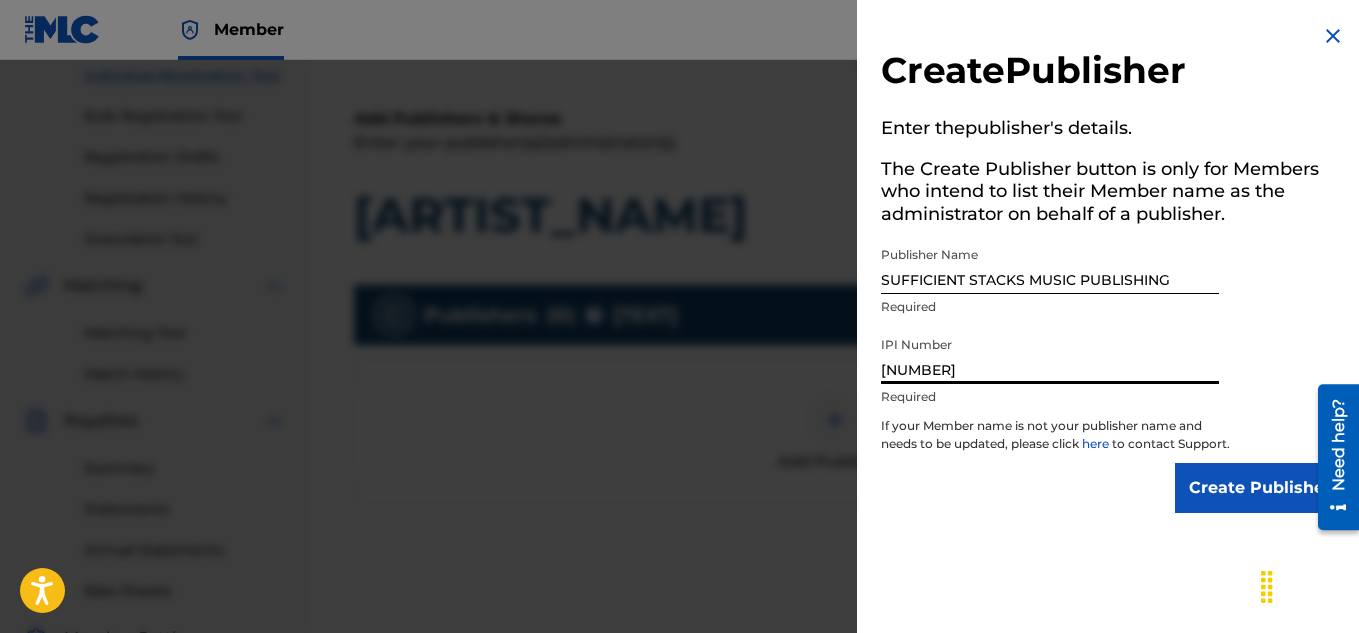 click on "Create Publisher" at bounding box center [1260, 488] 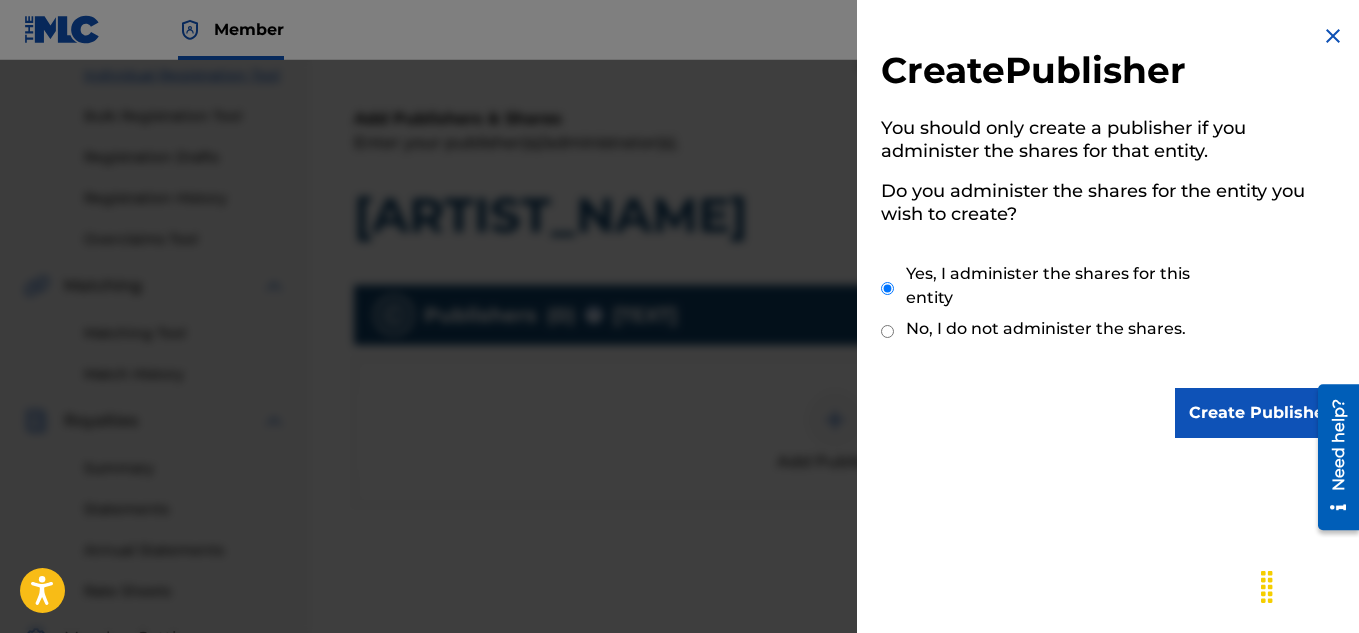 click on "Create Publisher" at bounding box center (1260, 413) 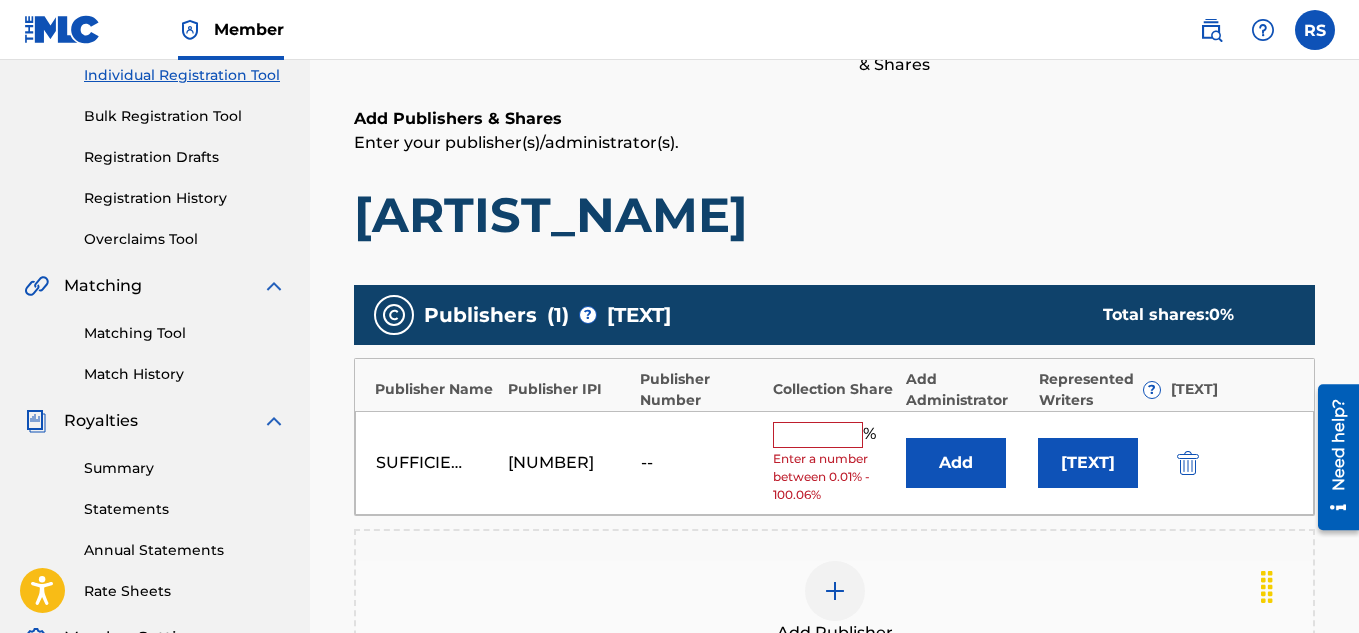 click at bounding box center [818, 435] 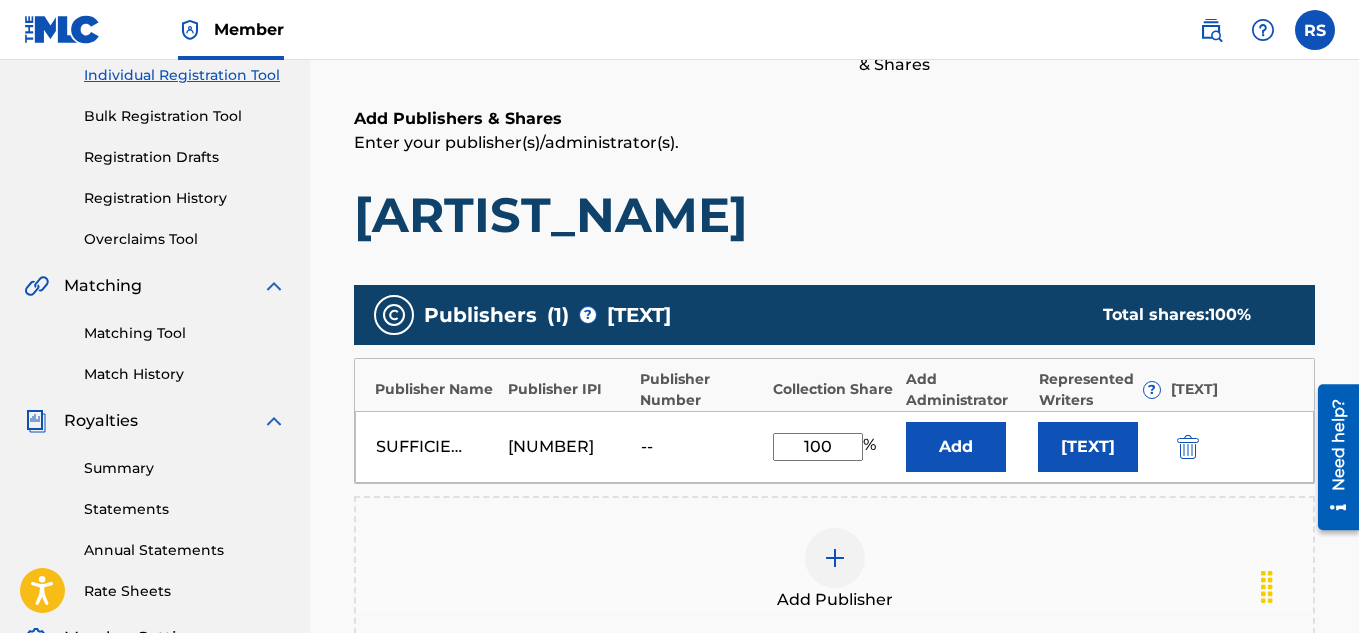 type on "100" 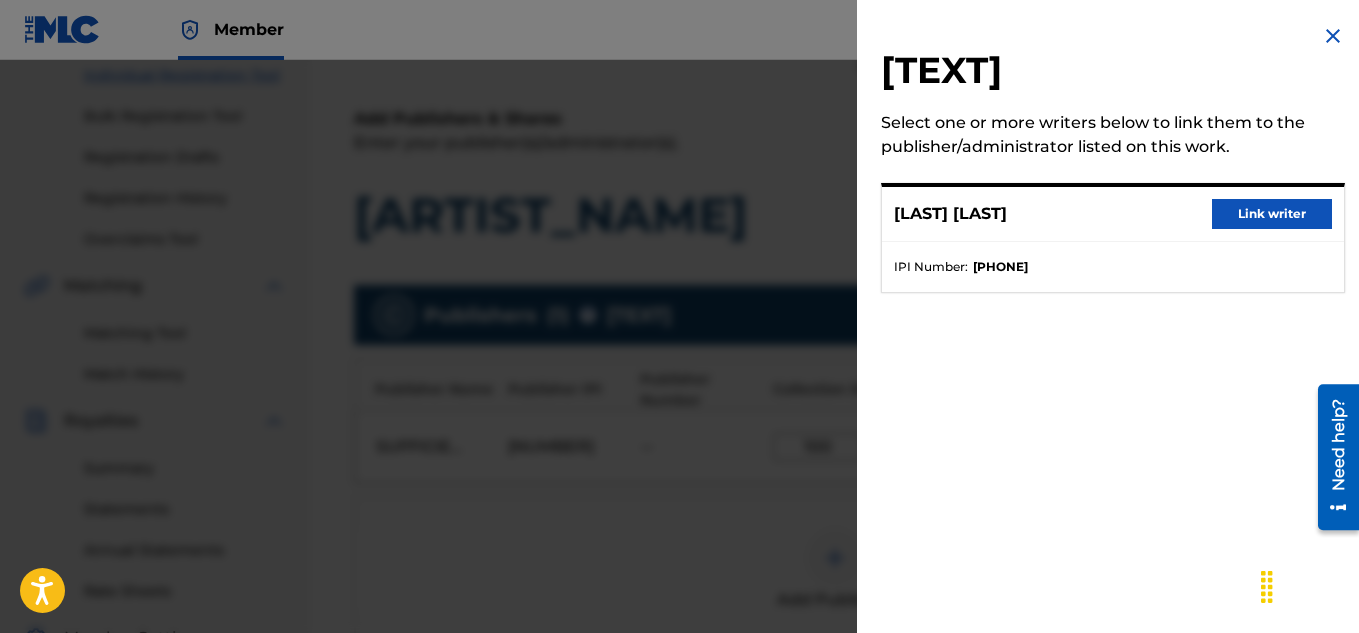 click on "Link writer" at bounding box center [1272, 214] 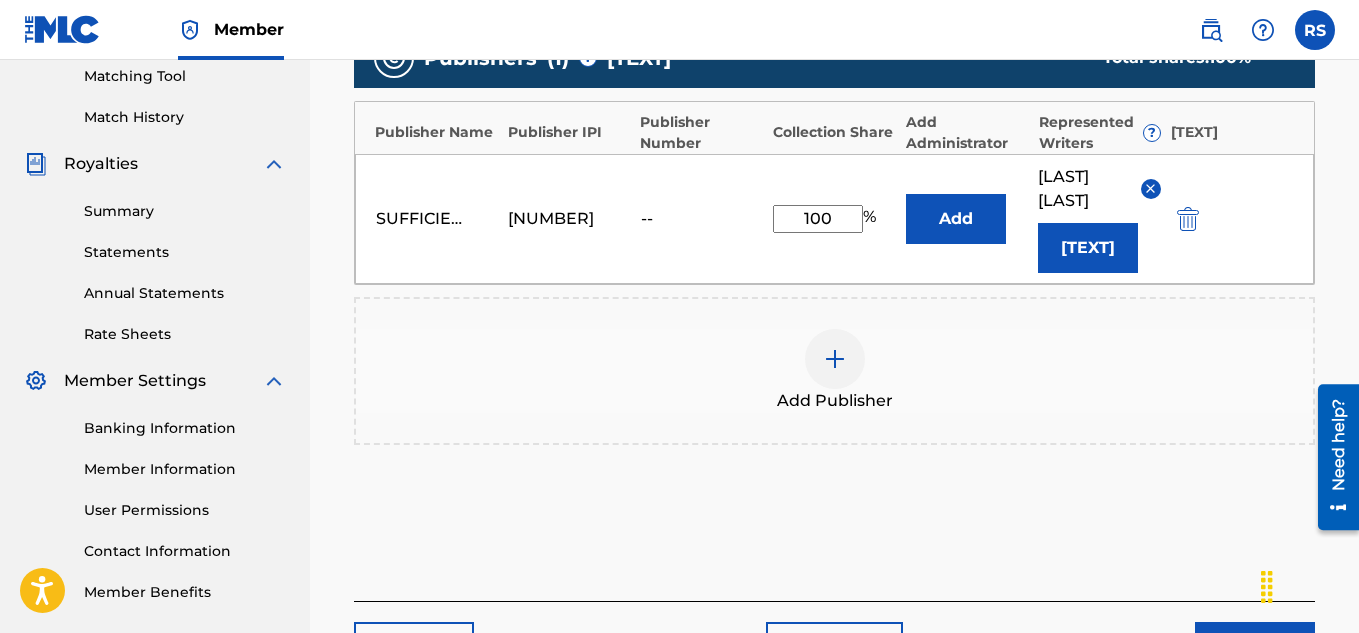 scroll, scrollTop: 575, scrollLeft: 0, axis: vertical 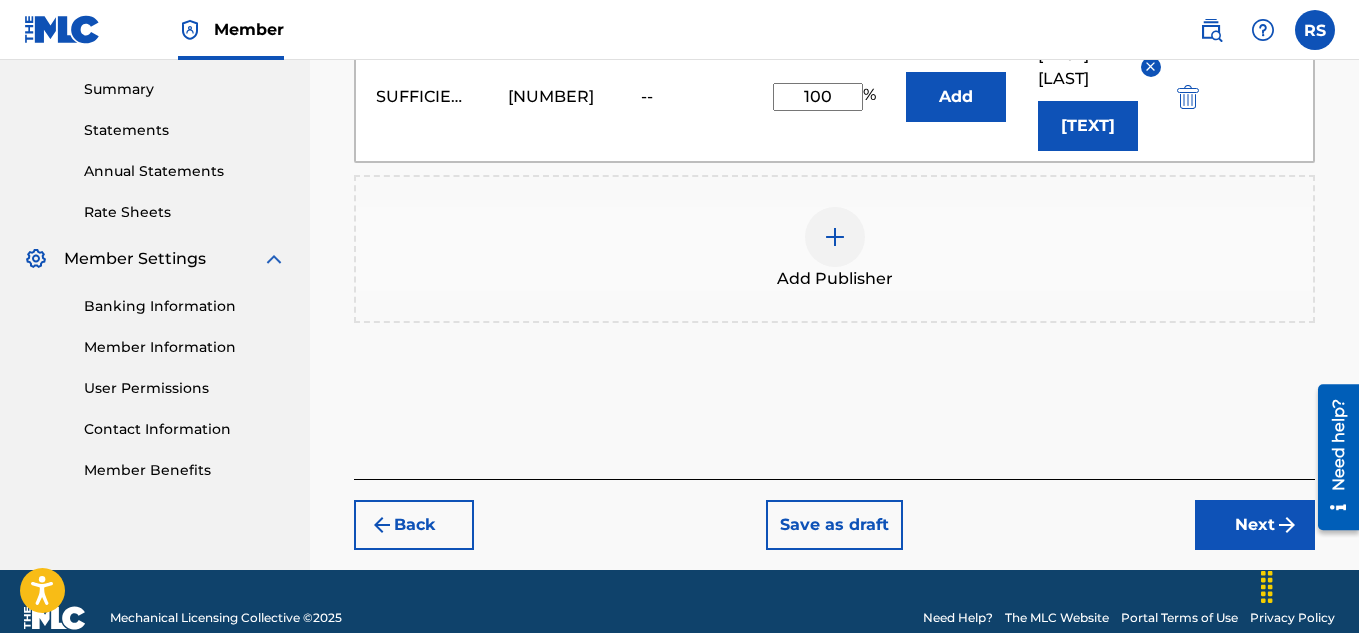 click on "Next" at bounding box center (1255, 525) 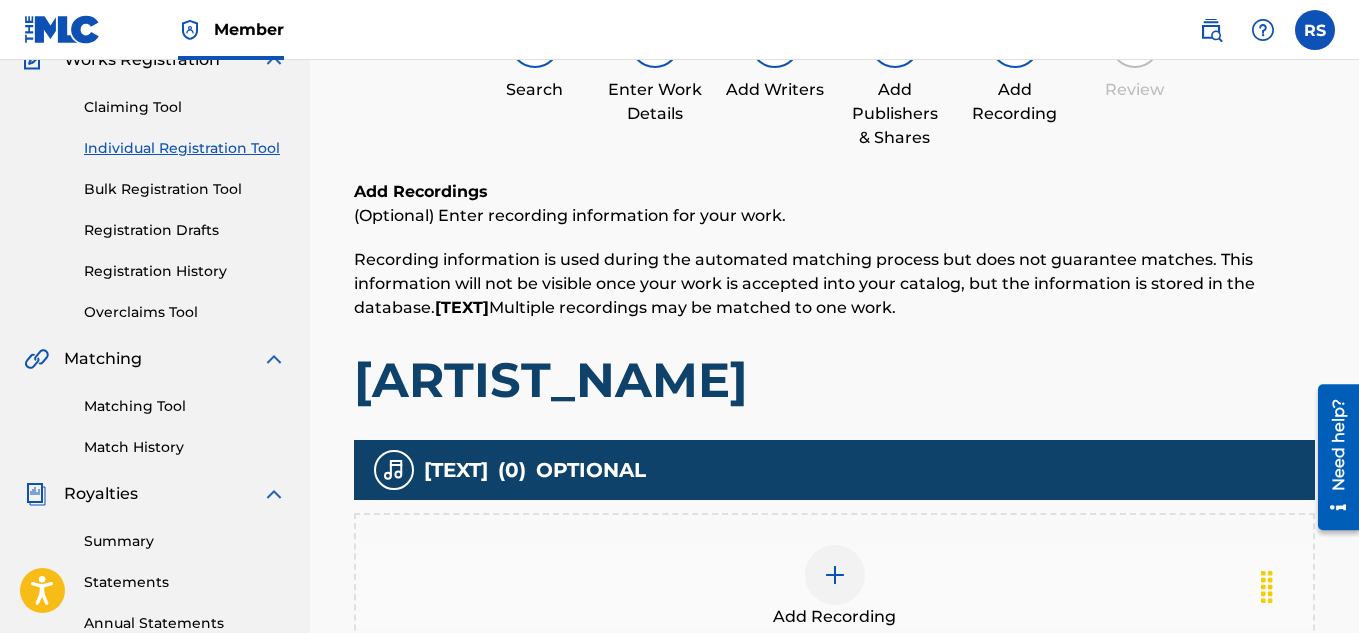 scroll, scrollTop: 289, scrollLeft: 0, axis: vertical 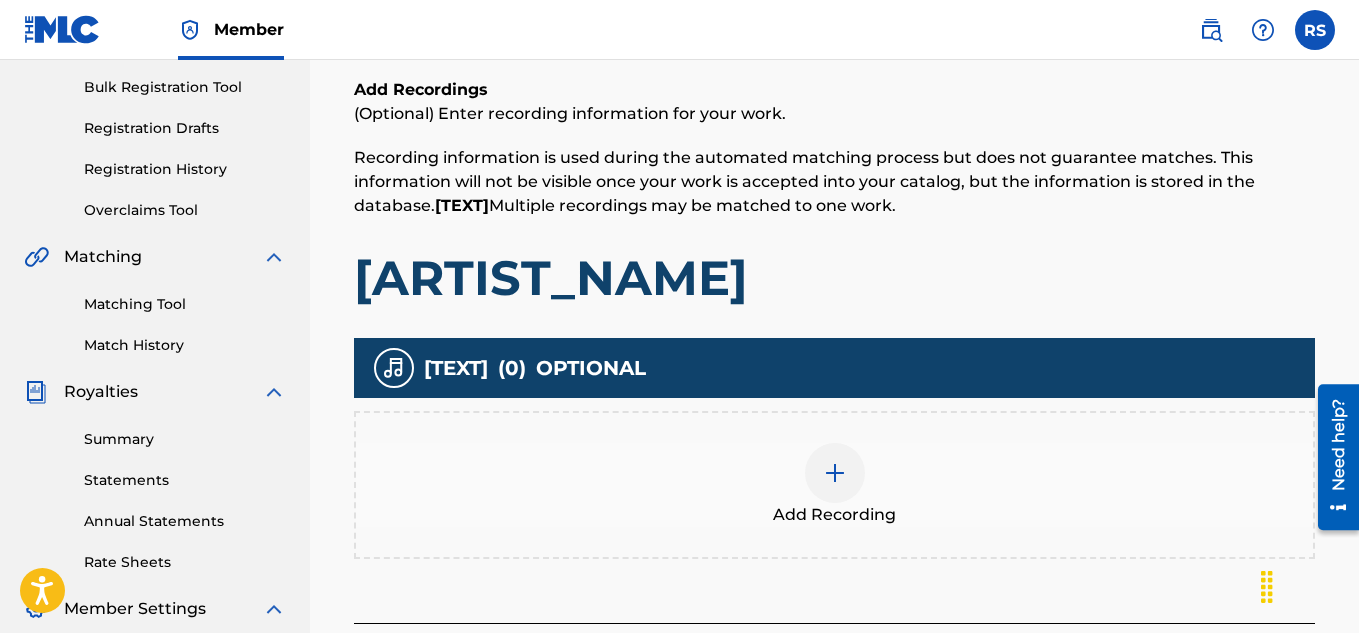 click at bounding box center [835, 473] 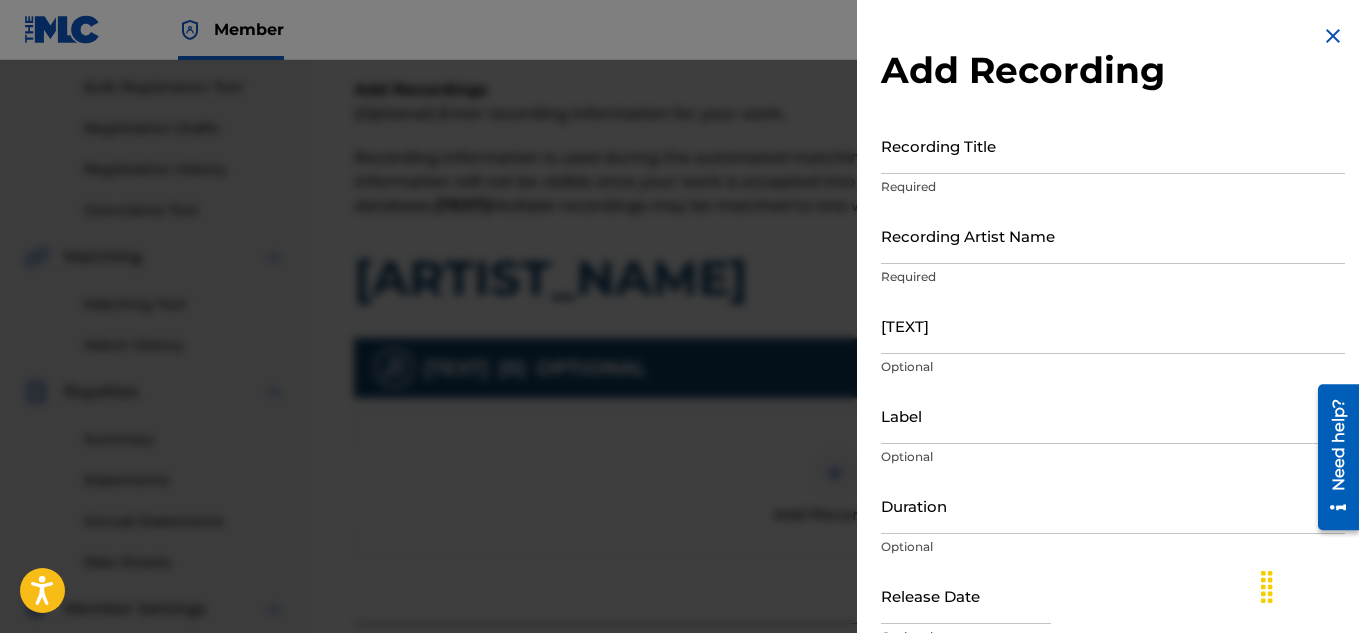 click on "Recording Title" at bounding box center [1113, 145] 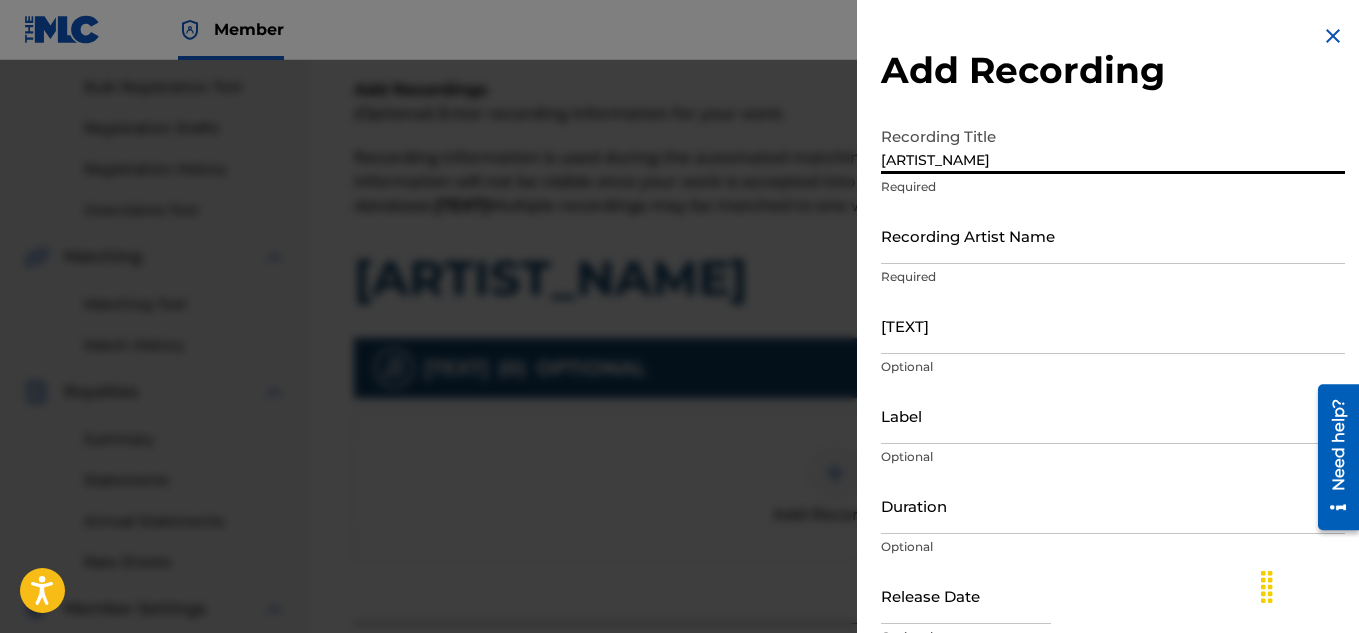 type on "[ARTIST_NAME]" 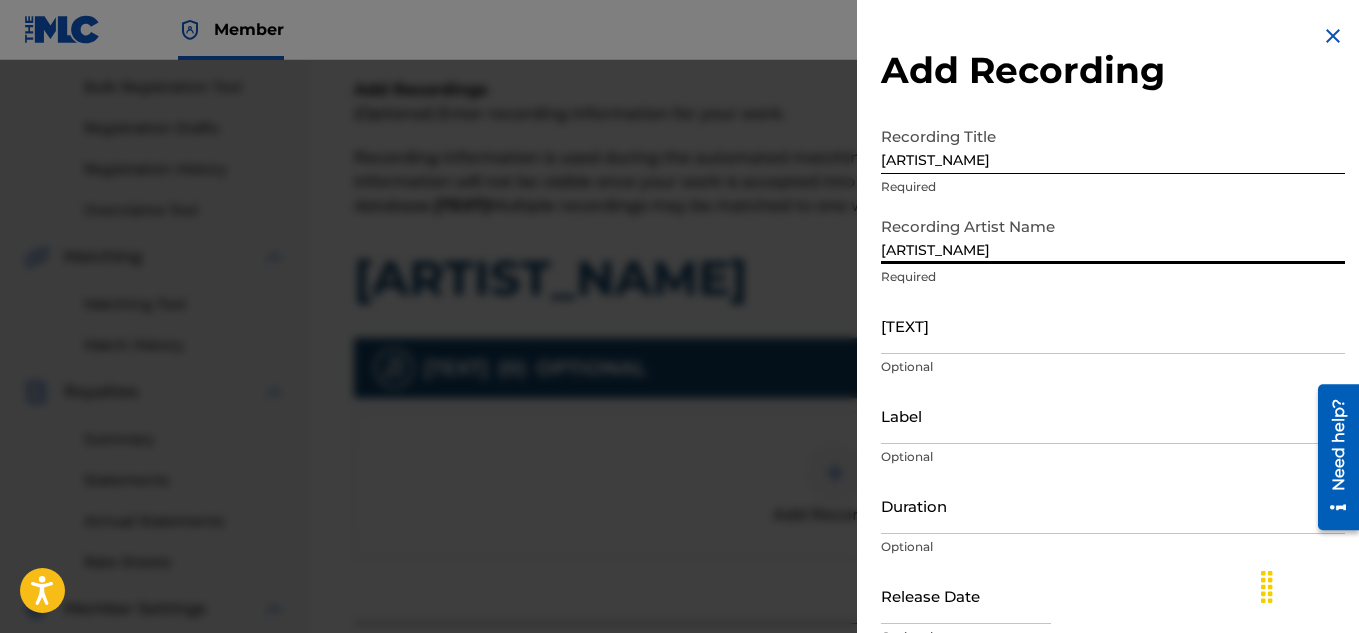 type on "[ARTIST_NAME]" 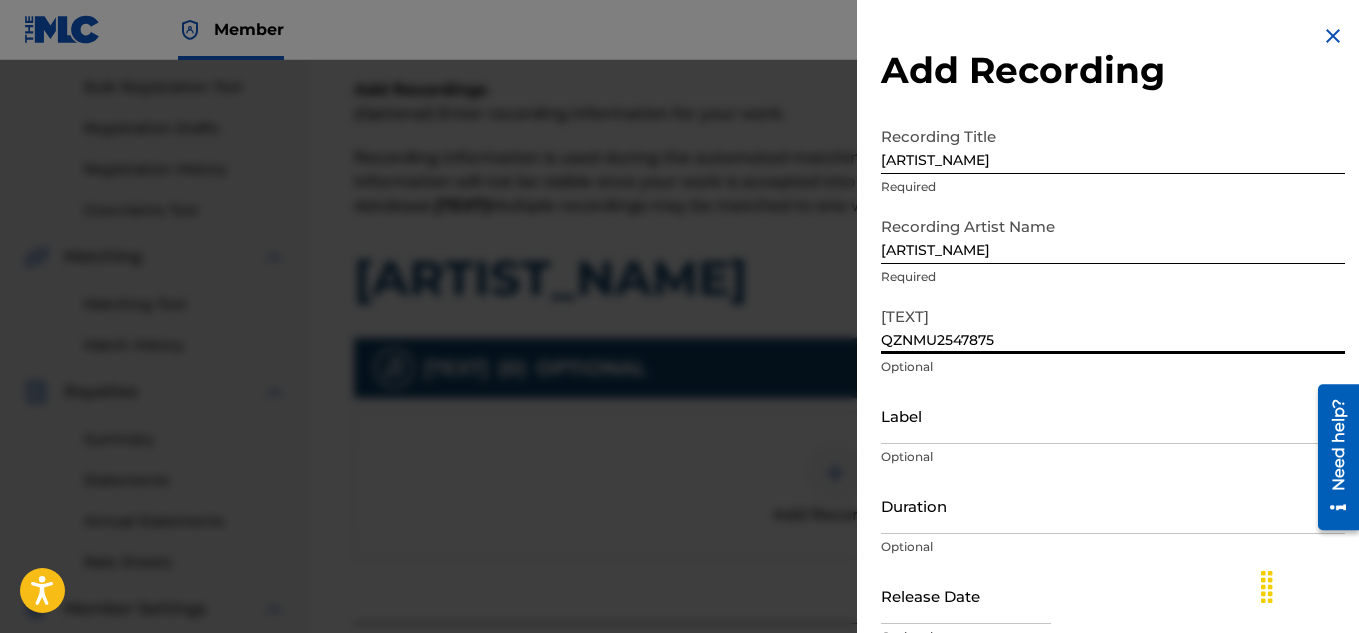type on "QZNMU2547875" 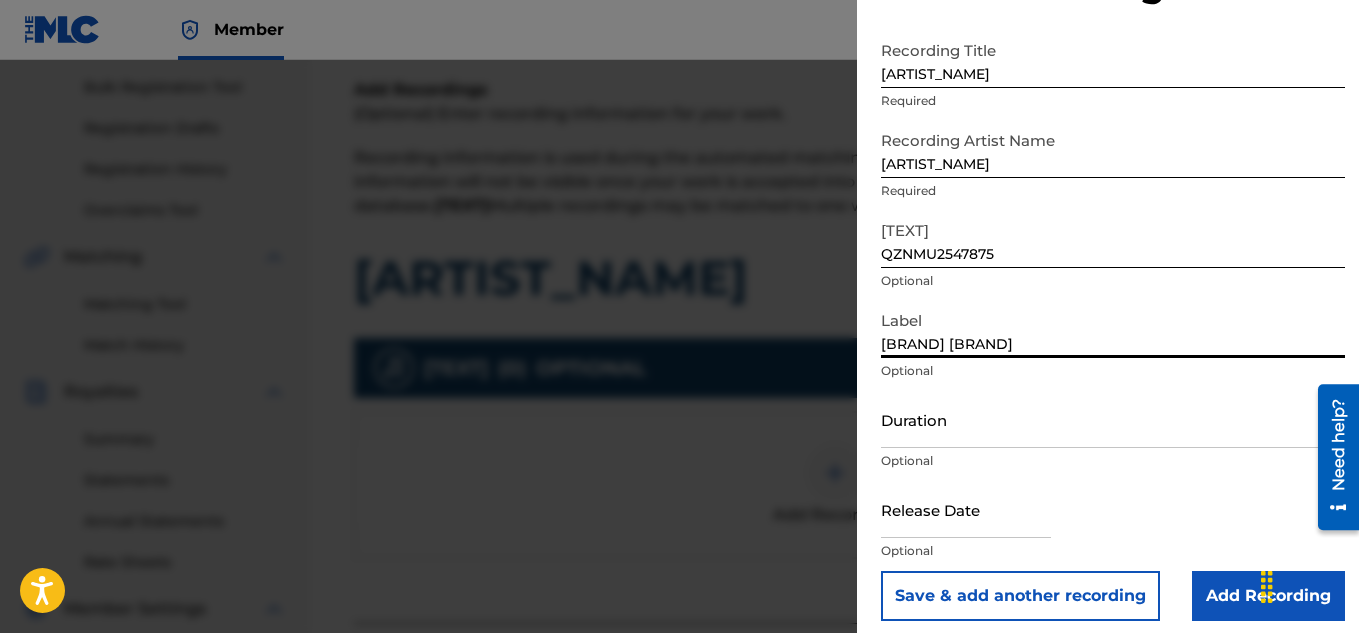 scroll, scrollTop: 98, scrollLeft: 0, axis: vertical 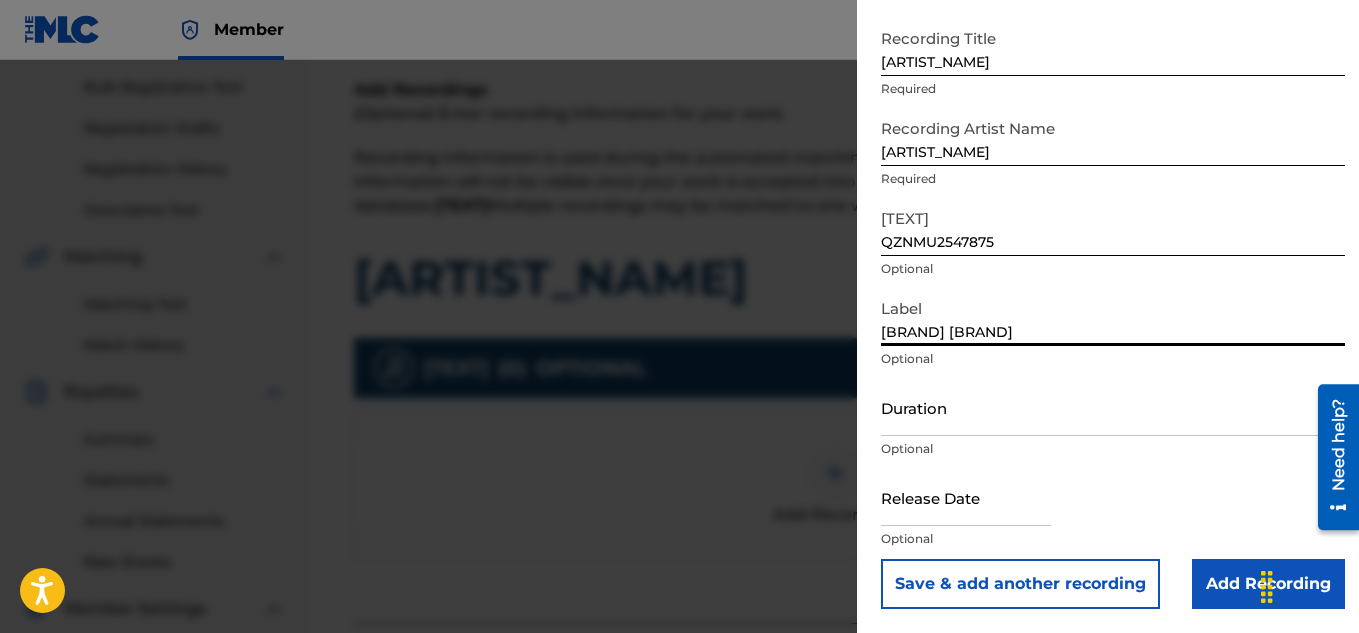 type on "[BRAND] [BRAND]" 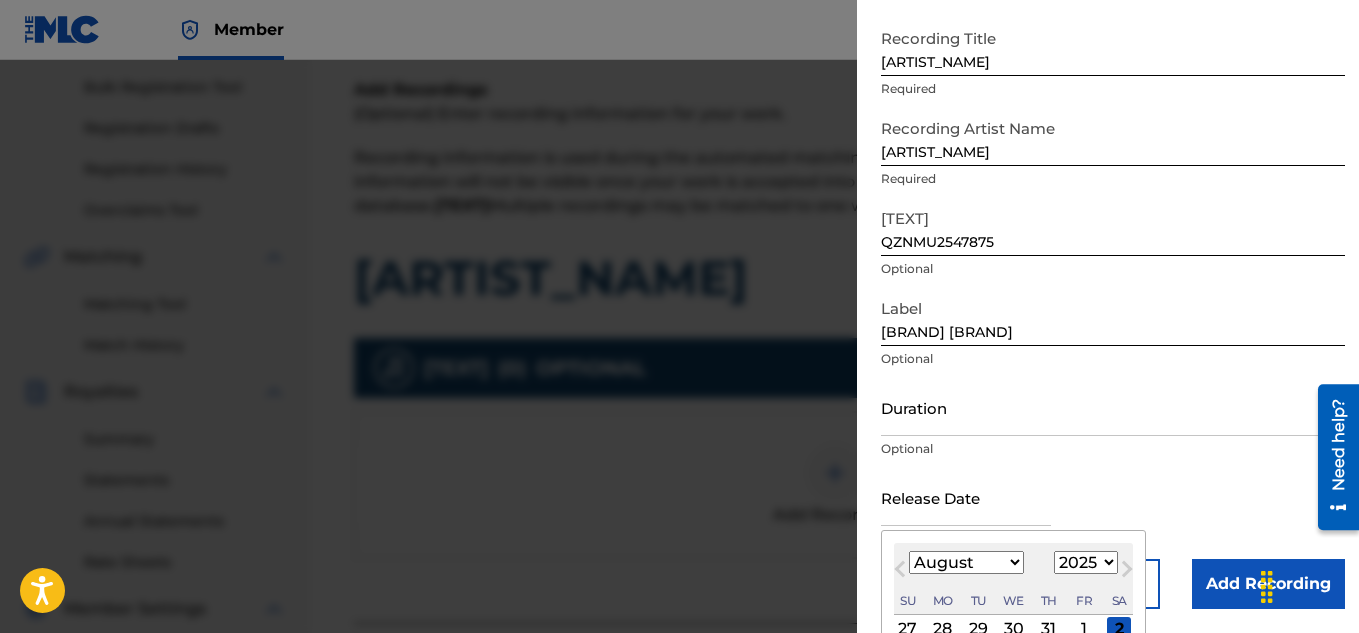 click on "January February March April May June July August September October November December" at bounding box center (966, 562) 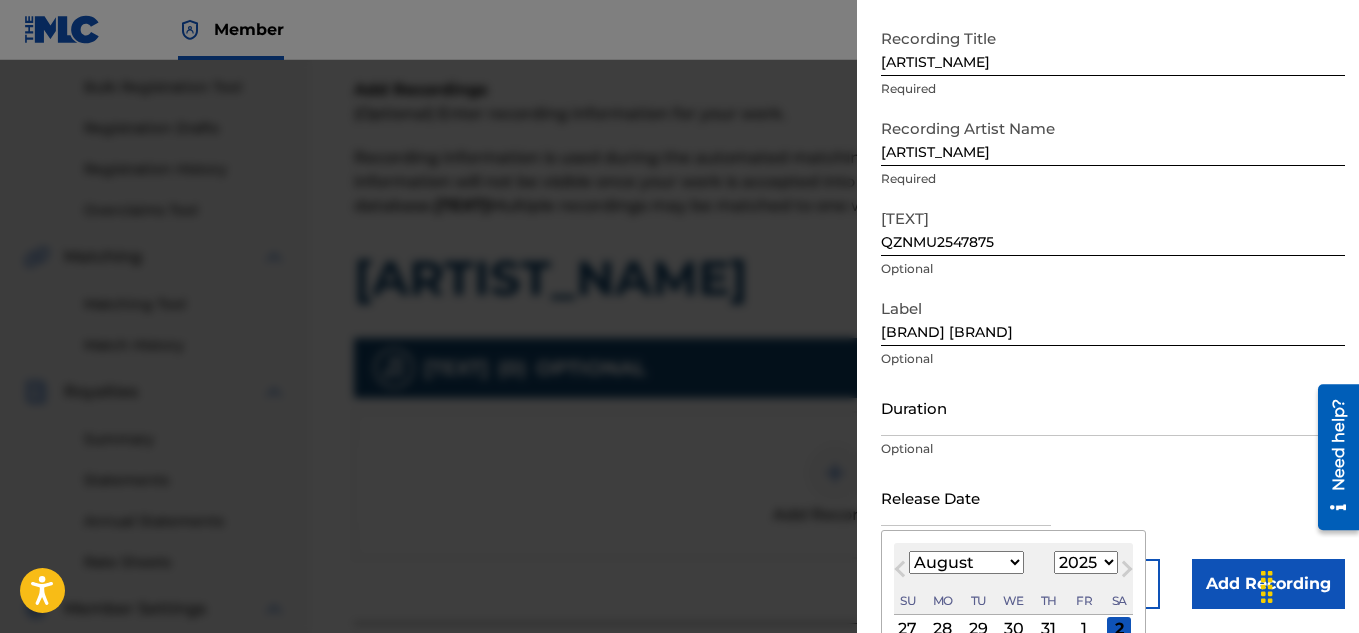 select on "6" 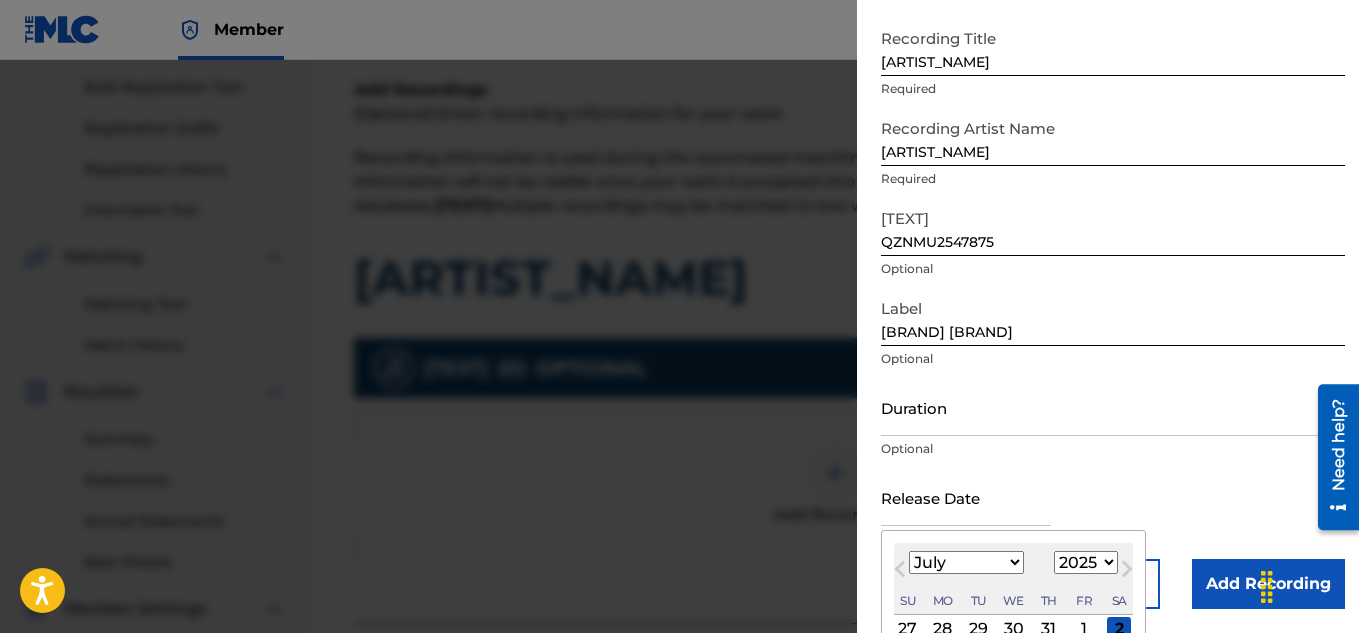 click on "January February March April May June July August September October November December" at bounding box center (966, 562) 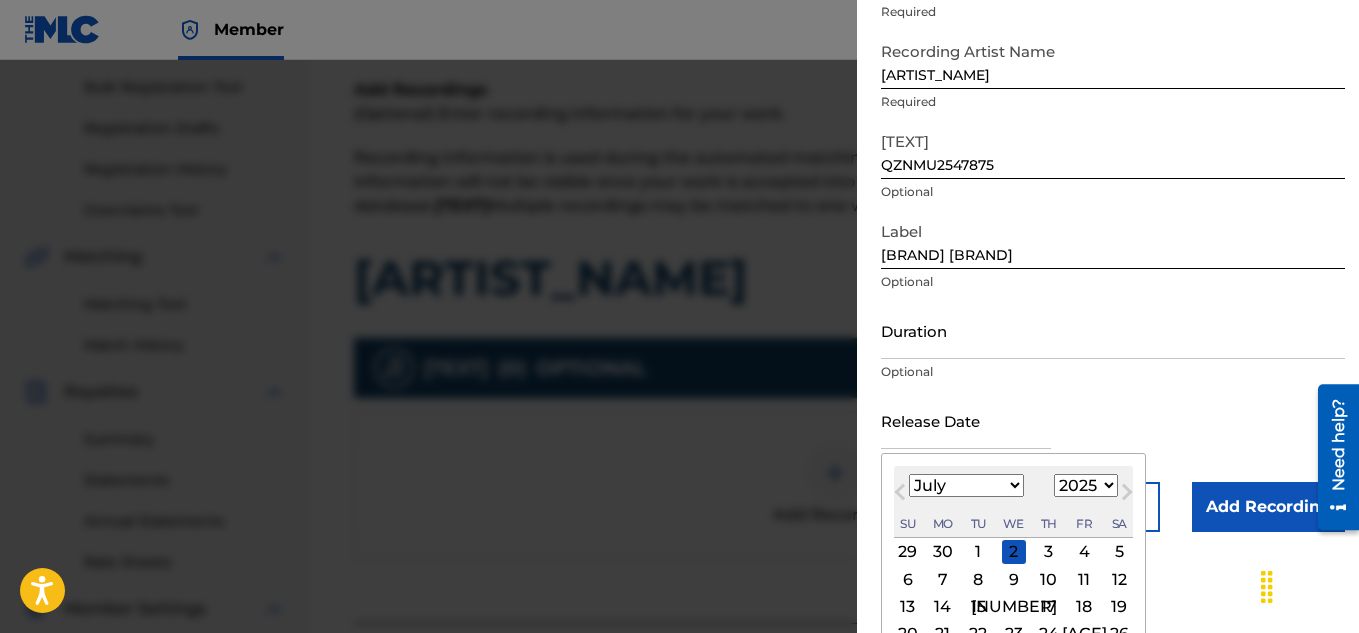 scroll, scrollTop: 257, scrollLeft: 0, axis: vertical 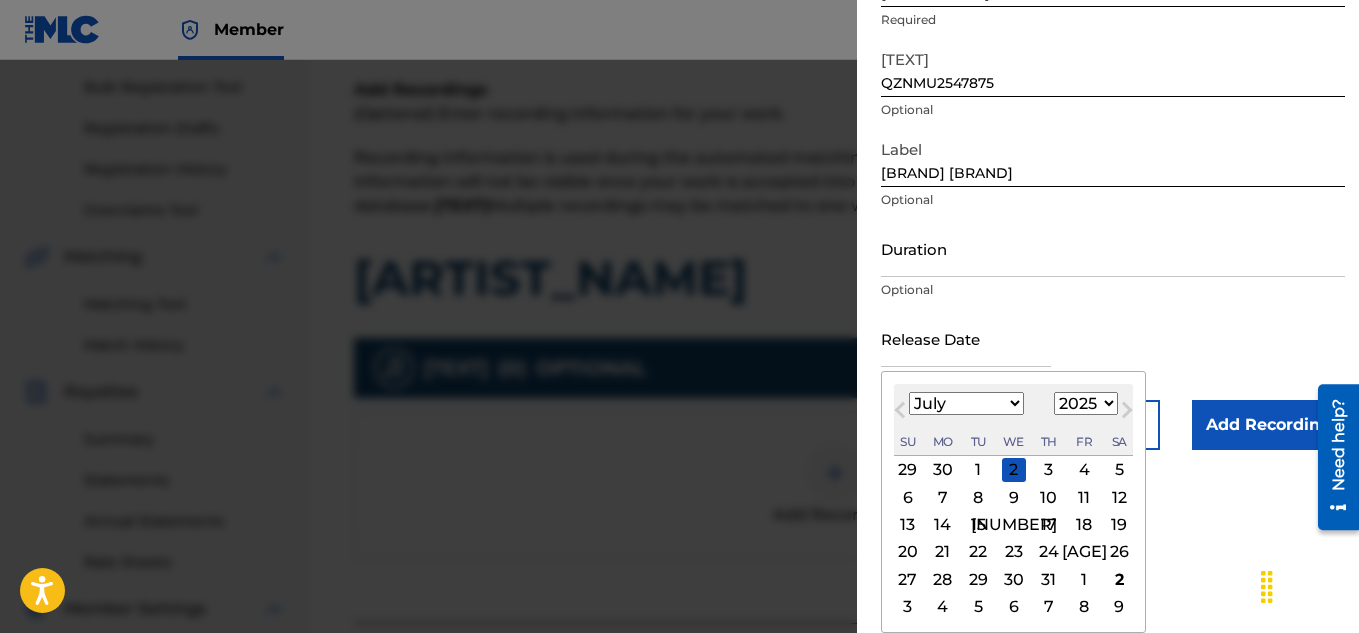 click on "12" at bounding box center (1119, 497) 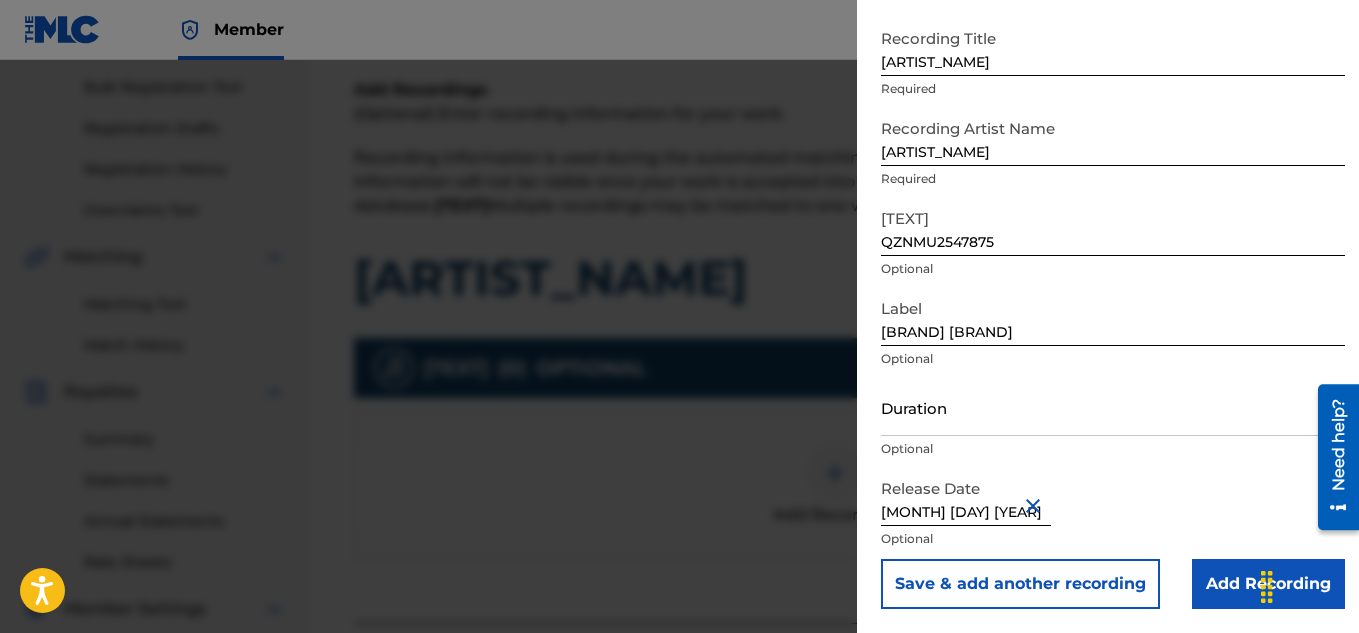 scroll, scrollTop: 98, scrollLeft: 0, axis: vertical 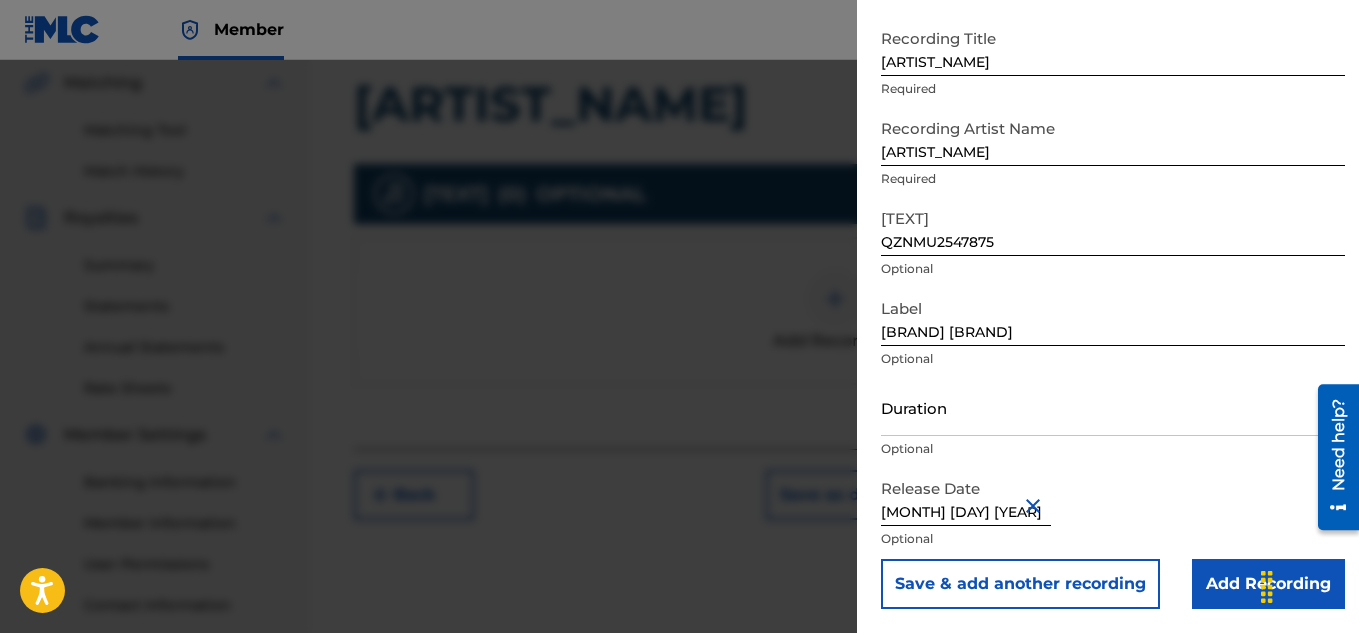 click on "Add Recording" at bounding box center [1268, 584] 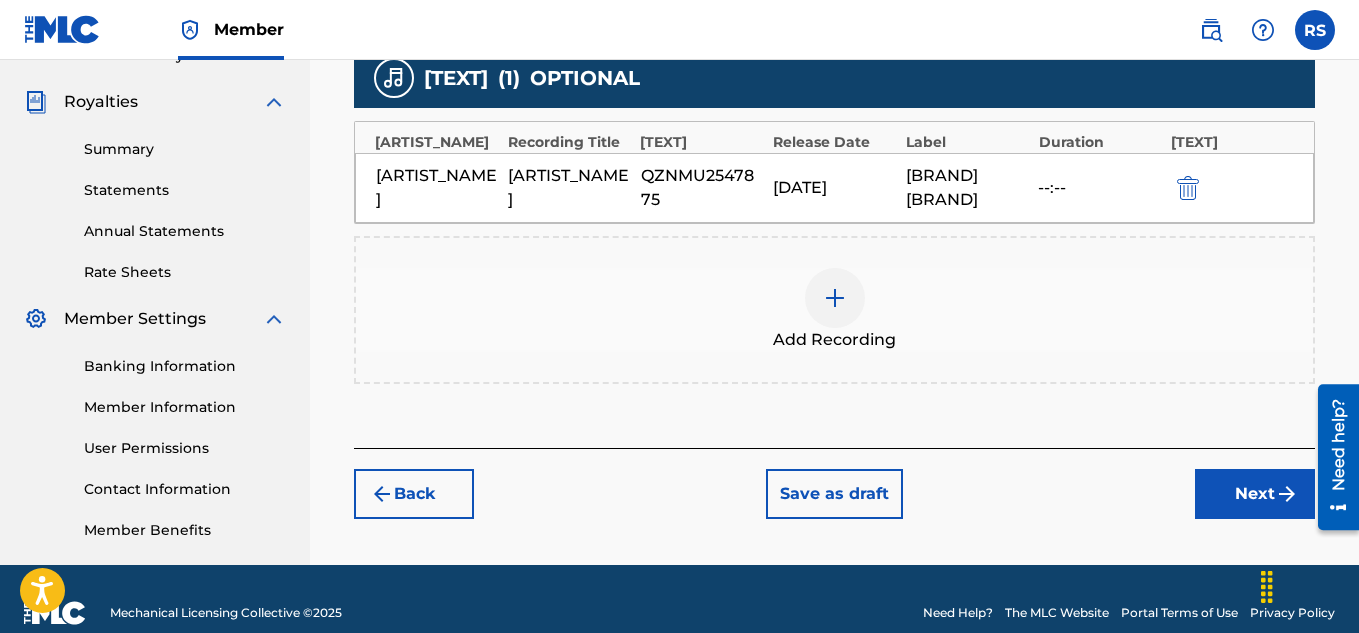 scroll, scrollTop: 581, scrollLeft: 0, axis: vertical 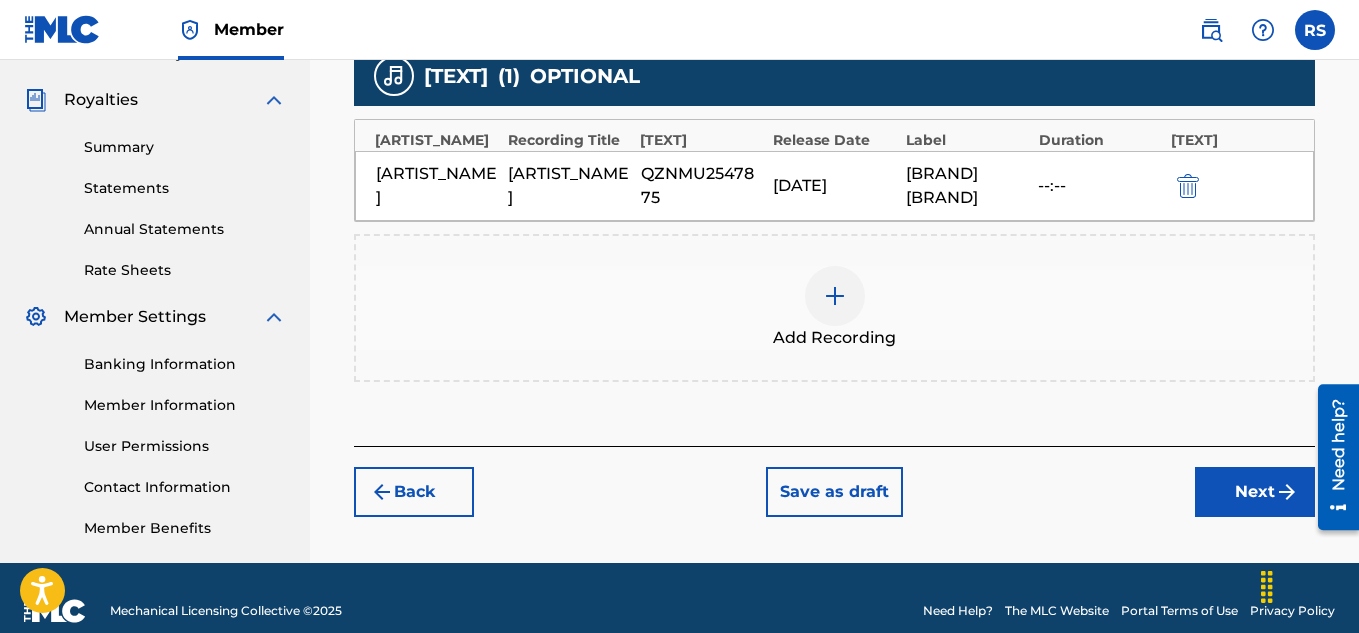 click on "Next" at bounding box center (1255, 492) 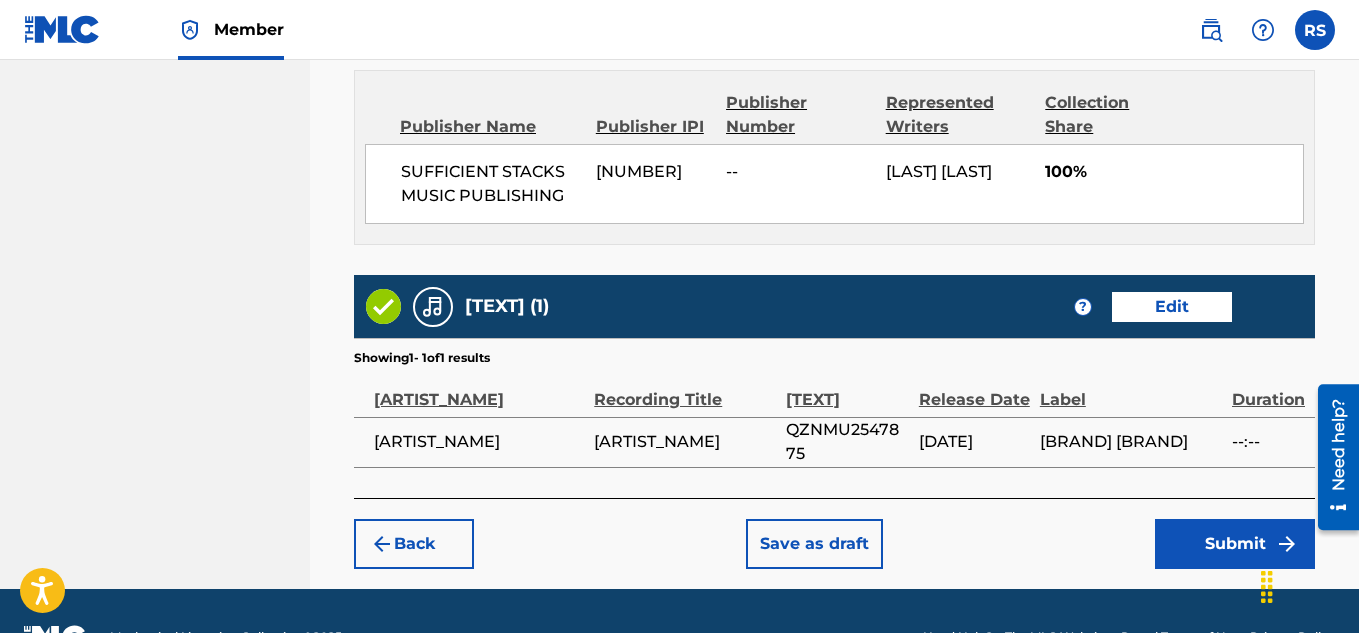 scroll, scrollTop: 1097, scrollLeft: 0, axis: vertical 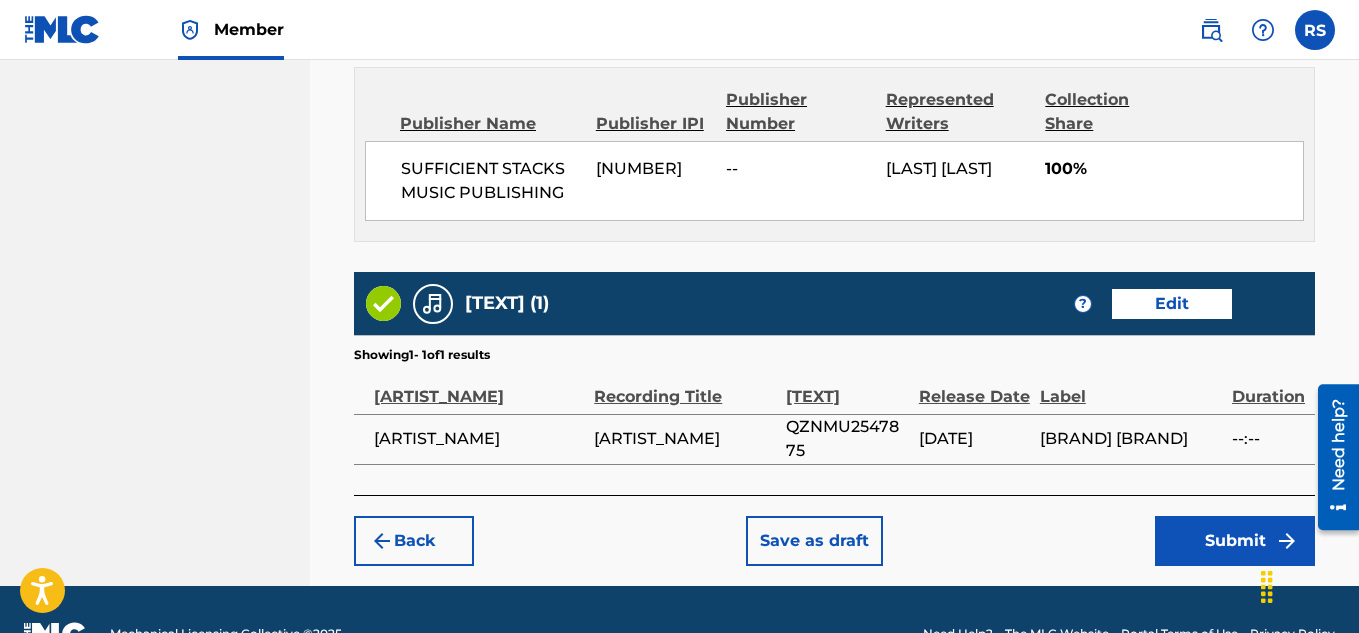 click on "Submit" at bounding box center (1235, 541) 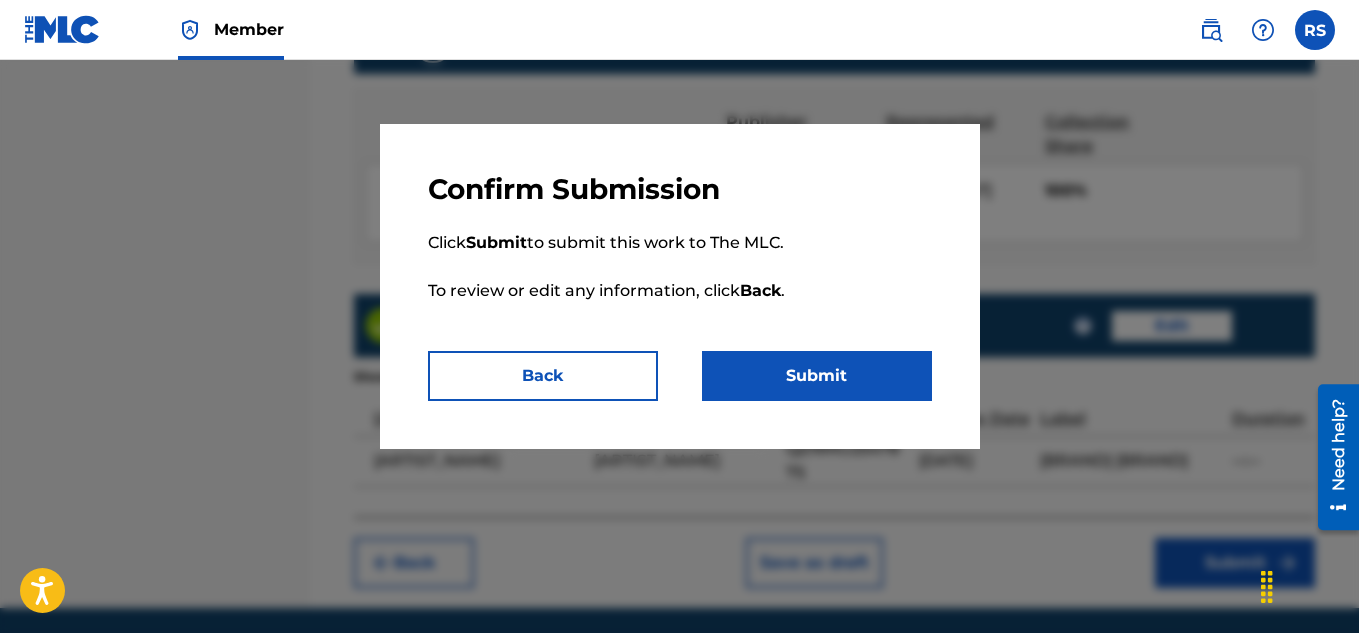 scroll, scrollTop: 1073, scrollLeft: 0, axis: vertical 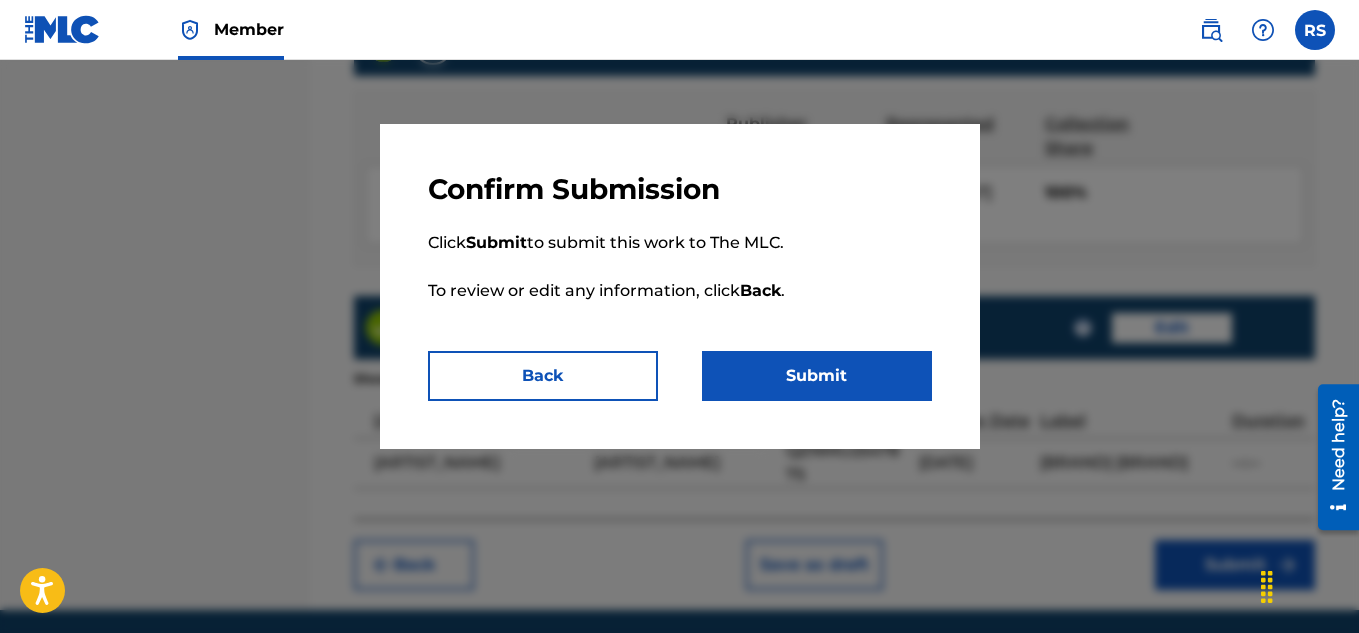 click on "Submit" at bounding box center [817, 376] 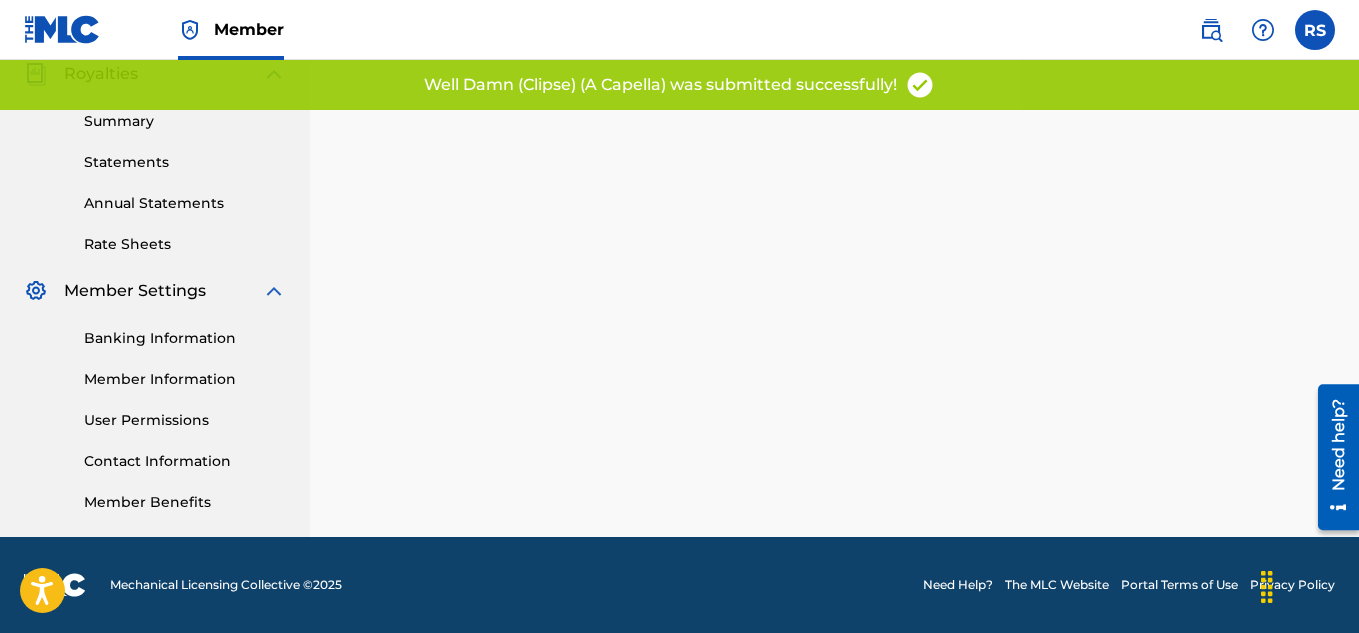 scroll, scrollTop: 0, scrollLeft: 0, axis: both 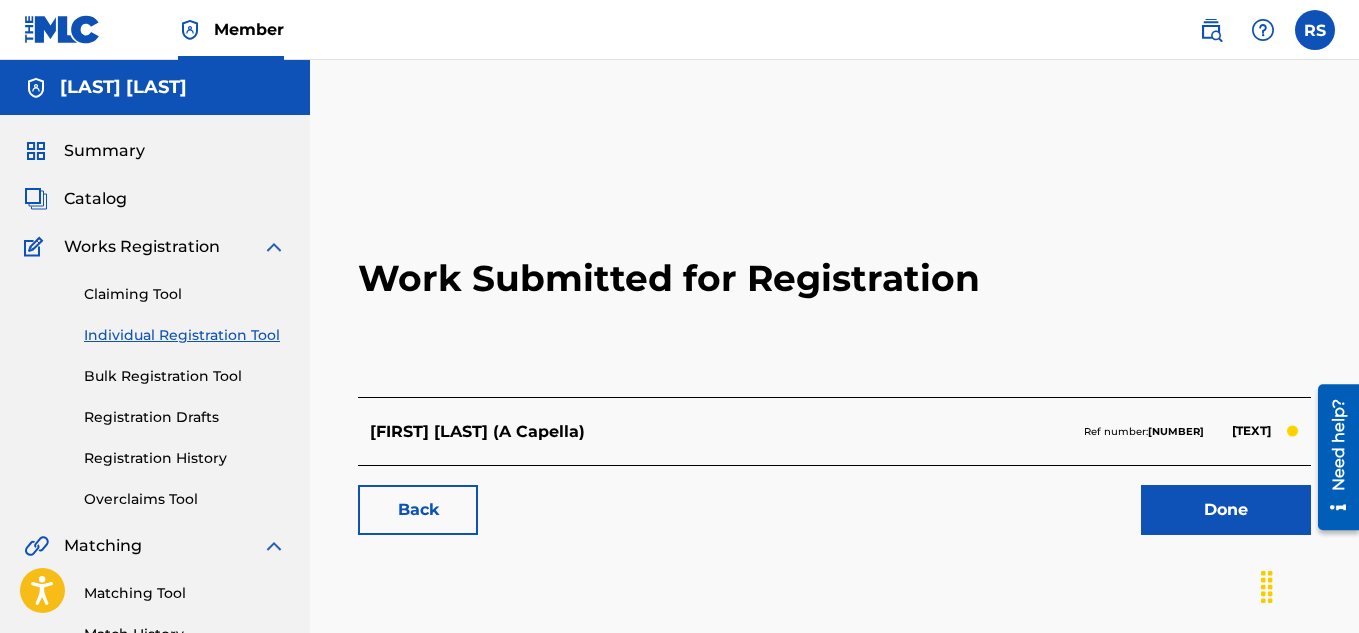 click on "Done" at bounding box center (1226, 510) 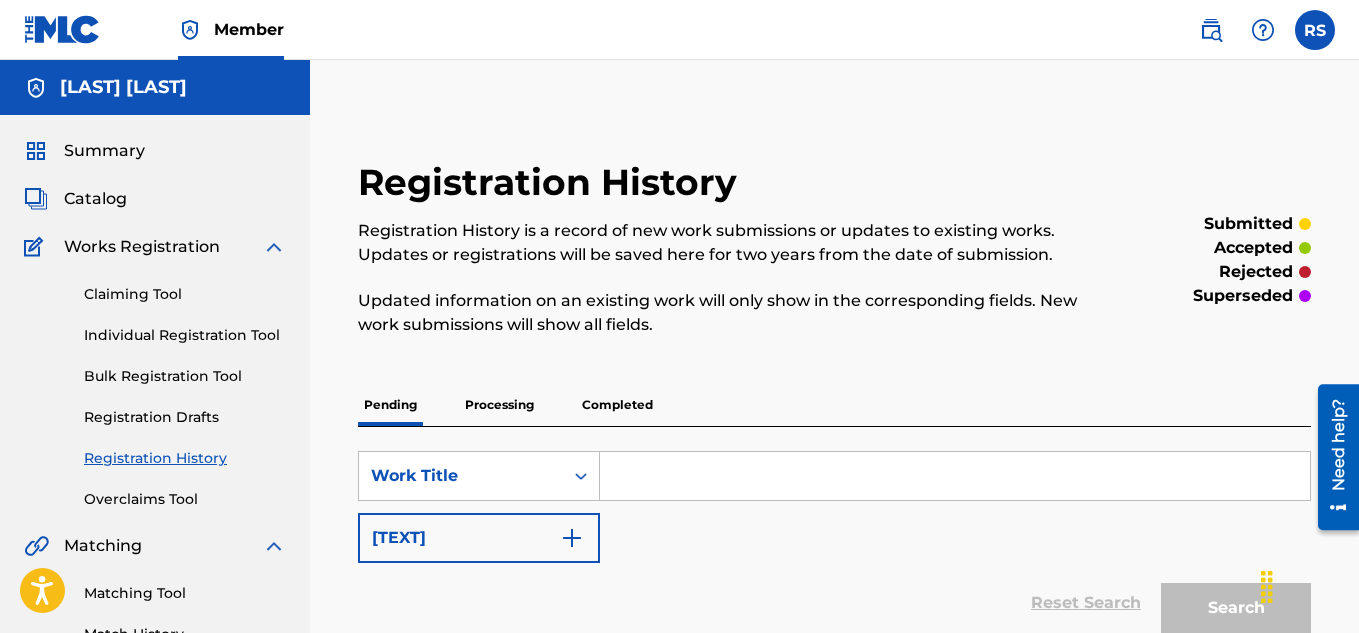 click on "Individual Registration Tool" at bounding box center [185, 335] 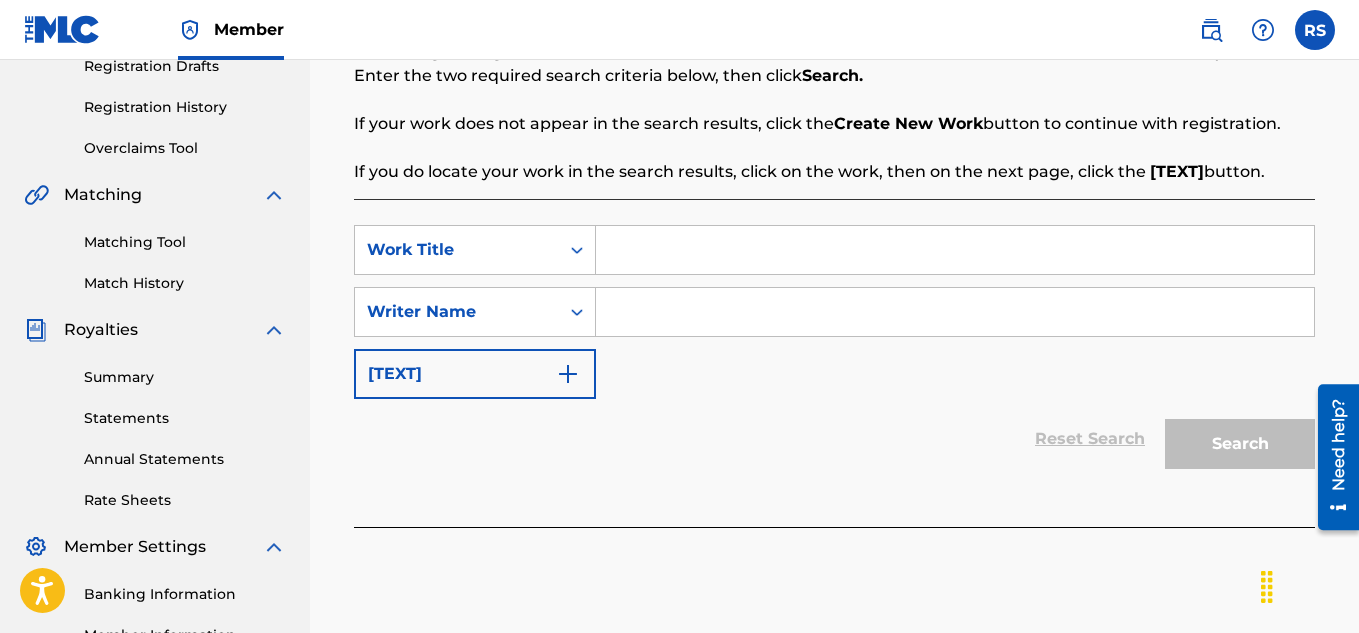 scroll, scrollTop: 352, scrollLeft: 0, axis: vertical 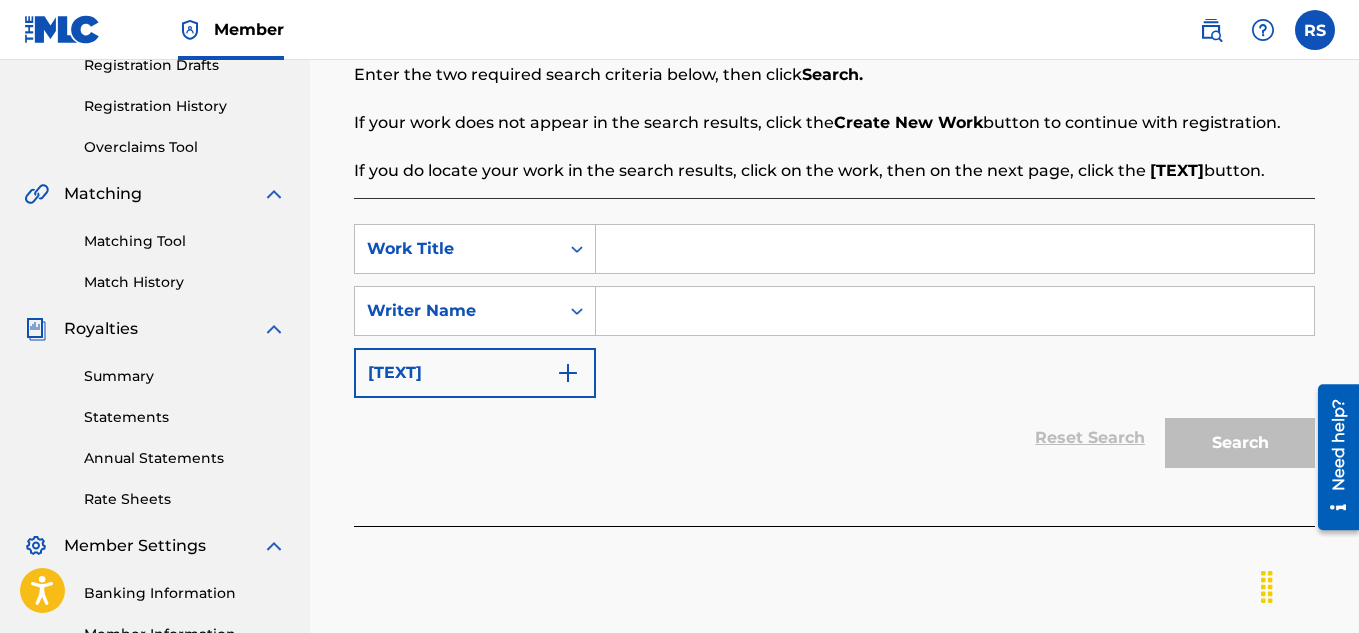 click at bounding box center (955, 249) 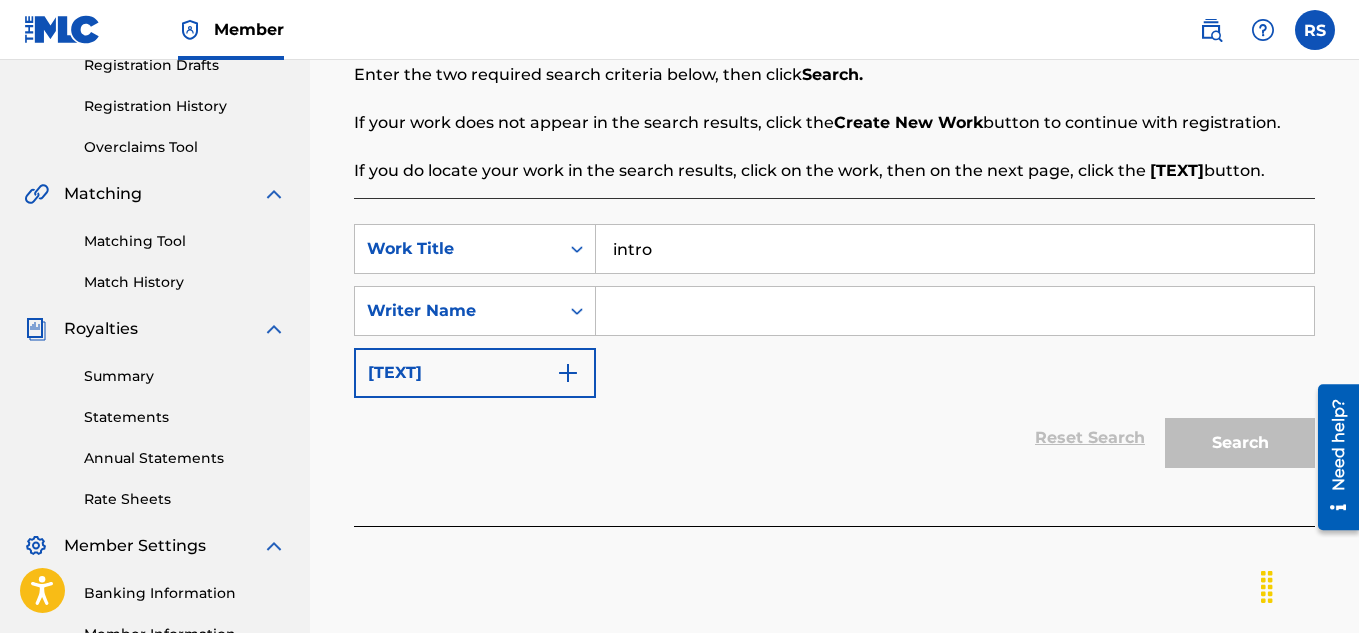 type on "intro" 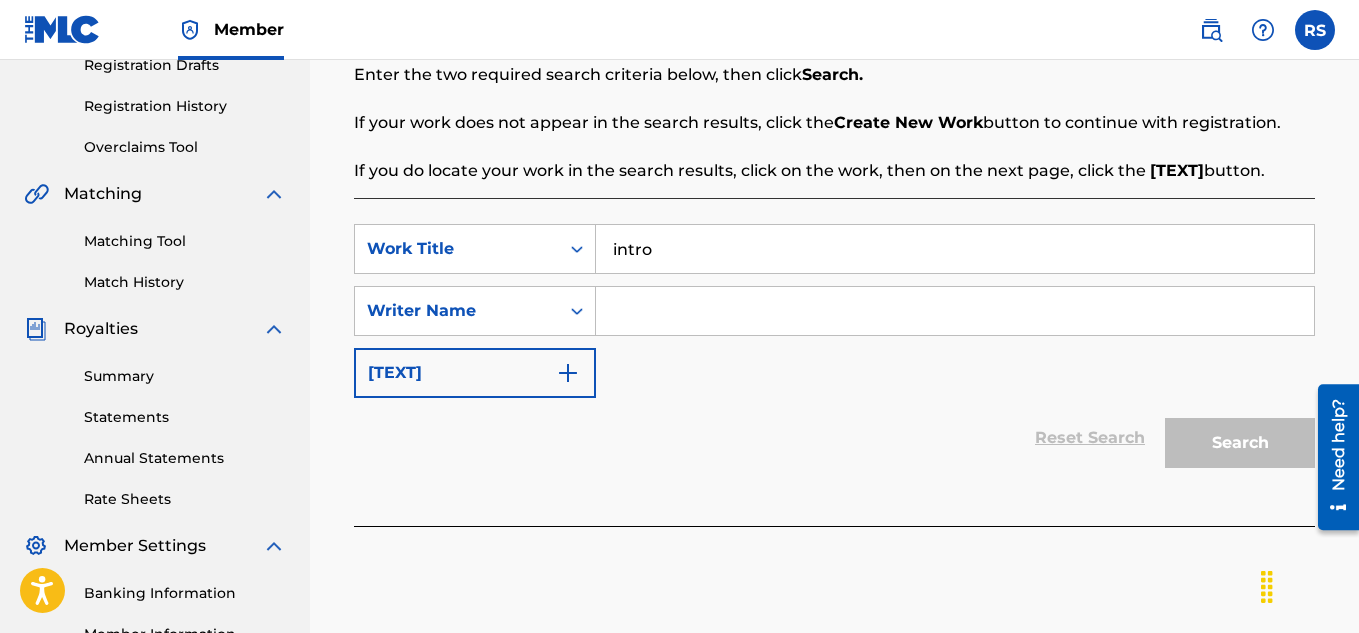 click at bounding box center [955, 311] 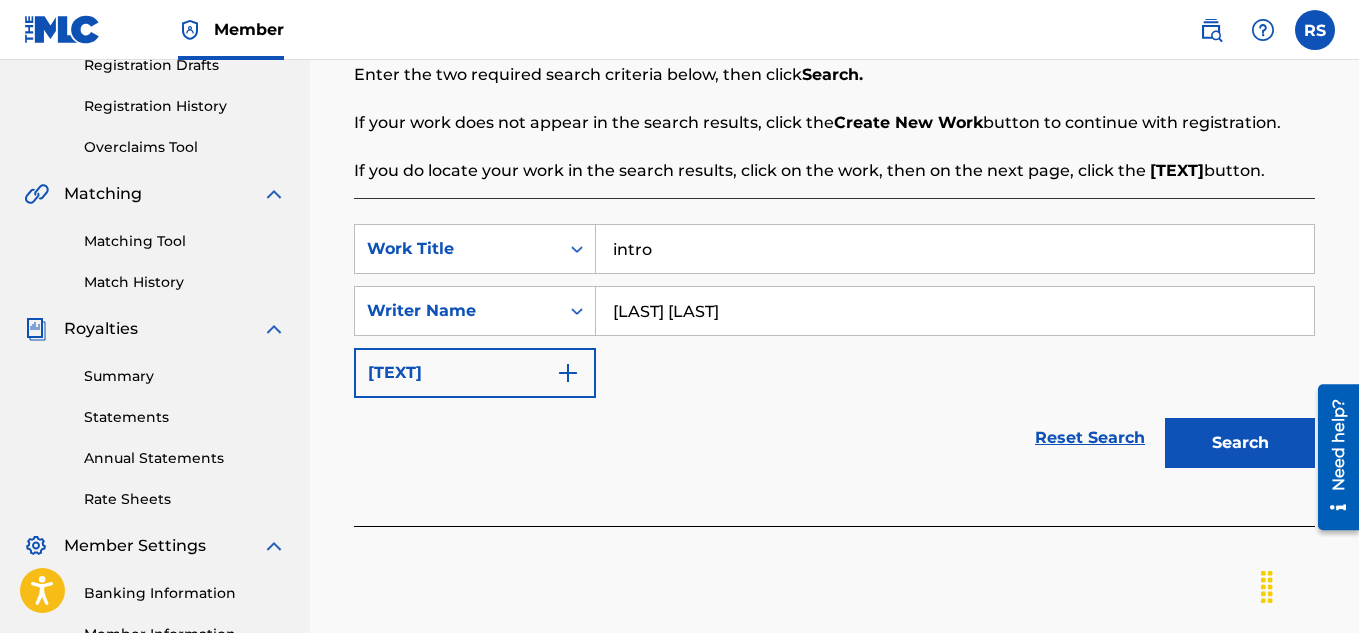 type on "[LAST] [LAST]" 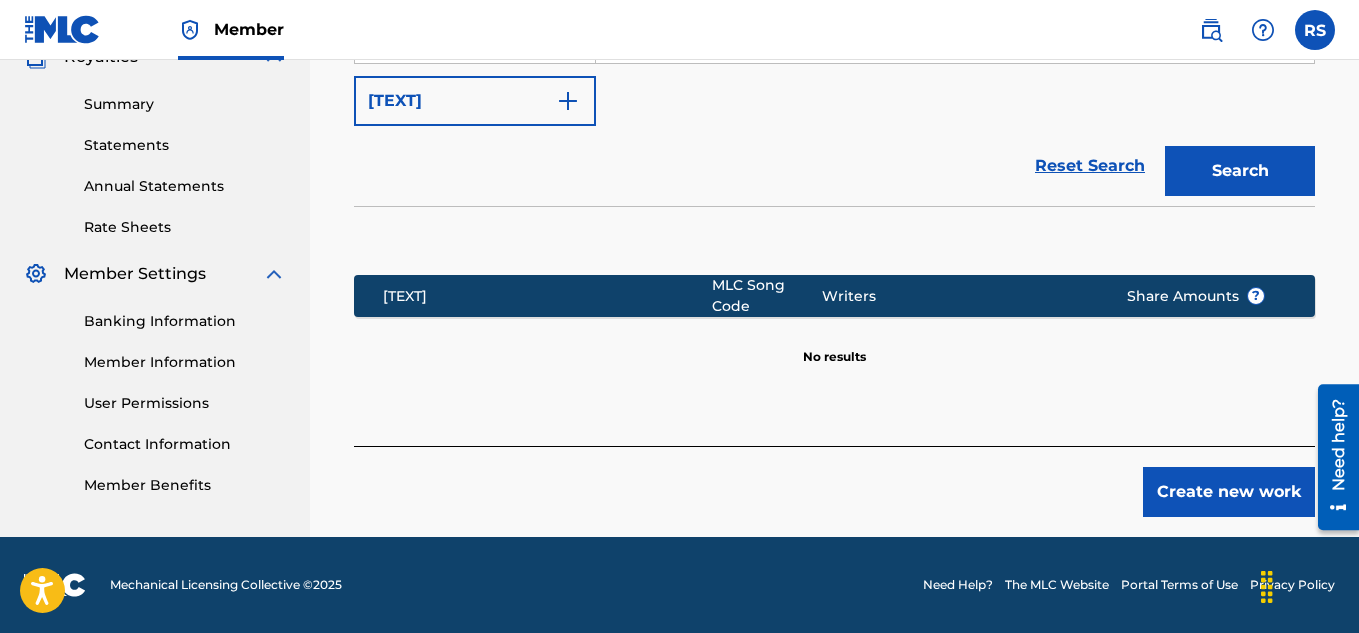 scroll, scrollTop: 648, scrollLeft: 0, axis: vertical 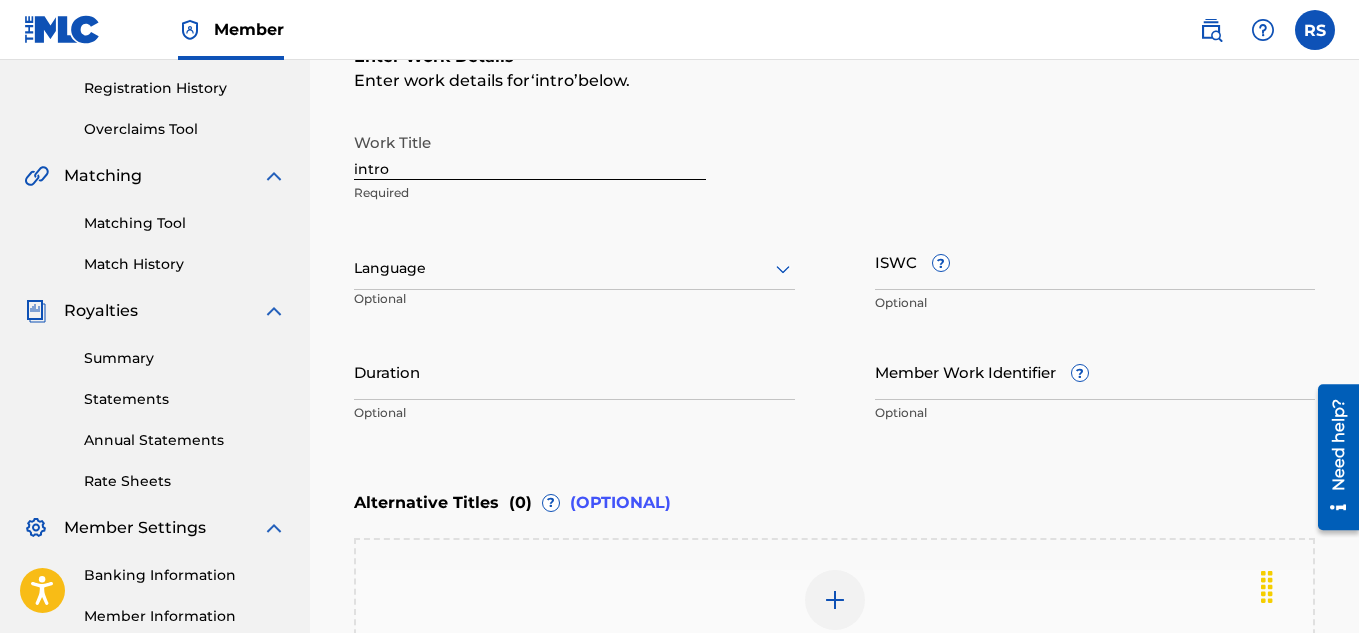 click on "intro" at bounding box center (530, 151) 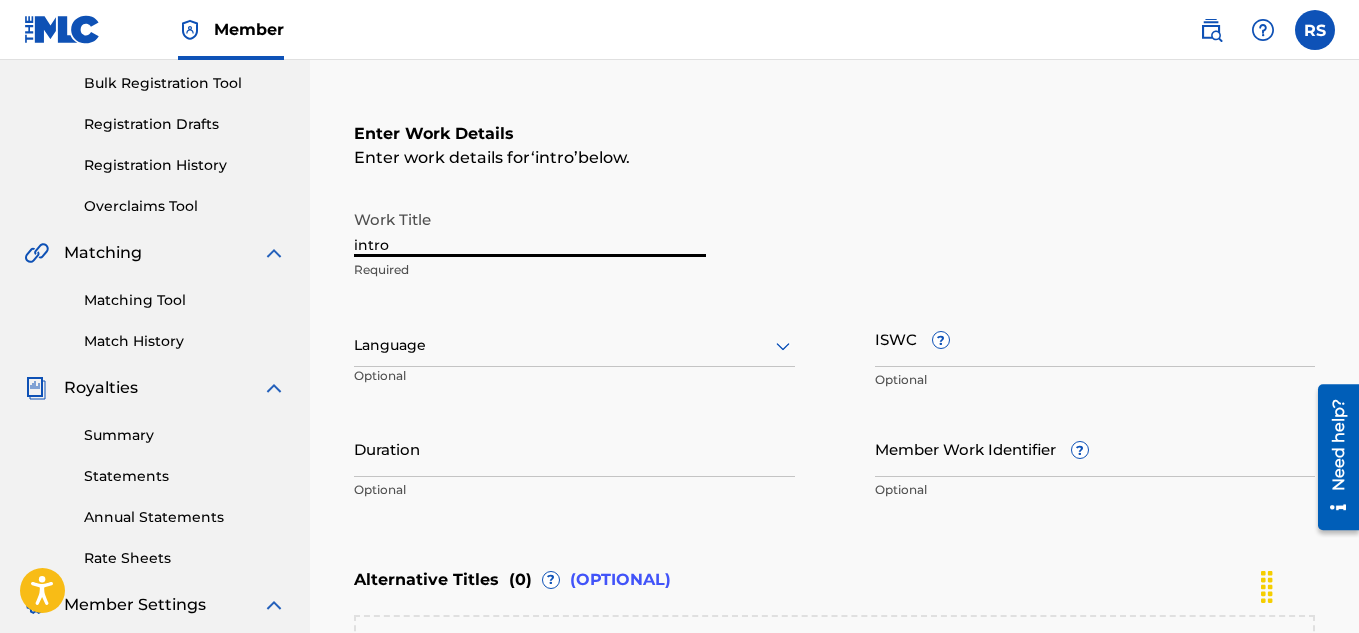 scroll, scrollTop: 258, scrollLeft: 0, axis: vertical 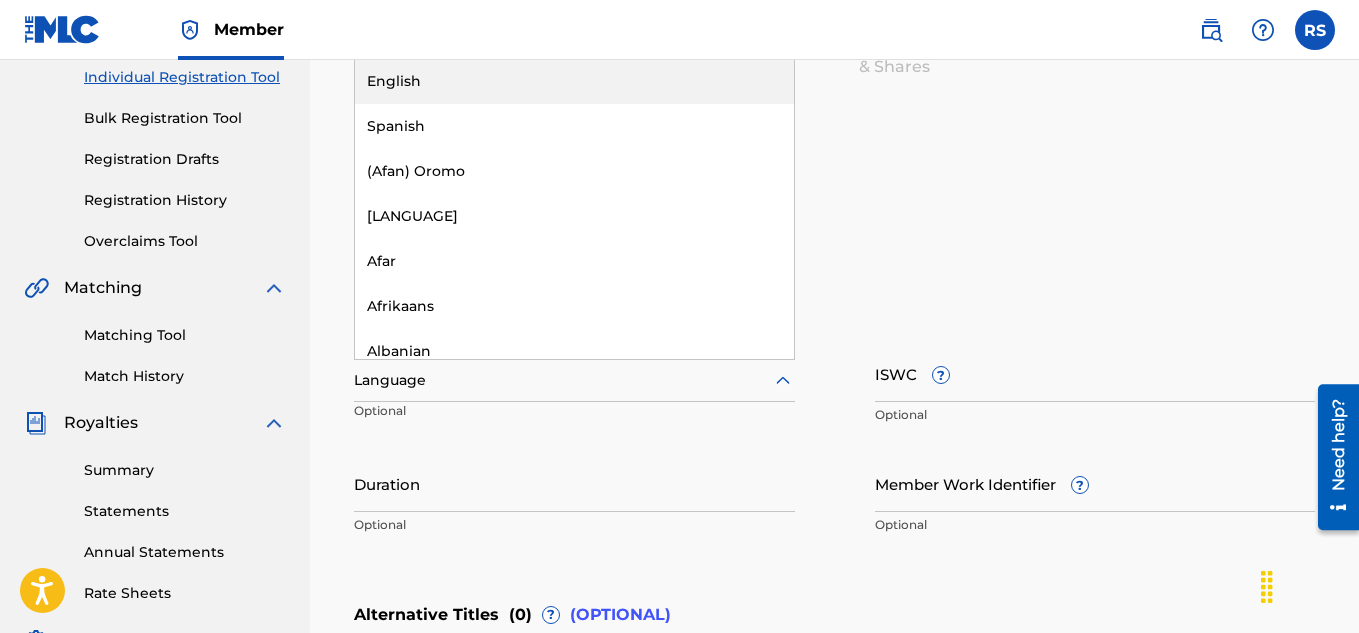 click on "English" at bounding box center [574, 81] 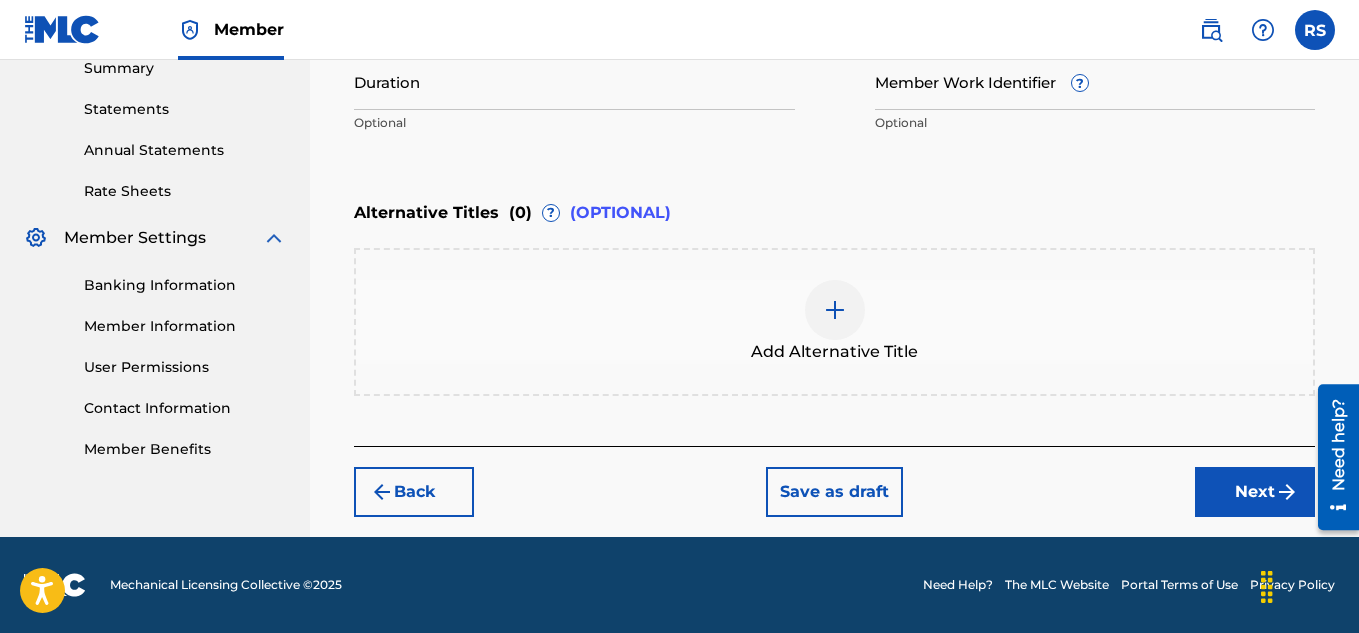 click on "Next" at bounding box center [1255, 492] 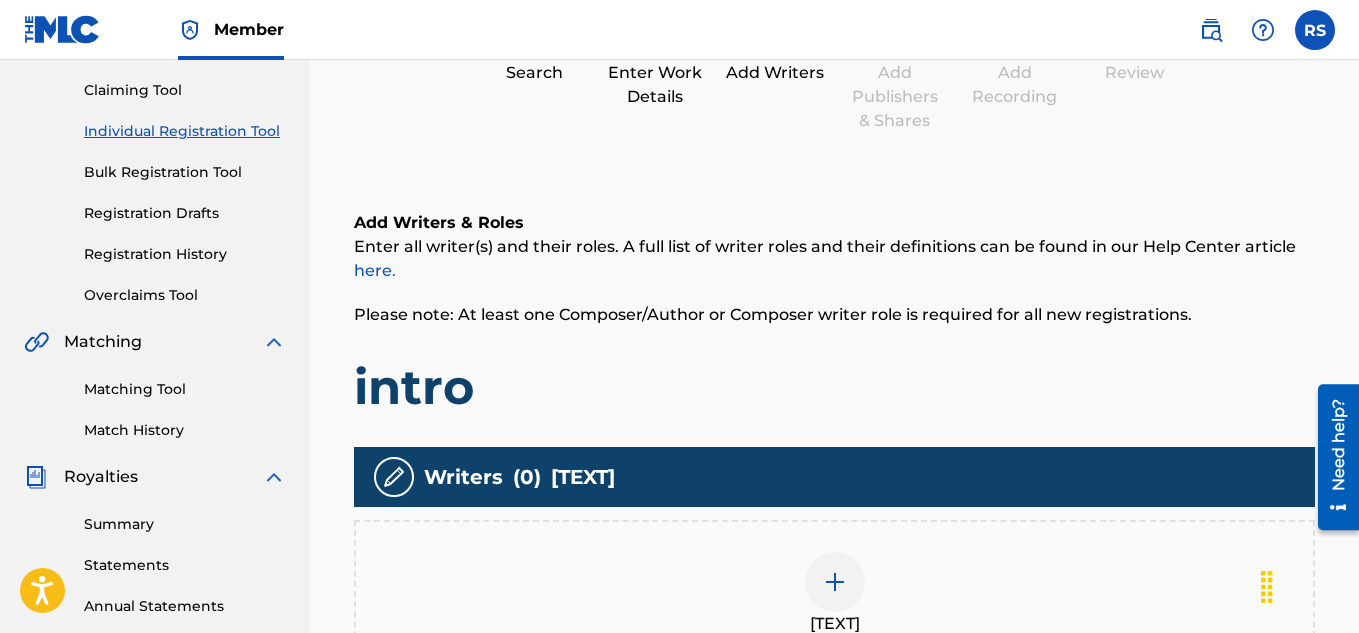 scroll, scrollTop: 296, scrollLeft: 0, axis: vertical 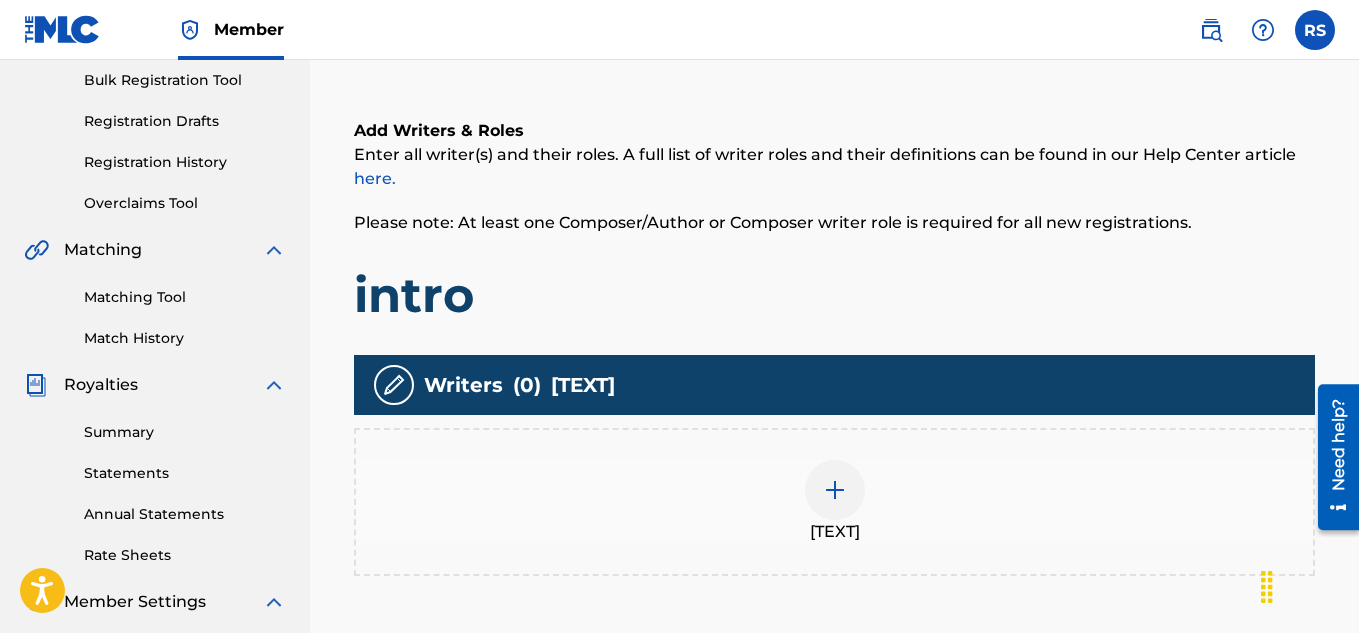 click at bounding box center (835, 490) 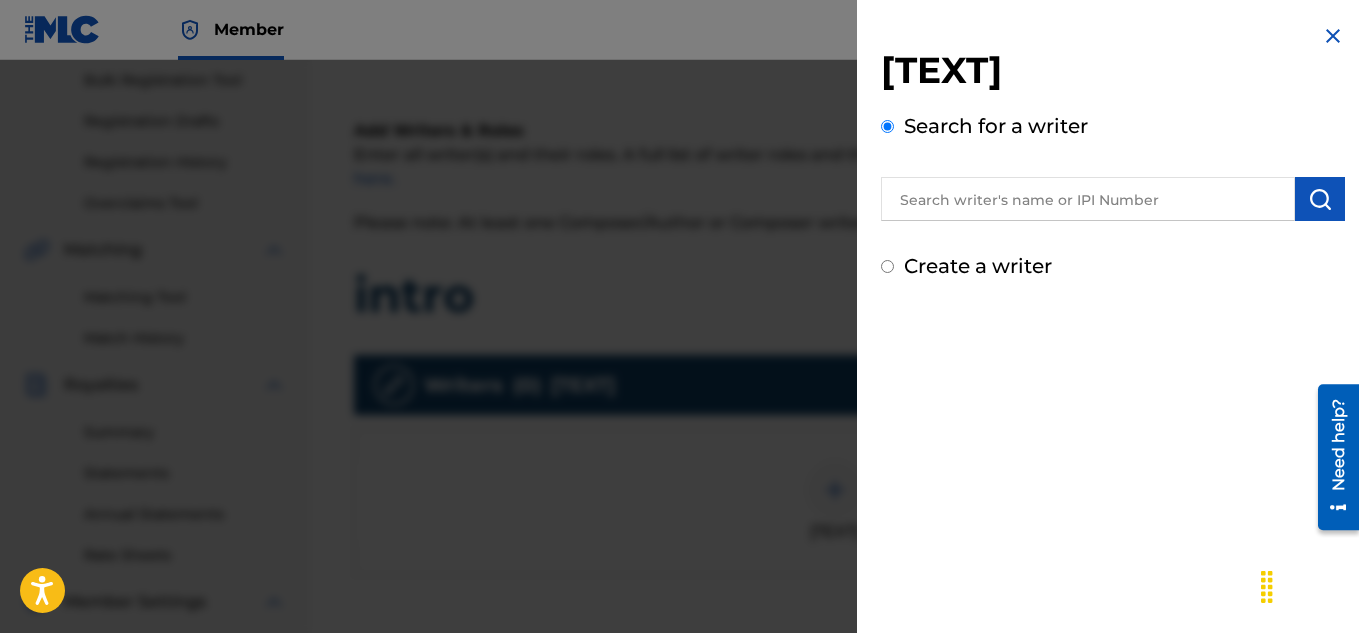 click at bounding box center (1088, 199) 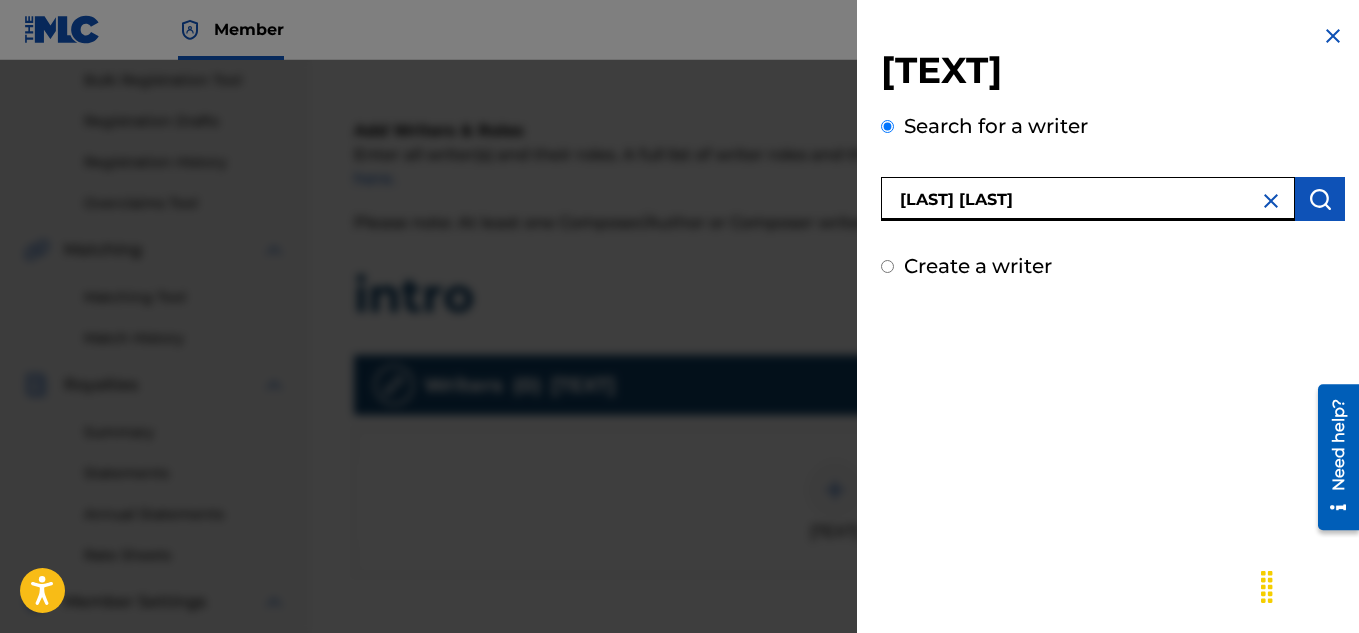 type on "[LAST] [LAST]" 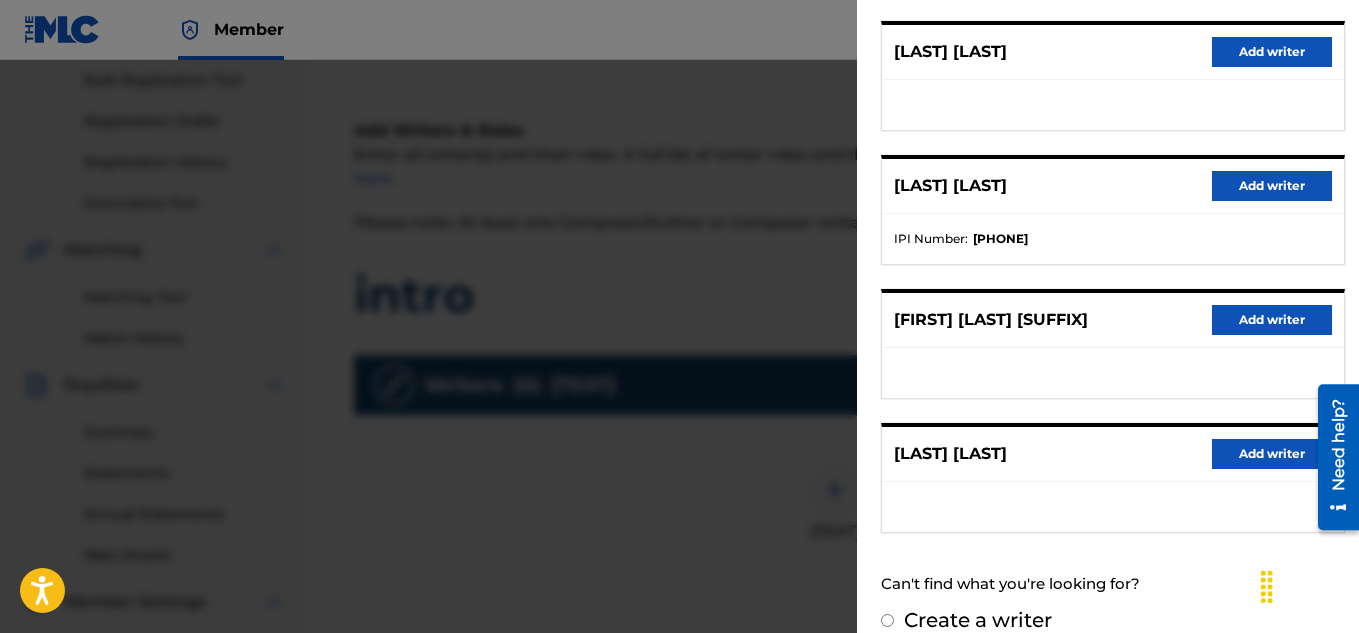 scroll, scrollTop: 384, scrollLeft: 0, axis: vertical 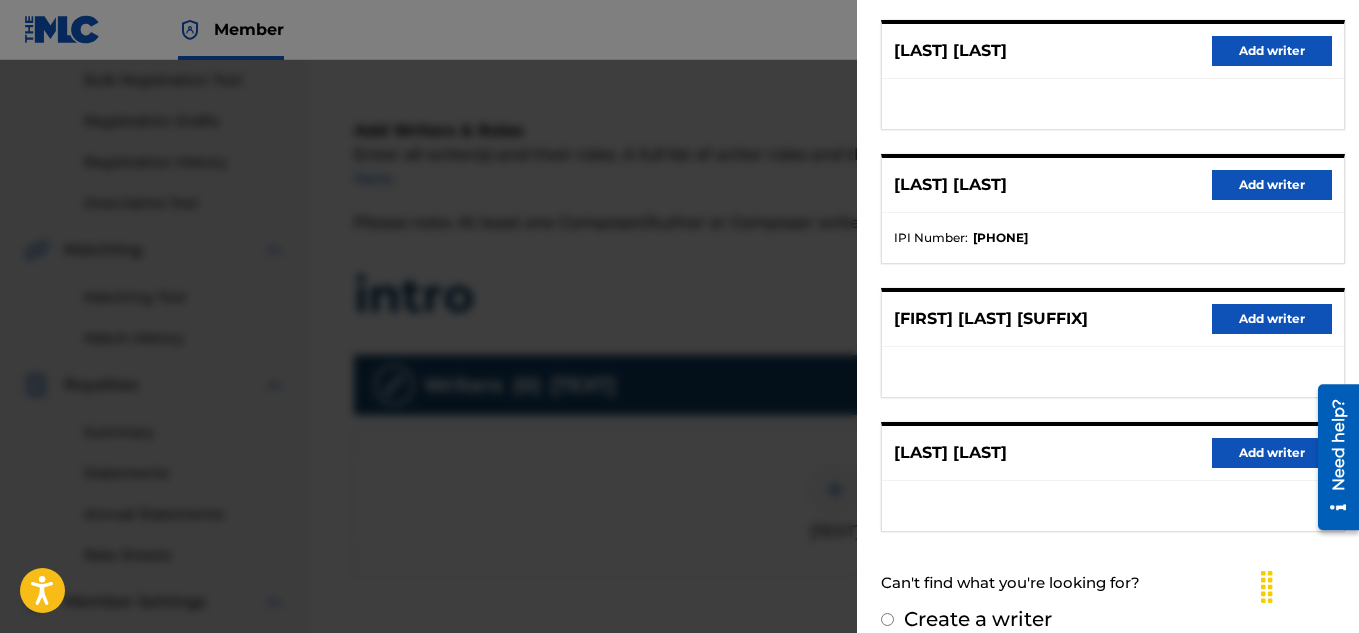 click on "Add writer" at bounding box center (1272, 185) 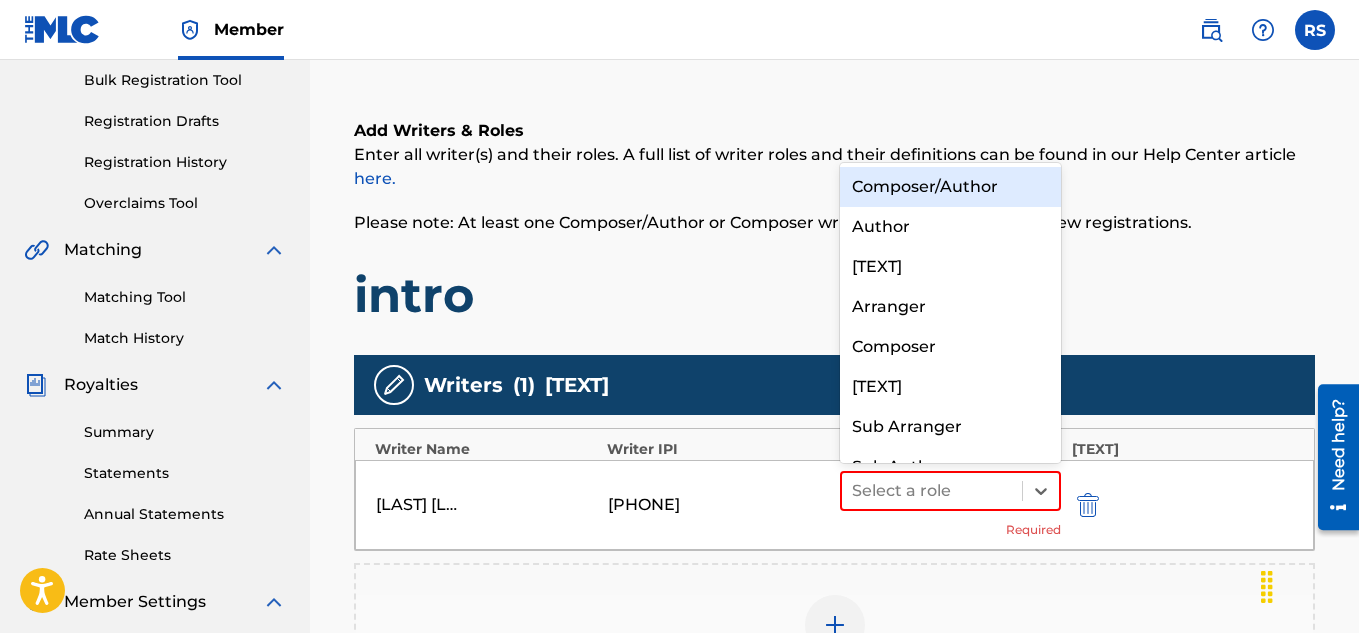 click on "Composer/Author" at bounding box center [951, 187] 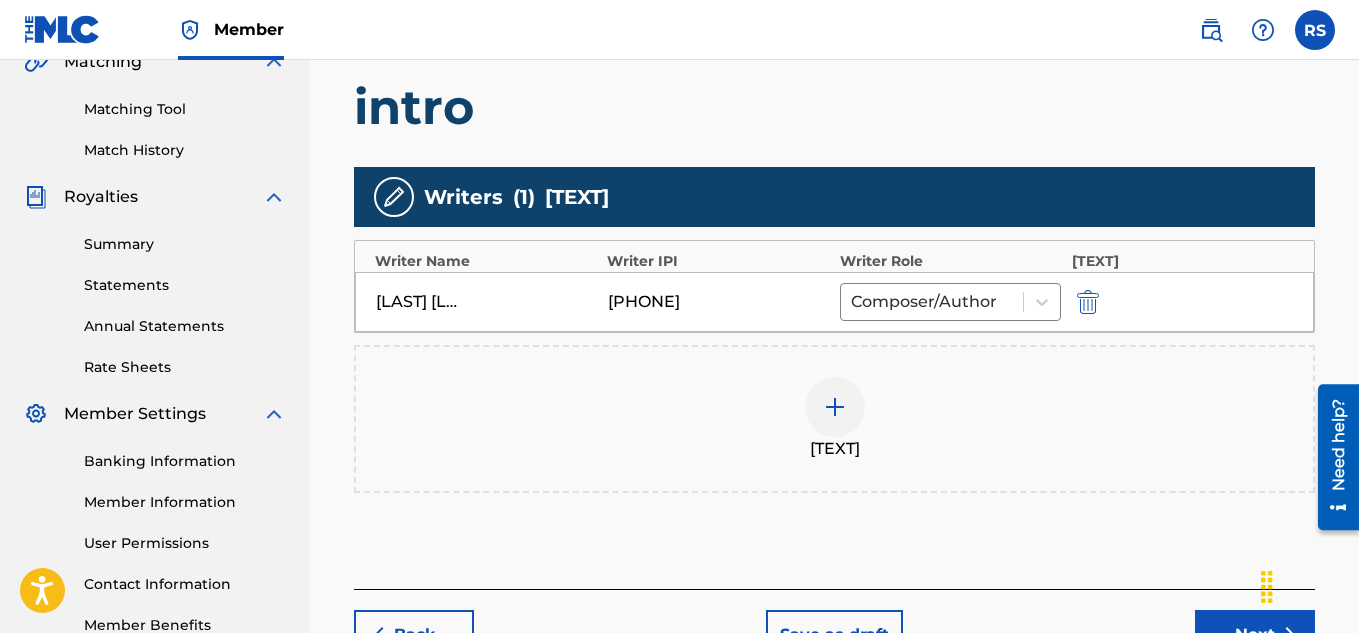 scroll, scrollTop: 627, scrollLeft: 0, axis: vertical 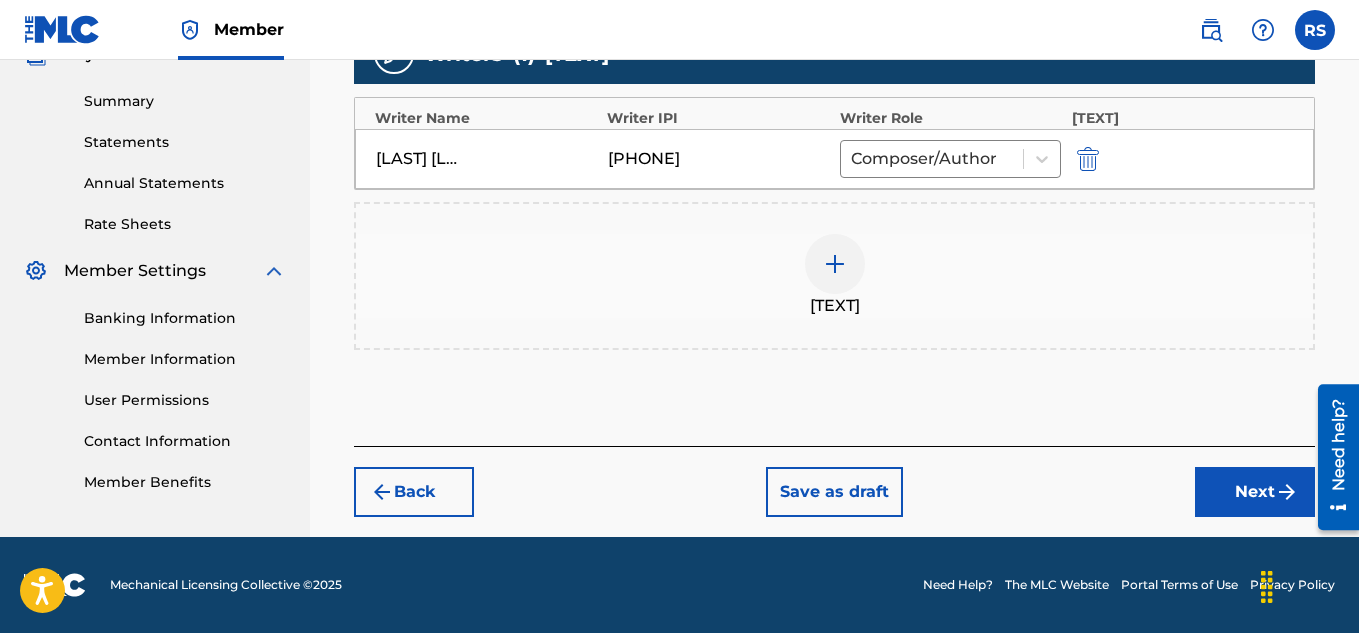click on "Next" at bounding box center (1255, 492) 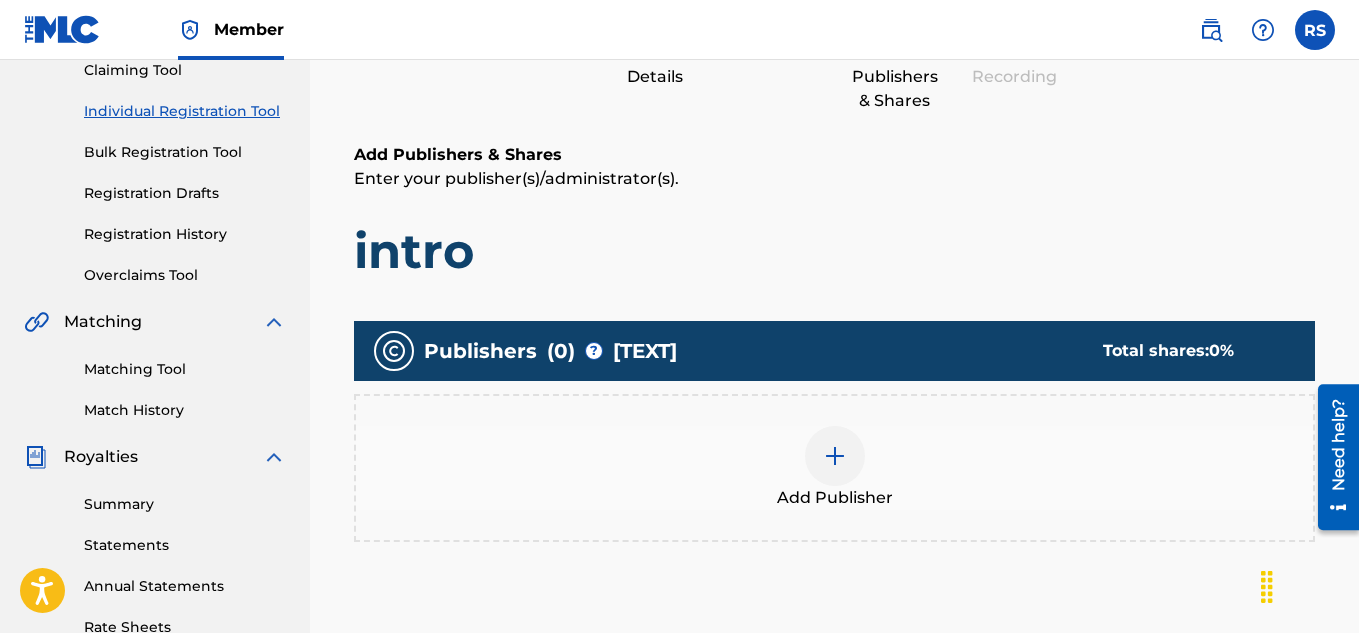scroll, scrollTop: 243, scrollLeft: 0, axis: vertical 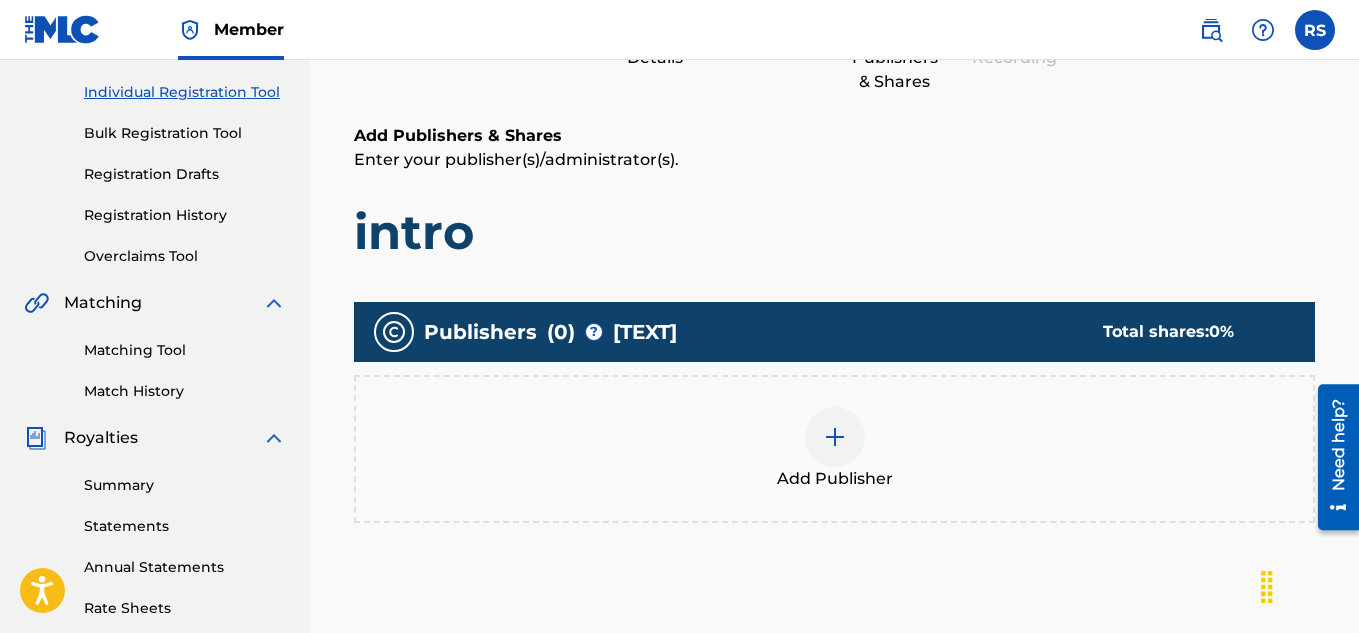 click at bounding box center (835, 437) 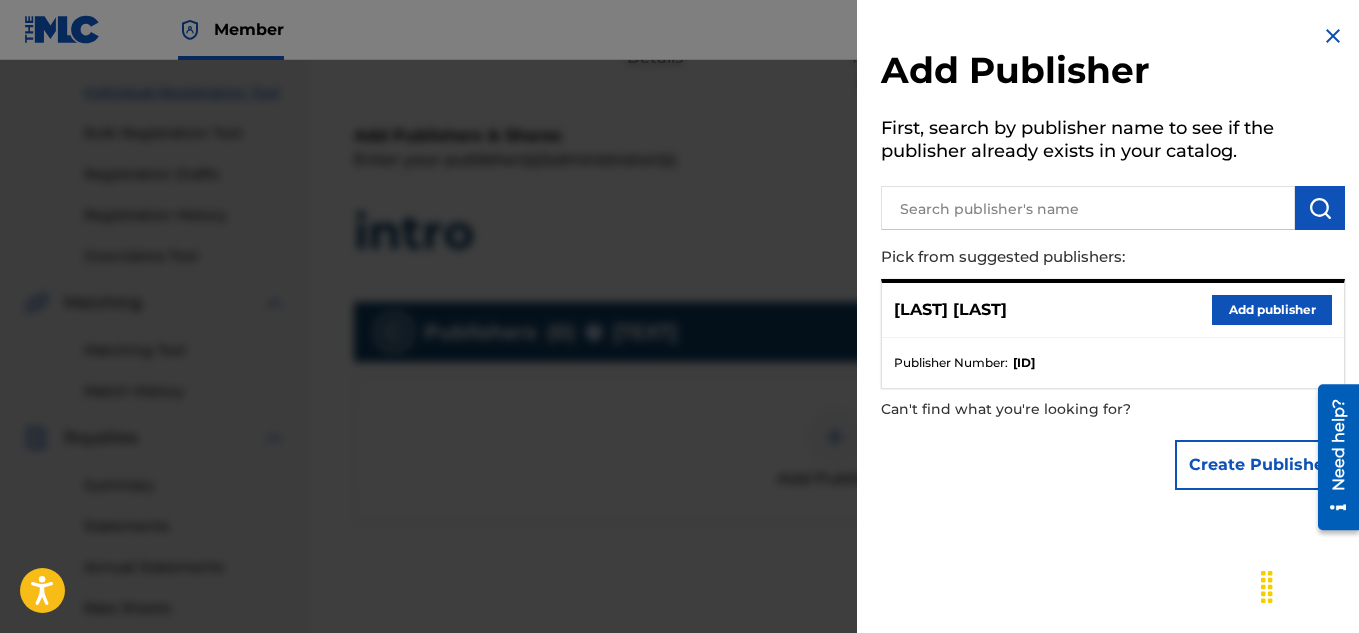 click at bounding box center (1088, 208) 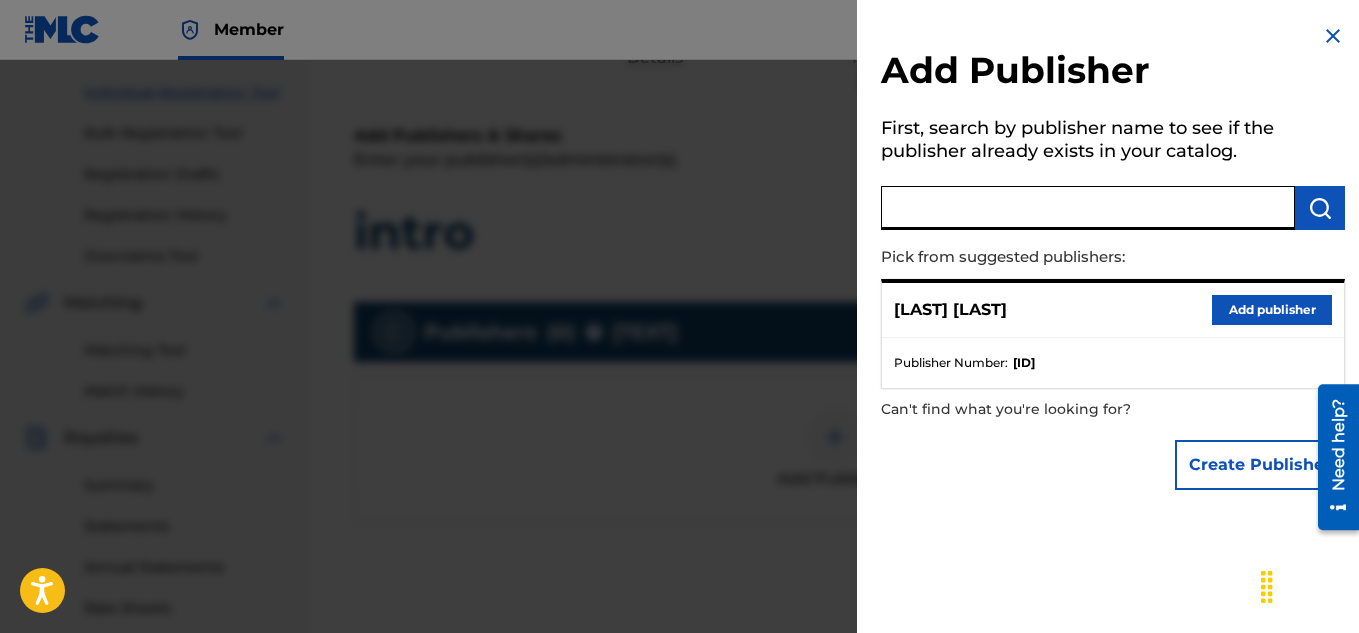 click on "Create Publisher" at bounding box center (1260, 465) 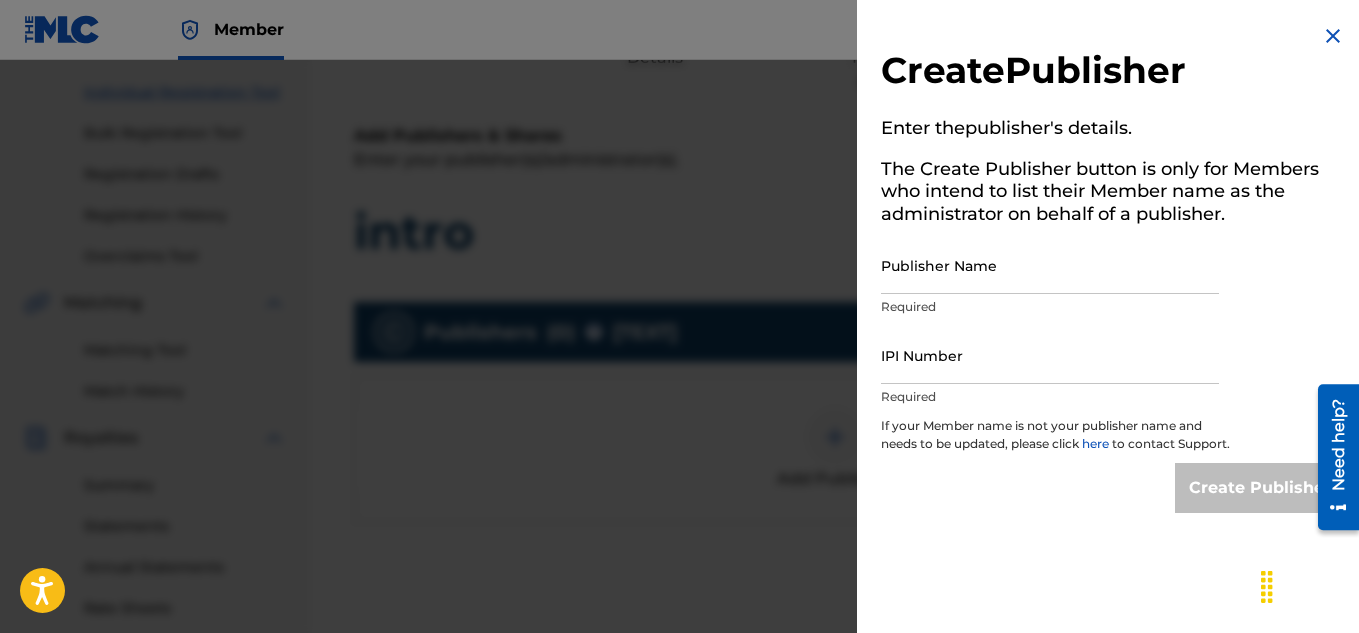 click on "Publisher Name" at bounding box center (1050, 265) 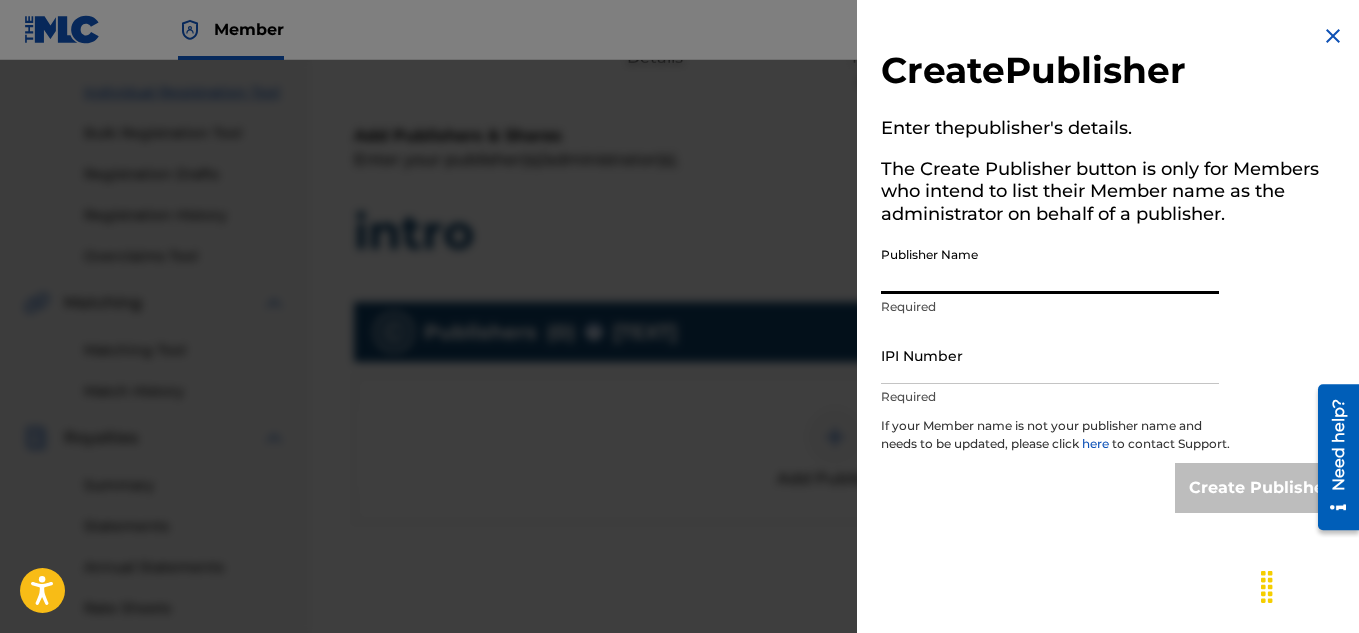 click on "Publisher Name" at bounding box center [1050, 265] 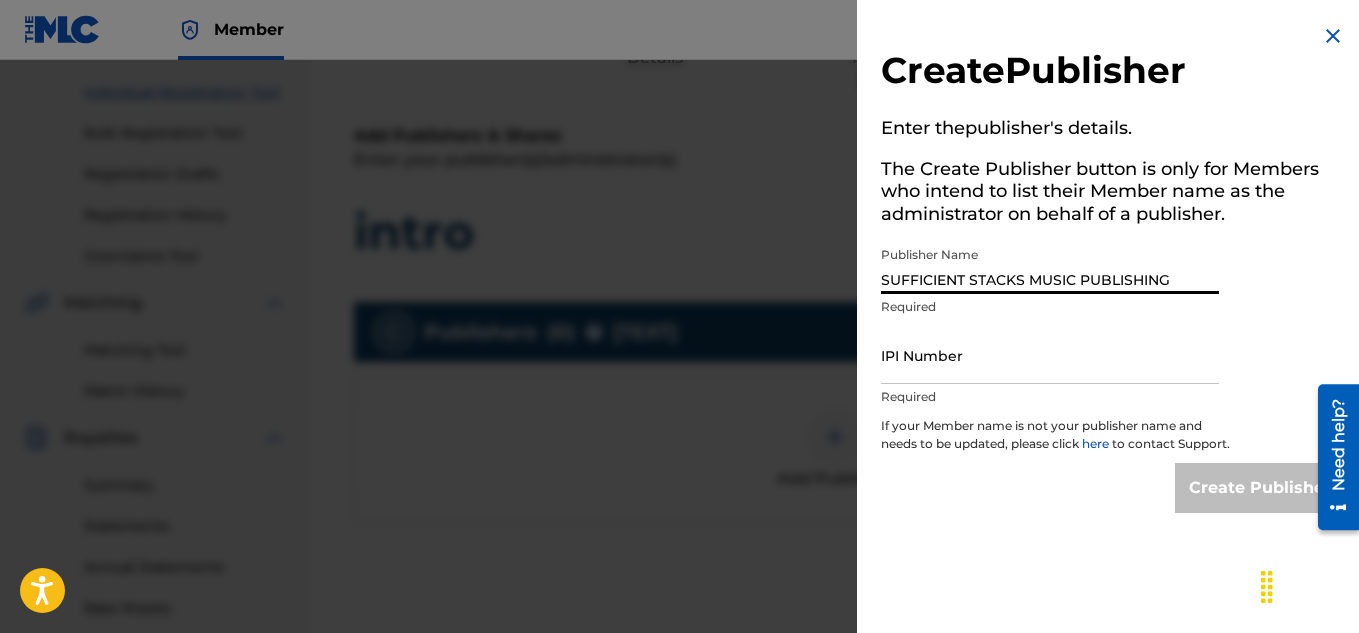 type on "SUFFICIENT STACKS MUSIC PUBLISHING" 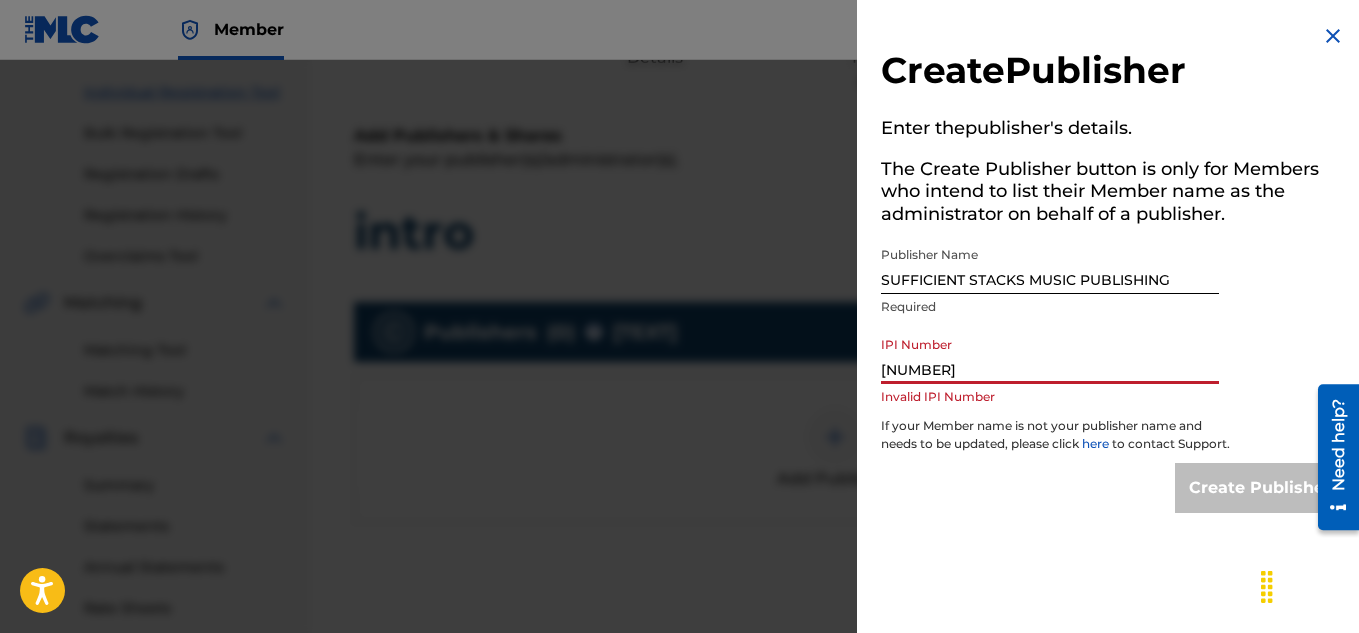 type on "[NUMBER]" 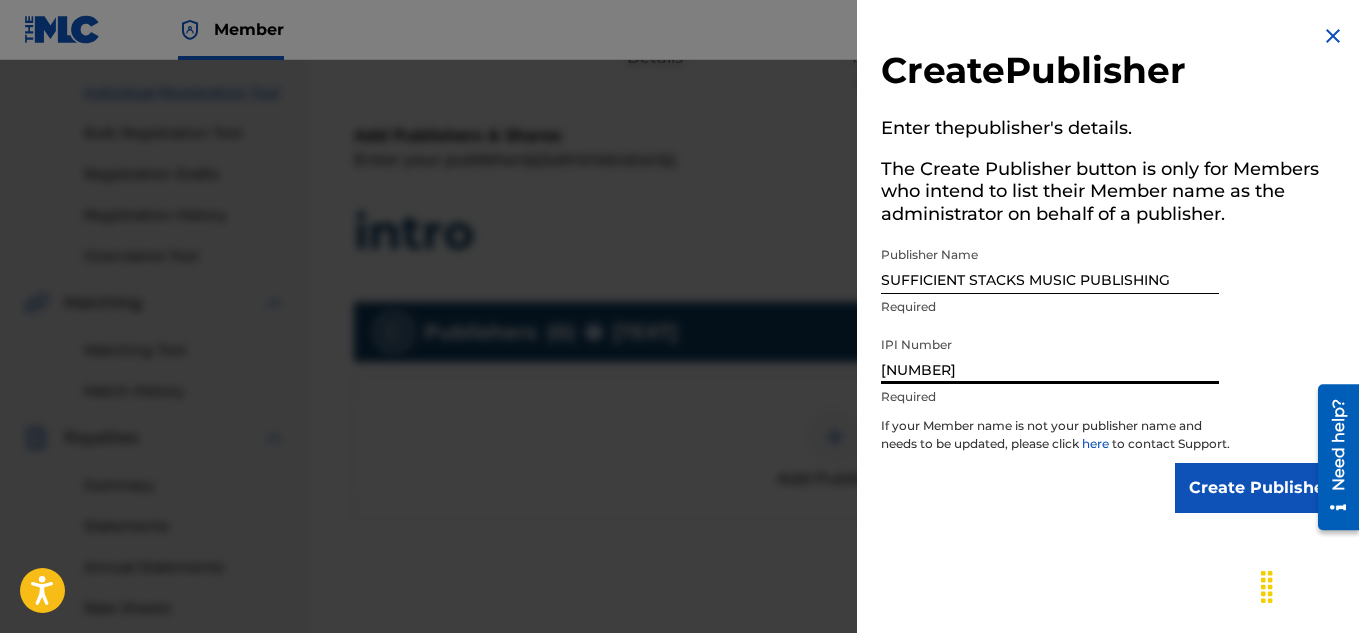 click on "Create Publisher" at bounding box center [1260, 488] 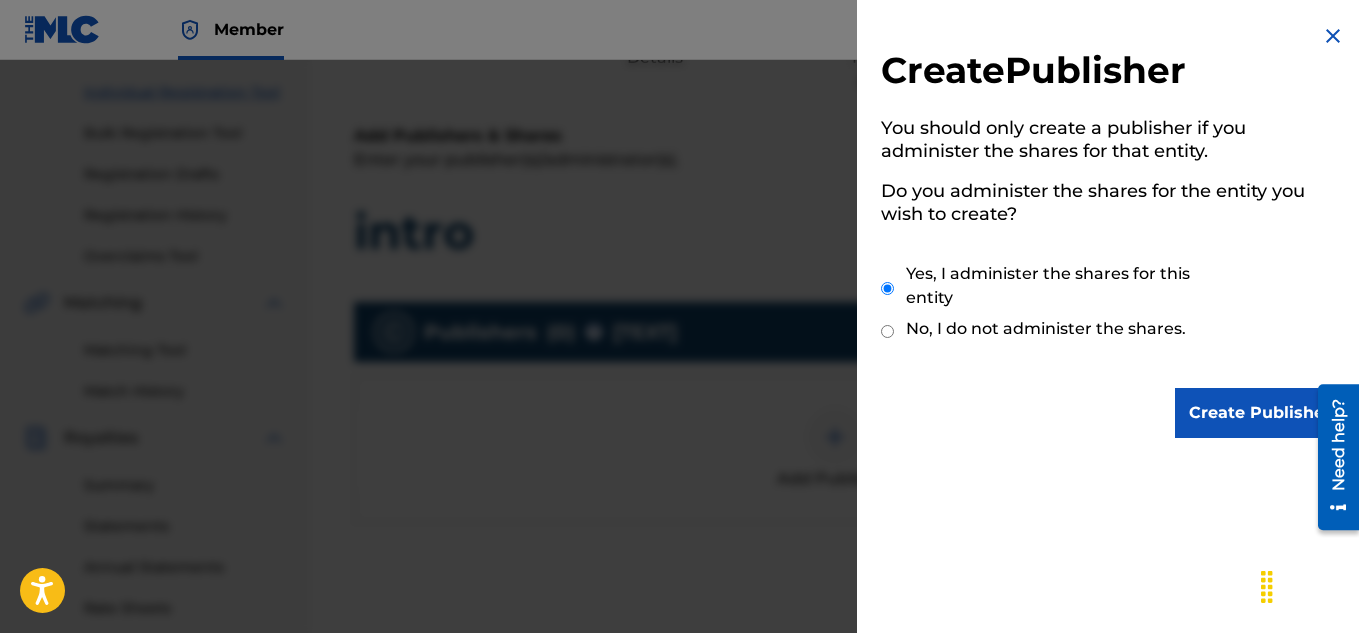 click on "Create Publisher" at bounding box center [1260, 413] 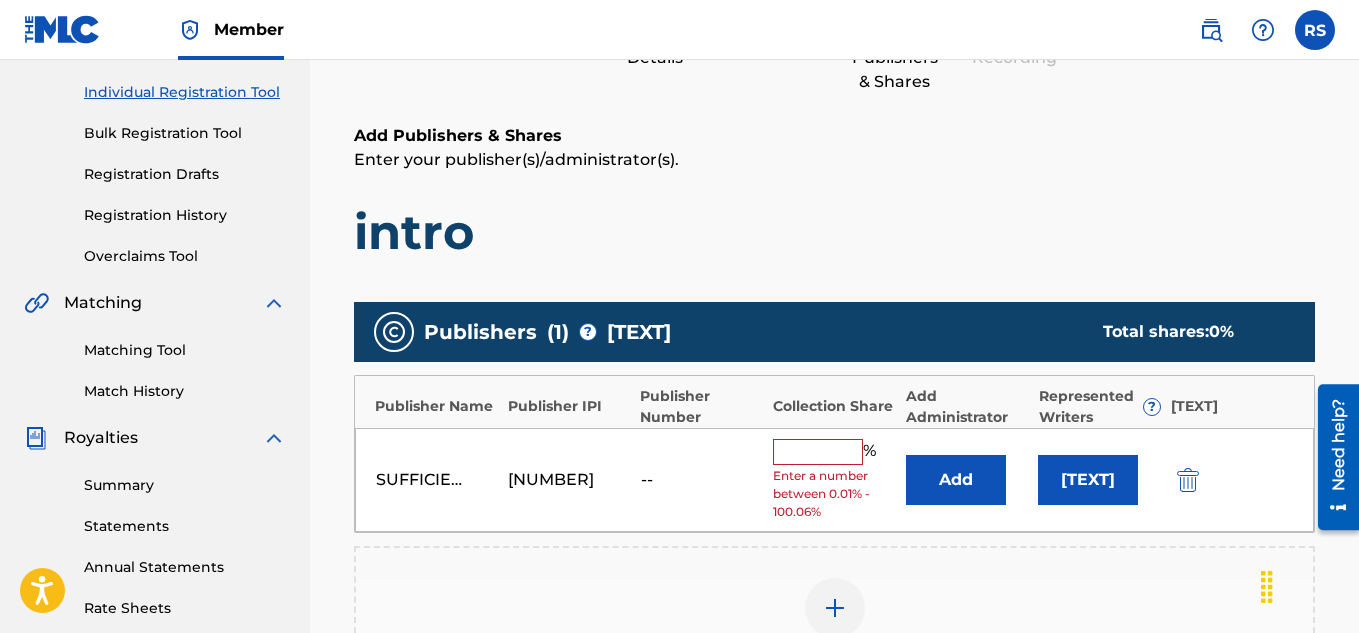 click at bounding box center [818, 452] 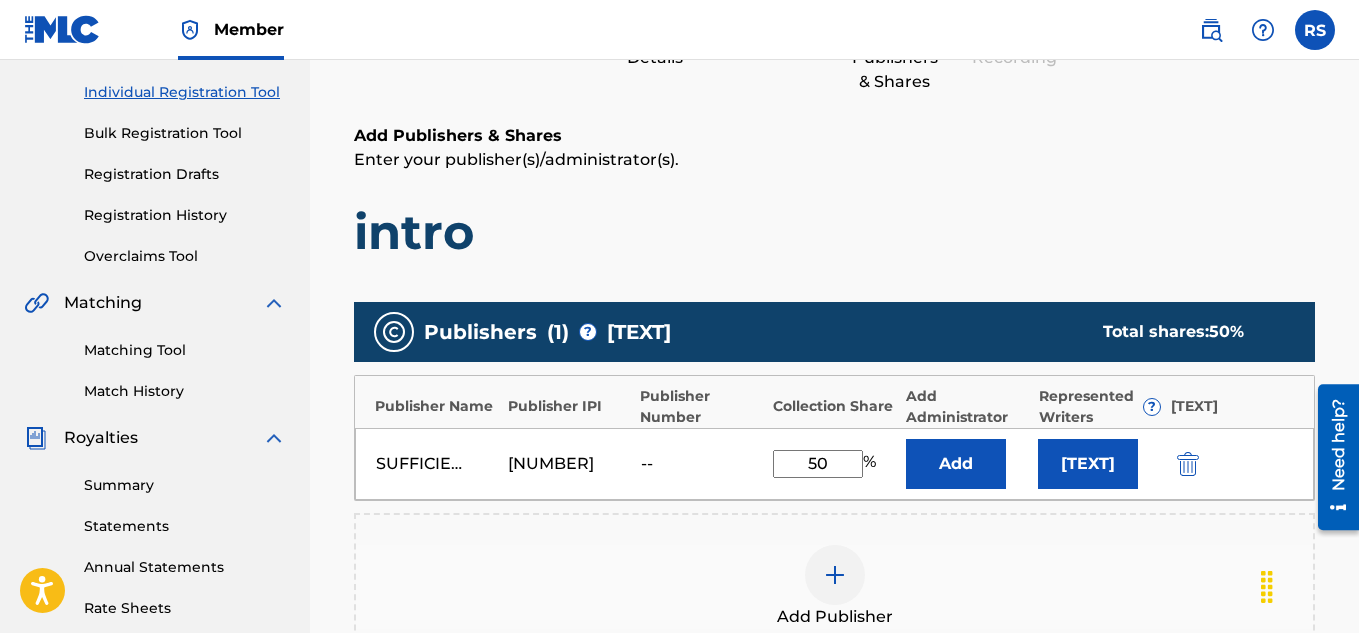type on "50" 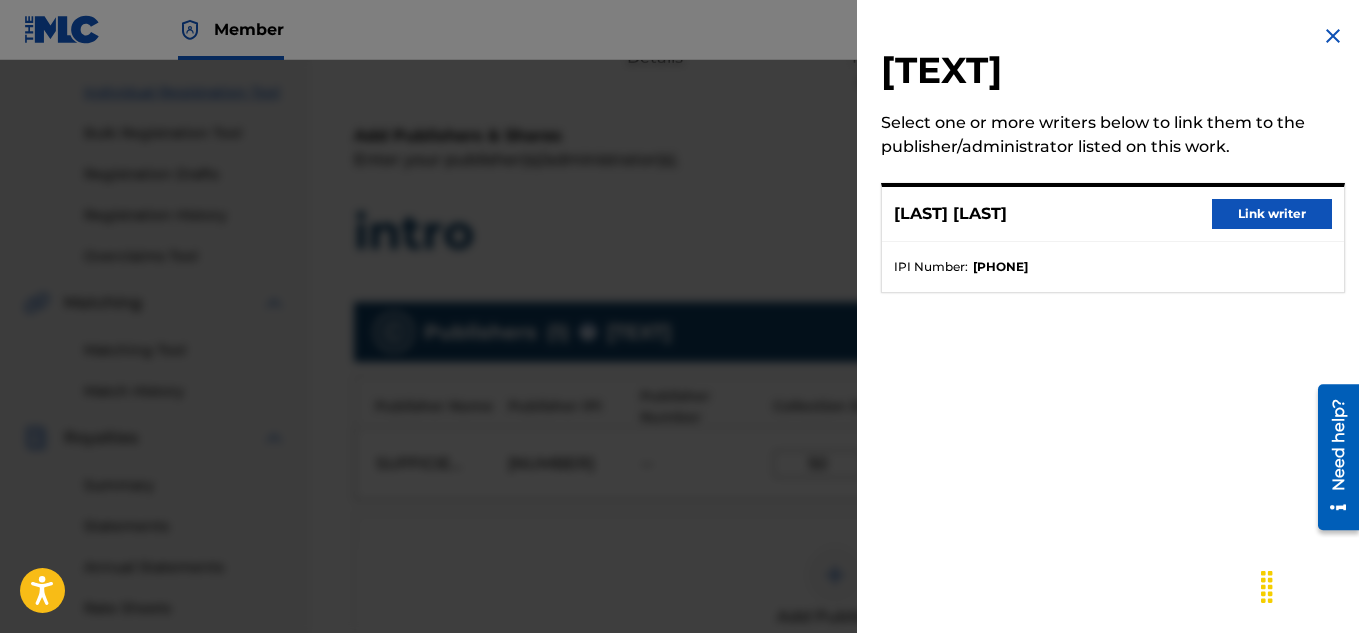 click on "Link writer" at bounding box center (1272, 214) 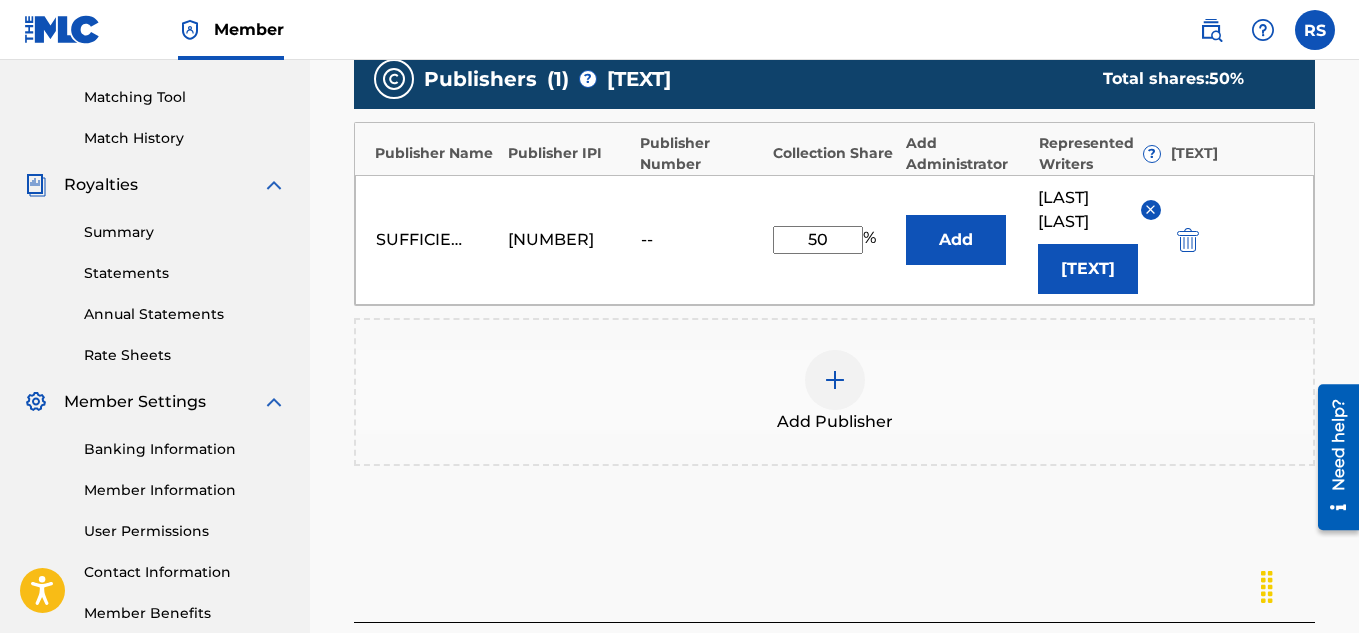 scroll, scrollTop: 508, scrollLeft: 0, axis: vertical 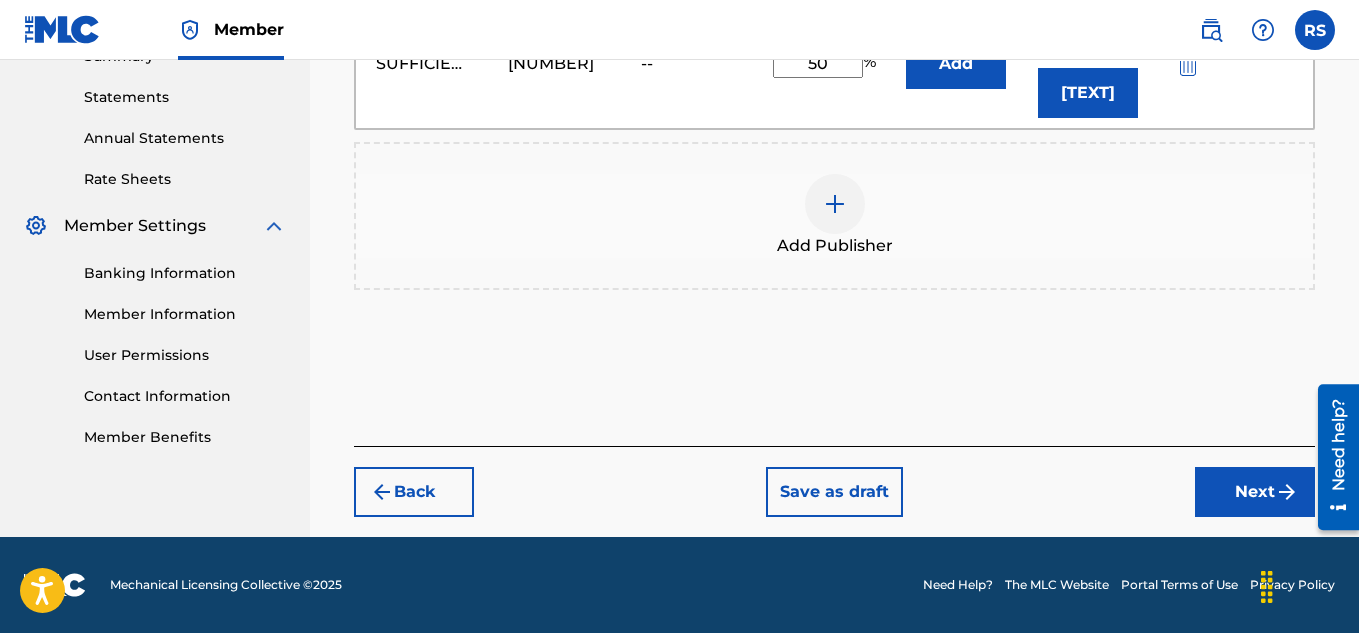click on "Next" at bounding box center (1255, 492) 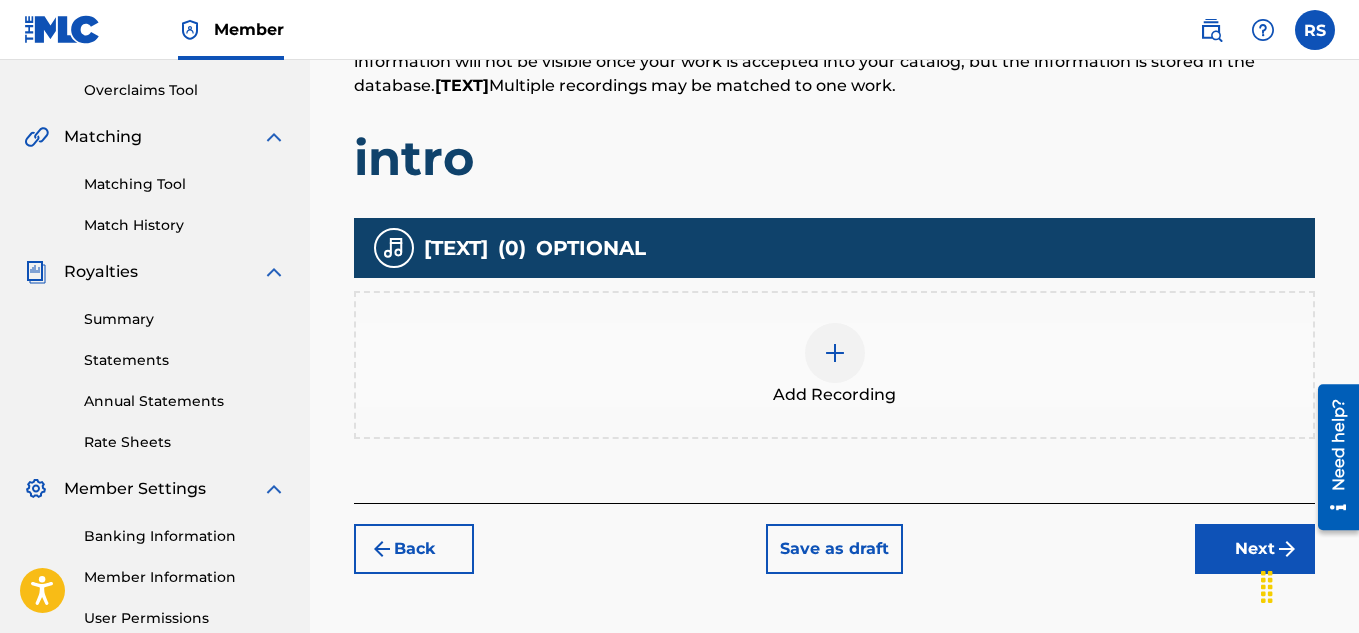 scroll, scrollTop: 410, scrollLeft: 0, axis: vertical 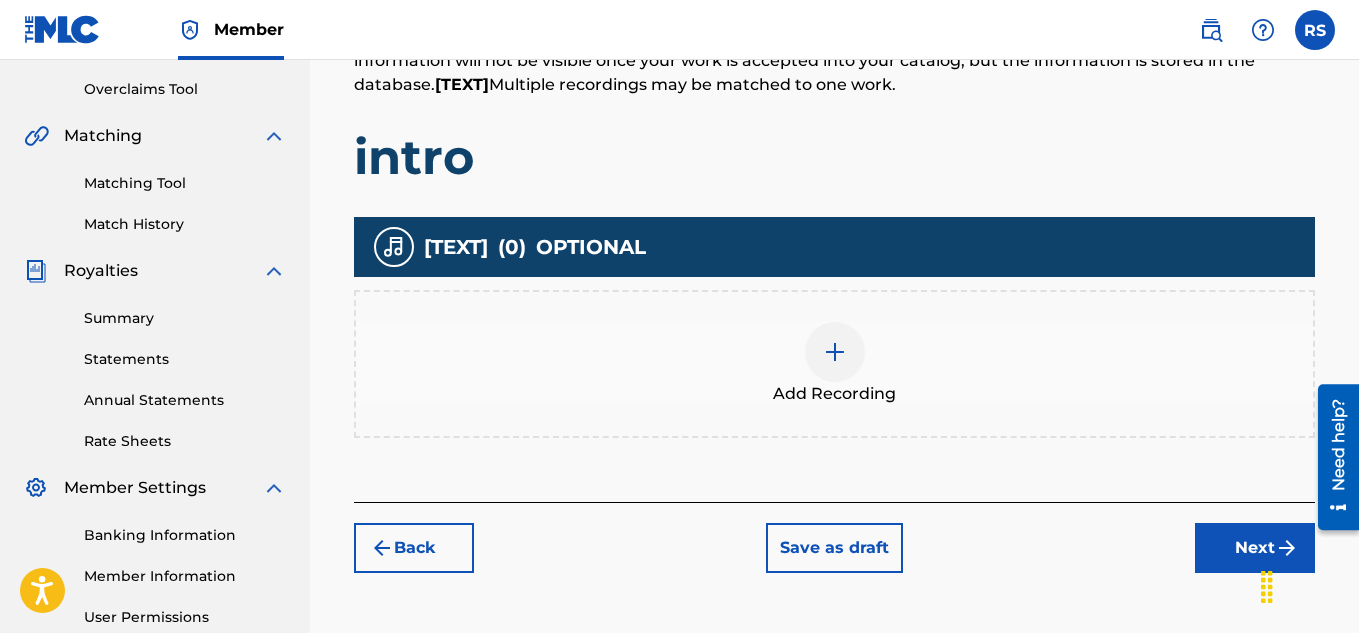 click at bounding box center [835, 352] 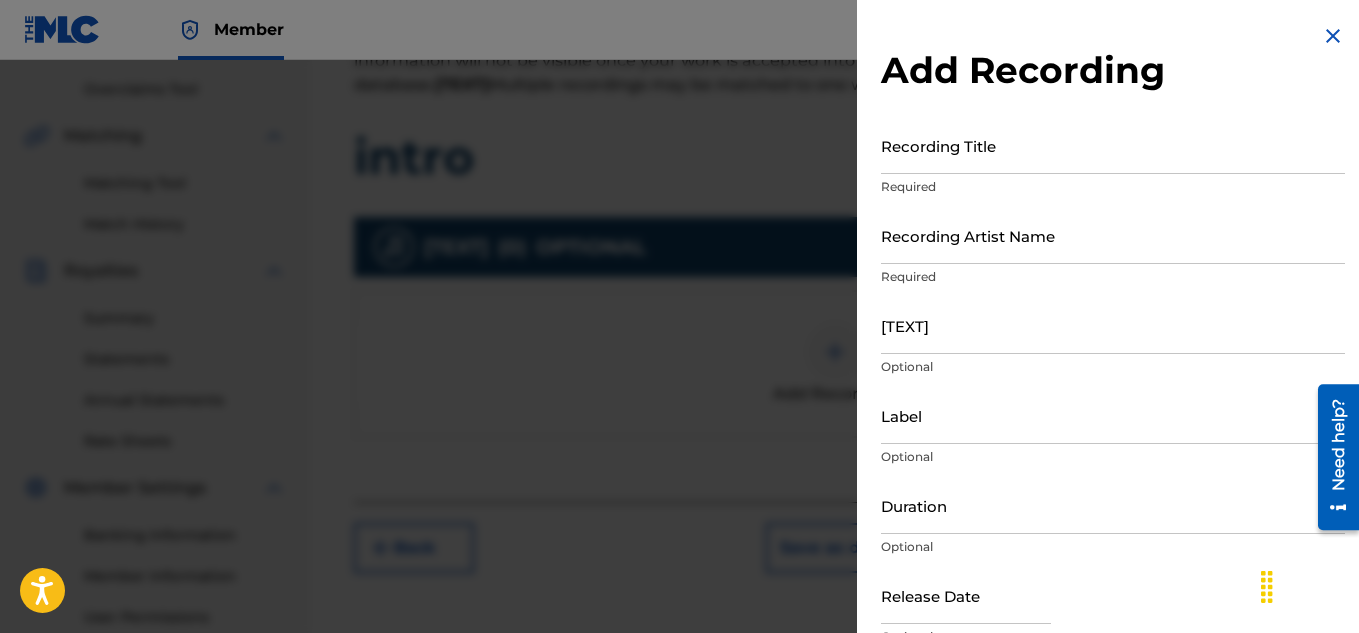 click on "Recording Title" at bounding box center (1113, 145) 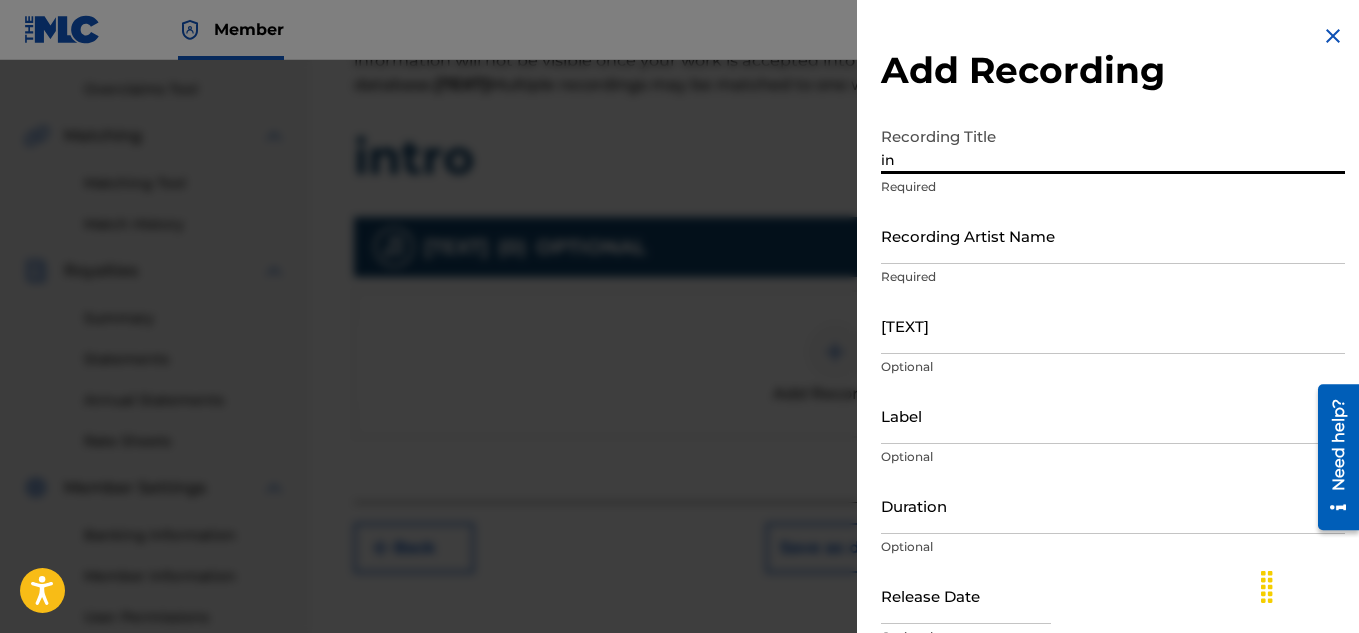 type on "i" 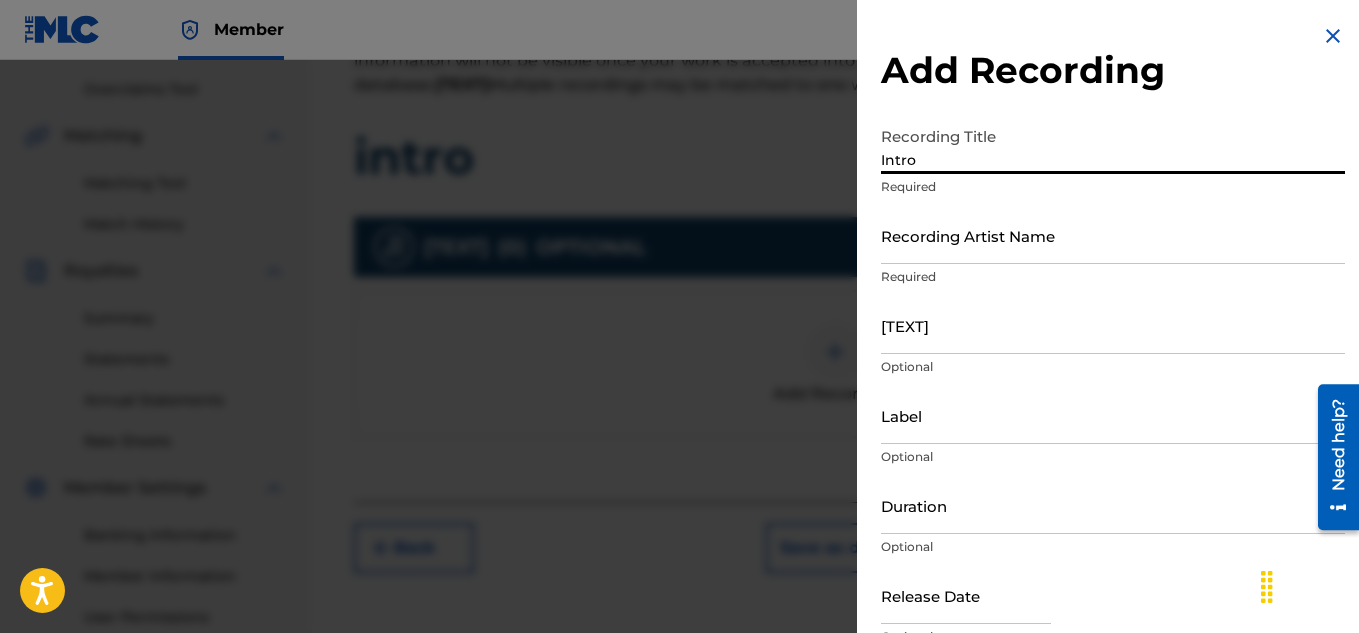 type on "Intro" 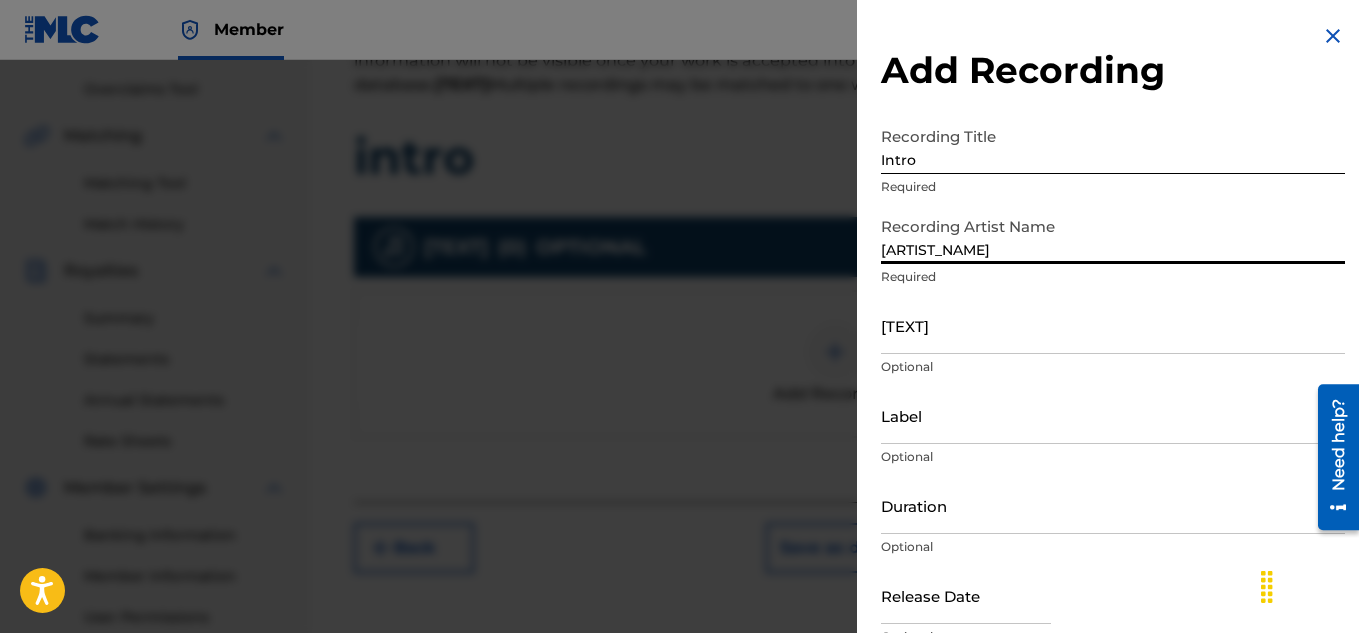 type on "[ARTIST_NAME]" 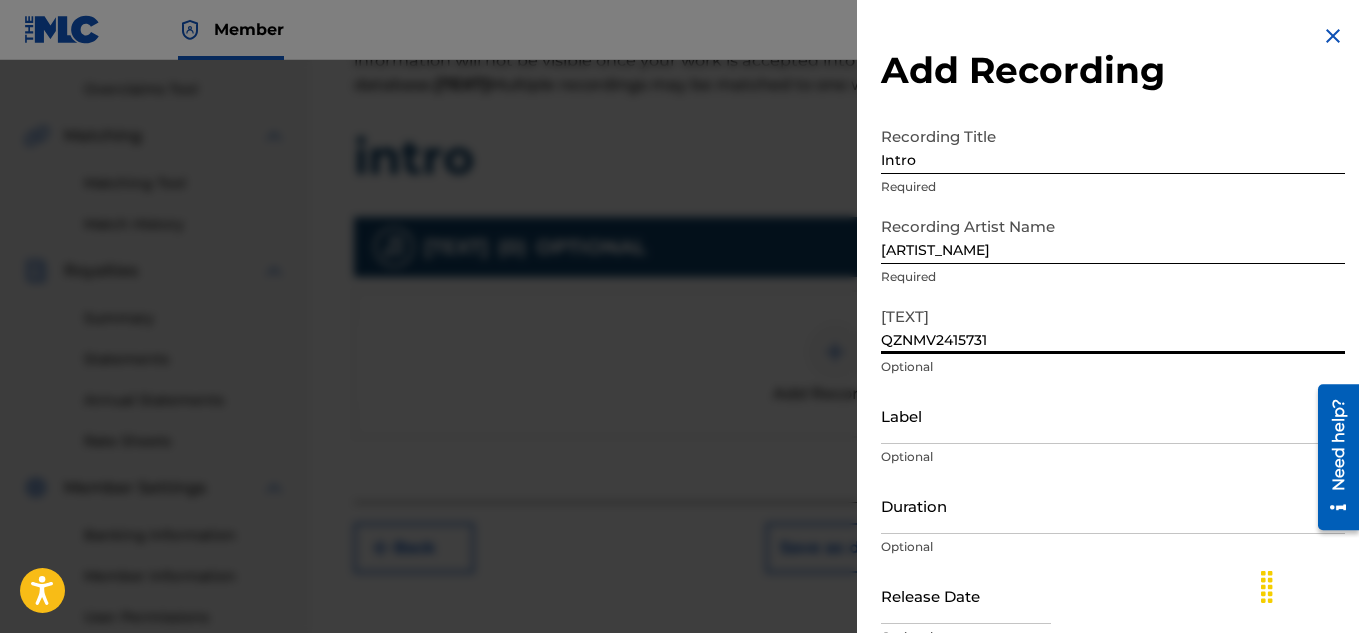 type on "QZNMV2415731" 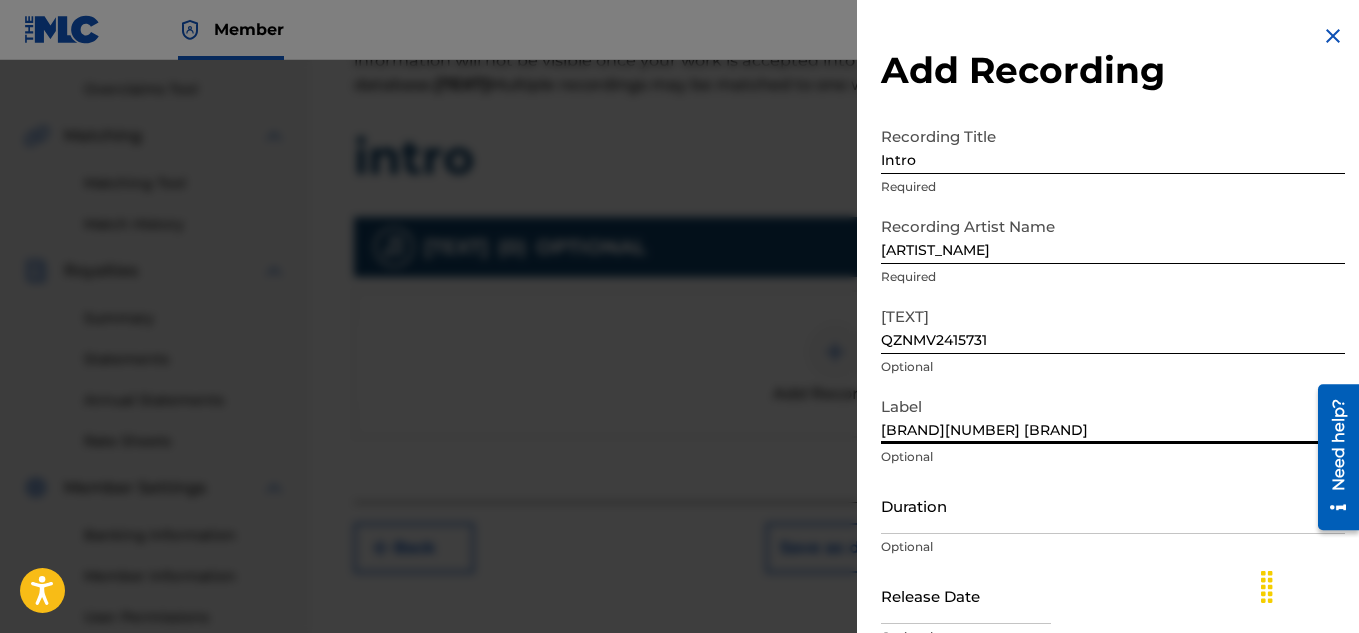 scroll, scrollTop: 98, scrollLeft: 0, axis: vertical 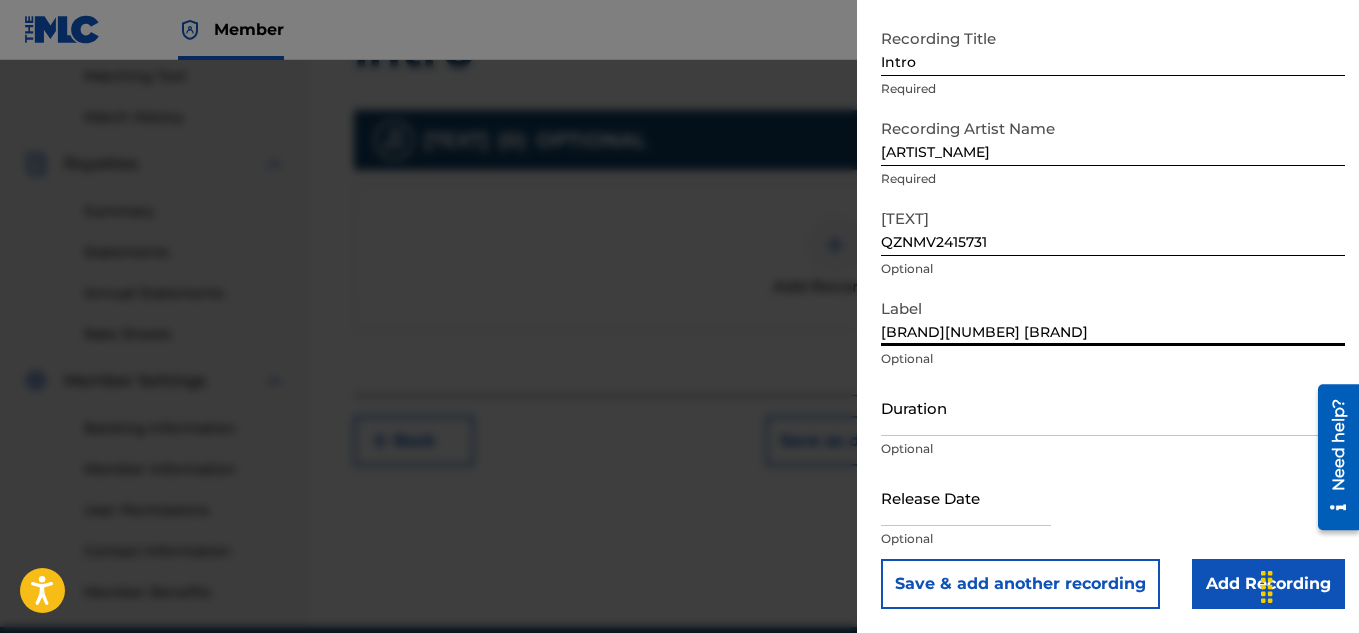 type on "[BRAND][NUMBER] [BRAND]" 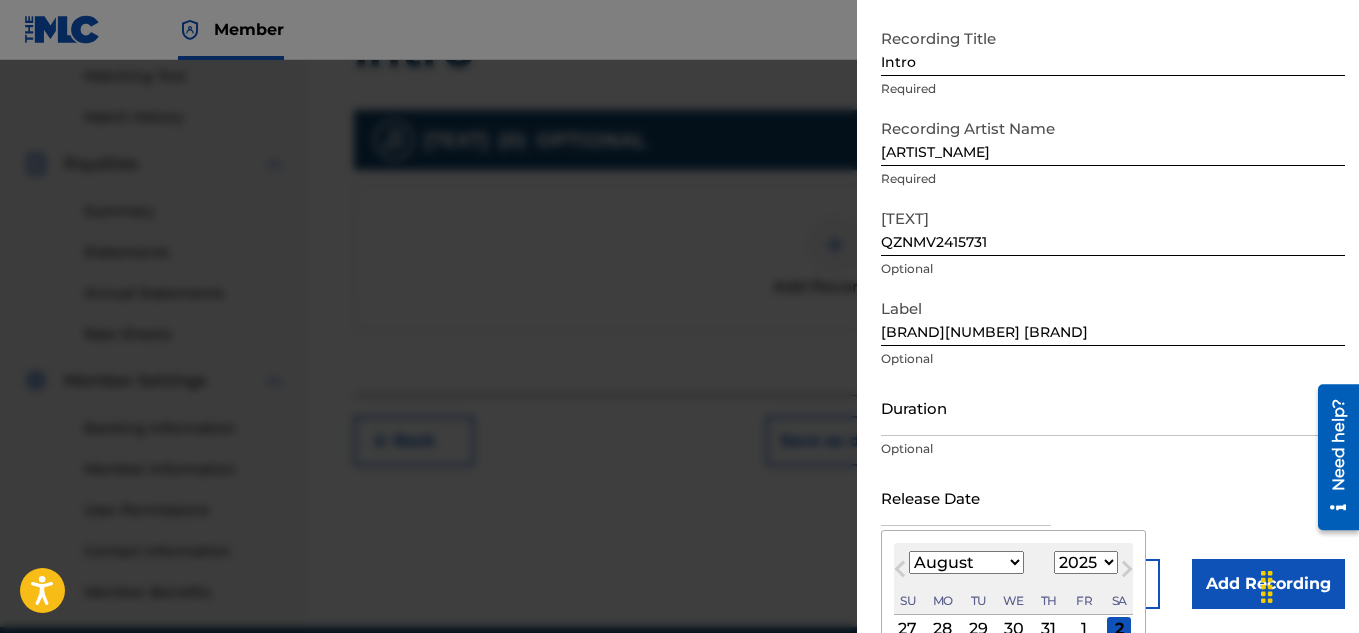 click on "1899 1900 1901 1902 1903 1904 1905 1906 1907 1908 1909 1910 1911 1912 1913 1914 1915 1916 1917 1918 1919 1920 1921 1922 1923 1924 1925 1926 1927 1928 1929 1930 1931 1932 1933 1934 1935 1936 1937 1938 1939 1940 1941 1942 1943 1944 1945 1946 1947 1948 1949 1950 1951 1952 1953 1954 1955 1956 1957 1958 1959 1960 1961 1962 1963 1964 1965 1966 1967 1968 1969 1970 1971 1972 1973 1974 1975 1976 1977 1978 1979 1980 1981 1982 1983 1984 1985 1986 1987 1988 1989 1990 1991 1992 1993 1994 1995 1996 1997 1998 1999 2000 2001 2002 2003 2004 2005 2006 2007 2008 2009 2010 2011 2012 2013 2014 2015 2016 2017 2018 2019 2020 2021 2022 2023 2024 2025 2026 2027 2028 2029 2030 2031 2032 2033 2034 2035 2036 2037 2038 2039 2040 2041 2042 2043 2044 2045 2046 2047 2048 2049 2050 2051 2052 2053 2054 2055 2056 2057 2058 2059 2060 2061 2062 2063 2064 2065 2066 2067 2068 2069 2070 2071 2072 2073 2074 2075 2076 2077 2078 2079 2080 2081 2082 2083 2084 2085 2086 2087 2088 2089 2090 2091 2092 2093 2094 2095 2096 2097 2098 2099 2100" at bounding box center (1086, 562) 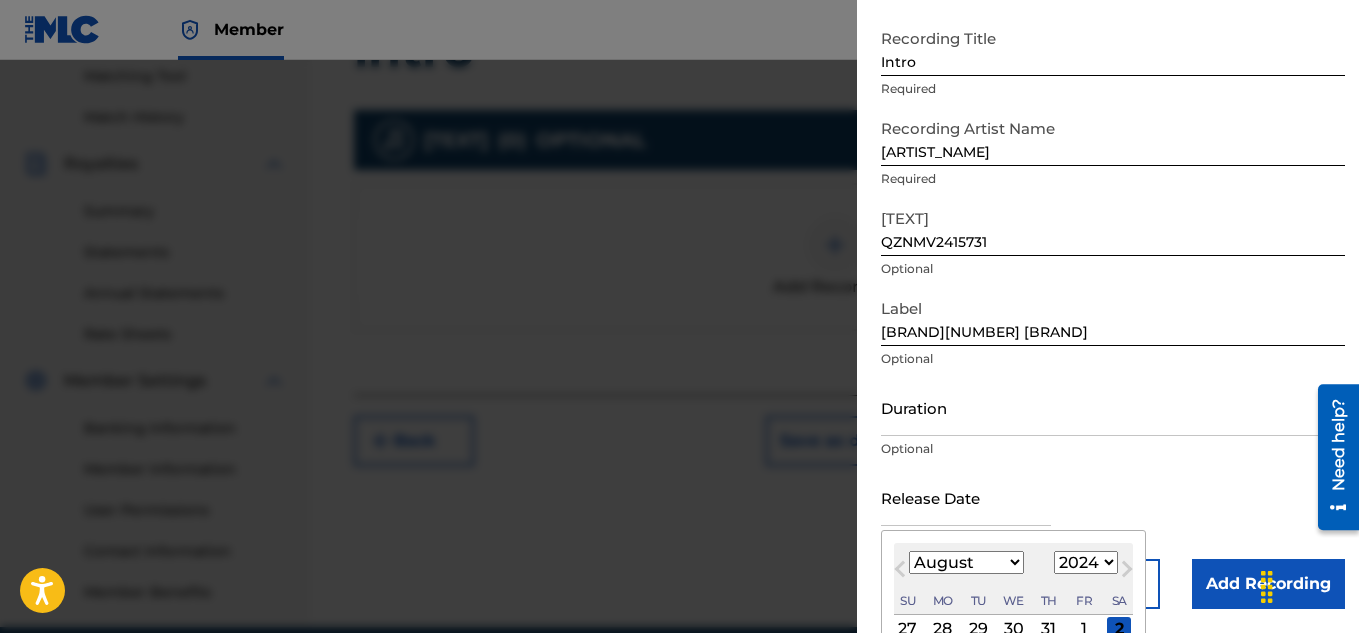 click on "1899 1900 1901 1902 1903 1904 1905 1906 1907 1908 1909 1910 1911 1912 1913 1914 1915 1916 1917 1918 1919 1920 1921 1922 1923 1924 1925 1926 1927 1928 1929 1930 1931 1932 1933 1934 1935 1936 1937 1938 1939 1940 1941 1942 1943 1944 1945 1946 1947 1948 1949 1950 1951 1952 1953 1954 1955 1956 1957 1958 1959 1960 1961 1962 1963 1964 1965 1966 1967 1968 1969 1970 1971 1972 1973 1974 1975 1976 1977 1978 1979 1980 1981 1982 1983 1984 1985 1986 1987 1988 1989 1990 1991 1992 1993 1994 1995 1996 1997 1998 1999 2000 2001 2002 2003 2004 2005 2006 2007 2008 2009 2010 2011 2012 2013 2014 2015 2016 2017 2018 2019 2020 2021 2022 2023 2024 2025 2026 2027 2028 2029 2030 2031 2032 2033 2034 2035 2036 2037 2038 2039 2040 2041 2042 2043 2044 2045 2046 2047 2048 2049 2050 2051 2052 2053 2054 2055 2056 2057 2058 2059 2060 2061 2062 2063 2064 2065 2066 2067 2068 2069 2070 2071 2072 2073 2074 2075 2076 2077 2078 2079 2080 2081 2082 2083 2084 2085 2086 2087 2088 2089 2090 2091 2092 2093 2094 2095 2096 2097 2098 2099 2100" at bounding box center [1086, 562] 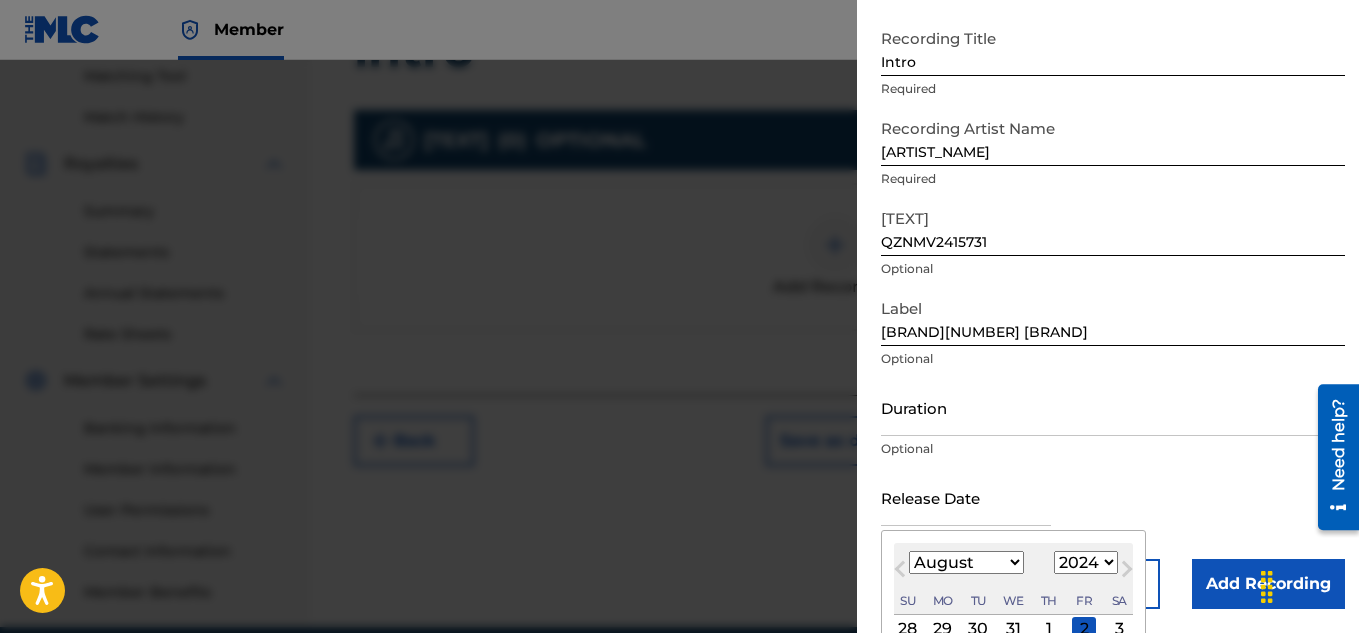 click on "January February March April May June July August September October November December" at bounding box center [966, 562] 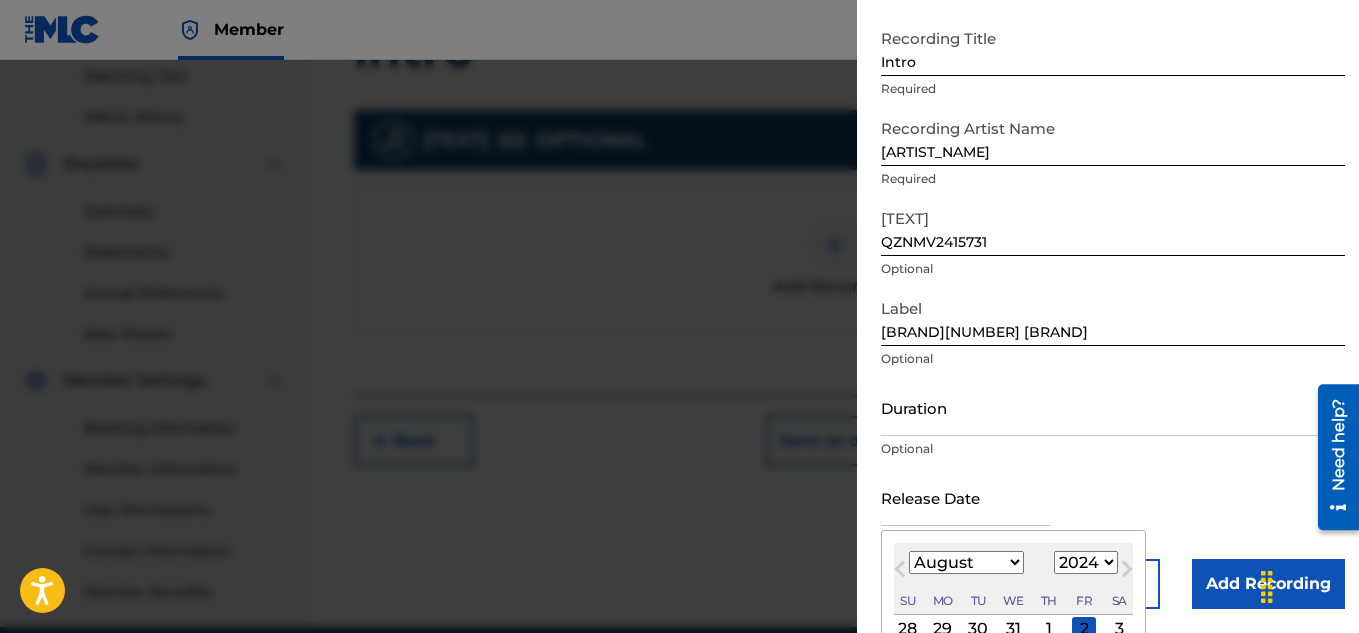 select on "8" 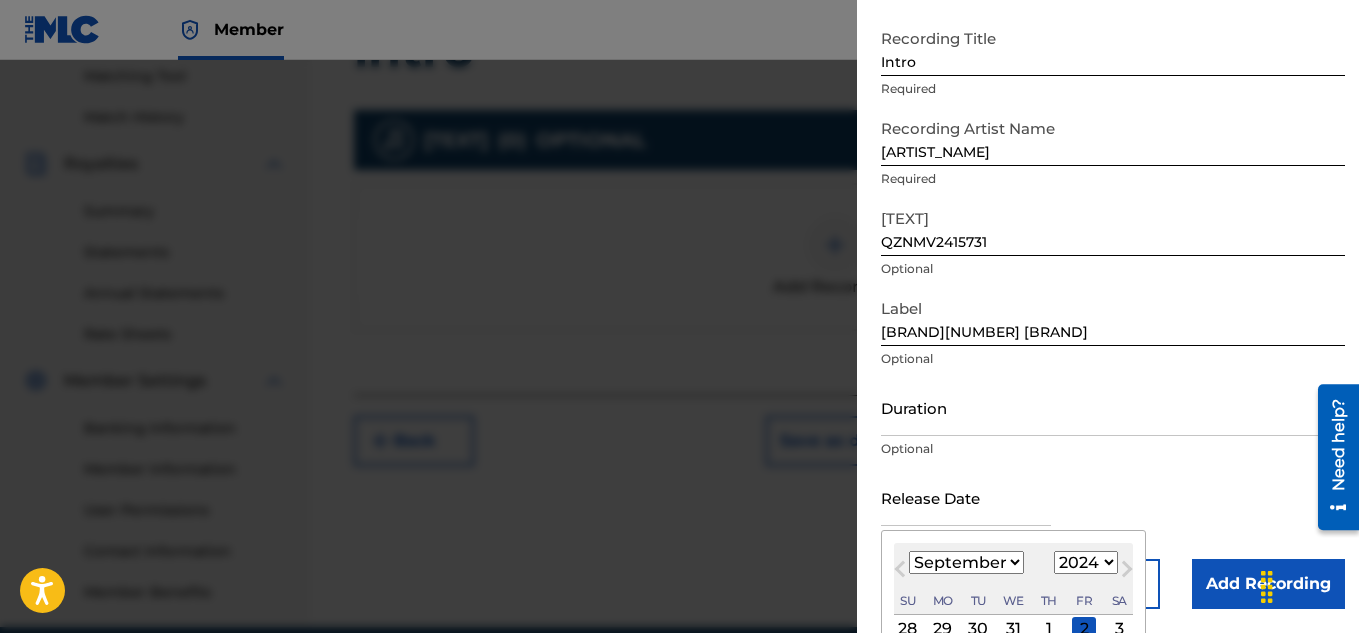 click on "January February March April May June July August September October November December" at bounding box center (966, 562) 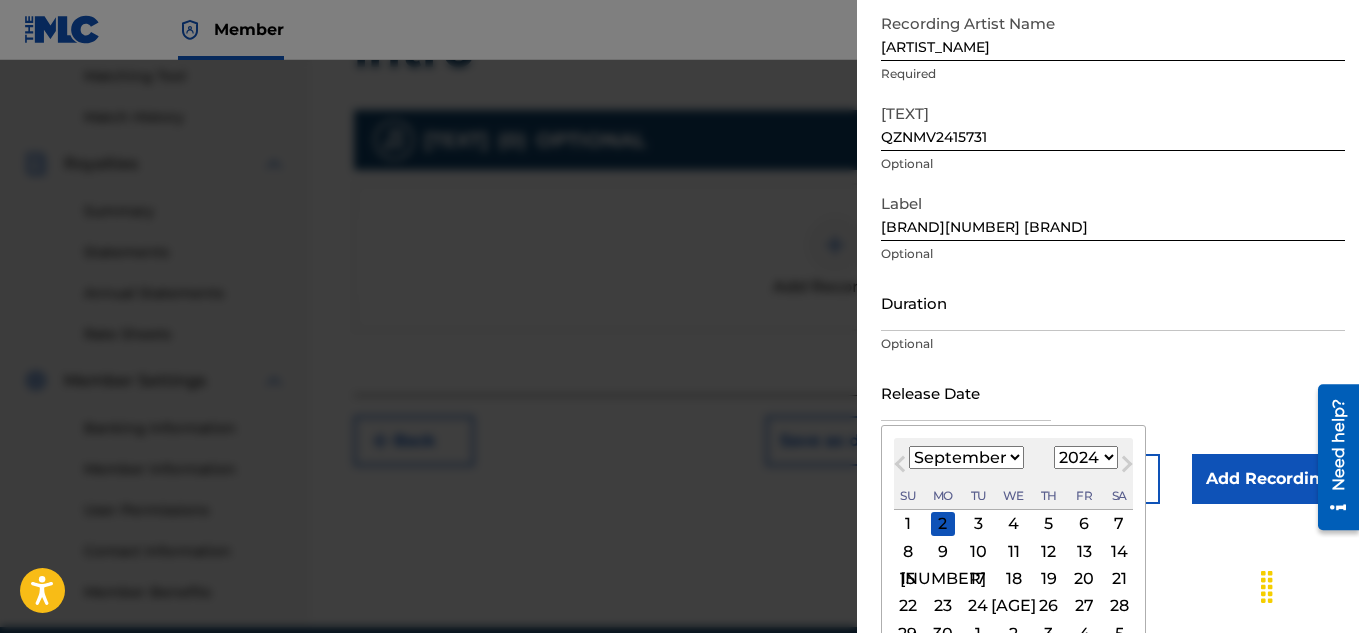 scroll, scrollTop: 257, scrollLeft: 0, axis: vertical 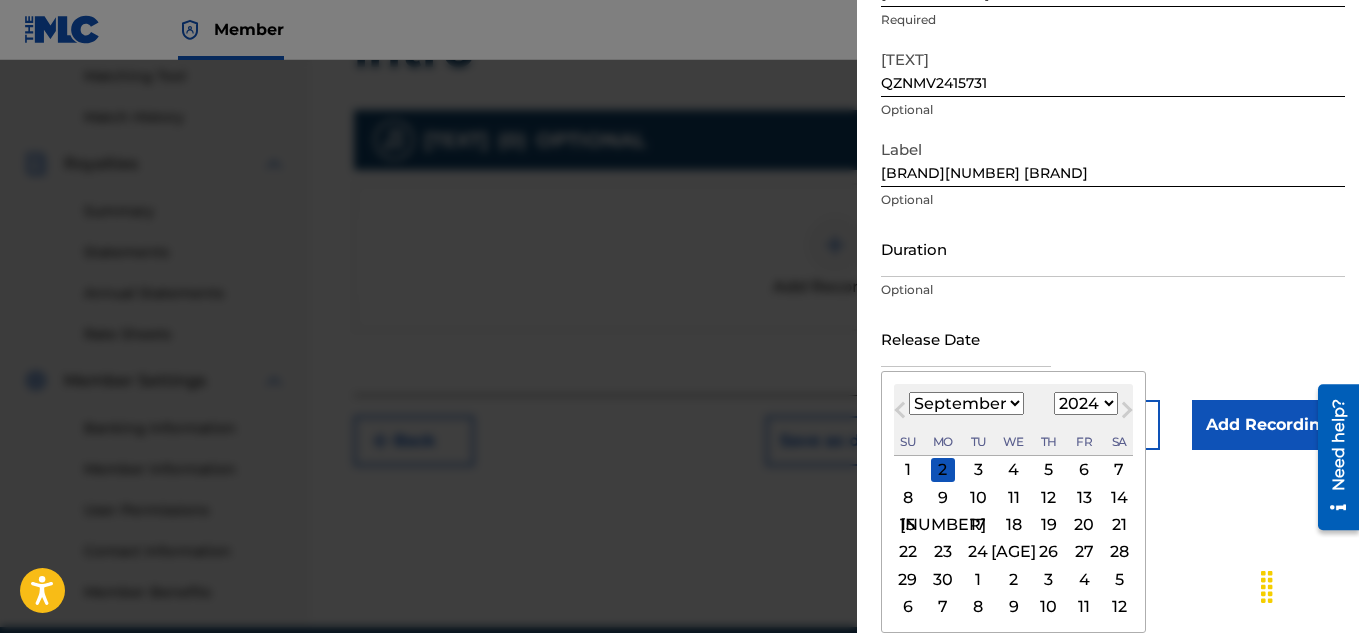 click on "11" at bounding box center (1014, 497) 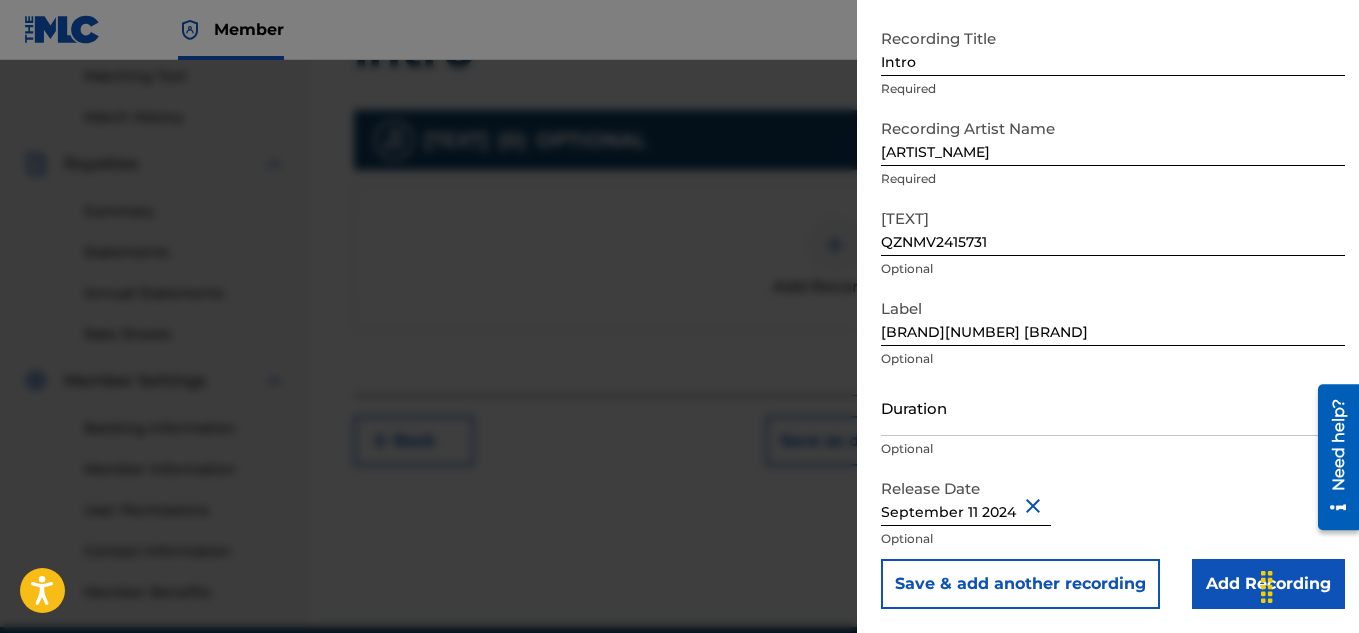 scroll, scrollTop: 98, scrollLeft: 0, axis: vertical 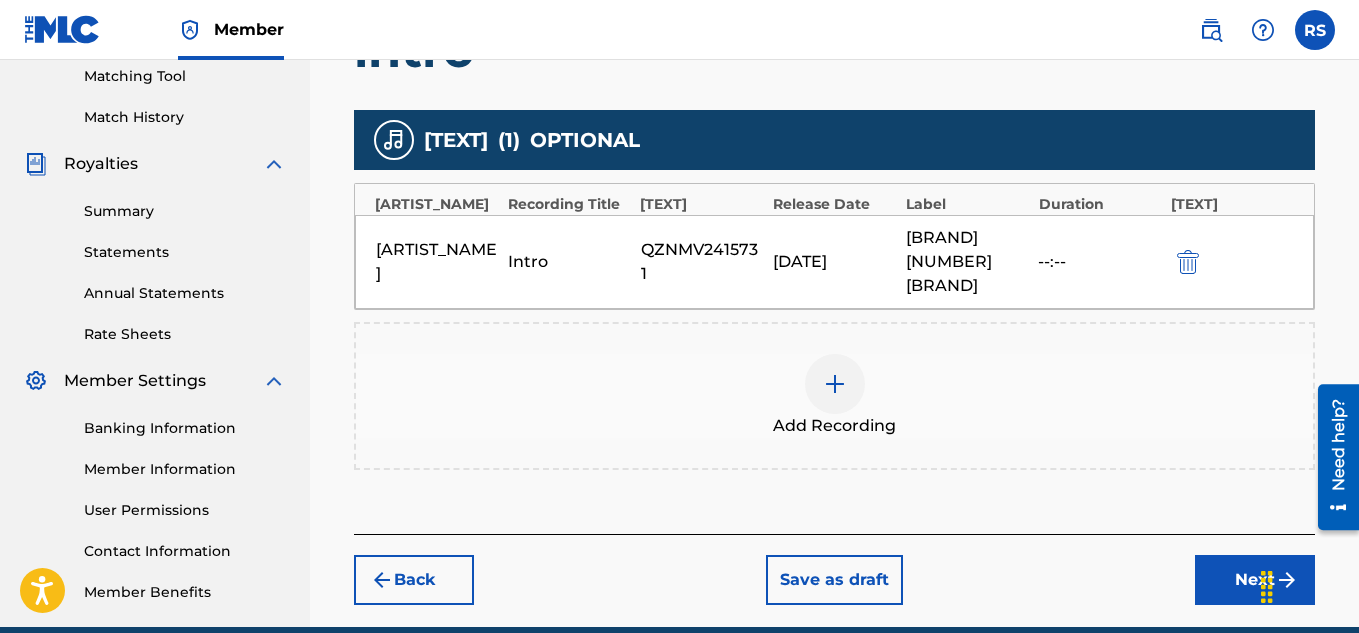 click on "Next" at bounding box center [1255, 580] 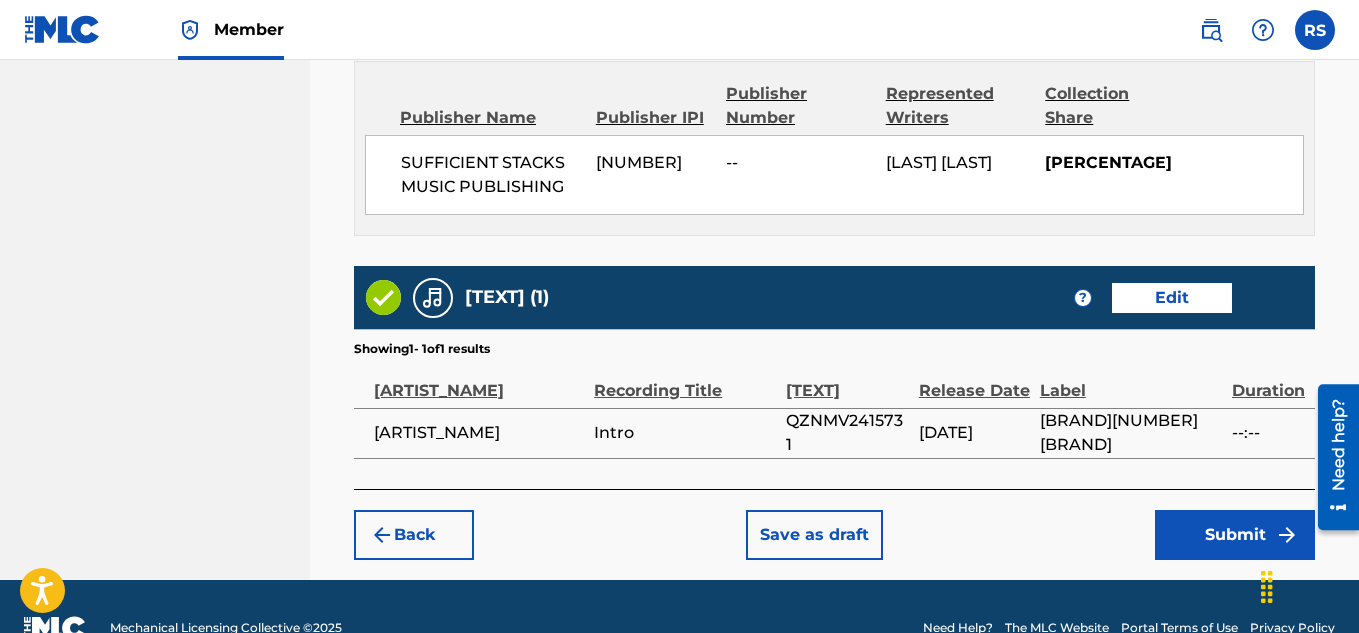 scroll, scrollTop: 1146, scrollLeft: 0, axis: vertical 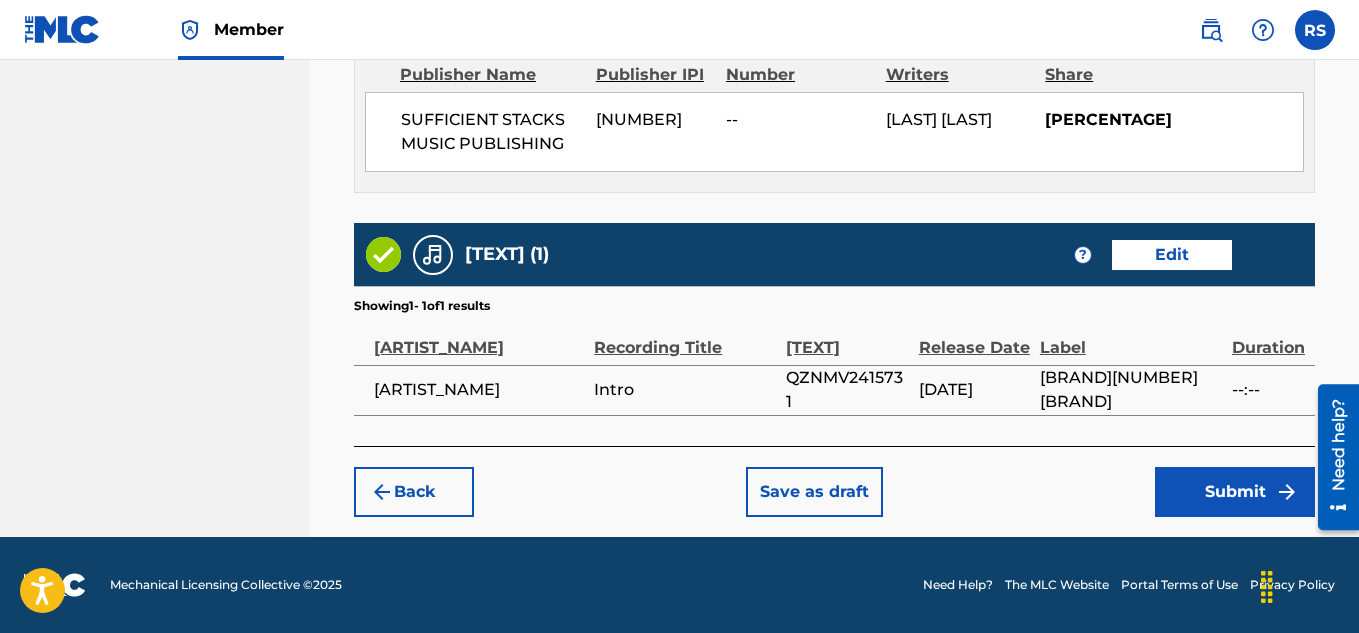 click on "Submit" at bounding box center [1235, 492] 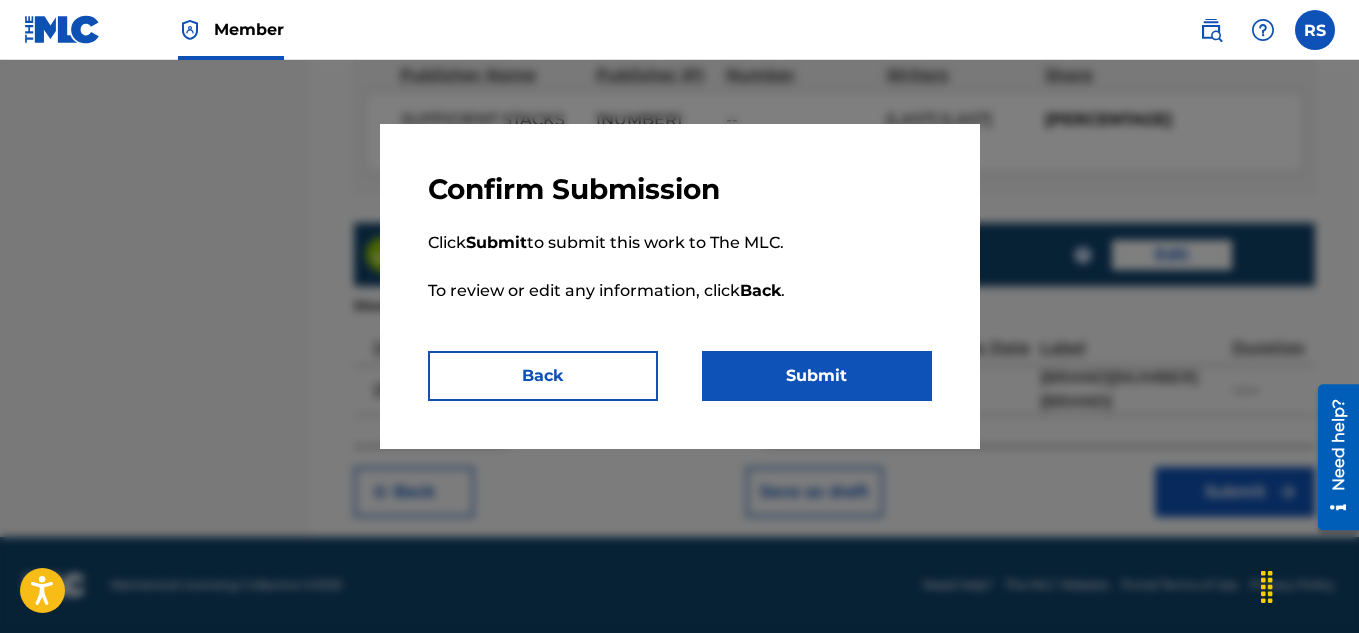 click on "Submit" at bounding box center (817, 376) 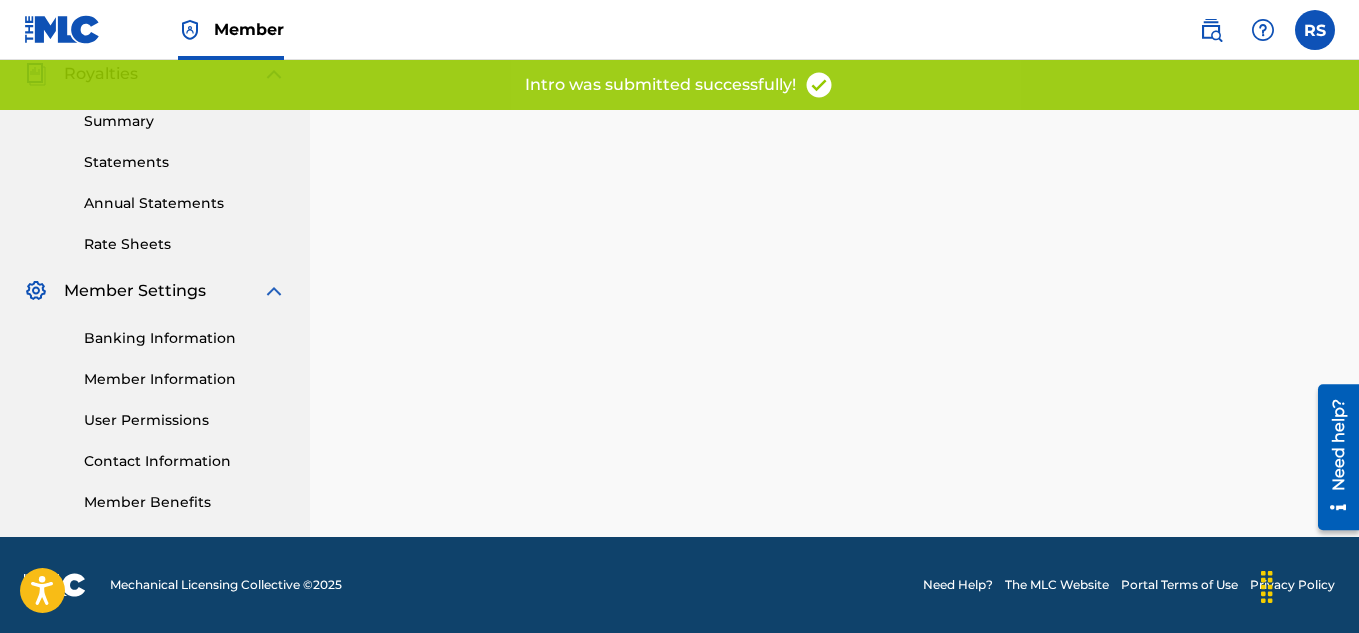 scroll, scrollTop: 0, scrollLeft: 0, axis: both 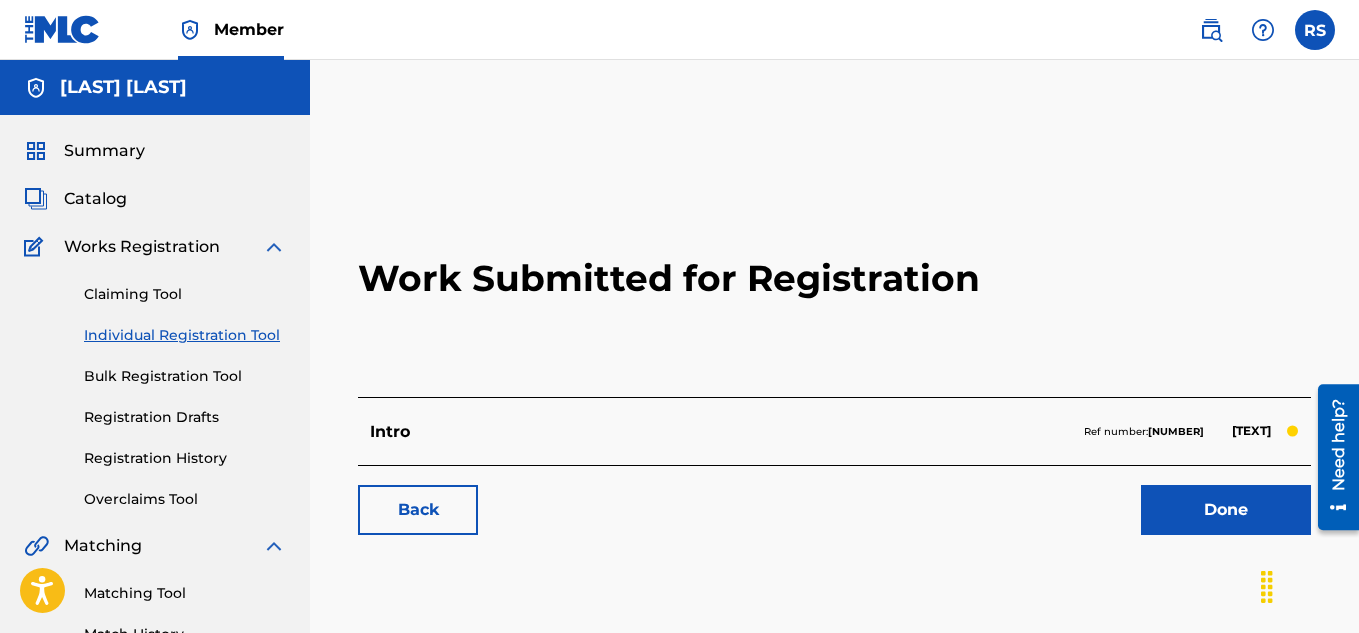 click on "Done" at bounding box center [1226, 510] 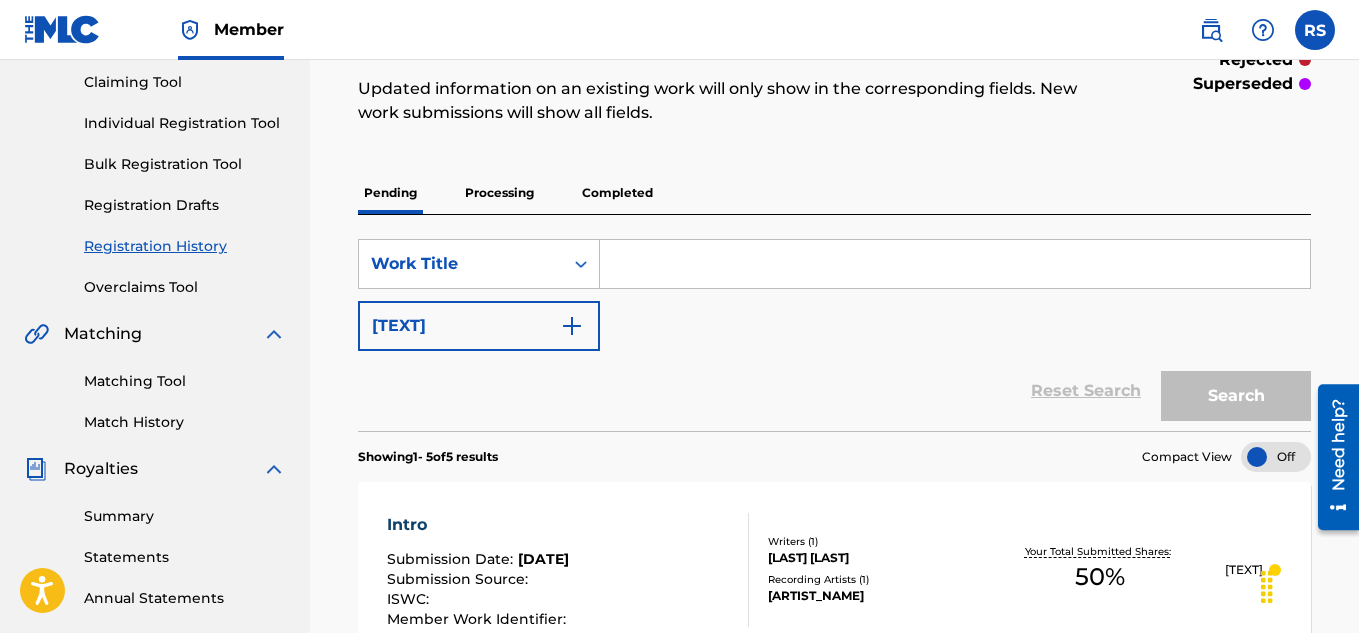 scroll, scrollTop: 224, scrollLeft: 0, axis: vertical 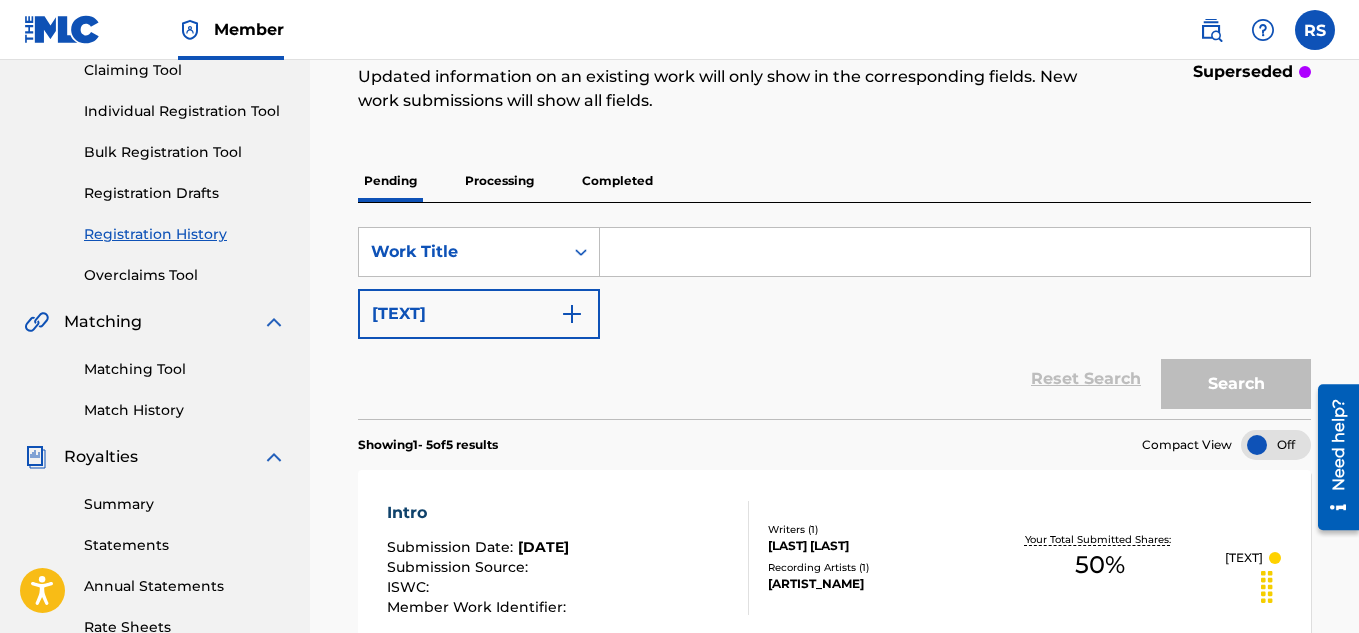 click at bounding box center (955, 252) 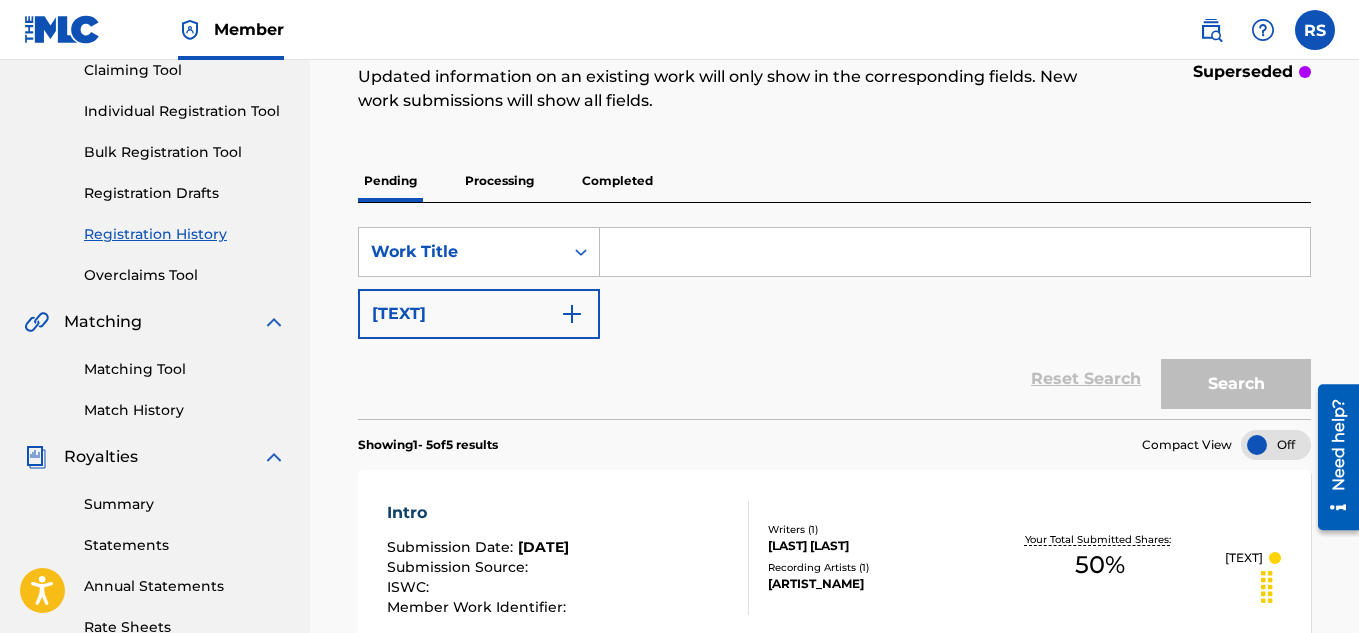 click on "Individual Registration Tool" at bounding box center (185, 111) 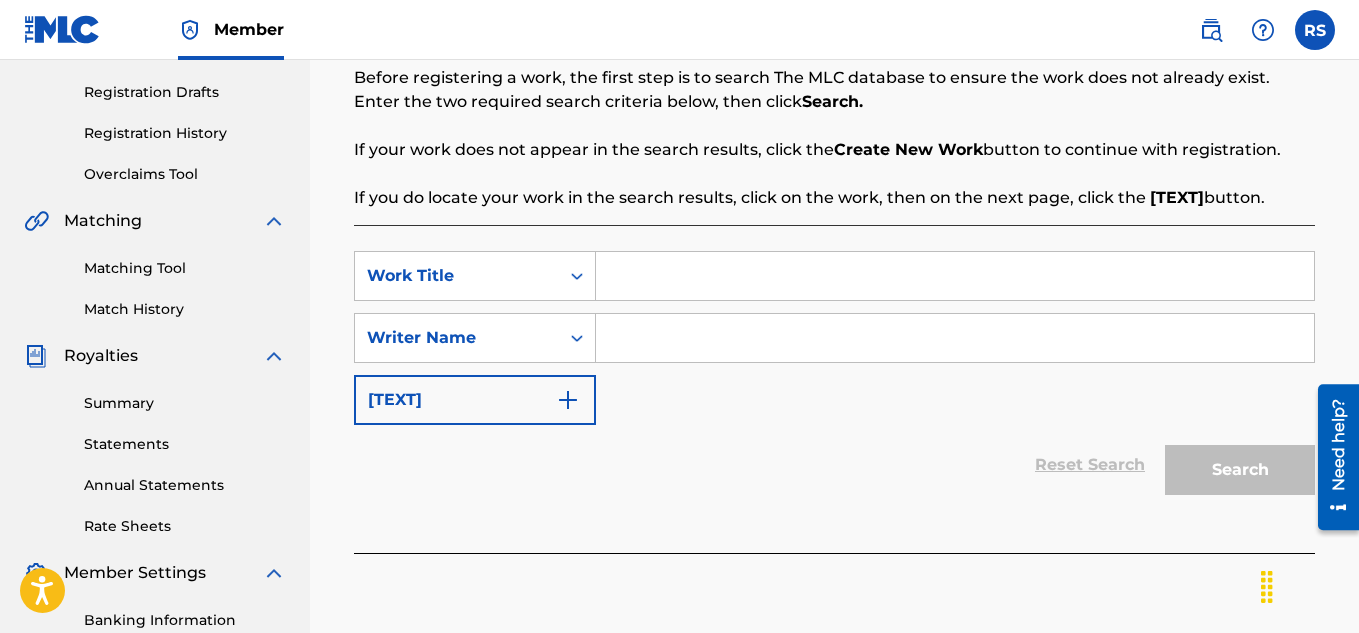 scroll, scrollTop: 330, scrollLeft: 0, axis: vertical 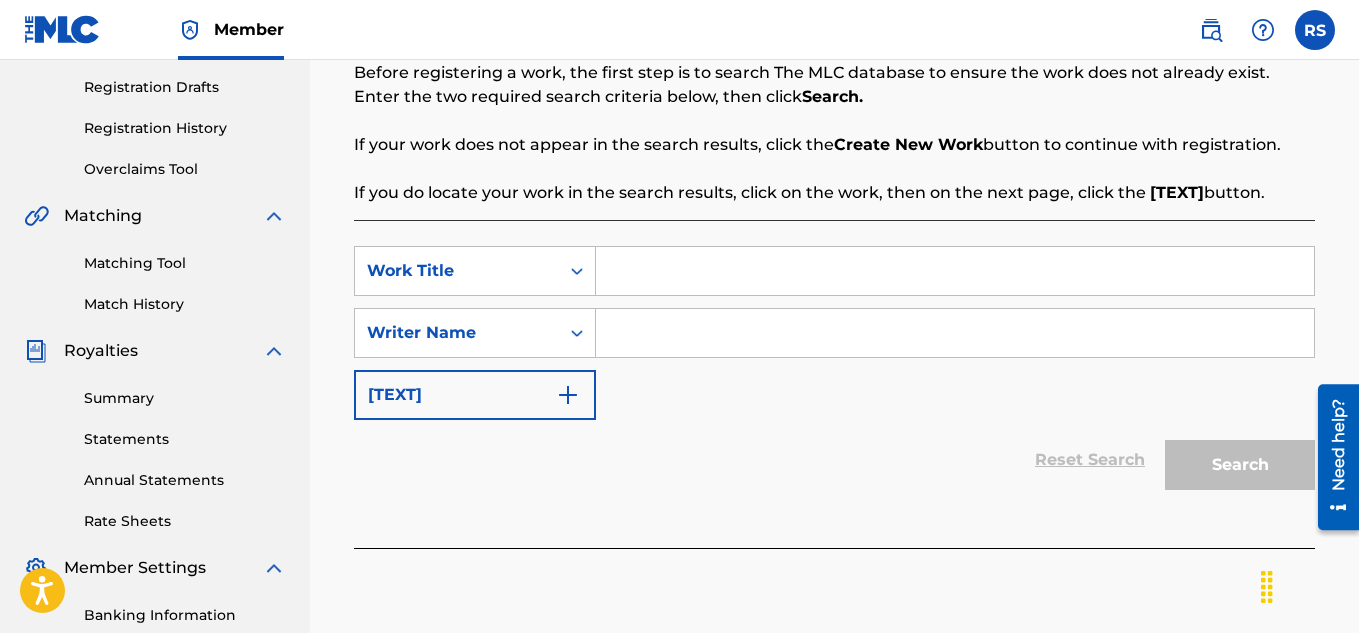 click at bounding box center (955, 271) 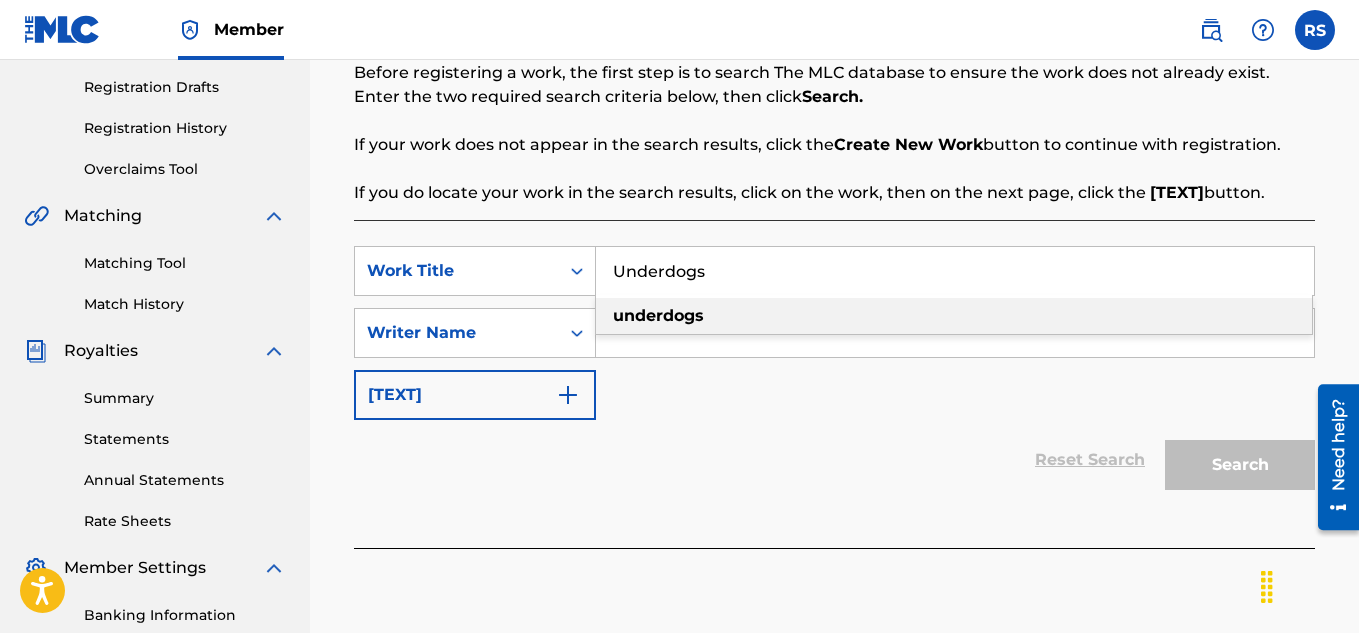 type on "Underdogs" 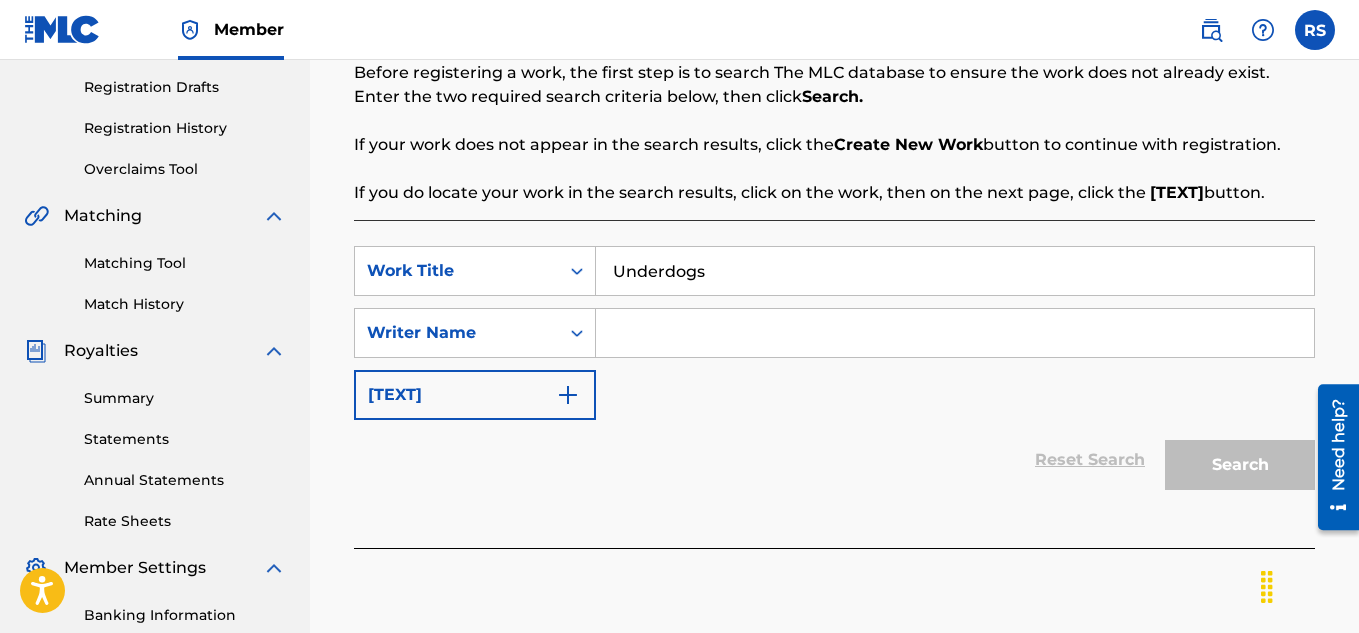 click at bounding box center [955, 333] 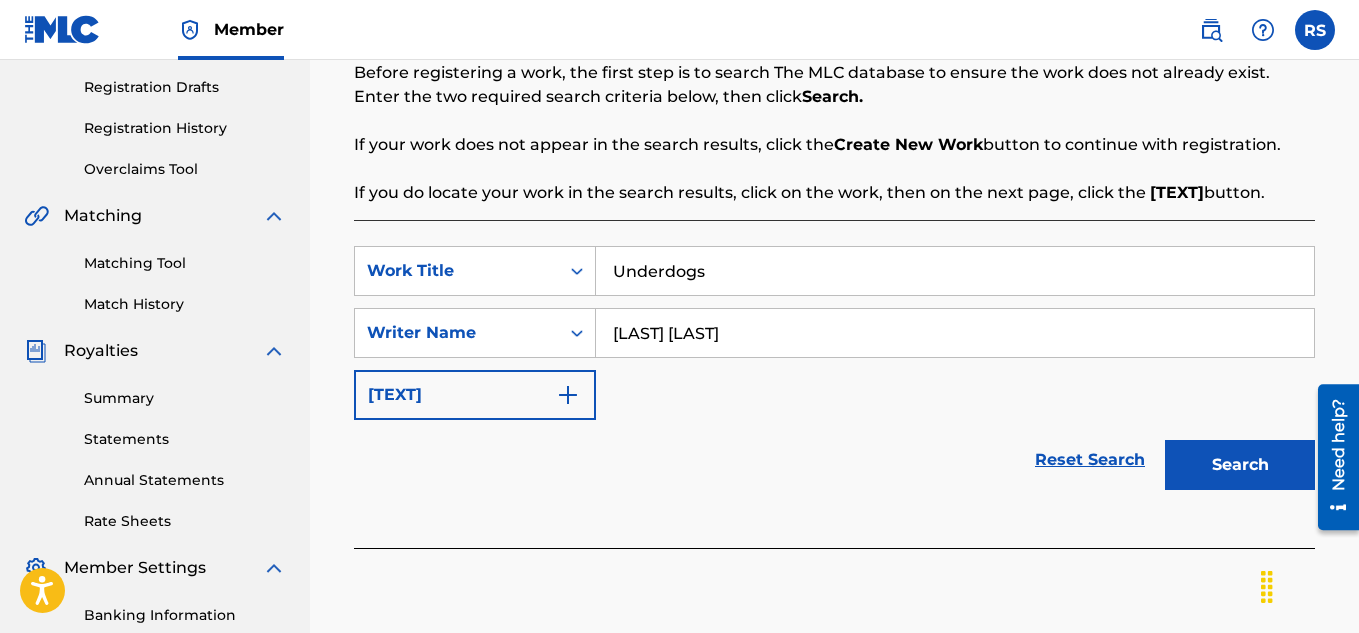 type on "[LAST] [LAST]" 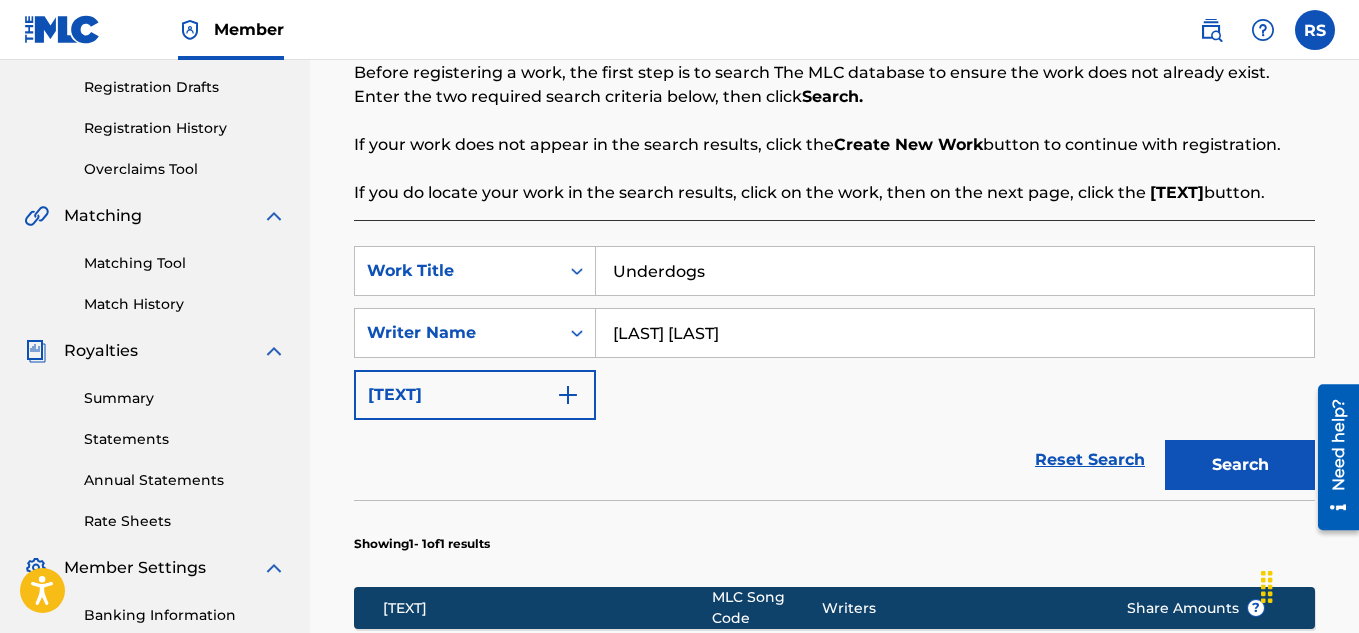 click on "Work Title Underdogs Writer Name [LAST] [LAST]" at bounding box center [834, 333] 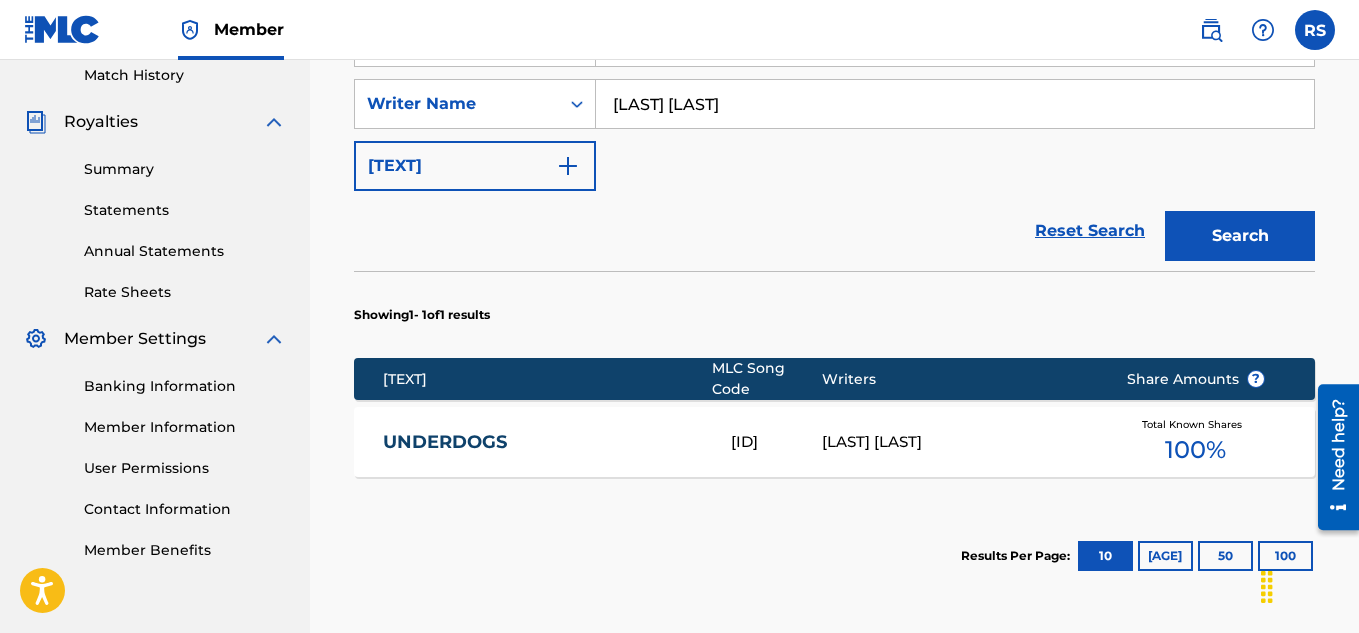 scroll, scrollTop: 562, scrollLeft: 0, axis: vertical 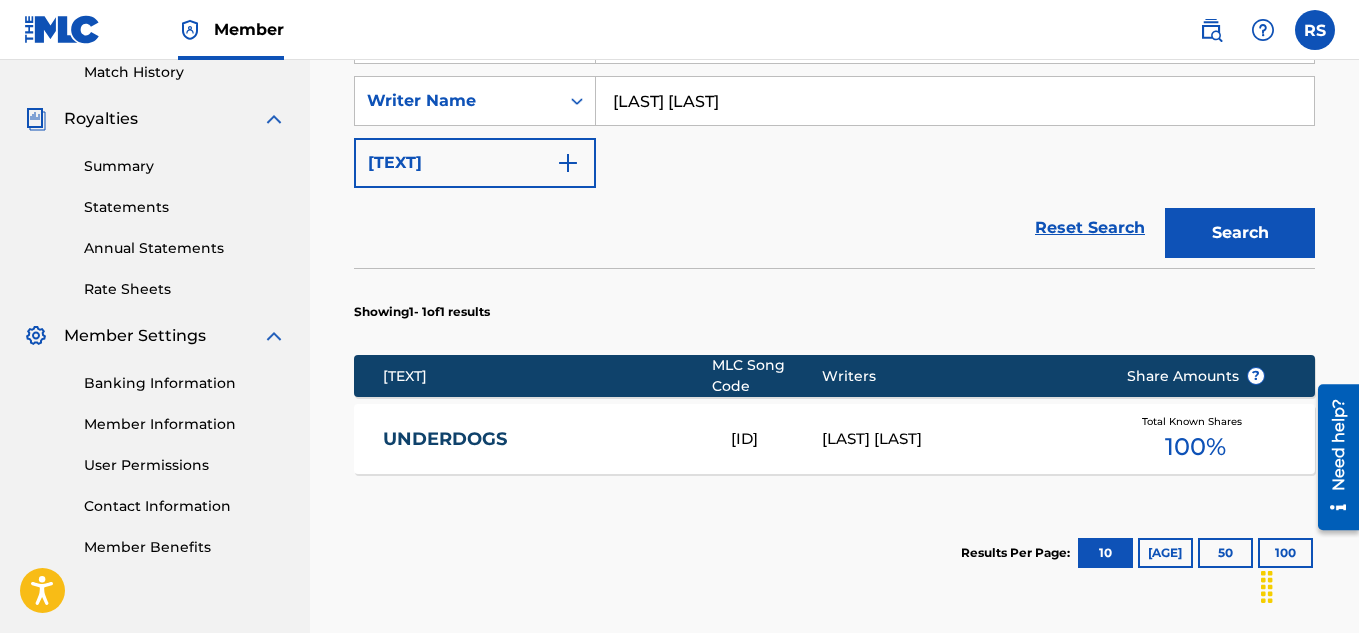 click on "[ID]" at bounding box center [776, 439] 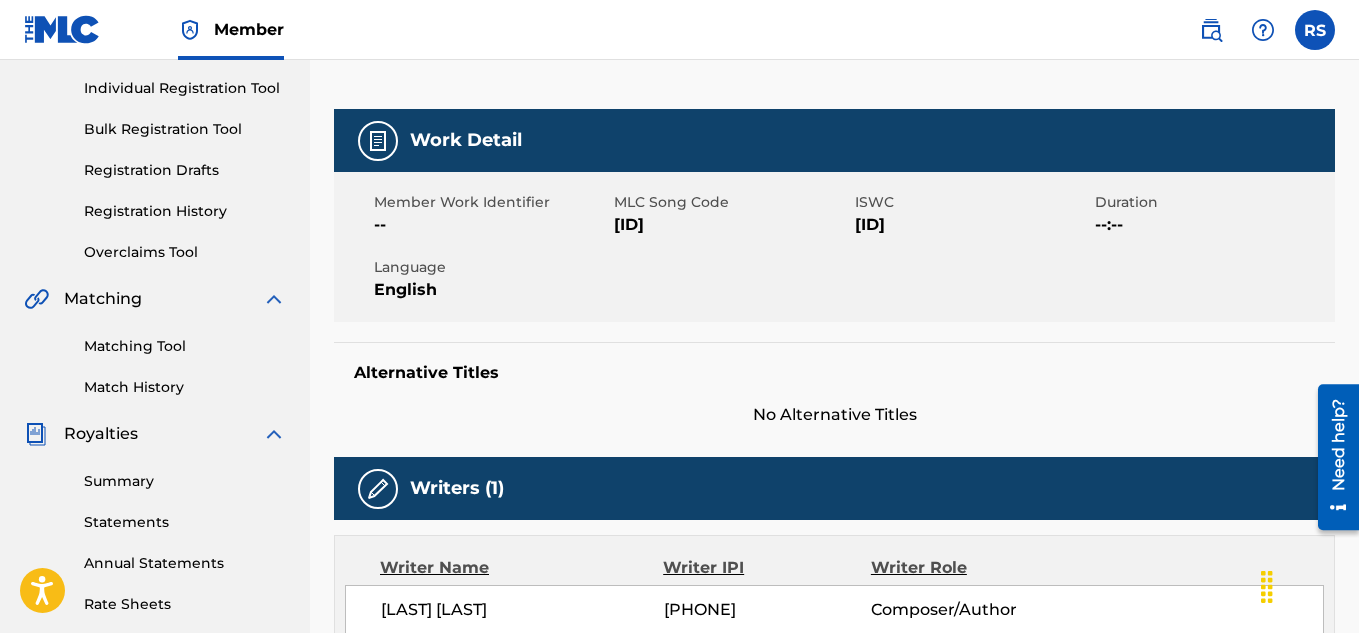 scroll, scrollTop: 0, scrollLeft: 0, axis: both 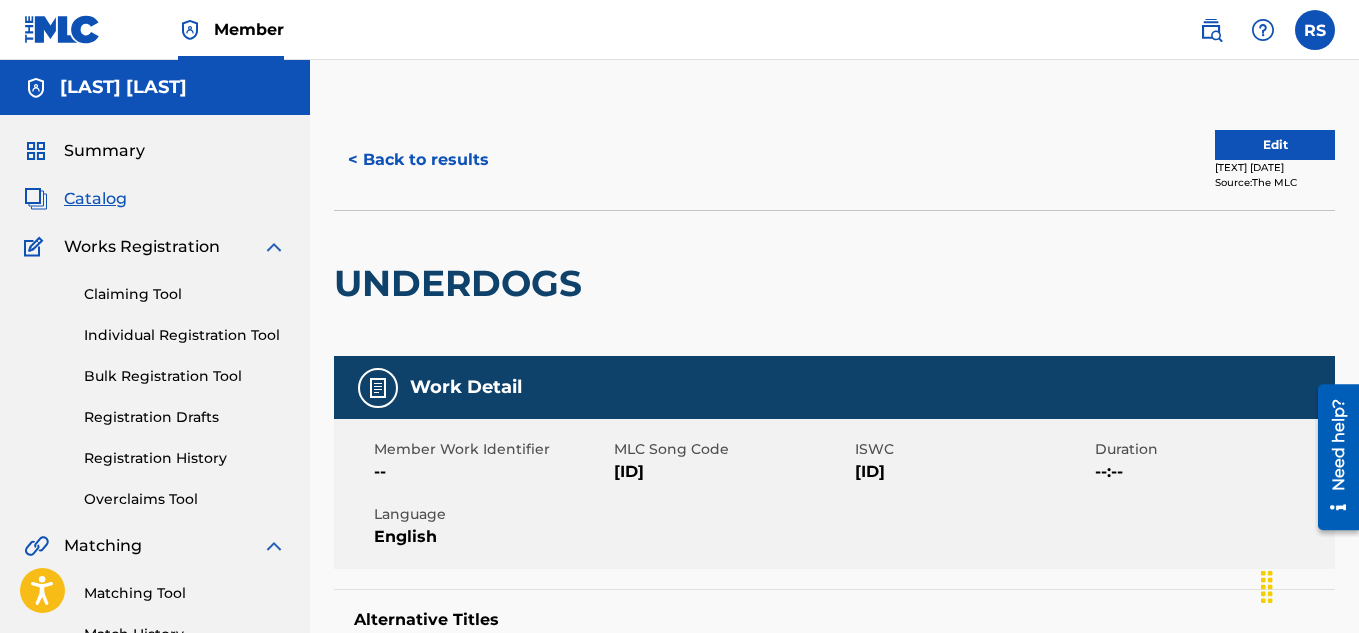 click on "< Back to results" at bounding box center (418, 160) 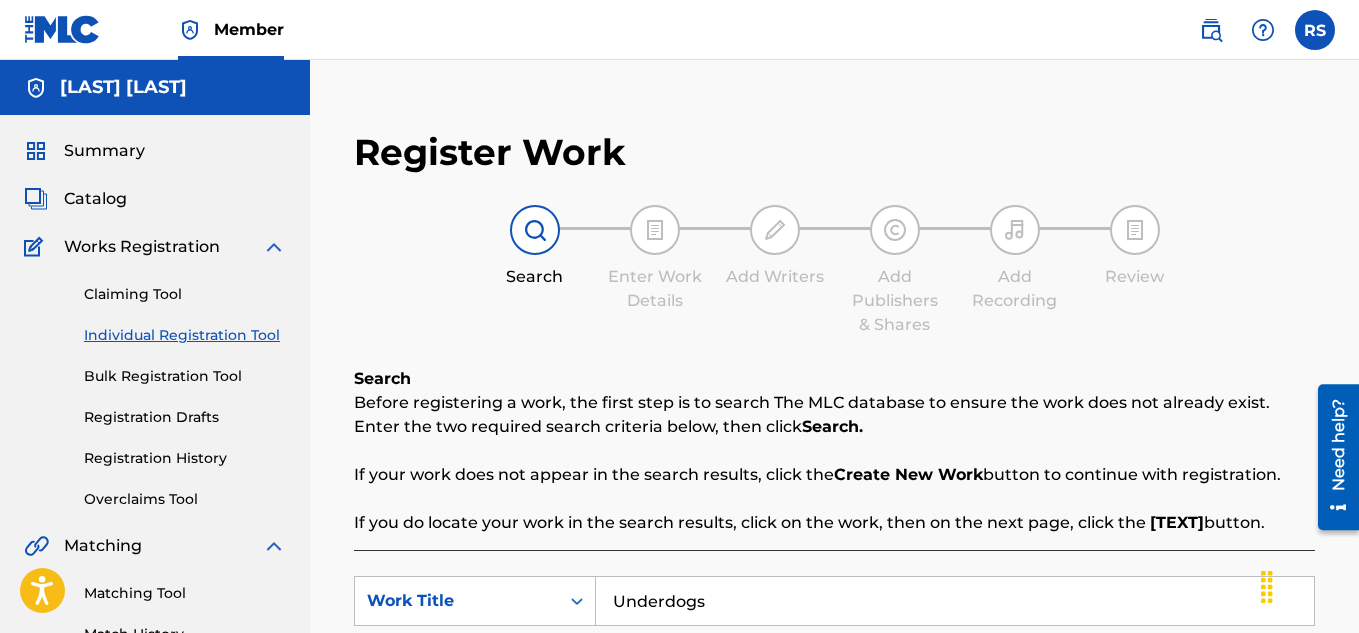 scroll, scrollTop: 562, scrollLeft: 0, axis: vertical 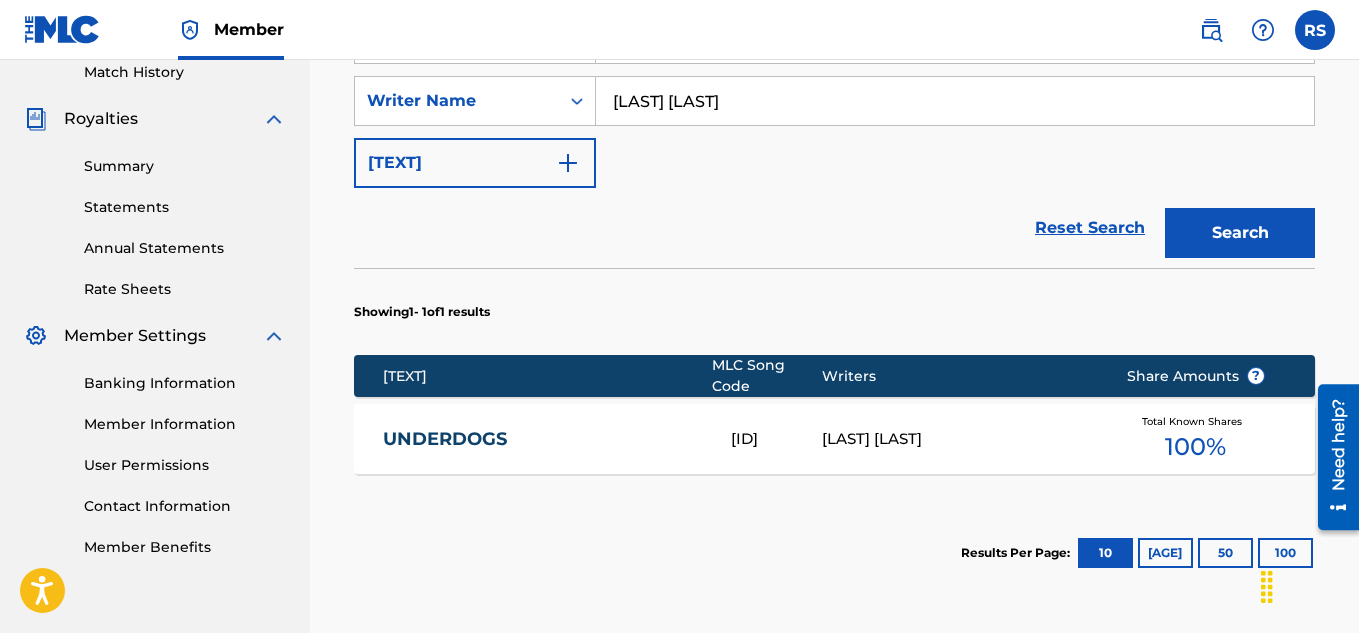 click on "Reset Search Search" at bounding box center [834, 228] 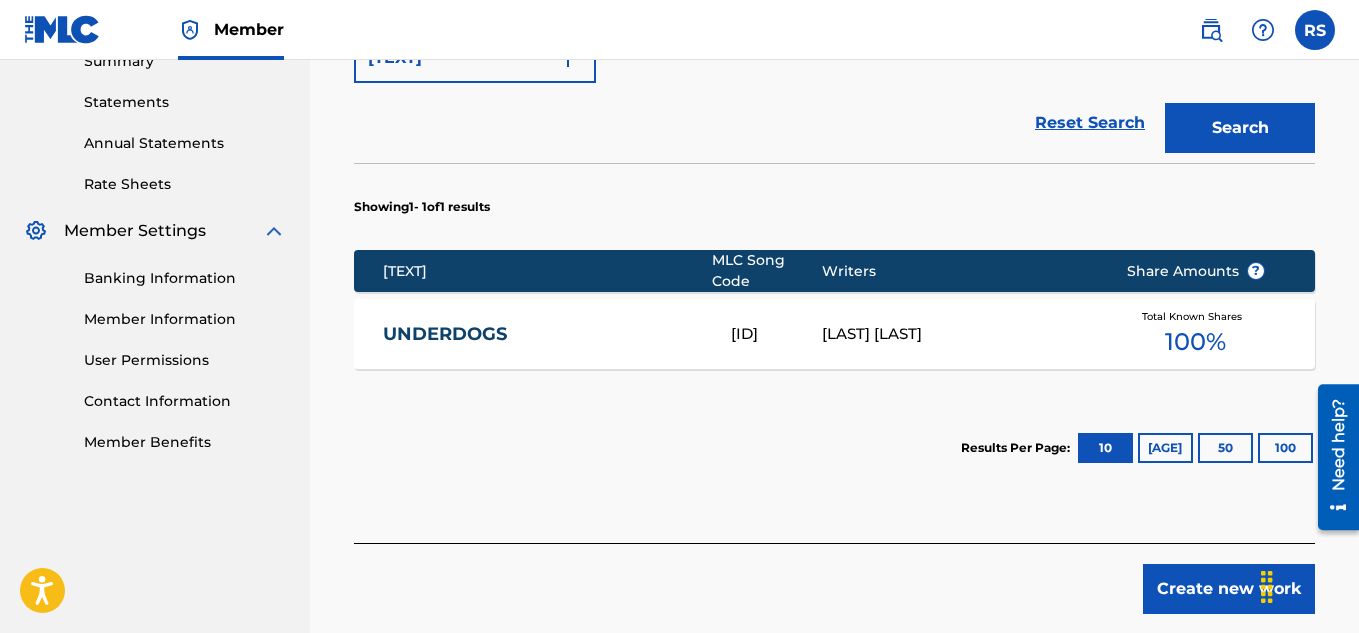 scroll, scrollTop: 788, scrollLeft: 0, axis: vertical 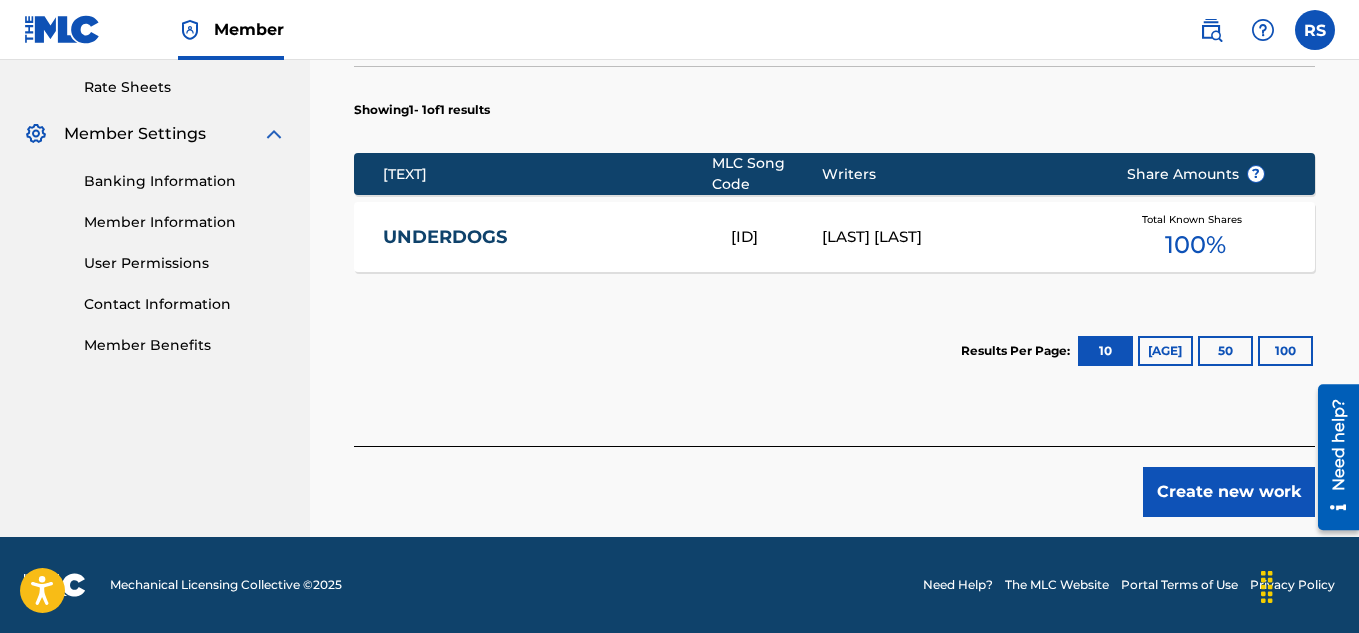 click on "Create new work" at bounding box center [1229, 492] 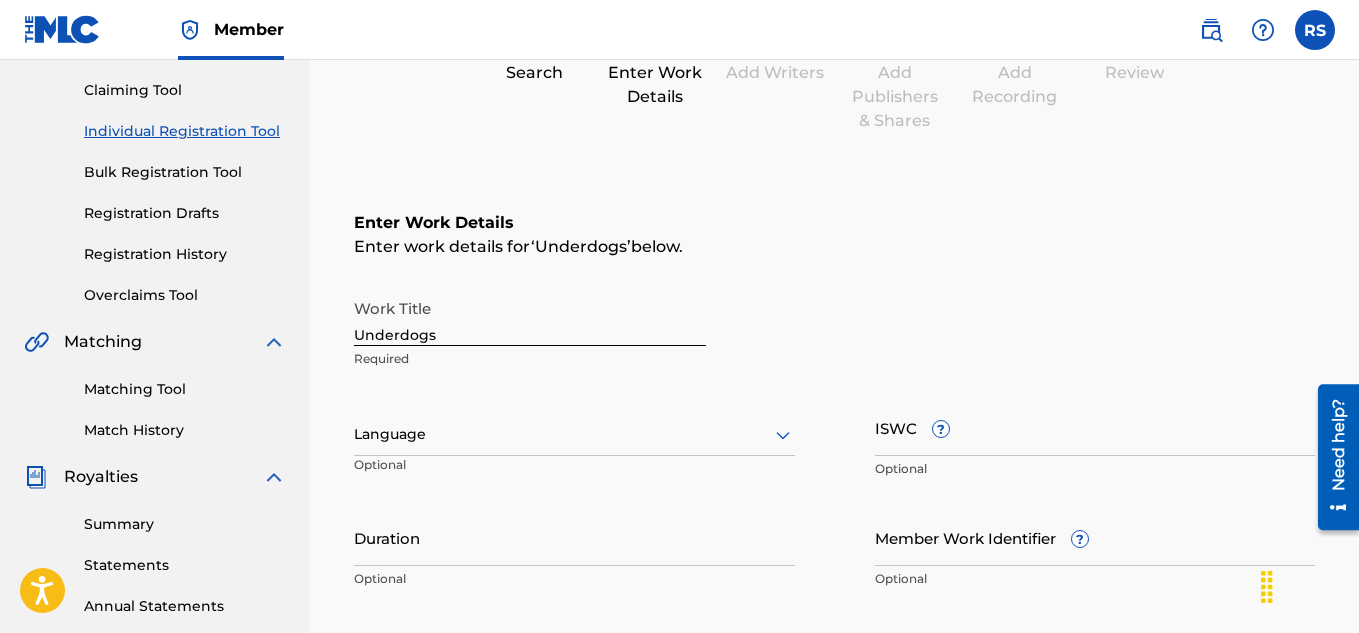 scroll, scrollTop: 197, scrollLeft: 0, axis: vertical 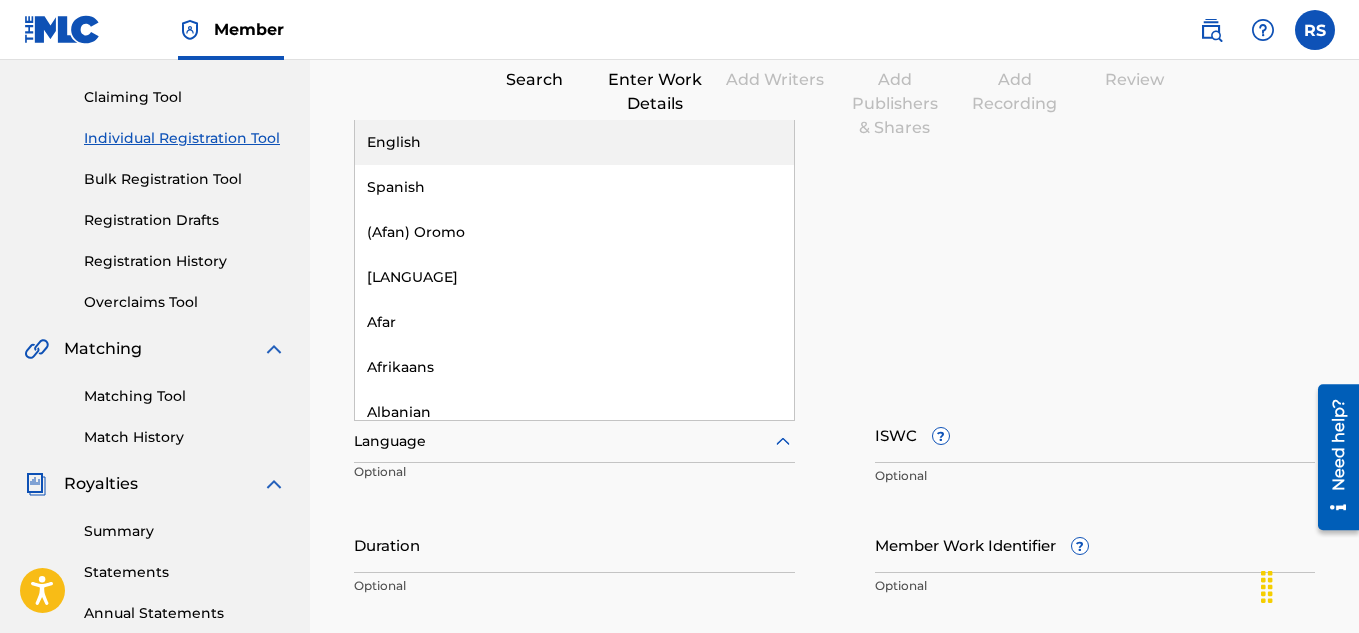 click on "English" at bounding box center [574, 142] 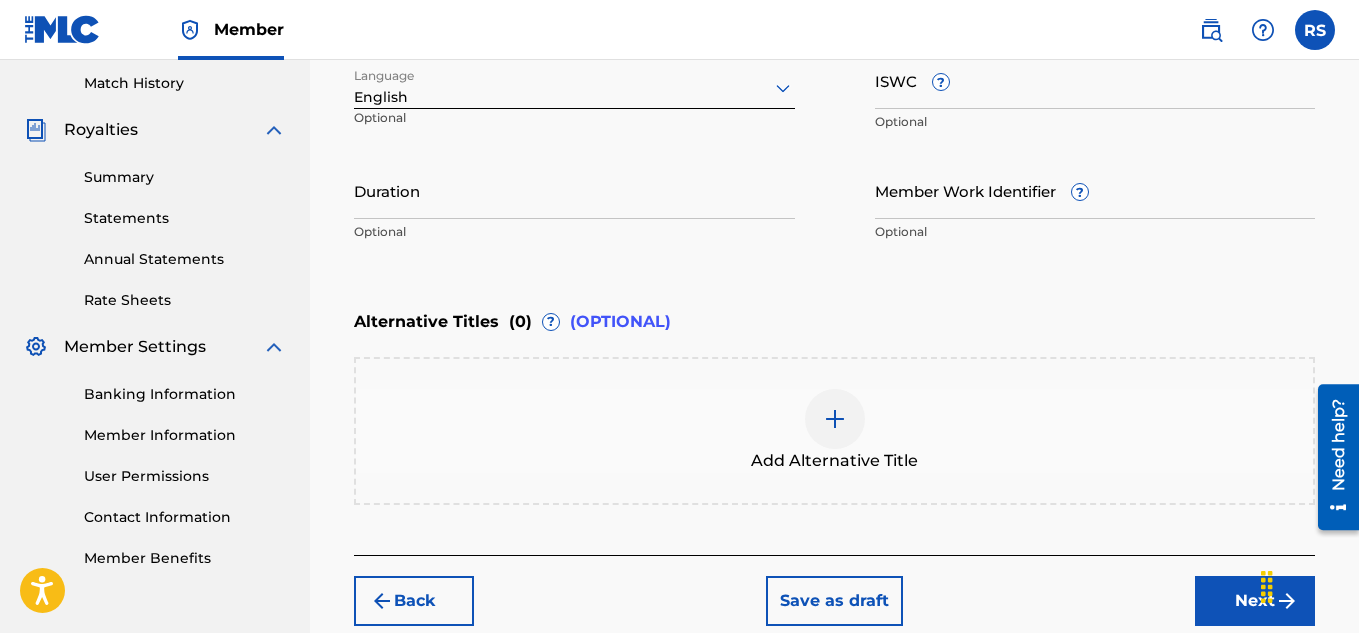 scroll, scrollTop: 552, scrollLeft: 0, axis: vertical 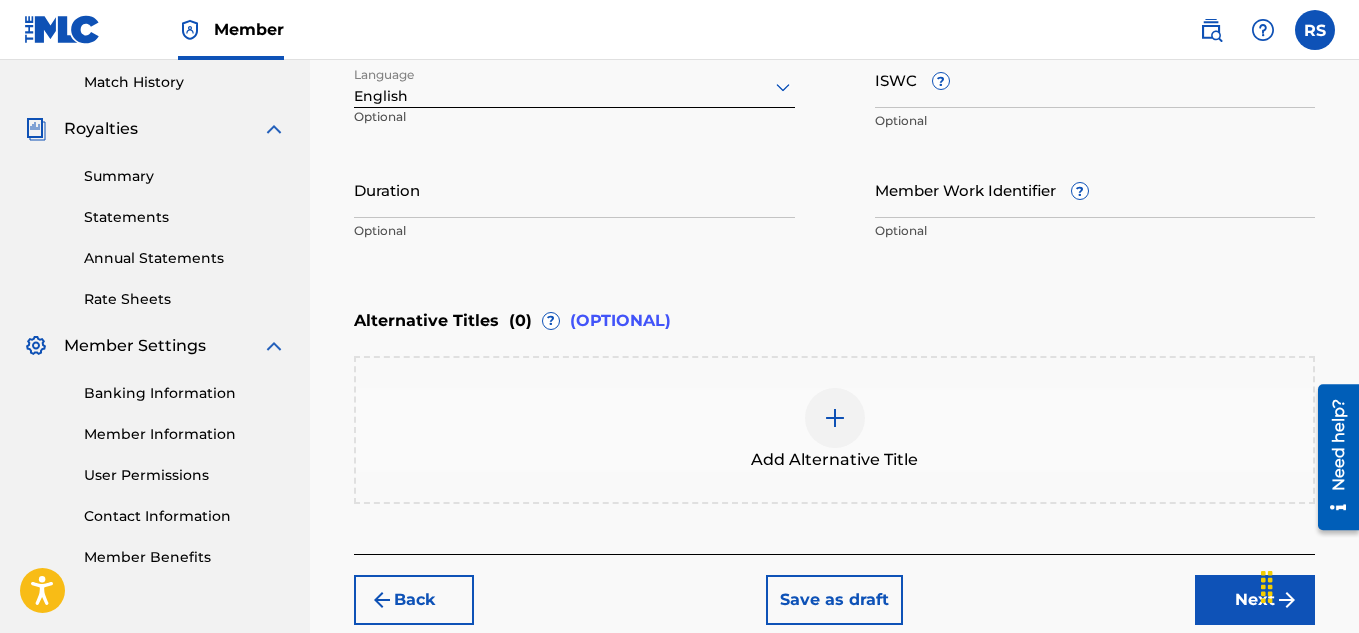 click on "Next" at bounding box center [1255, 600] 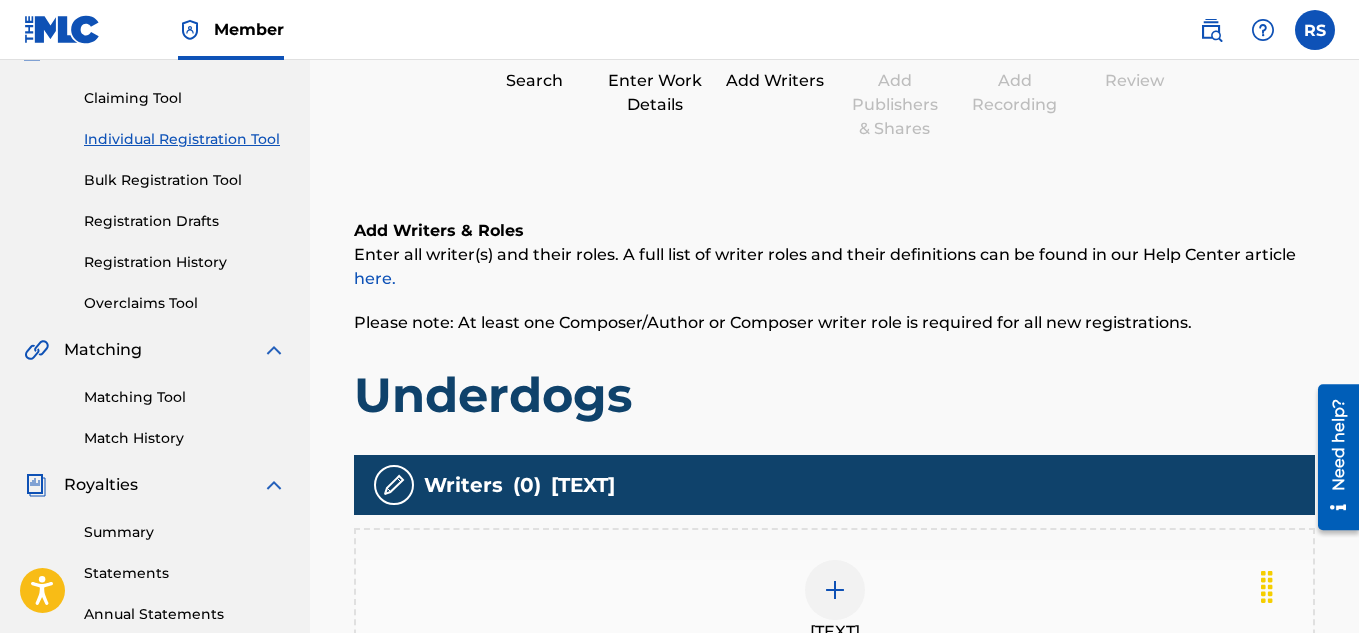 scroll, scrollTop: 385, scrollLeft: 0, axis: vertical 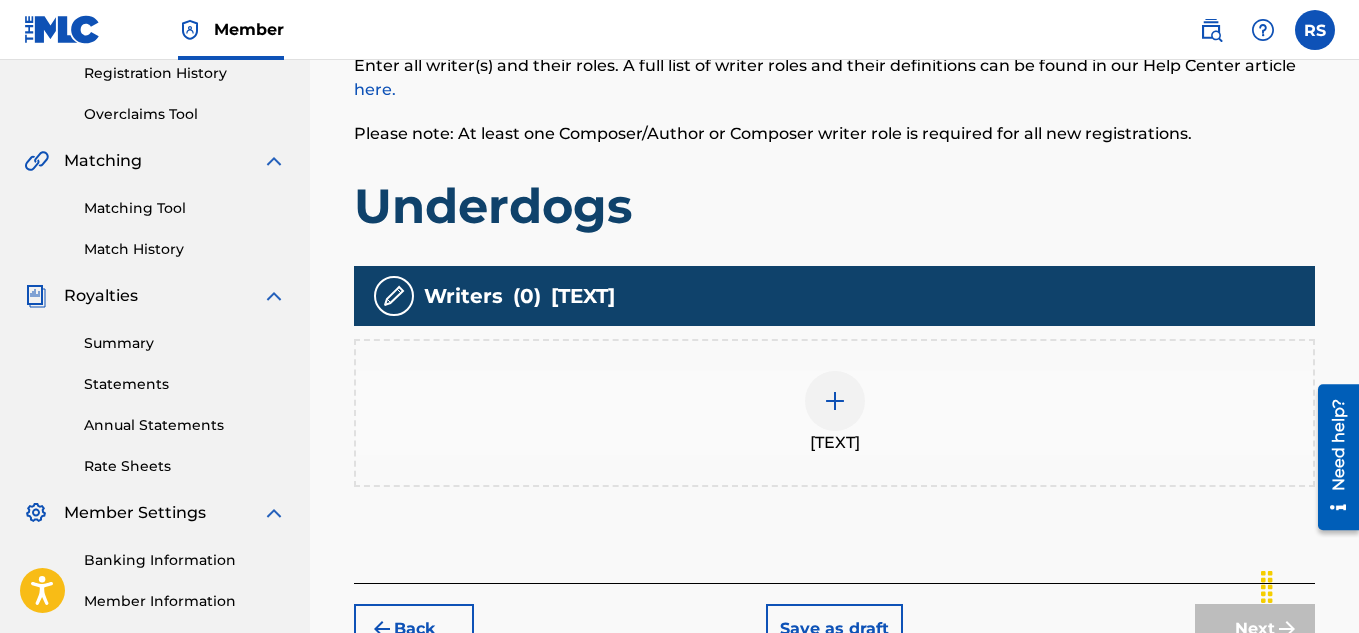 click at bounding box center [835, 401] 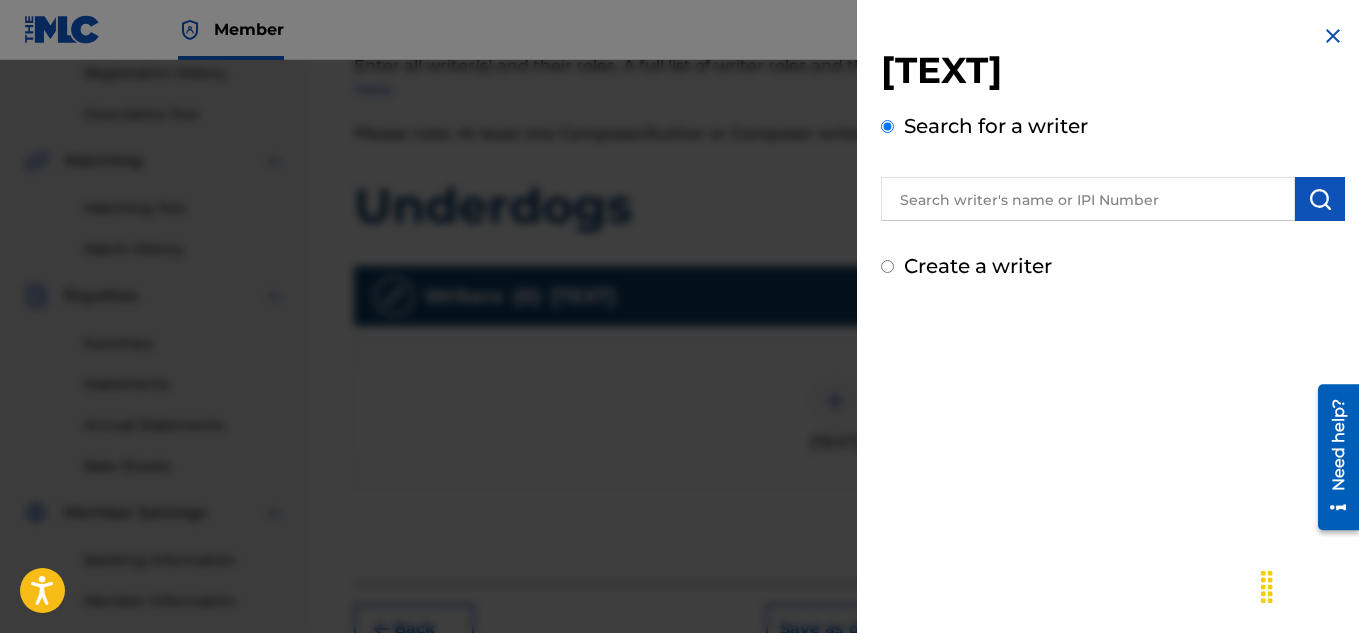 click at bounding box center (1088, 199) 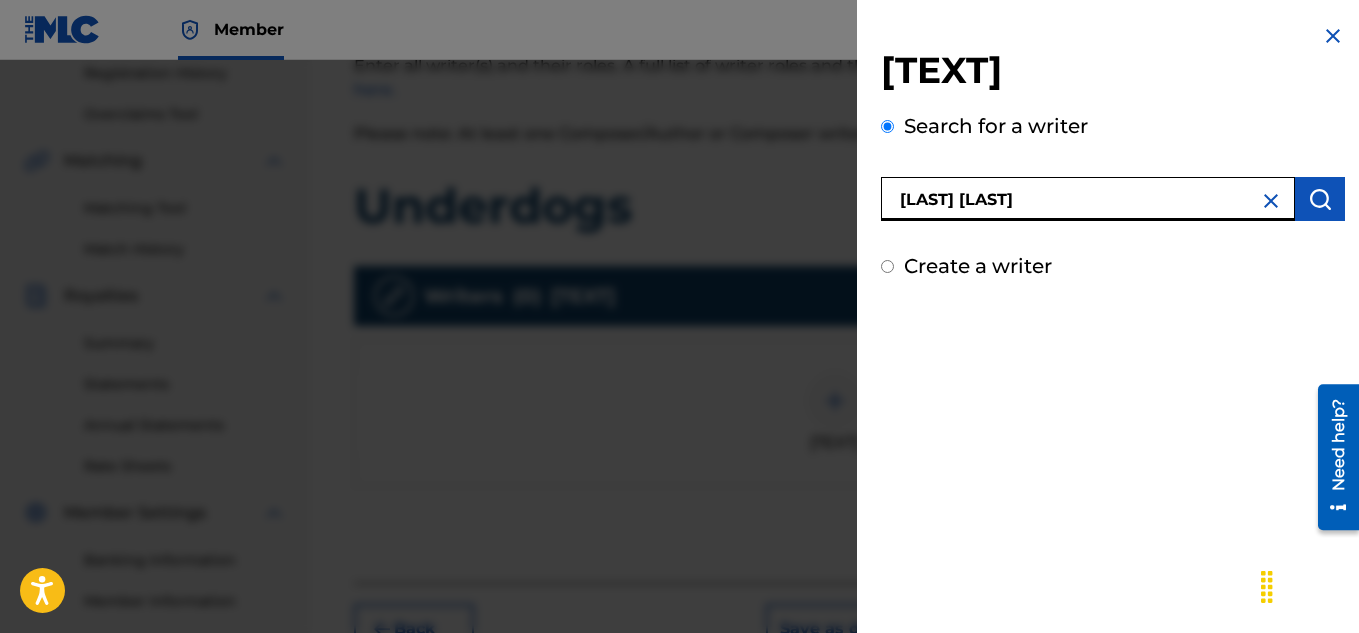 type on "[LAST] [LAST]" 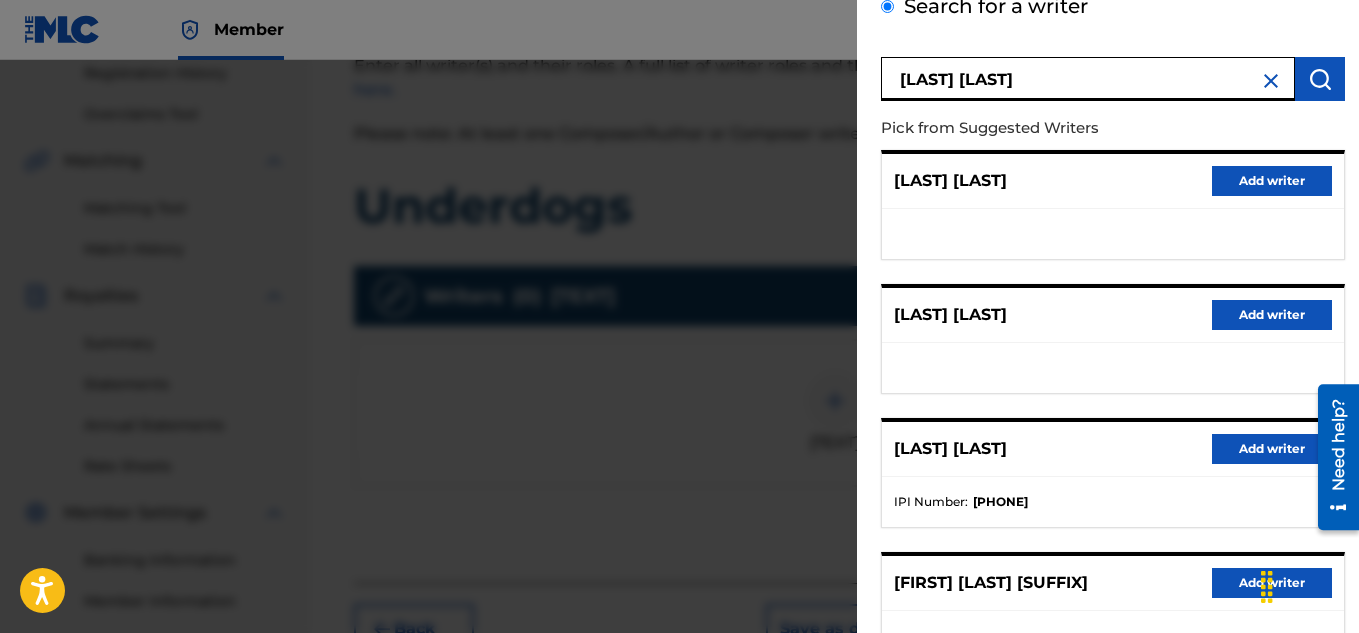 scroll, scrollTop: 241, scrollLeft: 0, axis: vertical 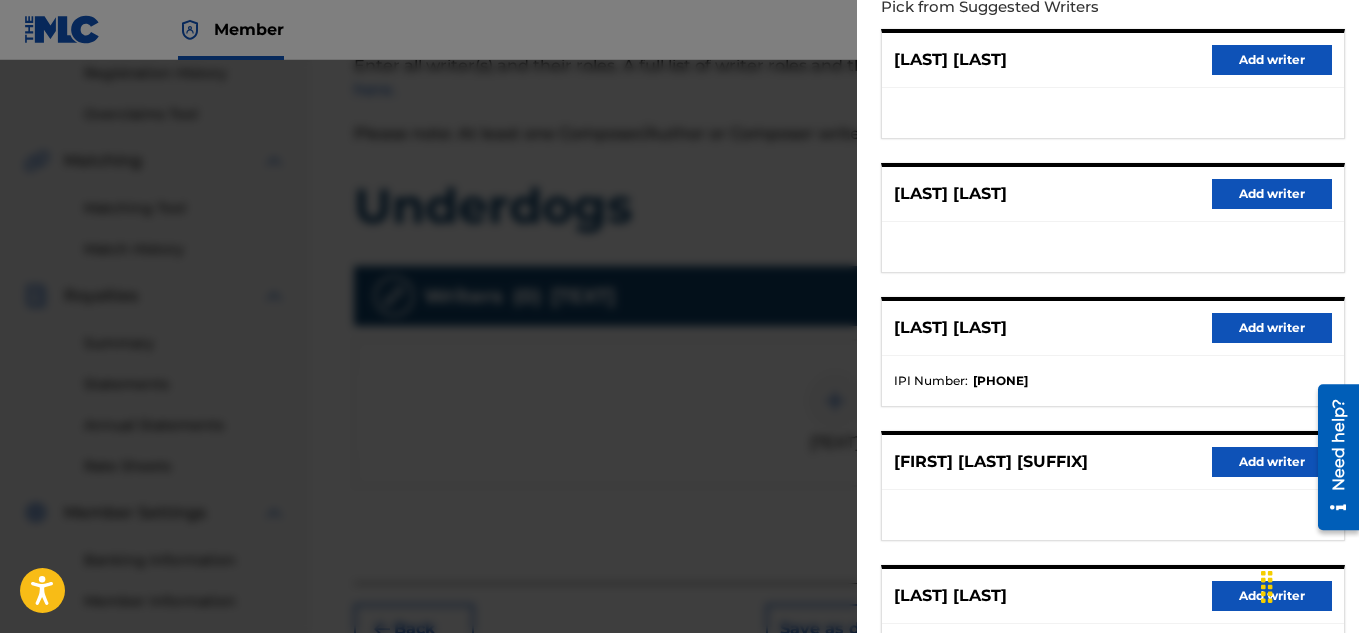 click on "Add writer" at bounding box center [1272, 328] 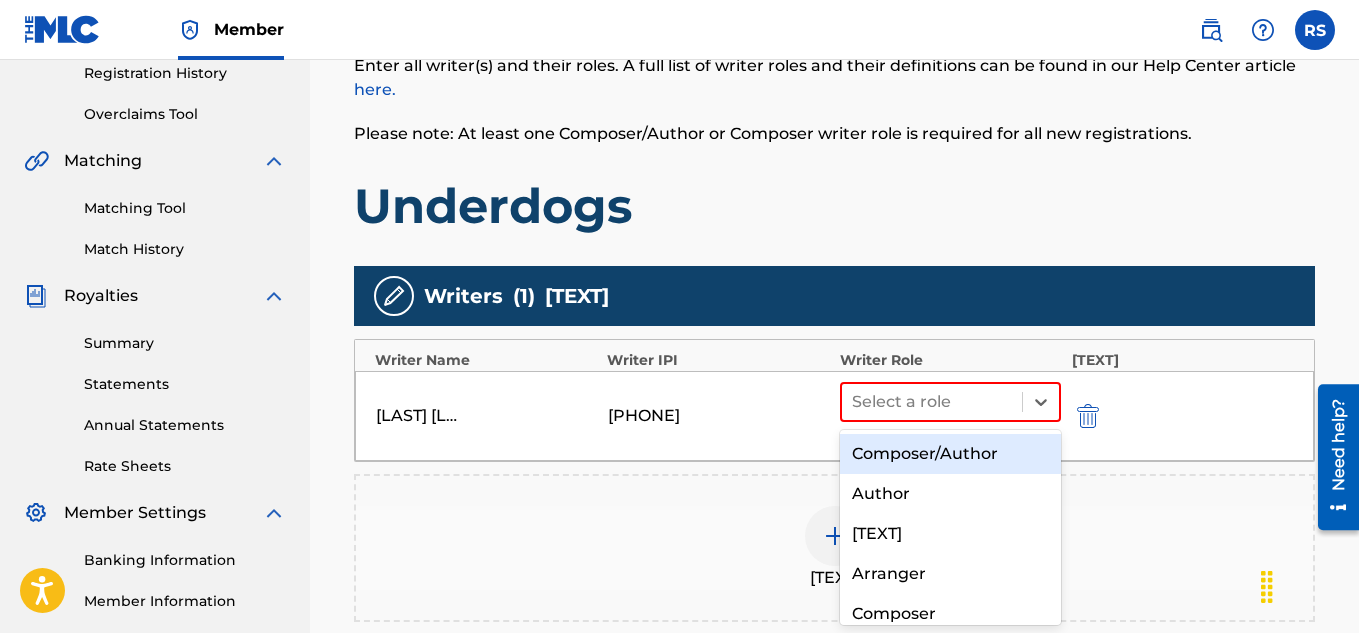 click on "Composer/Author" at bounding box center (951, 454) 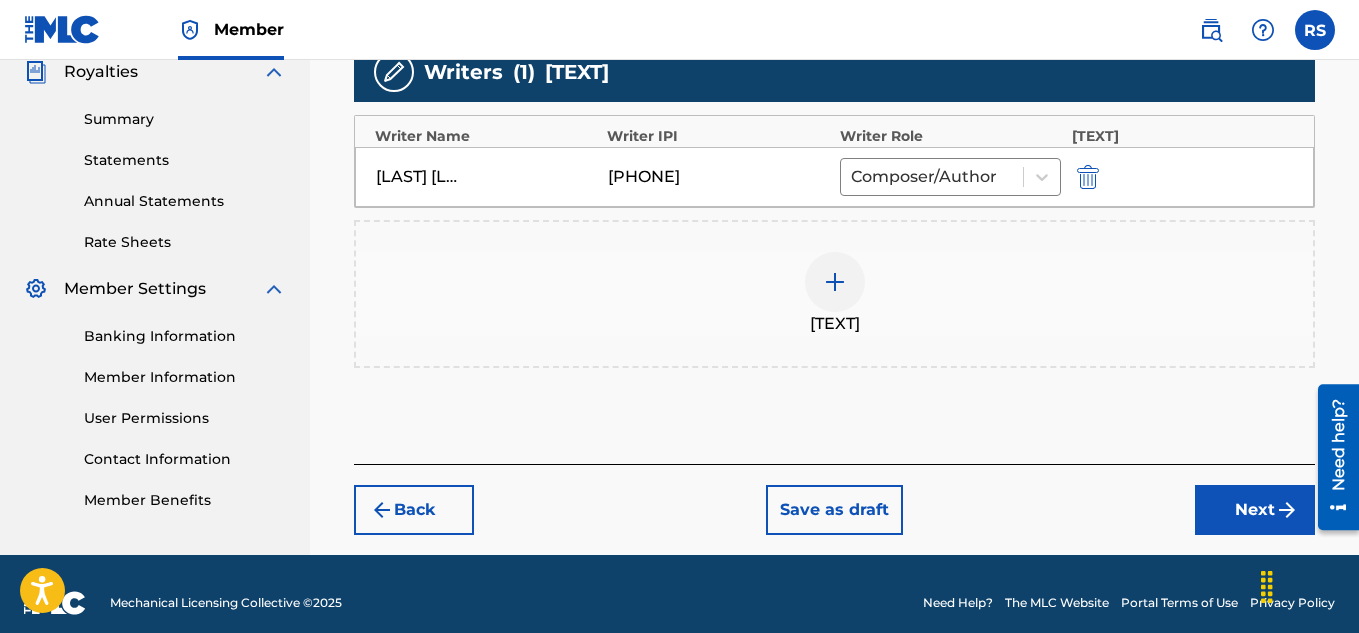 scroll, scrollTop: 627, scrollLeft: 0, axis: vertical 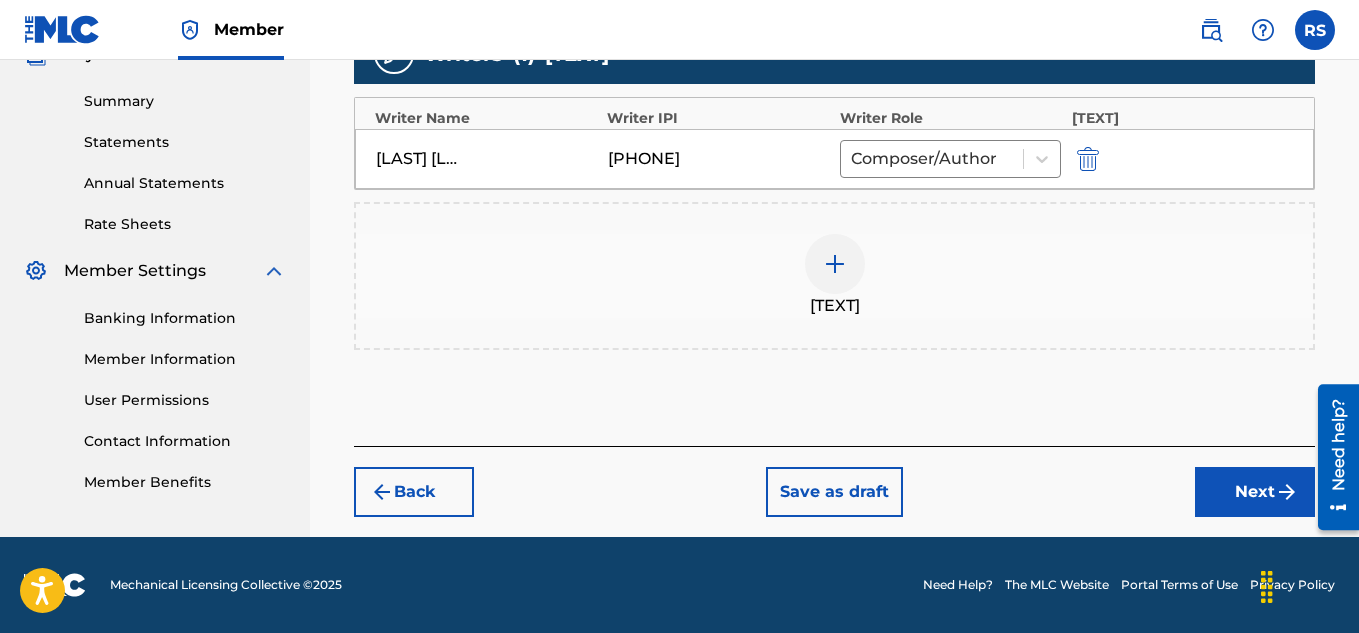 click on "Next" at bounding box center [1255, 492] 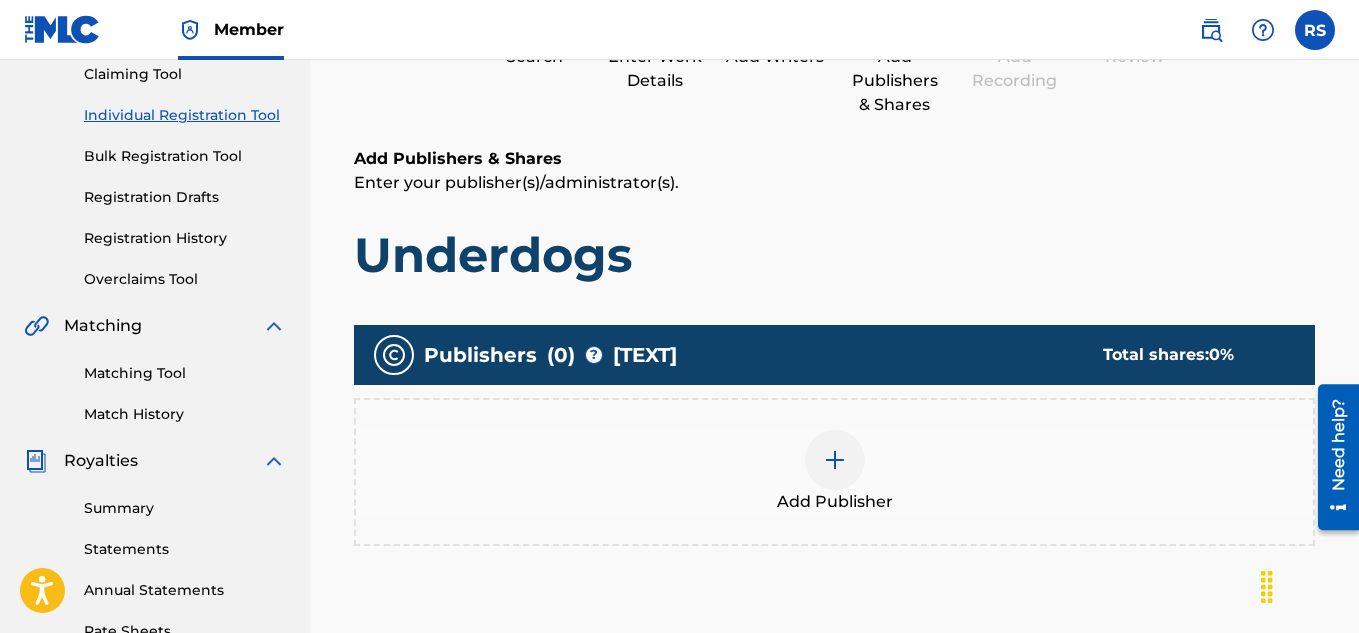 scroll, scrollTop: 272, scrollLeft: 0, axis: vertical 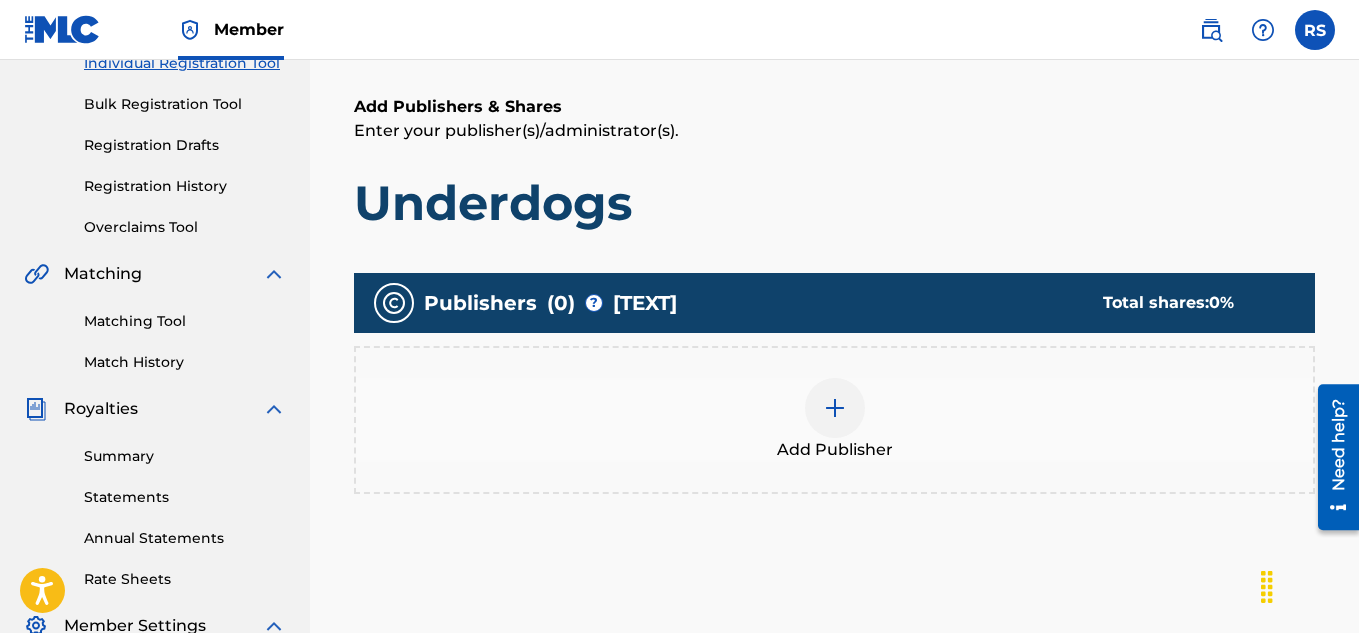 click at bounding box center [835, 408] 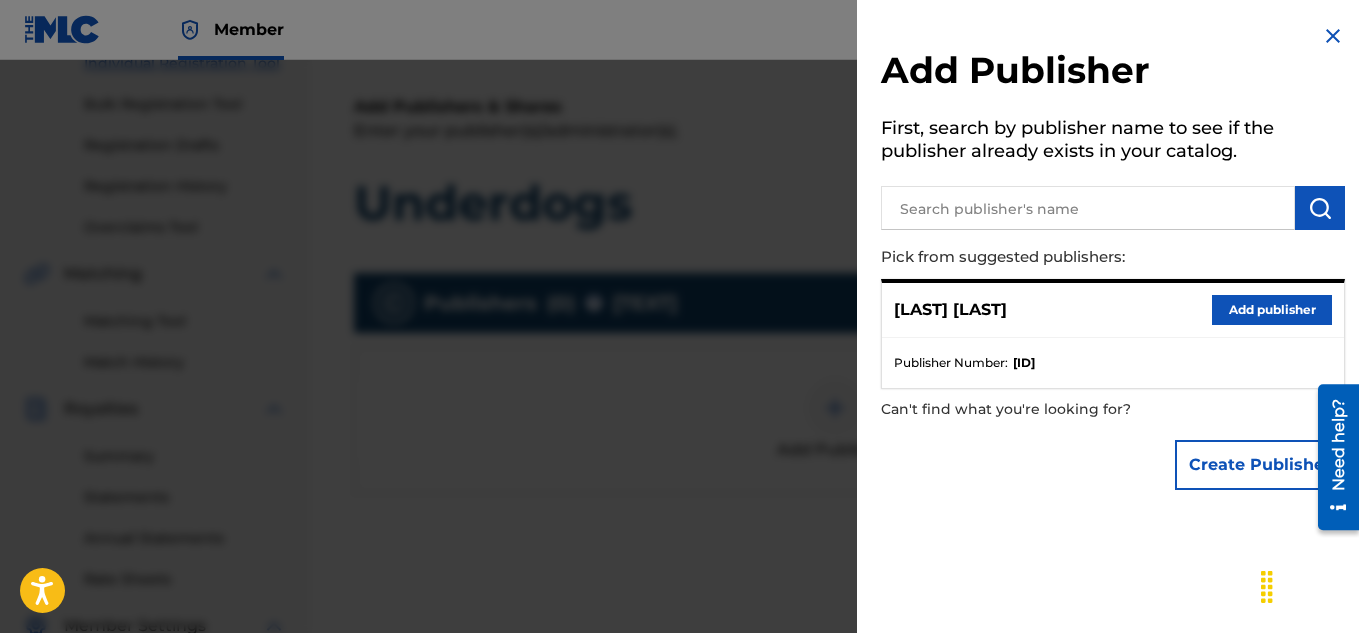 click on "Create Publisher" at bounding box center (1260, 465) 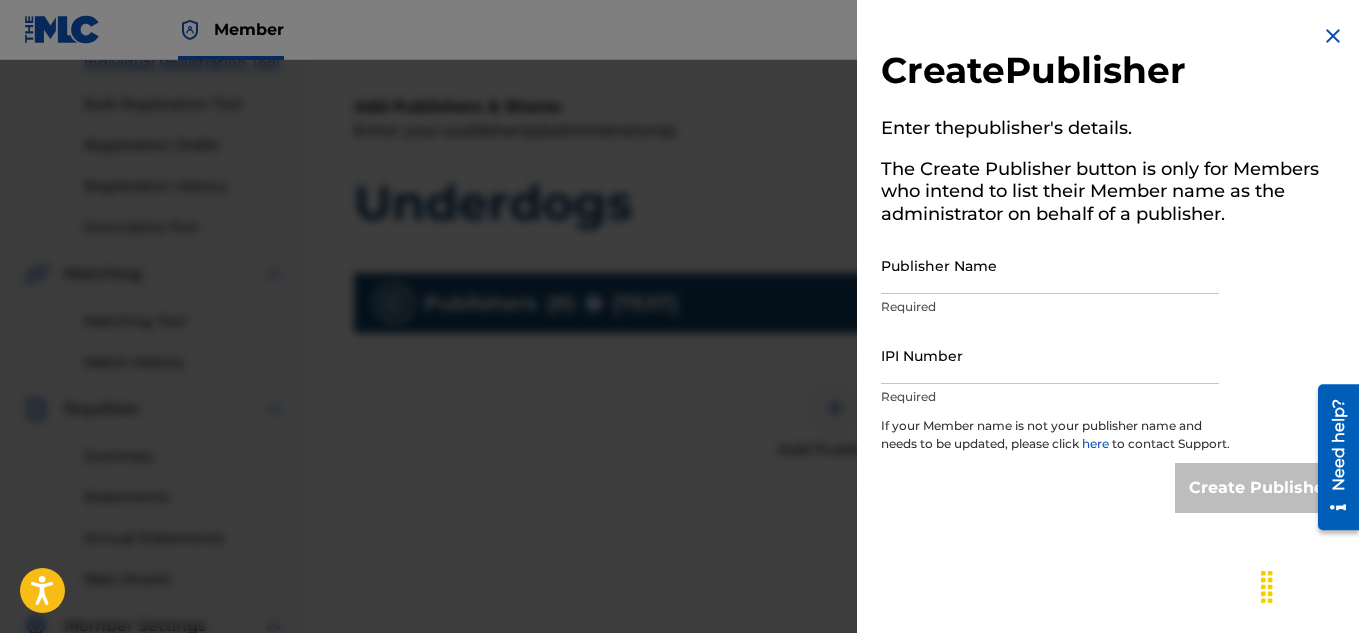 click on "Publisher Name" at bounding box center [1050, 265] 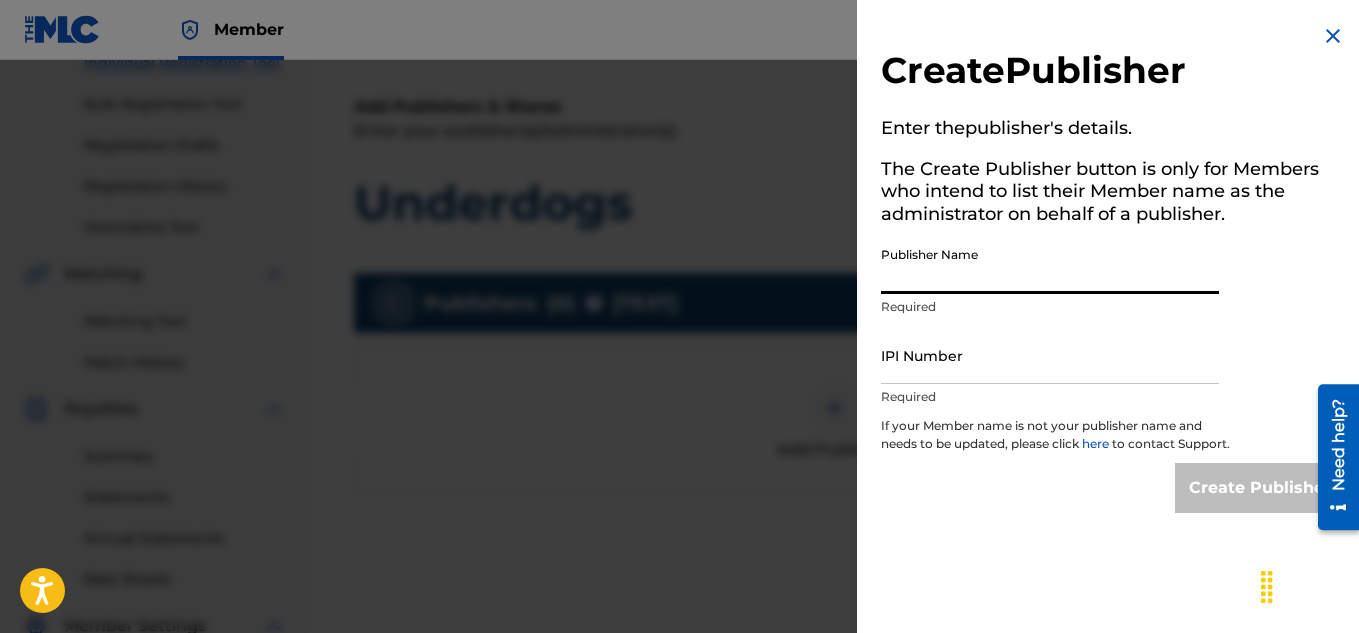 click on "Publisher Name" at bounding box center (1050, 265) 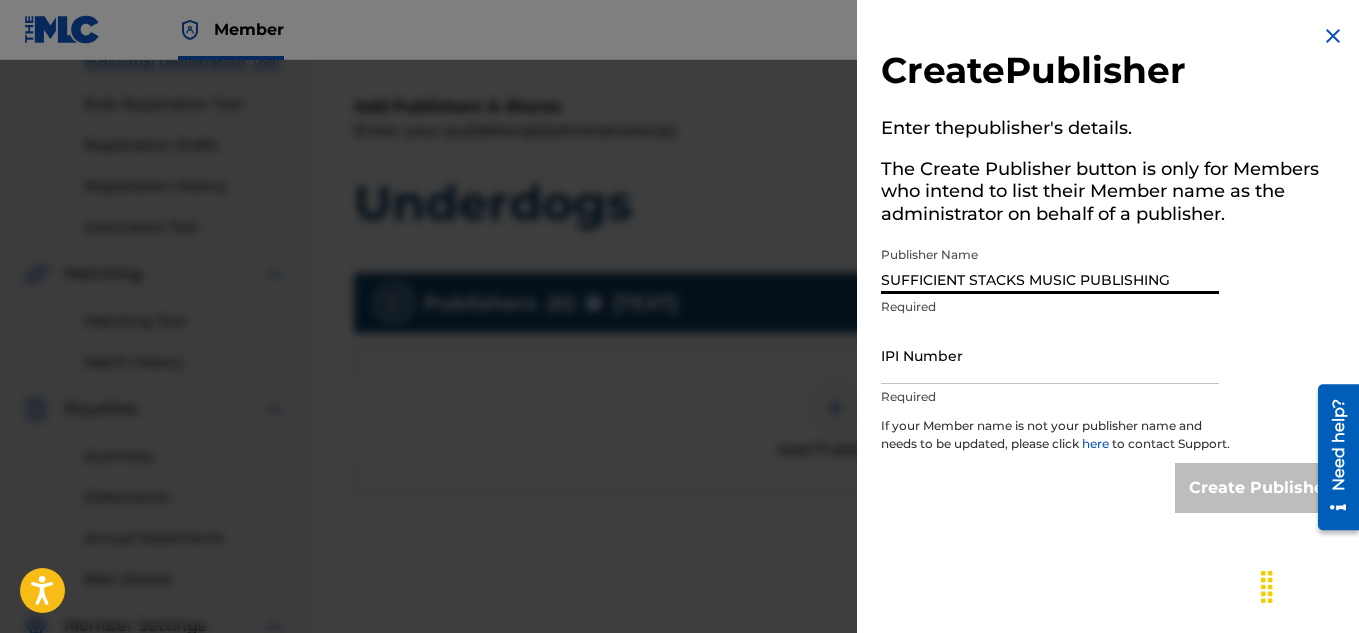 type on "SUFFICIENT STACKS MUSIC PUBLISHING" 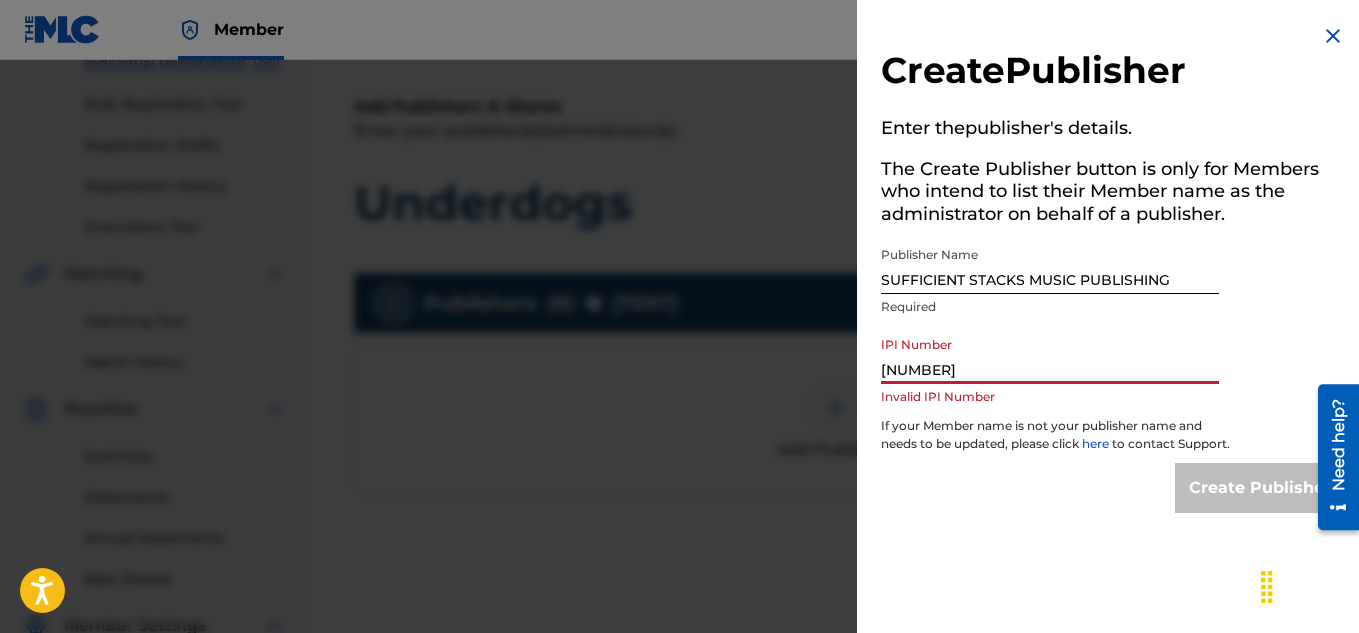 type on "[NUMBER]" 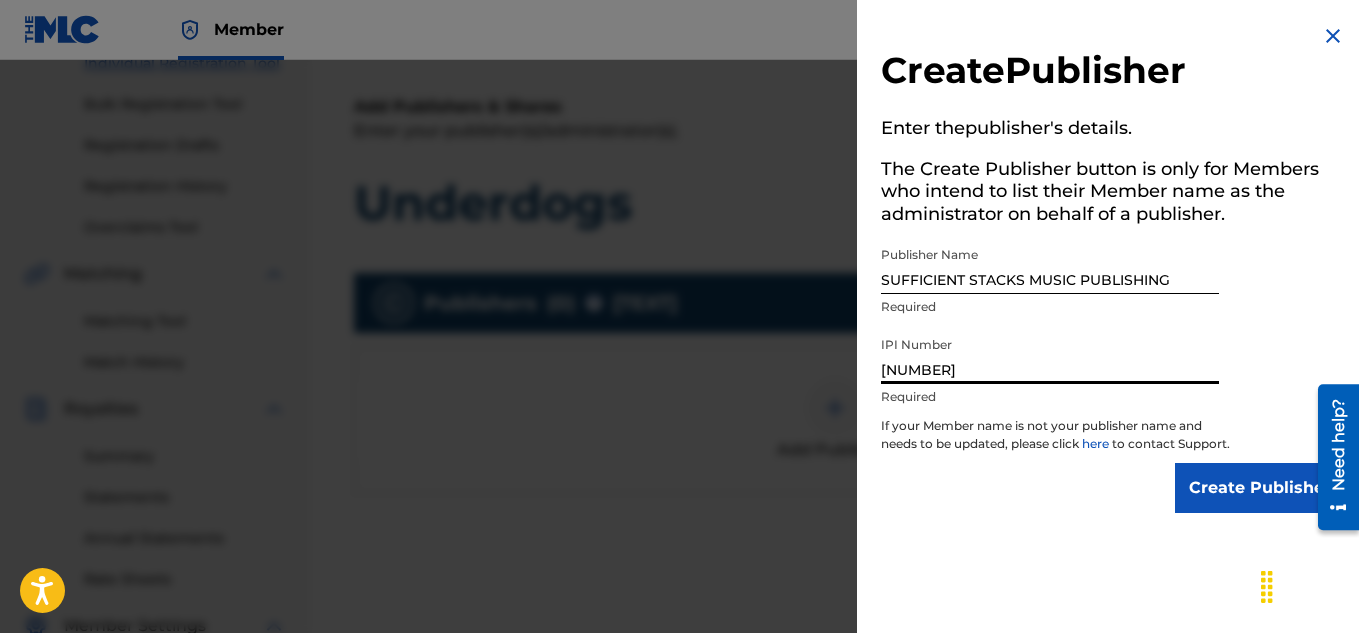 click on "Create Publisher" at bounding box center [1260, 488] 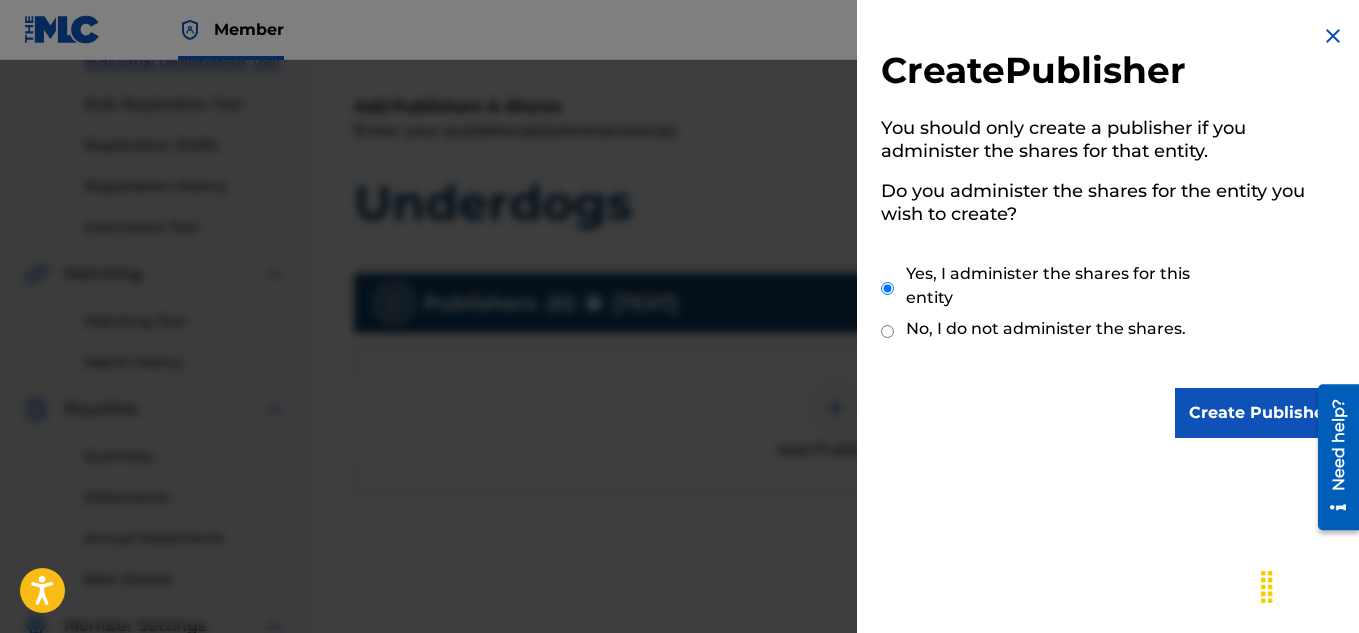 click on "Create Publisher" at bounding box center (1260, 413) 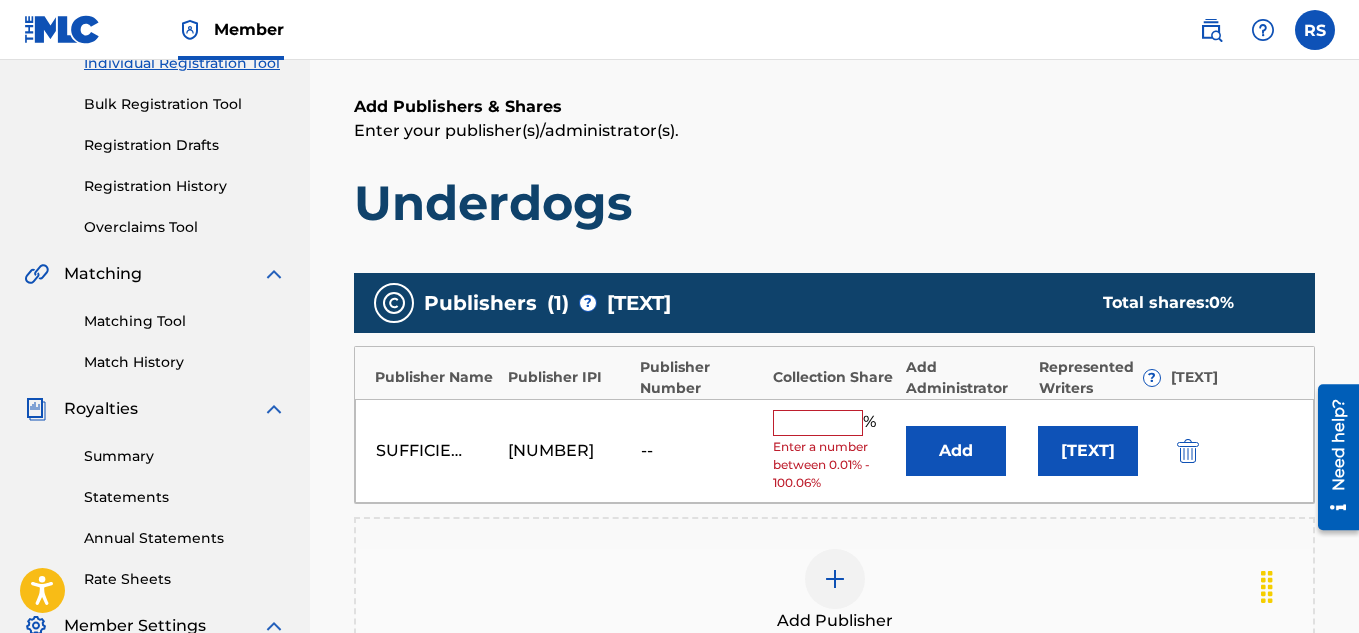click at bounding box center (818, 423) 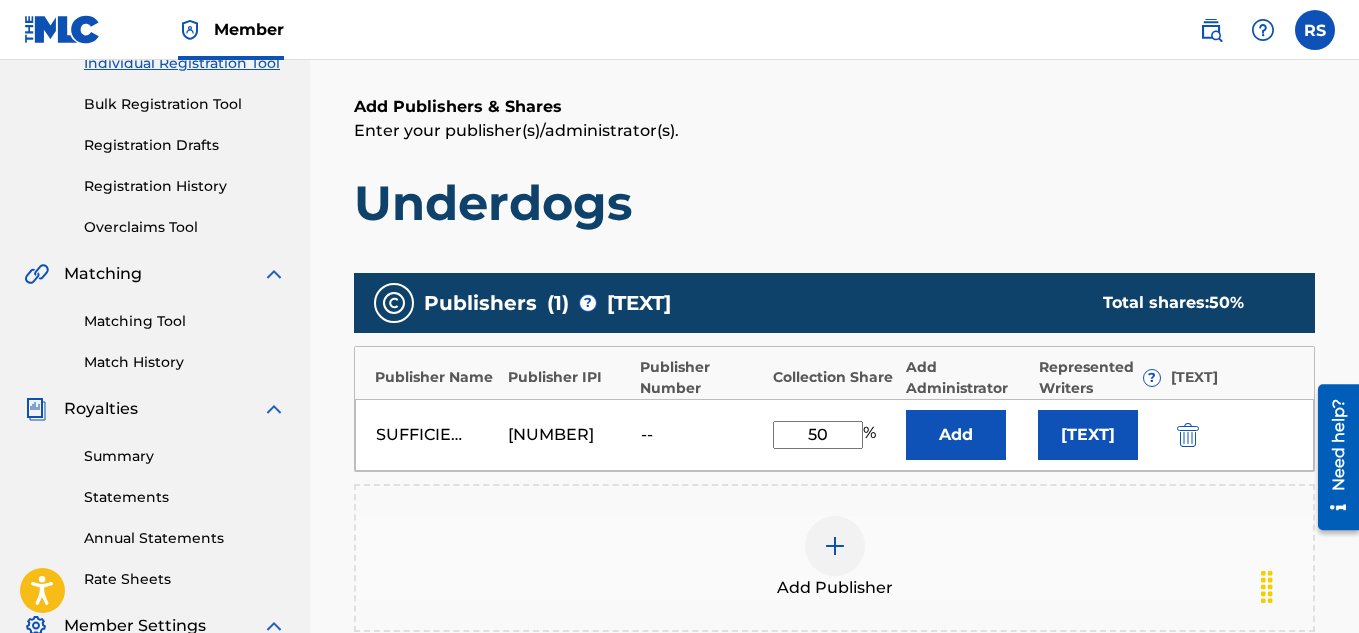 type on "50" 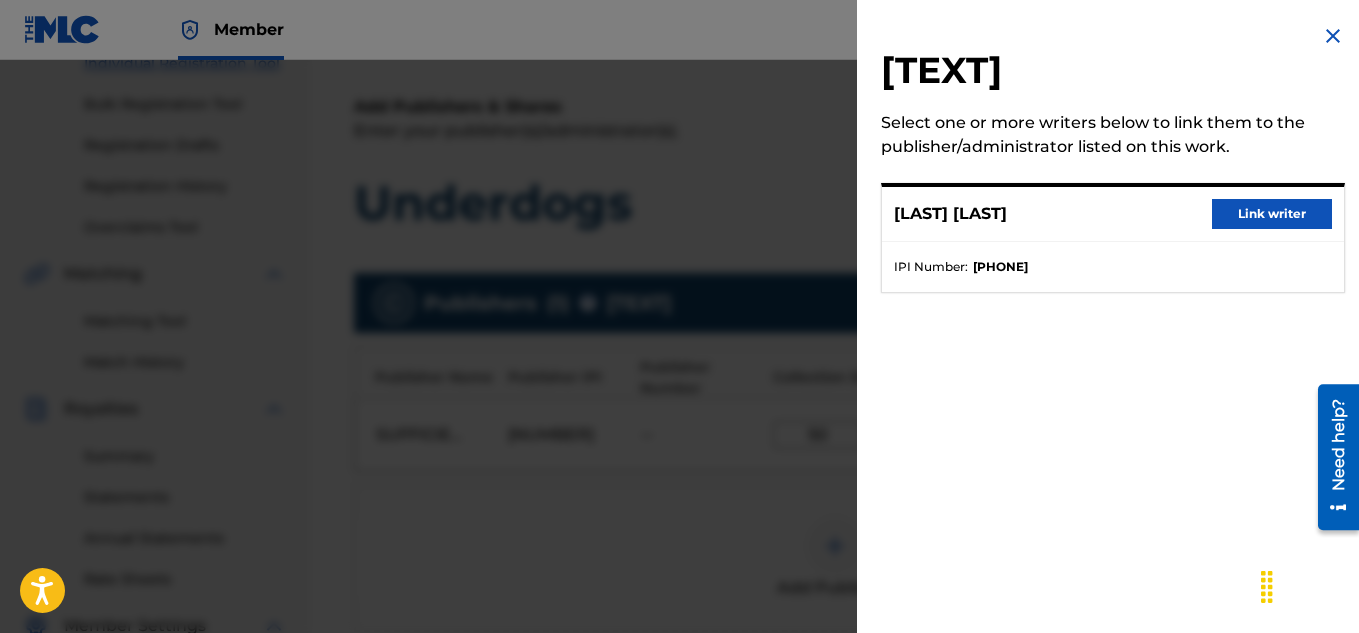 click on "Link writer" at bounding box center [1272, 214] 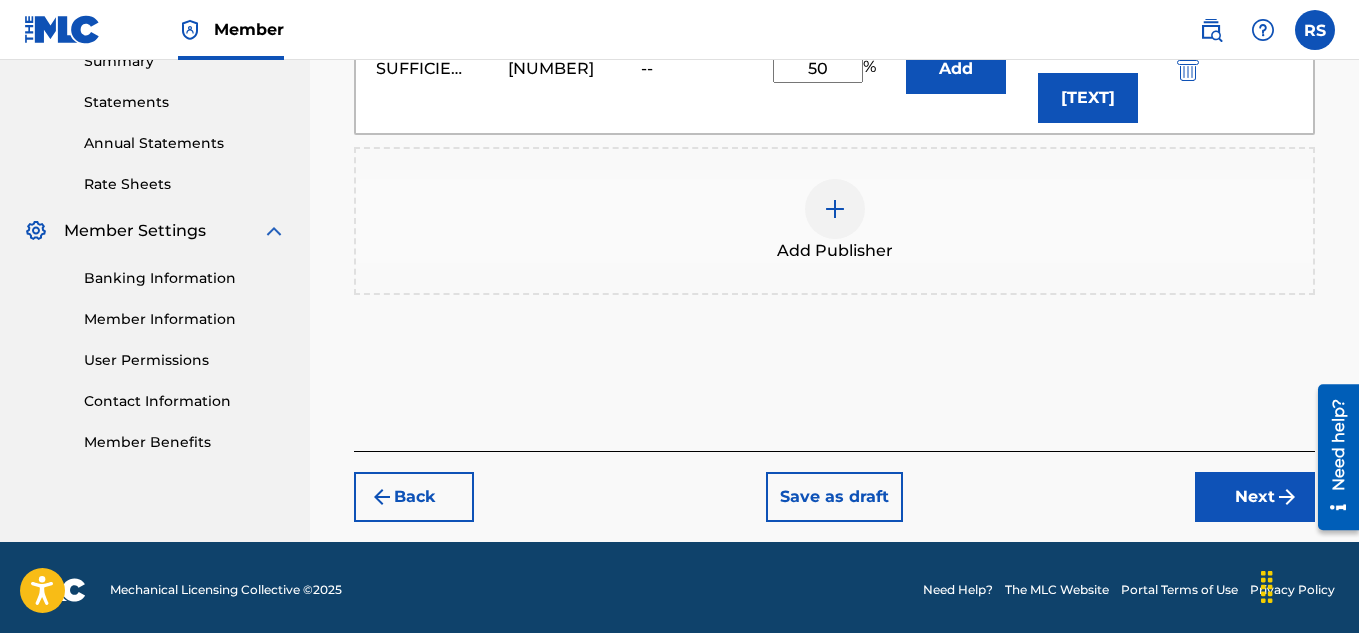 scroll, scrollTop: 682, scrollLeft: 0, axis: vertical 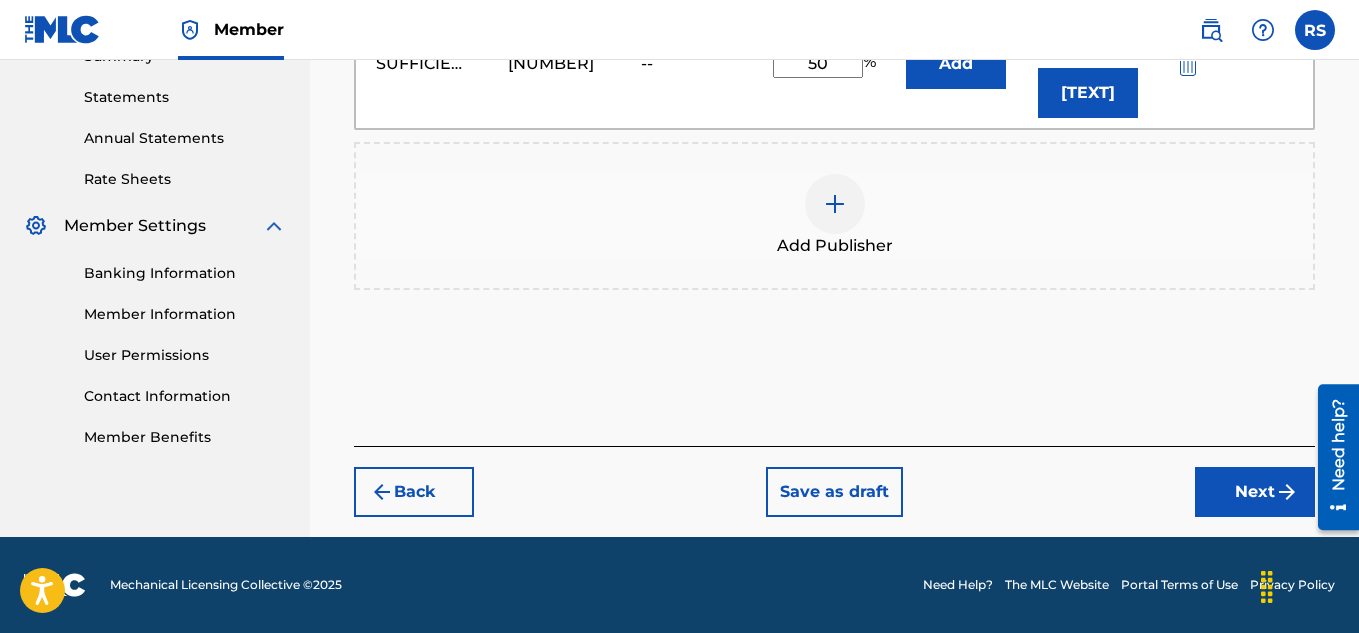 click on "Next" at bounding box center [1255, 492] 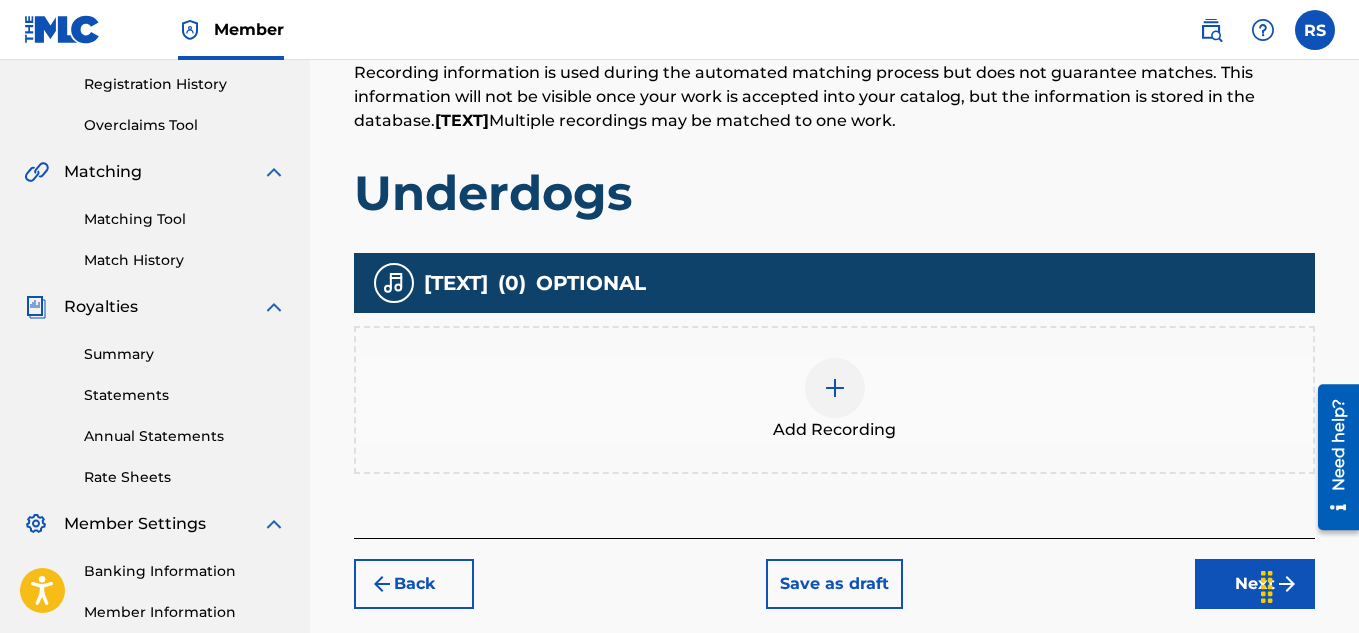 scroll, scrollTop: 399, scrollLeft: 0, axis: vertical 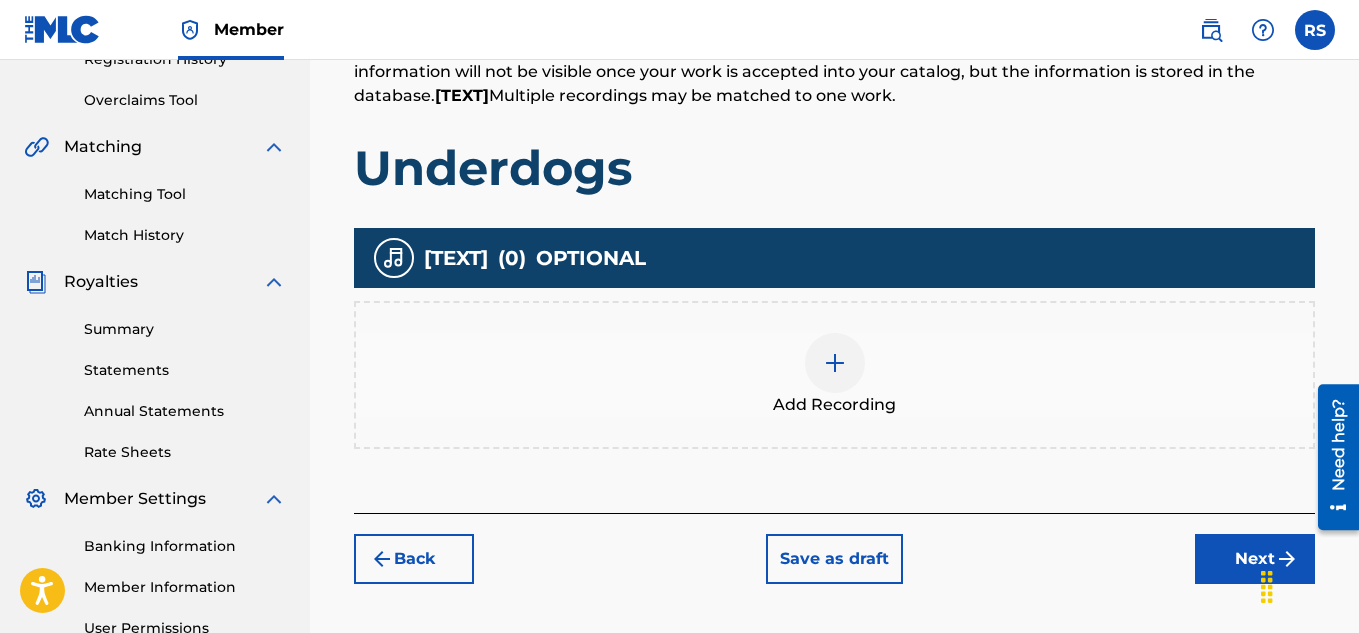 click at bounding box center [835, 363] 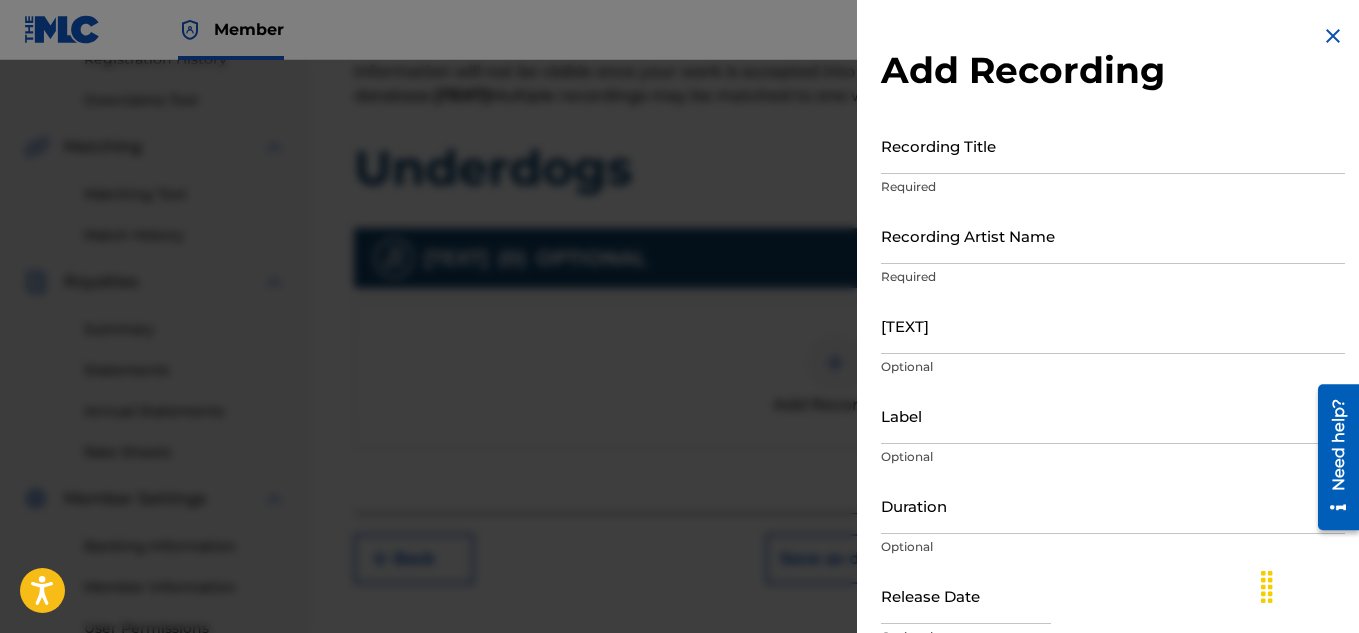 click on "Recording Title" at bounding box center (1113, 145) 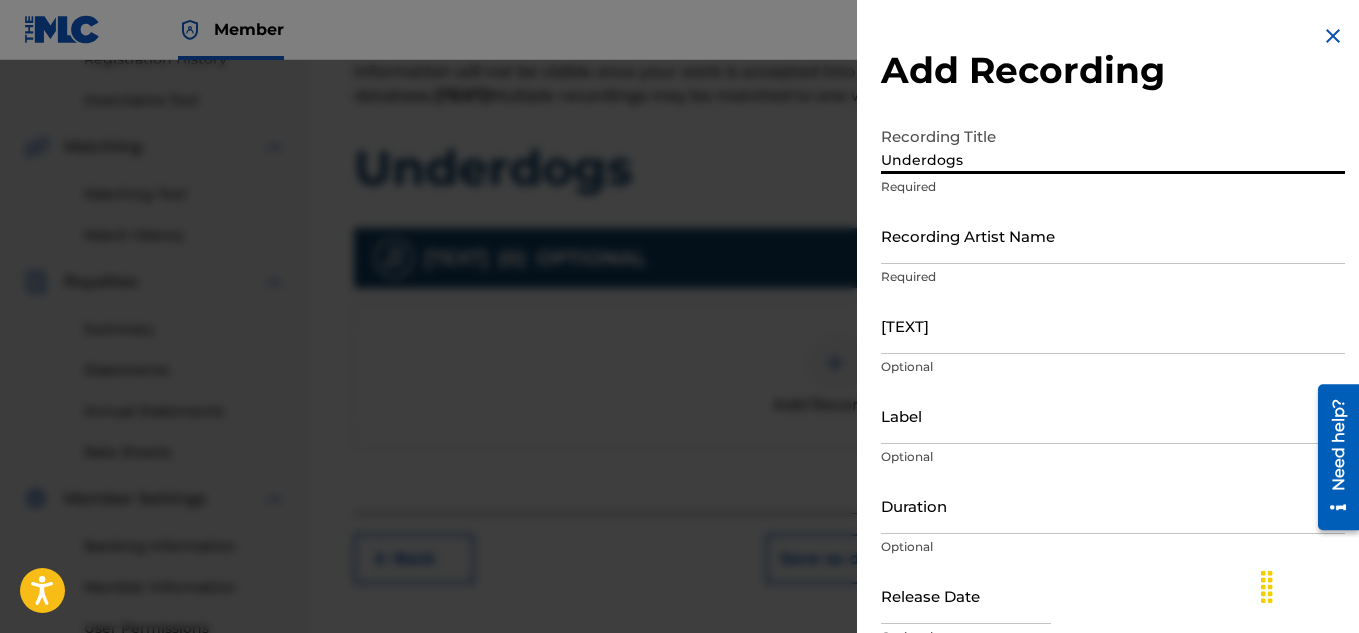 type on "Underdogs" 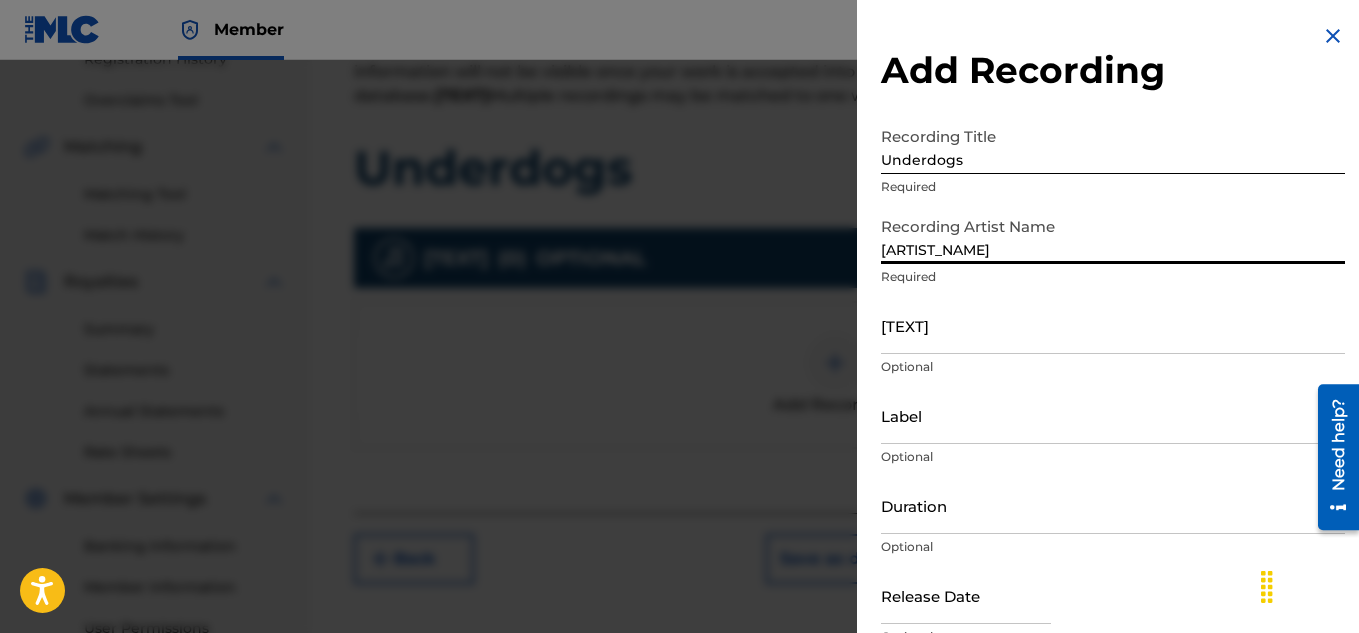 type on "[ARTIST_NAME]" 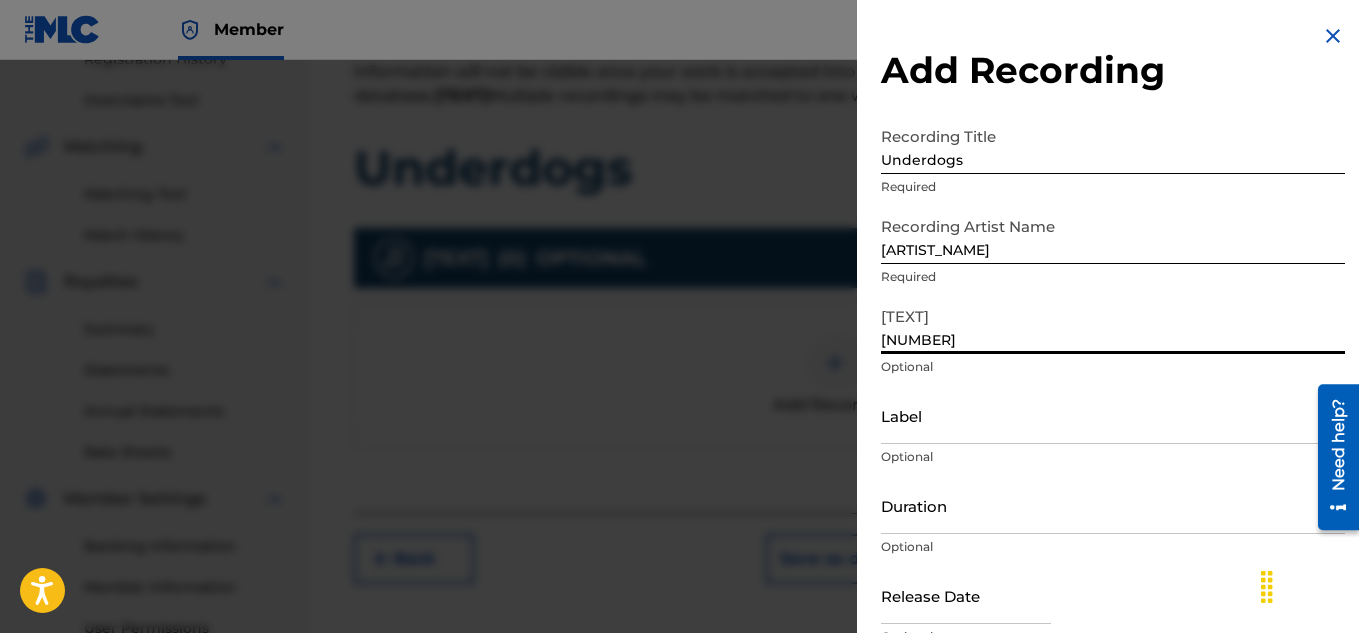 type on "[NUMBER]" 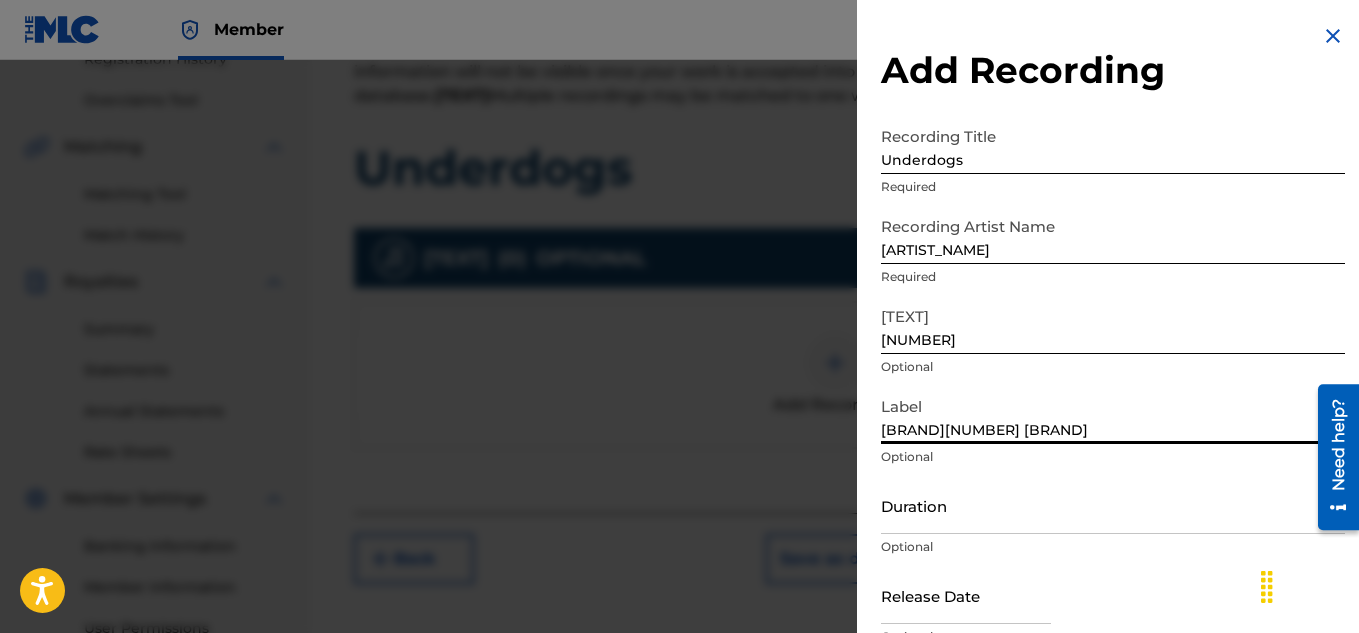 scroll, scrollTop: 98, scrollLeft: 0, axis: vertical 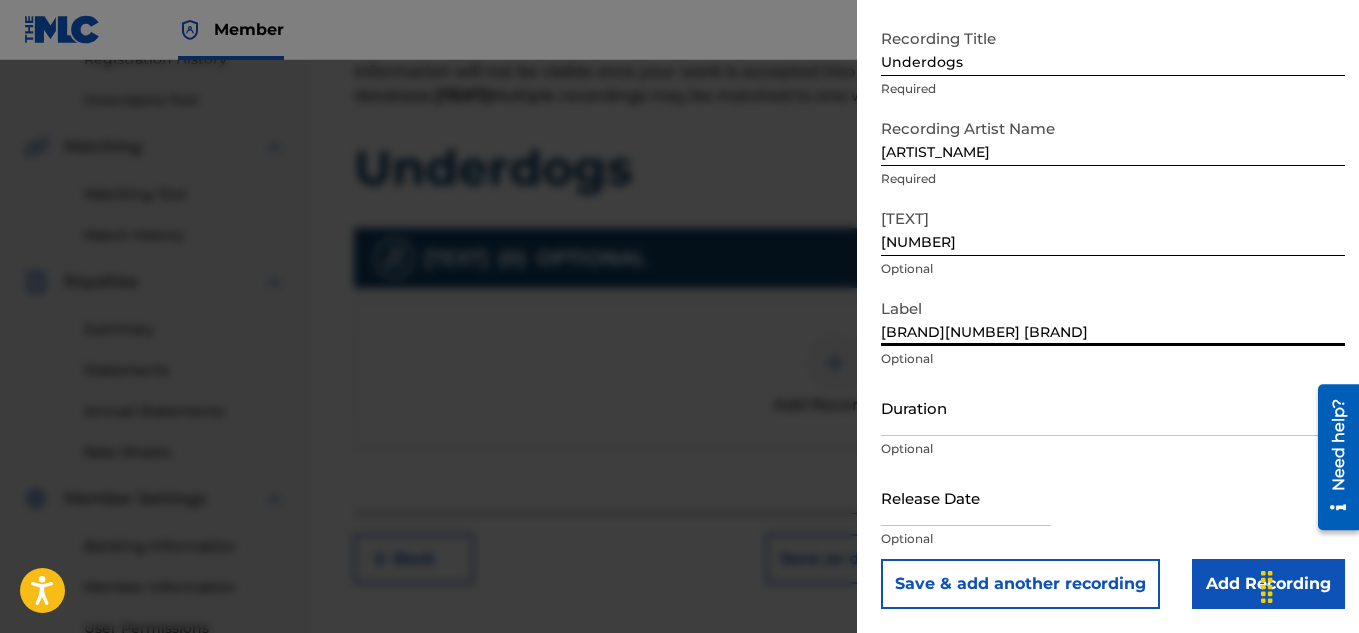 type on "[BRAND][NUMBER] [BRAND]" 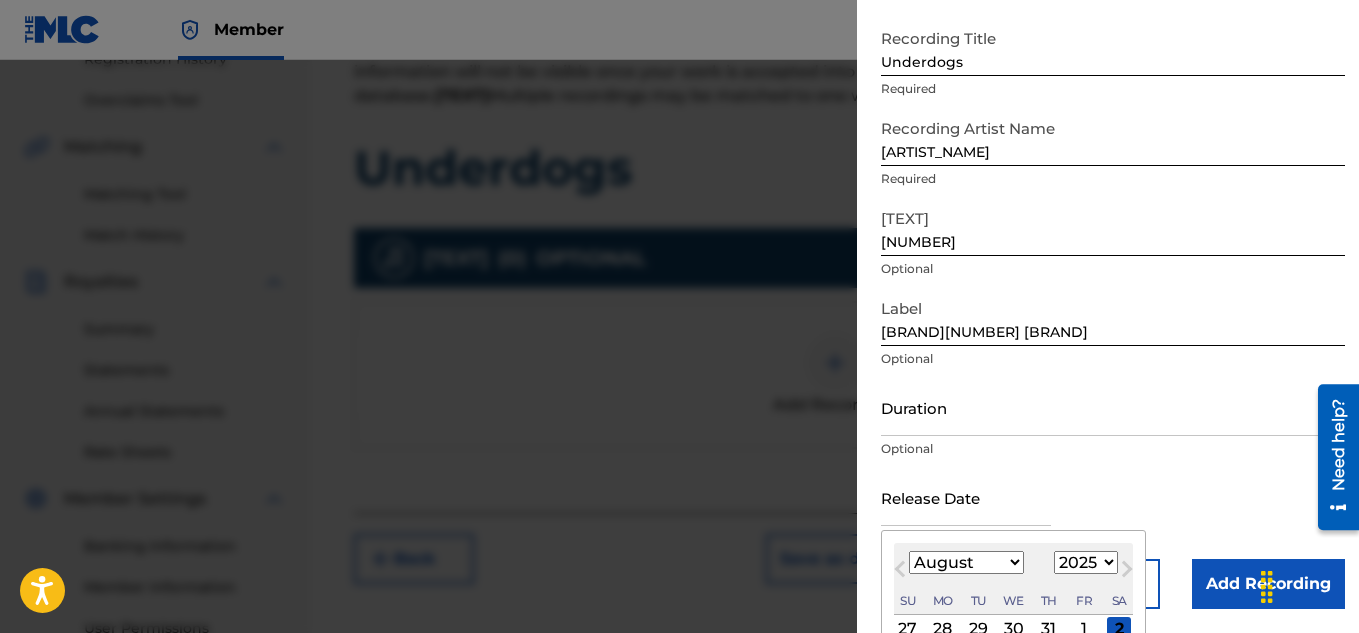 click on "January February March April May June July August September October November December" at bounding box center [966, 562] 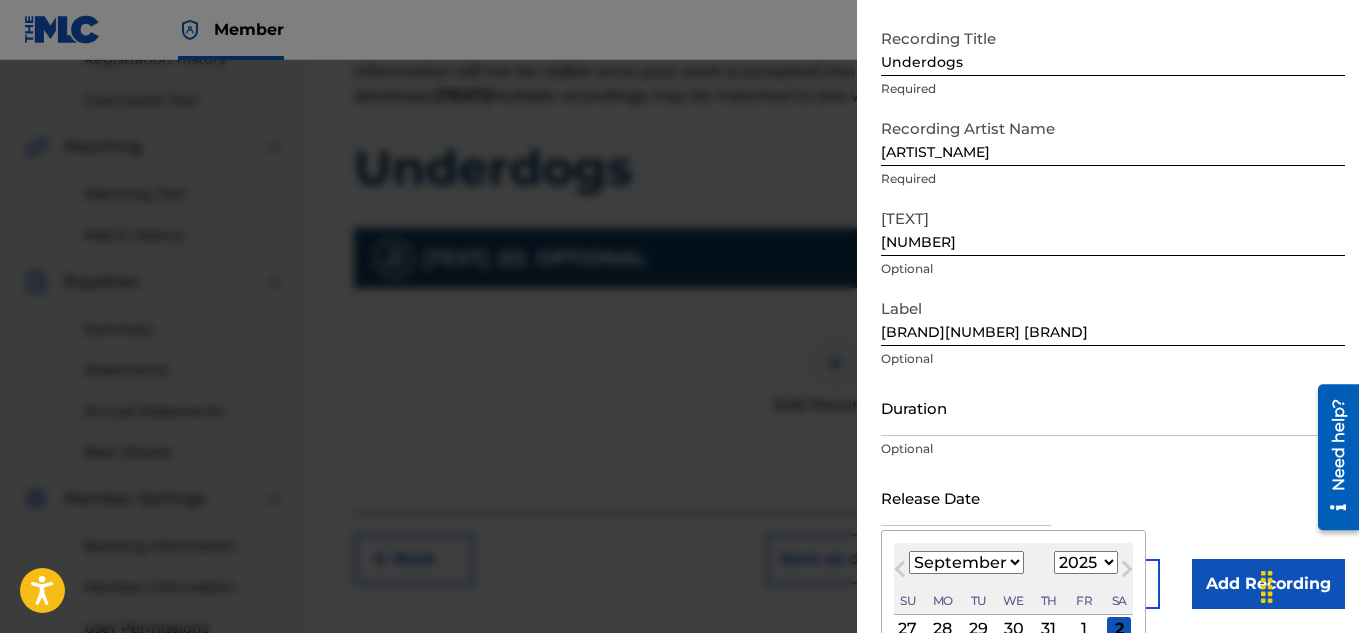click on "January February March April May June July August September October November December" at bounding box center [966, 562] 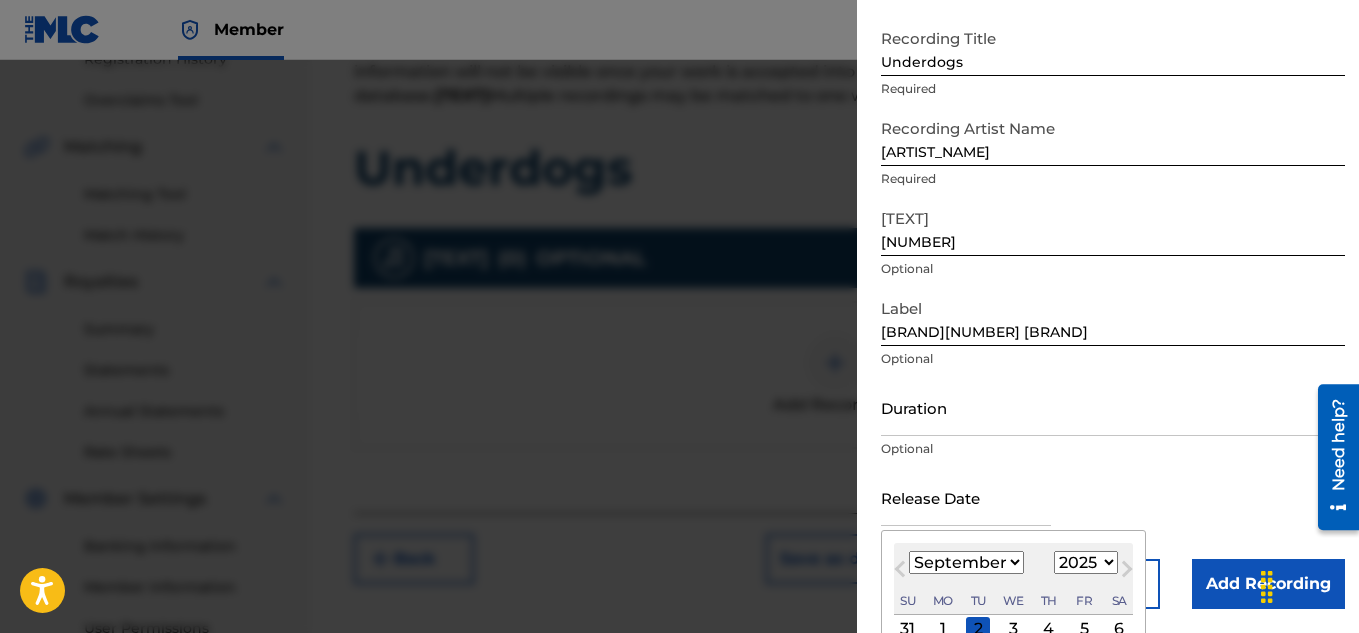 click on "1899 1900 1901 1902 1903 1904 1905 1906 1907 1908 1909 1910 1911 1912 1913 1914 1915 1916 1917 1918 1919 1920 1921 1922 1923 1924 1925 1926 1927 1928 1929 1930 1931 1932 1933 1934 1935 1936 1937 1938 1939 1940 1941 1942 1943 1944 1945 1946 1947 1948 1949 1950 1951 1952 1953 1954 1955 1956 1957 1958 1959 1960 1961 1962 1963 1964 1965 1966 1967 1968 1969 1970 1971 1972 1973 1974 1975 1976 1977 1978 1979 1980 1981 1982 1983 1984 1985 1986 1987 1988 1989 1990 1991 1992 1993 1994 1995 1996 1997 1998 1999 2000 2001 2002 2003 2004 2005 2006 2007 2008 2009 2010 2011 2012 2013 2014 2015 2016 2017 2018 2019 2020 2021 2022 2023 2024 2025 2026 2027 2028 2029 2030 2031 2032 2033 2034 2035 2036 2037 2038 2039 2040 2041 2042 2043 2044 2045 2046 2047 2048 2049 2050 2051 2052 2053 2054 2055 2056 2057 2058 2059 2060 2061 2062 2063 2064 2065 2066 2067 2068 2069 2070 2071 2072 2073 2074 2075 2076 2077 2078 2079 2080 2081 2082 2083 2084 2085 2086 2087 2088 2089 2090 2091 2092 2093 2094 2095 2096 2097 2098 2099 2100" at bounding box center (1086, 562) 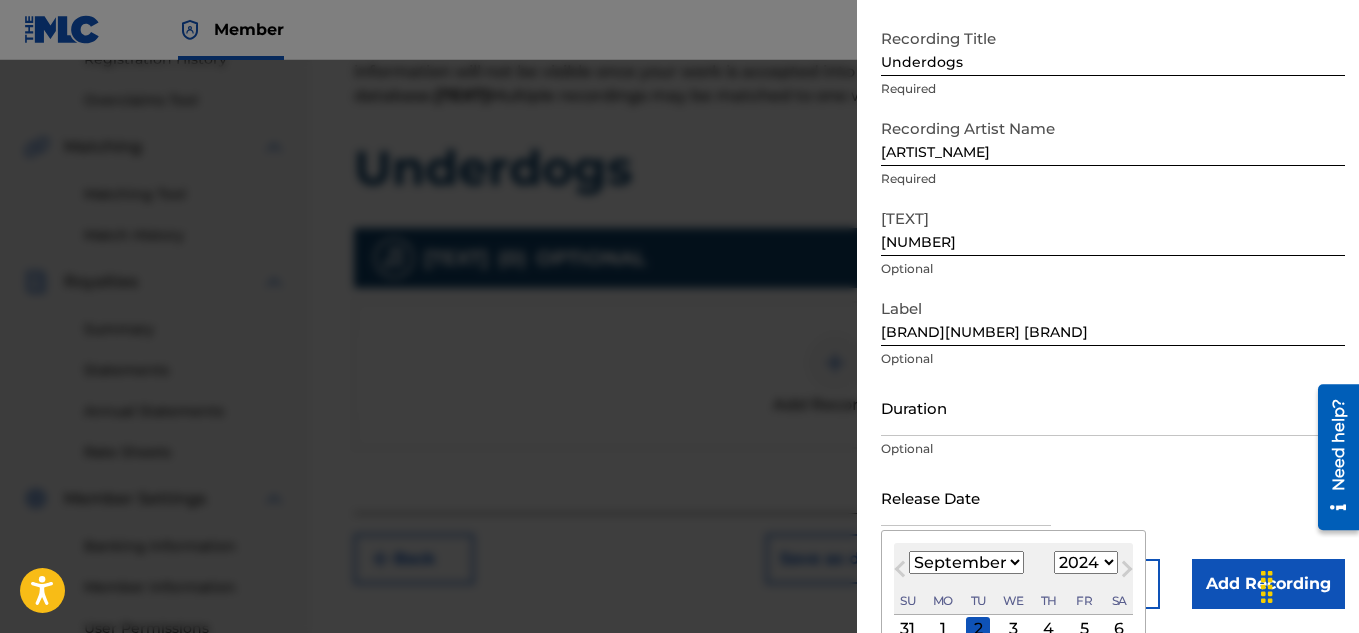 click on "1899 1900 1901 1902 1903 1904 1905 1906 1907 1908 1909 1910 1911 1912 1913 1914 1915 1916 1917 1918 1919 1920 1921 1922 1923 1924 1925 1926 1927 1928 1929 1930 1931 1932 1933 1934 1935 1936 1937 1938 1939 1940 1941 1942 1943 1944 1945 1946 1947 1948 1949 1950 1951 1952 1953 1954 1955 1956 1957 1958 1959 1960 1961 1962 1963 1964 1965 1966 1967 1968 1969 1970 1971 1972 1973 1974 1975 1976 1977 1978 1979 1980 1981 1982 1983 1984 1985 1986 1987 1988 1989 1990 1991 1992 1993 1994 1995 1996 1997 1998 1999 2000 2001 2002 2003 2004 2005 2006 2007 2008 2009 2010 2011 2012 2013 2014 2015 2016 2017 2018 2019 2020 2021 2022 2023 2024 2025 2026 2027 2028 2029 2030 2031 2032 2033 2034 2035 2036 2037 2038 2039 2040 2041 2042 2043 2044 2045 2046 2047 2048 2049 2050 2051 2052 2053 2054 2055 2056 2057 2058 2059 2060 2061 2062 2063 2064 2065 2066 2067 2068 2069 2070 2071 2072 2073 2074 2075 2076 2077 2078 2079 2080 2081 2082 2083 2084 2085 2086 2087 2088 2089 2090 2091 2092 2093 2094 2095 2096 2097 2098 2099 2100" at bounding box center (1086, 562) 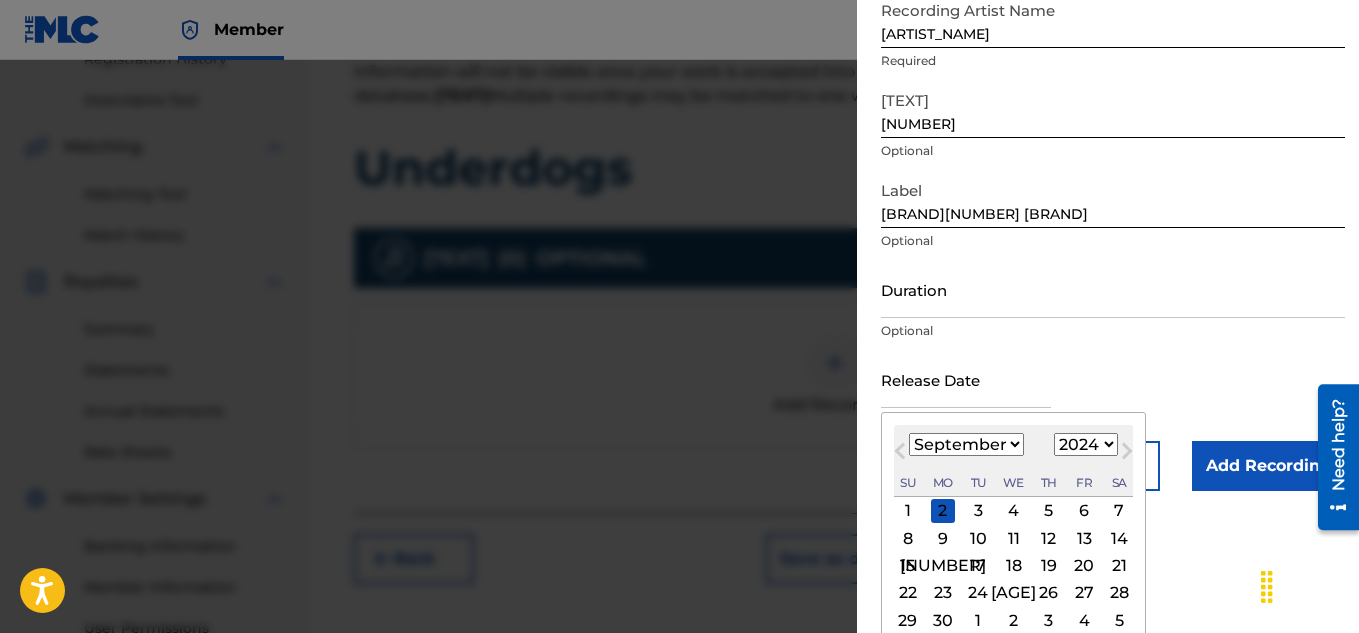 scroll, scrollTop: 257, scrollLeft: 0, axis: vertical 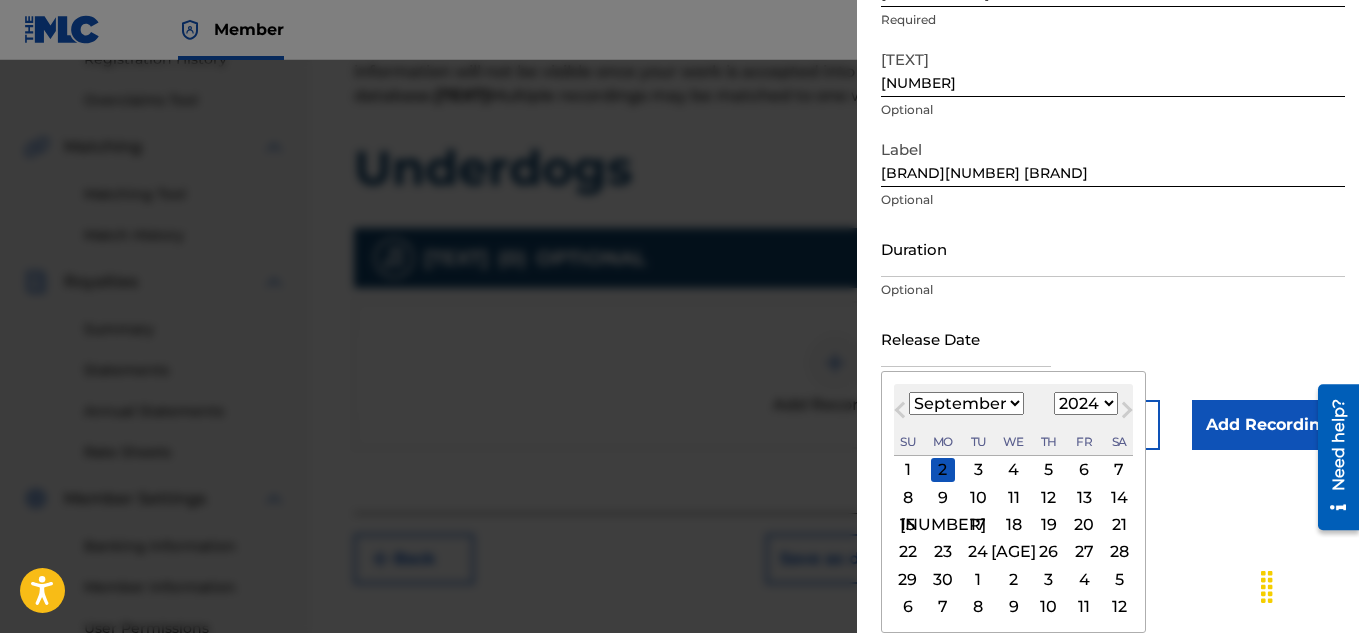 click on "11" at bounding box center (1014, 497) 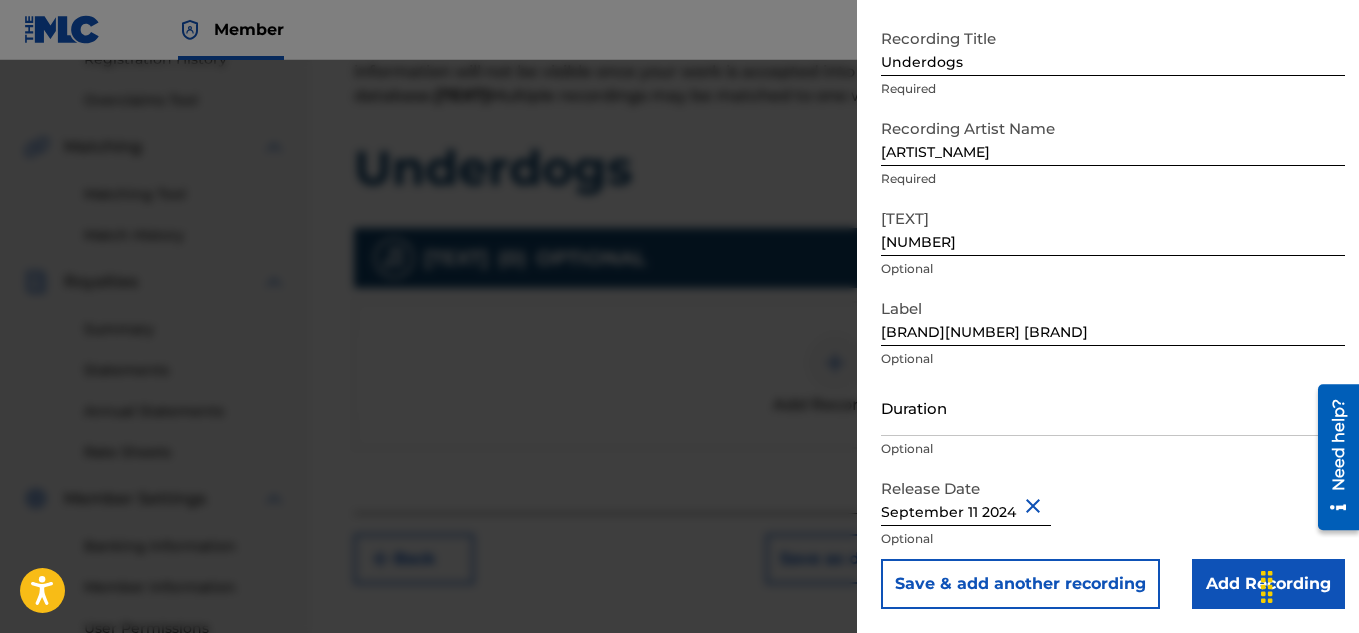scroll, scrollTop: 98, scrollLeft: 0, axis: vertical 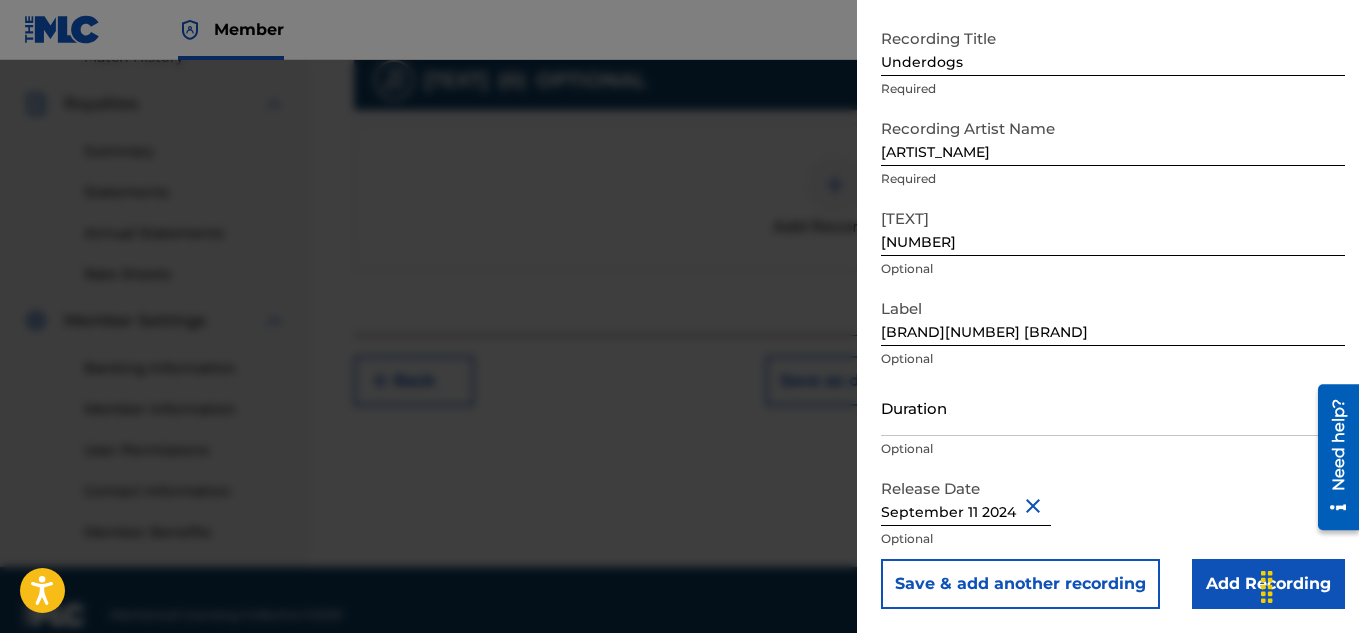 click on "Add Recording" at bounding box center [1268, 584] 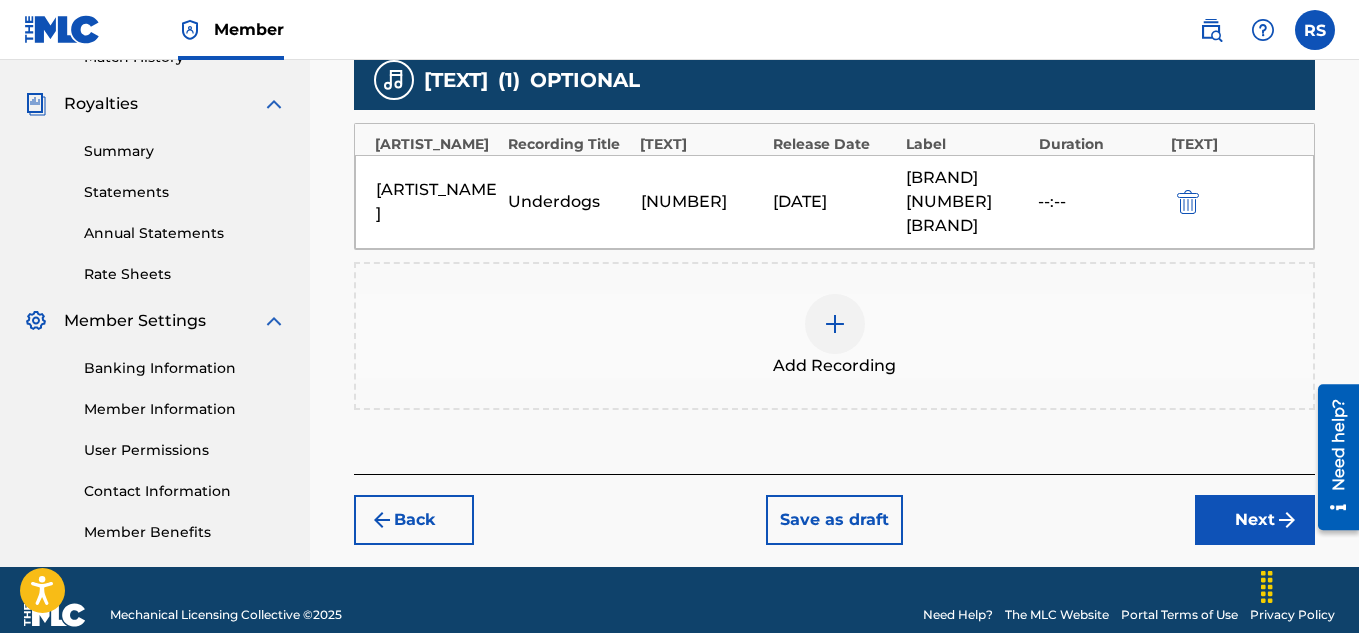 click on "Next" at bounding box center (1255, 520) 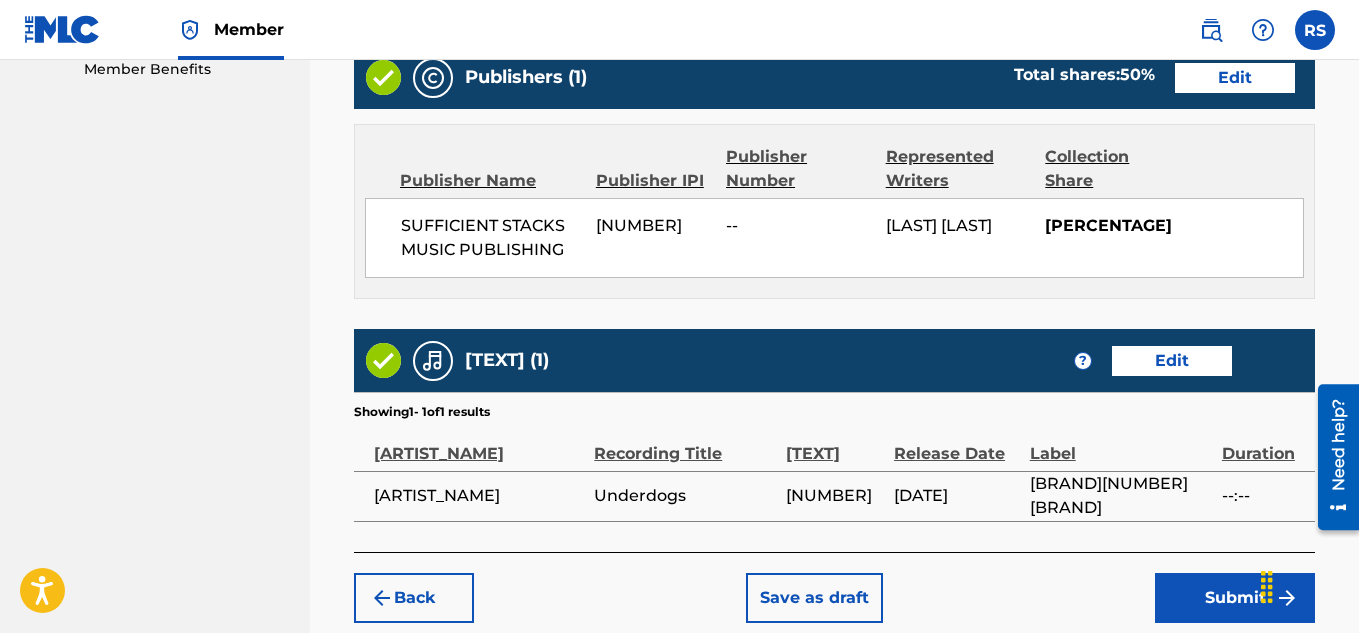 scroll, scrollTop: 1146, scrollLeft: 0, axis: vertical 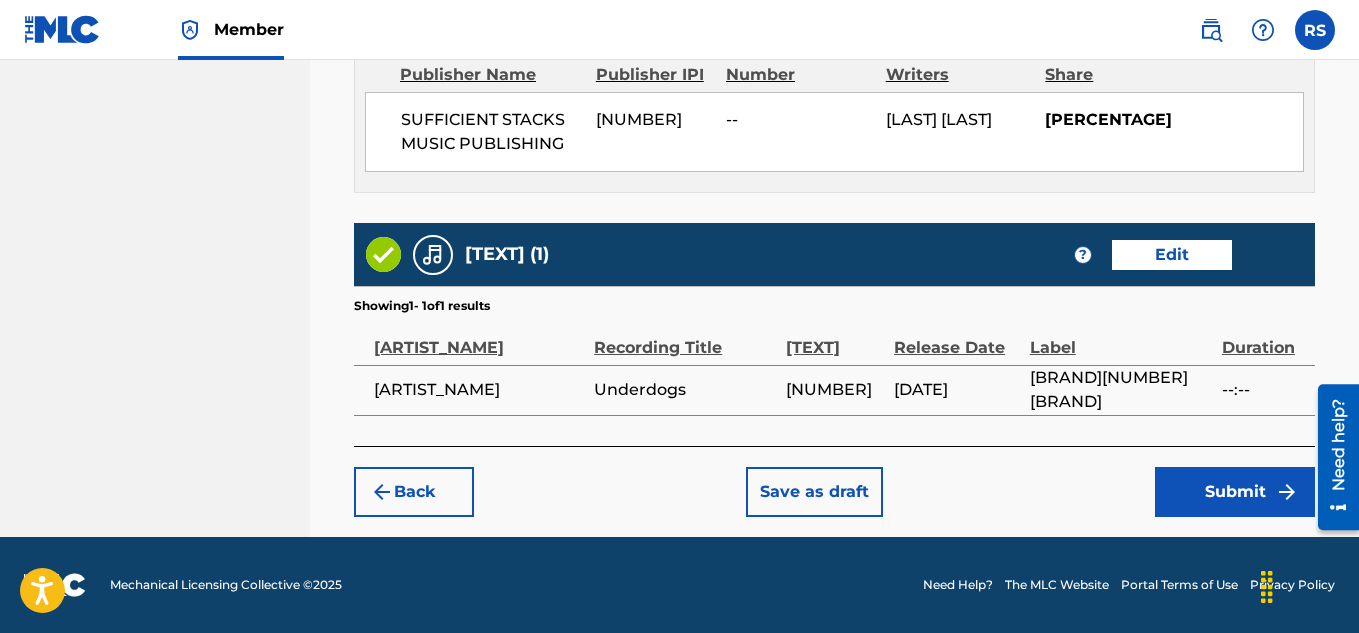 click on "Submit" at bounding box center (1235, 492) 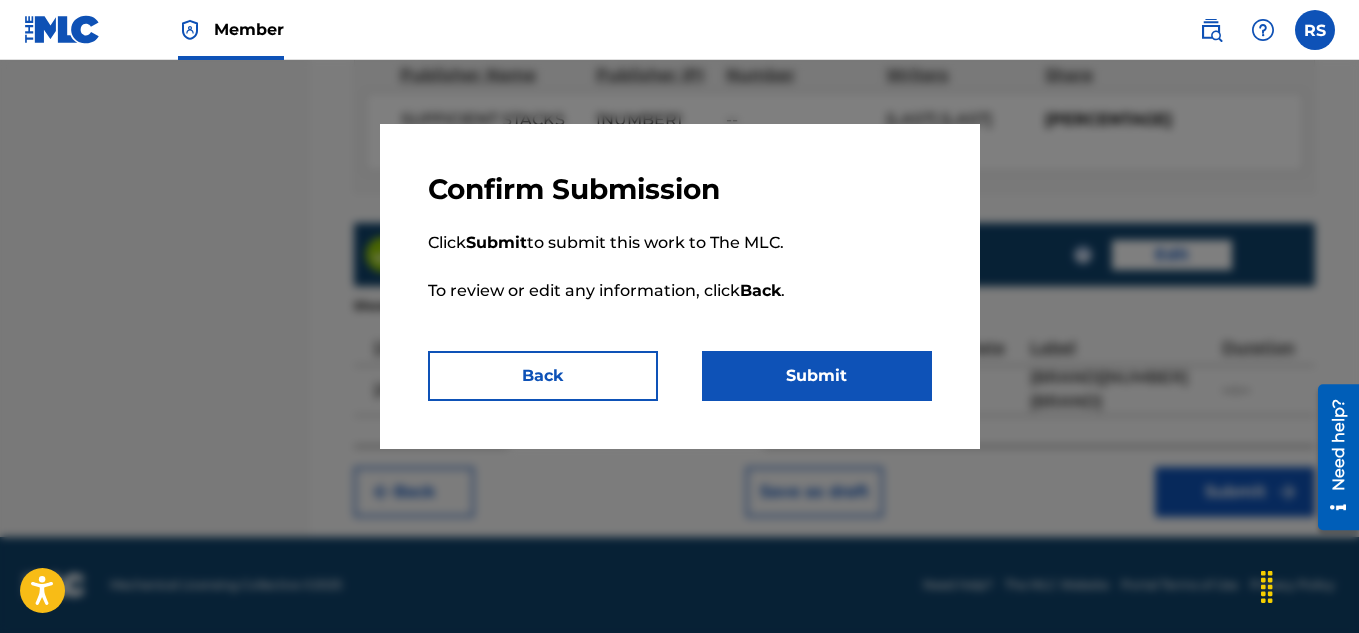click on "Submit" at bounding box center (817, 376) 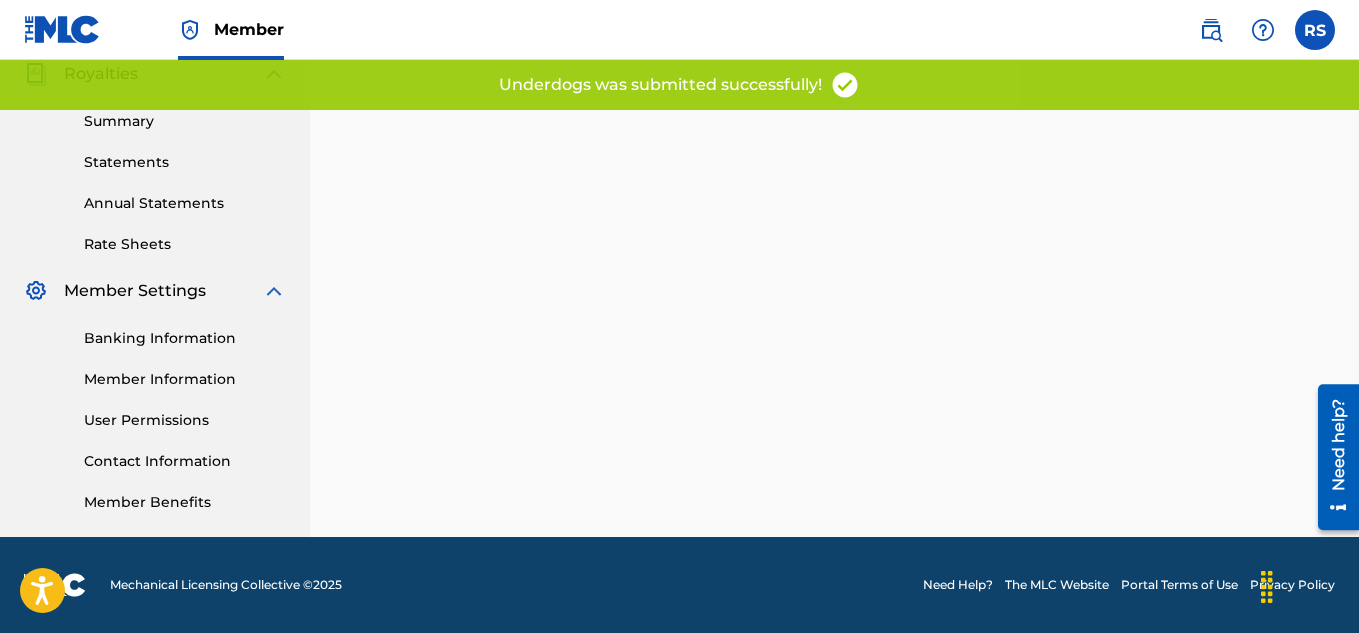 scroll, scrollTop: 0, scrollLeft: 0, axis: both 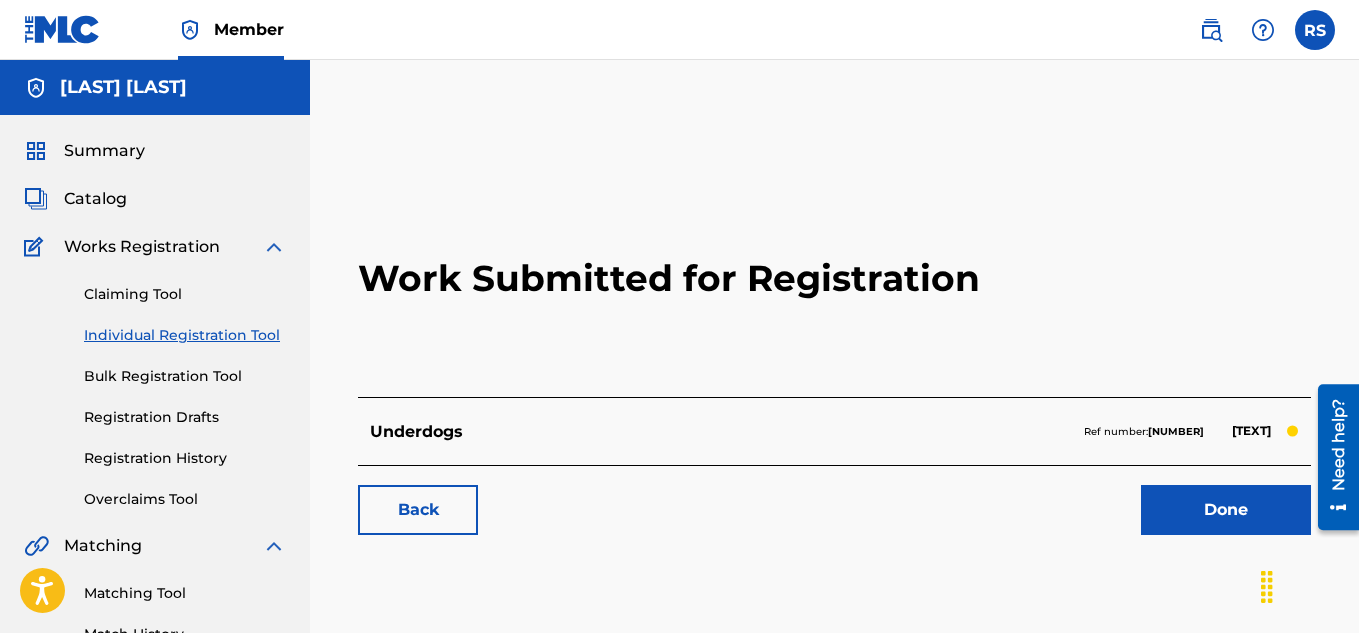 click on "Done" at bounding box center [1226, 510] 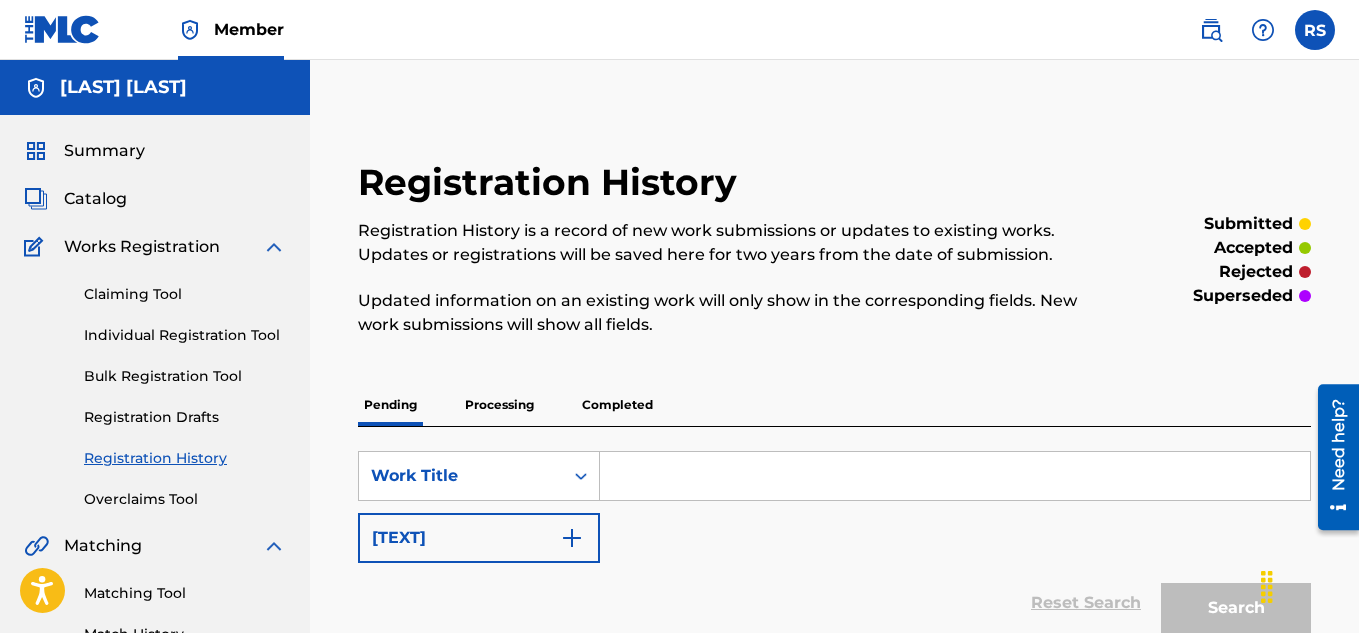 click on "Individual Registration Tool" at bounding box center [185, 335] 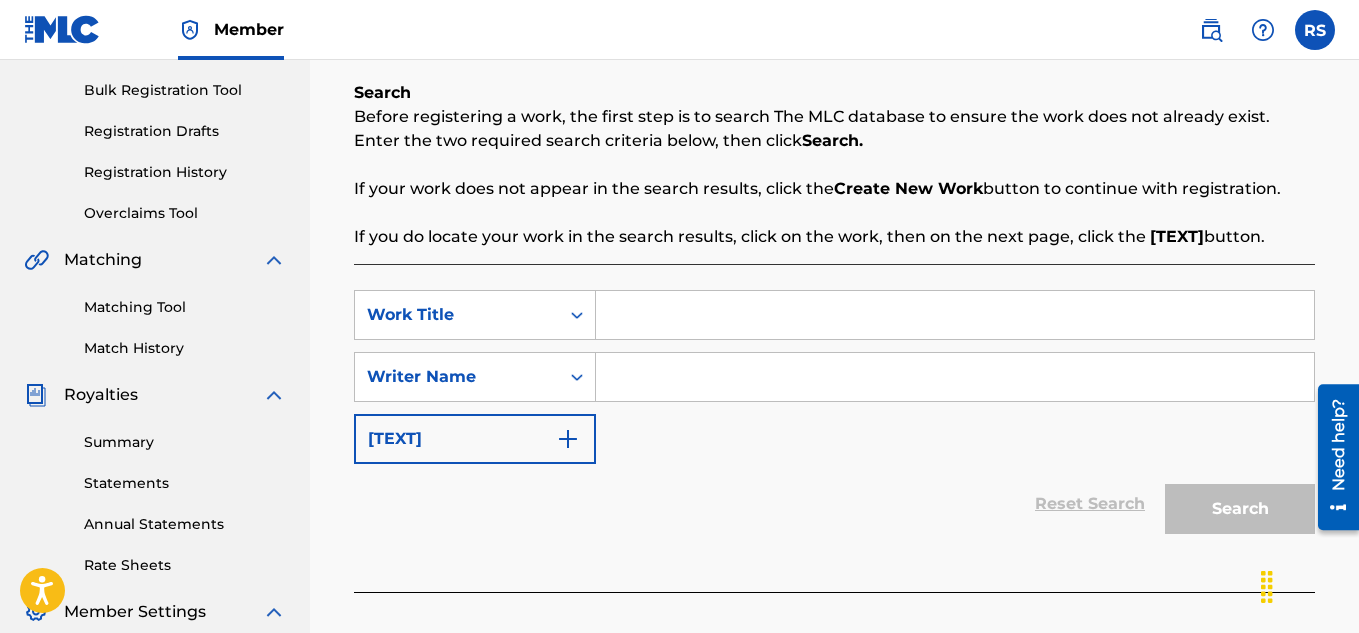scroll, scrollTop: 295, scrollLeft: 0, axis: vertical 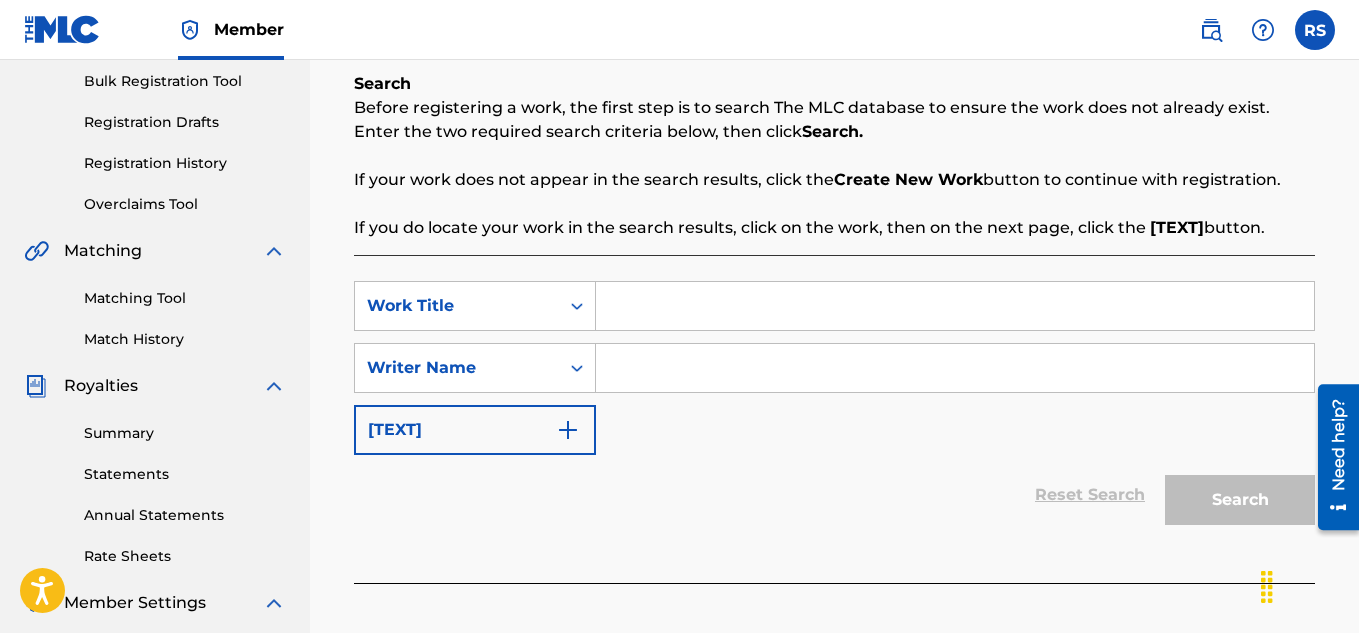 click at bounding box center [955, 306] 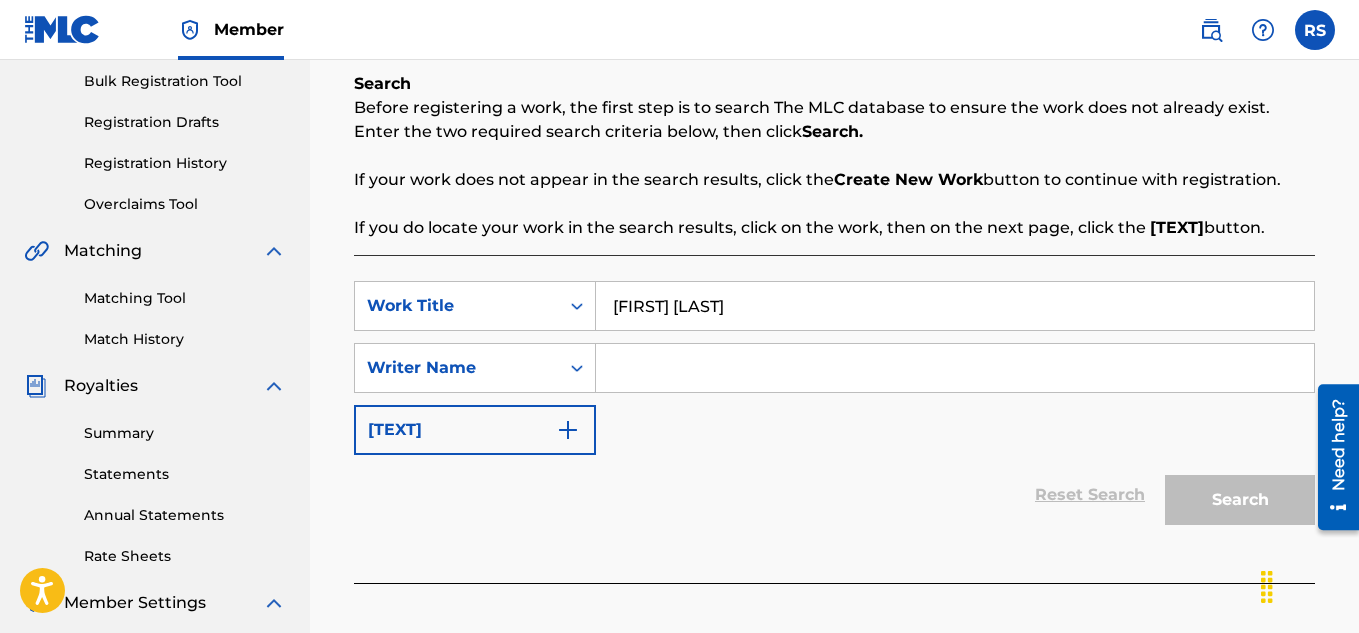 type on "[FIRST] [LAST]" 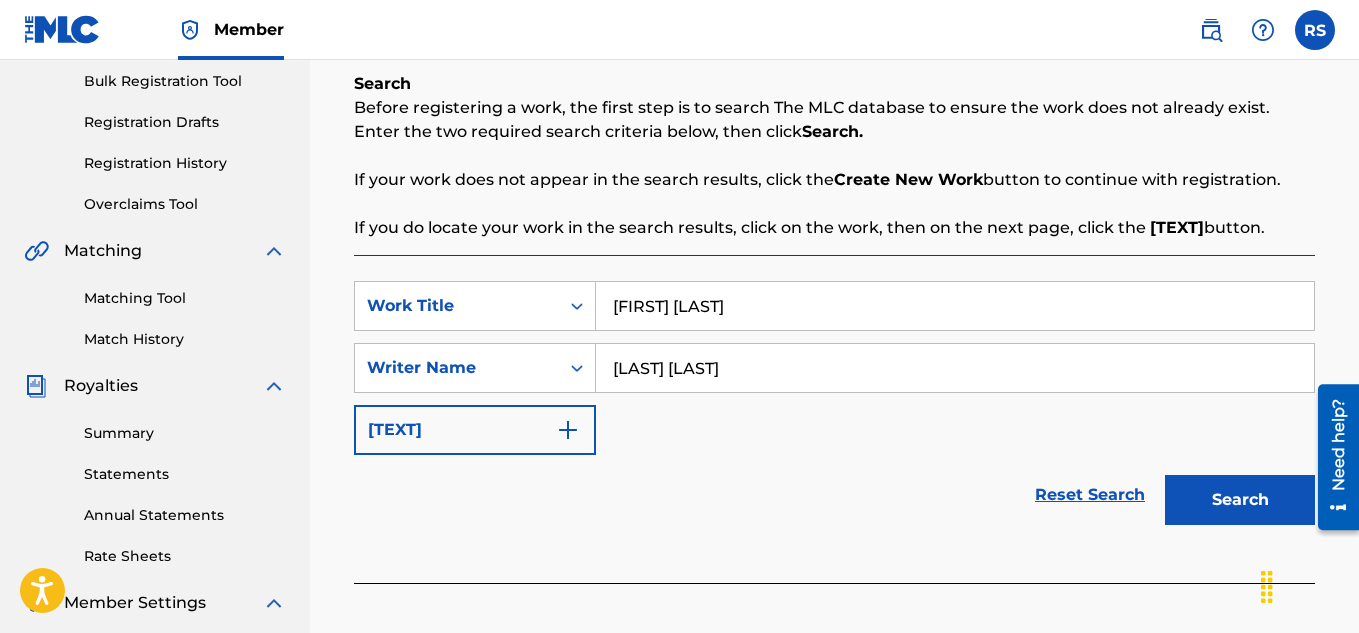 type on "[LAST] [LAST]" 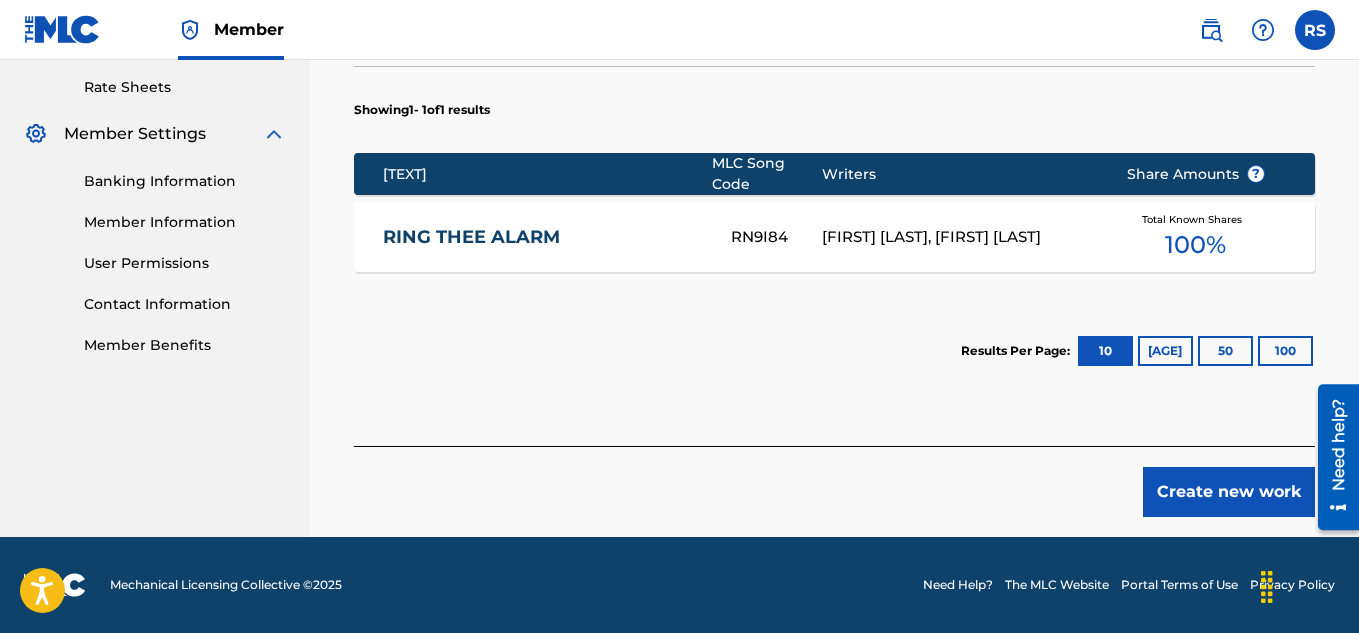 scroll, scrollTop: 788, scrollLeft: 0, axis: vertical 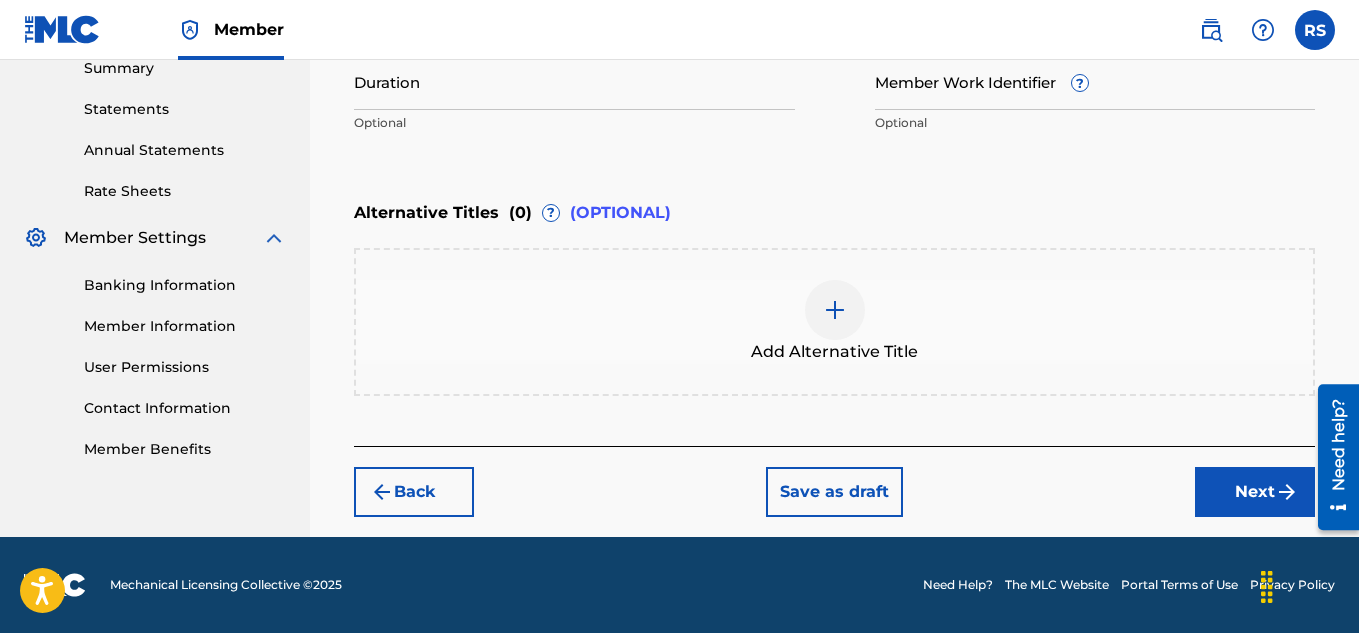click on "Back" at bounding box center (414, 492) 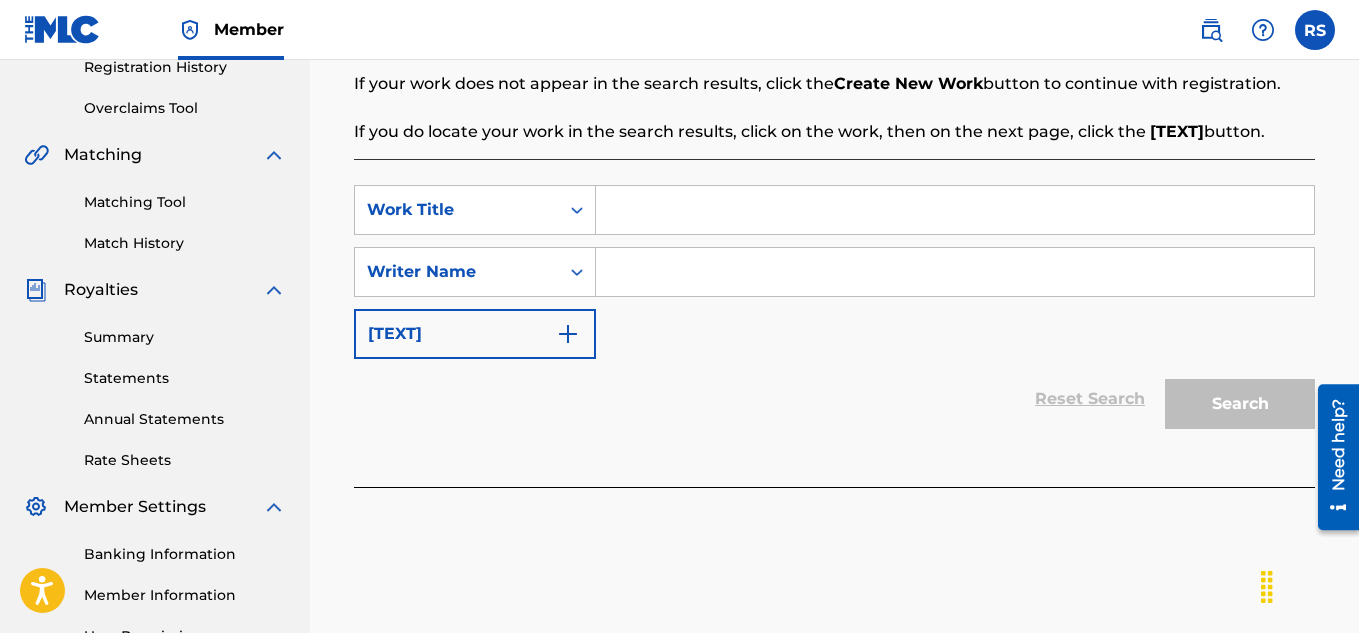 scroll, scrollTop: 378, scrollLeft: 0, axis: vertical 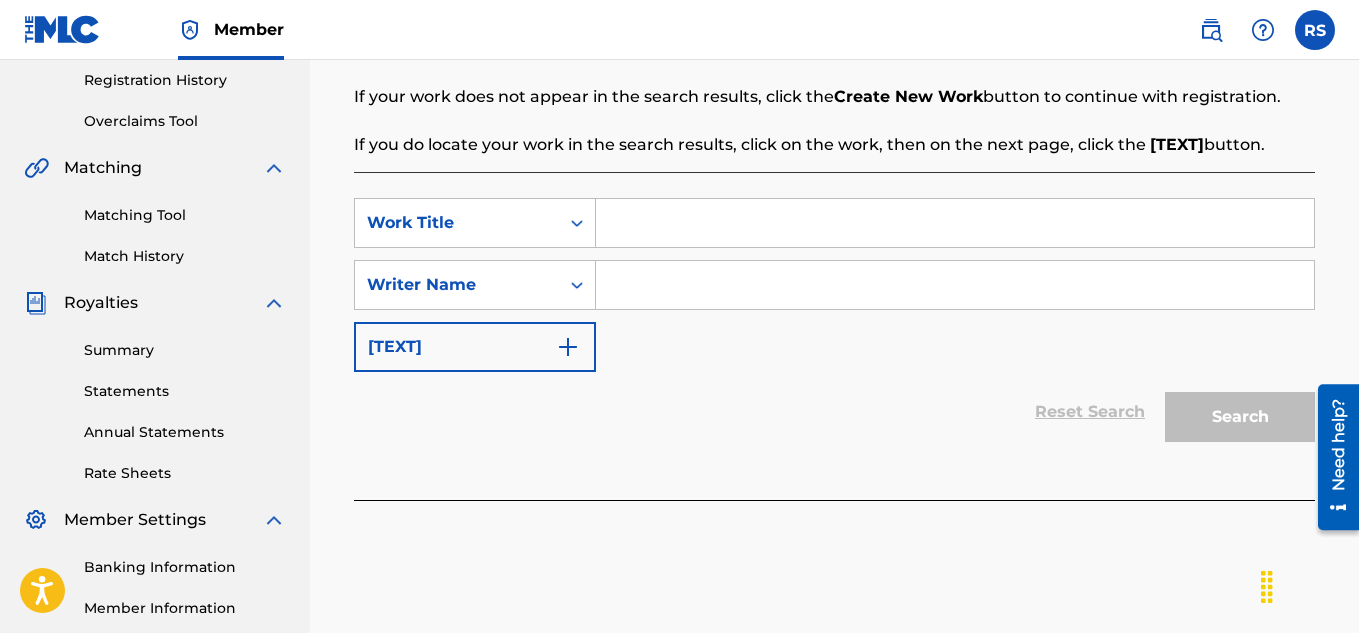 click at bounding box center (955, 223) 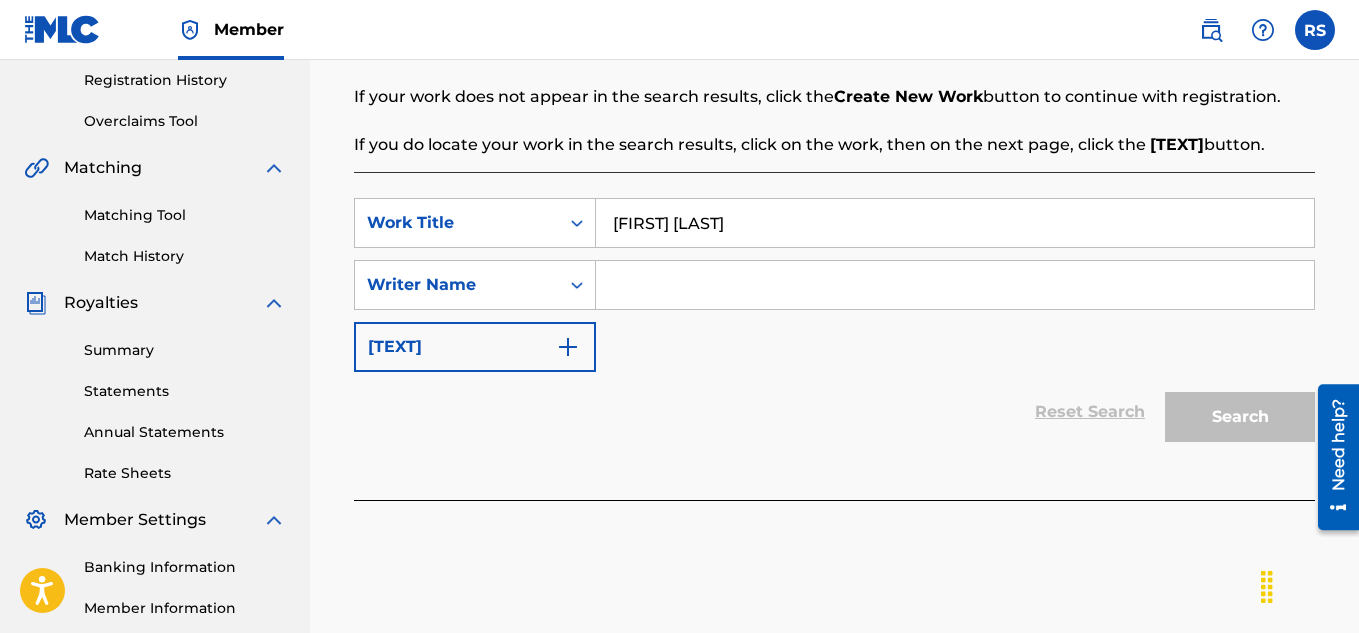 type on "[FIRST] [LAST]" 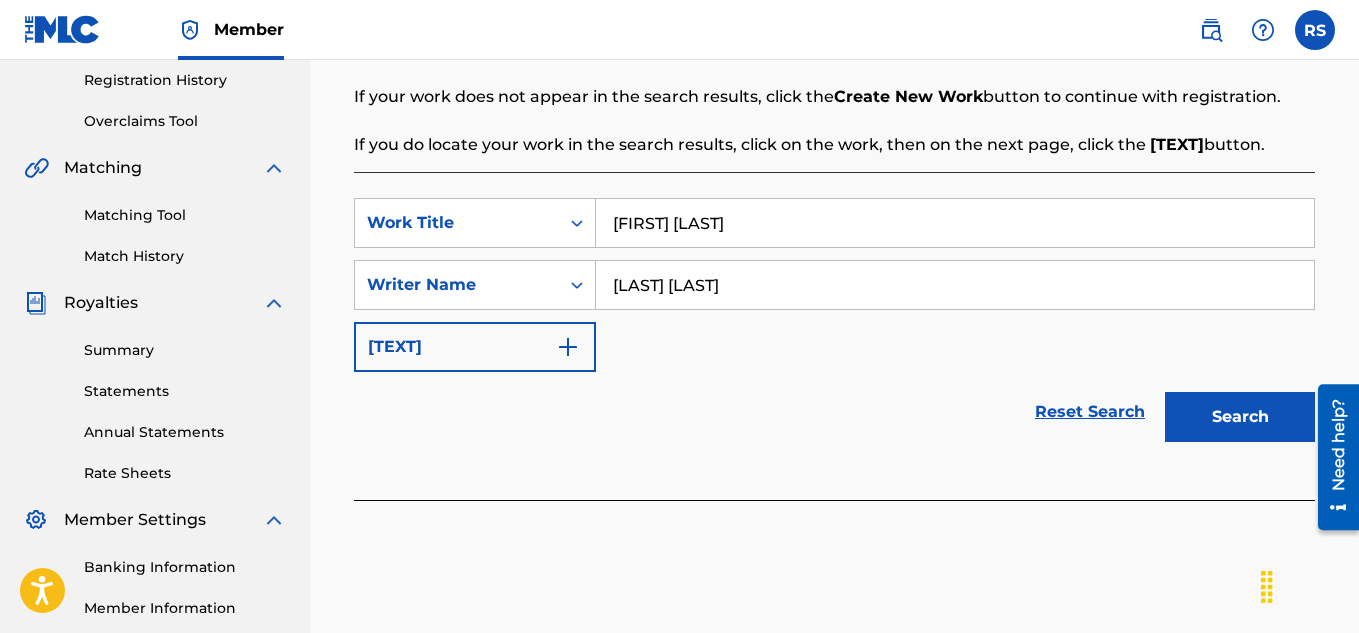 type on "[LAST] [LAST]" 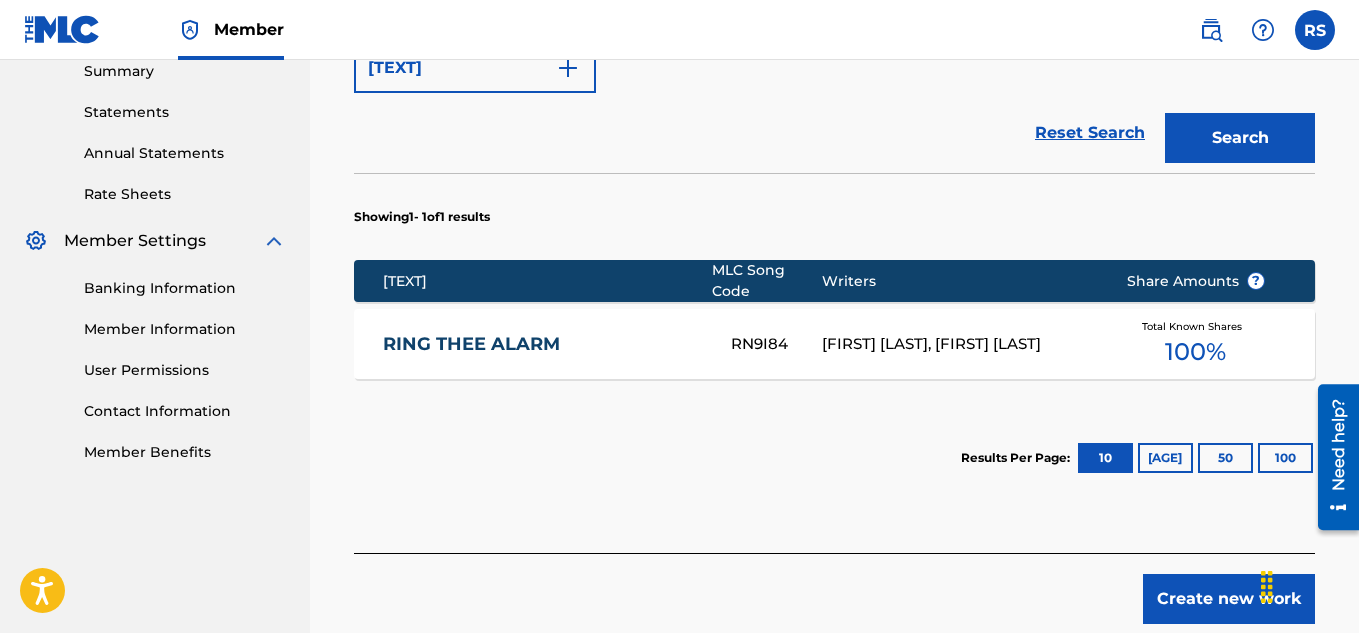 scroll, scrollTop: 659, scrollLeft: 0, axis: vertical 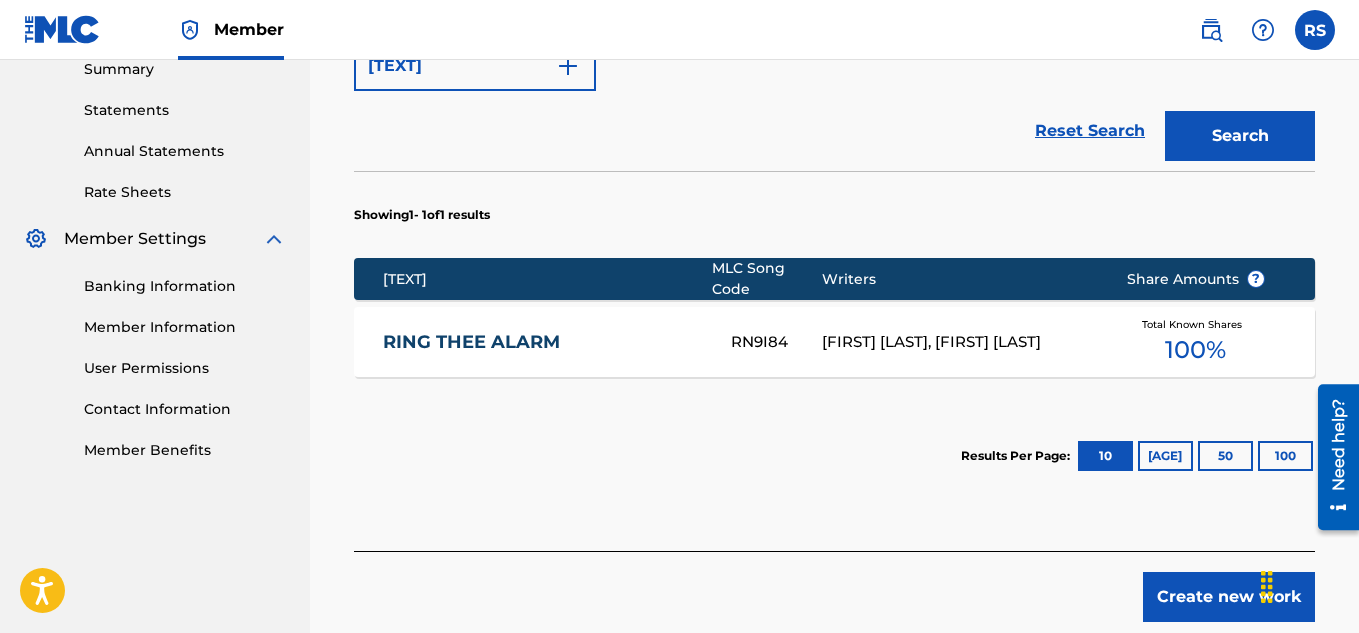 click on "[FIRST] [LAST], [FIRST] [LAST]" at bounding box center [959, 342] 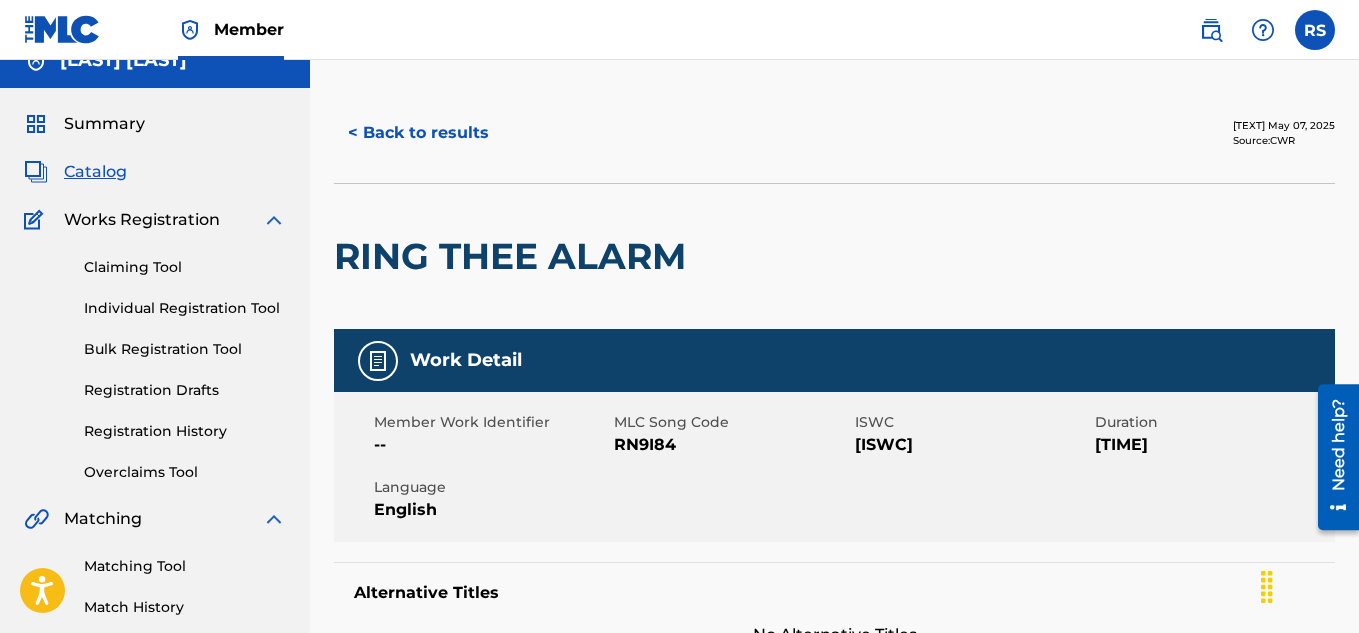 scroll, scrollTop: 0, scrollLeft: 0, axis: both 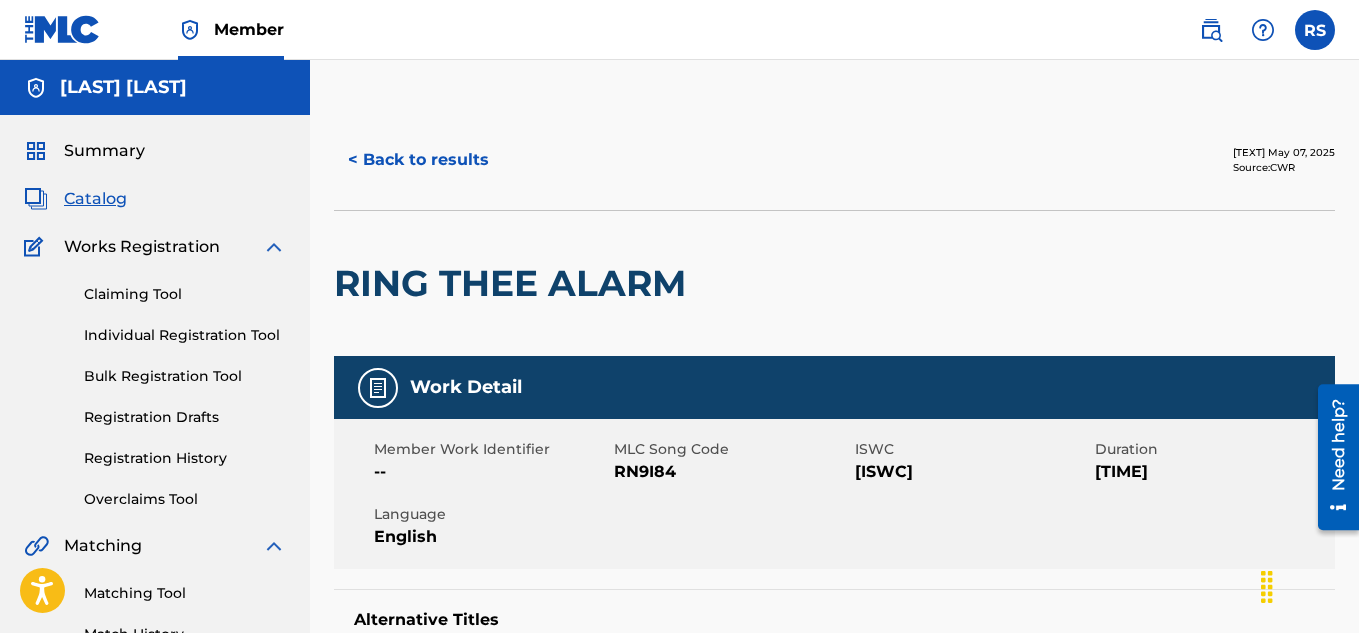 click on "< Back to results" at bounding box center (418, 160) 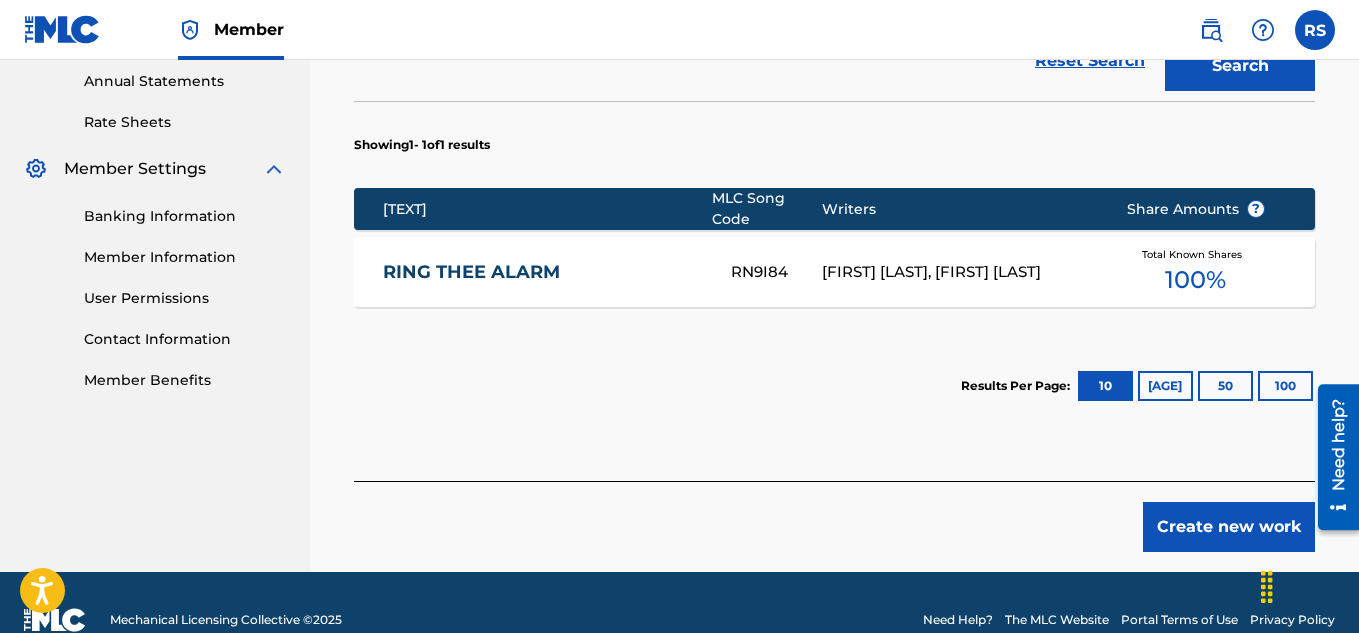 scroll, scrollTop: 748, scrollLeft: 0, axis: vertical 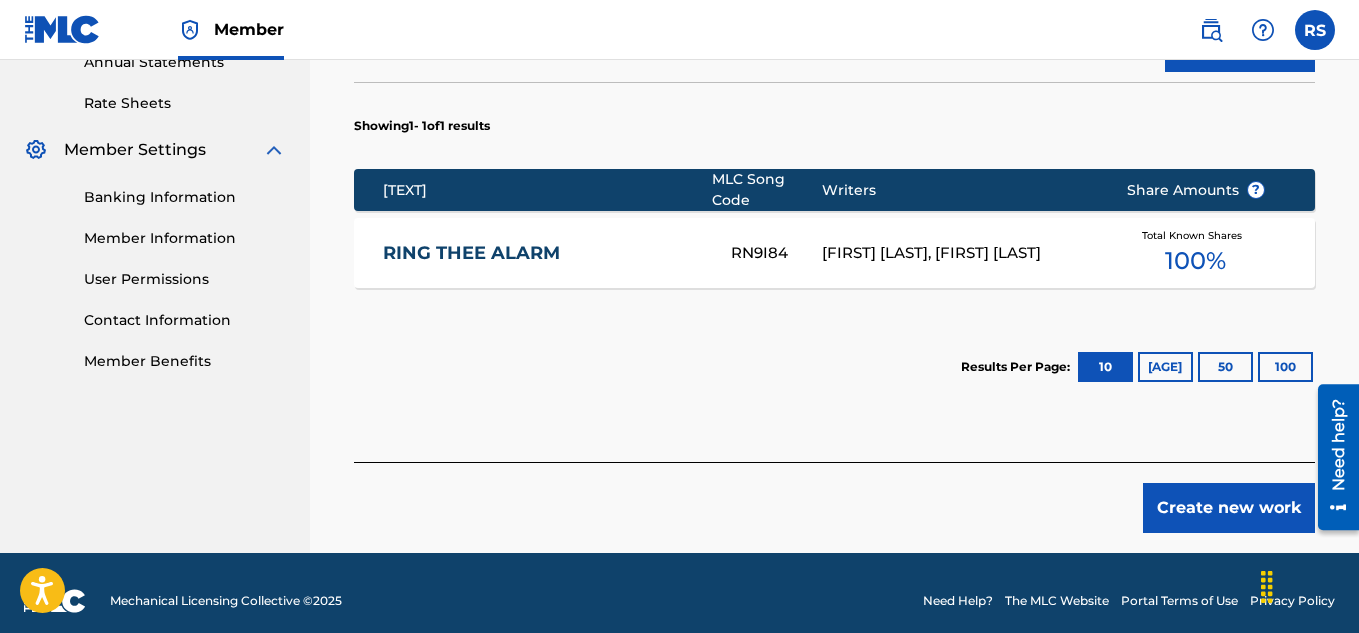click on "Create new work" at bounding box center [1229, 508] 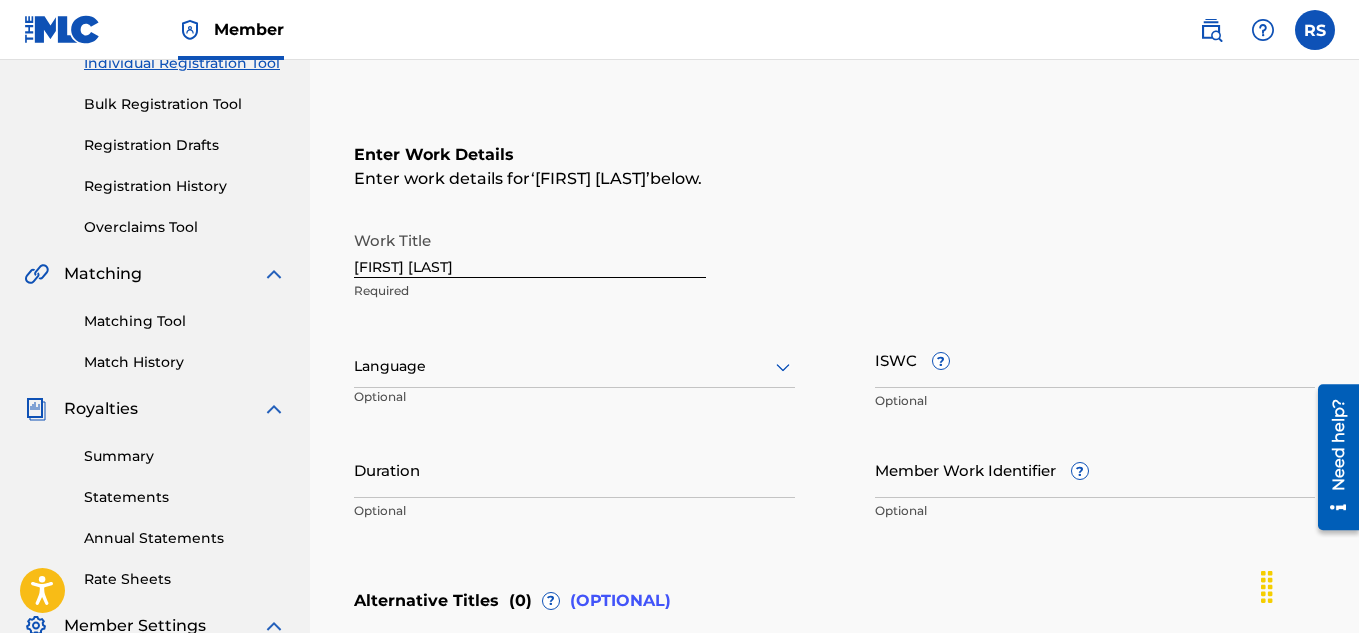 scroll, scrollTop: 314, scrollLeft: 0, axis: vertical 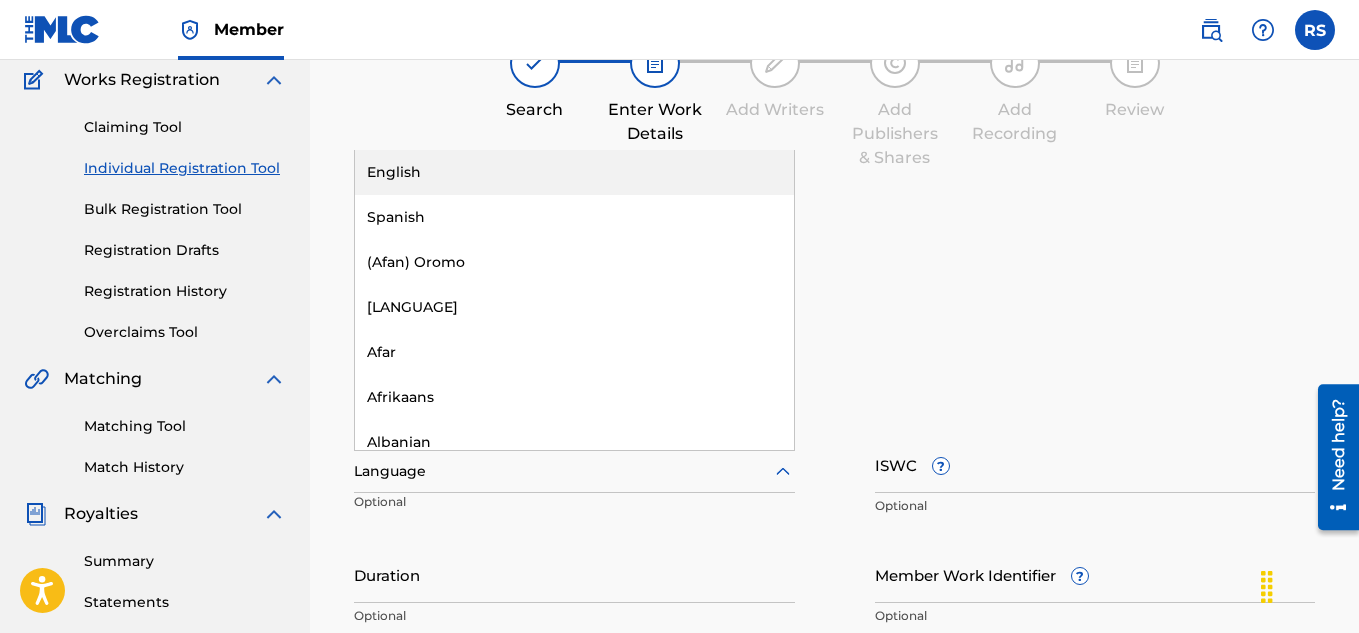 click on "English" at bounding box center [574, 172] 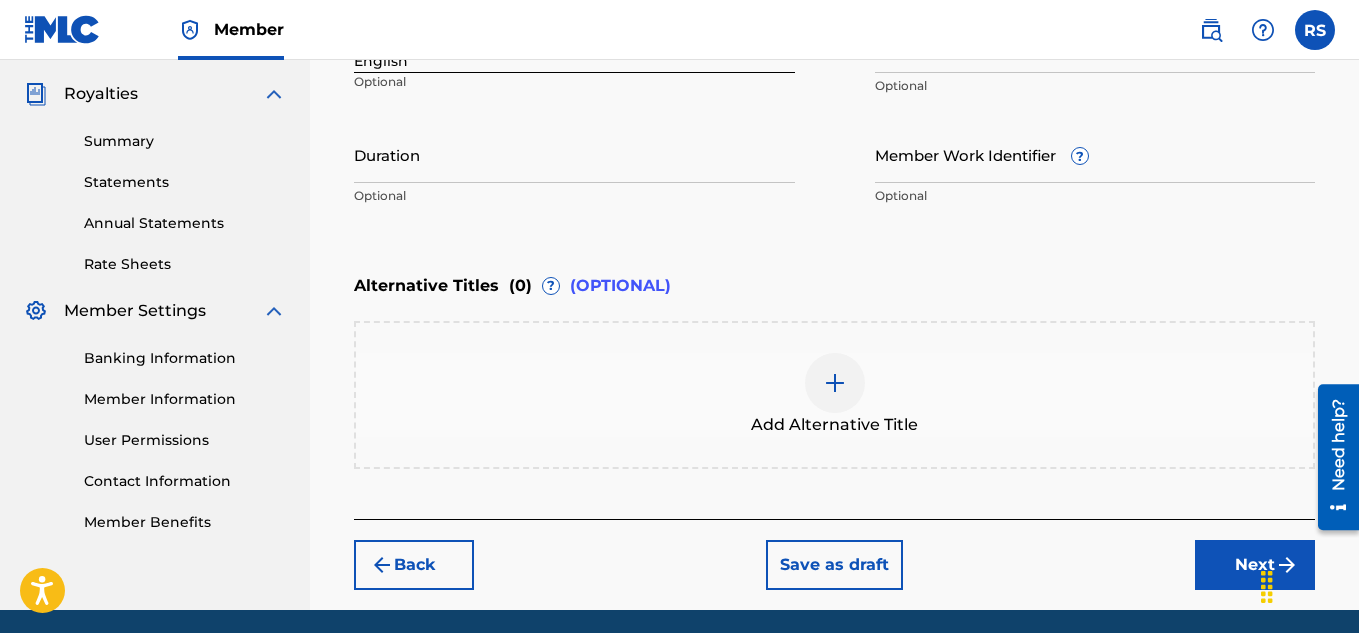 scroll, scrollTop: 660, scrollLeft: 0, axis: vertical 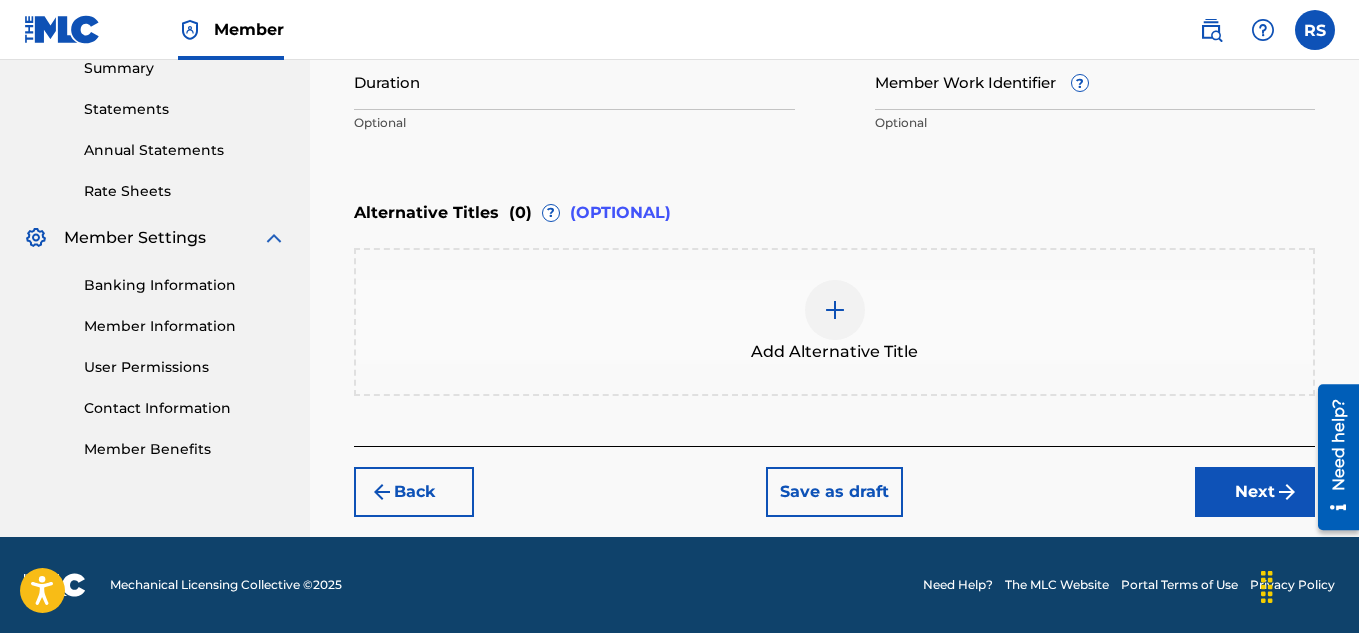 click on "Next" at bounding box center [1255, 492] 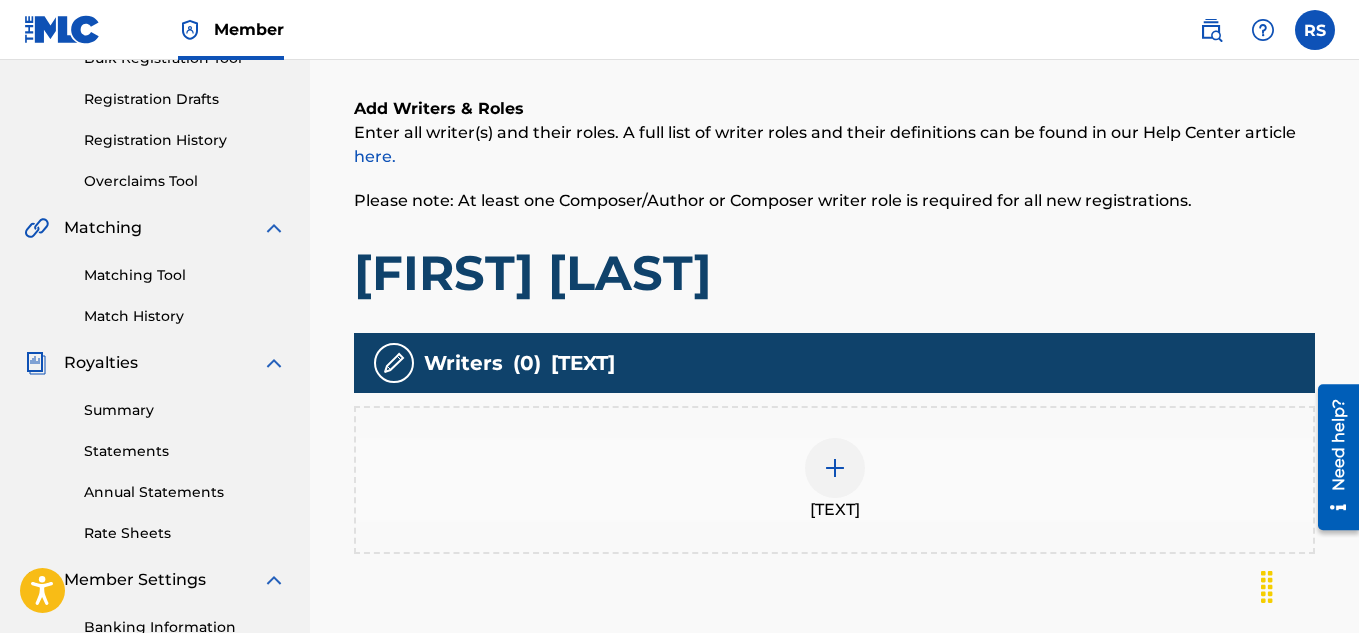 scroll, scrollTop: 331, scrollLeft: 0, axis: vertical 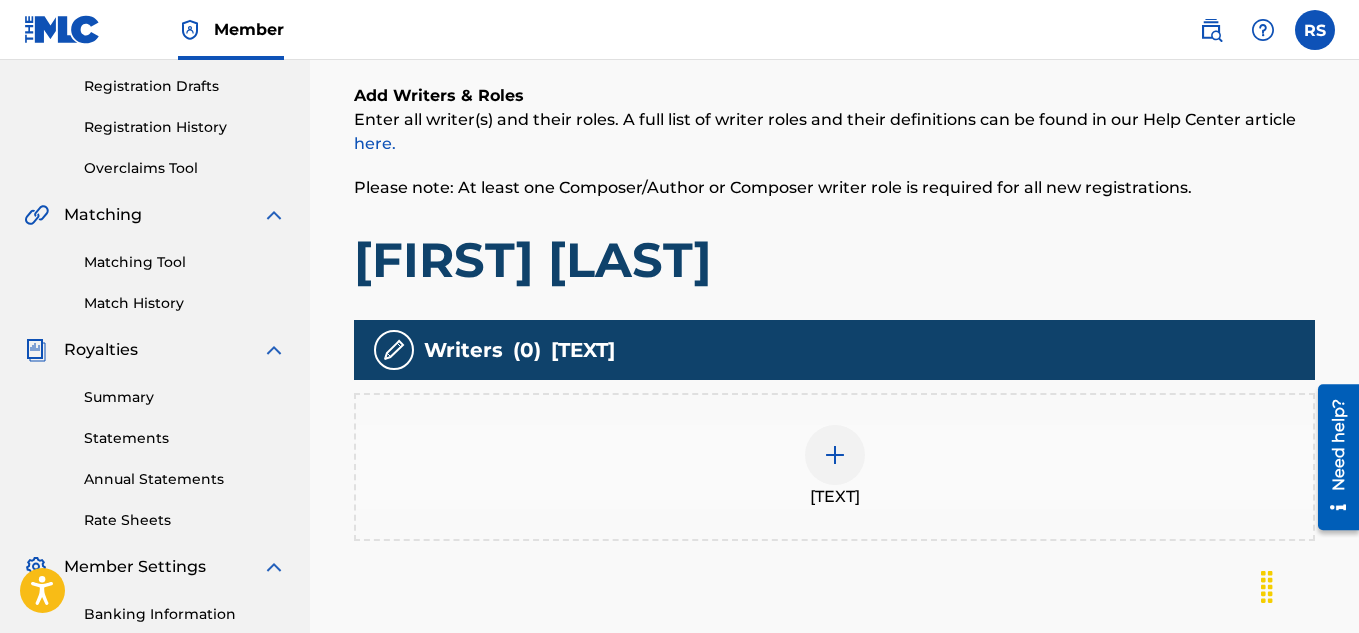click at bounding box center [835, 455] 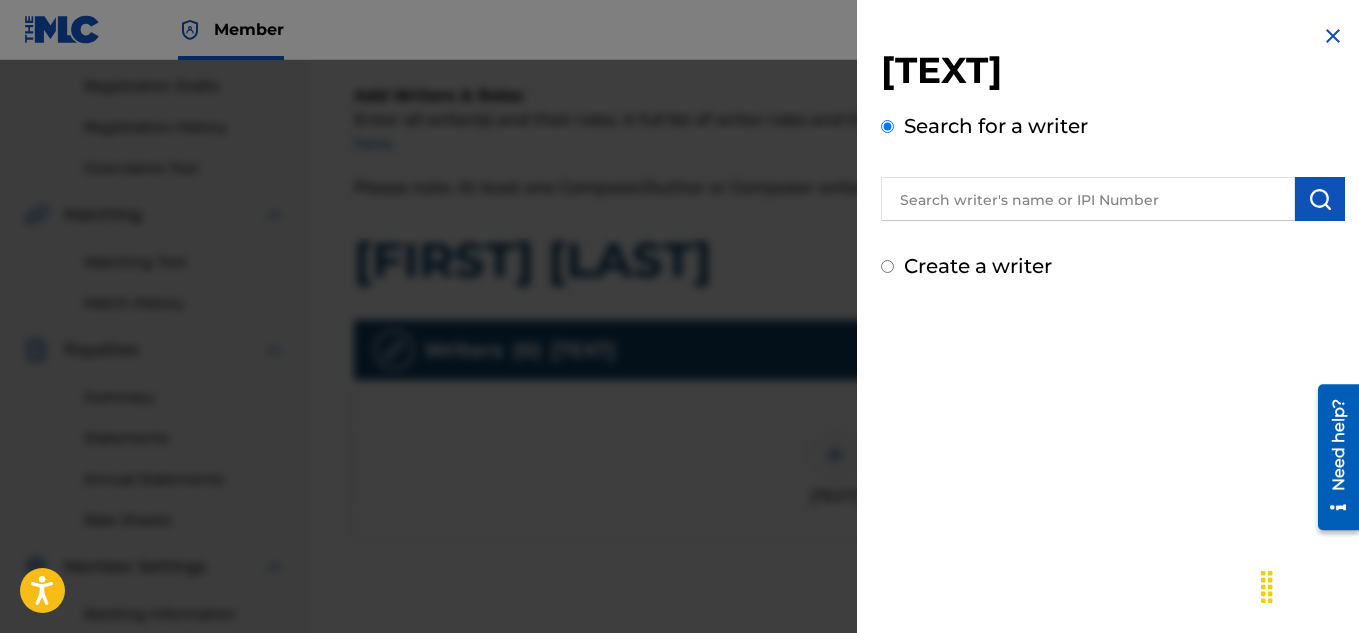 click at bounding box center (1088, 199) 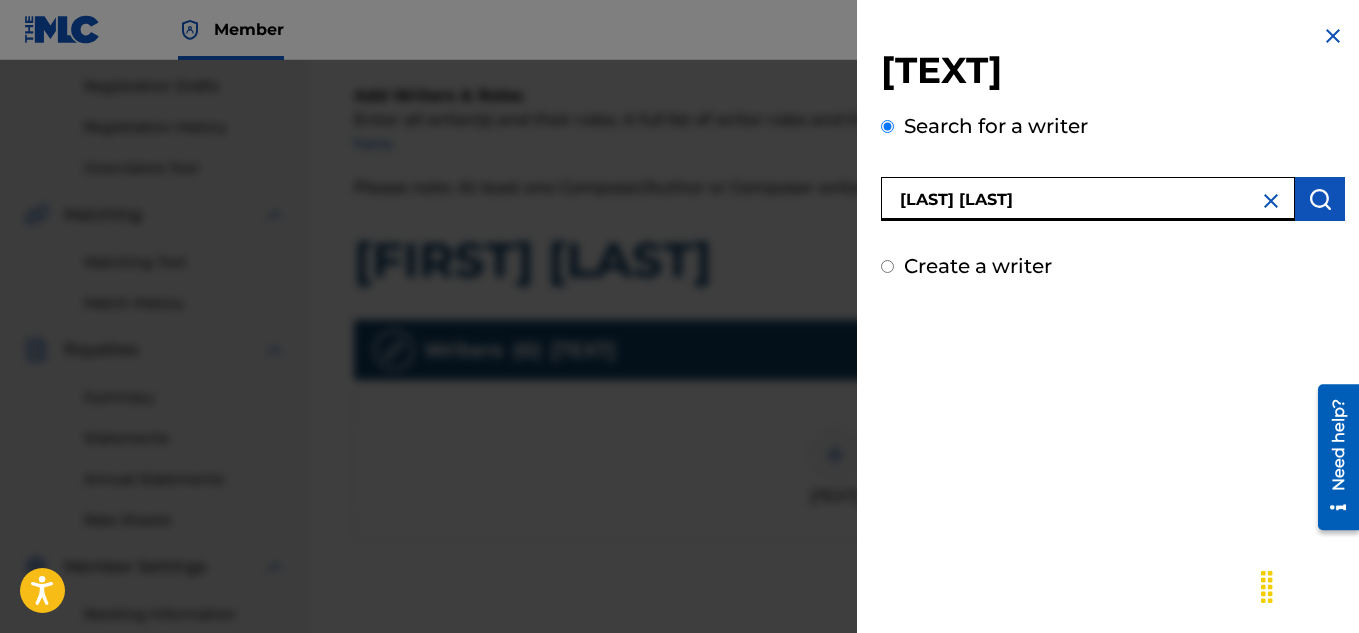 type on "[LAST] [LAST]" 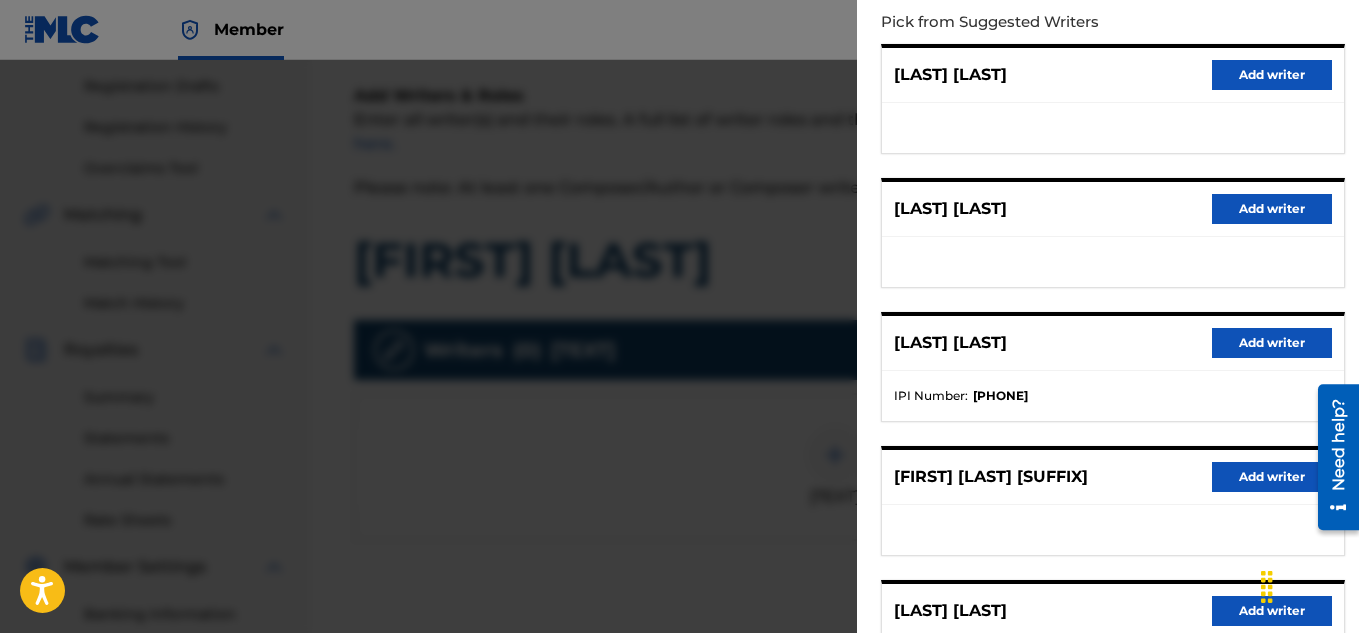 scroll, scrollTop: 231, scrollLeft: 0, axis: vertical 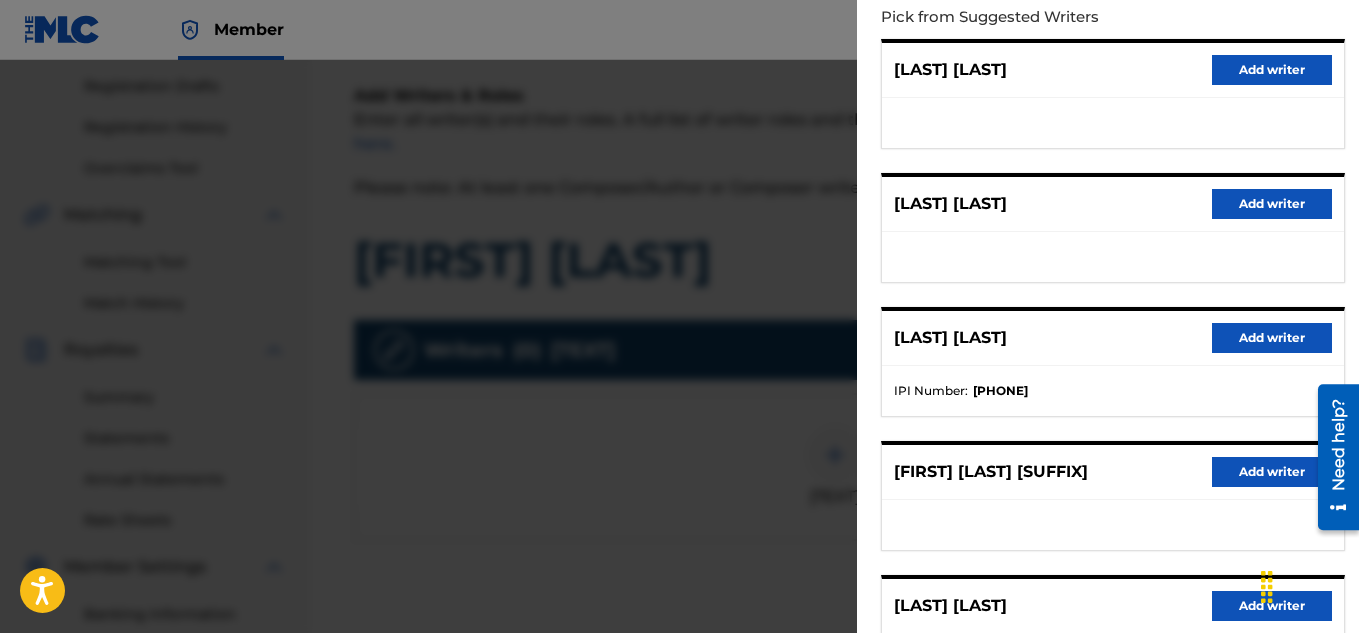 click on "Add writer" at bounding box center [1272, 338] 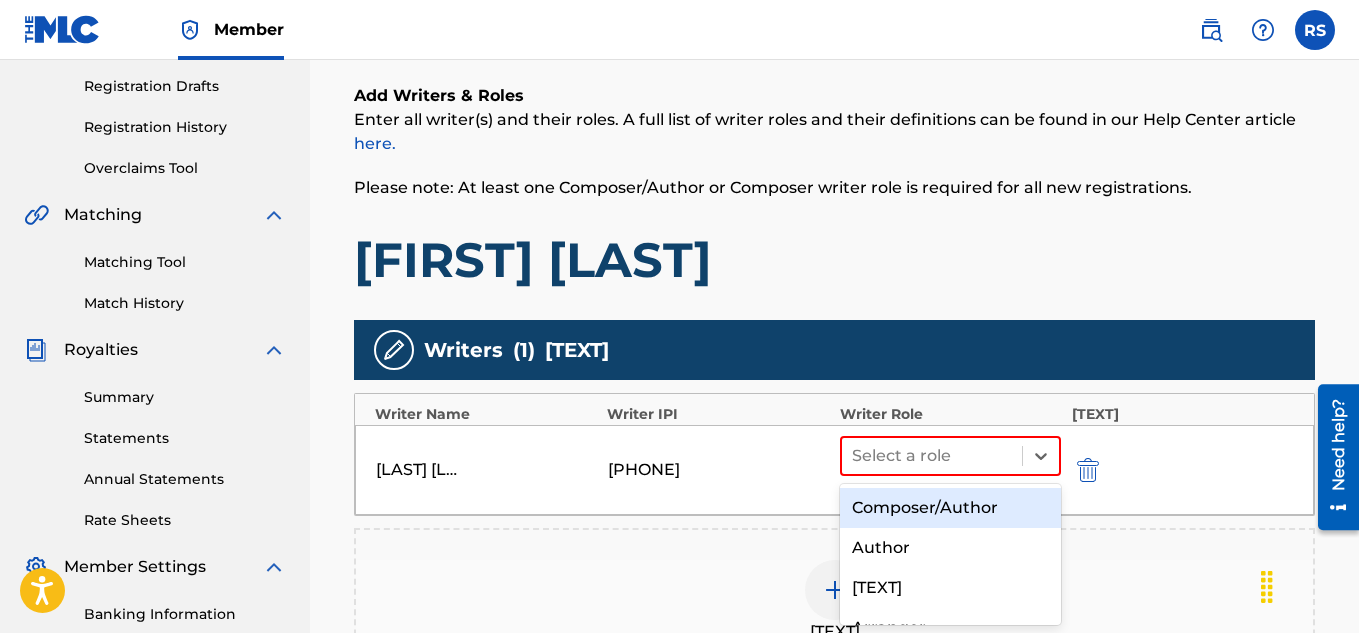 click on "Composer/Author" at bounding box center (951, 508) 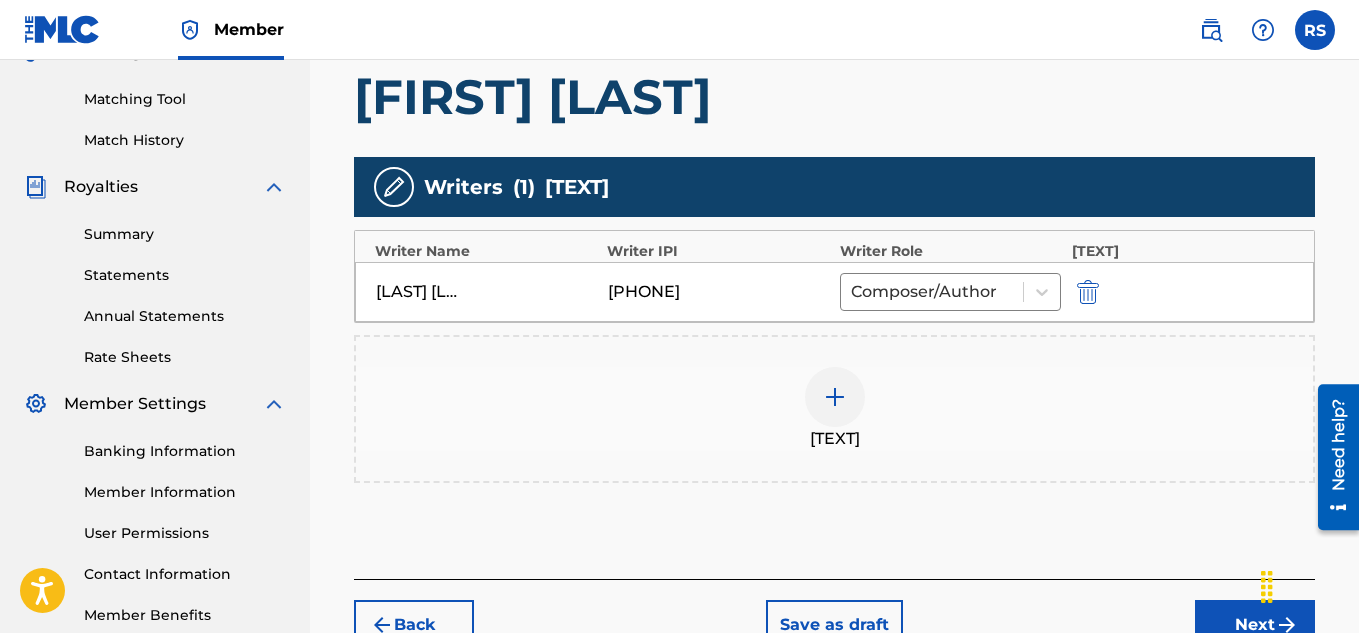 scroll, scrollTop: 553, scrollLeft: 0, axis: vertical 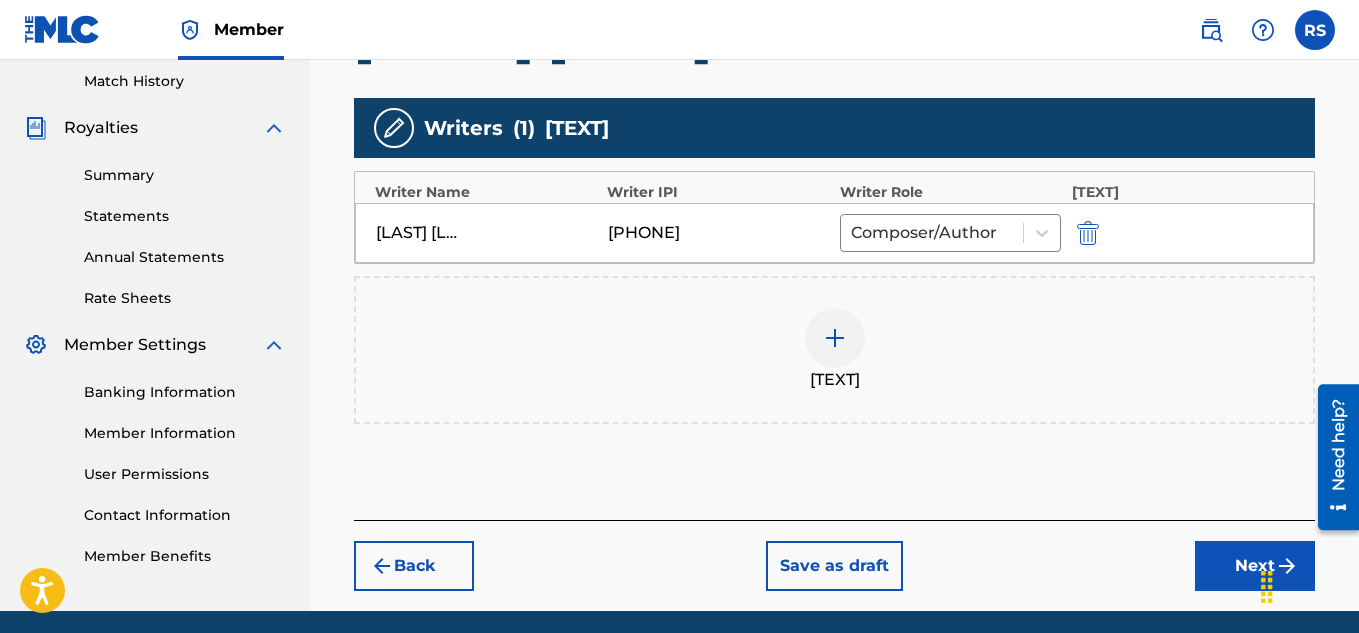 click on "Next" at bounding box center [1255, 566] 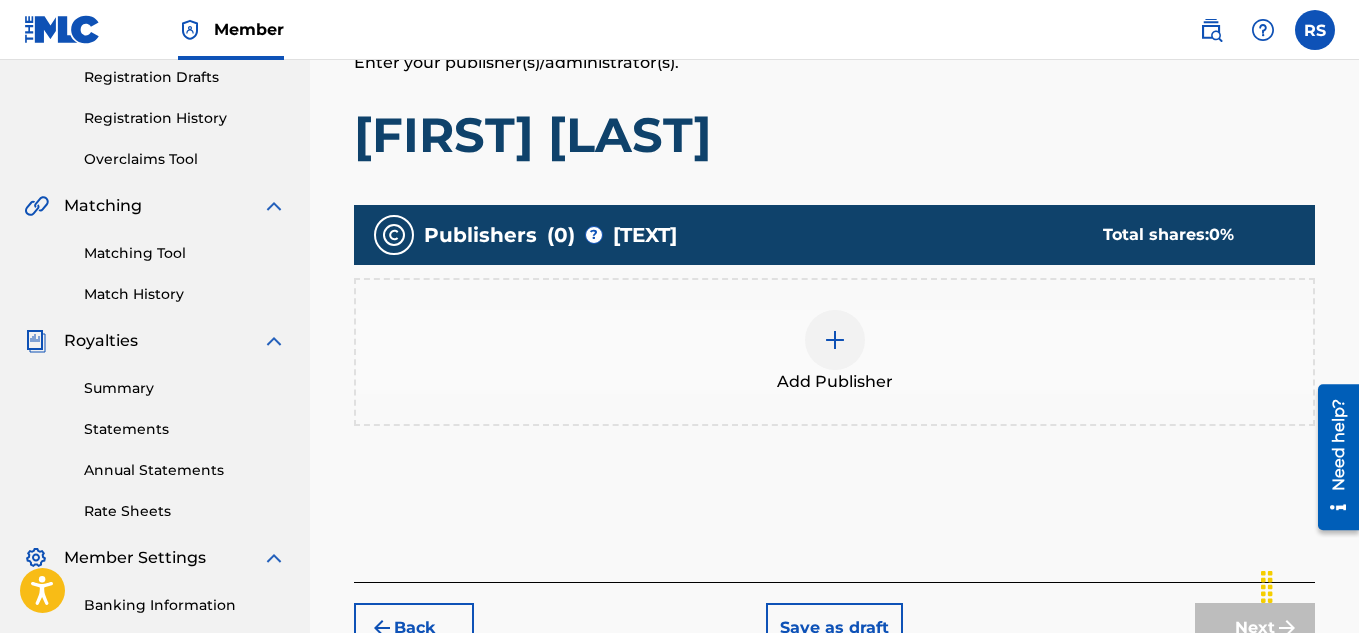 scroll, scrollTop: 344, scrollLeft: 0, axis: vertical 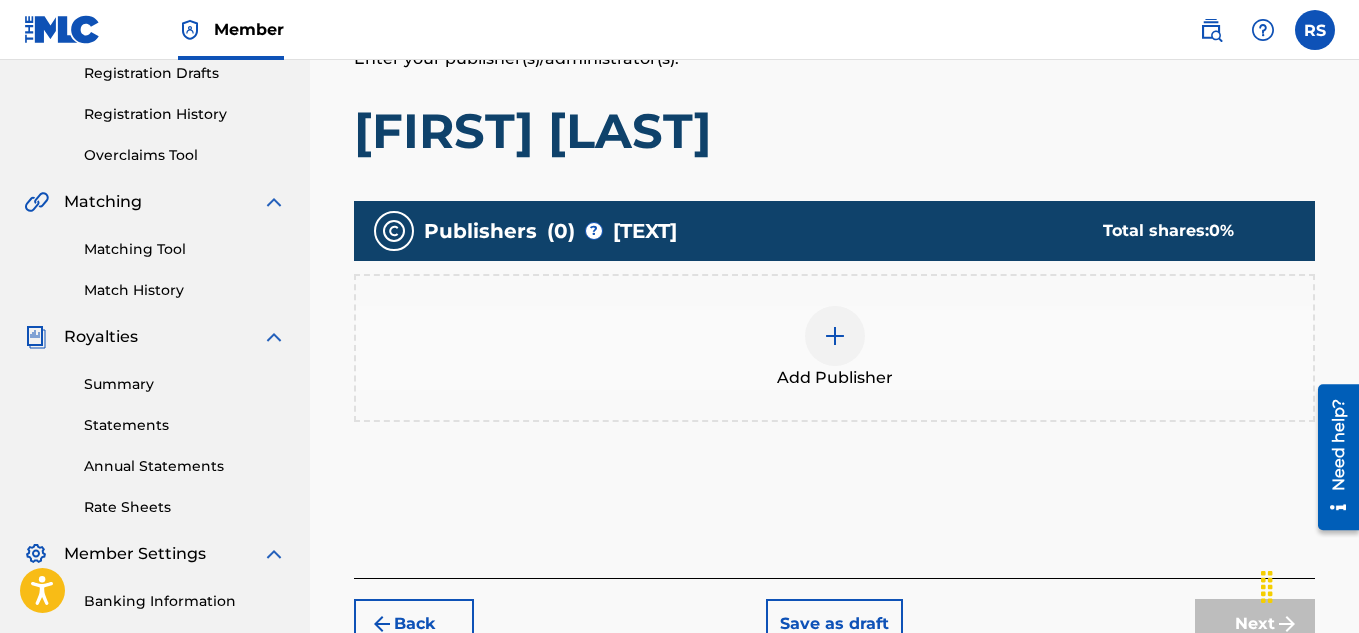 click at bounding box center (835, 336) 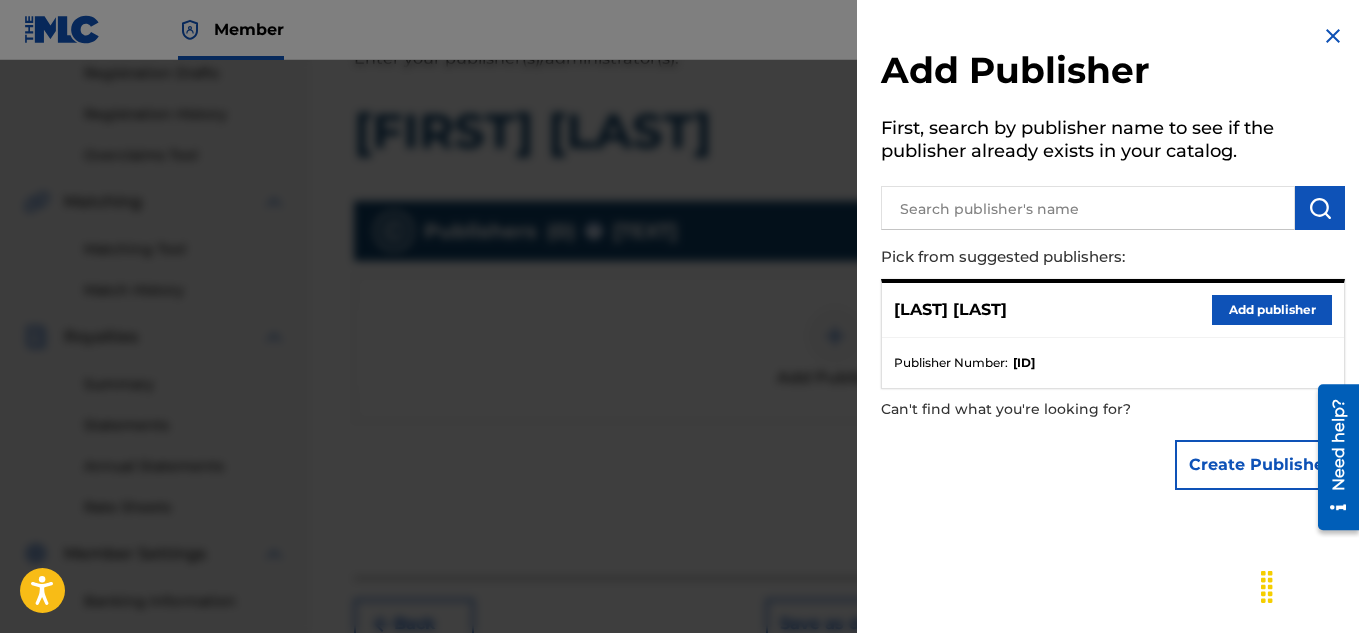 click at bounding box center (1088, 208) 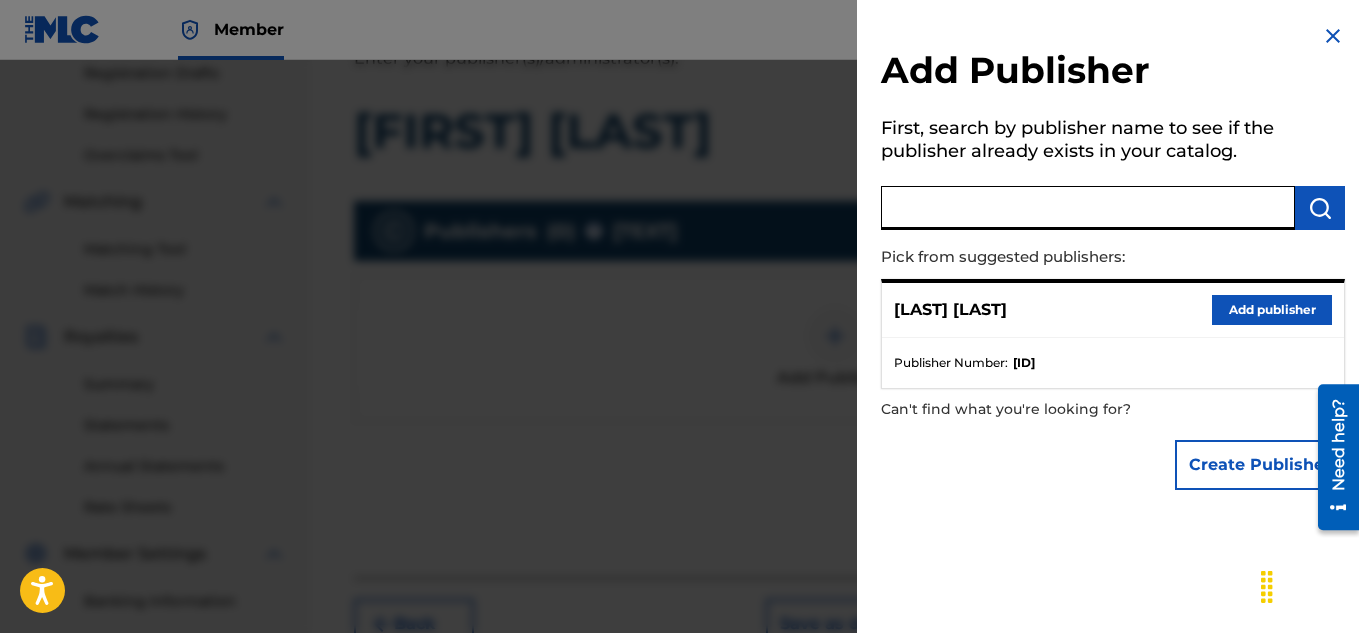 click on "Create Publisher" at bounding box center (1260, 465) 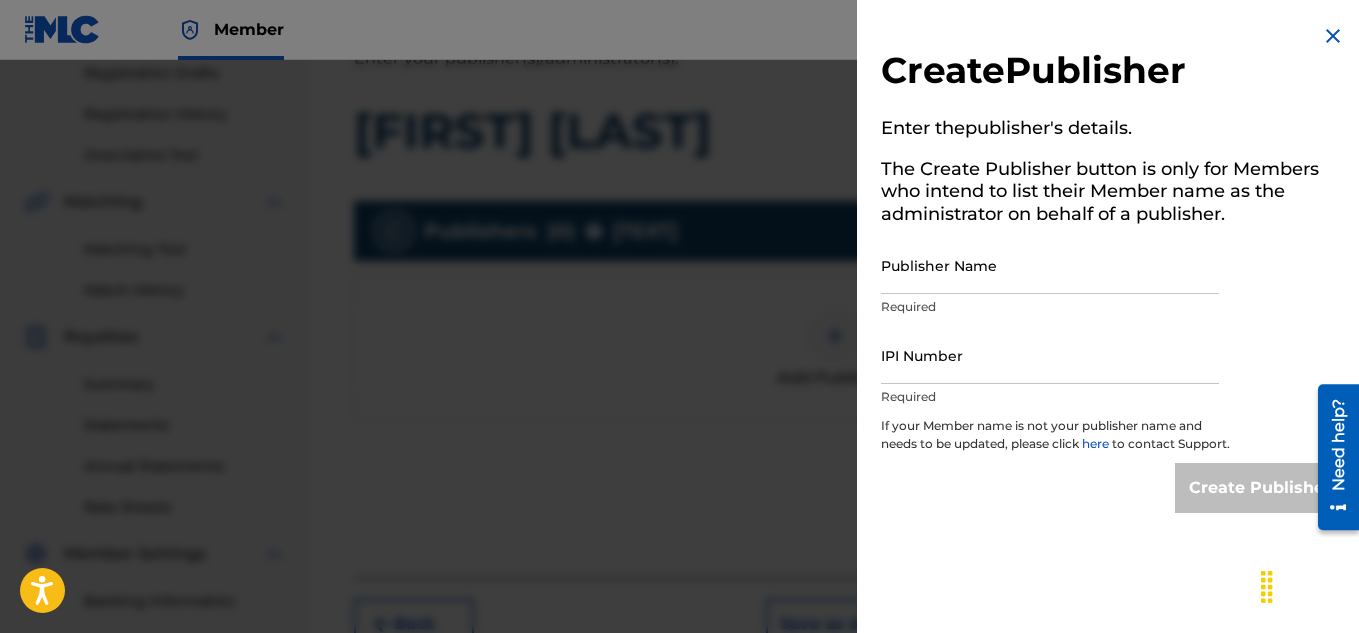 click on "Publisher Name" at bounding box center [1050, 265] 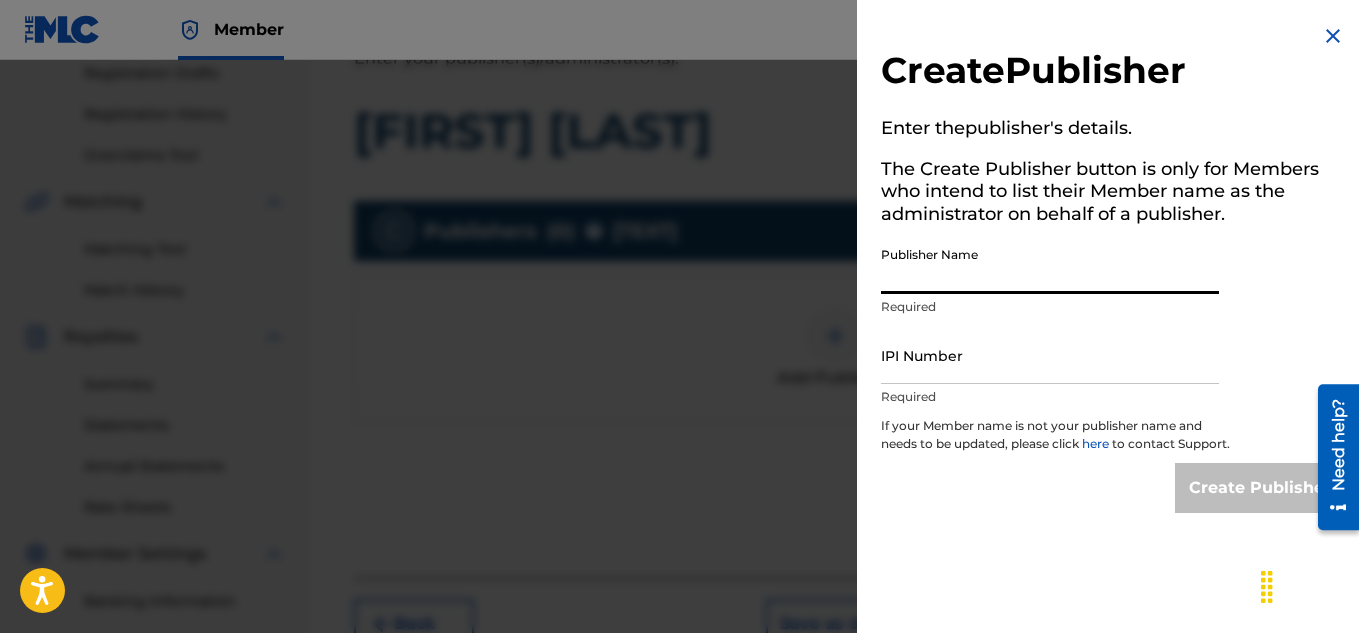 click on "Publisher Name" at bounding box center [1050, 265] 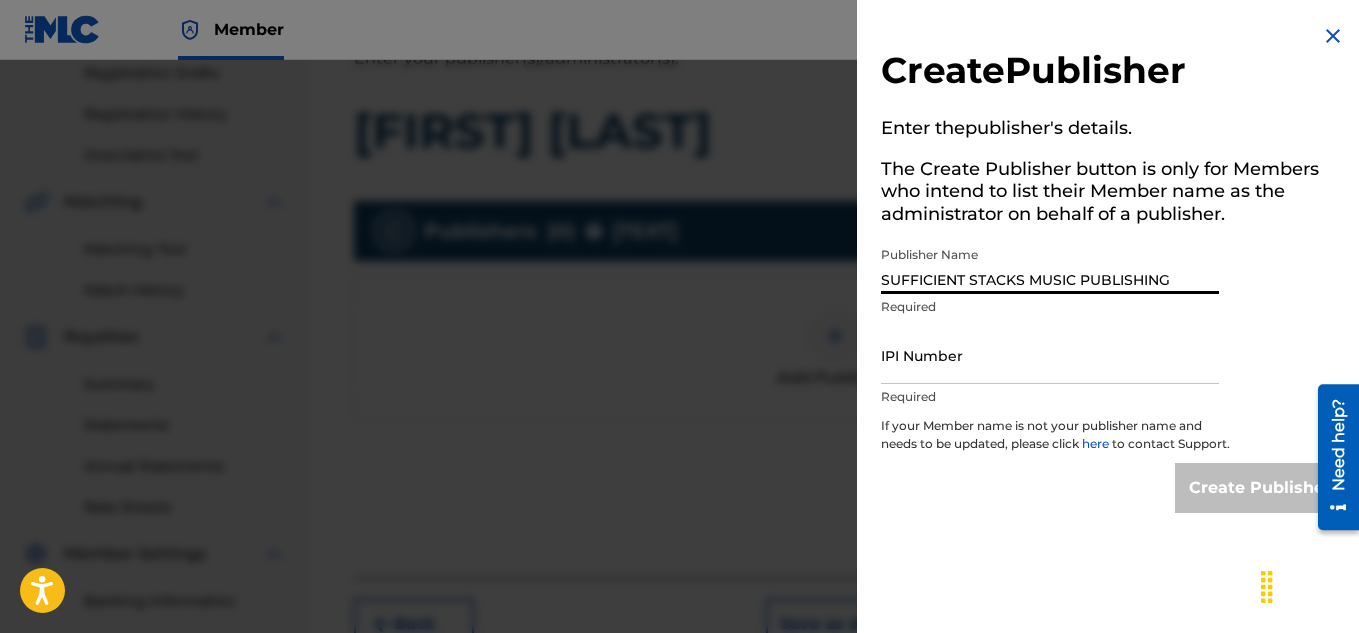 type on "SUFFICIENT STACKS MUSIC PUBLISHING" 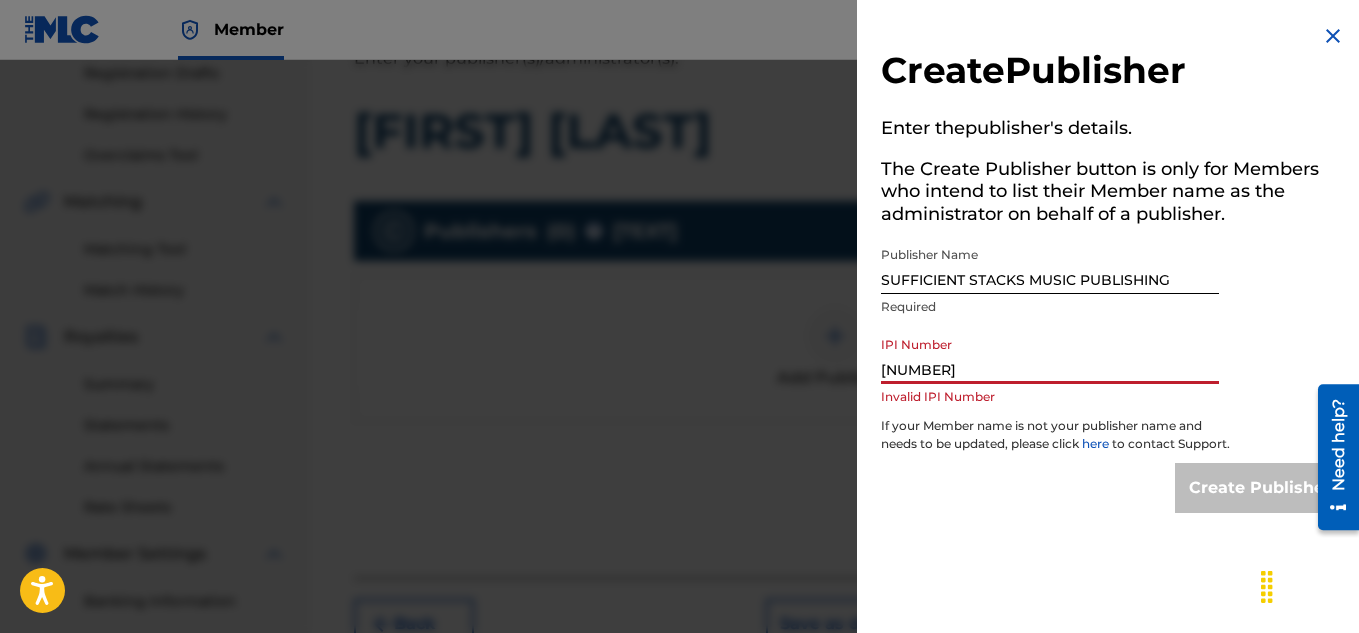 type on "[NUMBER]" 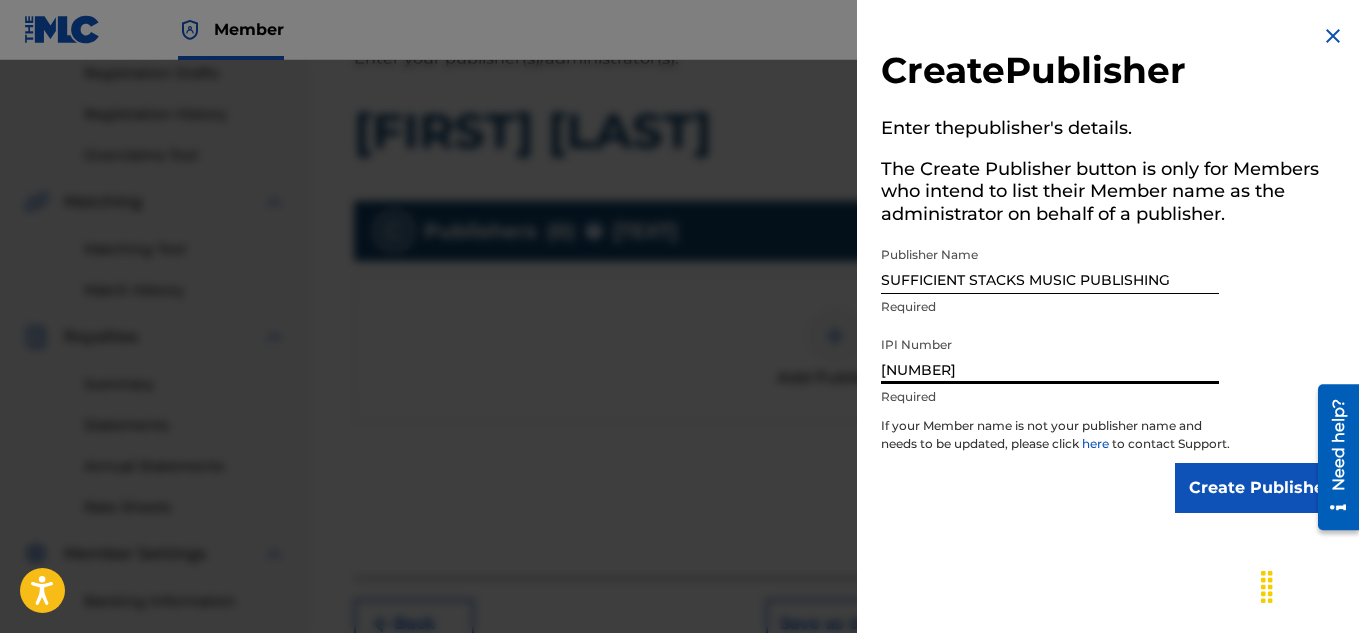 click on "Create Publisher" at bounding box center [1260, 488] 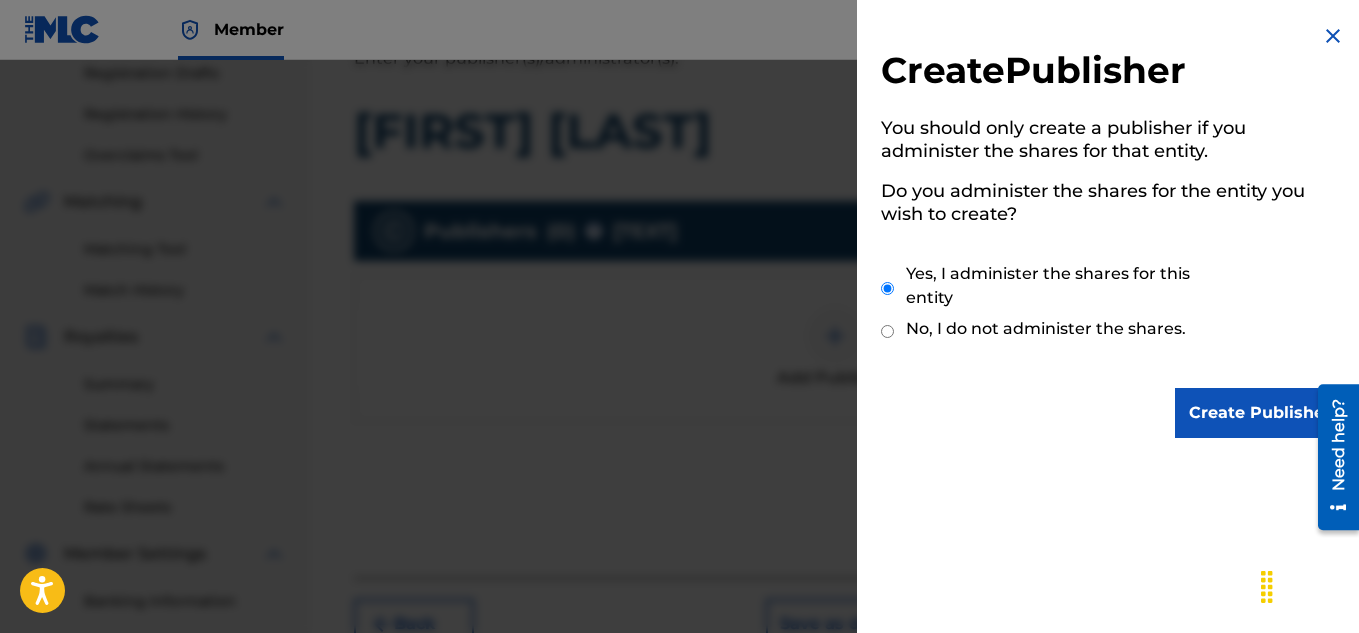click on "Create Publisher" at bounding box center [1260, 413] 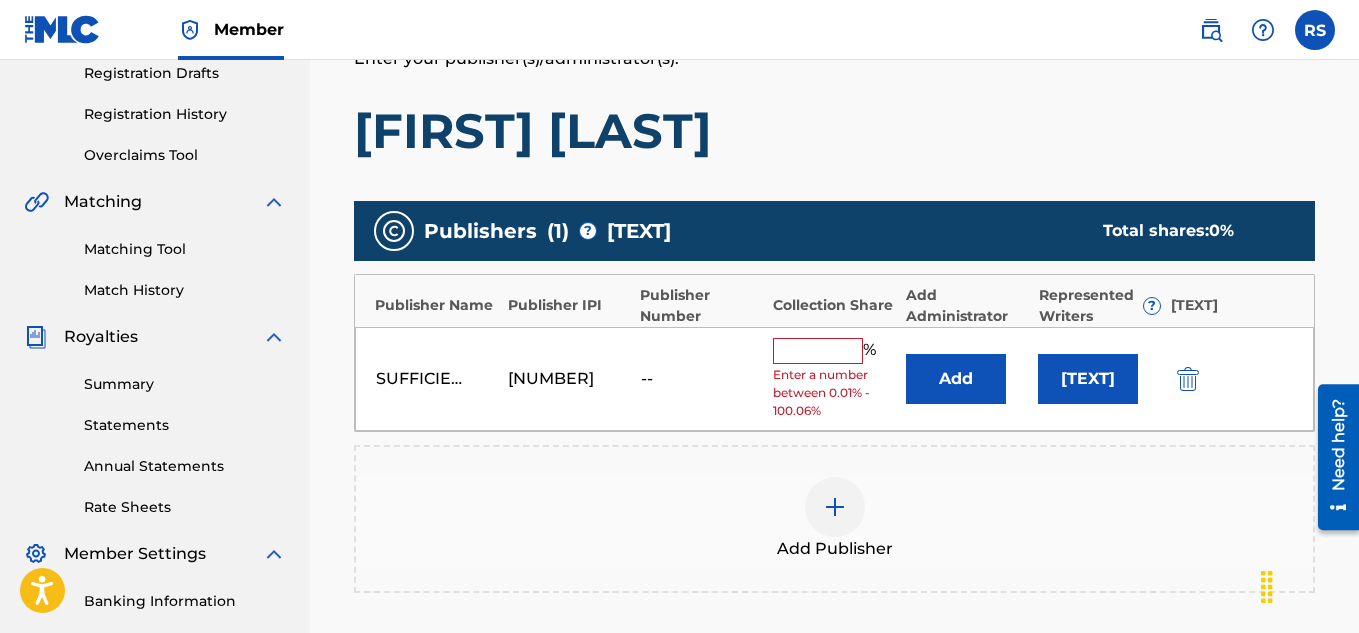 click at bounding box center (818, 351) 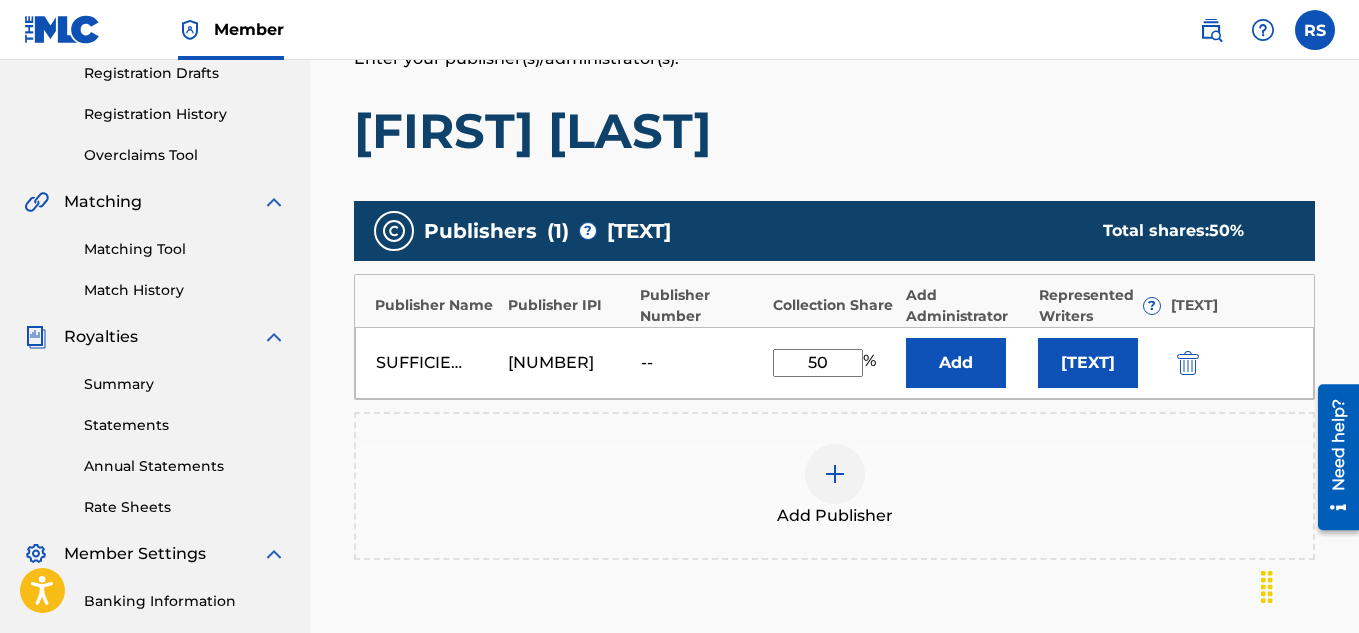 type on "50" 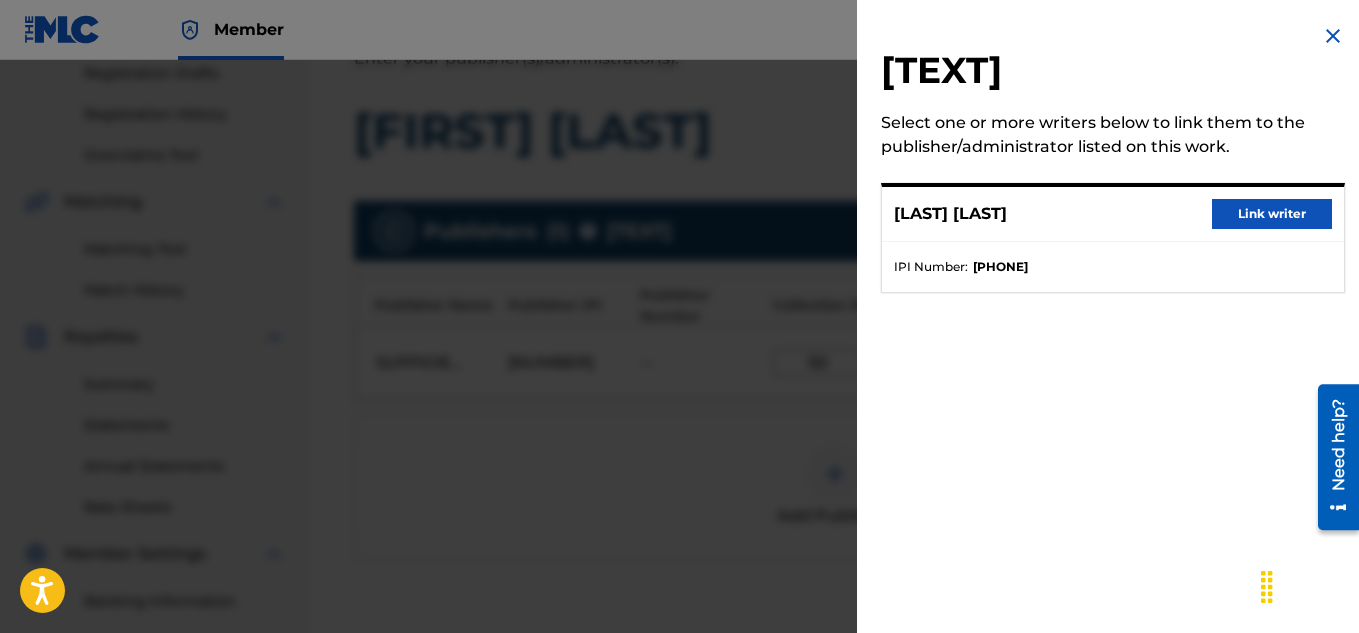 click on "Link writer" at bounding box center (1272, 214) 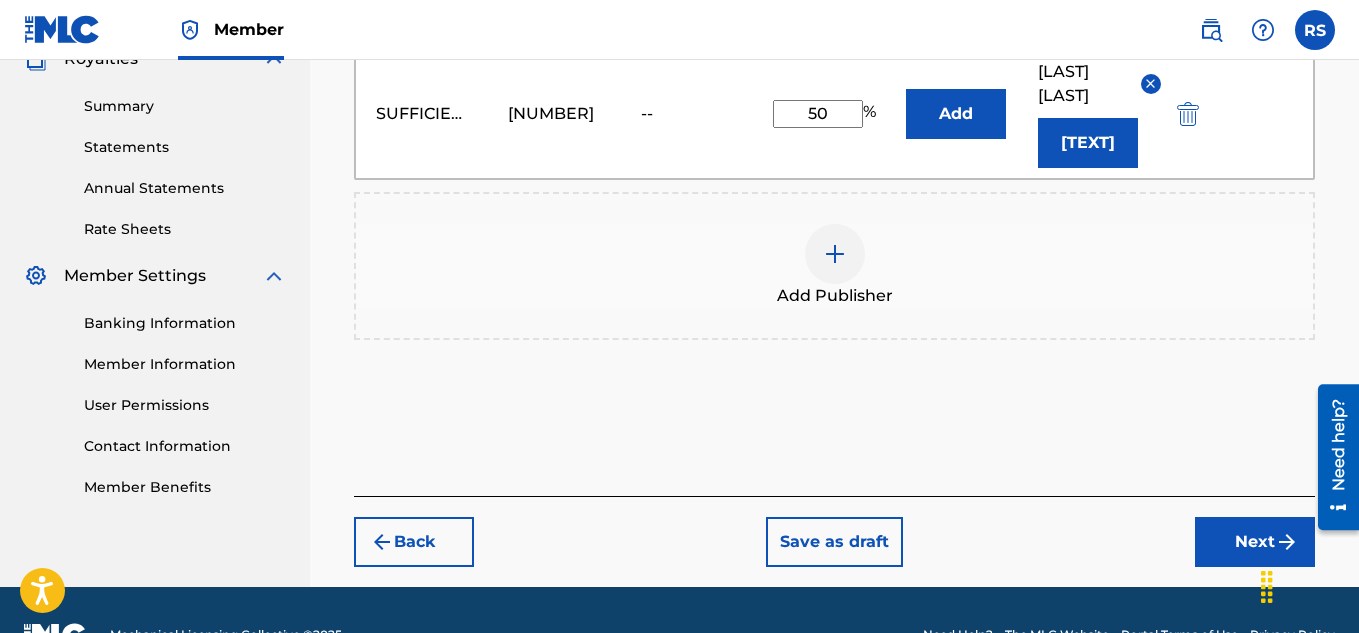 scroll, scrollTop: 688, scrollLeft: 0, axis: vertical 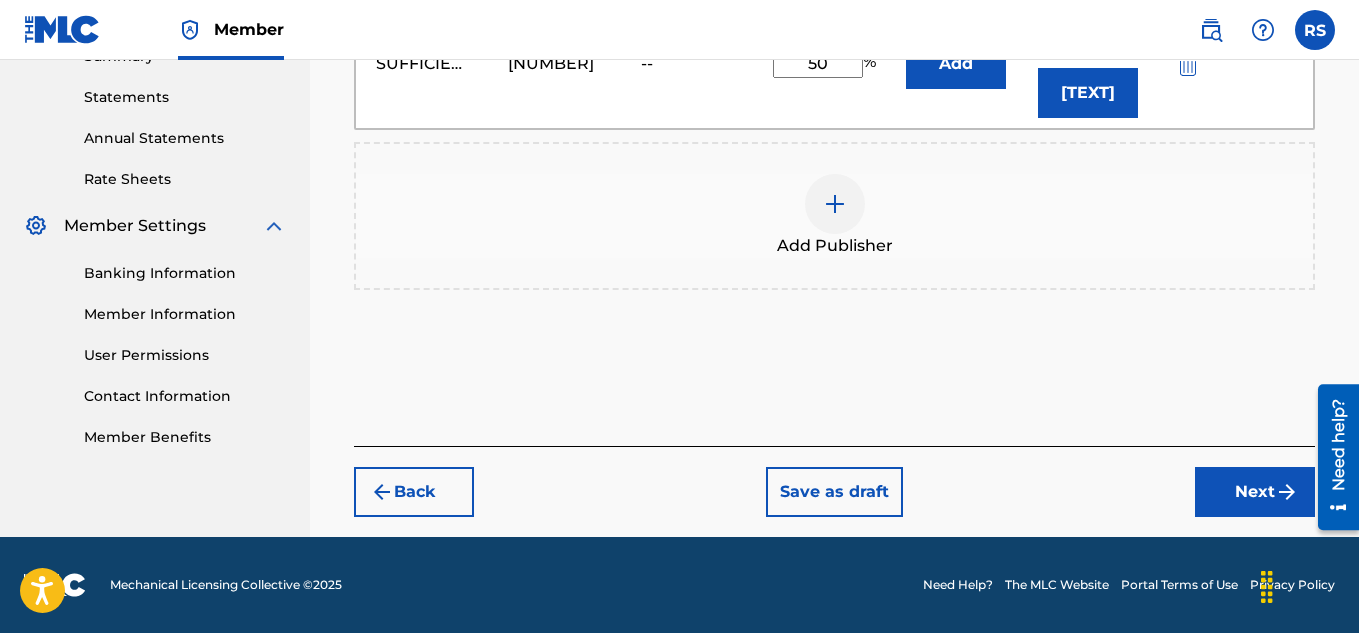click on "Next" at bounding box center [1255, 492] 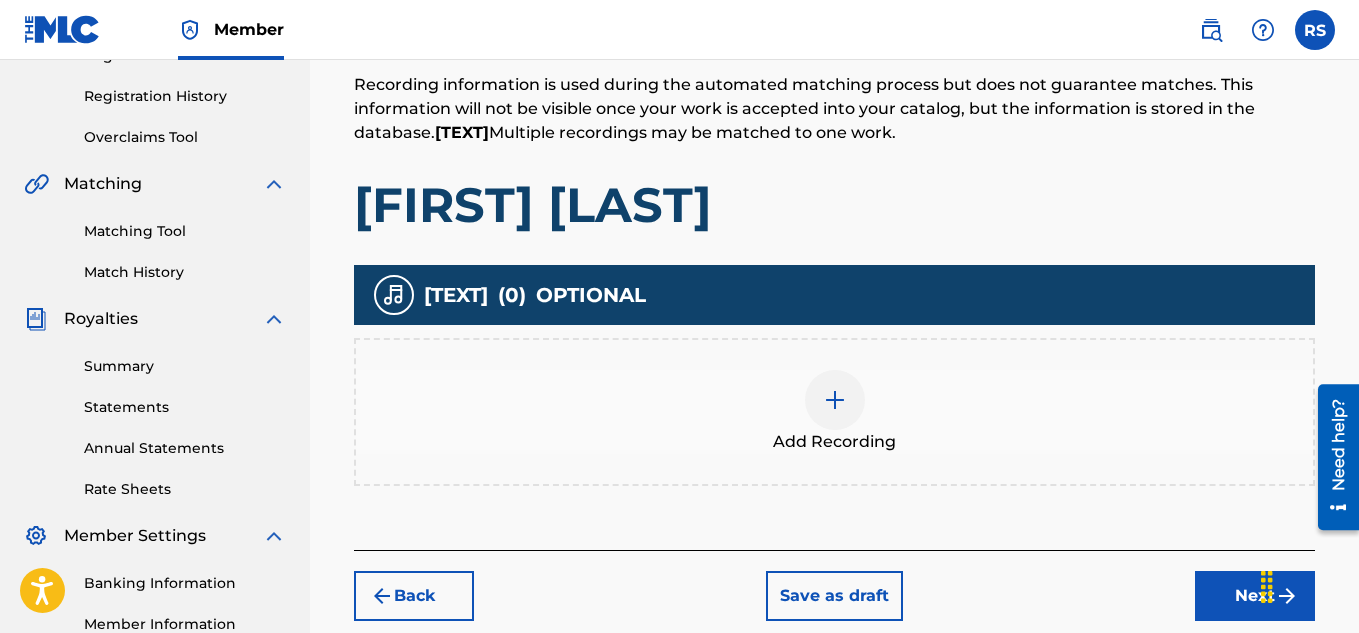 scroll, scrollTop: 364, scrollLeft: 0, axis: vertical 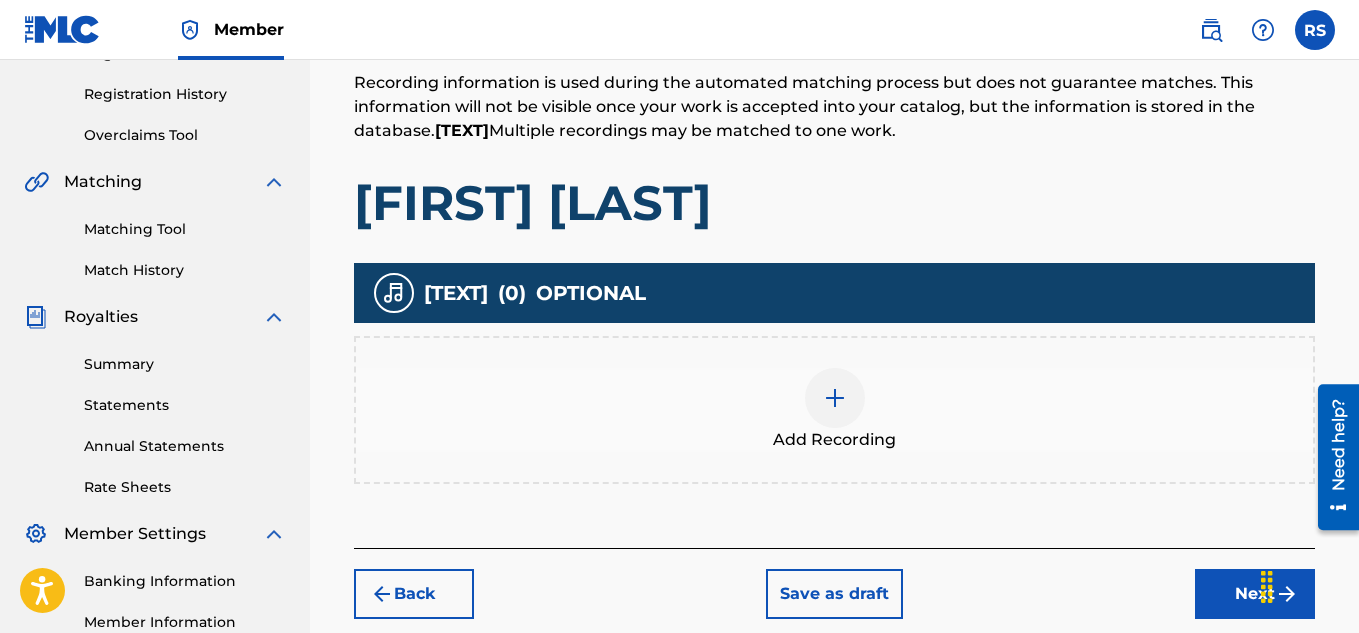 click at bounding box center (835, 398) 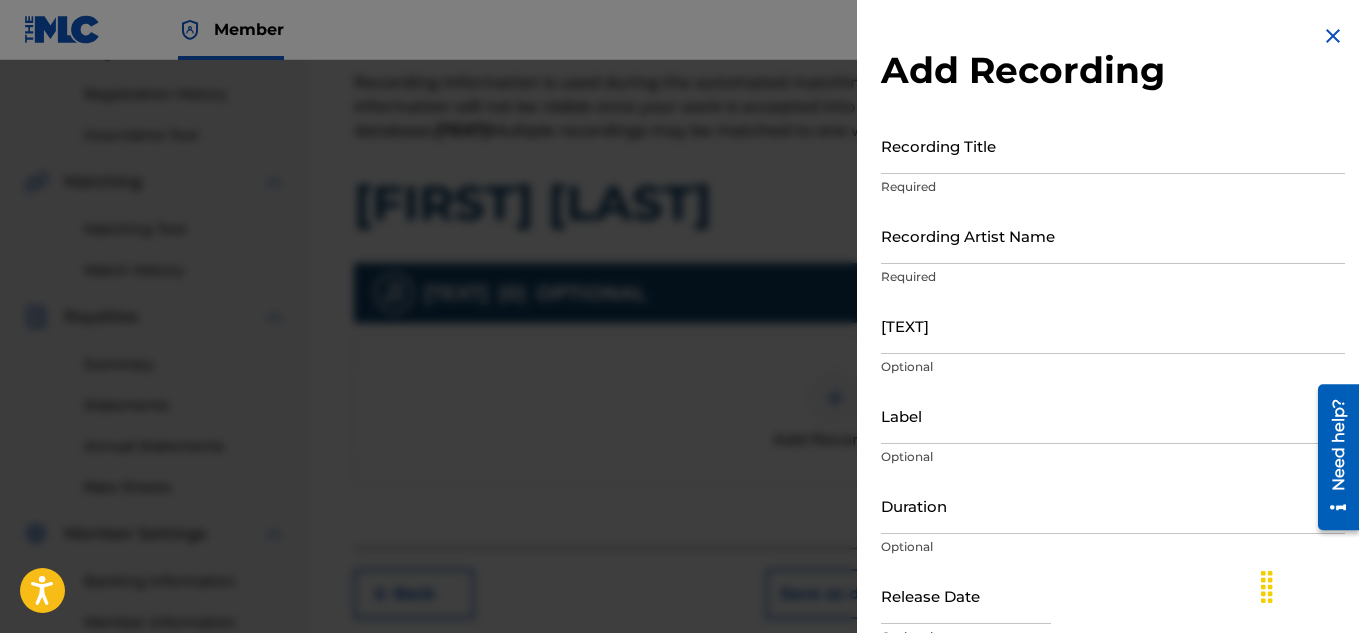 click on "Recording Title" at bounding box center (1113, 145) 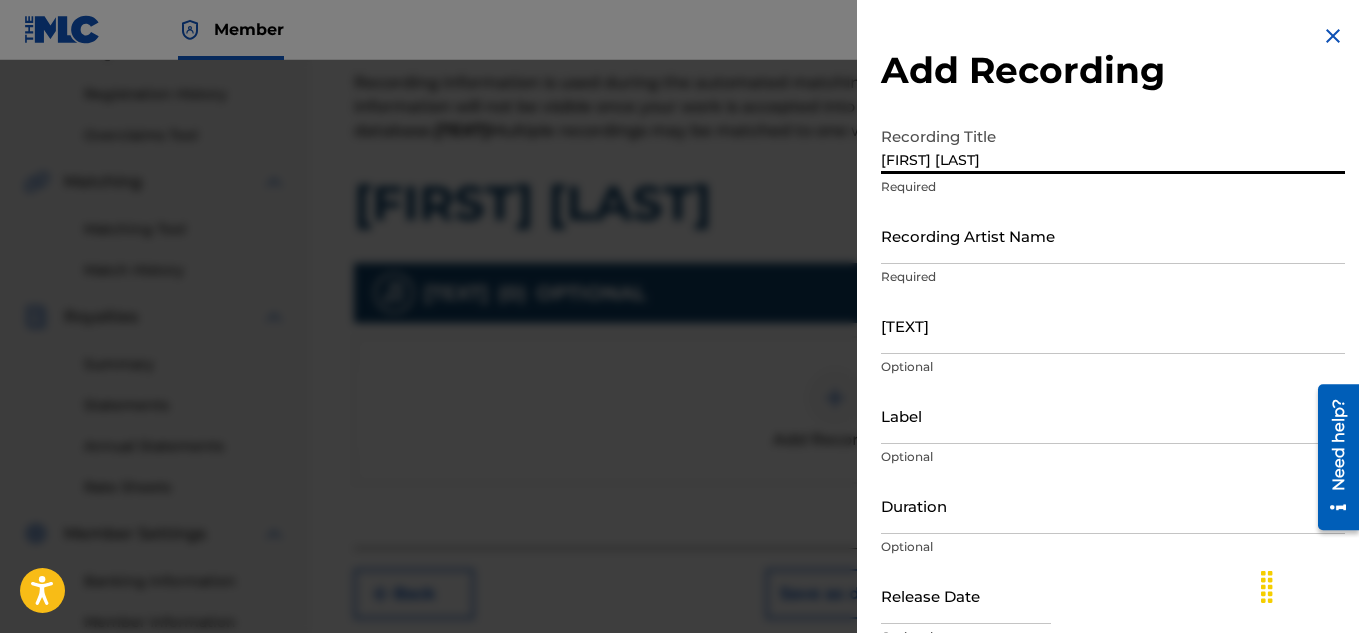 type on "[FIRST] [LAST]" 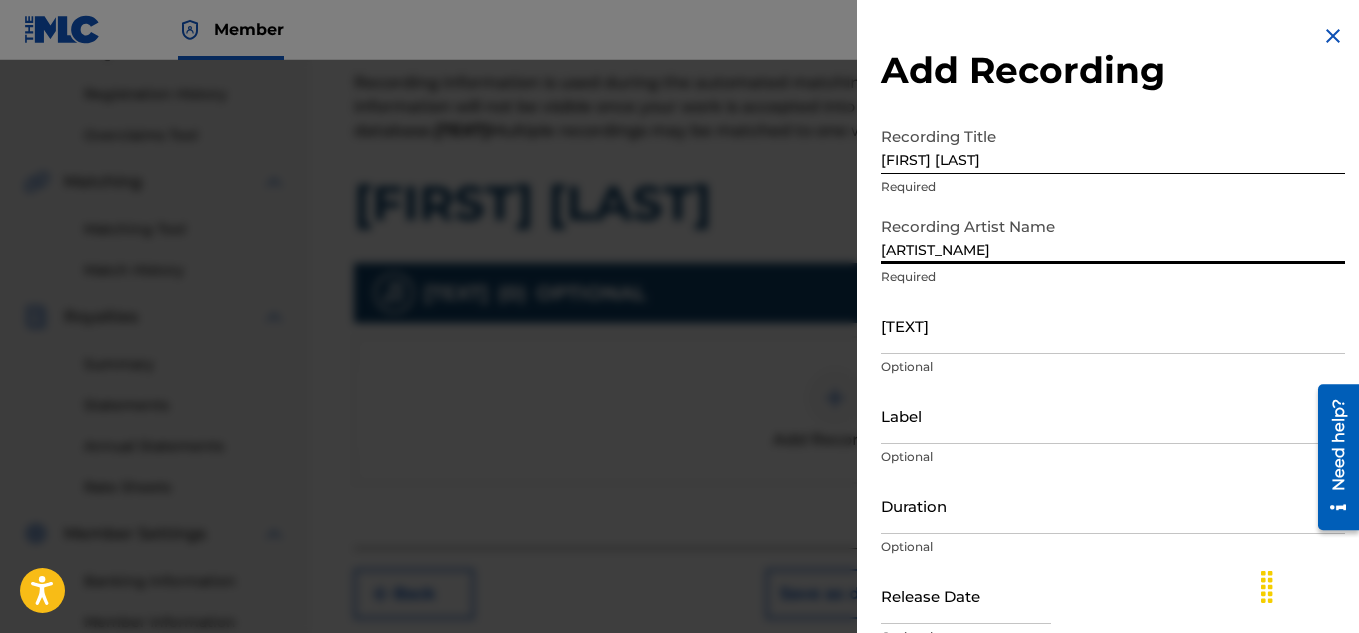 type on "[ARTIST_NAME]" 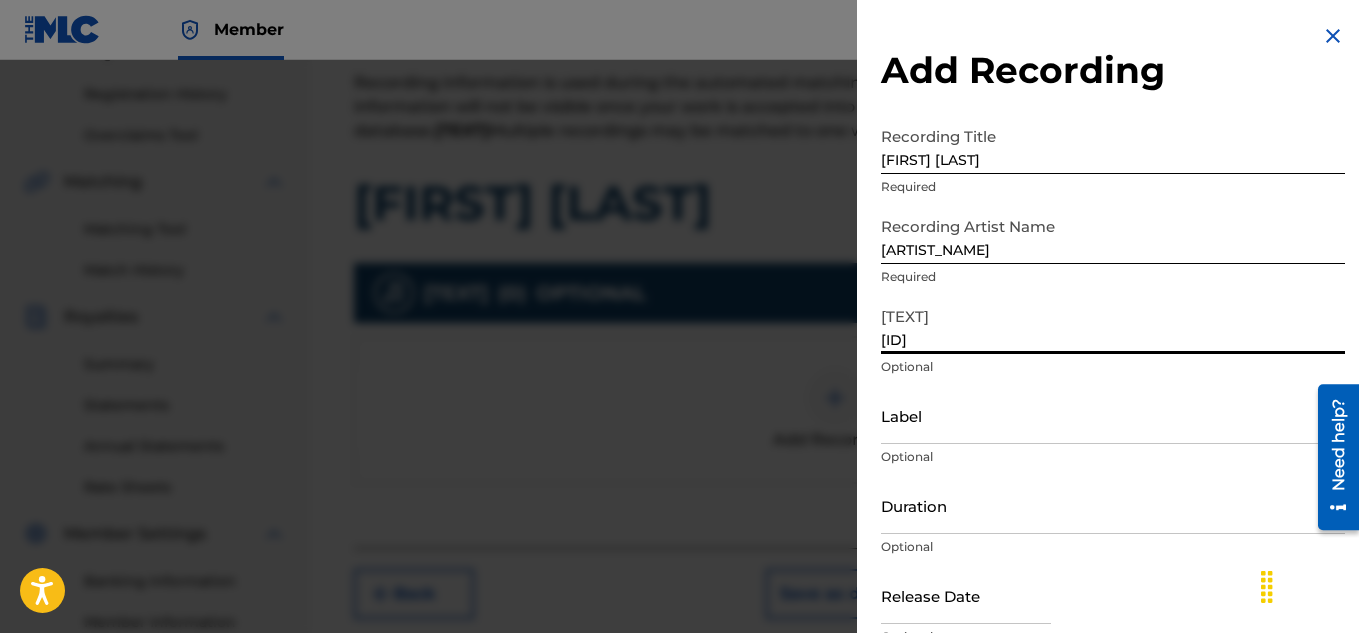 scroll, scrollTop: 98, scrollLeft: 0, axis: vertical 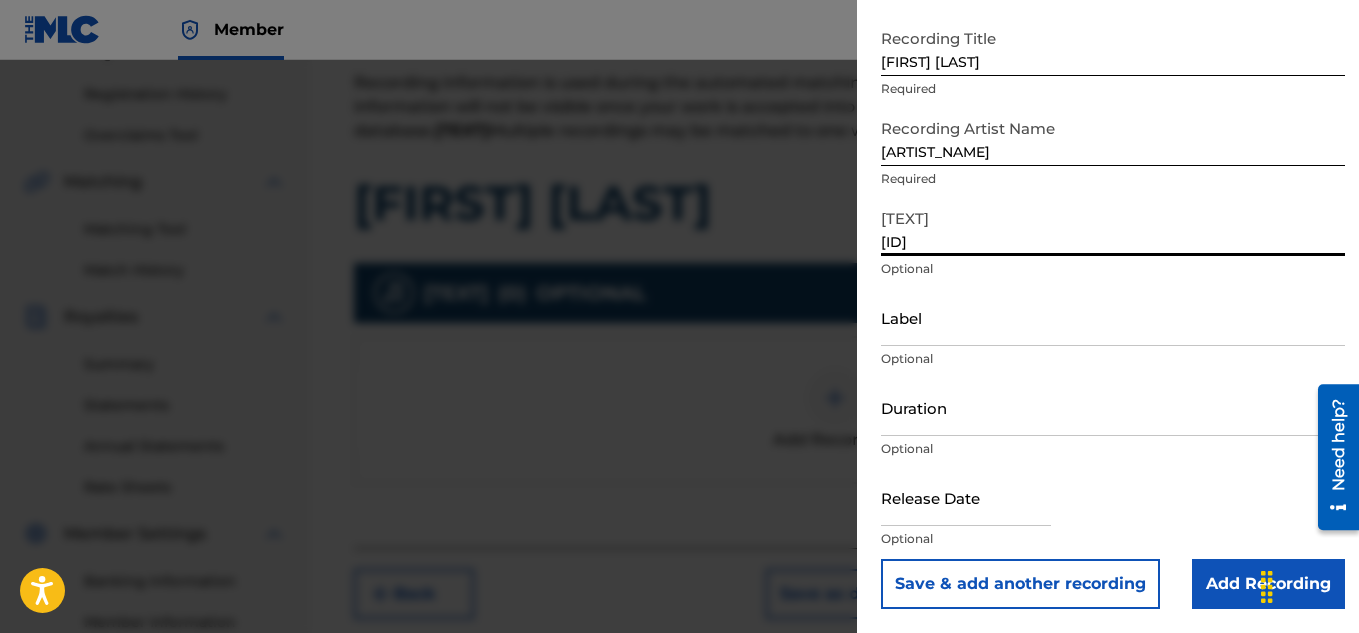 type on "[ID]" 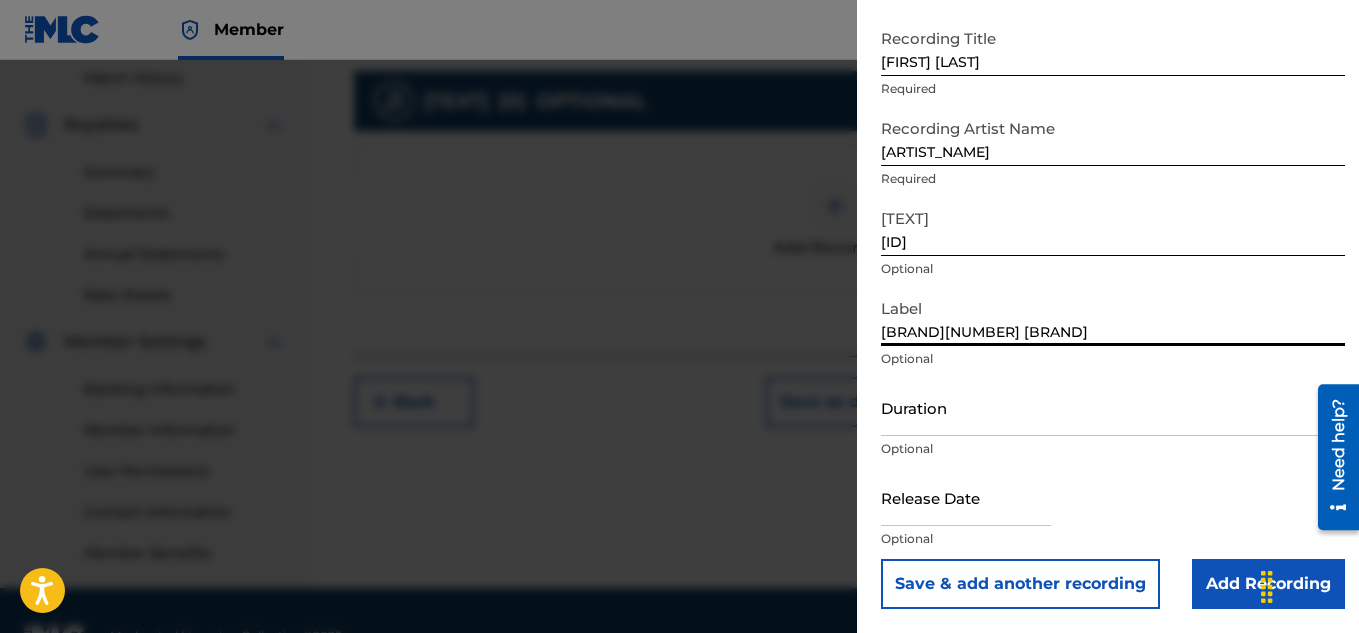 scroll, scrollTop: 560, scrollLeft: 0, axis: vertical 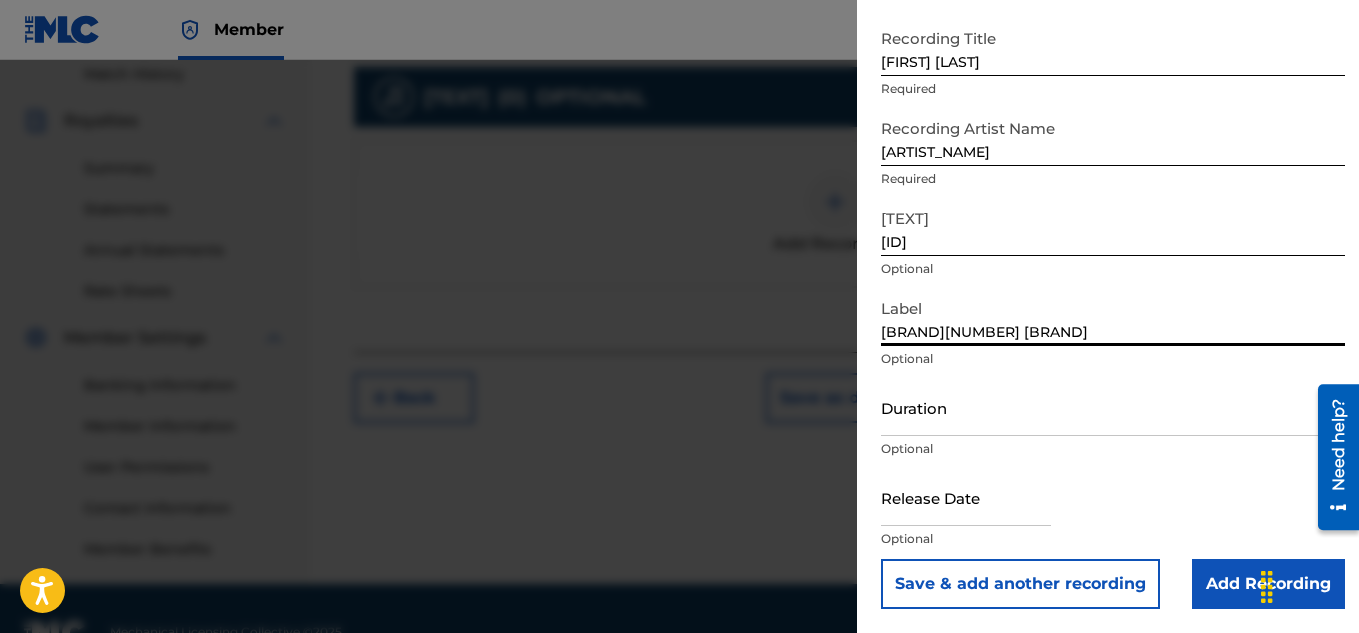 type on "[BRAND][NUMBER] [BRAND]" 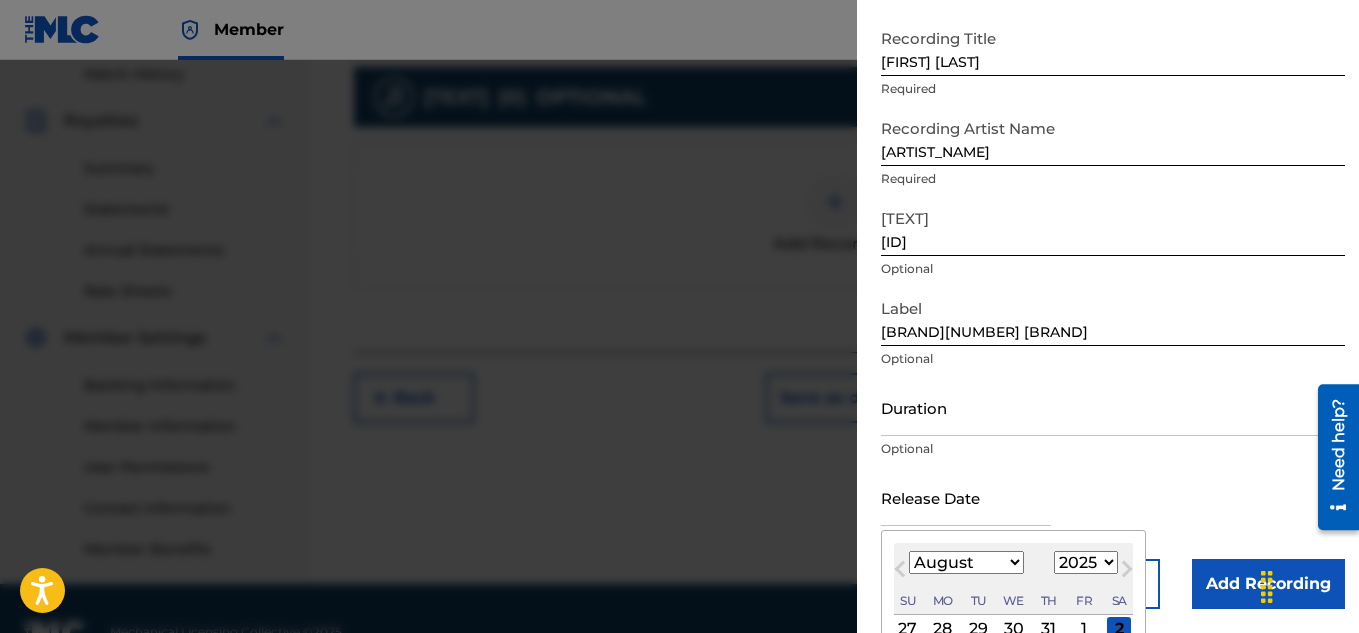 click on "January February March April May June July August September October November December" at bounding box center [966, 562] 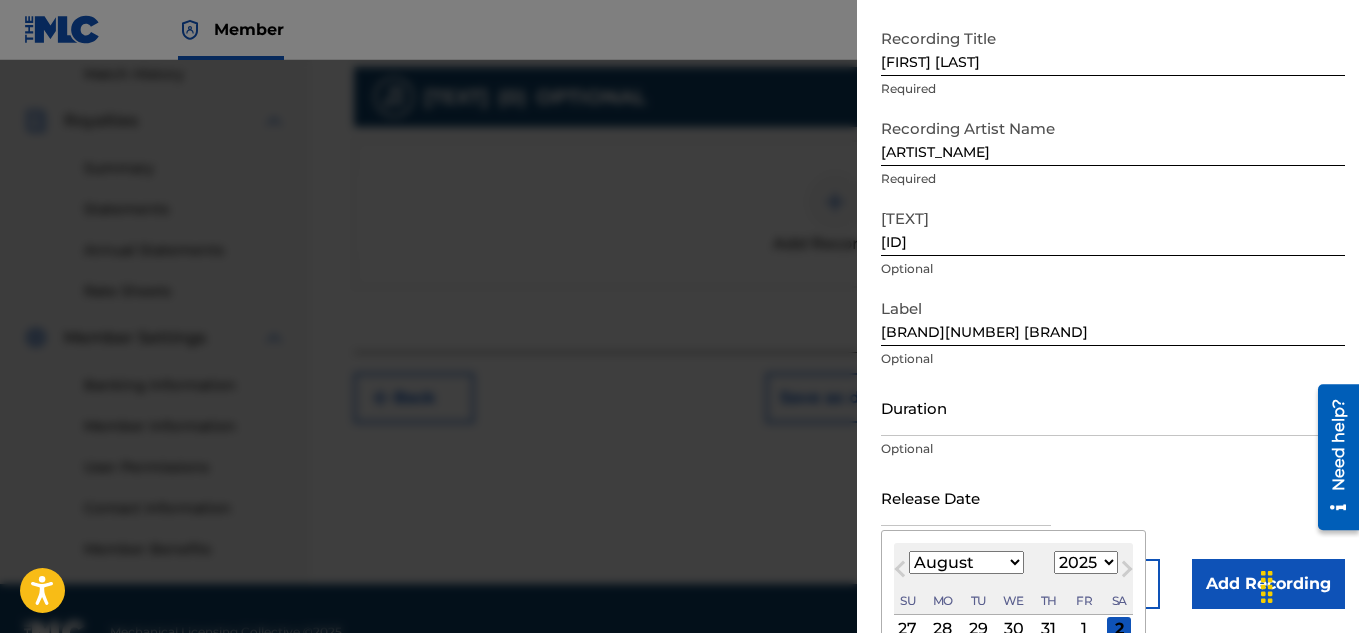 select on "8" 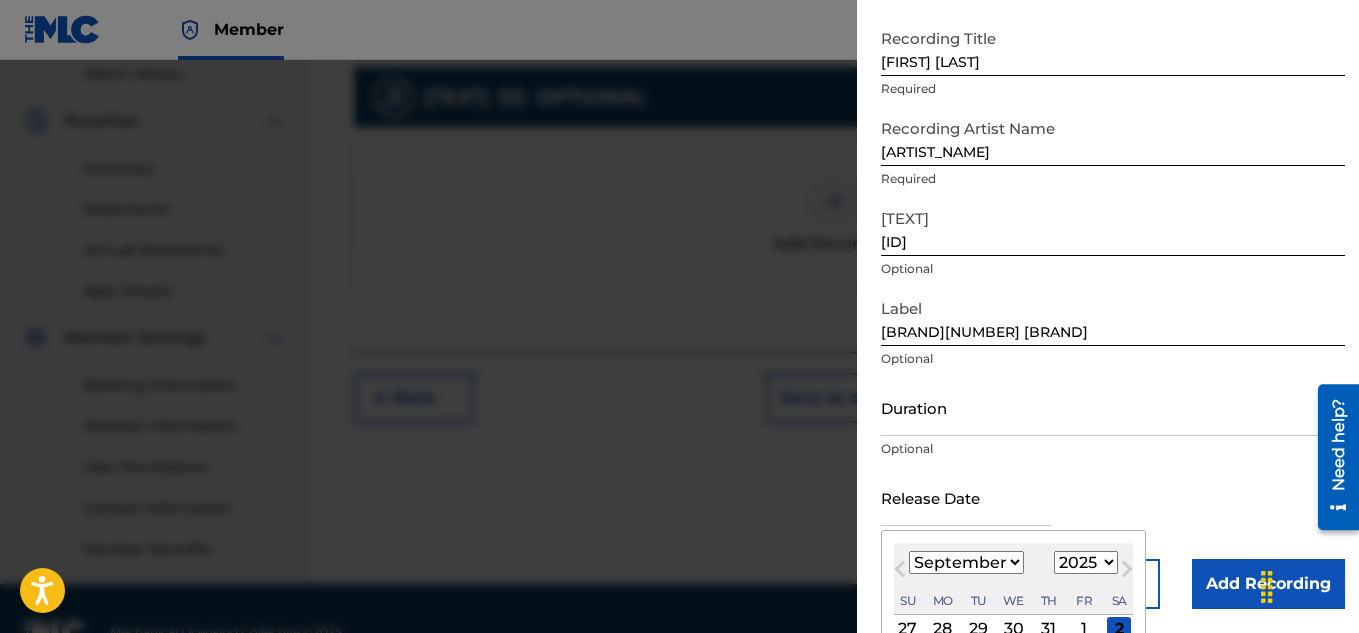 click on "January February March April May June July August September October November December" at bounding box center [966, 562] 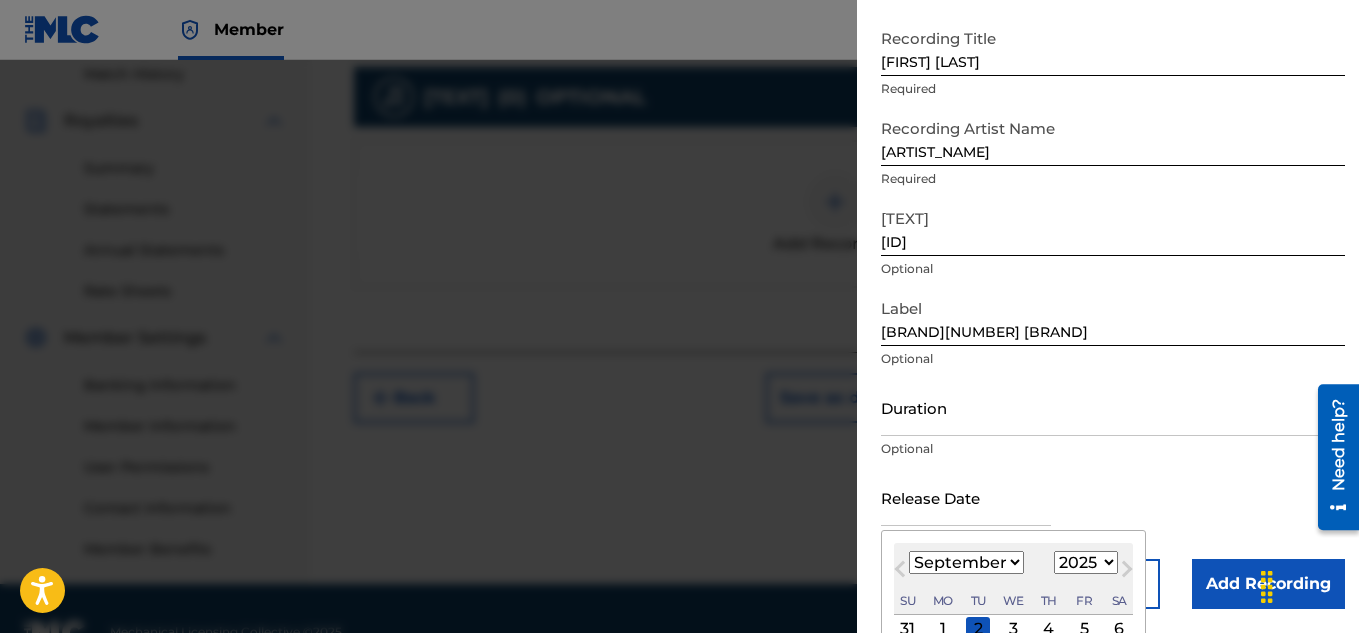 click on "1899 1900 1901 1902 1903 1904 1905 1906 1907 1908 1909 1910 1911 1912 1913 1914 1915 1916 1917 1918 1919 1920 1921 1922 1923 1924 1925 1926 1927 1928 1929 1930 1931 1932 1933 1934 1935 1936 1937 1938 1939 1940 1941 1942 1943 1944 1945 1946 1947 1948 1949 1950 1951 1952 1953 1954 1955 1956 1957 1958 1959 1960 1961 1962 1963 1964 1965 1966 1967 1968 1969 1970 1971 1972 1973 1974 1975 1976 1977 1978 1979 1980 1981 1982 1983 1984 1985 1986 1987 1988 1989 1990 1991 1992 1993 1994 1995 1996 1997 1998 1999 2000 2001 2002 2003 2004 2005 2006 2007 2008 2009 2010 2011 2012 2013 2014 2015 2016 2017 2018 2019 2020 2021 2022 2023 2024 2025 2026 2027 2028 2029 2030 2031 2032 2033 2034 2035 2036 2037 2038 2039 2040 2041 2042 2043 2044 2045 2046 2047 2048 2049 2050 2051 2052 2053 2054 2055 2056 2057 2058 2059 2060 2061 2062 2063 2064 2065 2066 2067 2068 2069 2070 2071 2072 2073 2074 2075 2076 2077 2078 2079 2080 2081 2082 2083 2084 2085 2086 2087 2088 2089 2090 2091 2092 2093 2094 2095 2096 2097 2098 2099 2100" at bounding box center (1086, 562) 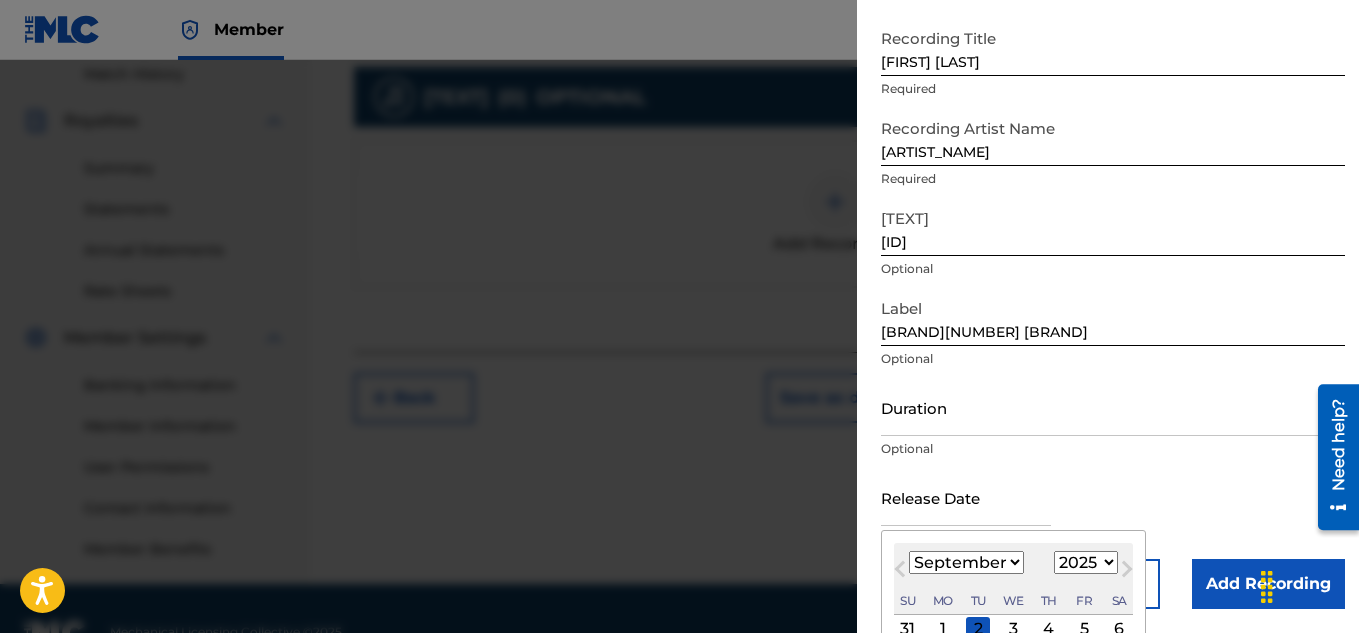 select on "2024" 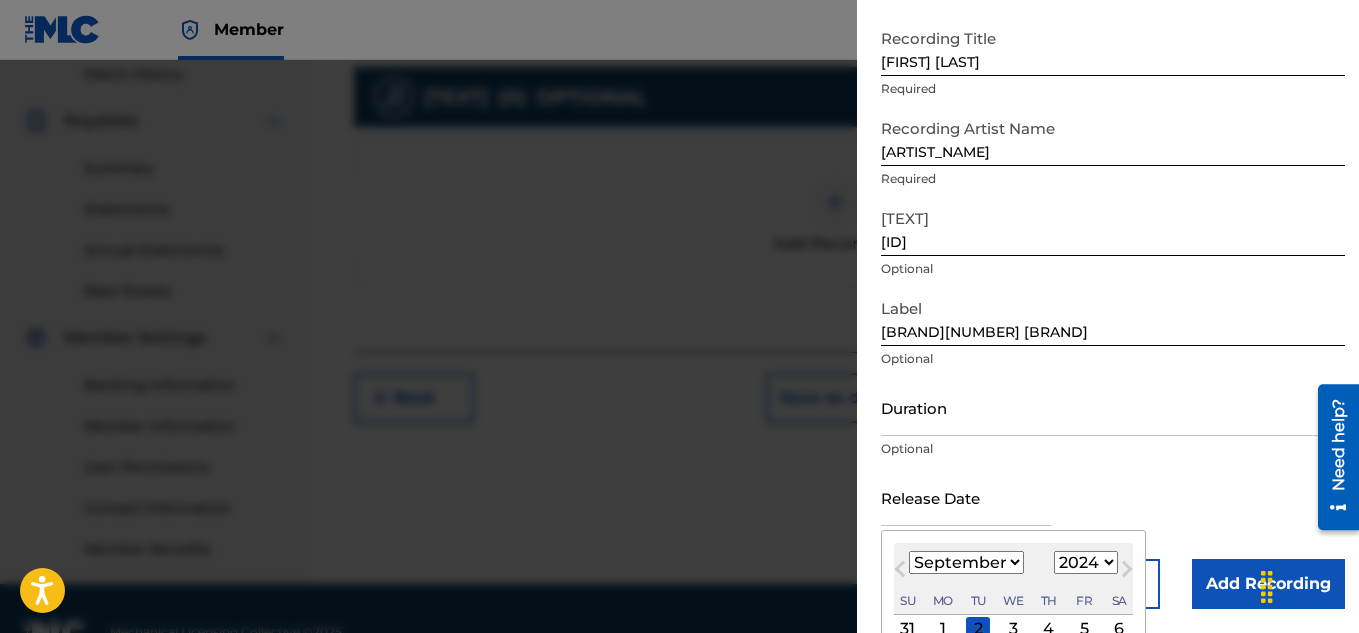 click on "1899 1900 1901 1902 1903 1904 1905 1906 1907 1908 1909 1910 1911 1912 1913 1914 1915 1916 1917 1918 1919 1920 1921 1922 1923 1924 1925 1926 1927 1928 1929 1930 1931 1932 1933 1934 1935 1936 1937 1938 1939 1940 1941 1942 1943 1944 1945 1946 1947 1948 1949 1950 1951 1952 1953 1954 1955 1956 1957 1958 1959 1960 1961 1962 1963 1964 1965 1966 1967 1968 1969 1970 1971 1972 1973 1974 1975 1976 1977 1978 1979 1980 1981 1982 1983 1984 1985 1986 1987 1988 1989 1990 1991 1992 1993 1994 1995 1996 1997 1998 1999 2000 2001 2002 2003 2004 2005 2006 2007 2008 2009 2010 2011 2012 2013 2014 2015 2016 2017 2018 2019 2020 2021 2022 2023 2024 2025 2026 2027 2028 2029 2030 2031 2032 2033 2034 2035 2036 2037 2038 2039 2040 2041 2042 2043 2044 2045 2046 2047 2048 2049 2050 2051 2052 2053 2054 2055 2056 2057 2058 2059 2060 2061 2062 2063 2064 2065 2066 2067 2068 2069 2070 2071 2072 2073 2074 2075 2076 2077 2078 2079 2080 2081 2082 2083 2084 2085 2086 2087 2088 2089 2090 2091 2092 2093 2094 2095 2096 2097 2098 2099 2100" at bounding box center (1086, 562) 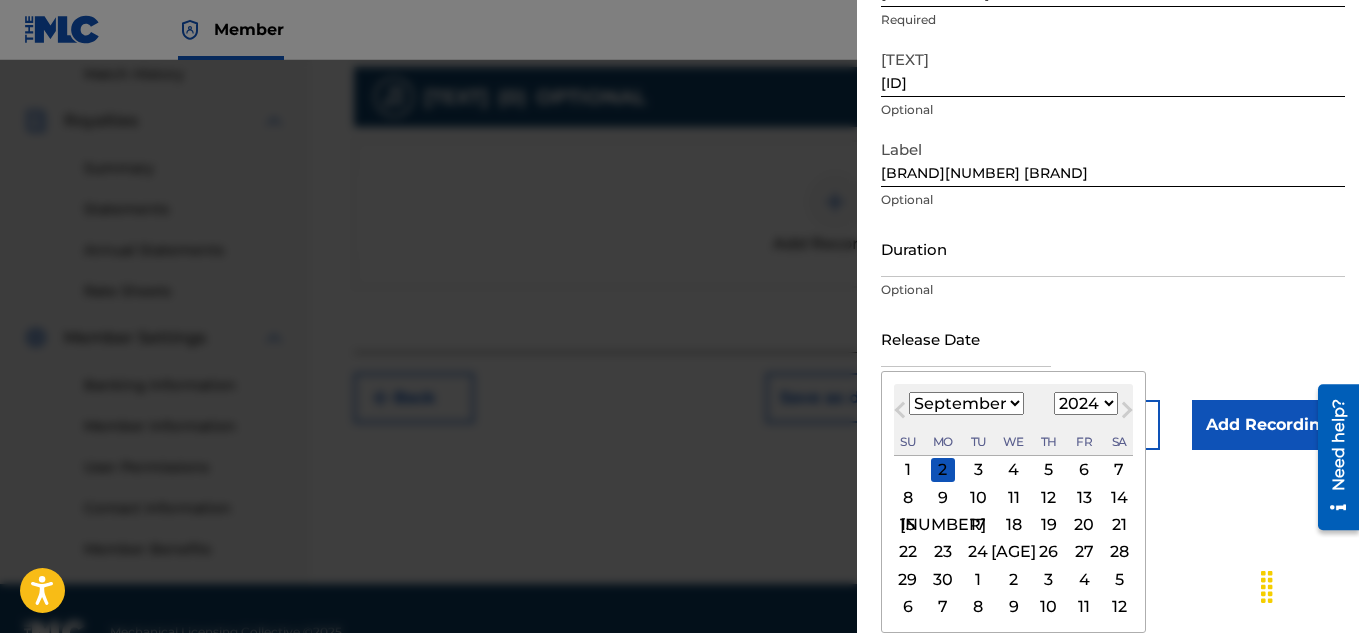 scroll, scrollTop: 255, scrollLeft: 0, axis: vertical 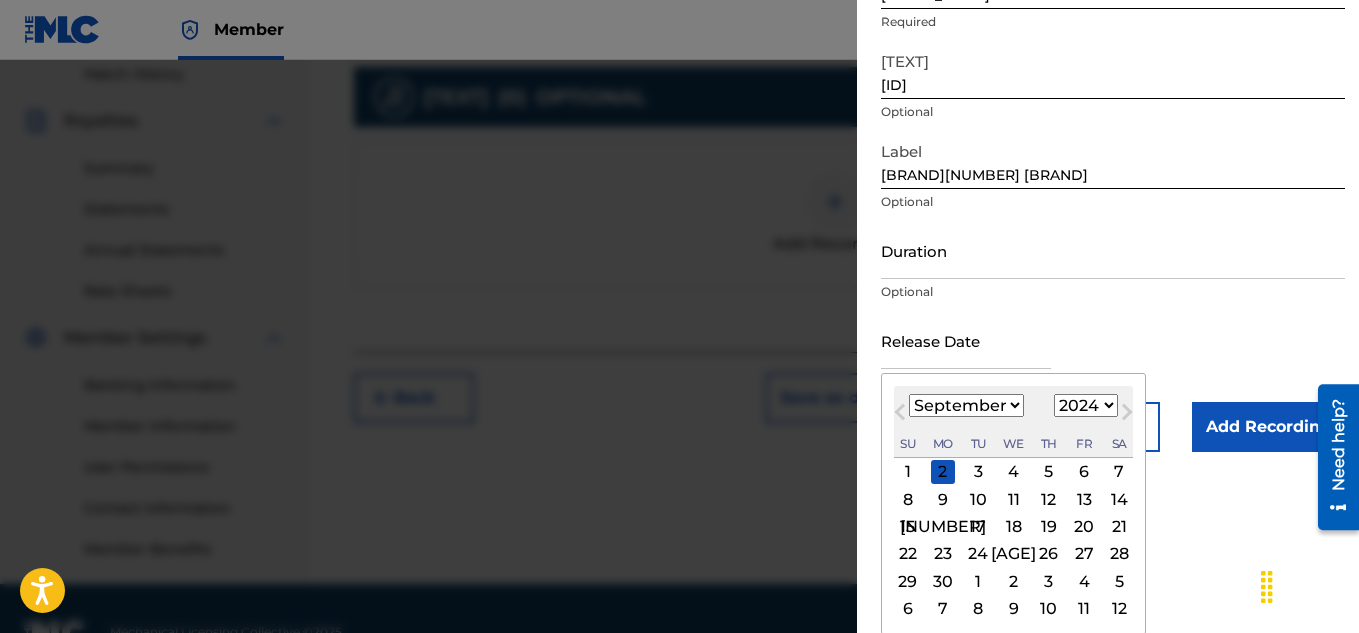 click on "11" at bounding box center [1014, 499] 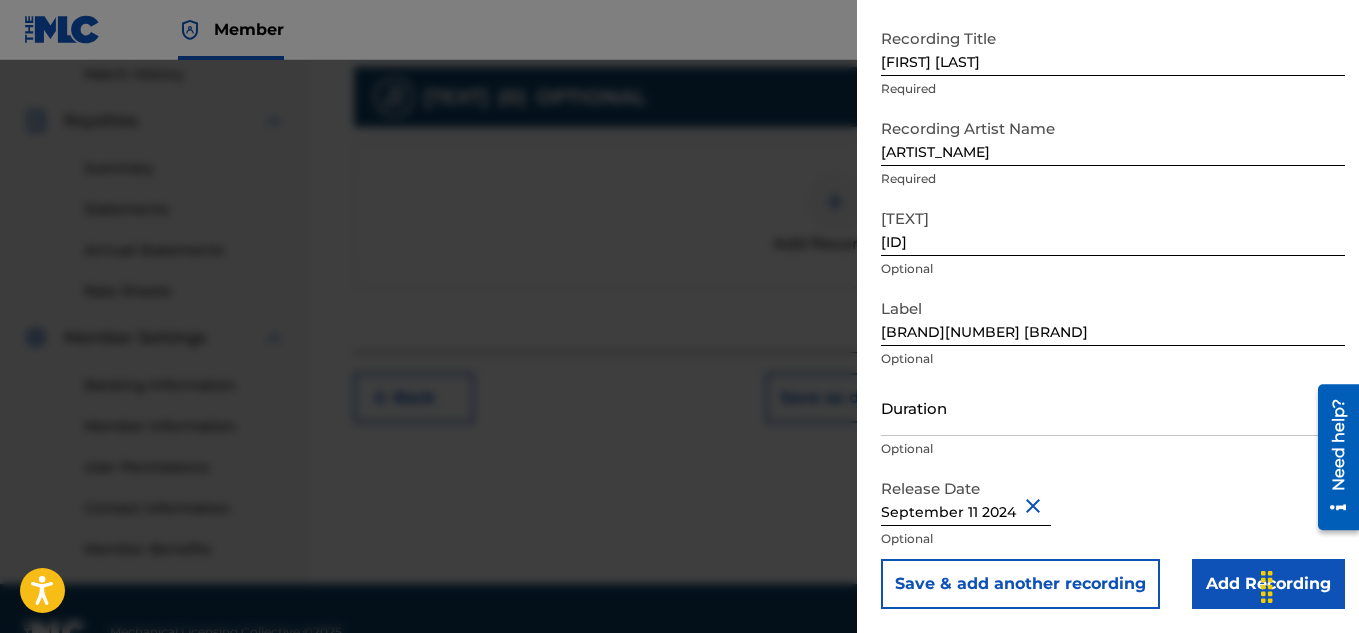 scroll, scrollTop: 98, scrollLeft: 0, axis: vertical 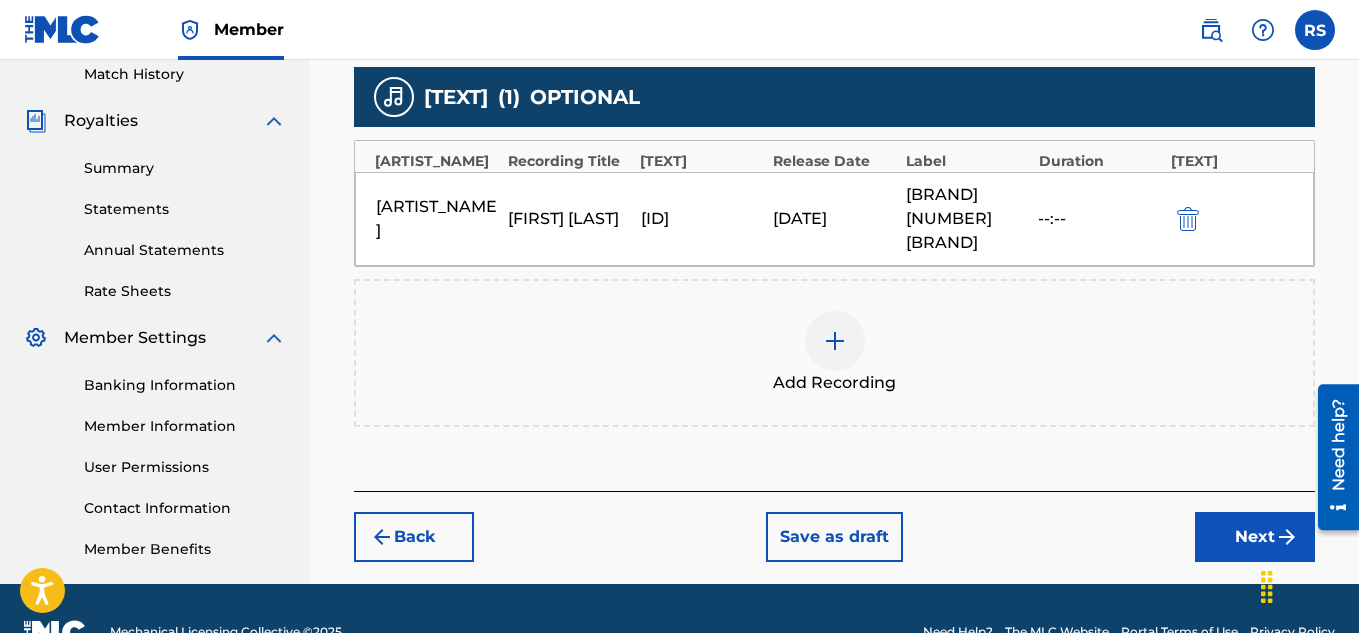 click on "Next" at bounding box center [1255, 537] 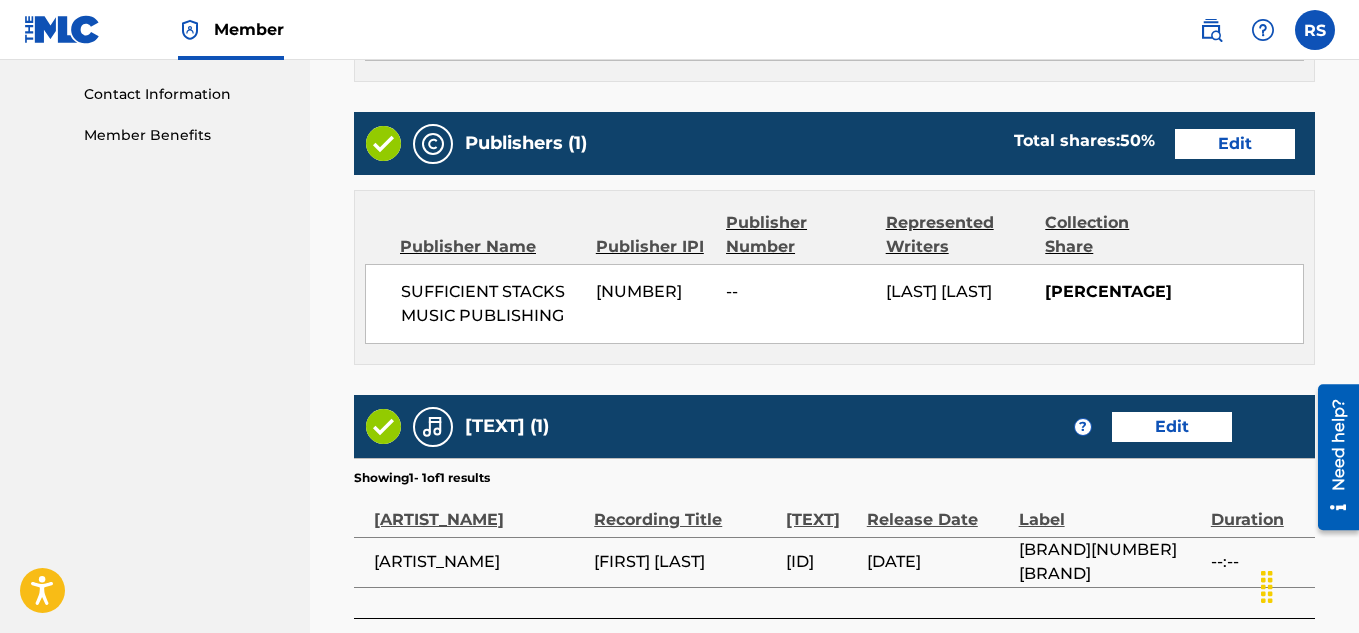 scroll, scrollTop: 1146, scrollLeft: 0, axis: vertical 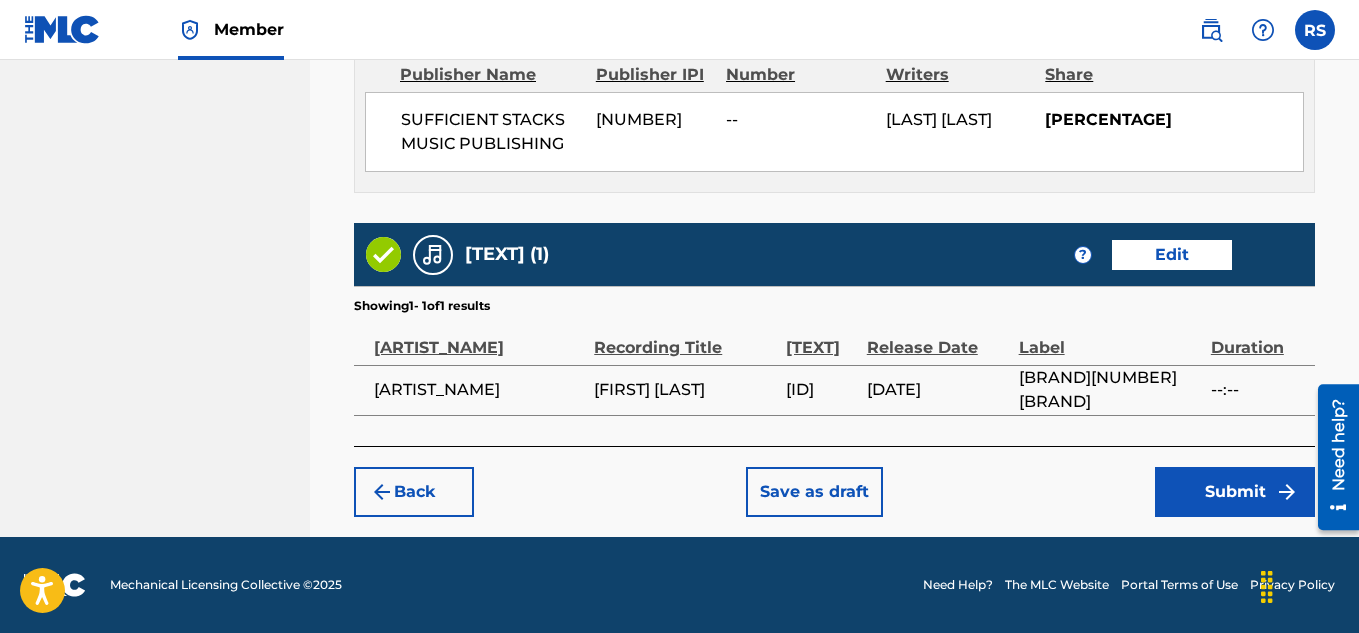click on "Submit" at bounding box center (1235, 492) 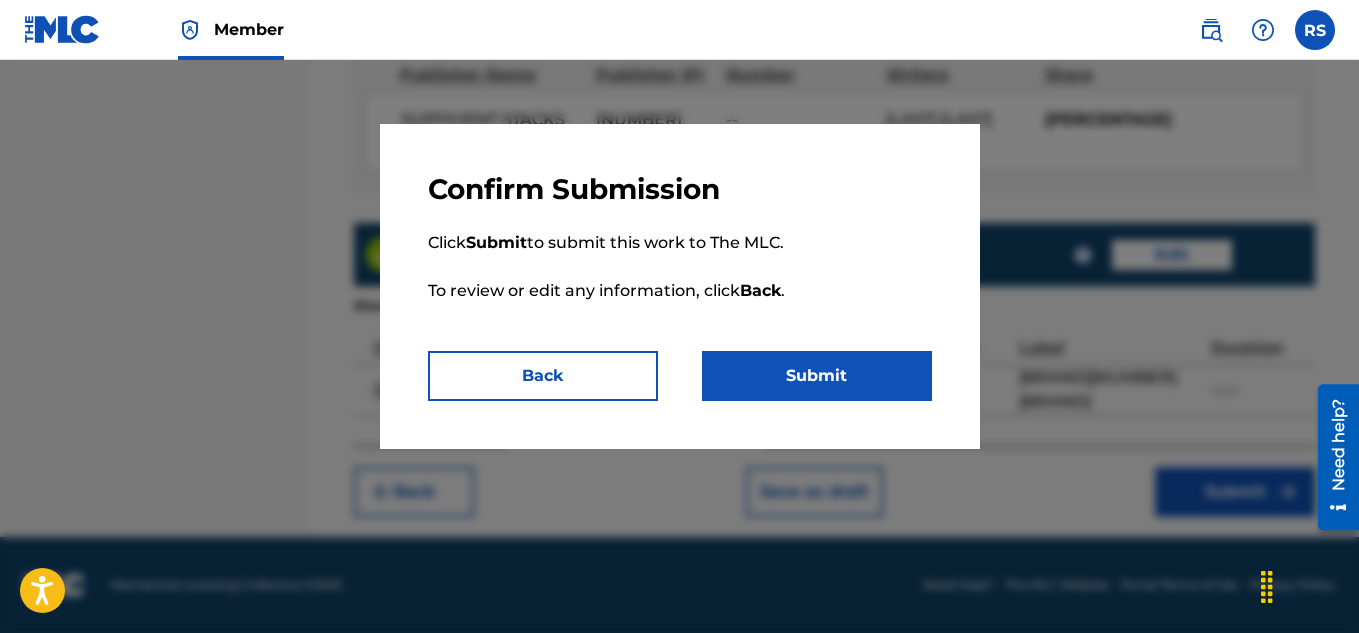 click on "Submit" at bounding box center [817, 376] 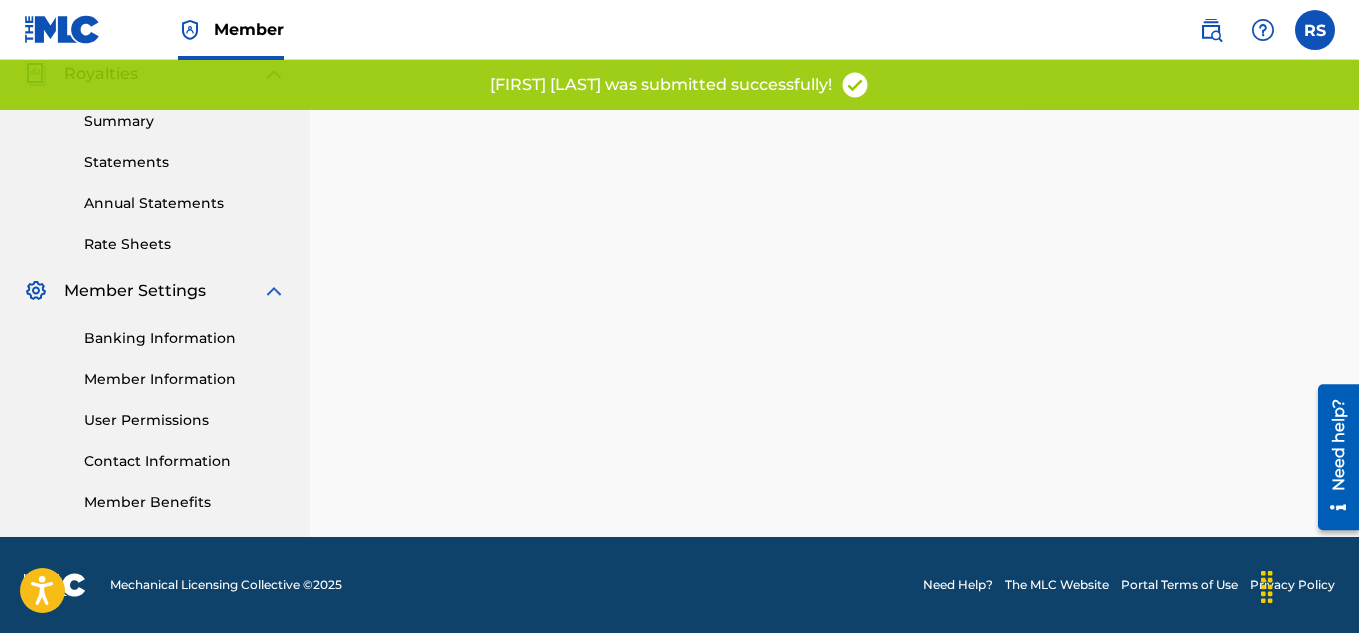 scroll, scrollTop: 0, scrollLeft: 0, axis: both 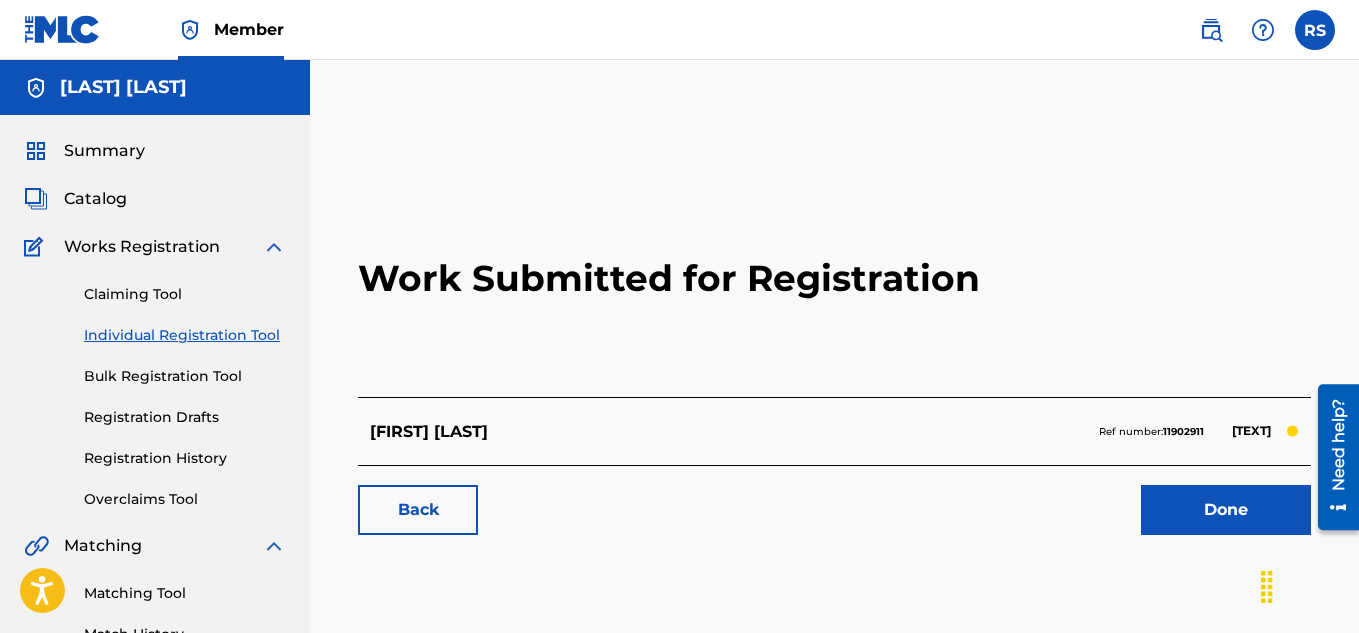 click on "Individual Registration Tool" at bounding box center (185, 335) 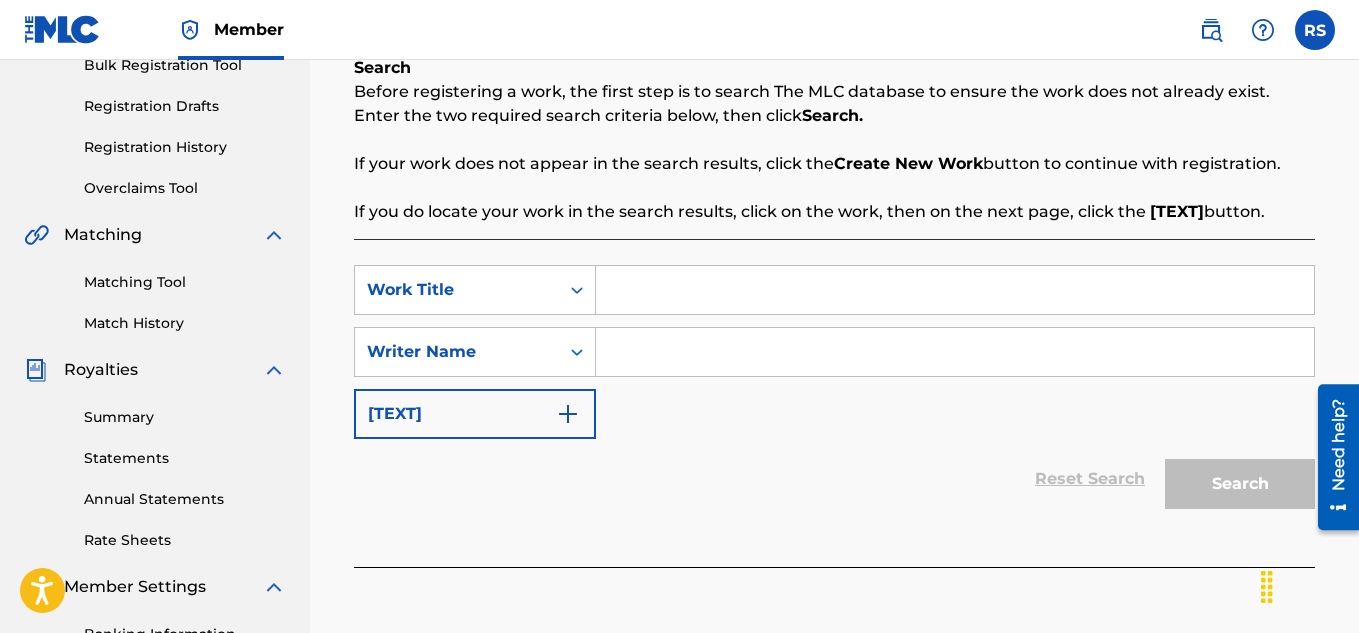 scroll, scrollTop: 312, scrollLeft: 0, axis: vertical 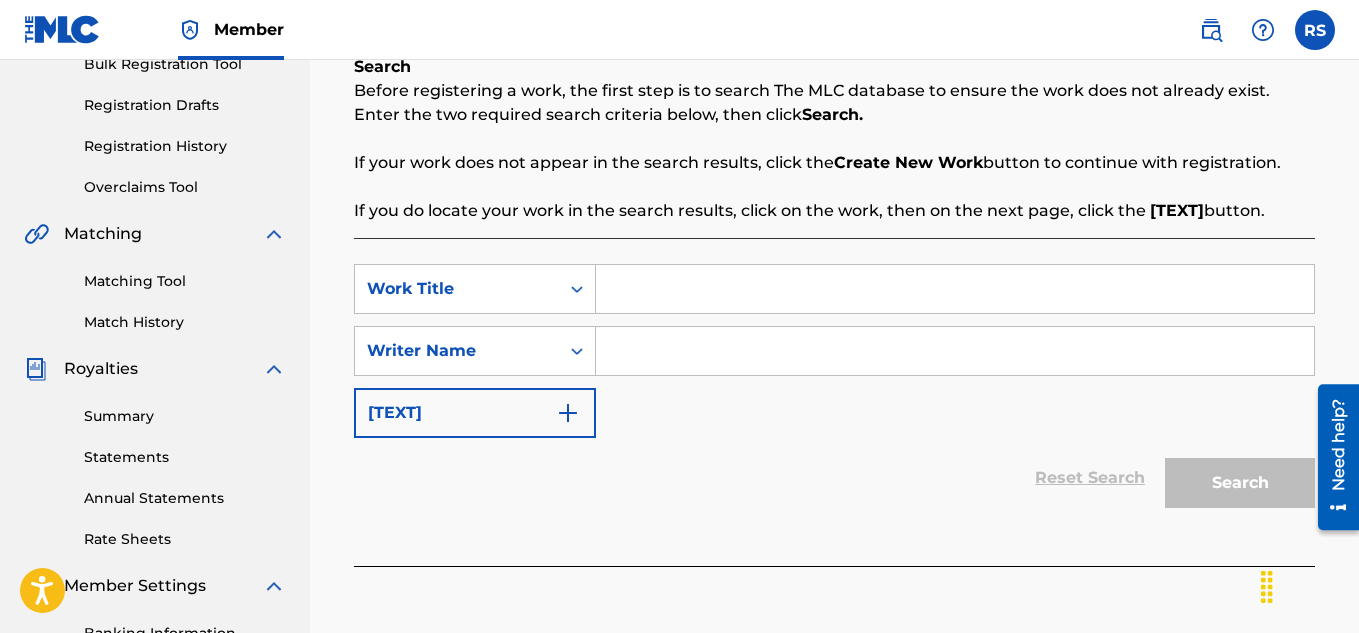 click at bounding box center (955, 289) 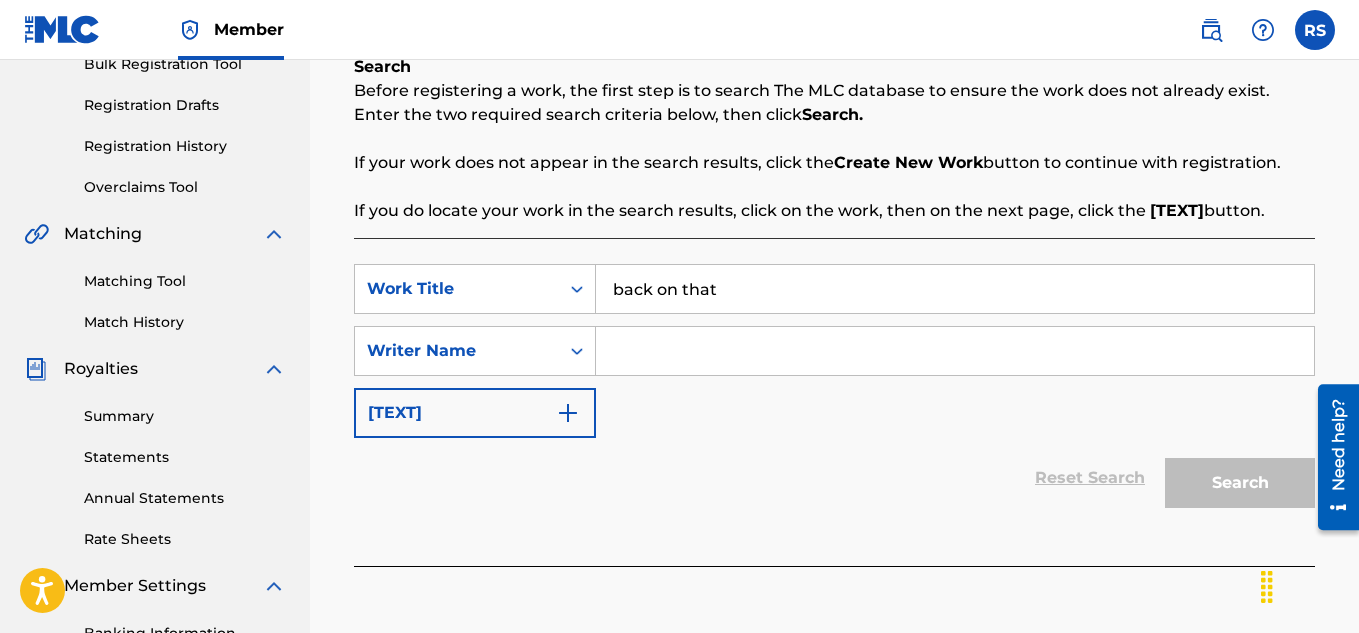 type on "back on that" 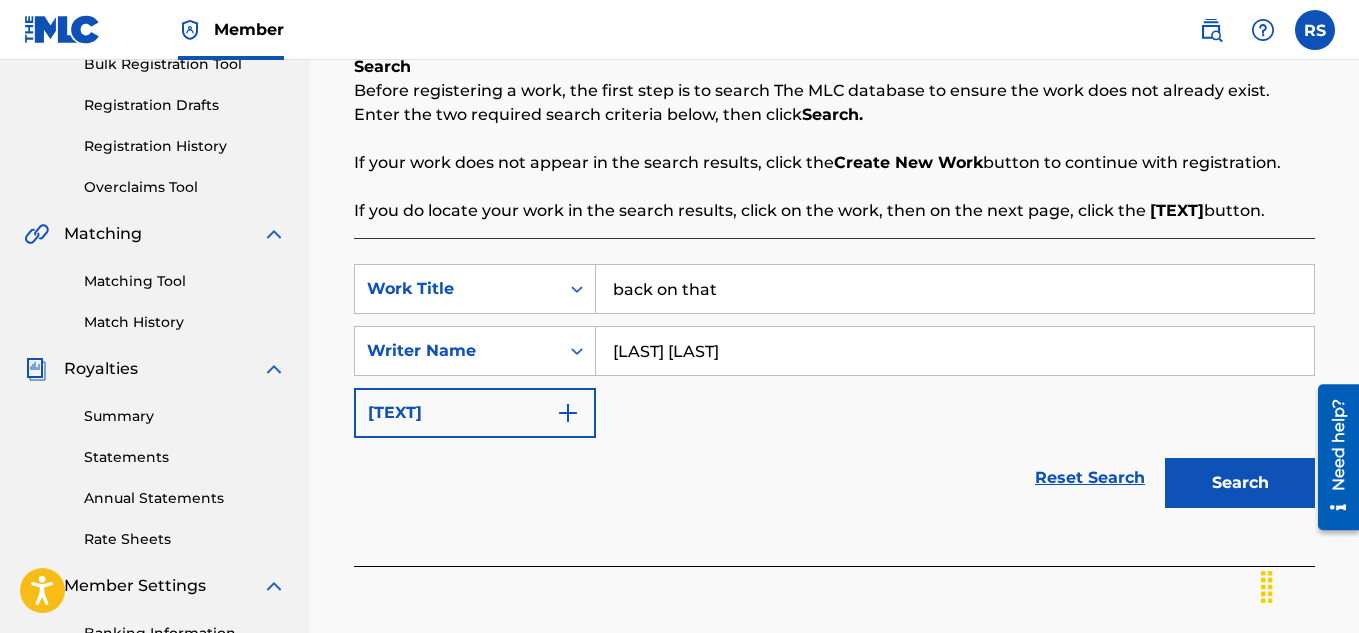 type on "[LAST] [LAST]" 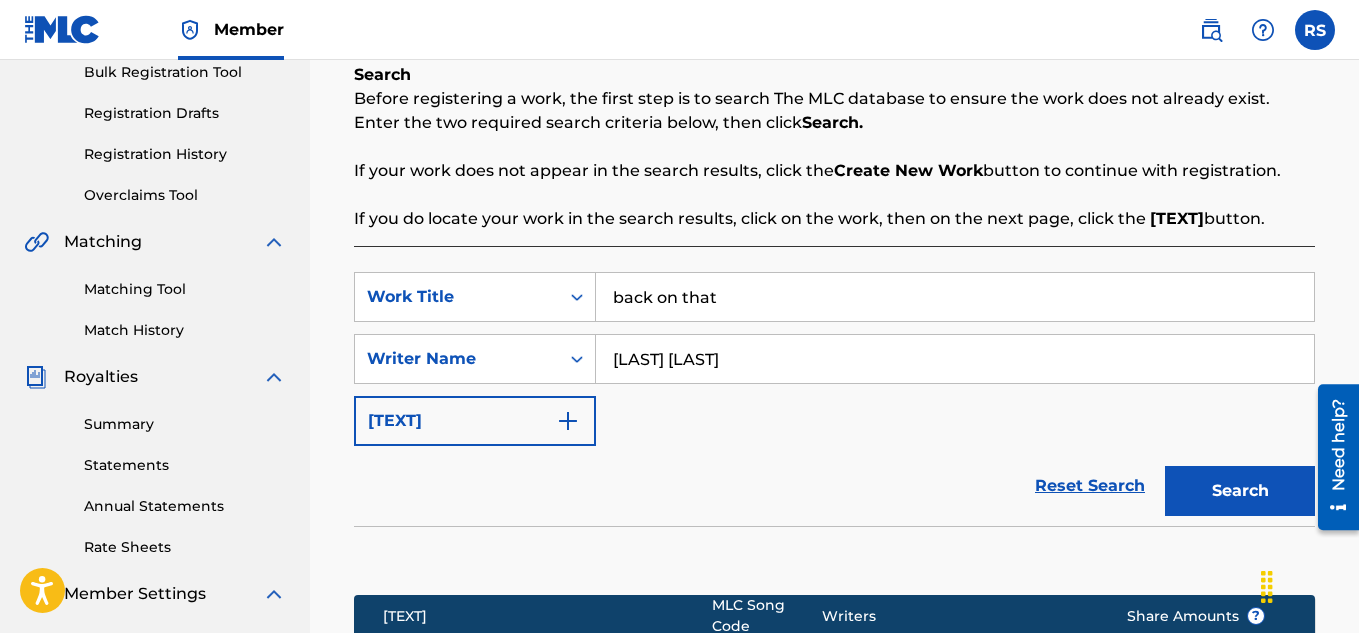 scroll, scrollTop: 303, scrollLeft: 0, axis: vertical 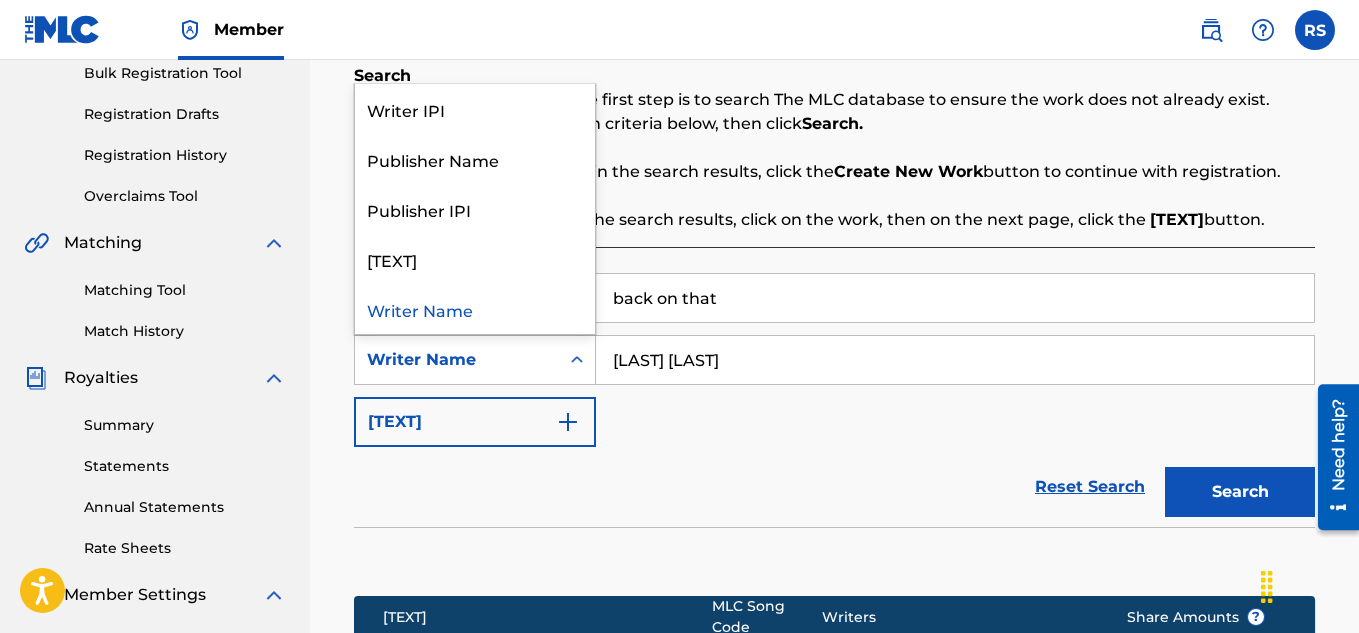 click on "Reset Search Search" at bounding box center [834, 487] 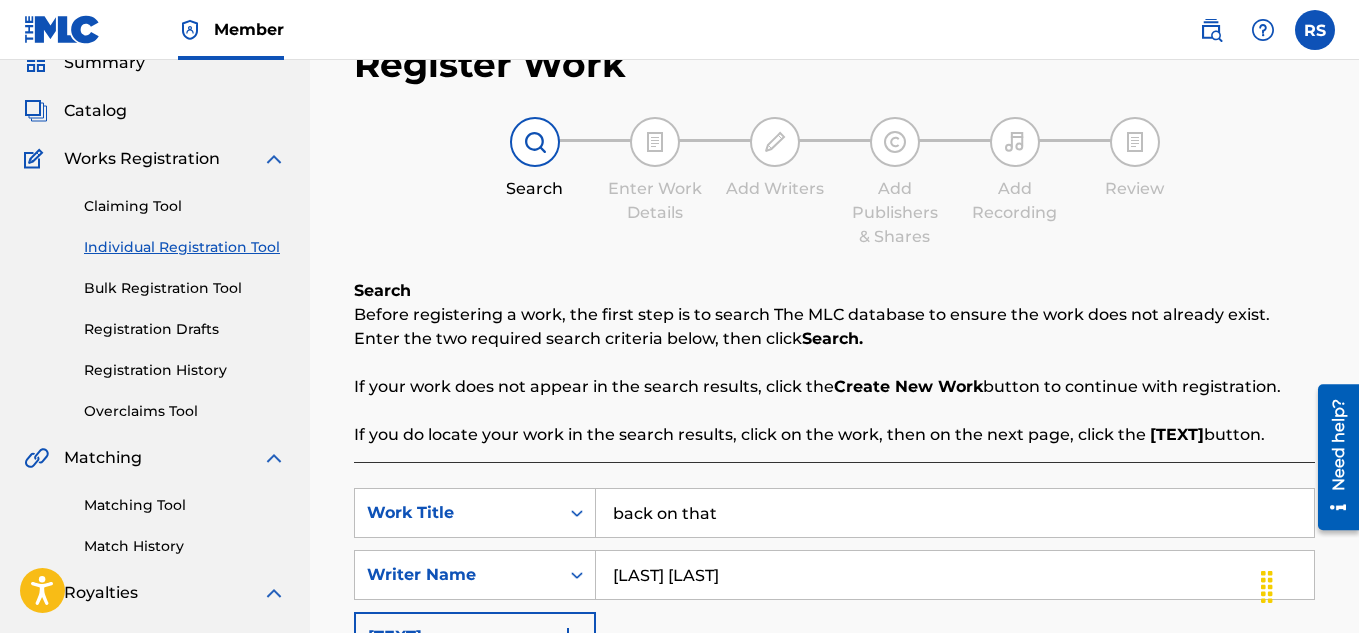scroll, scrollTop: 85, scrollLeft: 0, axis: vertical 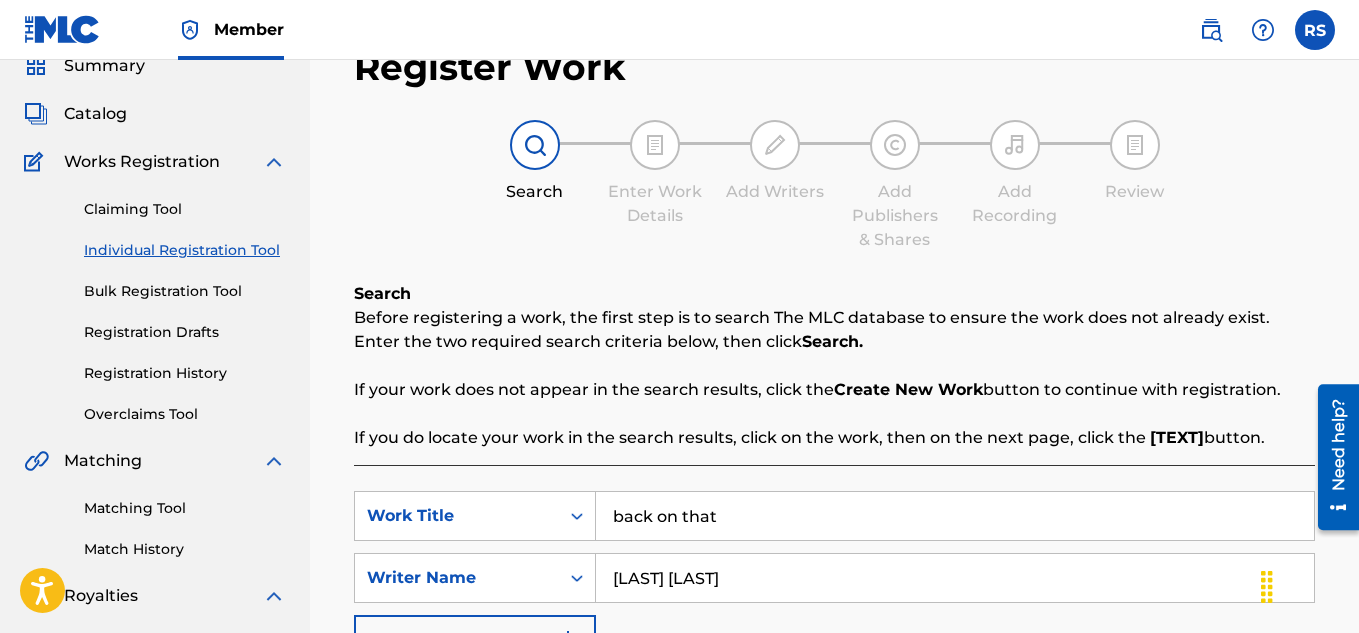 click on "Claiming Tool" at bounding box center (185, 209) 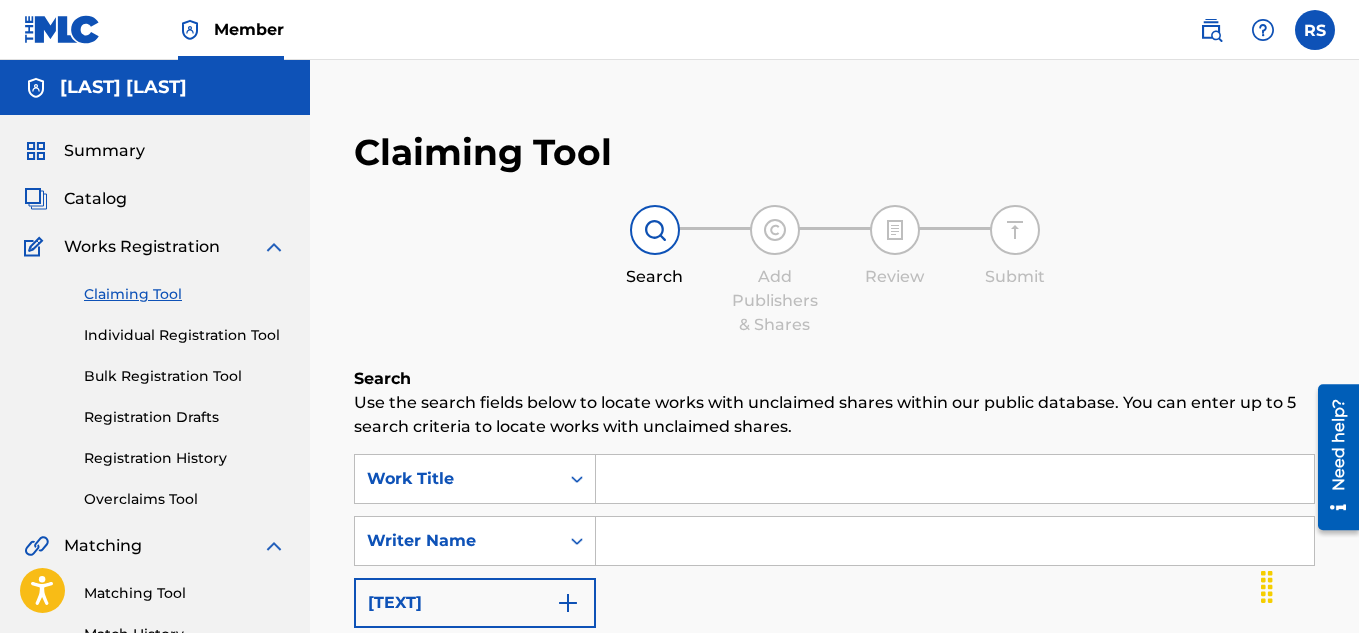 click at bounding box center [955, 479] 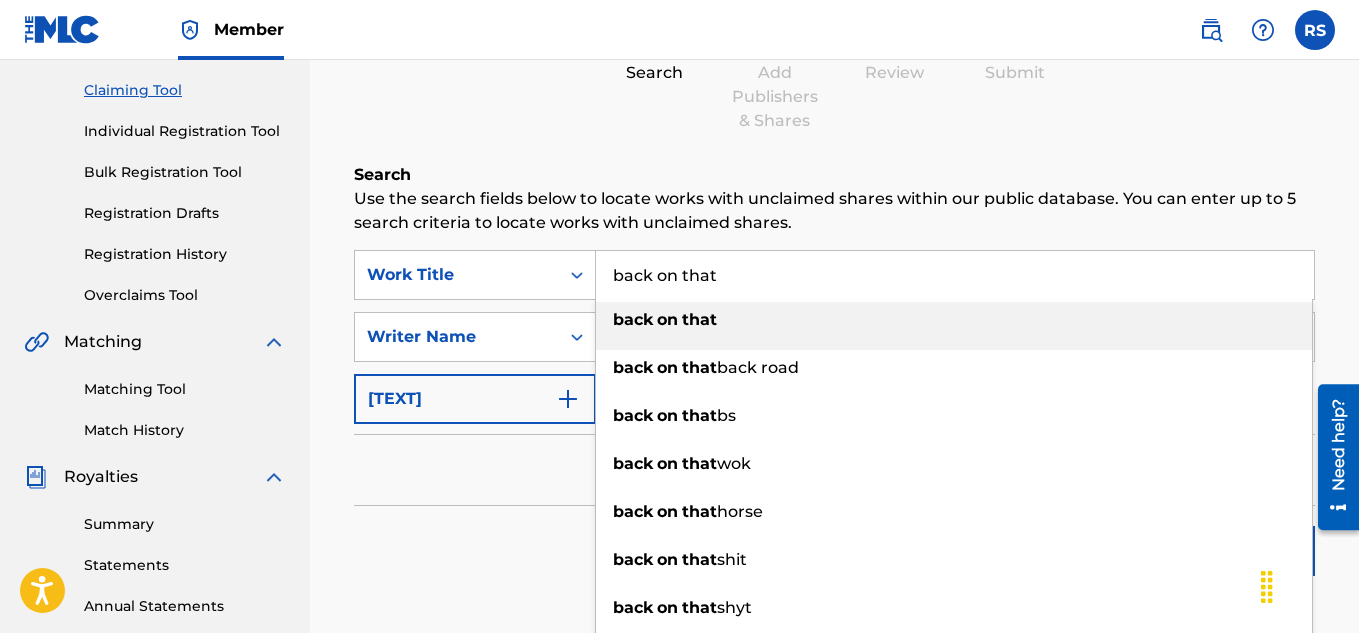 scroll, scrollTop: 241, scrollLeft: 0, axis: vertical 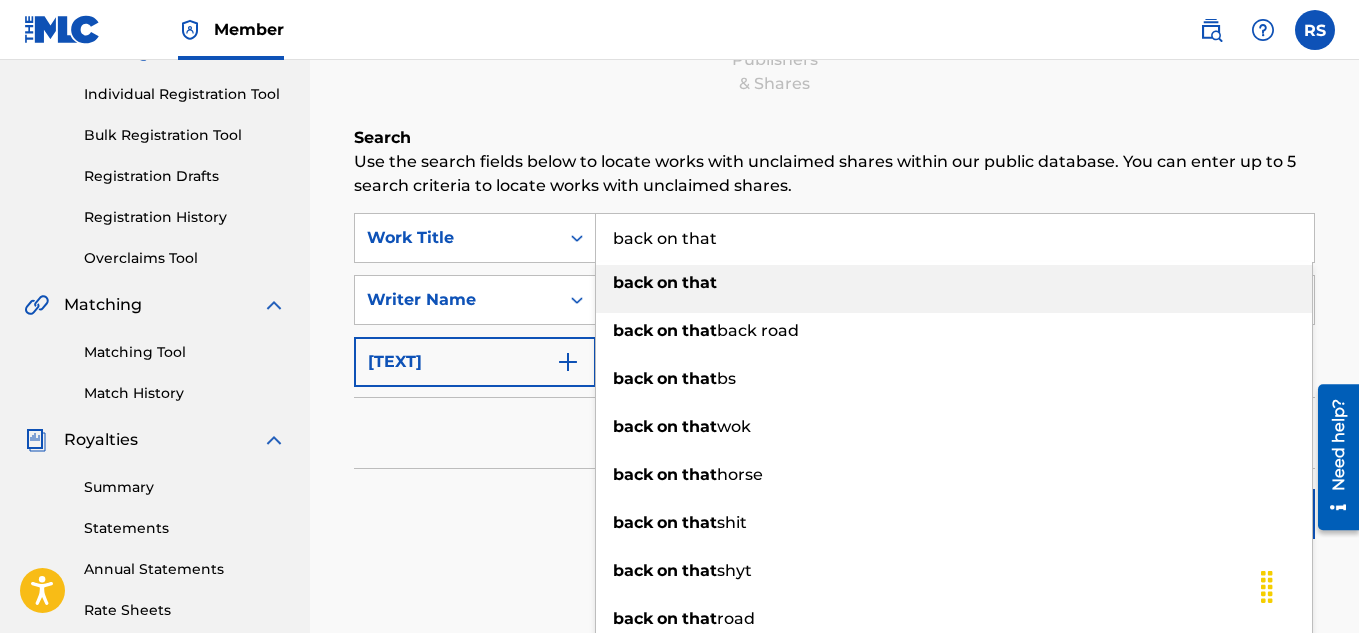 type on "back on that" 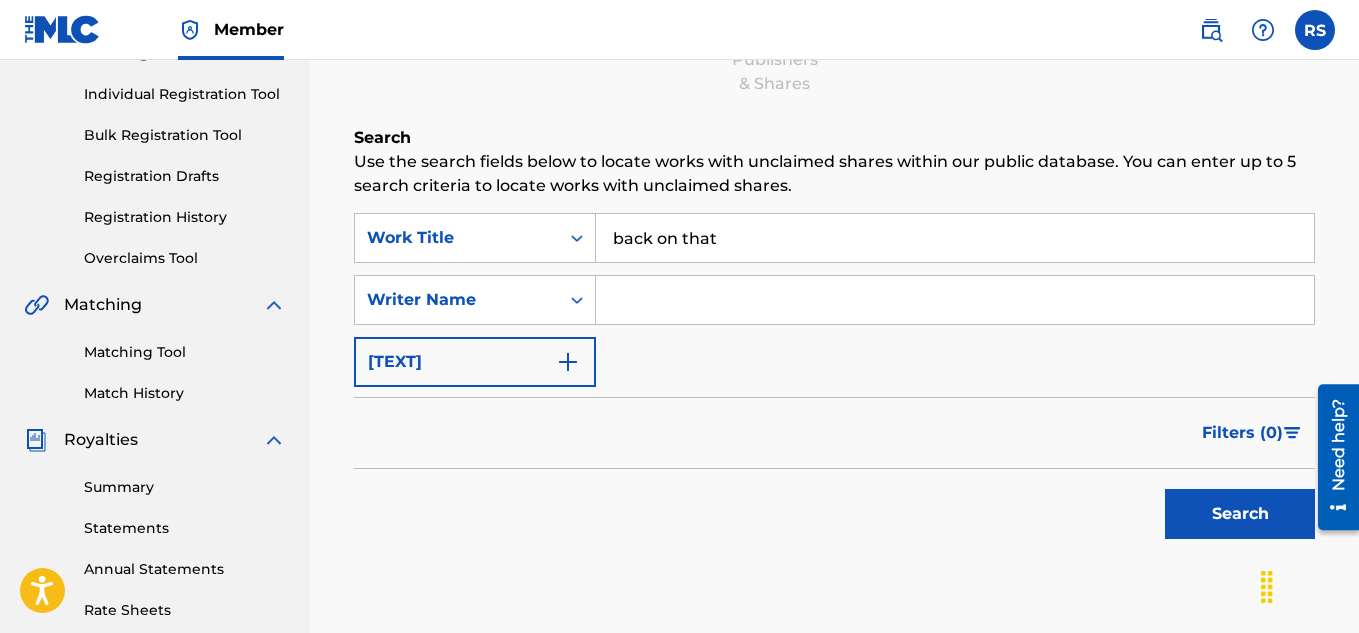 click at bounding box center [568, 362] 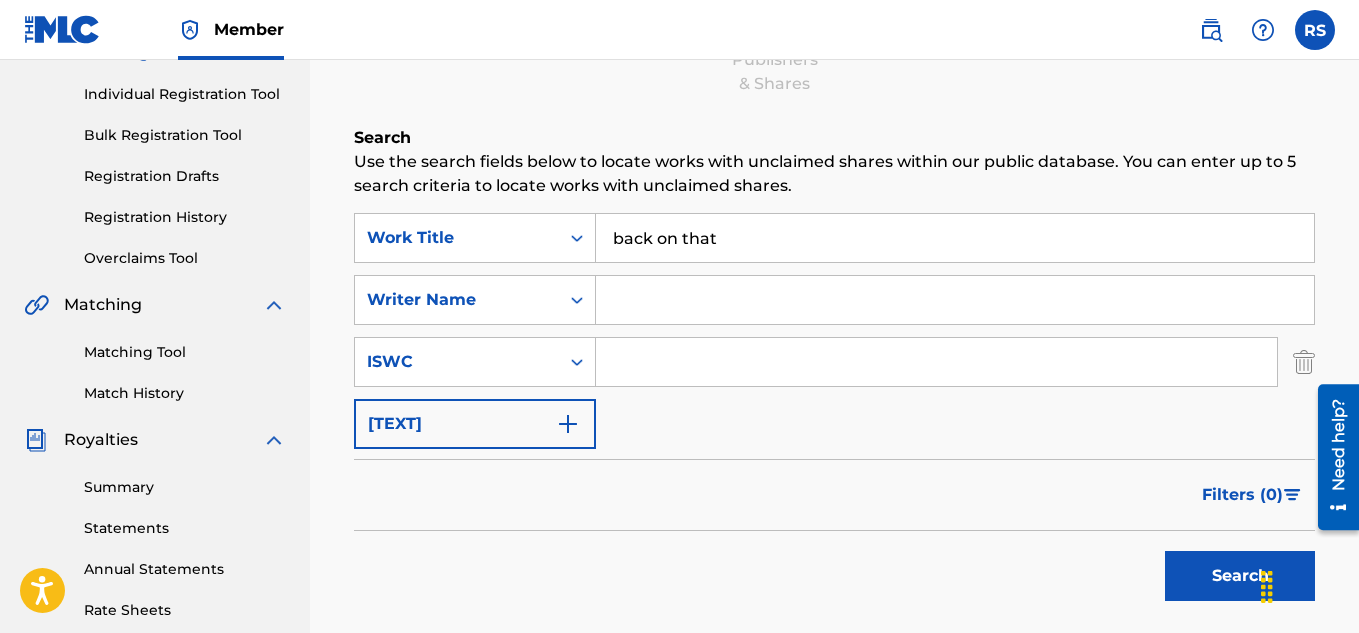 click at bounding box center (568, 424) 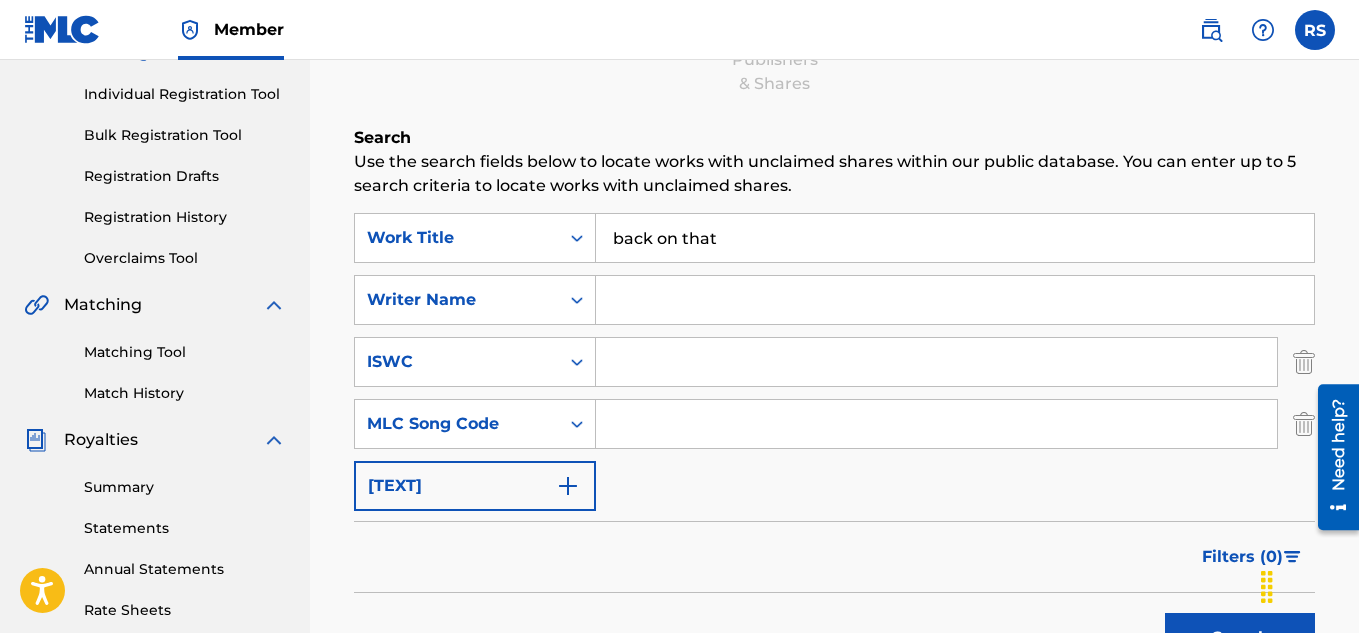 click on "[TEXT]" at bounding box center [475, 486] 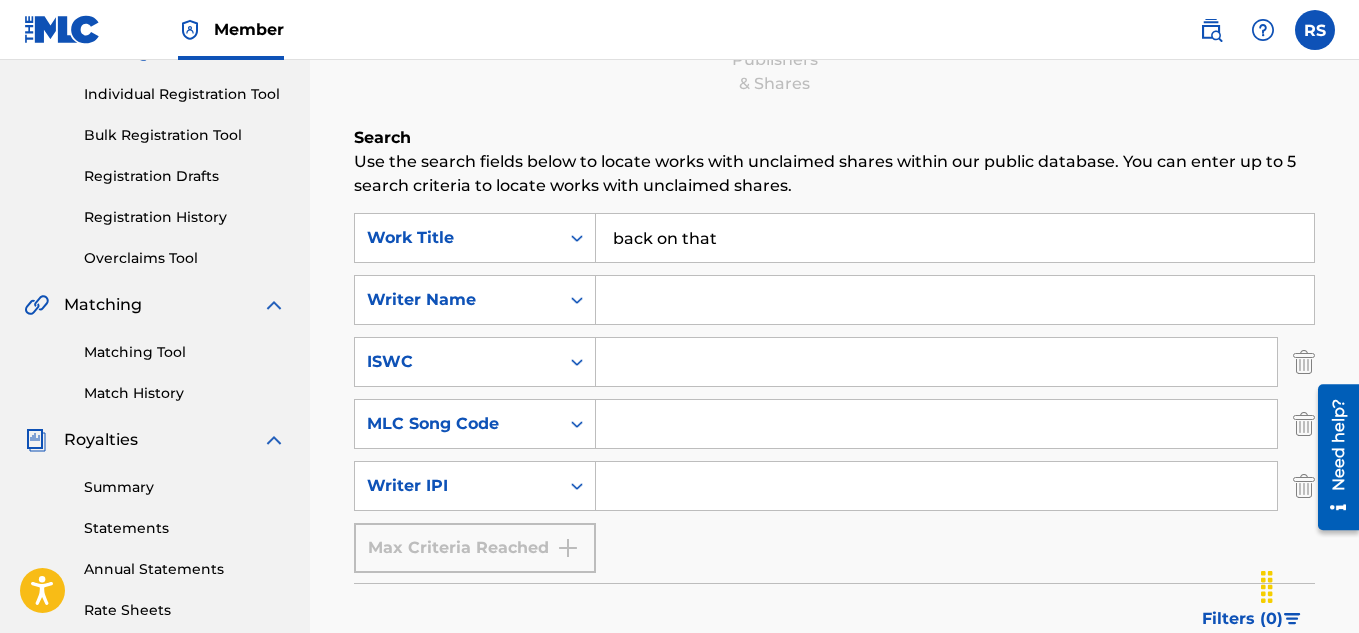 click at bounding box center (1331, 457) 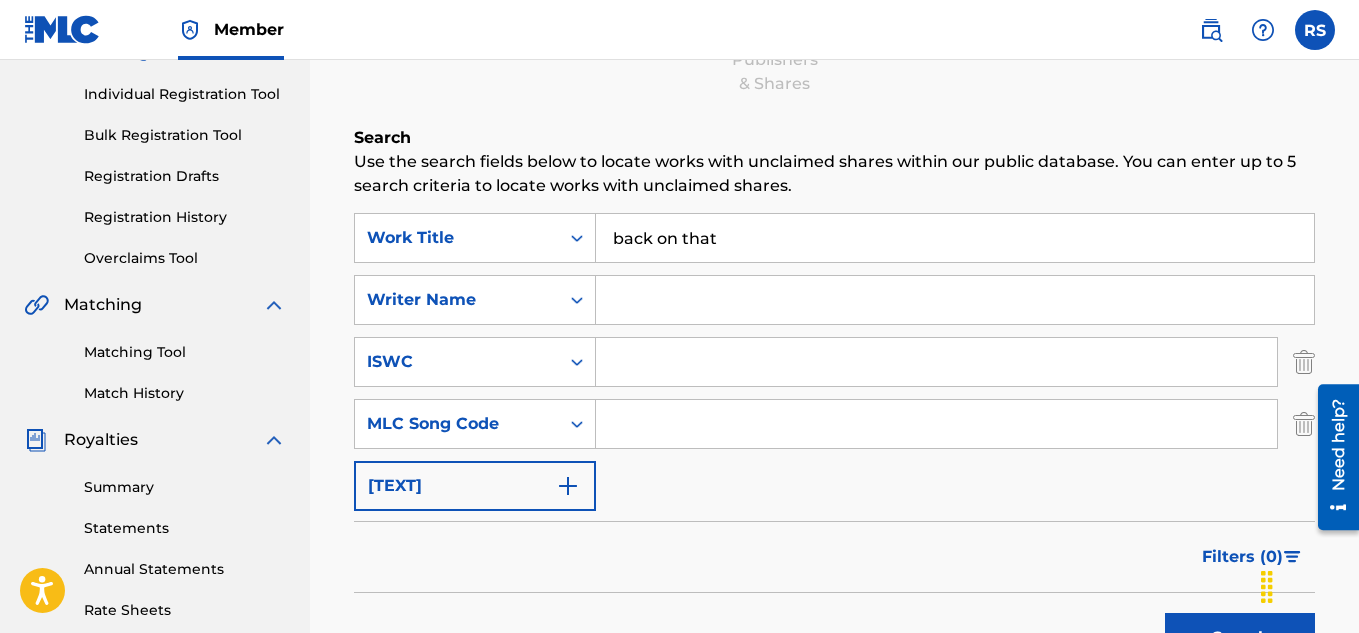click at bounding box center (1331, 457) 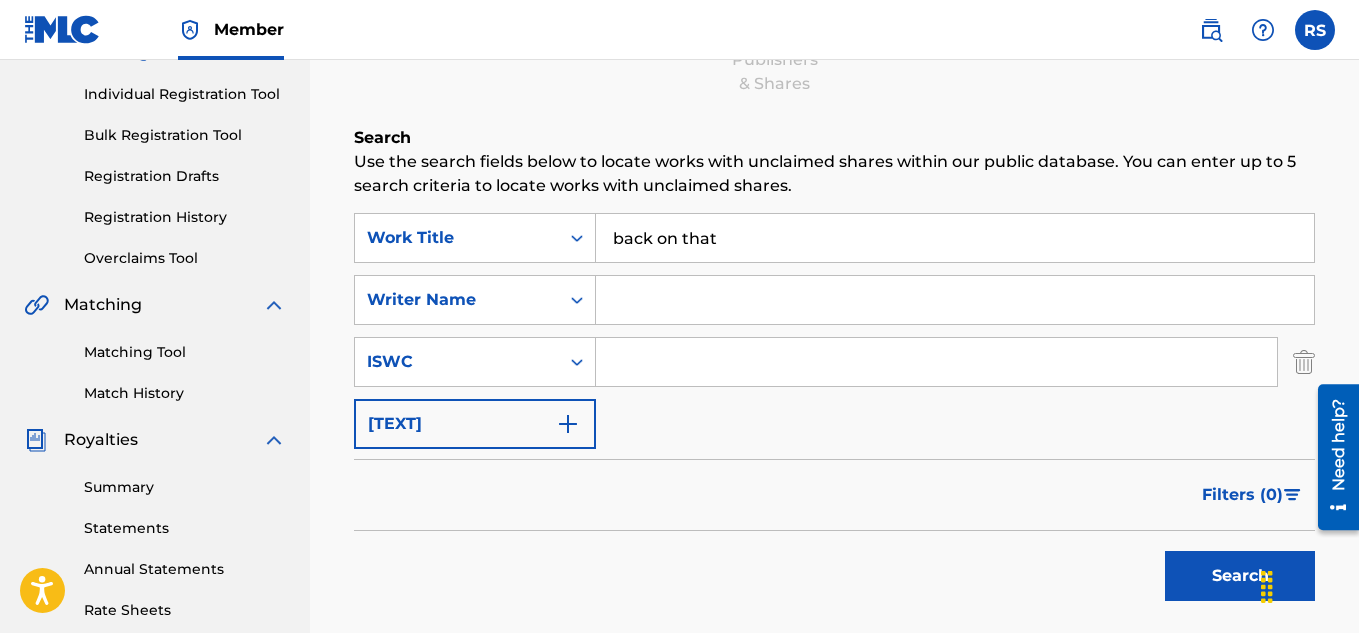 click at bounding box center (1304, 362) 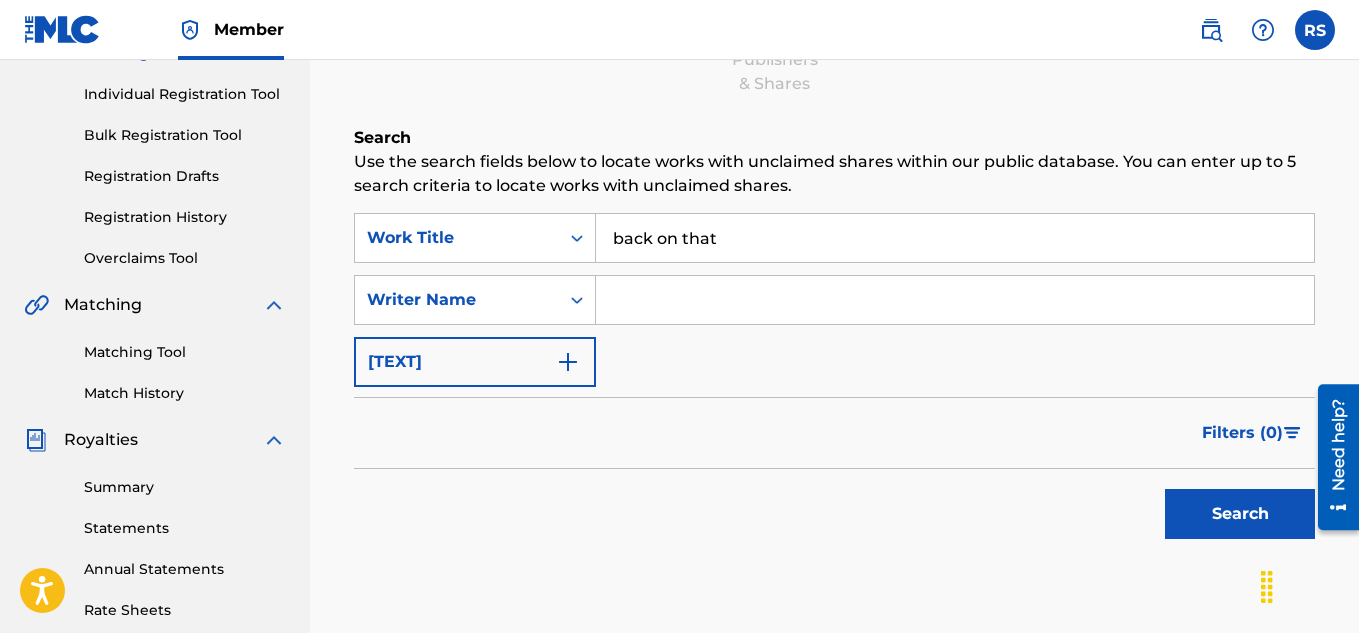 click at bounding box center [955, 300] 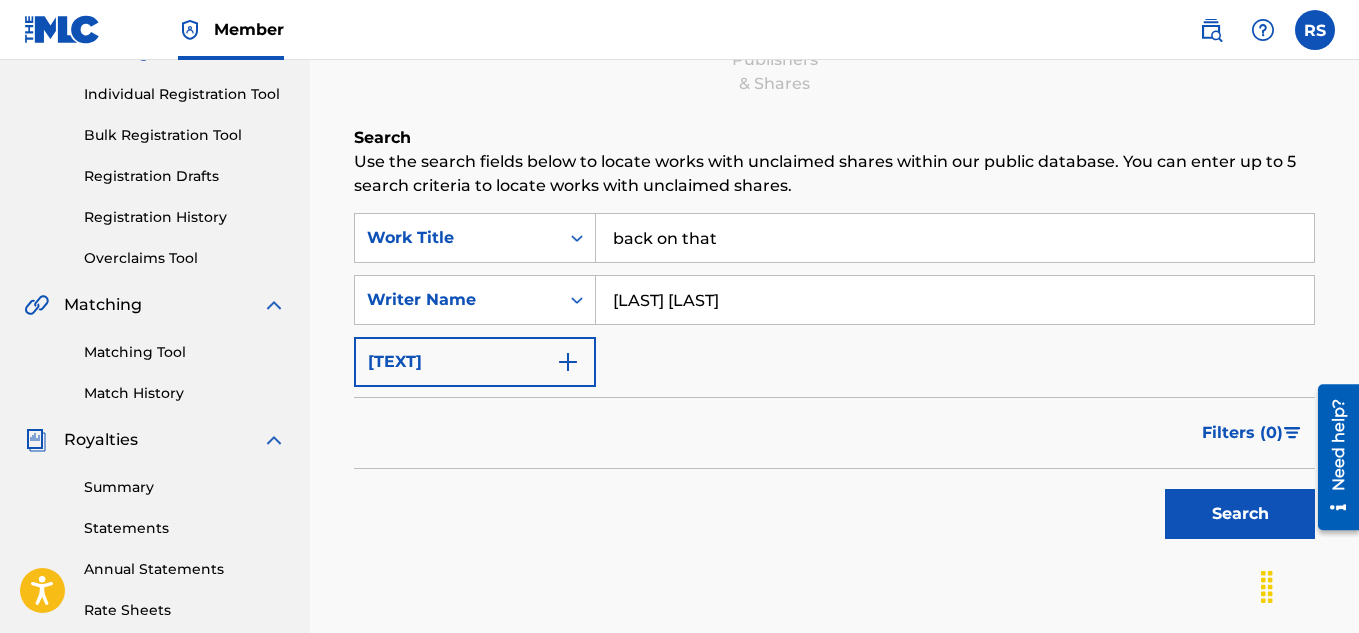 click on "Search" at bounding box center [1240, 514] 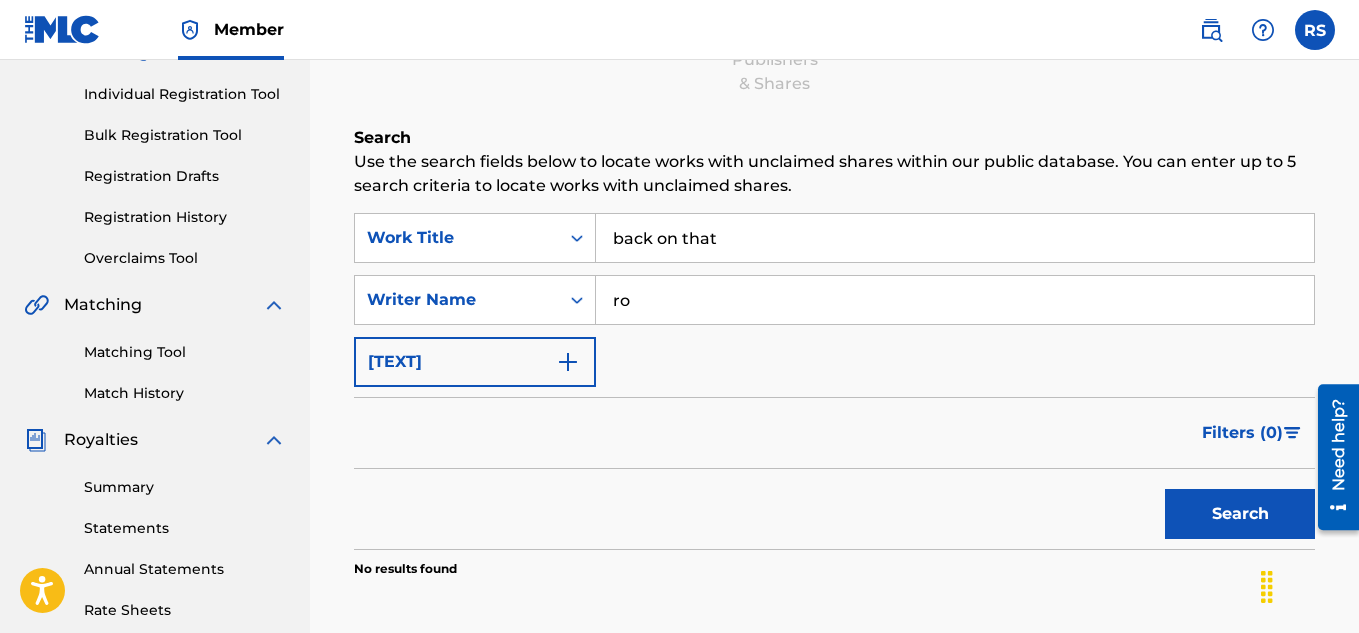 type on "r" 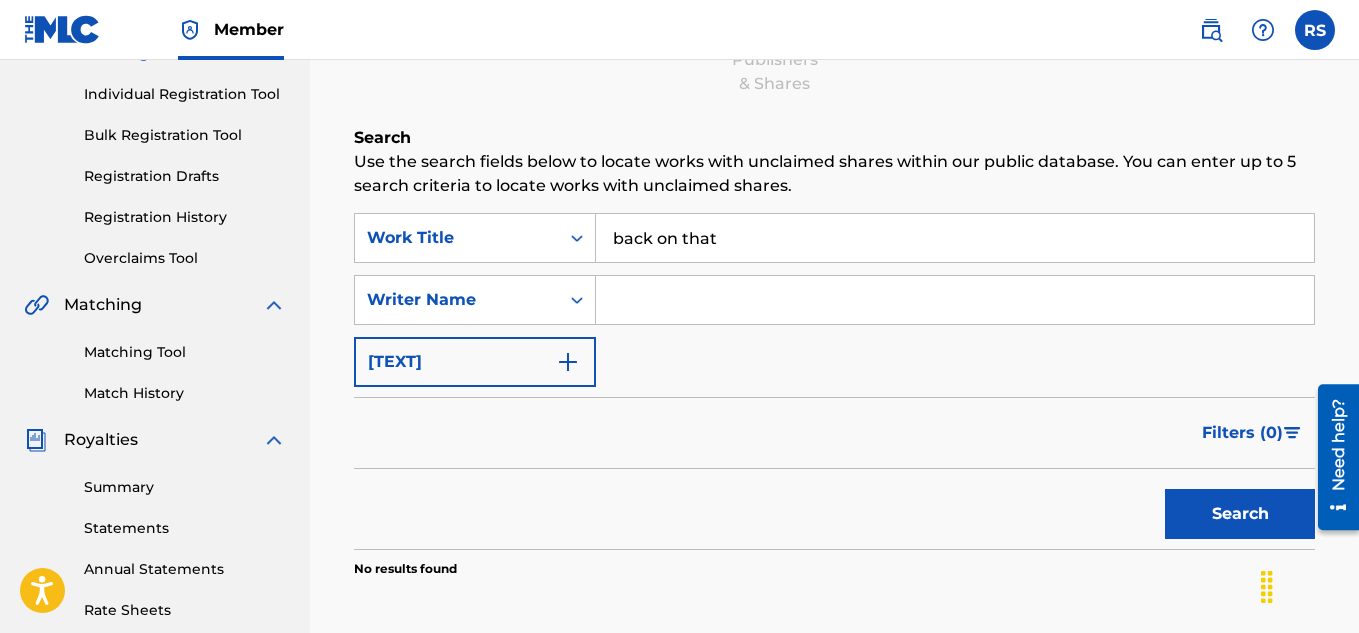 type 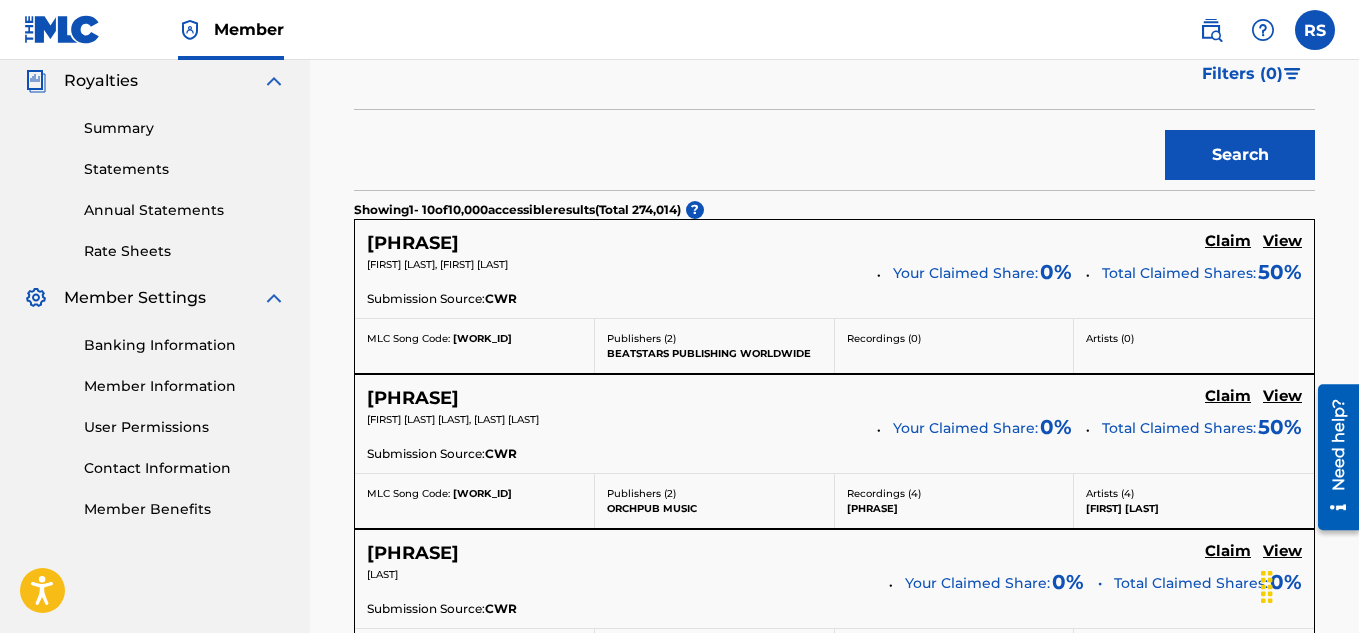scroll, scrollTop: 630, scrollLeft: 0, axis: vertical 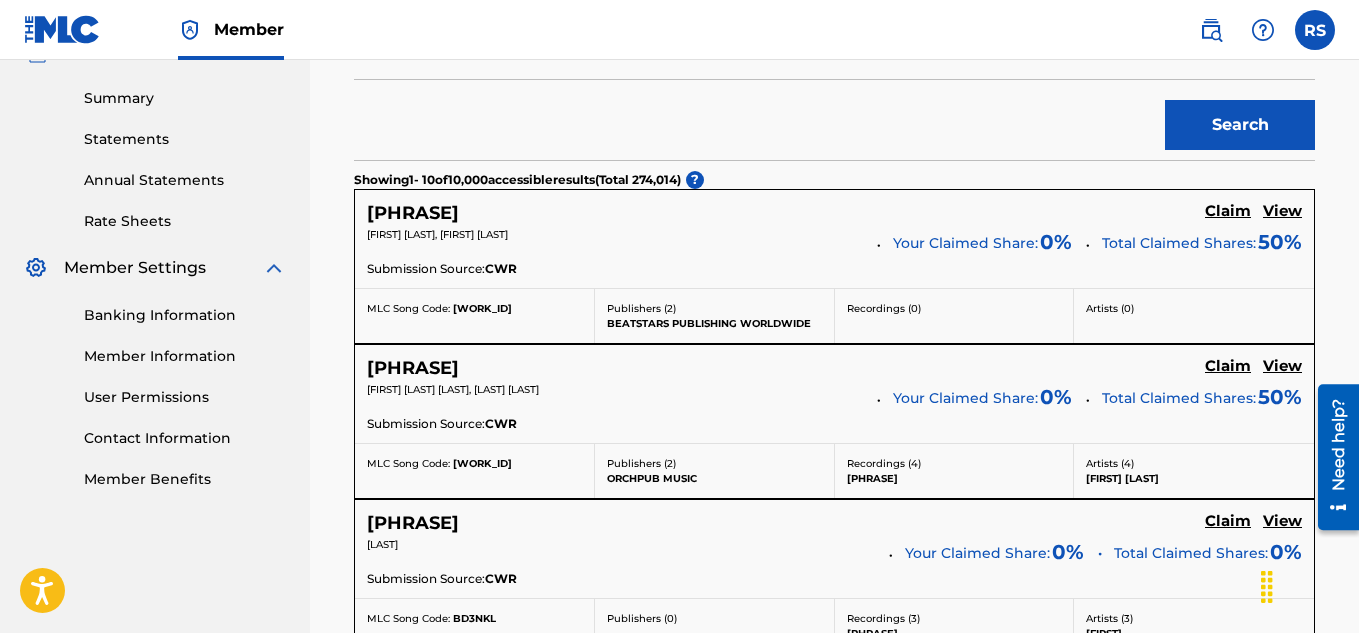 click on "Claim" at bounding box center (1228, 211) 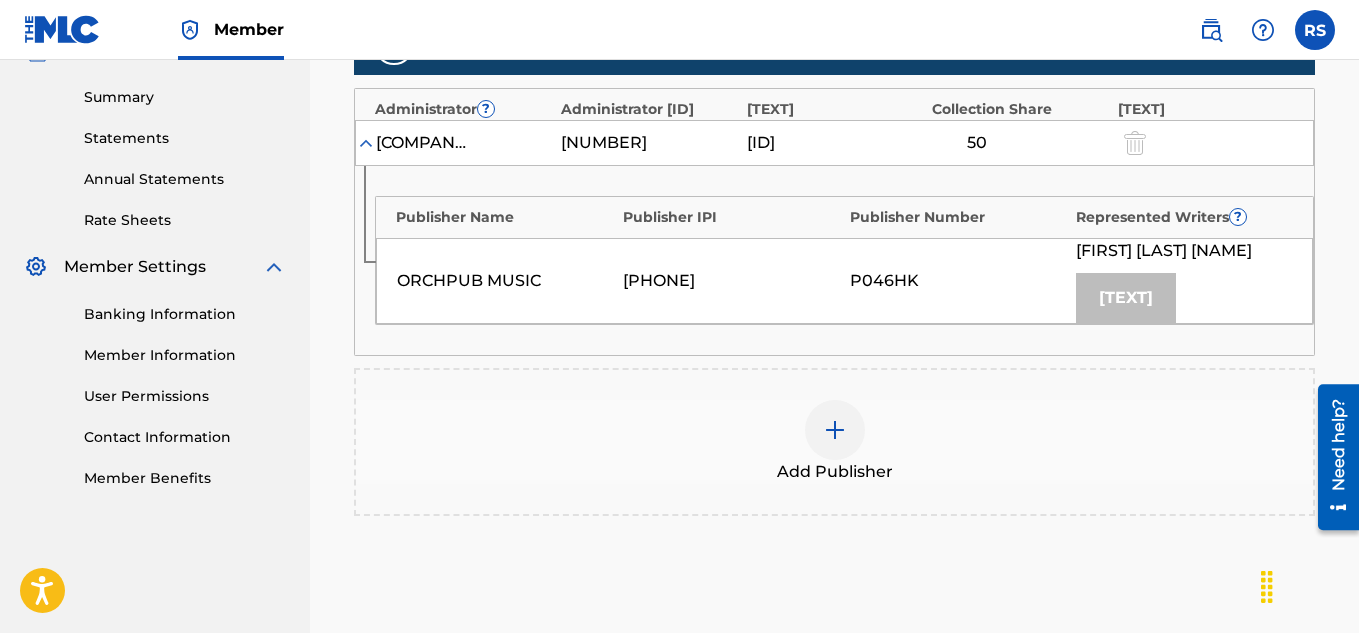 scroll, scrollTop: 638, scrollLeft: 0, axis: vertical 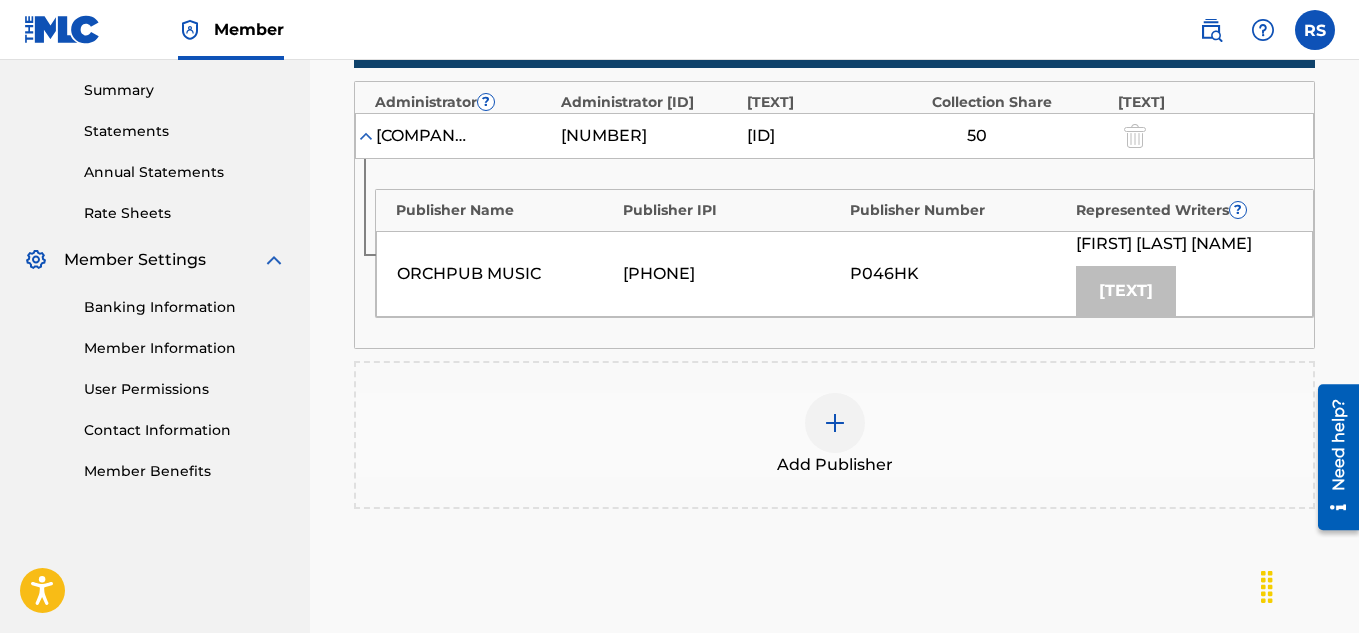 click at bounding box center [835, 423] 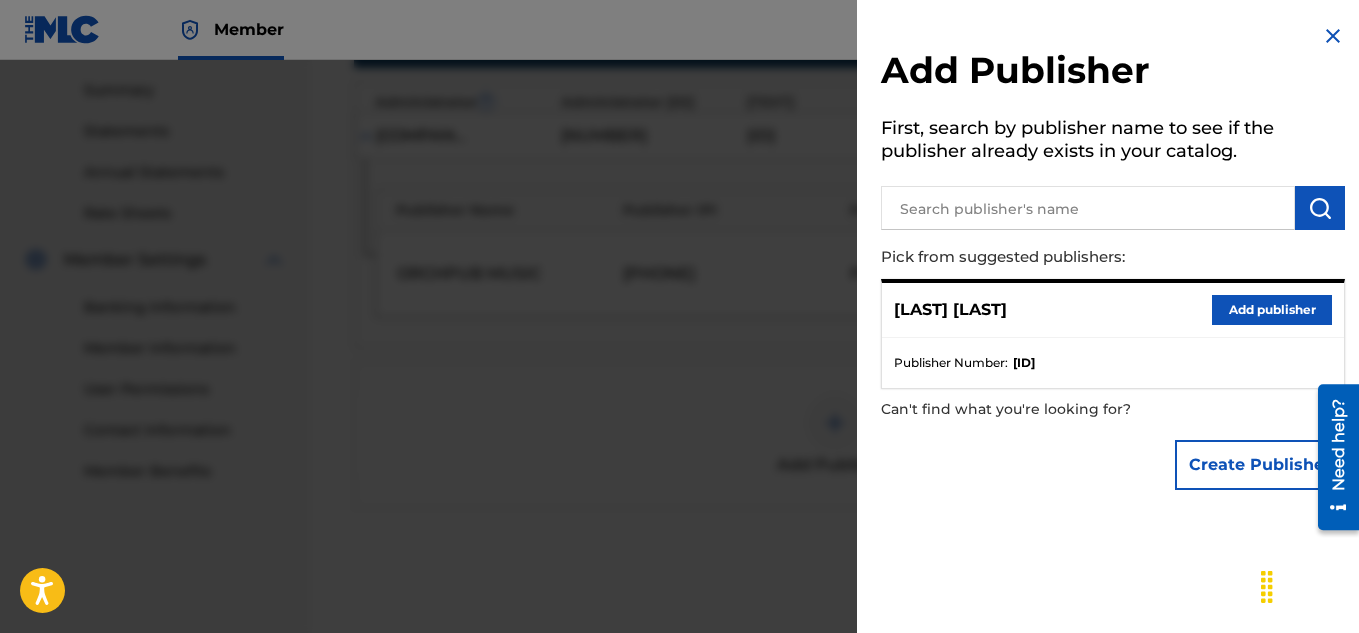 click on "Create Publisher" at bounding box center (1260, 465) 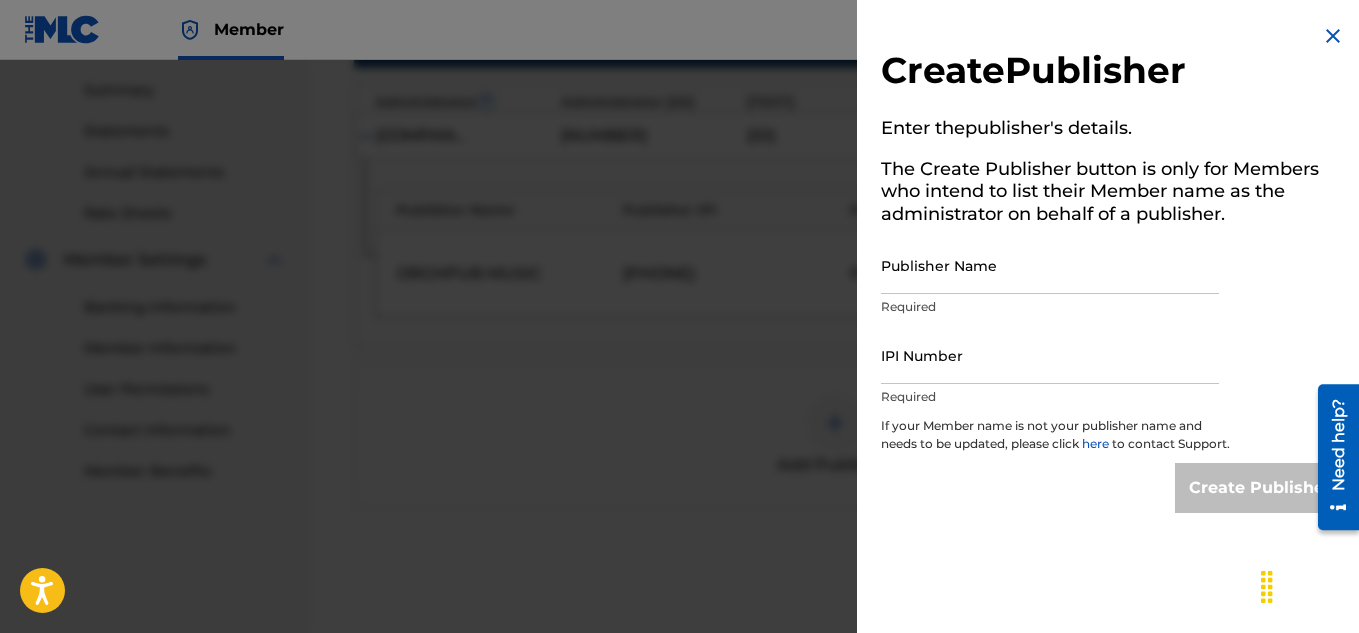 click on "Publisher Name" at bounding box center [1050, 265] 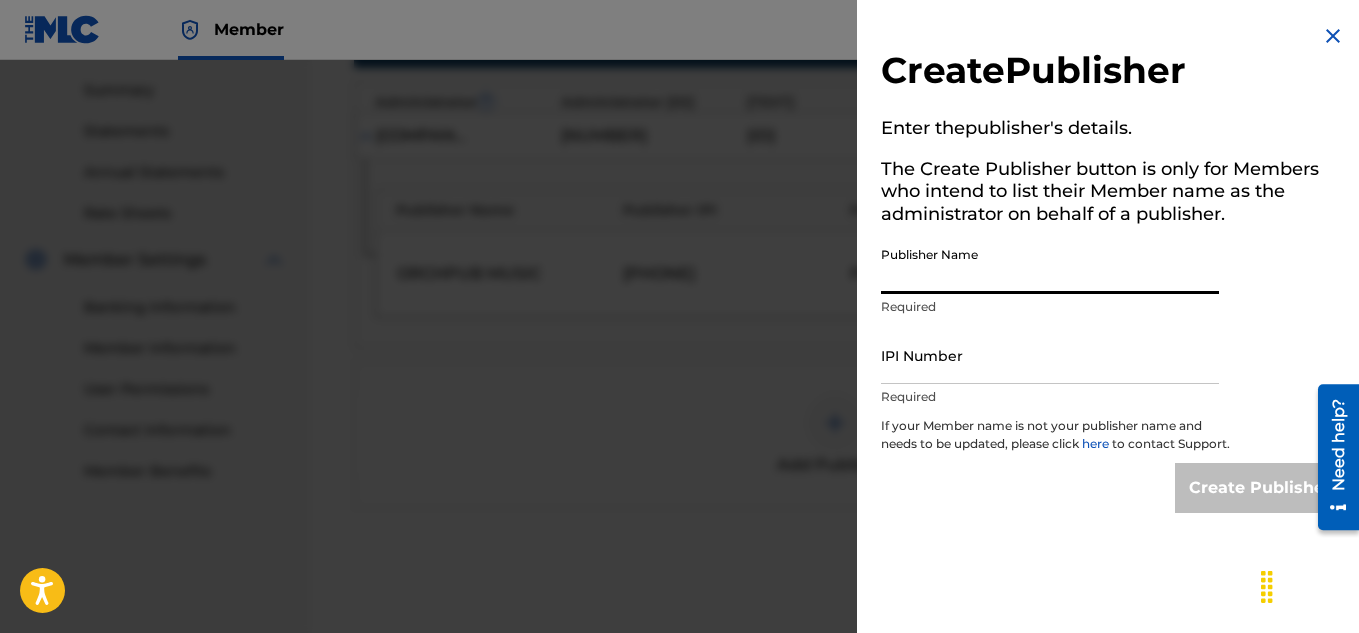 click on "Publisher Name" at bounding box center (1050, 265) 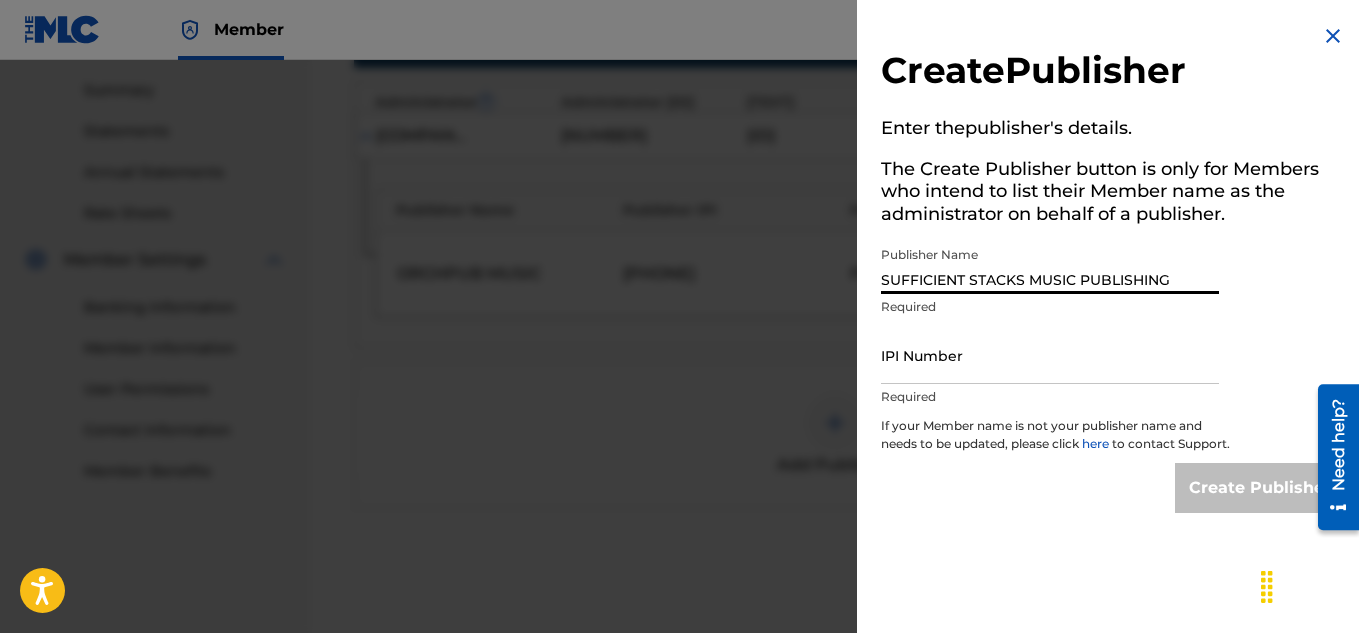 type on "SUFFICIENT STACKS MUSIC PUBLISHING" 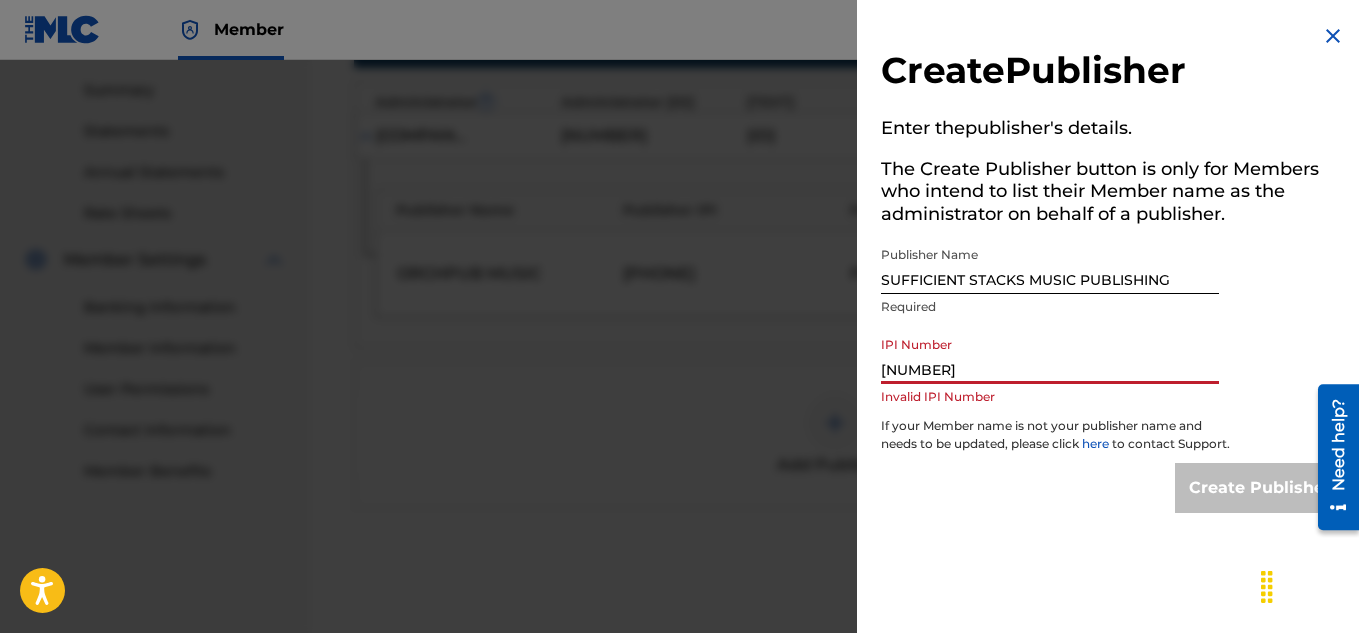 type on "[NUMBER]" 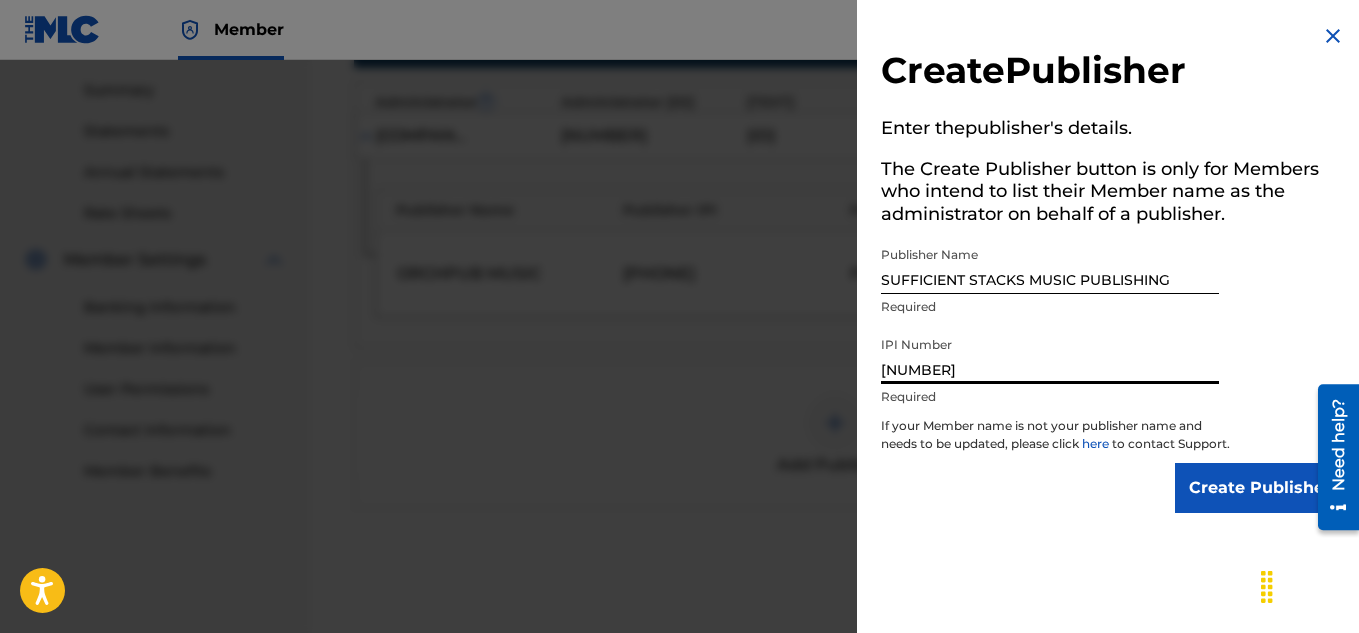 click on "Create Publisher" at bounding box center [1260, 488] 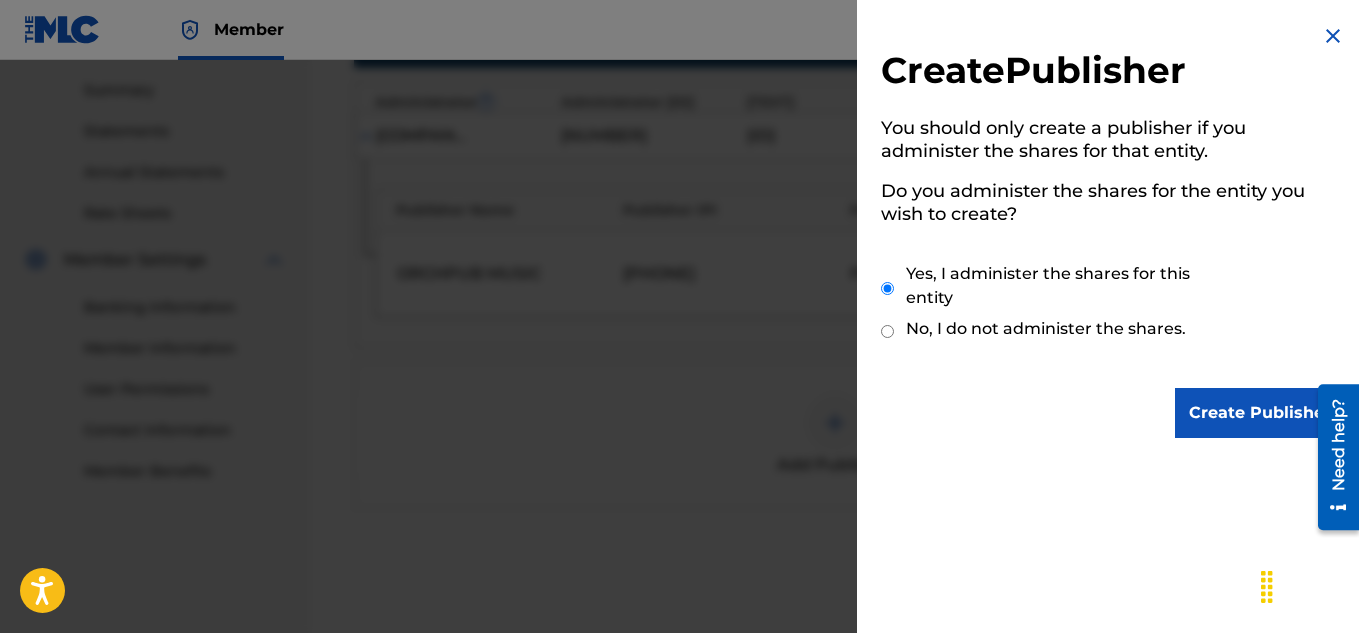 click on "Create Publisher" at bounding box center [1260, 413] 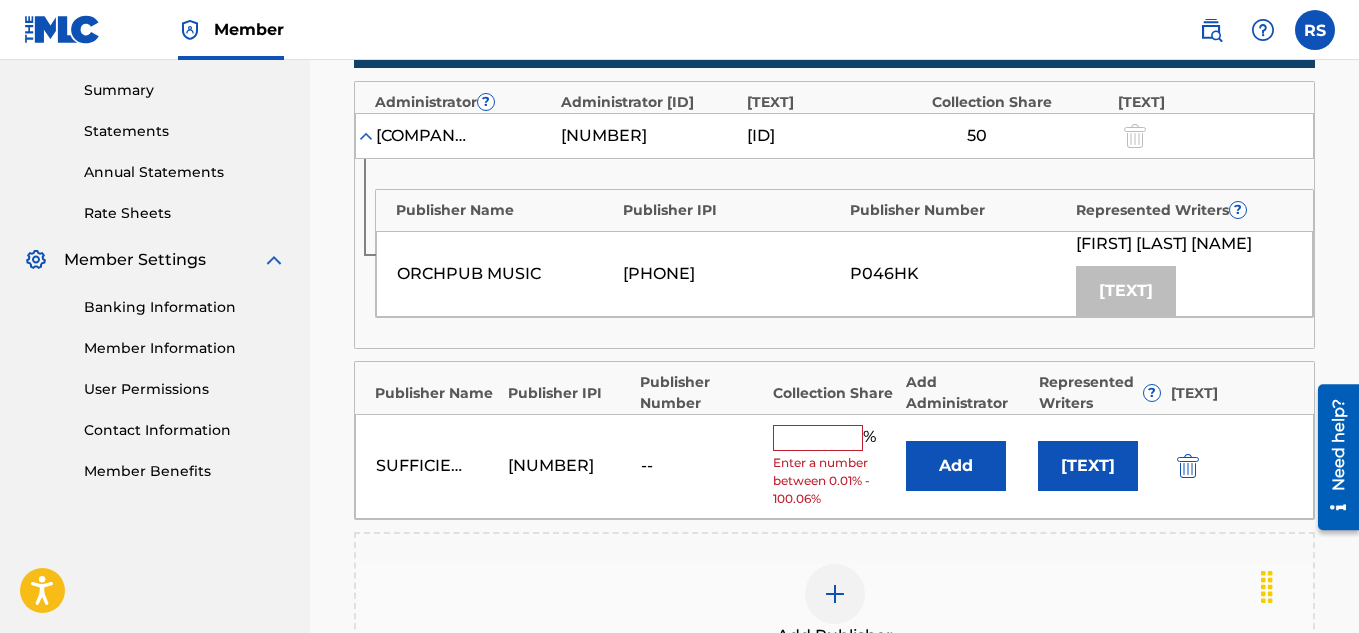 click at bounding box center (818, 438) 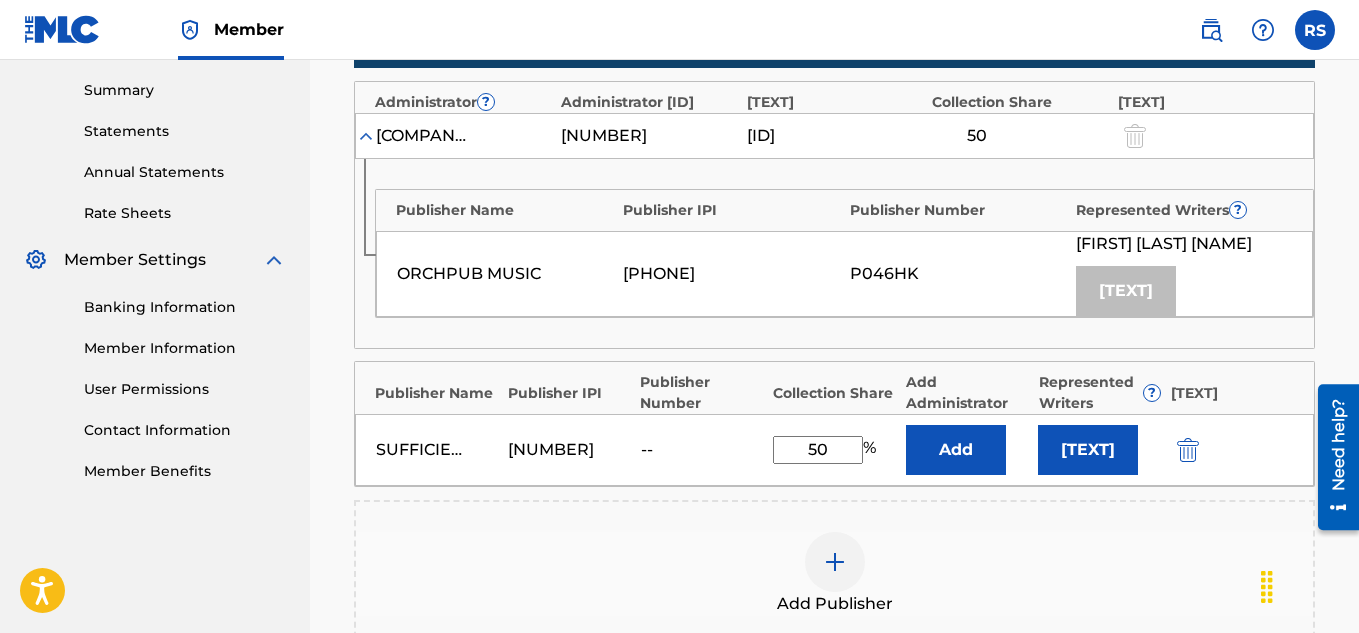 type on "50" 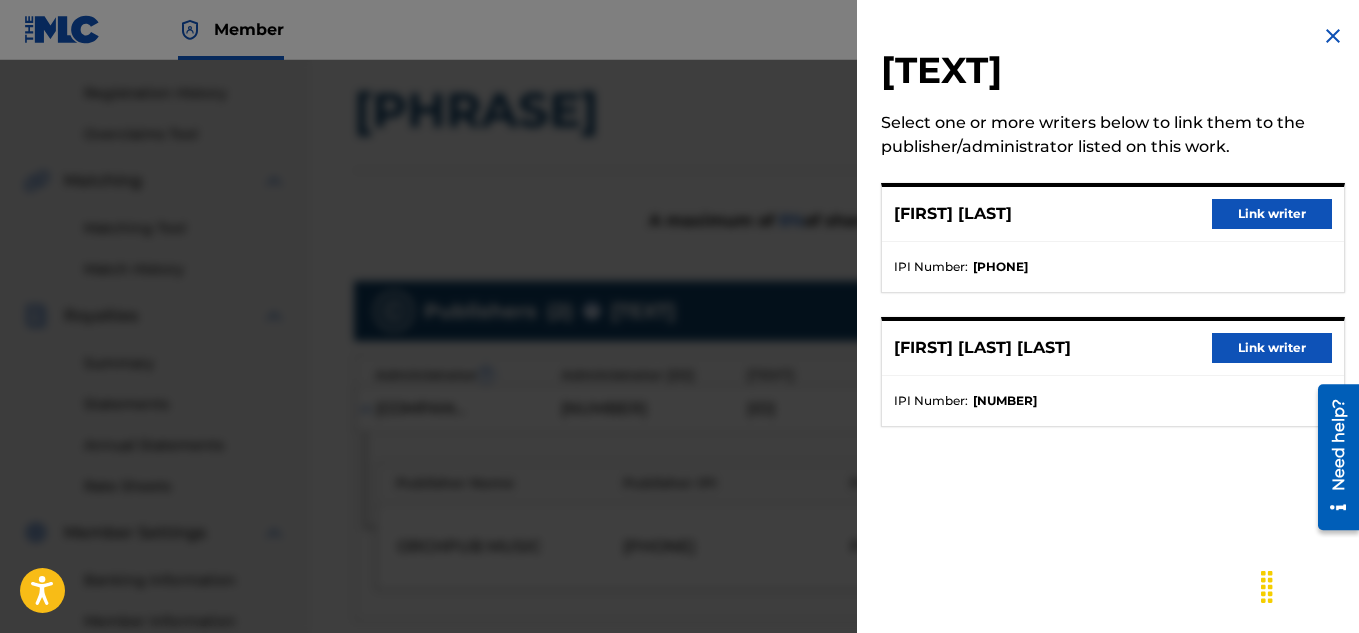scroll, scrollTop: 372, scrollLeft: 0, axis: vertical 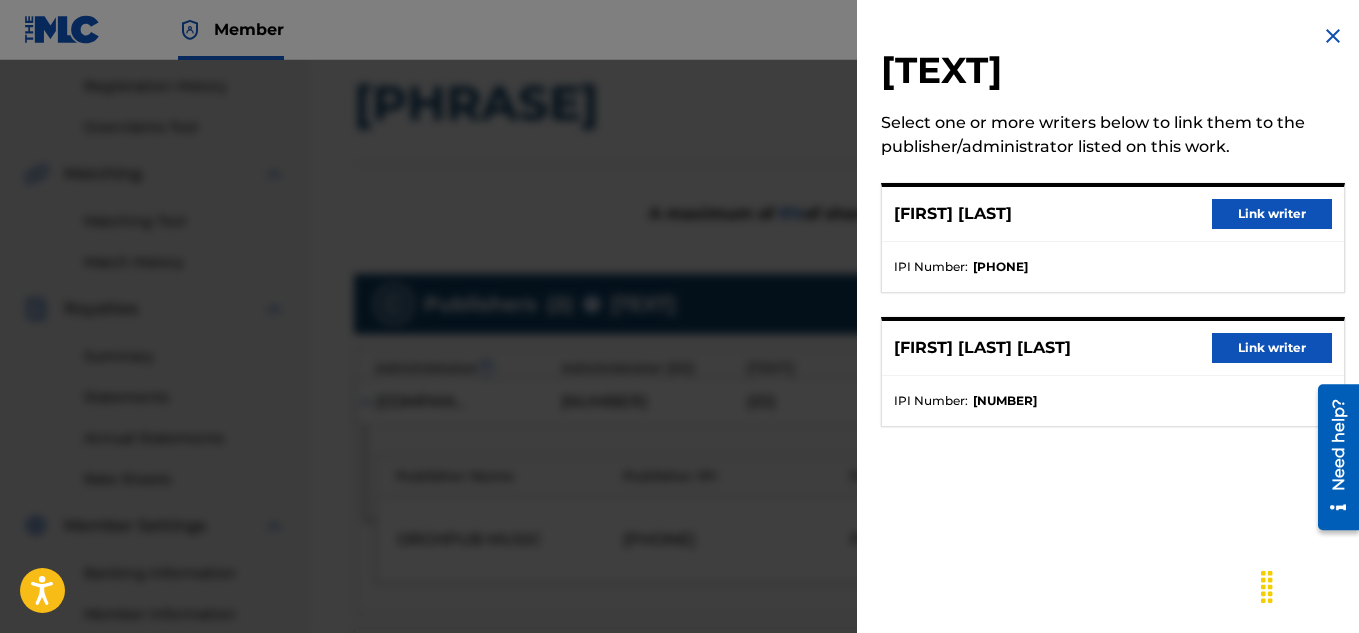 click at bounding box center [1333, 36] 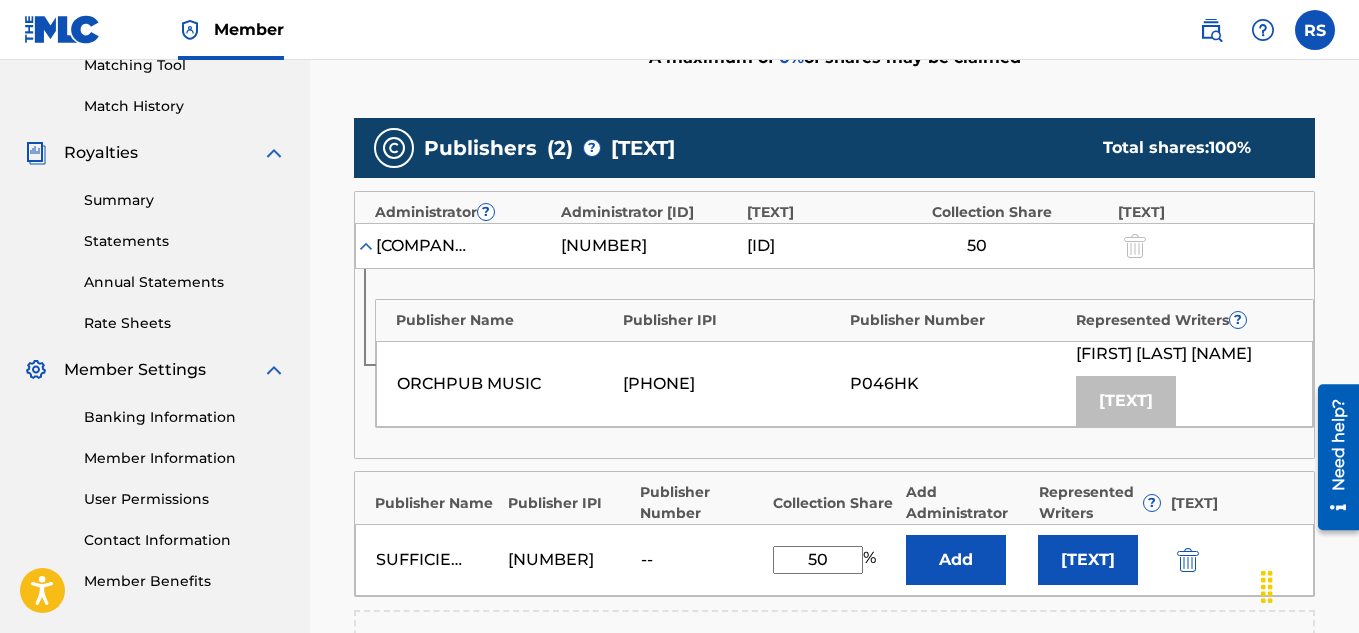 scroll, scrollTop: 530, scrollLeft: 0, axis: vertical 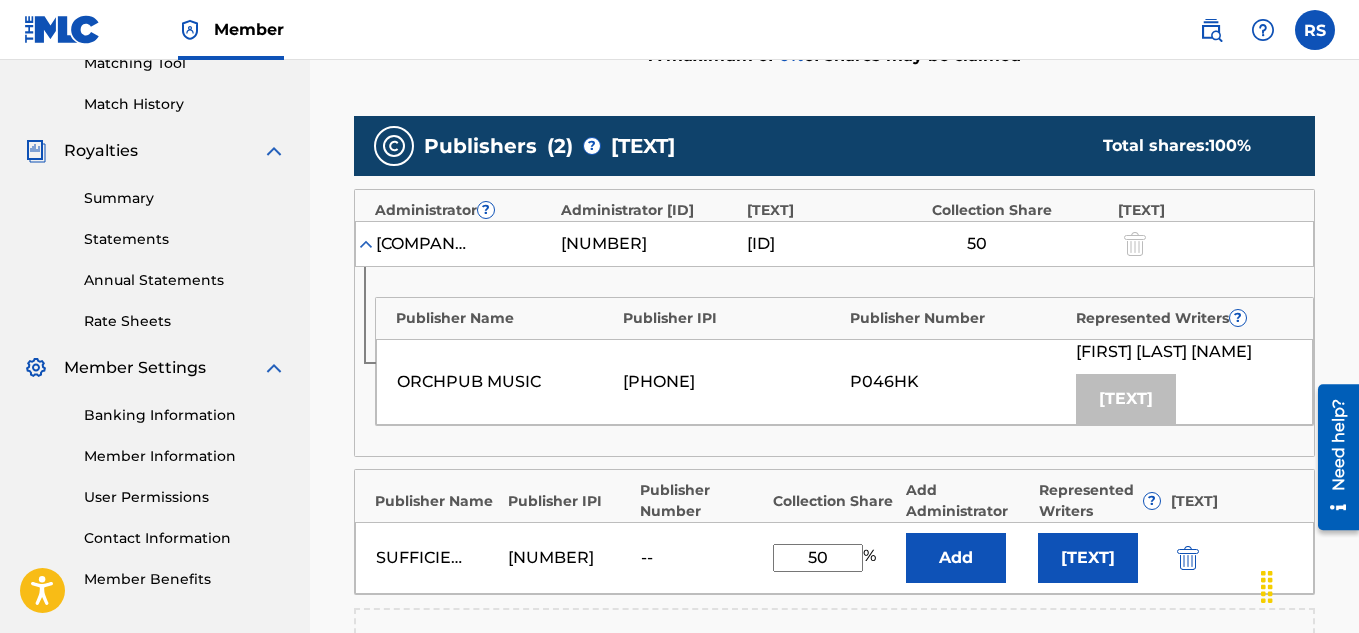 click on "[TEXT]" at bounding box center (1126, 399) 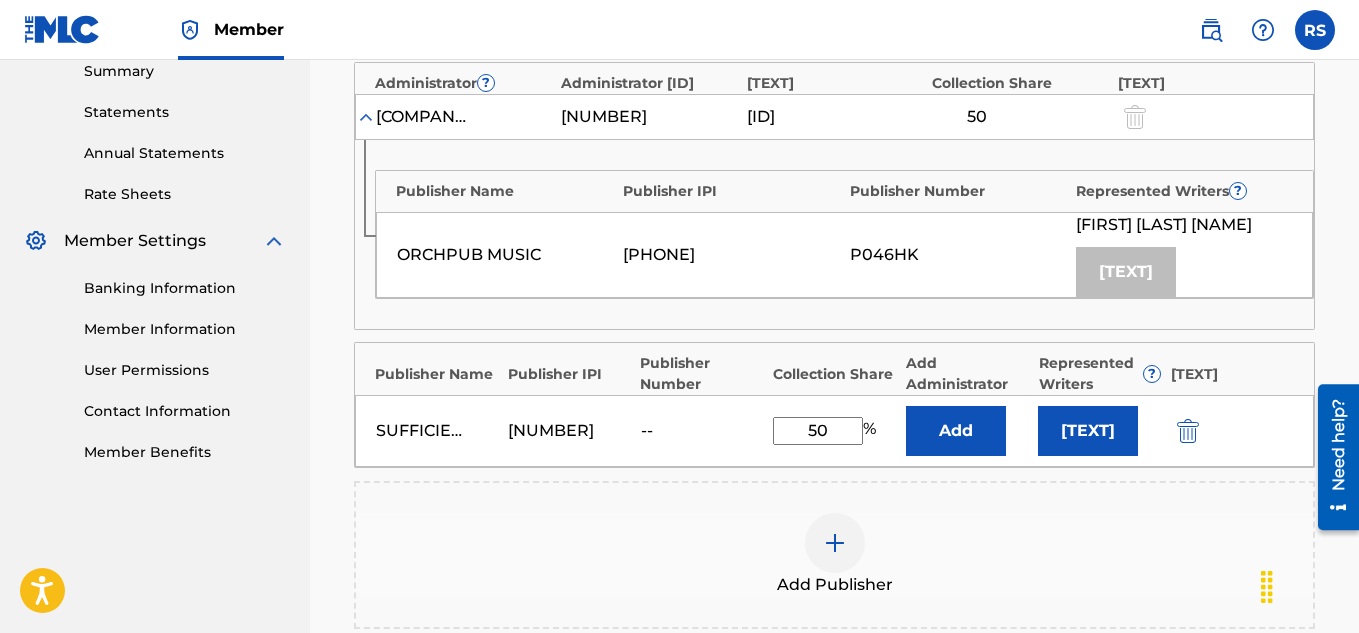 scroll, scrollTop: 664, scrollLeft: 0, axis: vertical 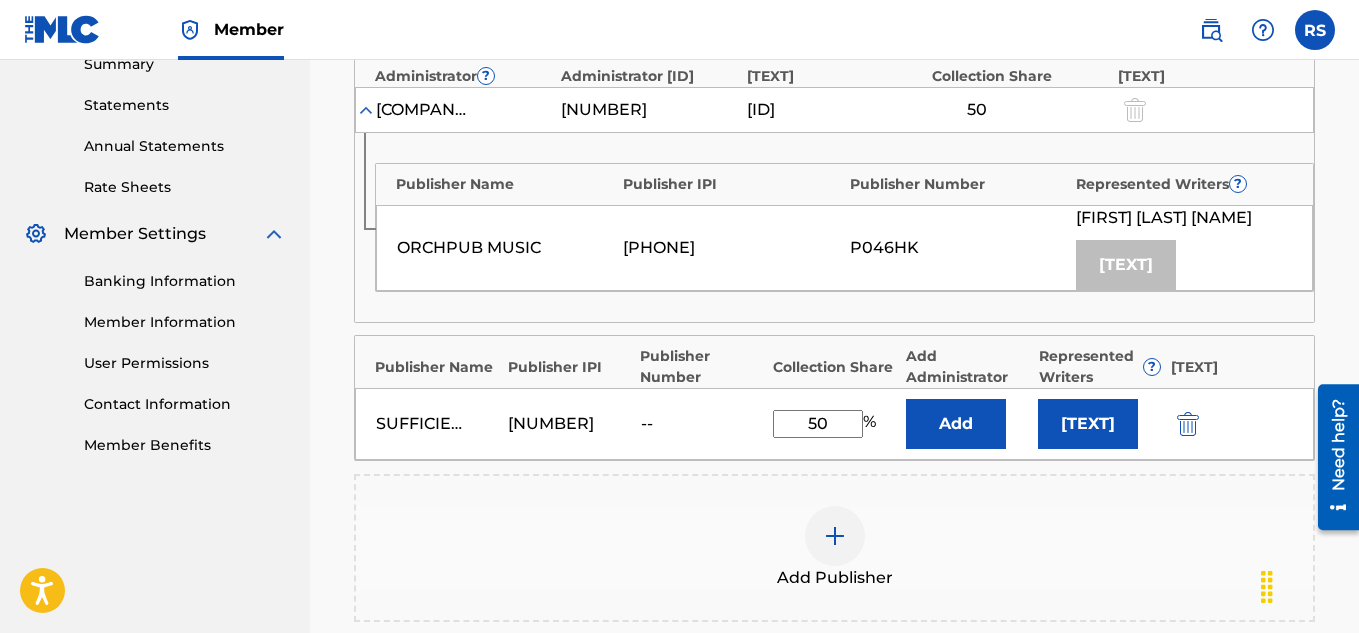 click on "[TEXT]" at bounding box center [1088, 424] 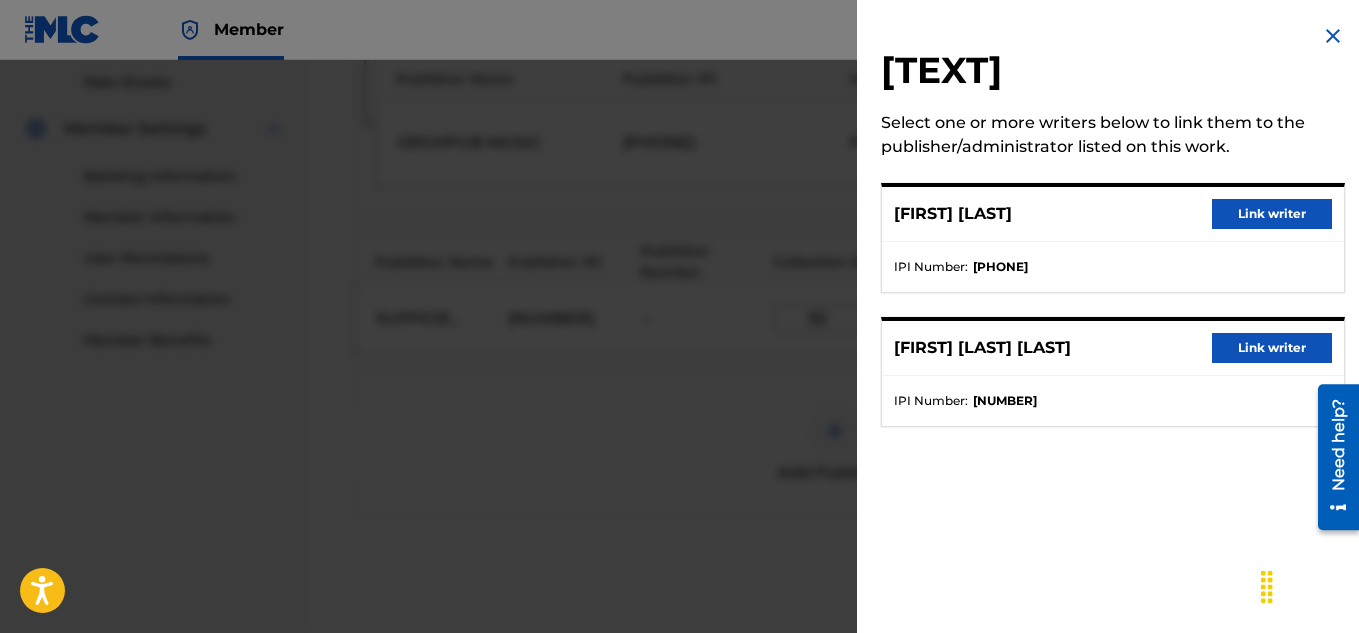 scroll, scrollTop: 760, scrollLeft: 0, axis: vertical 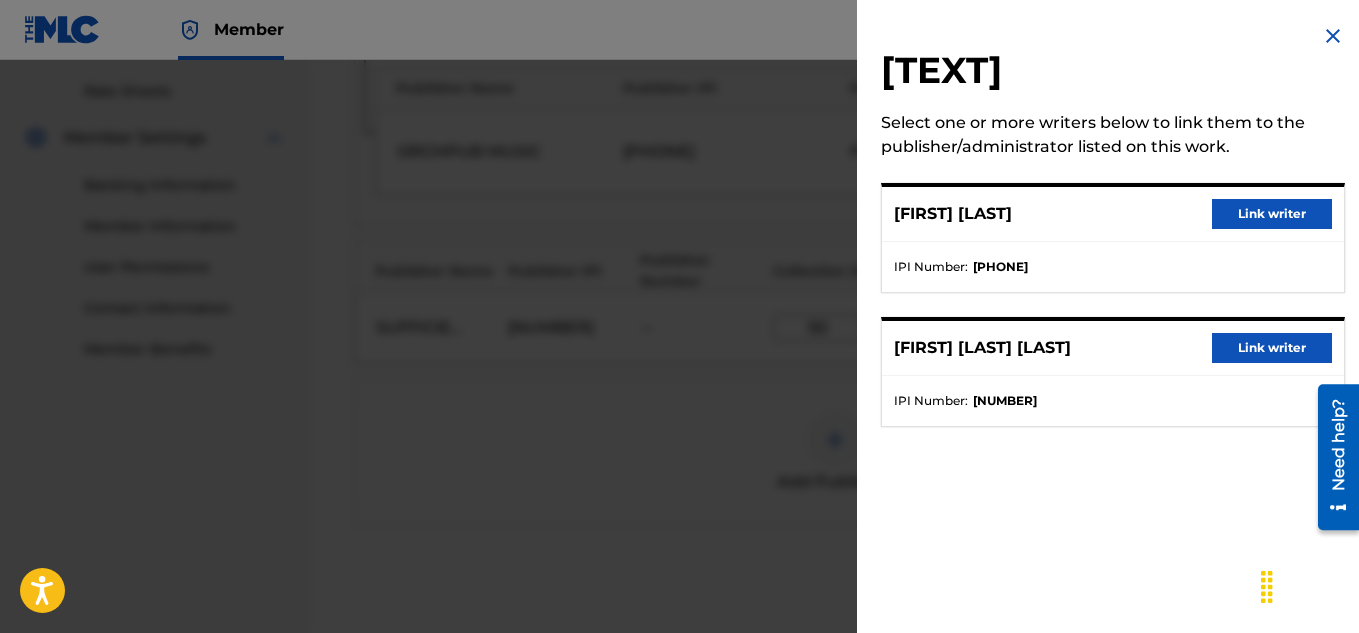 click at bounding box center (1333, 36) 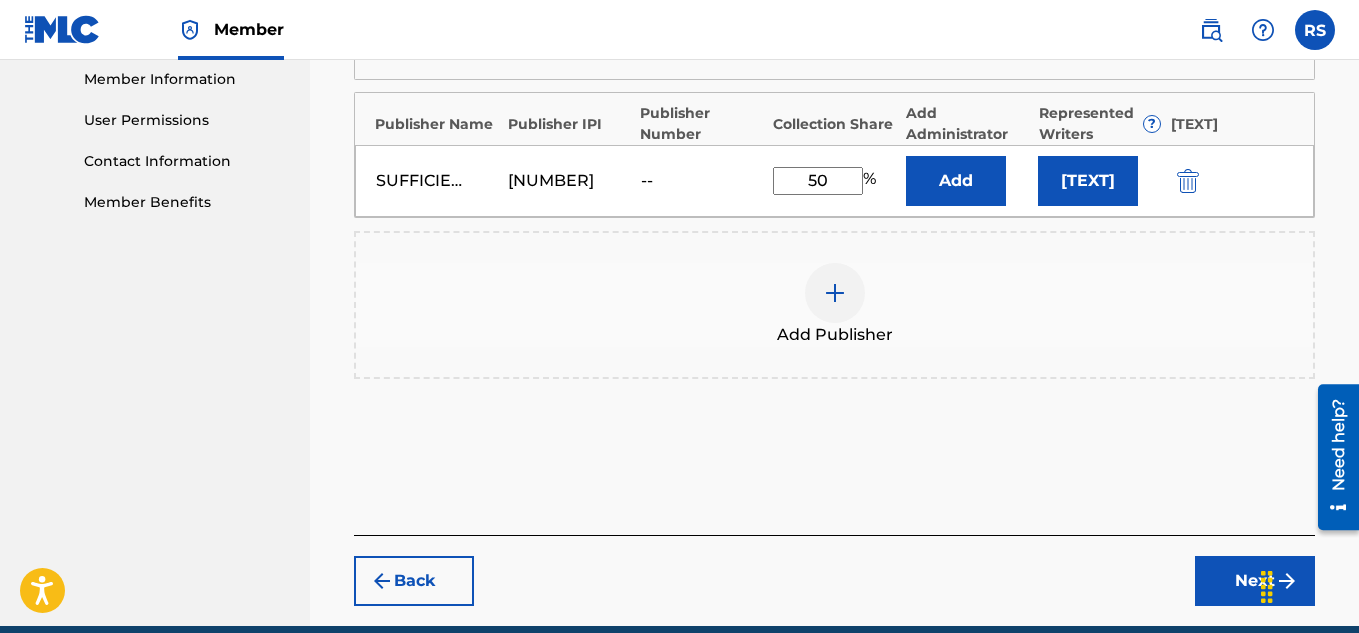 scroll, scrollTop: 934, scrollLeft: 0, axis: vertical 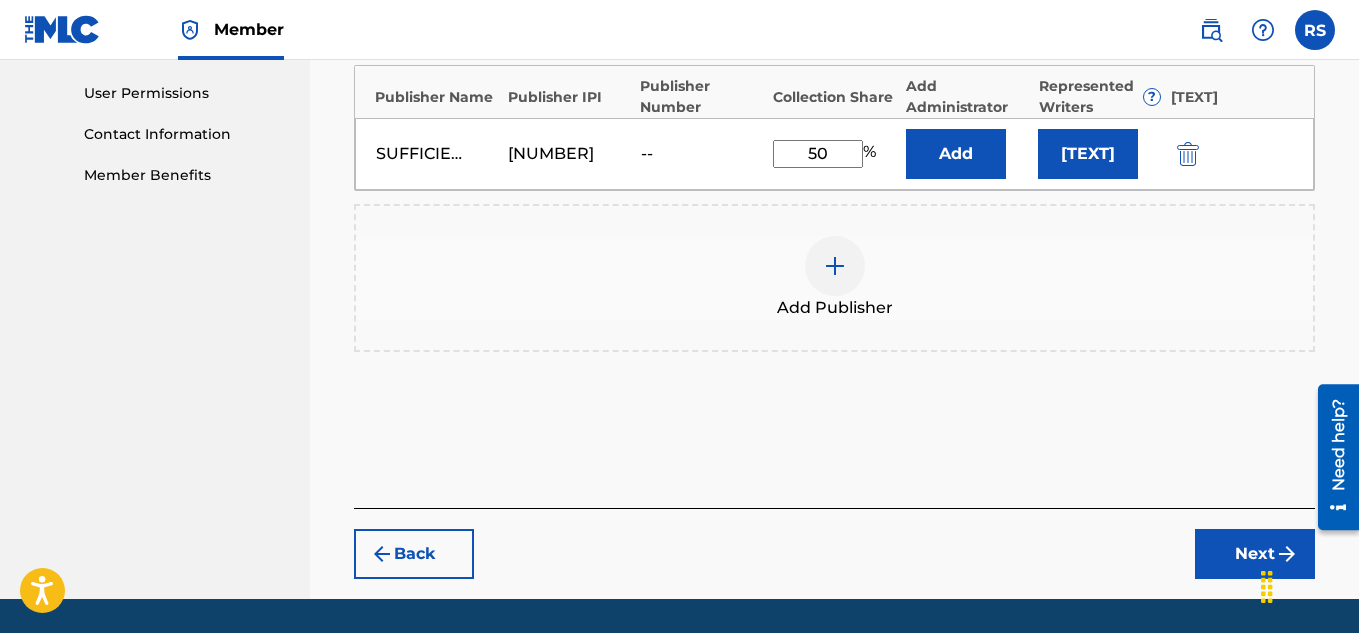 click on "Next" at bounding box center [1255, 554] 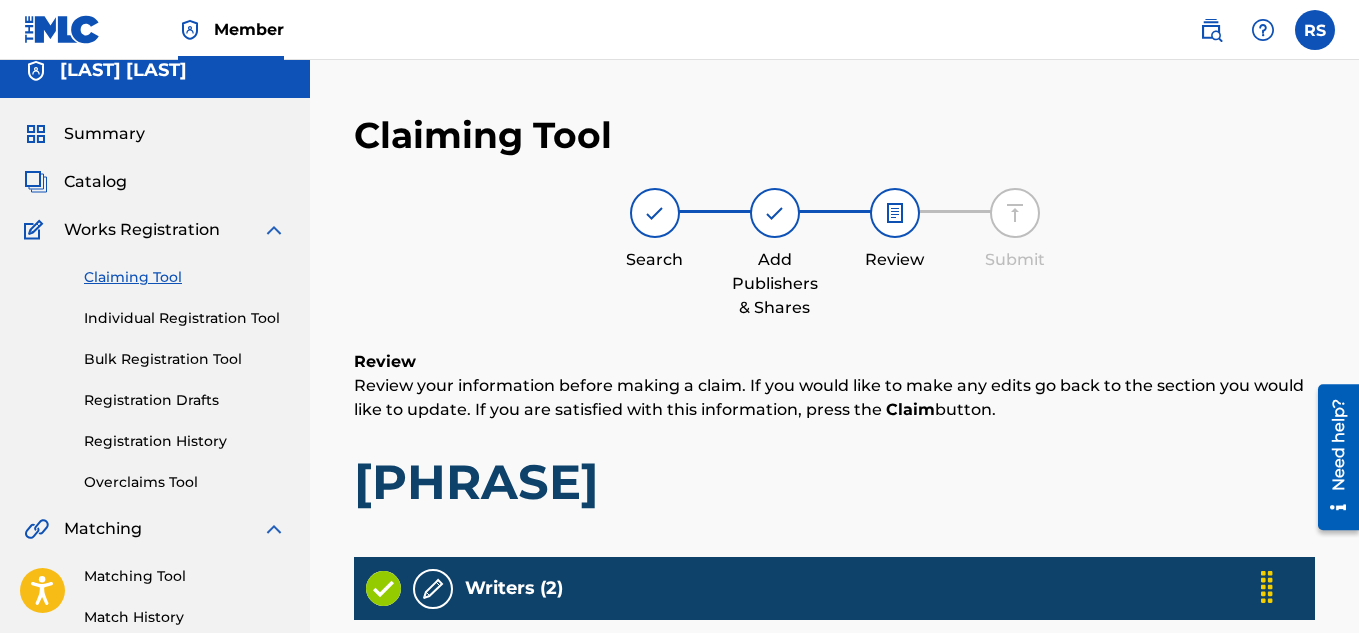 scroll, scrollTop: 15, scrollLeft: 0, axis: vertical 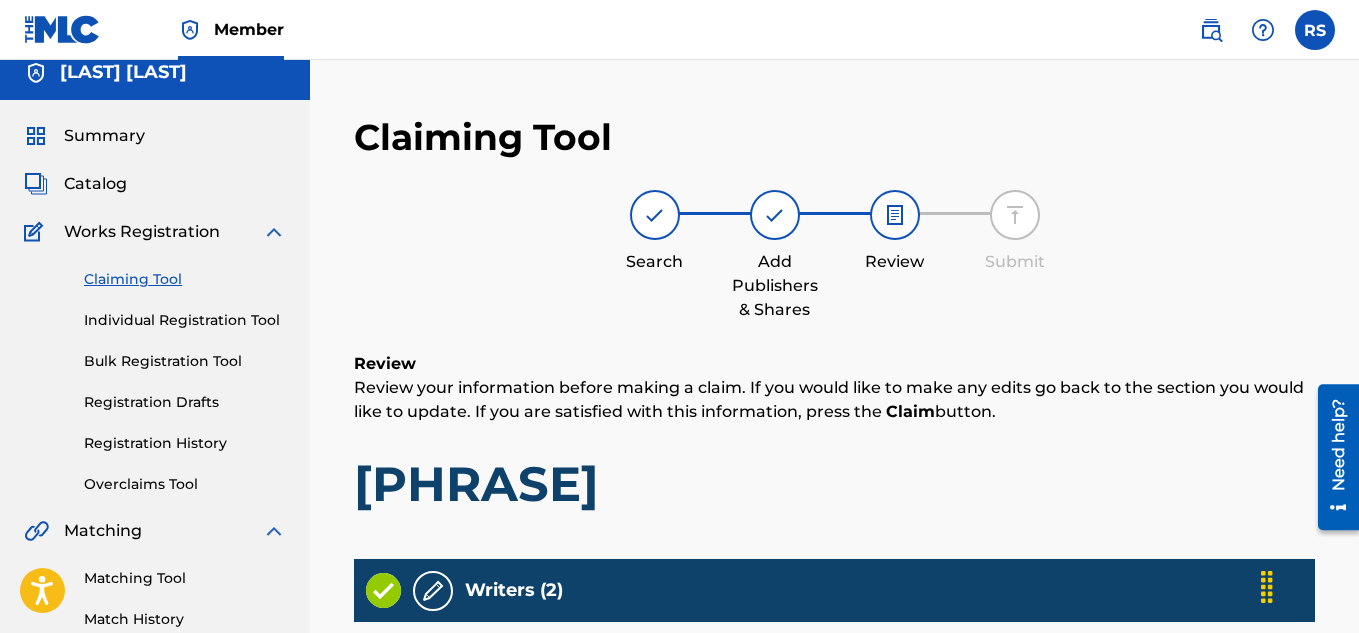 click on "Individual Registration Tool" at bounding box center [185, 320] 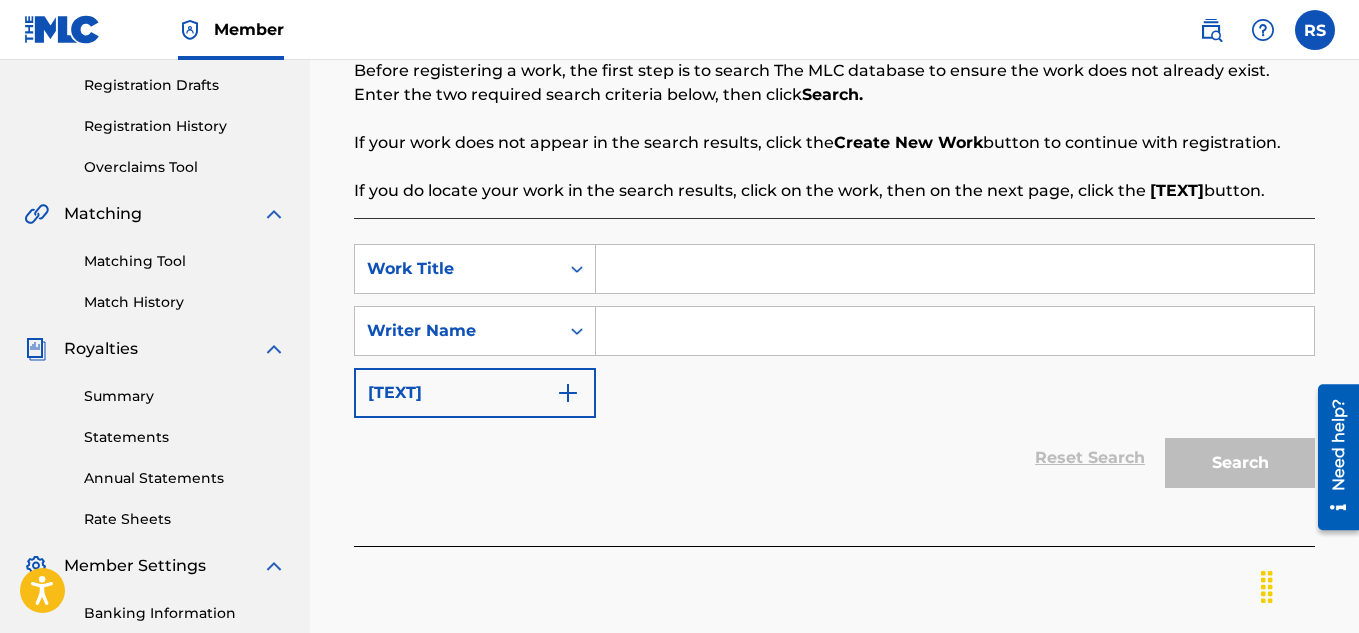 scroll, scrollTop: 206, scrollLeft: 0, axis: vertical 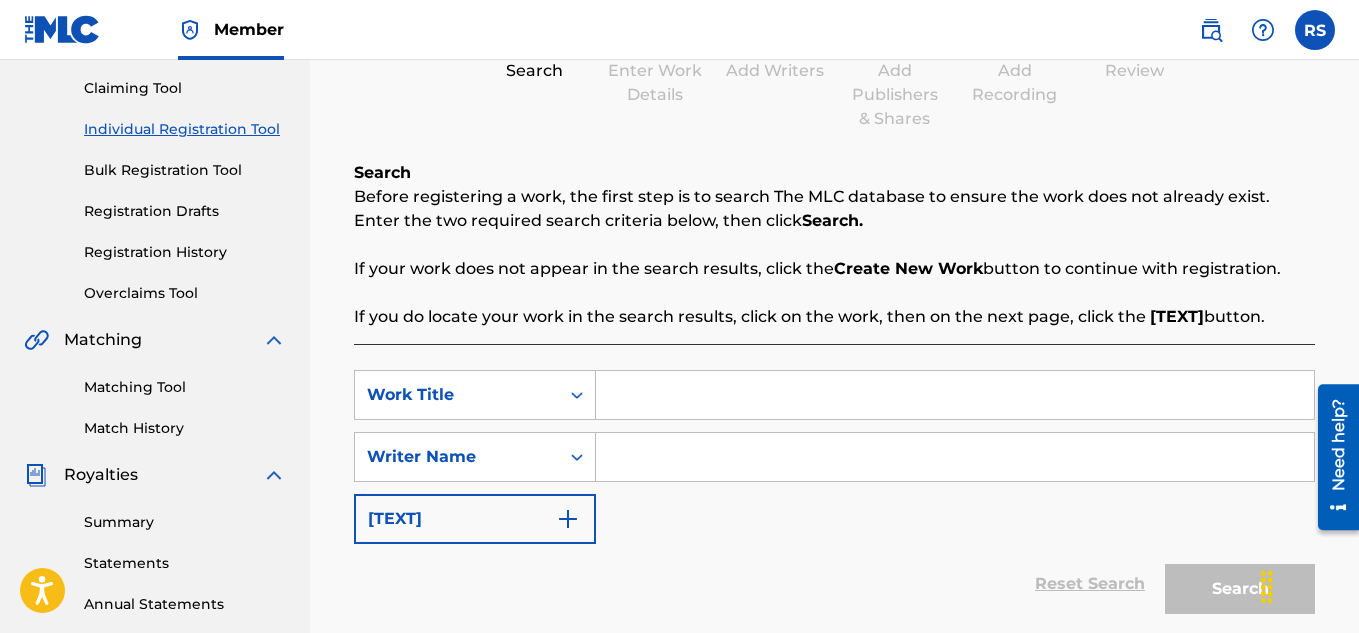click at bounding box center (955, 395) 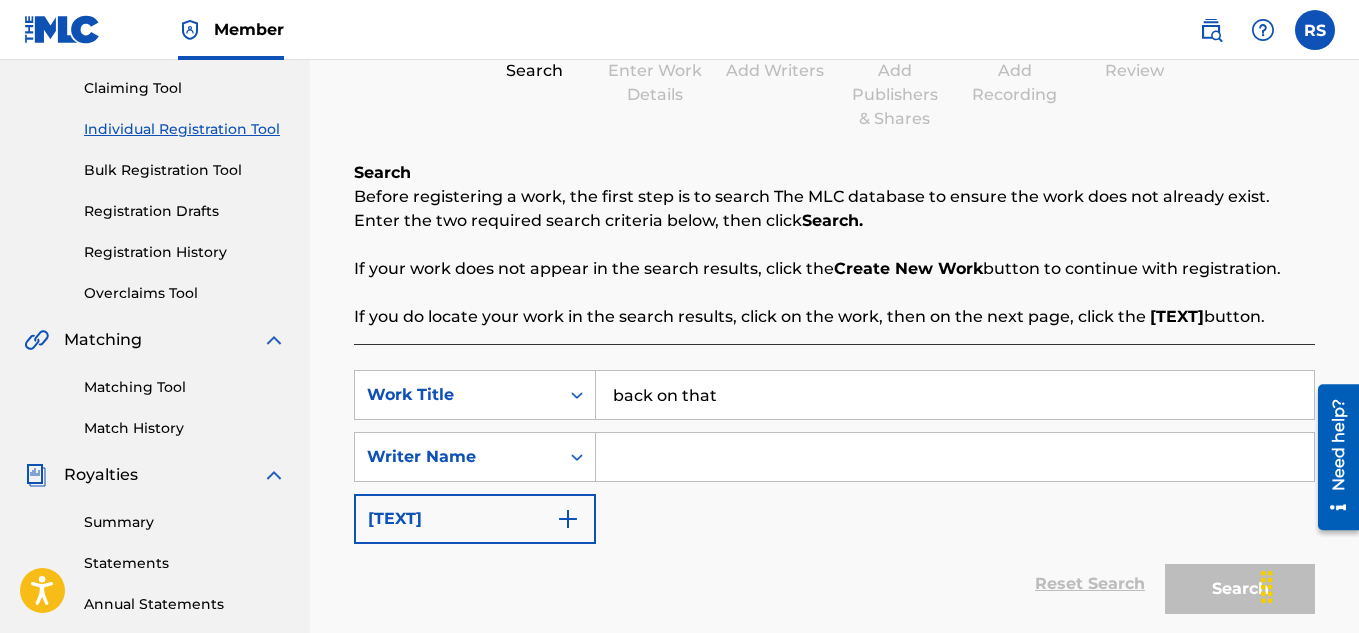 type on "back on that" 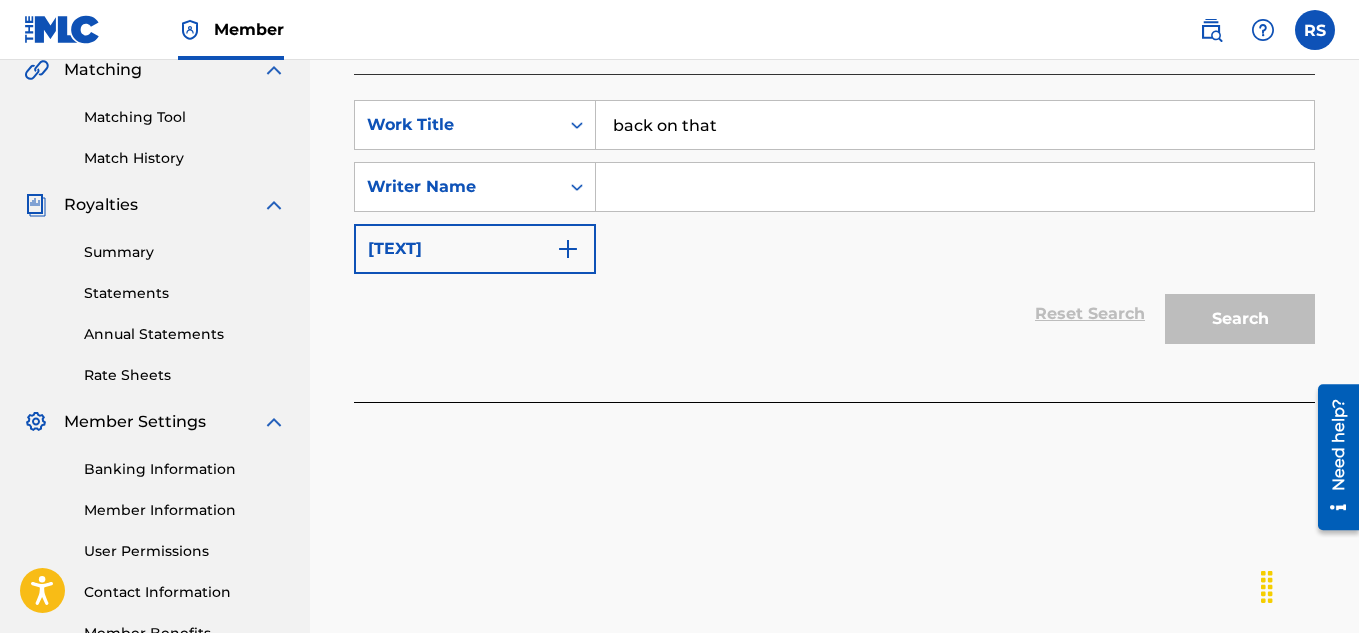 scroll, scrollTop: 487, scrollLeft: 0, axis: vertical 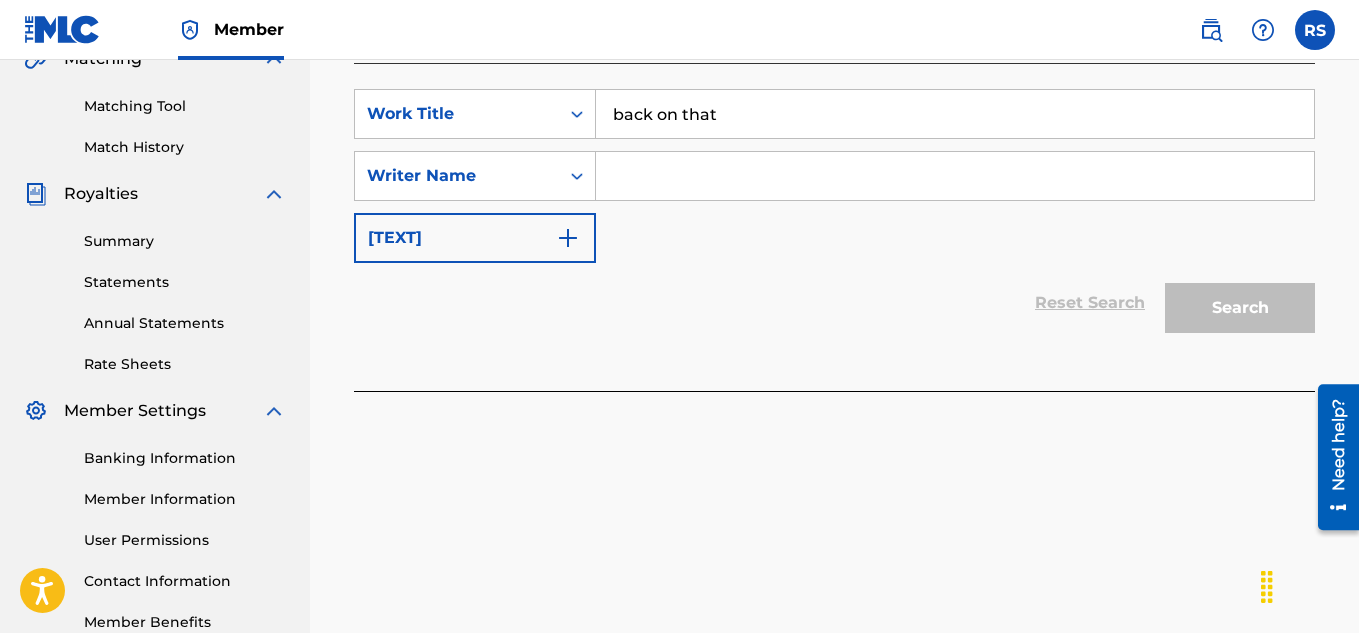 click at bounding box center (955, 176) 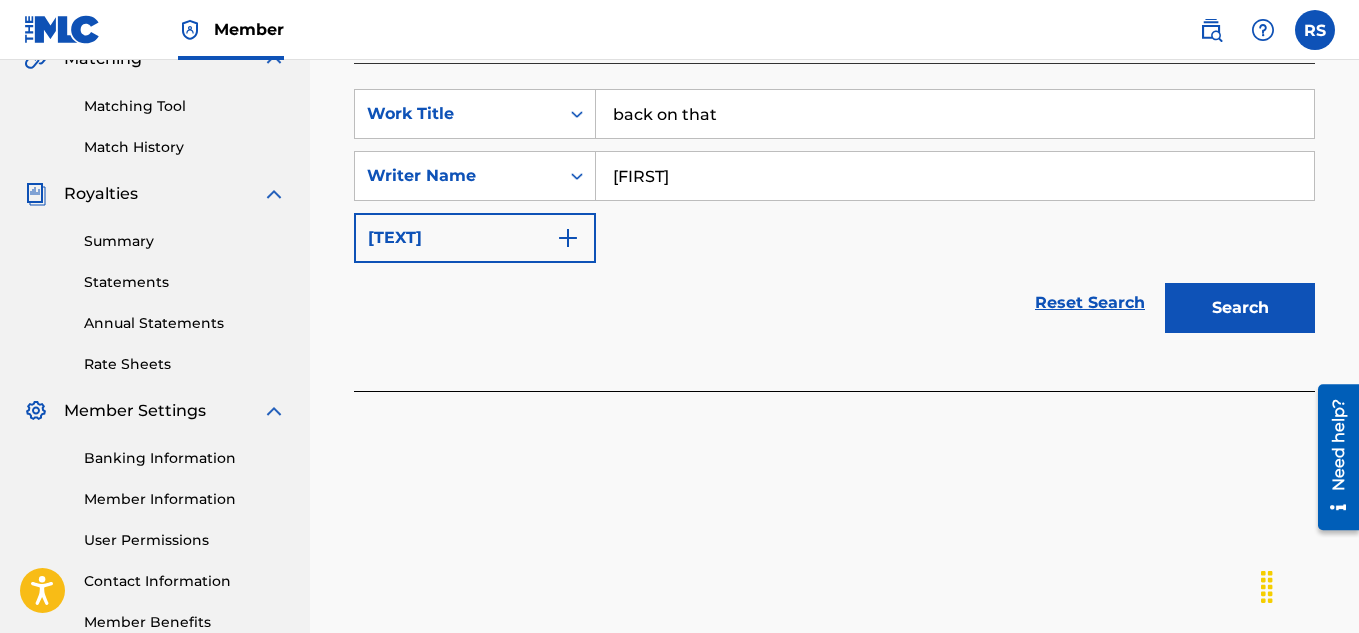 type on "[FIRST]" 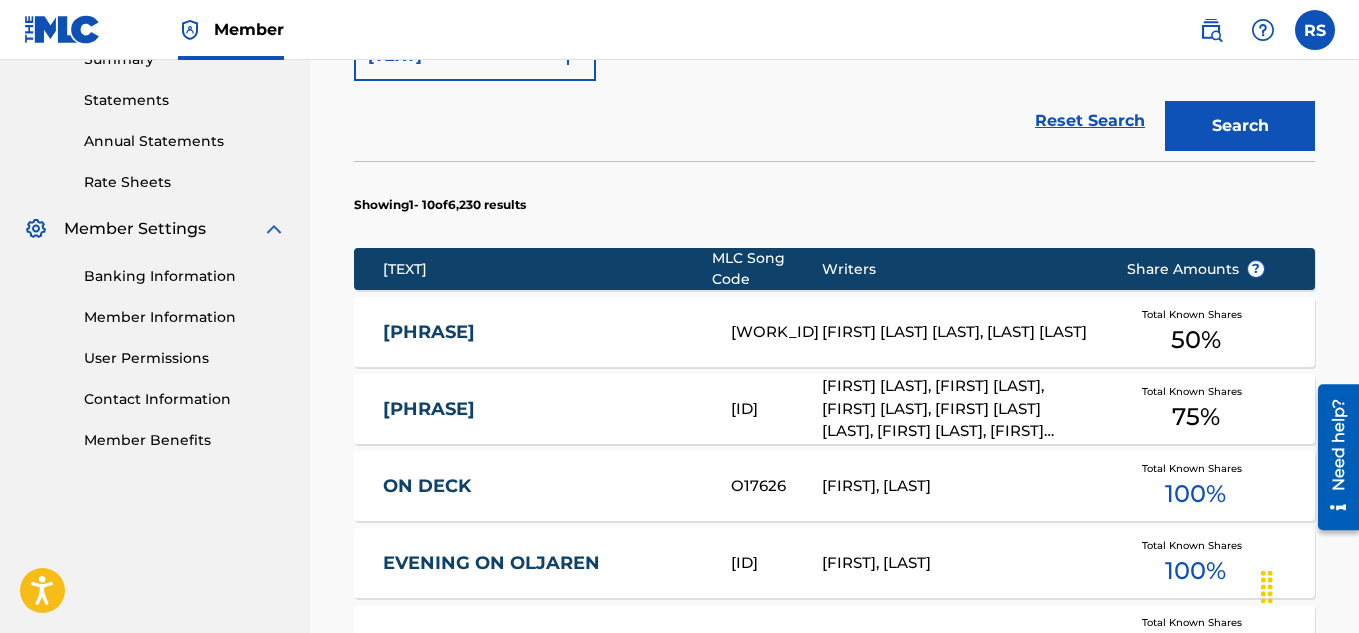 scroll, scrollTop: 676, scrollLeft: 0, axis: vertical 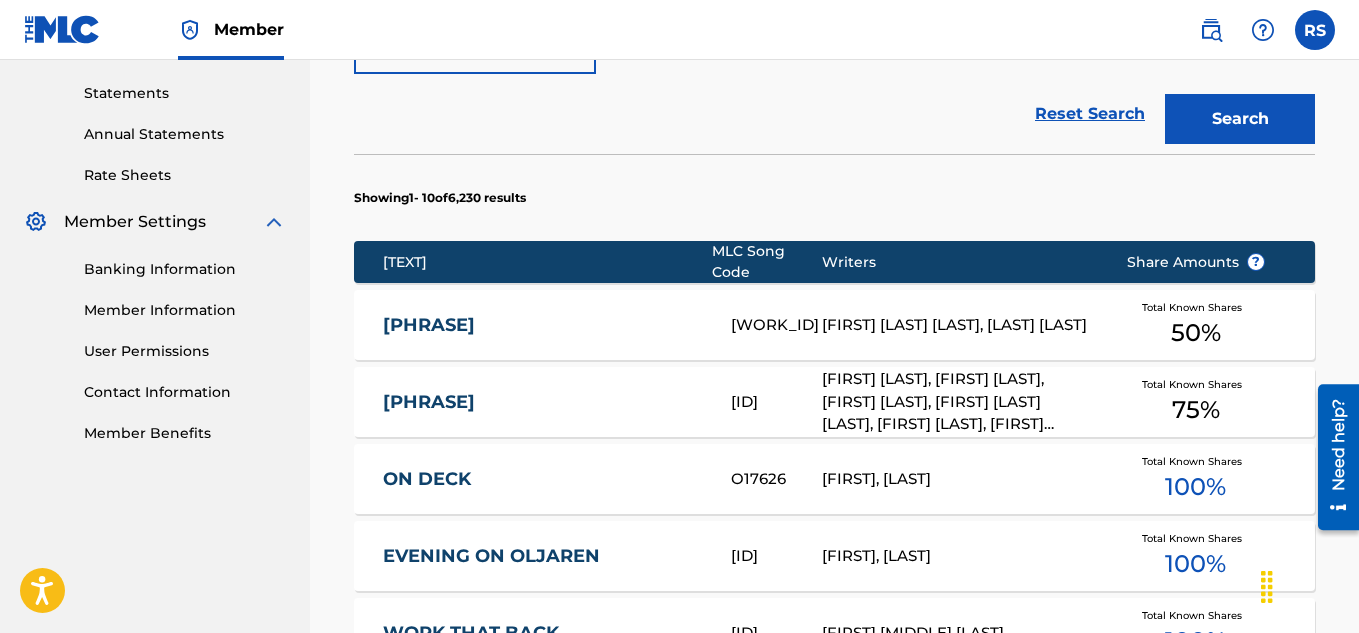 click on "[FIRST] [LAST] [LAST], [LAST] [LAST]" at bounding box center (959, 325) 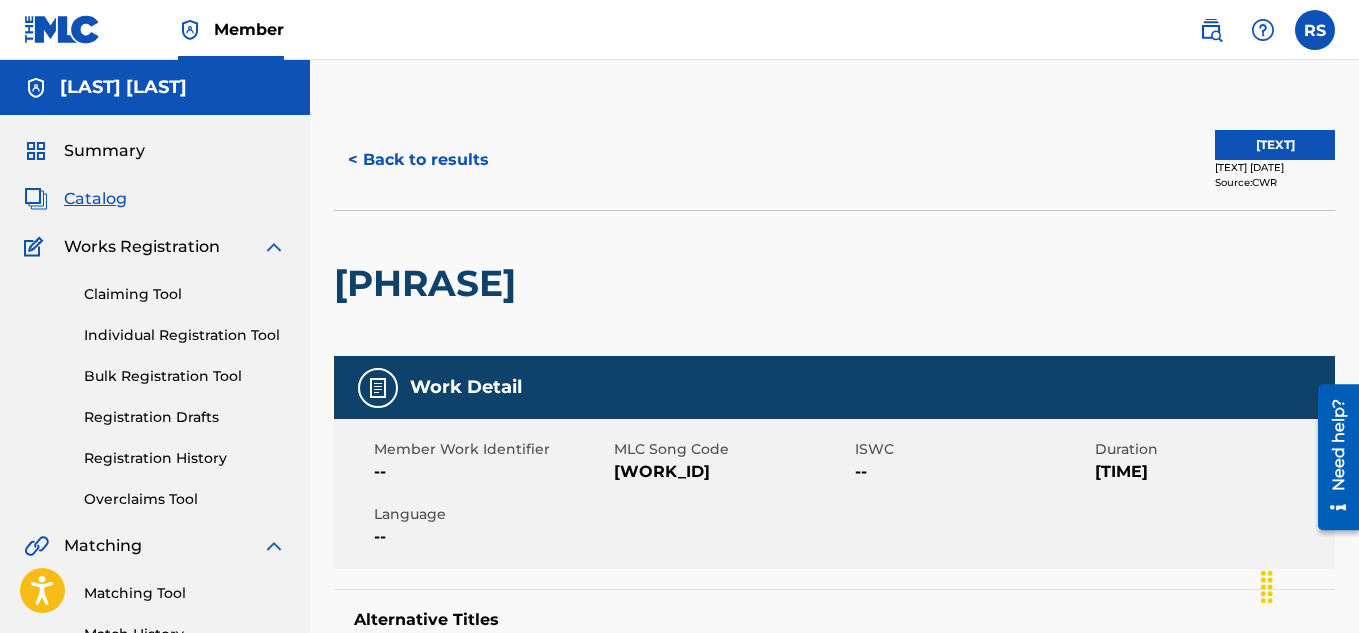 click on "[TEXT]" at bounding box center (1275, 145) 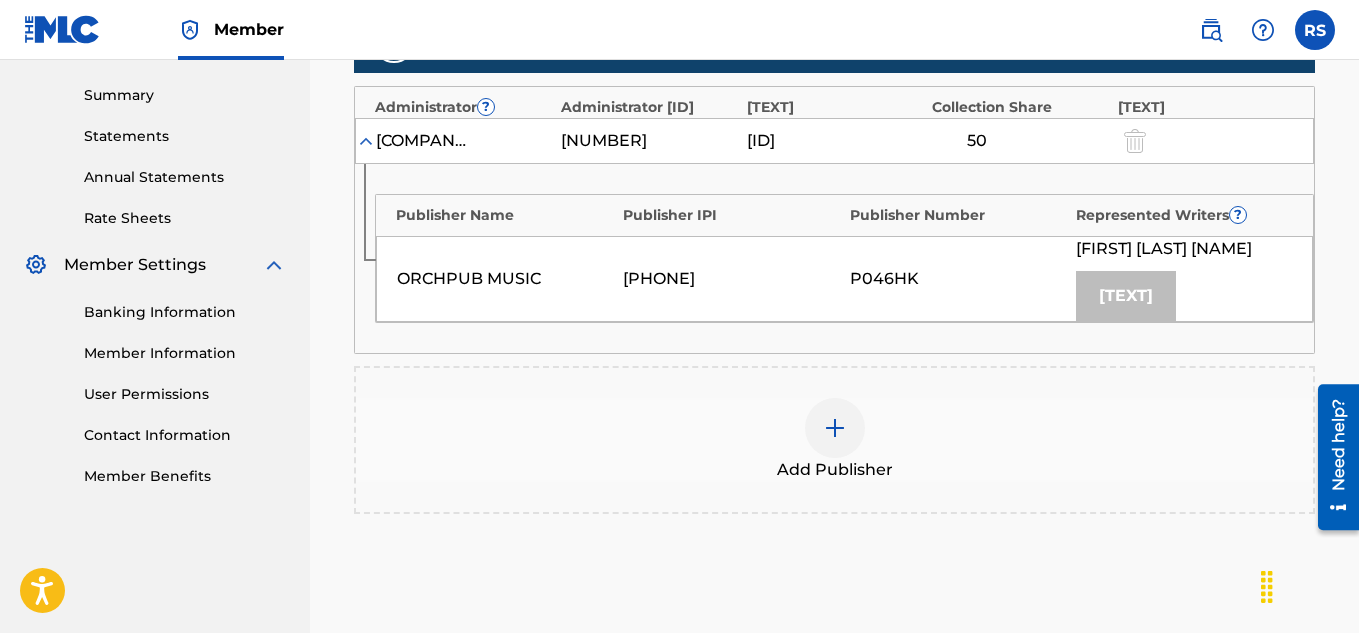 scroll, scrollTop: 696, scrollLeft: 0, axis: vertical 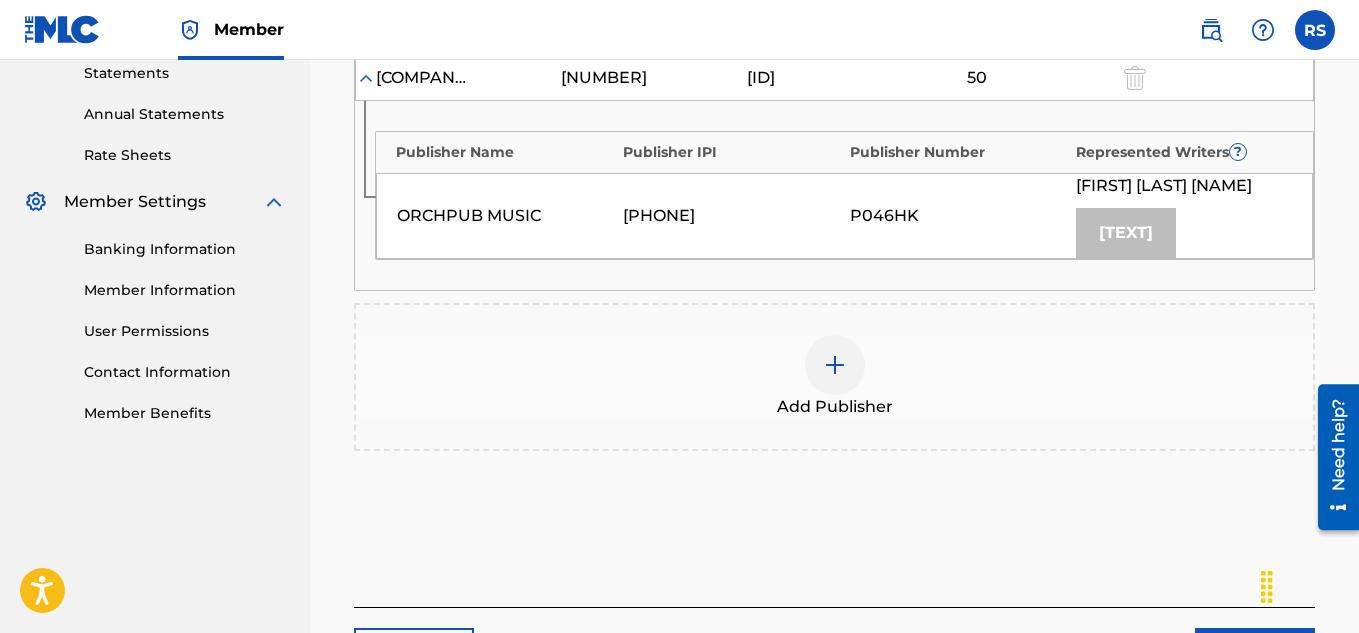 click on "[TEXT]" at bounding box center (1126, 233) 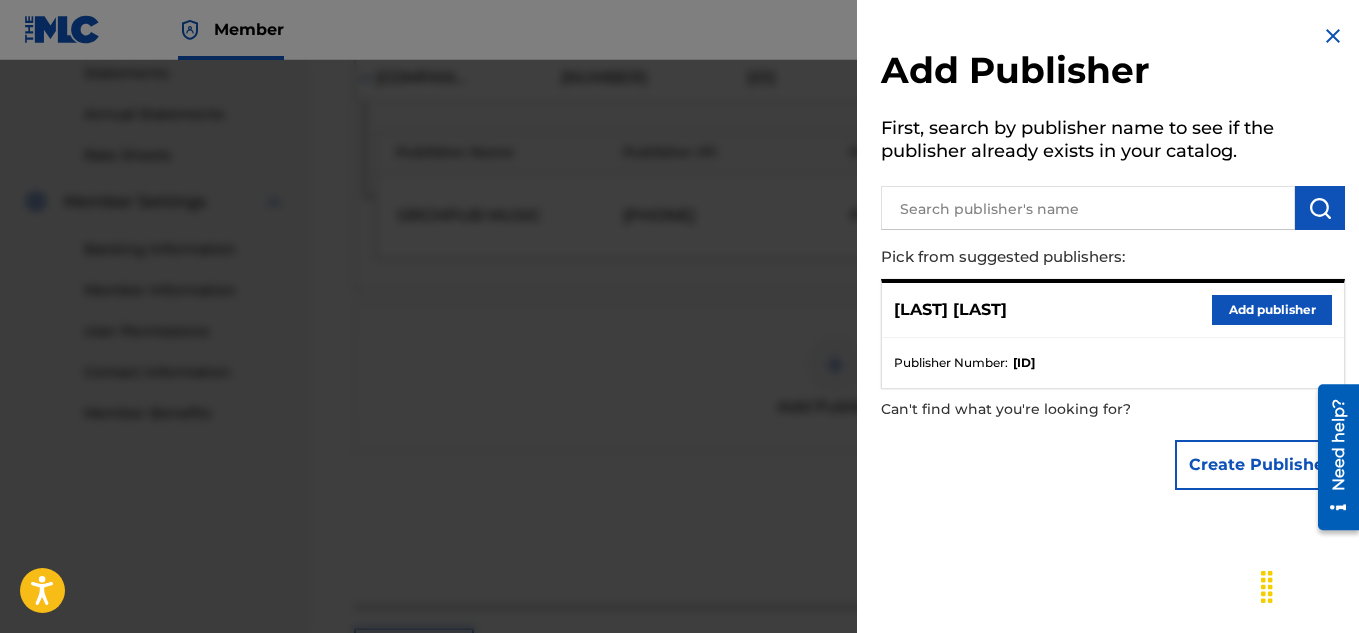 click at bounding box center [1088, 208] 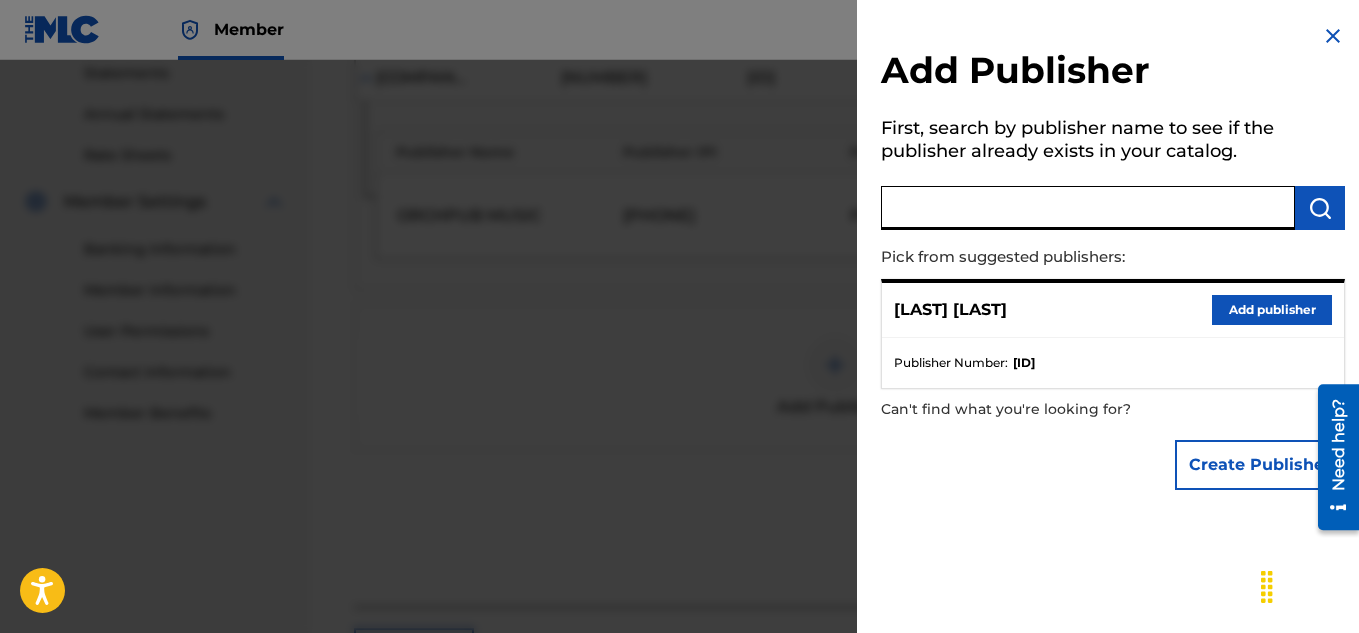 click at bounding box center [1088, 208] 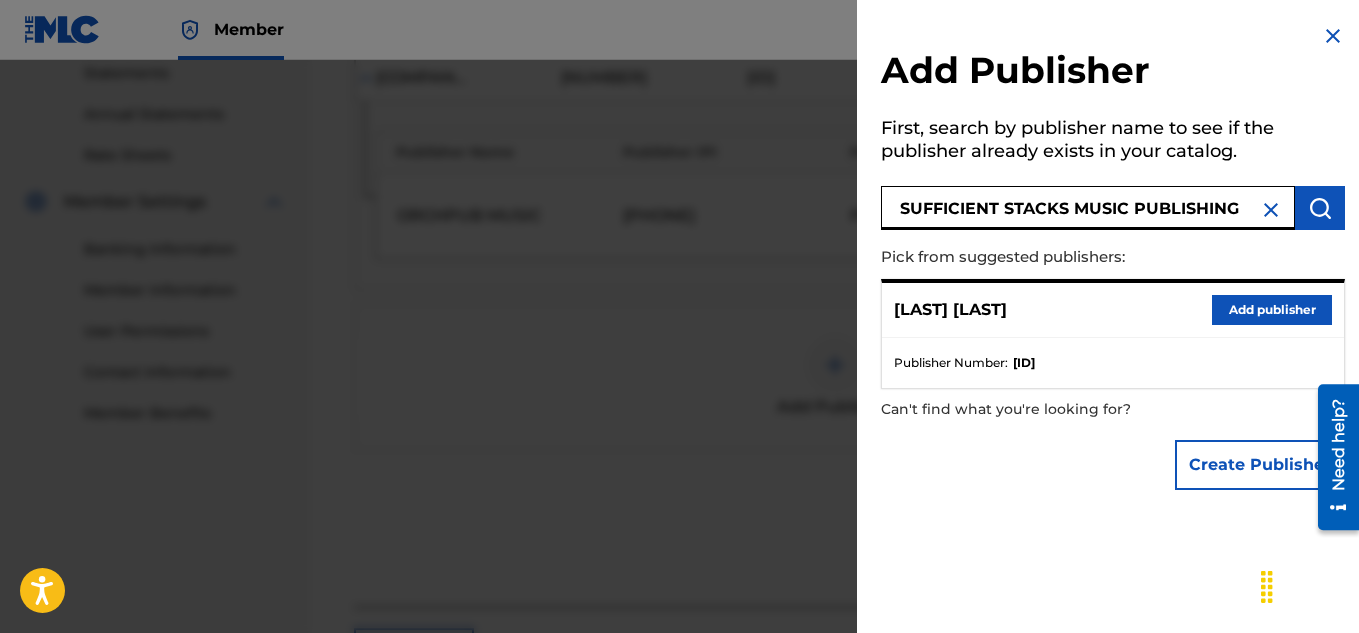 click on "Create Publisher" at bounding box center (1260, 465) 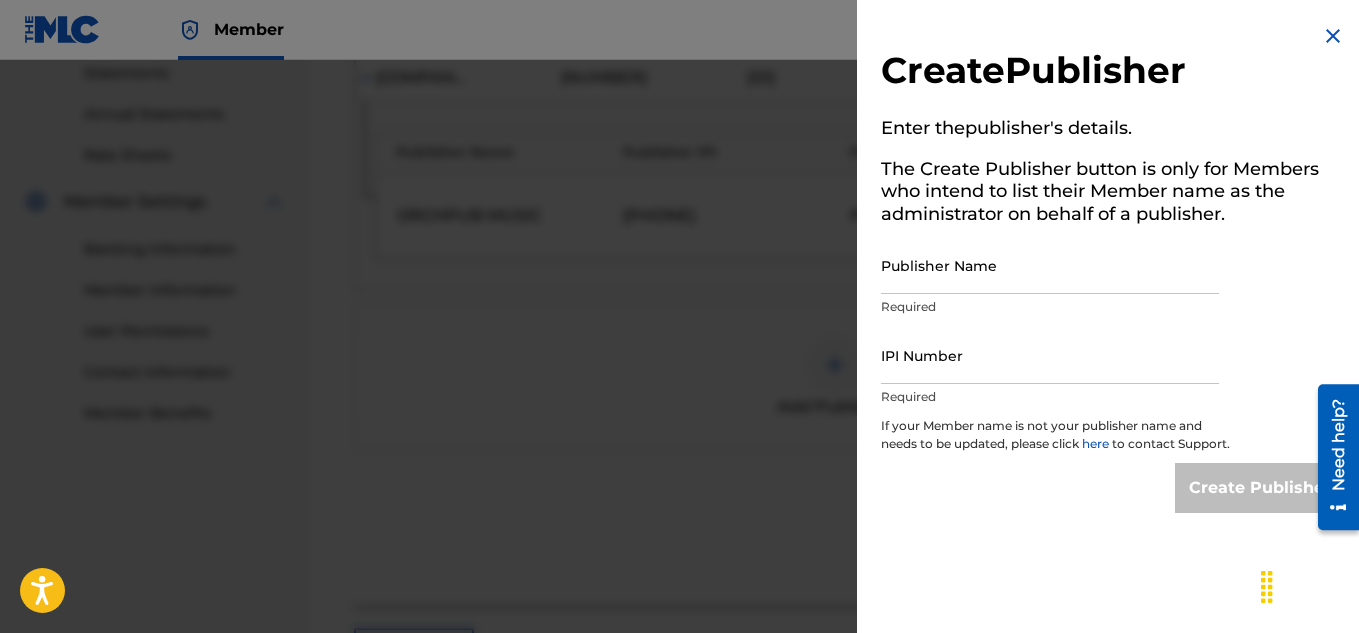 click on "Publisher Name" at bounding box center (1050, 265) 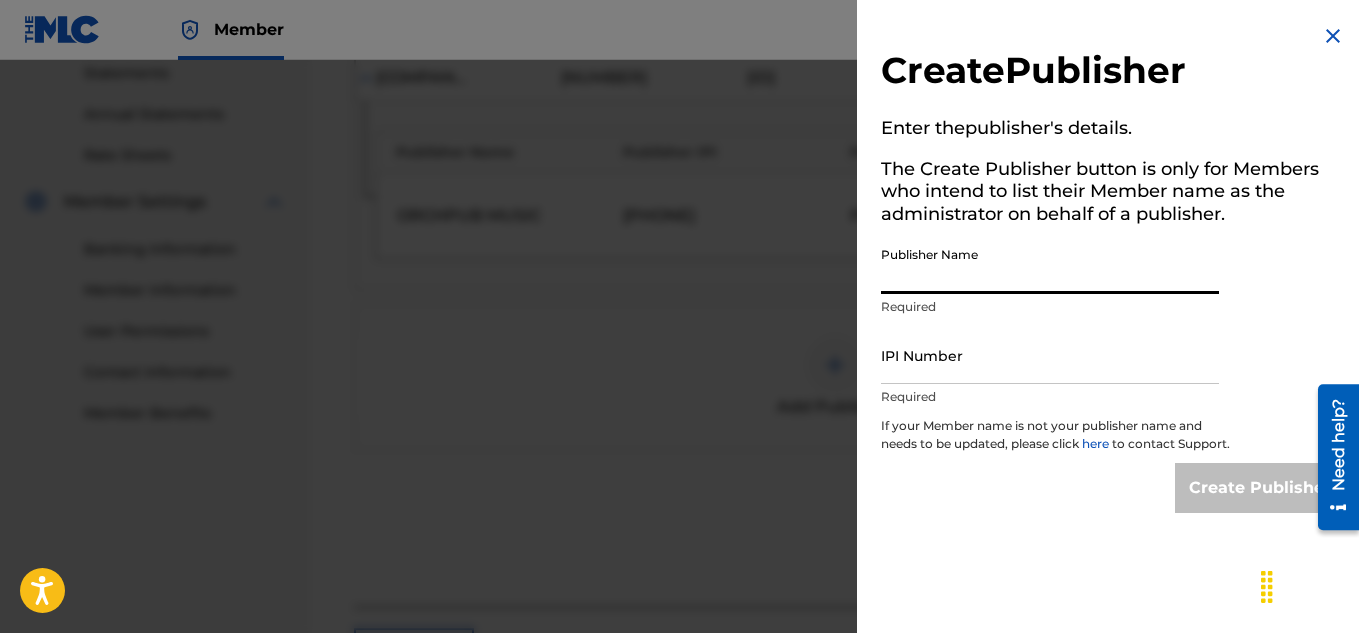 click on "Publisher Name" at bounding box center (1050, 265) 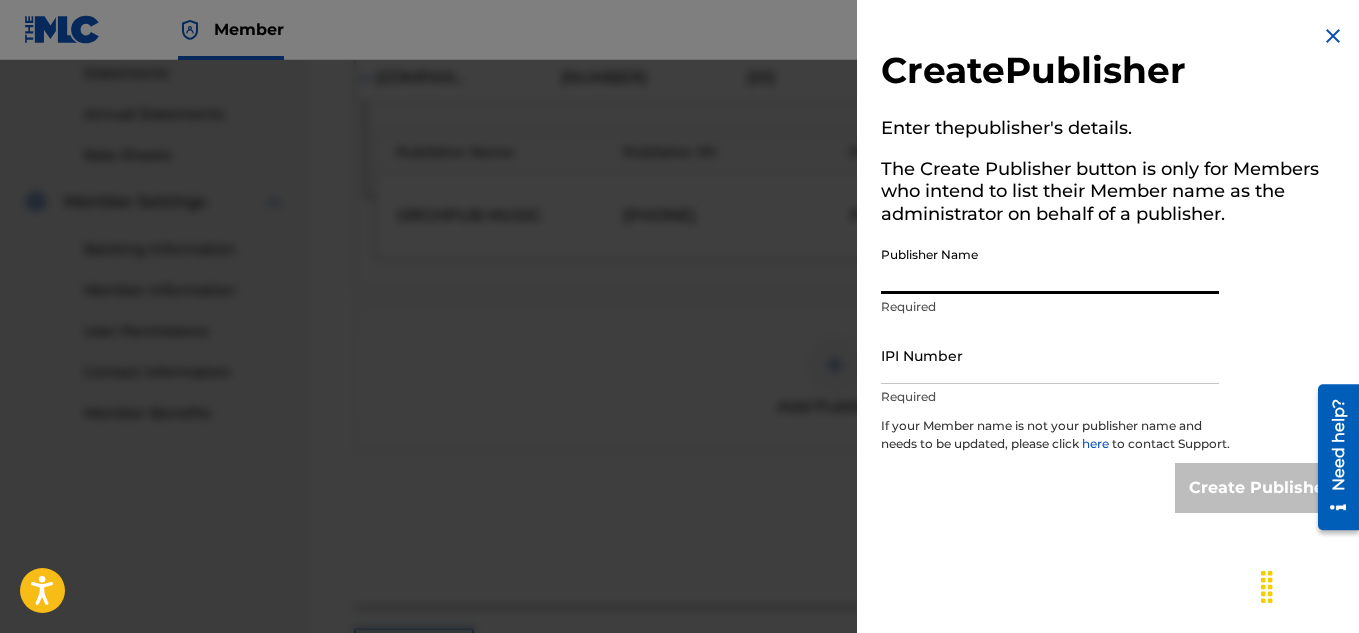 paste on "SUFFICIENT STACKS MUSIC PUBLISHING" 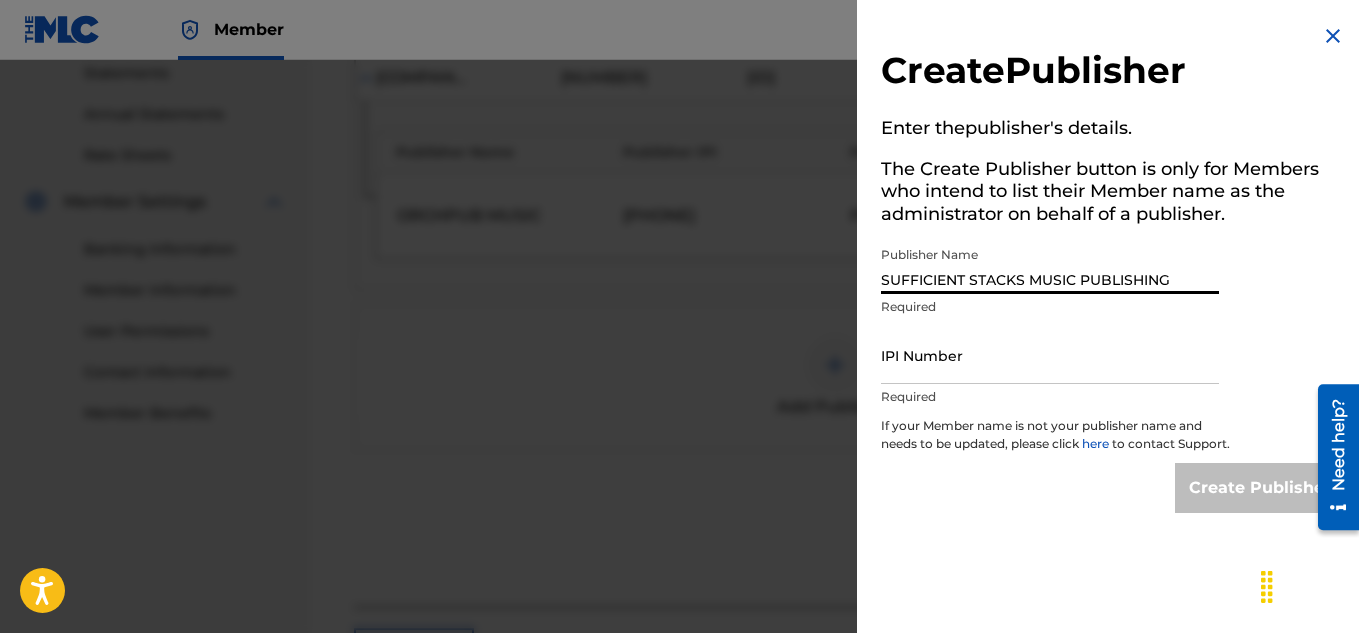 type on "SUFFICIENT STACKS MUSIC PUBLISHING" 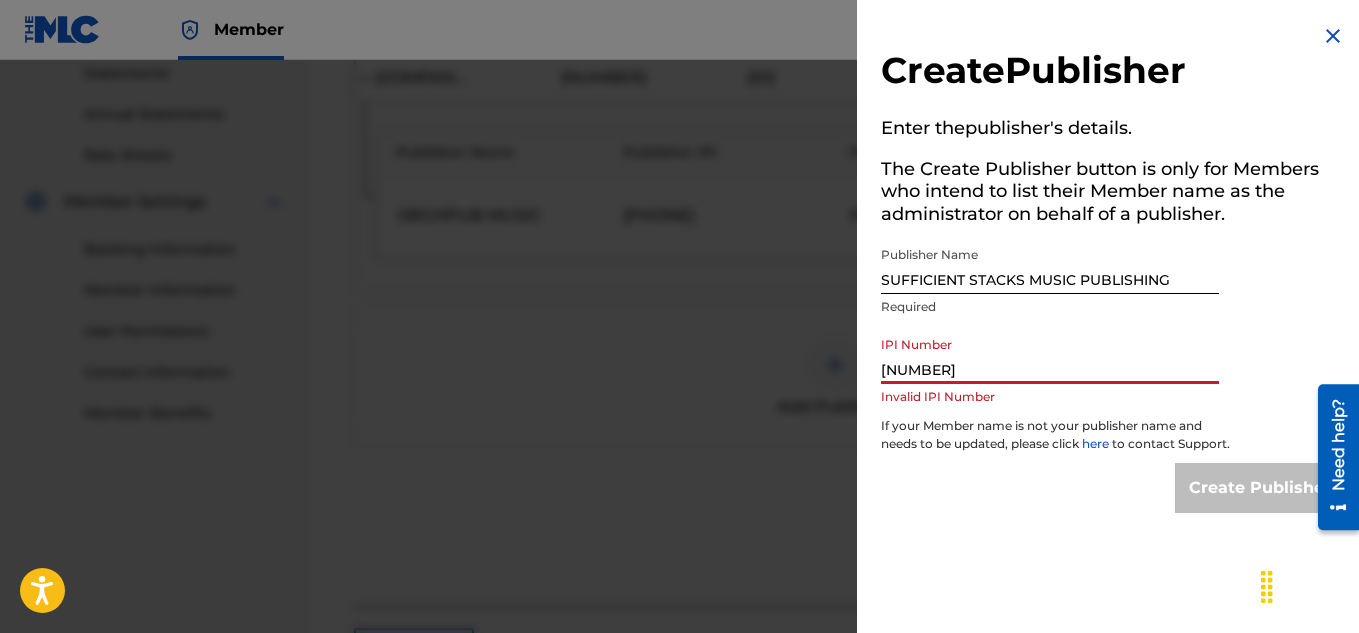 type on "[NUMBER]" 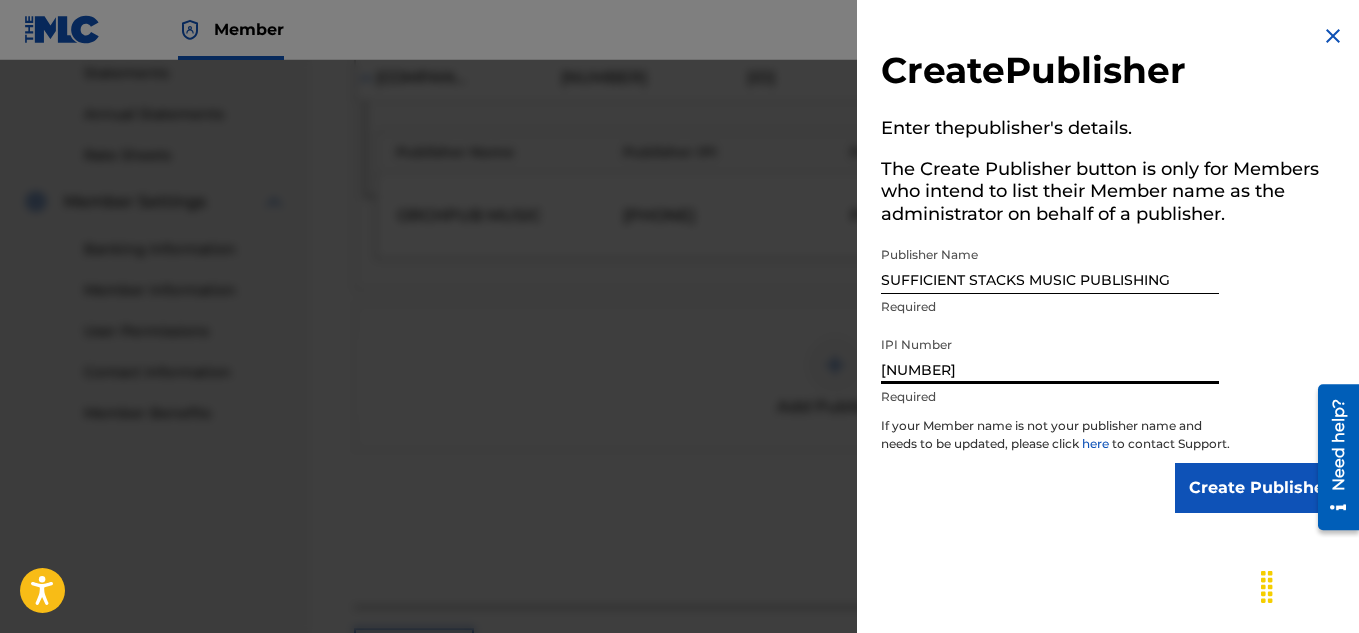 click on "Create Publisher" at bounding box center [1260, 488] 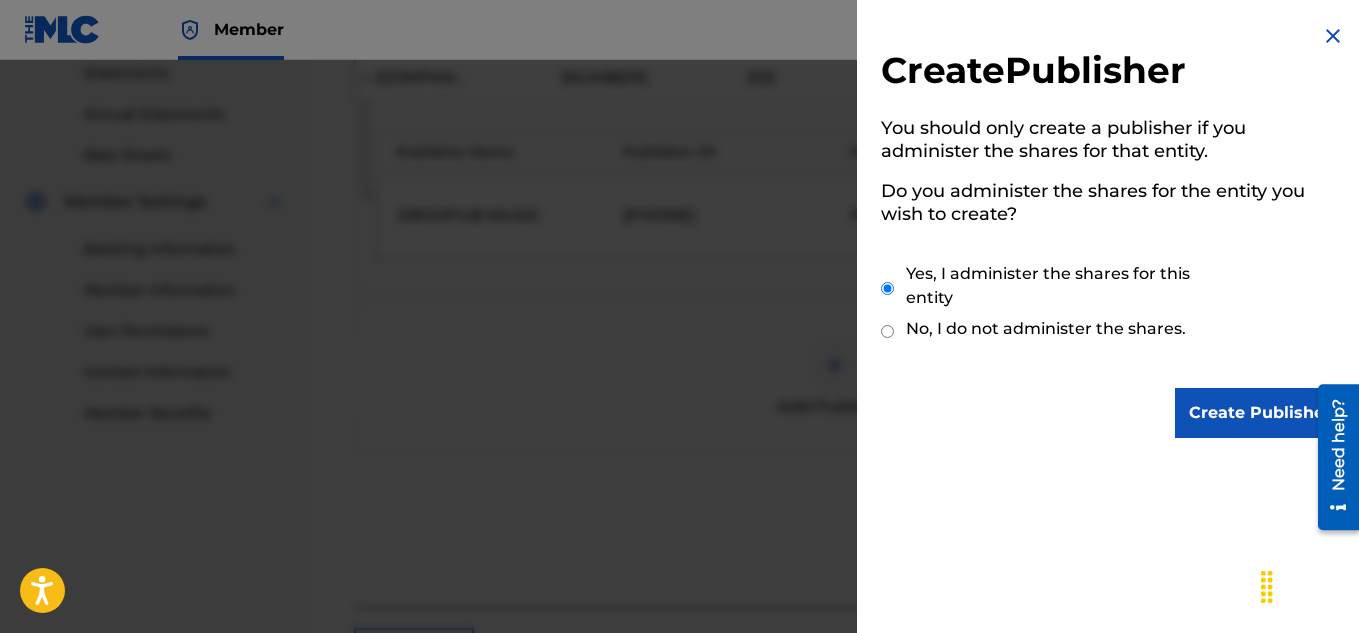 click on "Create Publisher" at bounding box center [1260, 413] 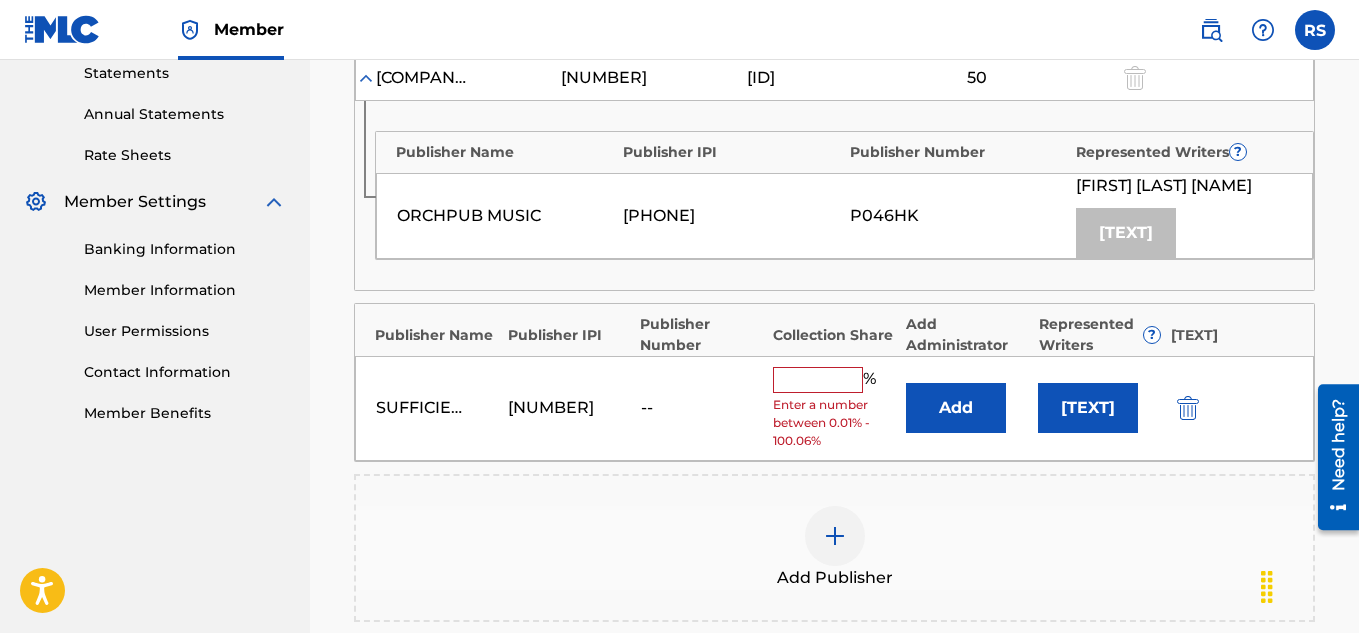 click at bounding box center (818, 380) 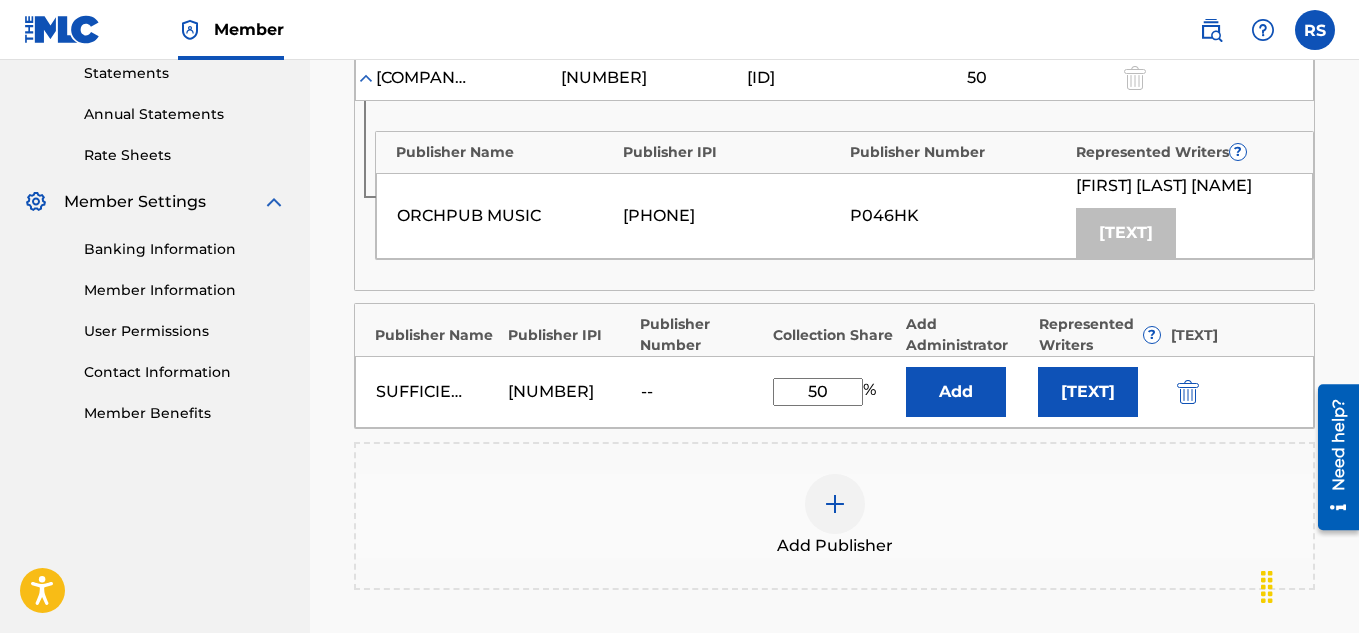type on "50" 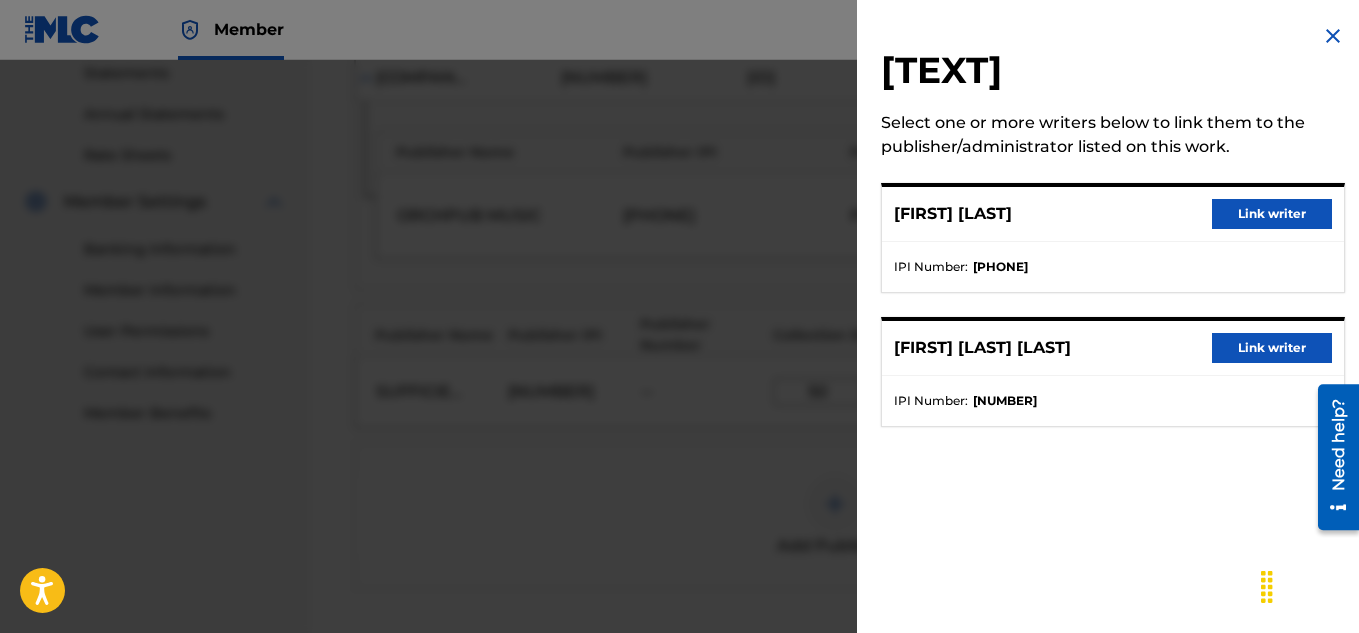 click at bounding box center [1333, 36] 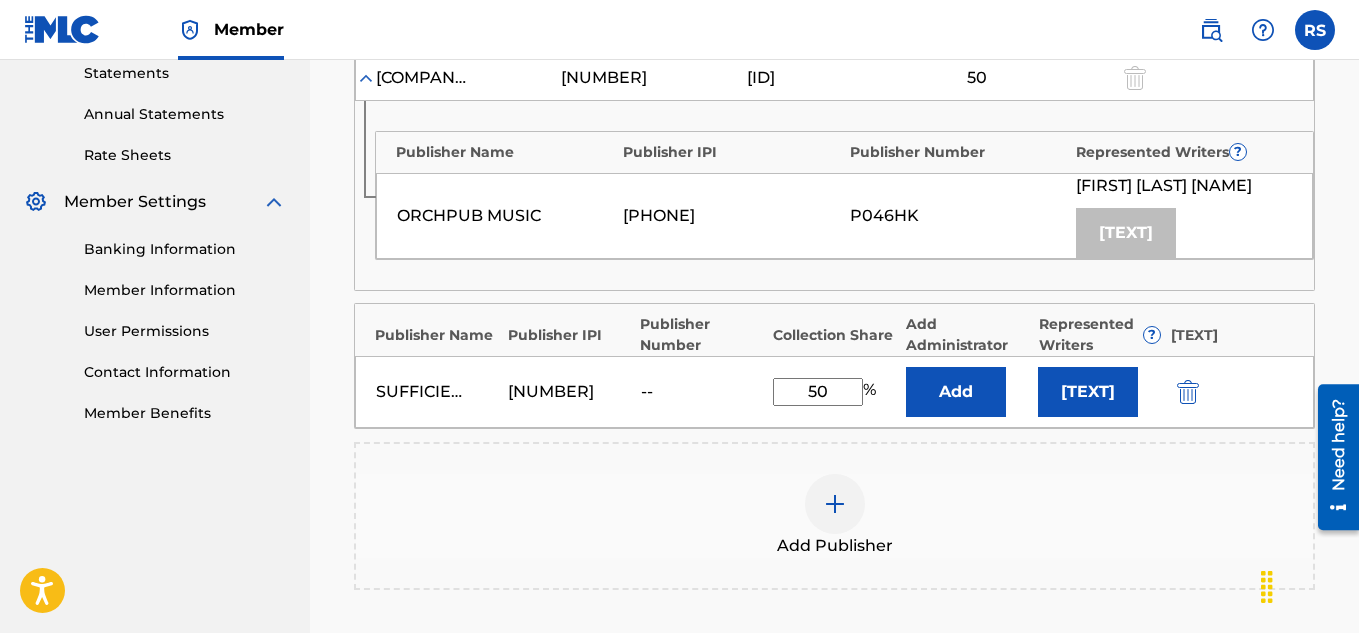 click on "?" at bounding box center [1152, 335] 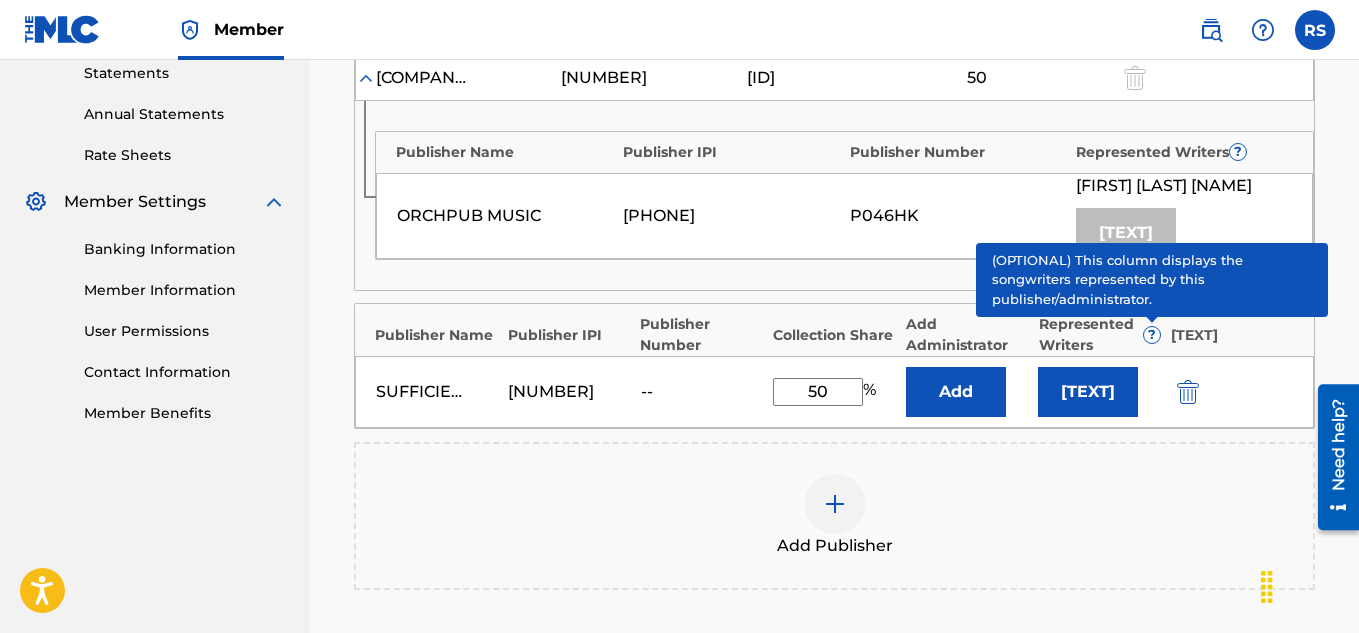 click on "Add Publisher" at bounding box center [834, 516] 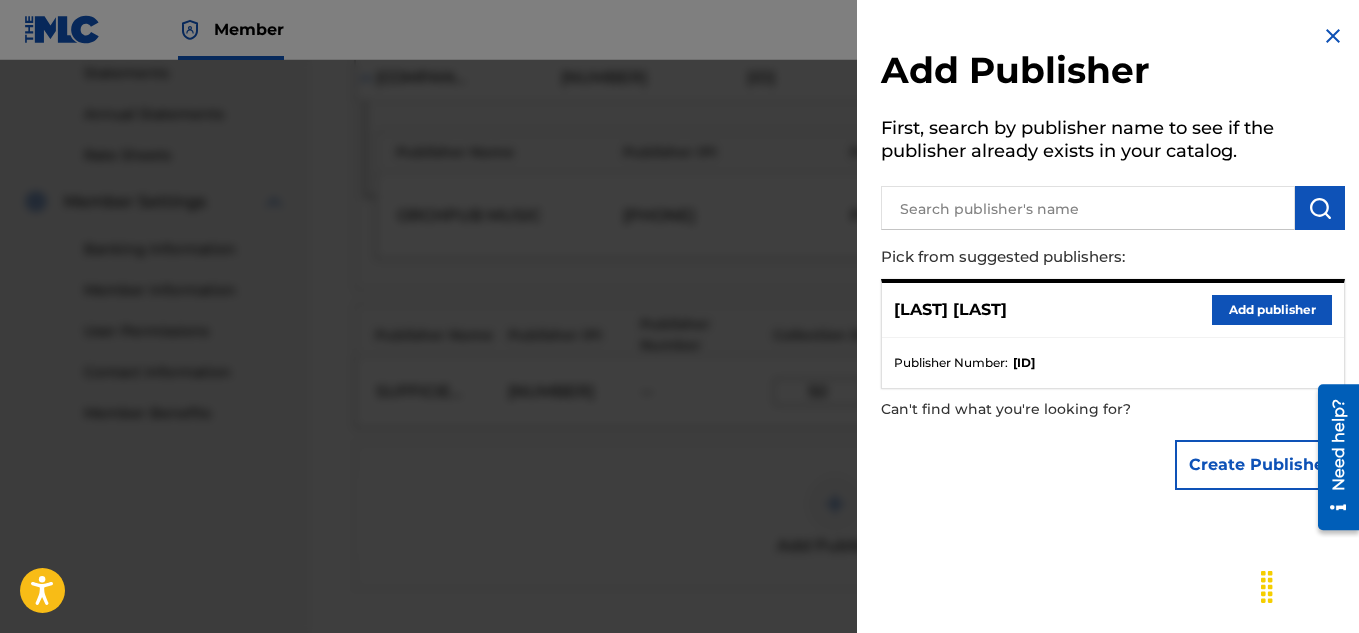 click at bounding box center [1333, 36] 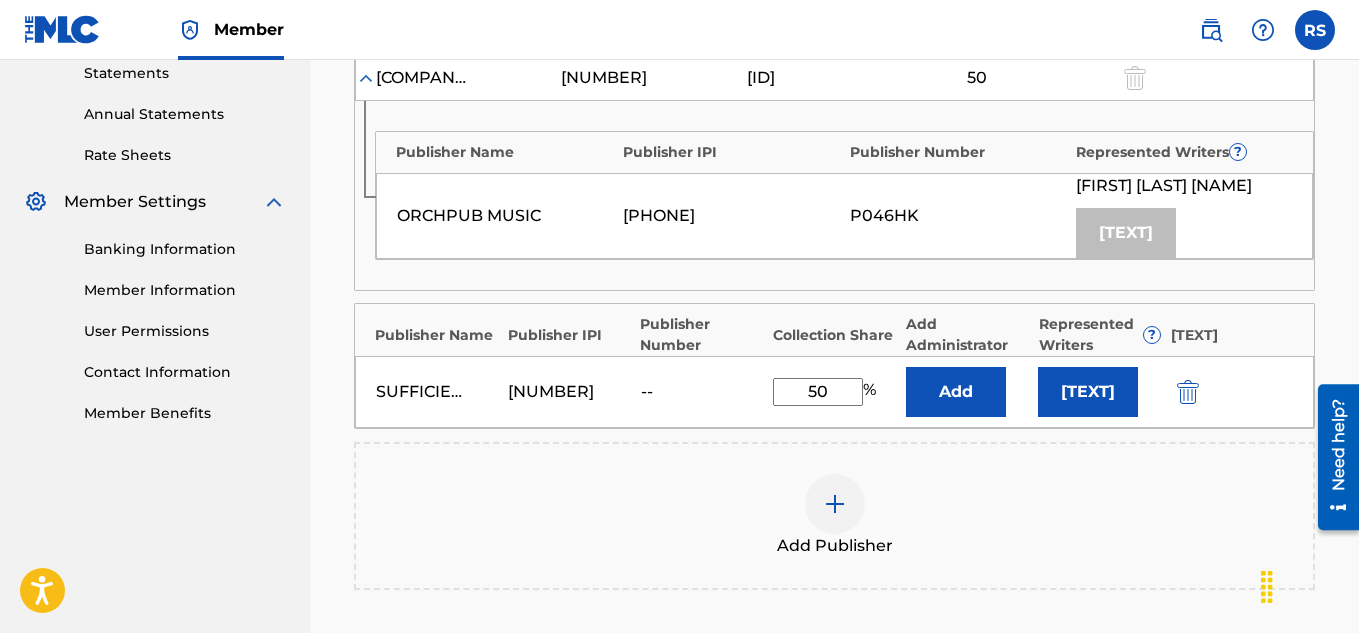 click on "Add" at bounding box center [956, 392] 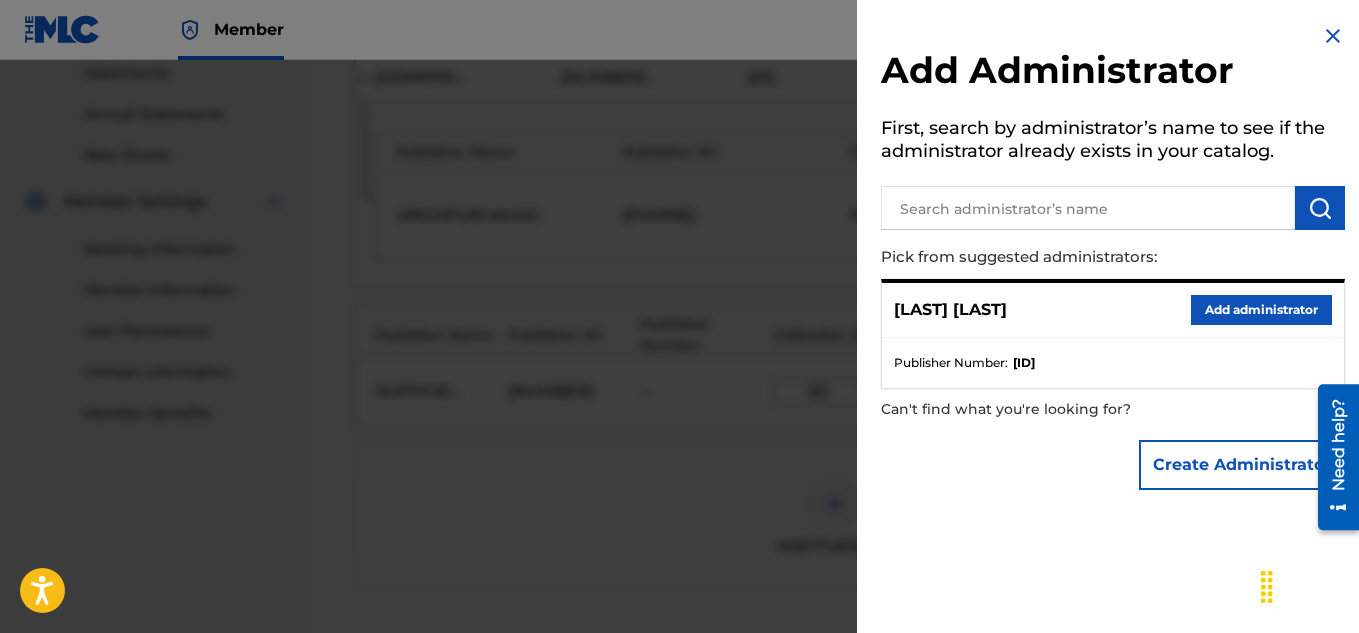 click at bounding box center (1088, 208) 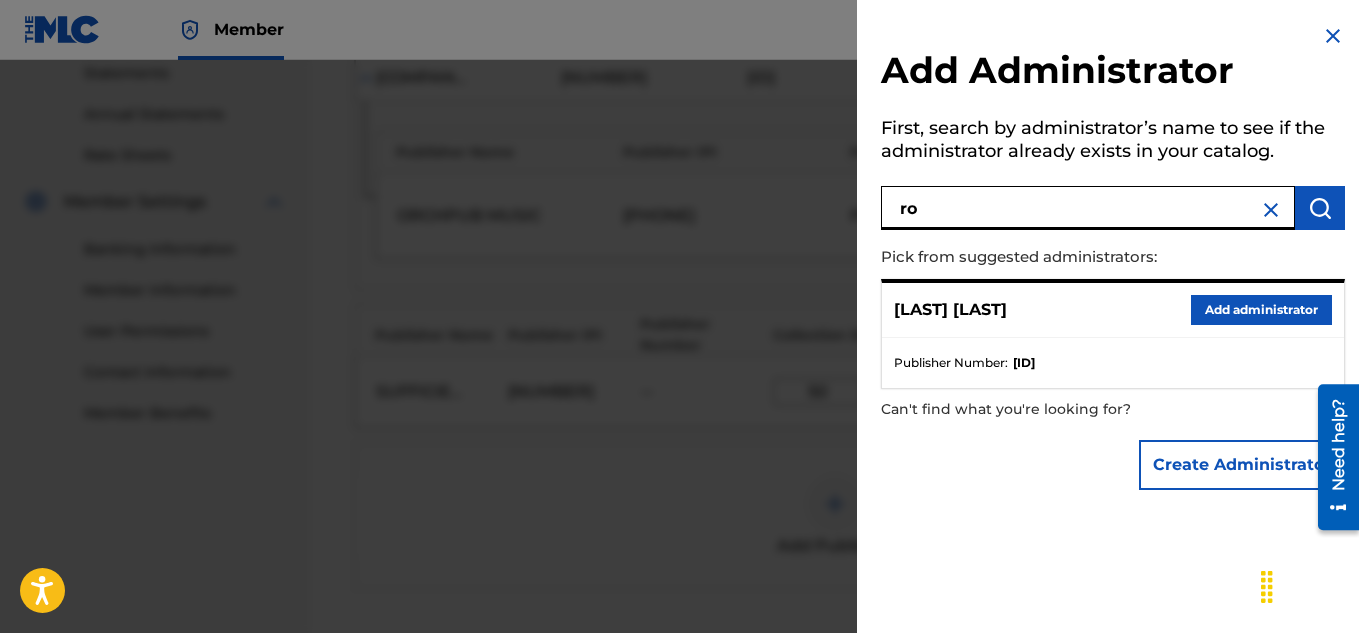 type on "r" 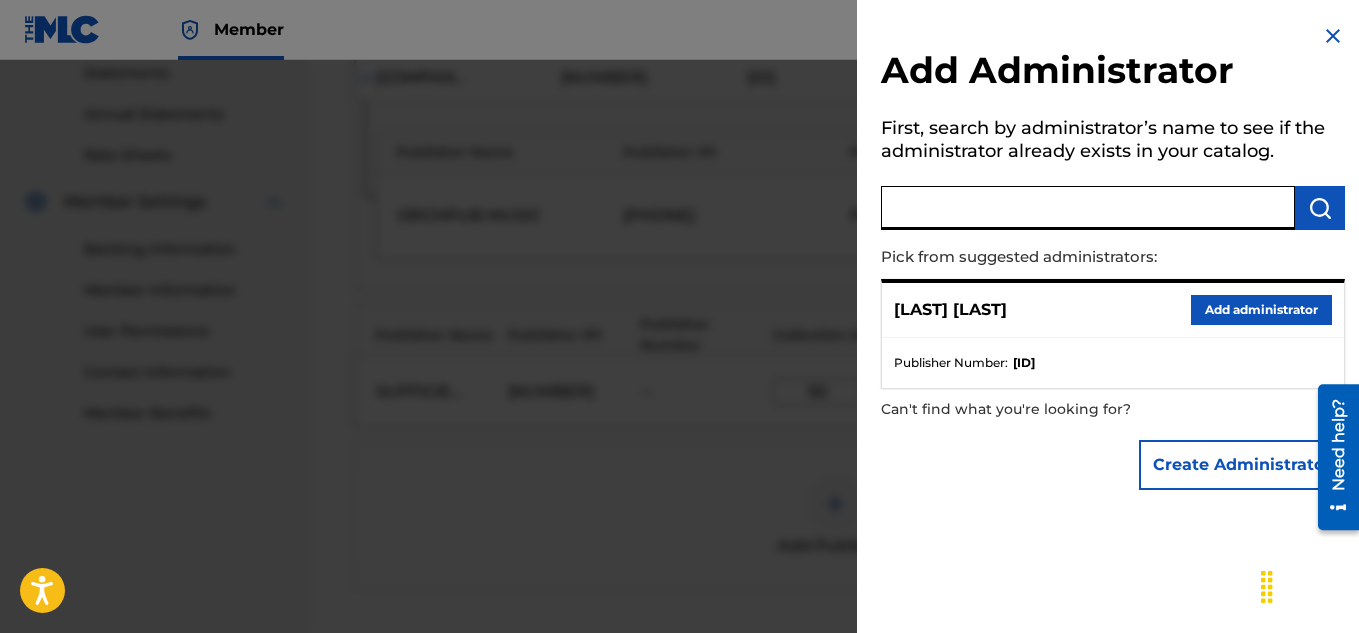 click at bounding box center [1088, 208] 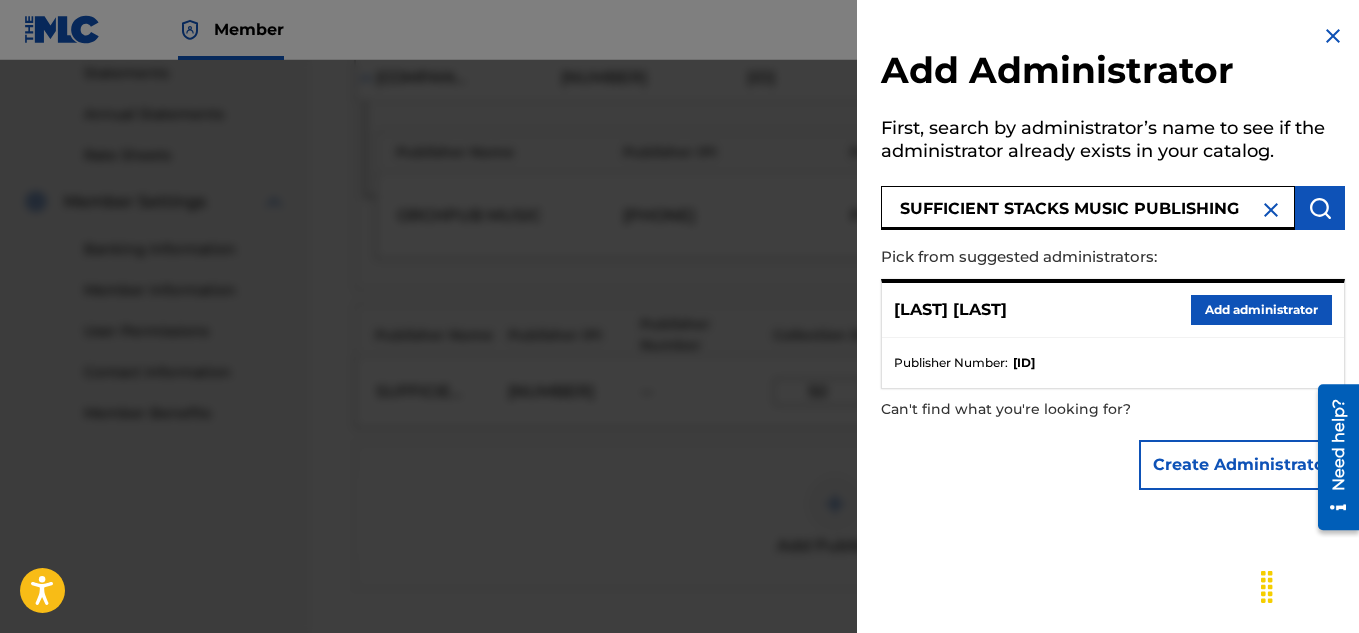 type on "SUFFICIENT STACKS MUSIC PUBLISHING" 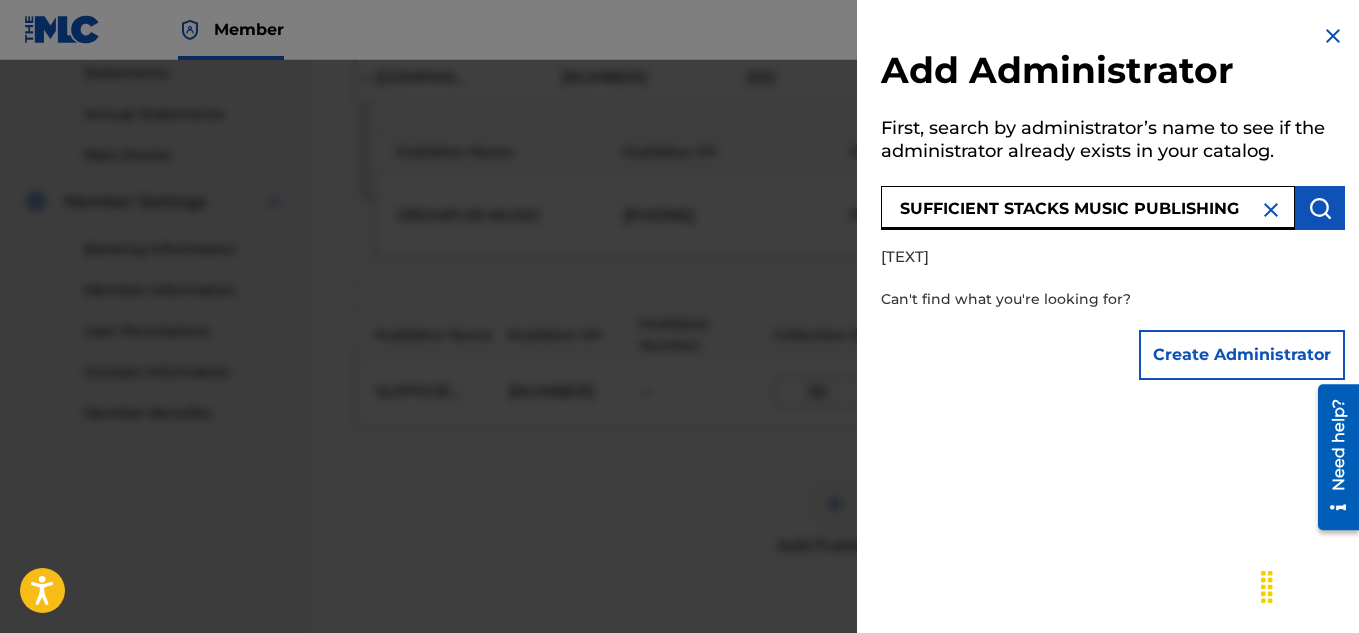 click at bounding box center [1333, 36] 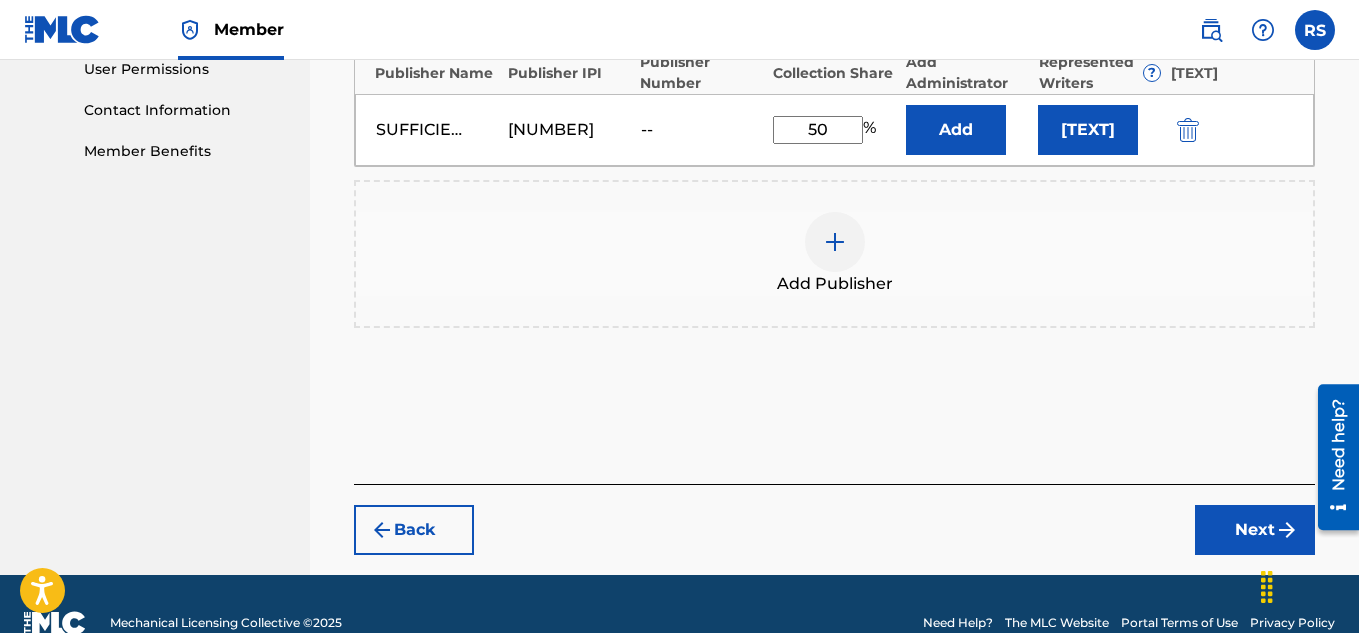 scroll, scrollTop: 962, scrollLeft: 0, axis: vertical 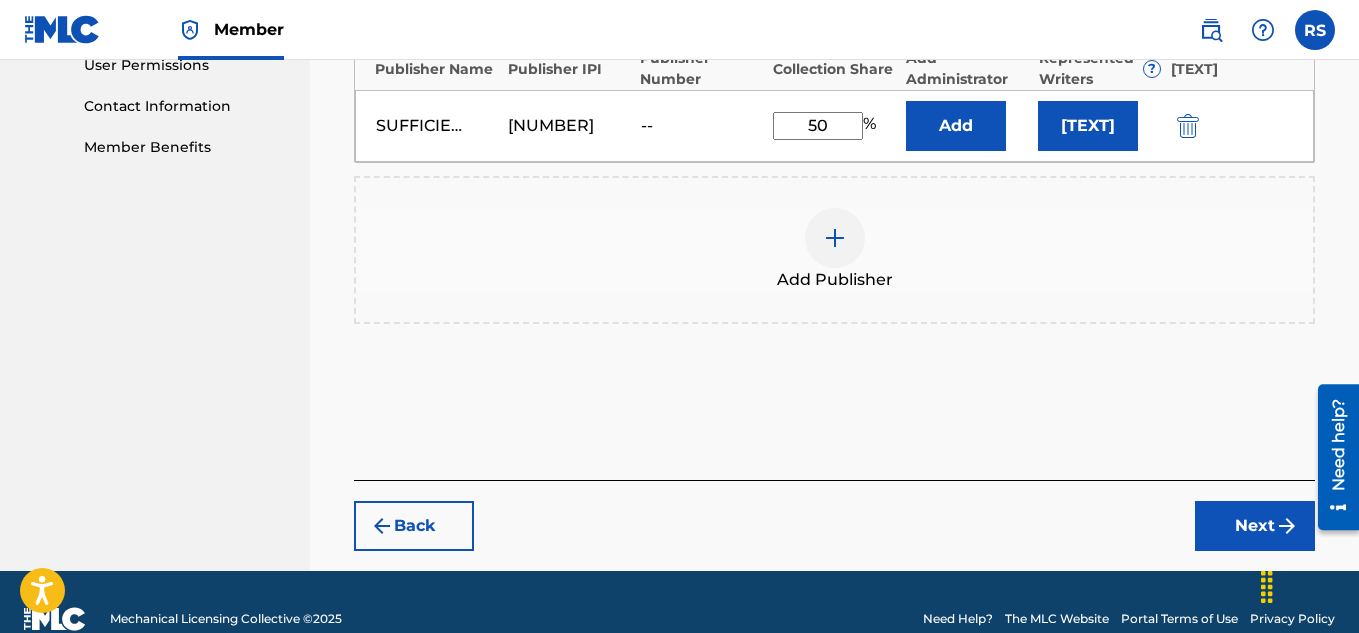 click on "Next" at bounding box center [1255, 526] 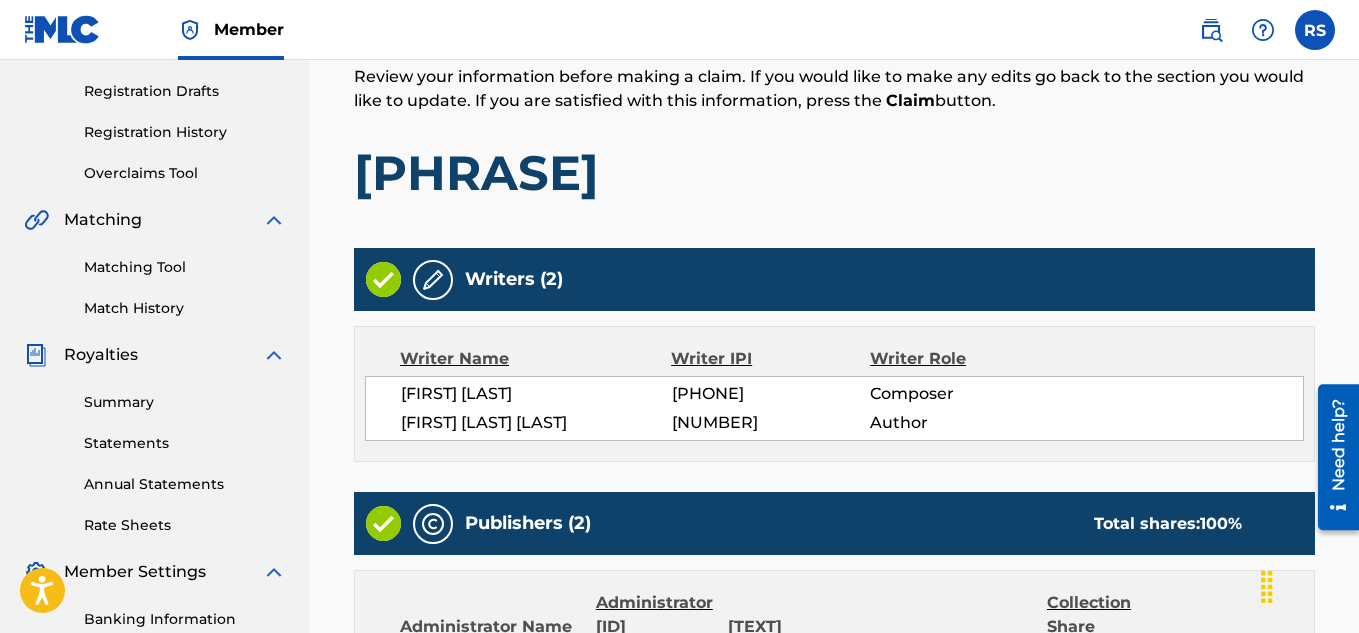 scroll, scrollTop: 329, scrollLeft: 0, axis: vertical 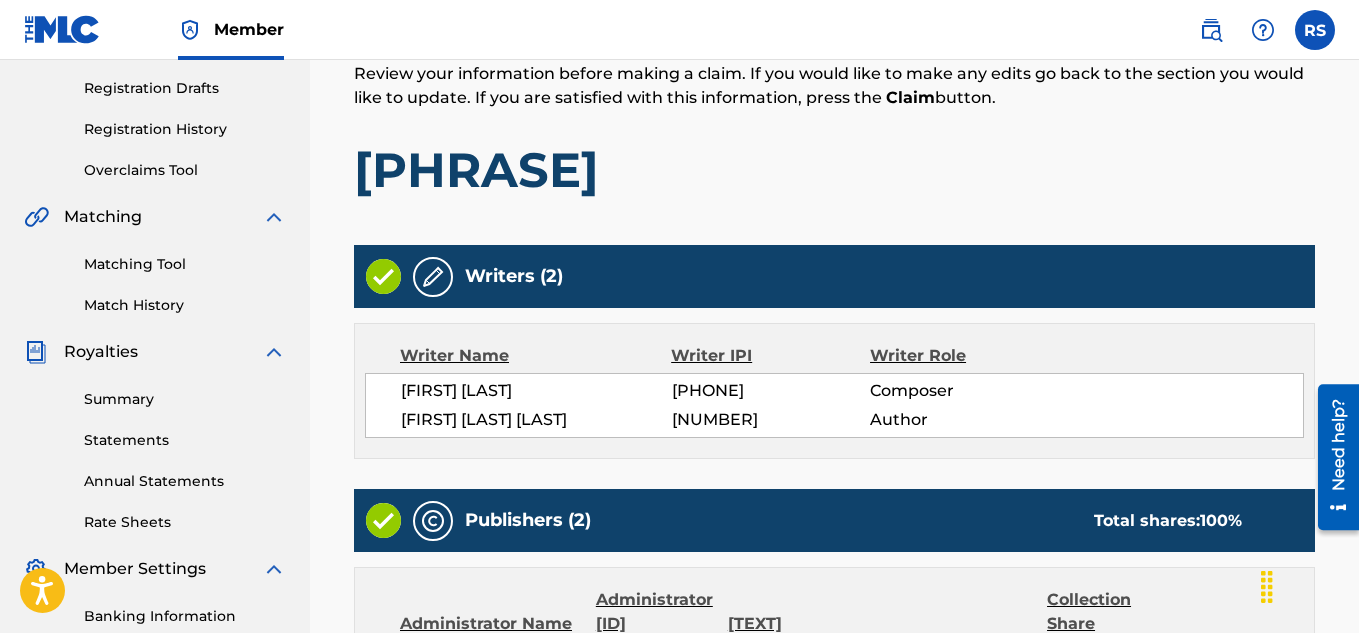 click on "Writers   (2) Writer Name Writer IPI Writer Role [FIRST] [LAST] [NUMBER] Composer [FIRST] [LAST] [NUMBER] Author Publishers   (2) Total shares:  100 % Administrator Name Administrator IPI Administrator Number Collection Share [COMPANY] [NUMBER] [NUMBER] 50% Admin Original Publisher Connecting Line Publisher Name Publisher IPI Publisher Number Represented Writers [COMPANY] [NUMBER] [NUMBER] PHILIP [FIRST] [LAST] Publisher Name Publisher IPI Publisher Number Represented Writers Collection Share [COMPANY] [NUMBER] -- 50% Total shares:  100 %" at bounding box center [834, 658] 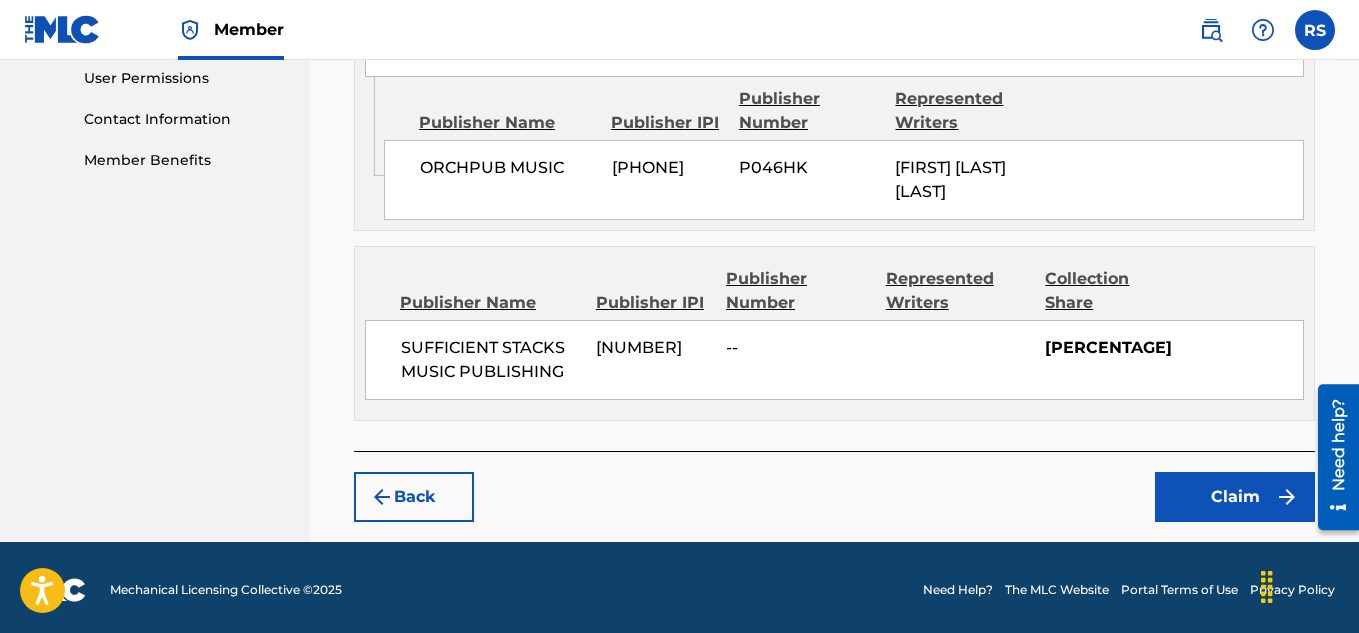 scroll, scrollTop: 1002, scrollLeft: 0, axis: vertical 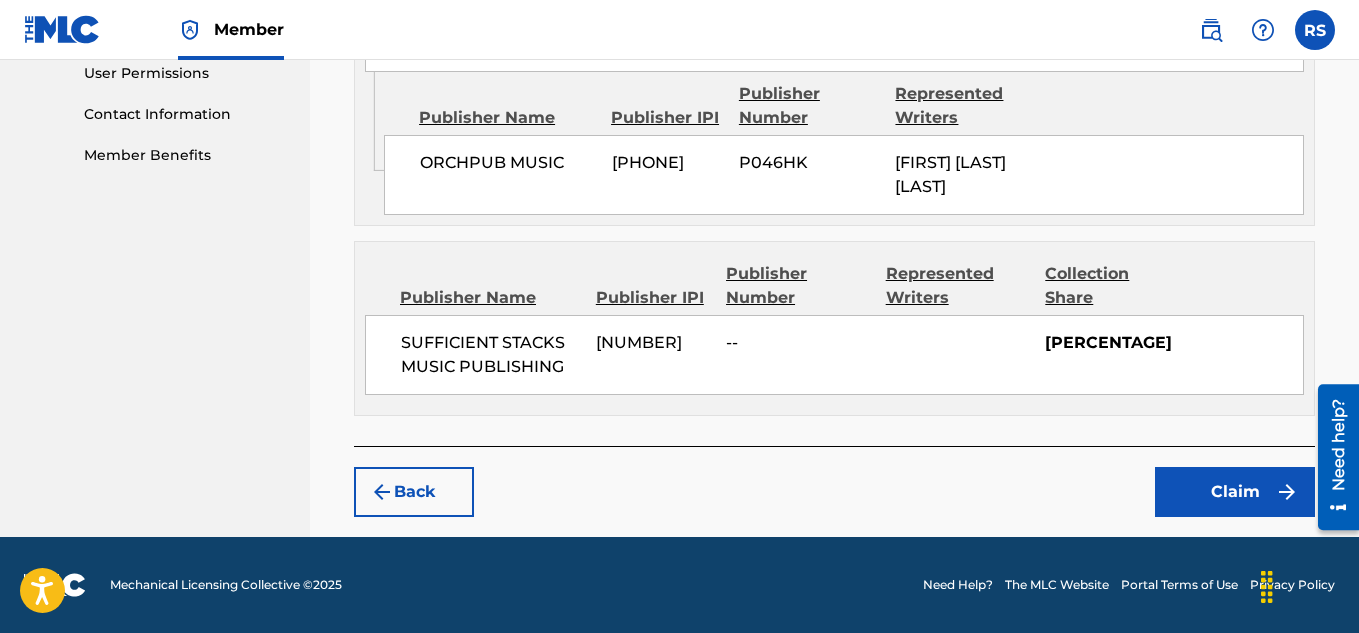 click on "Claim" at bounding box center (1235, 492) 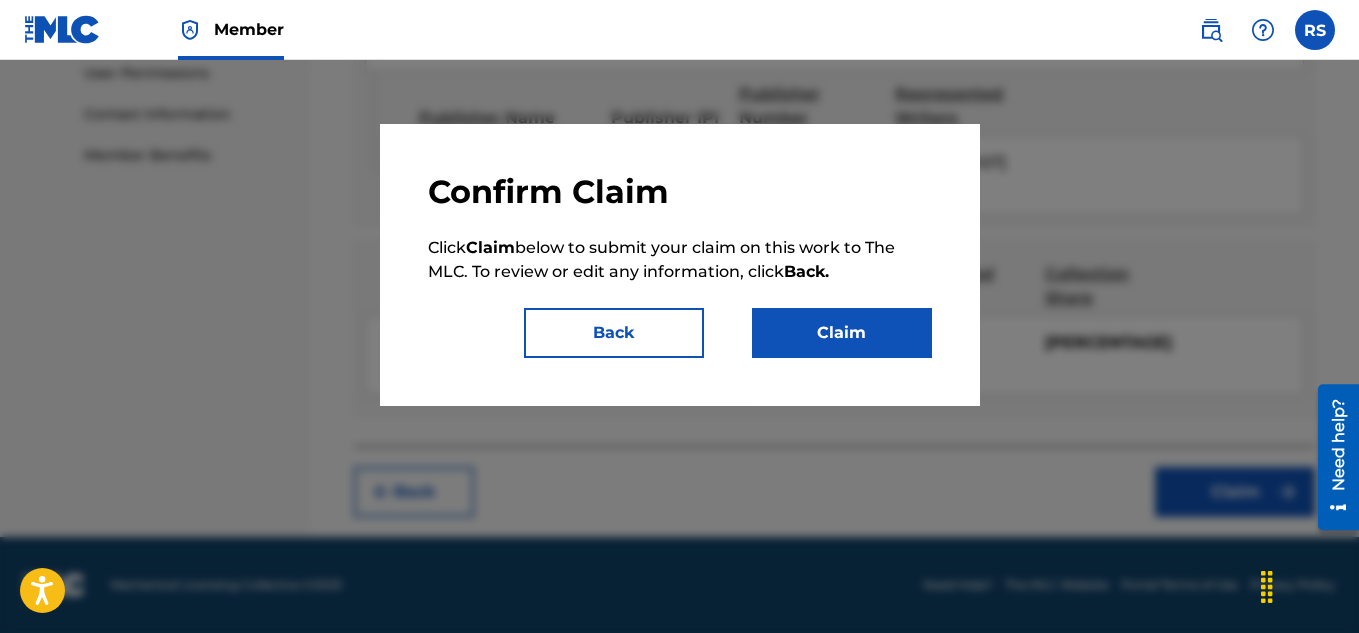 click on "Claim" at bounding box center [842, 333] 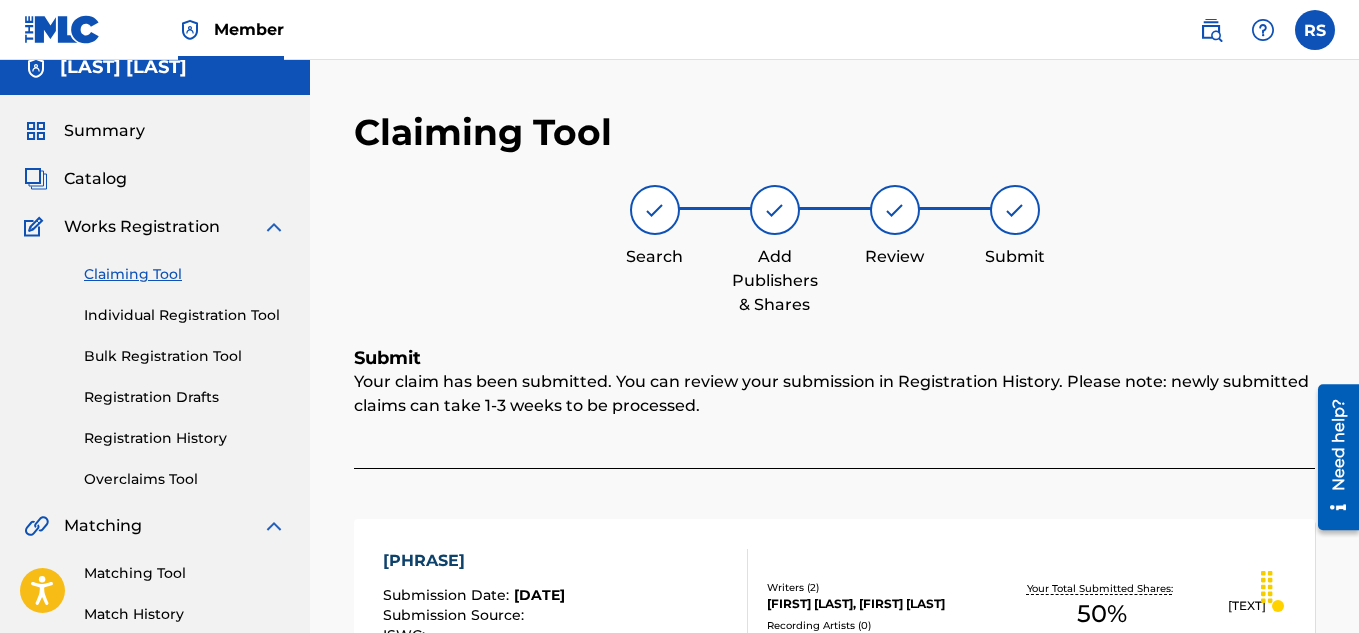 scroll, scrollTop: 1, scrollLeft: 0, axis: vertical 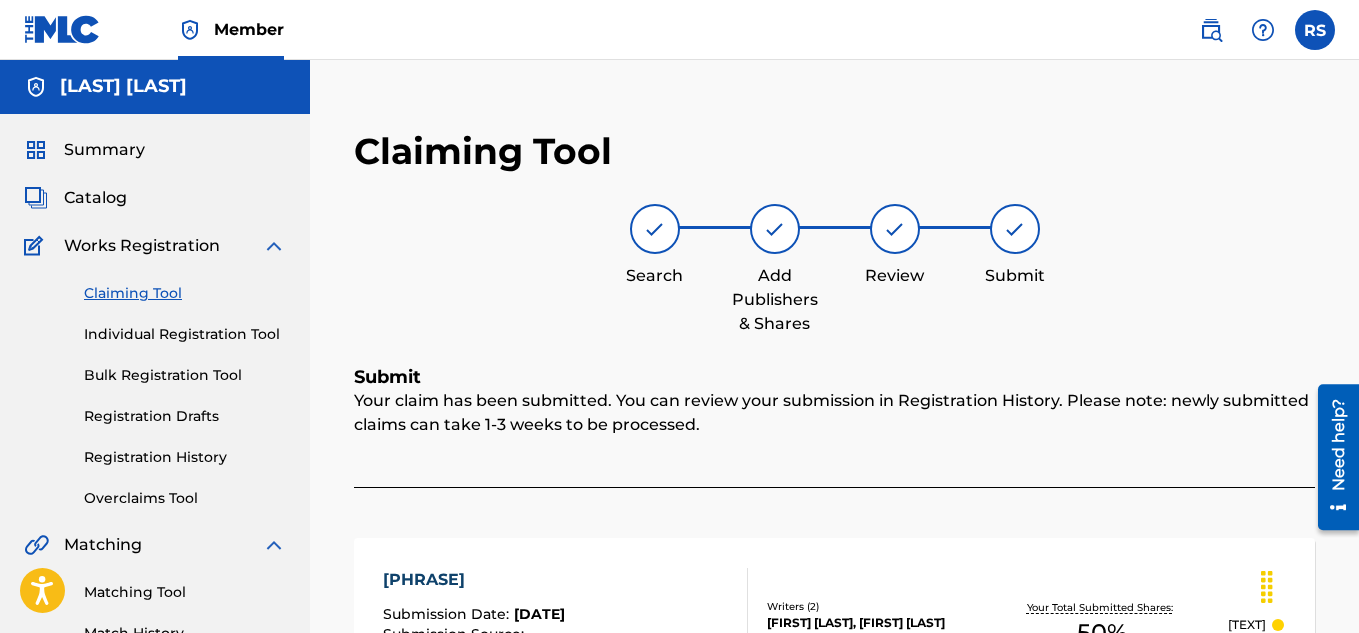 click on "Individual Registration Tool" at bounding box center [185, 334] 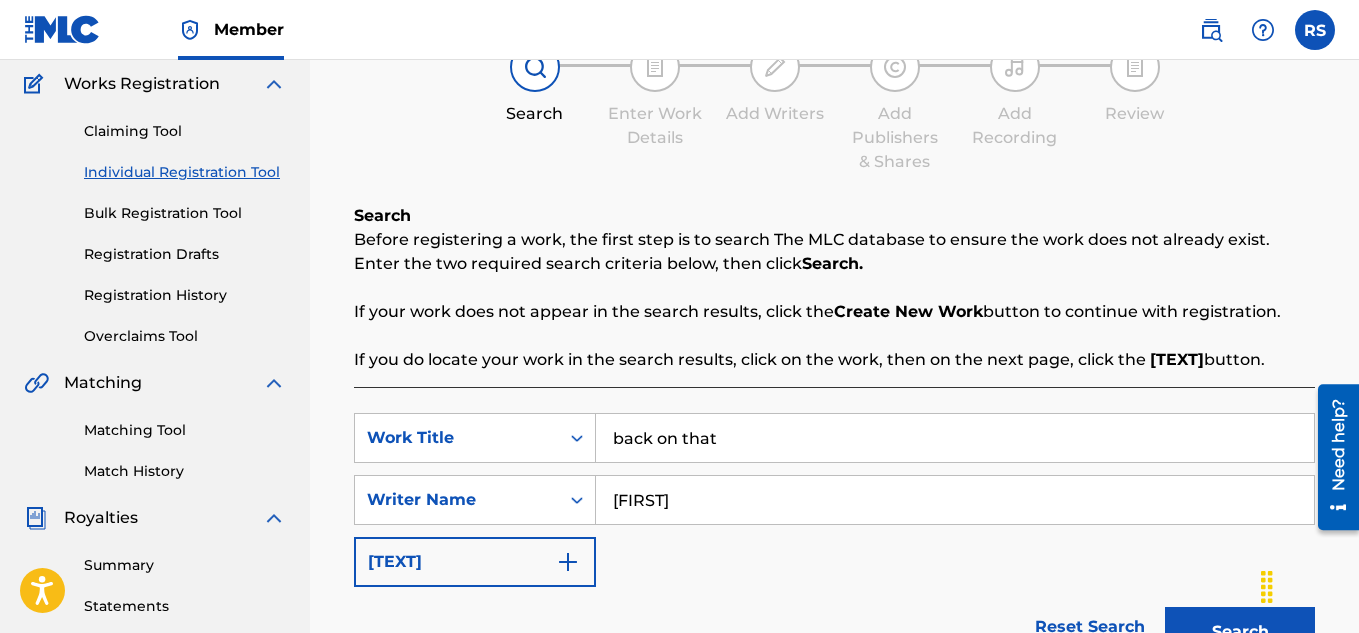 scroll, scrollTop: 162, scrollLeft: 0, axis: vertical 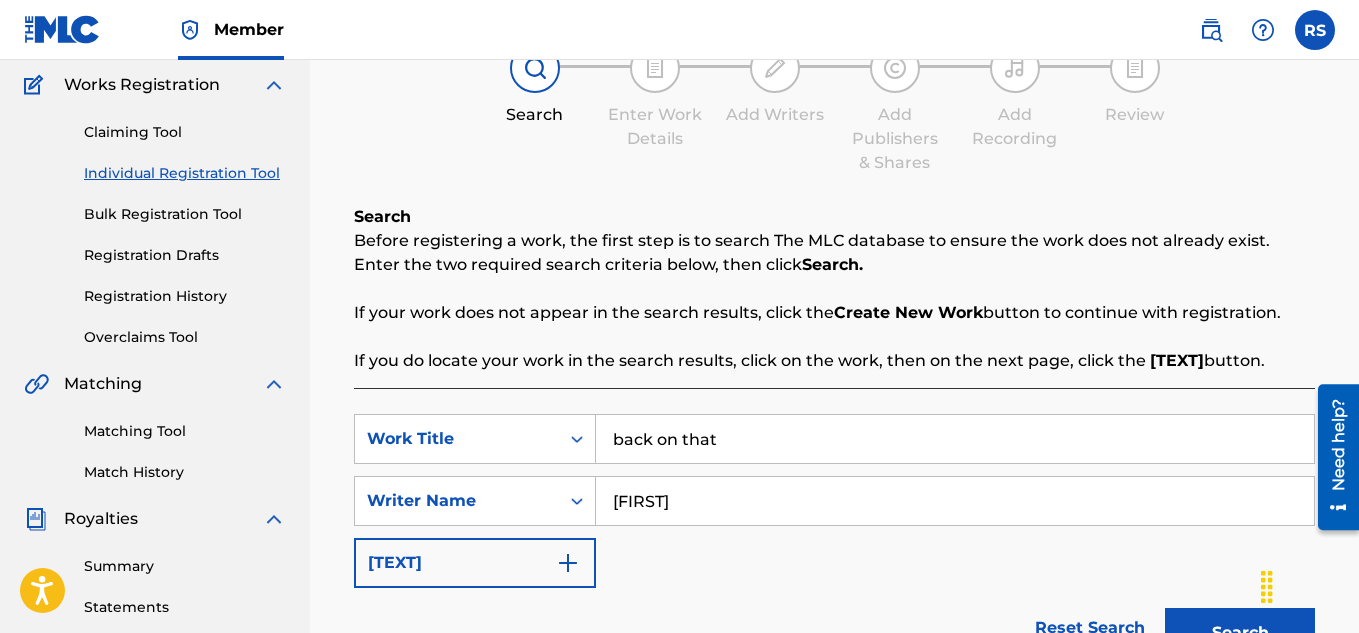 click on "back on that" at bounding box center (955, 439) 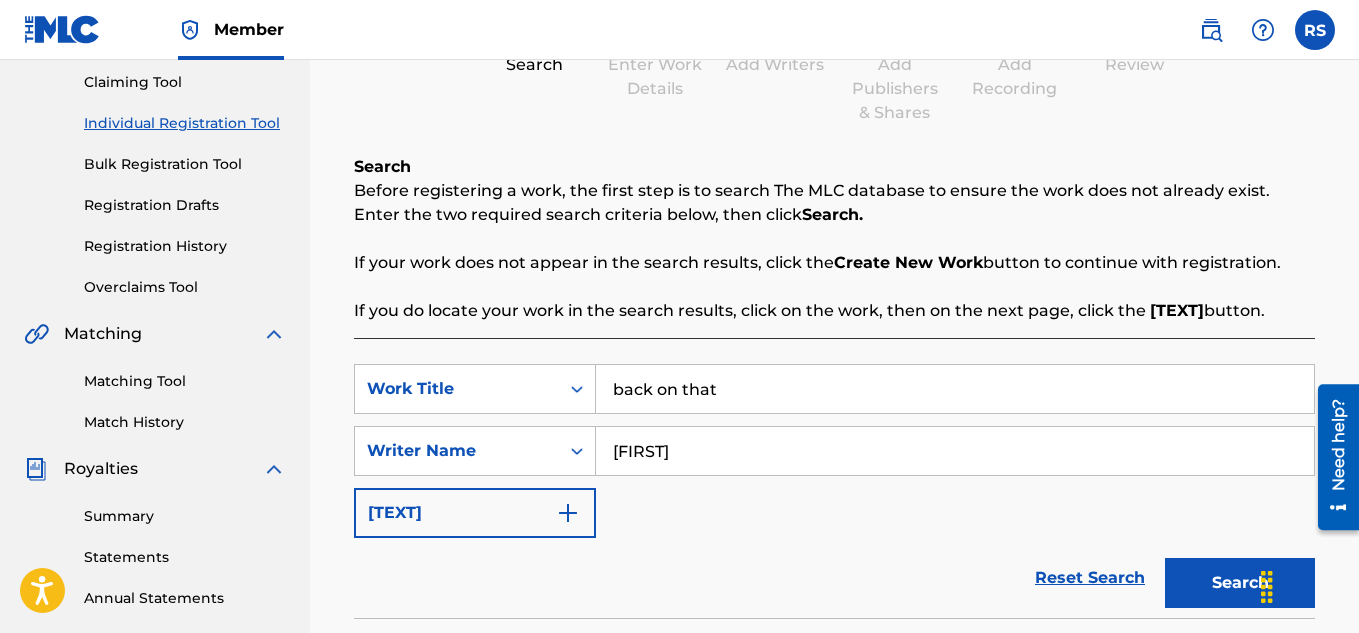 scroll, scrollTop: 226, scrollLeft: 0, axis: vertical 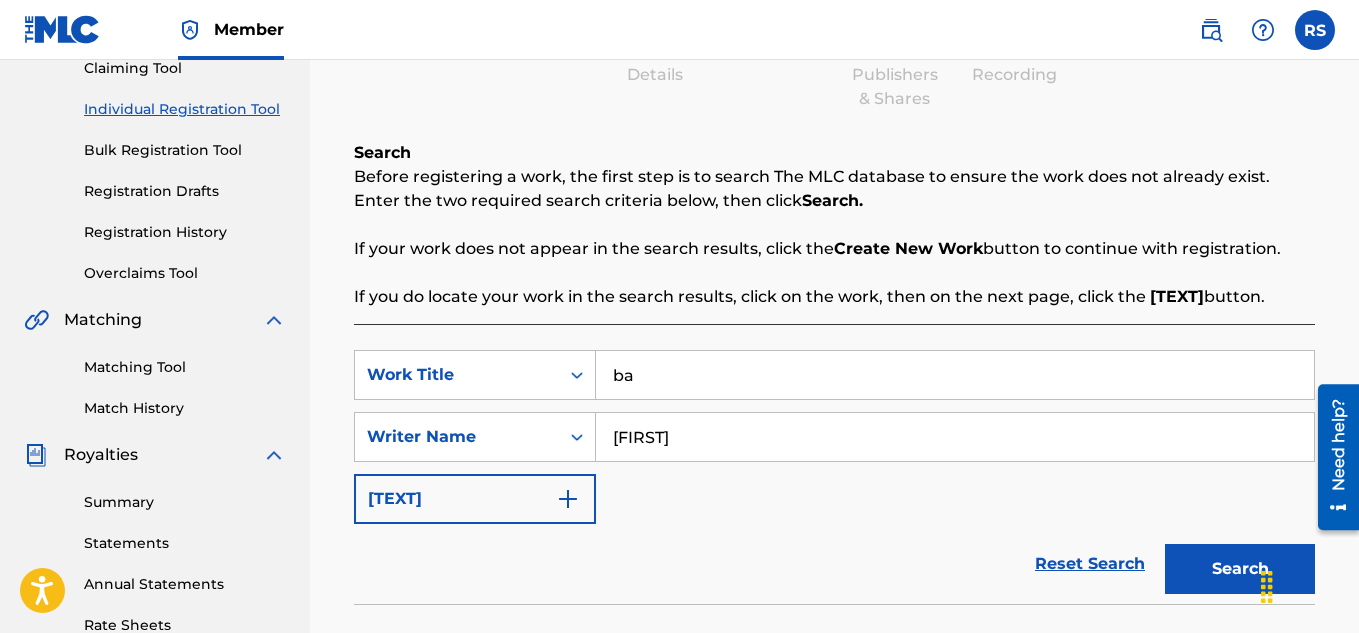 type on "b" 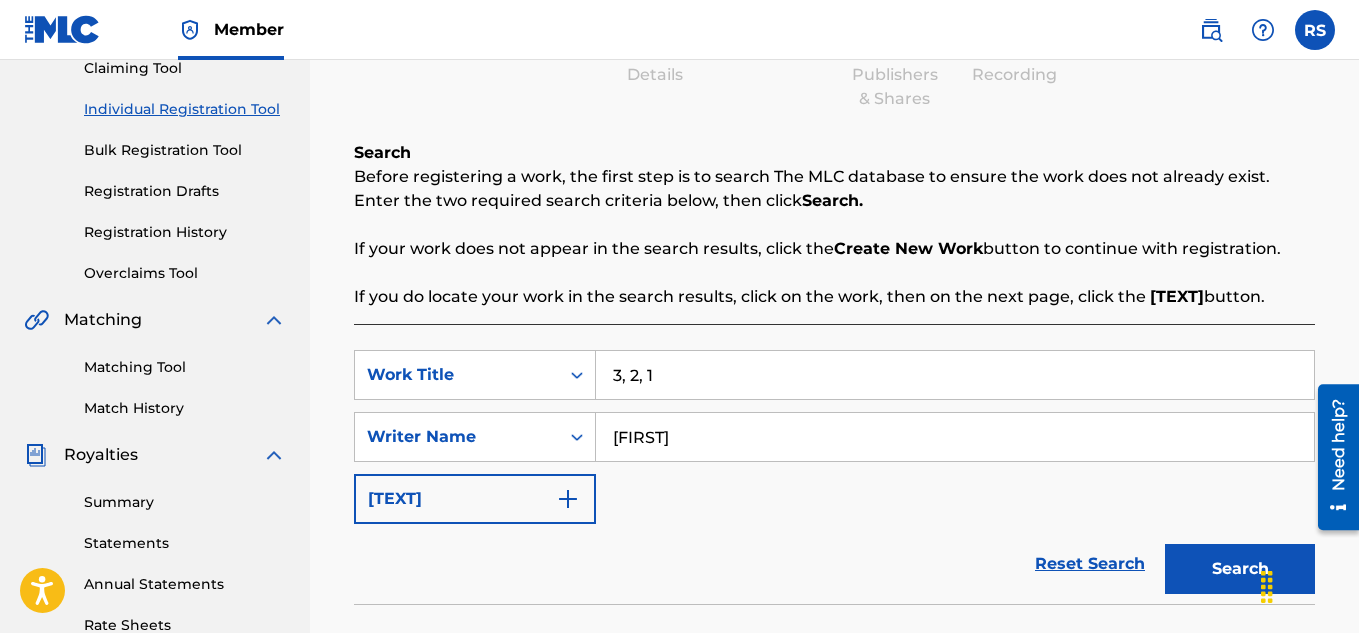 type on "3, 2, 1" 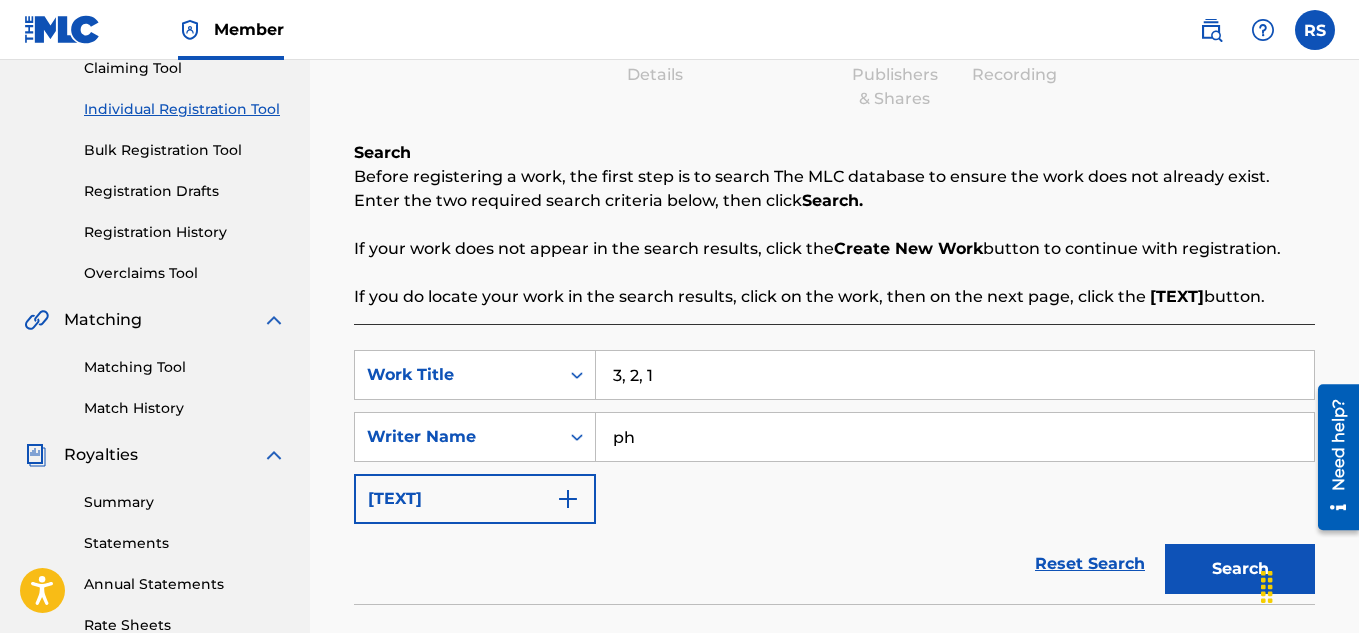 type on "p" 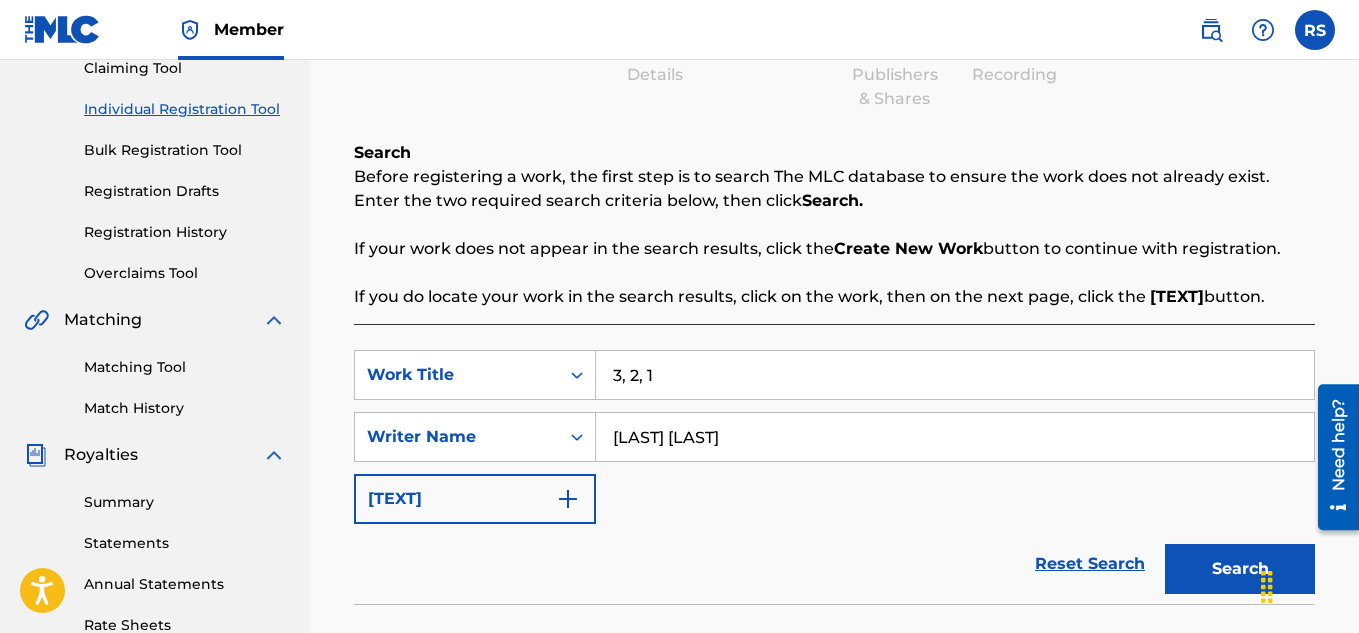 type on "[LAST] [LAST]" 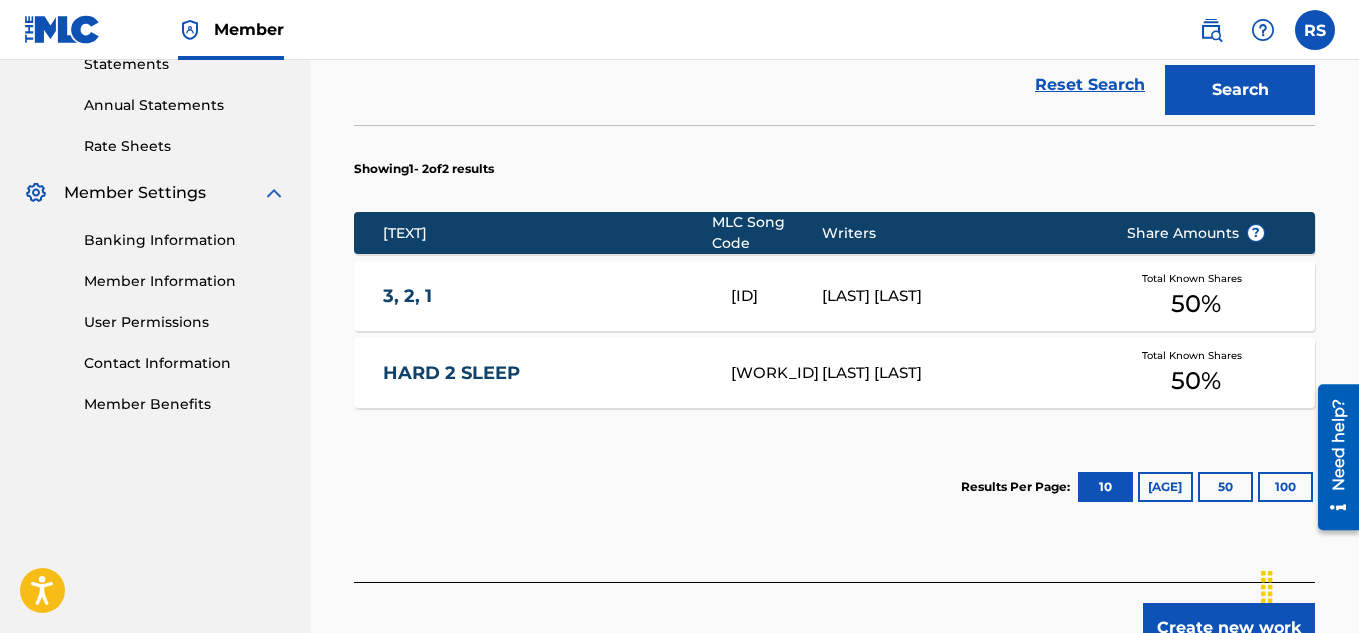 scroll, scrollTop: 708, scrollLeft: 0, axis: vertical 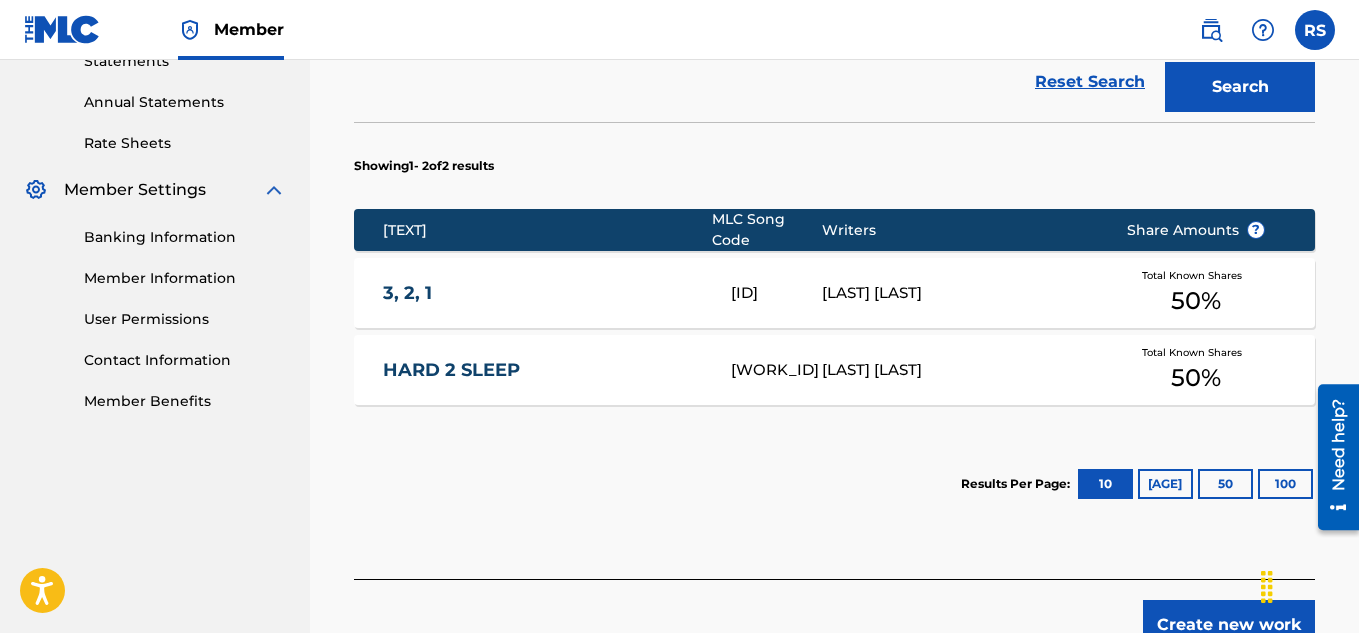 click on "[LAST] [LAST]" at bounding box center [959, 293] 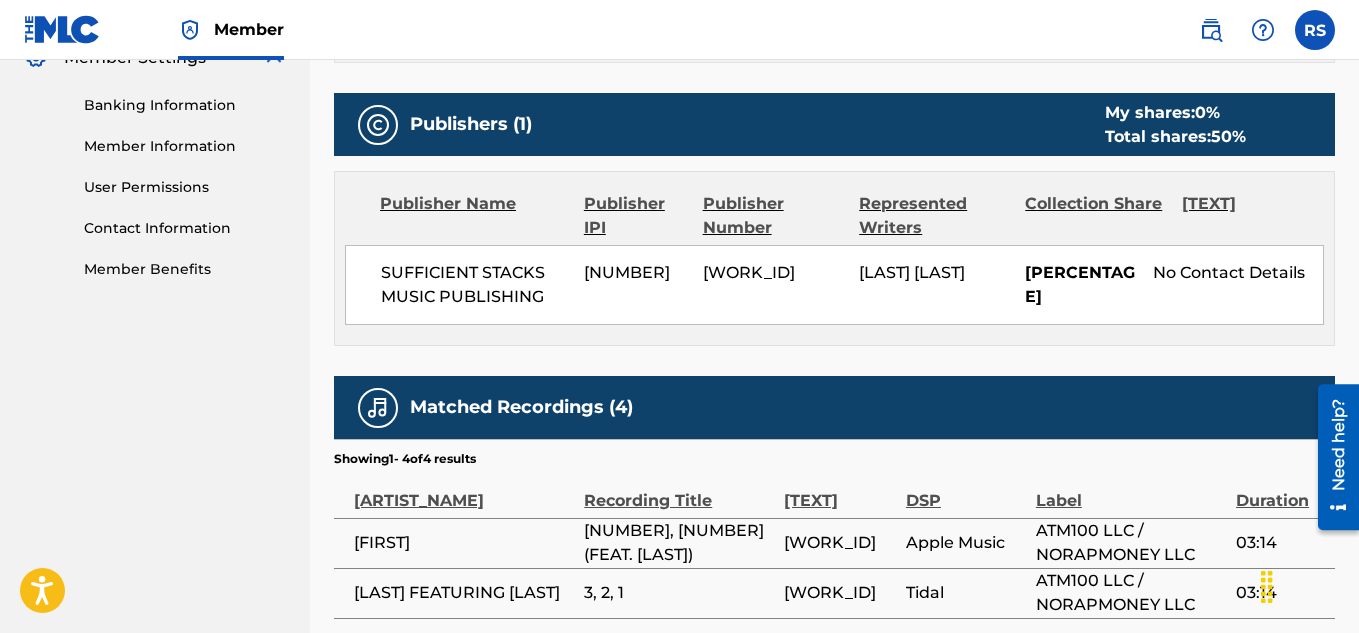 scroll, scrollTop: 800, scrollLeft: 0, axis: vertical 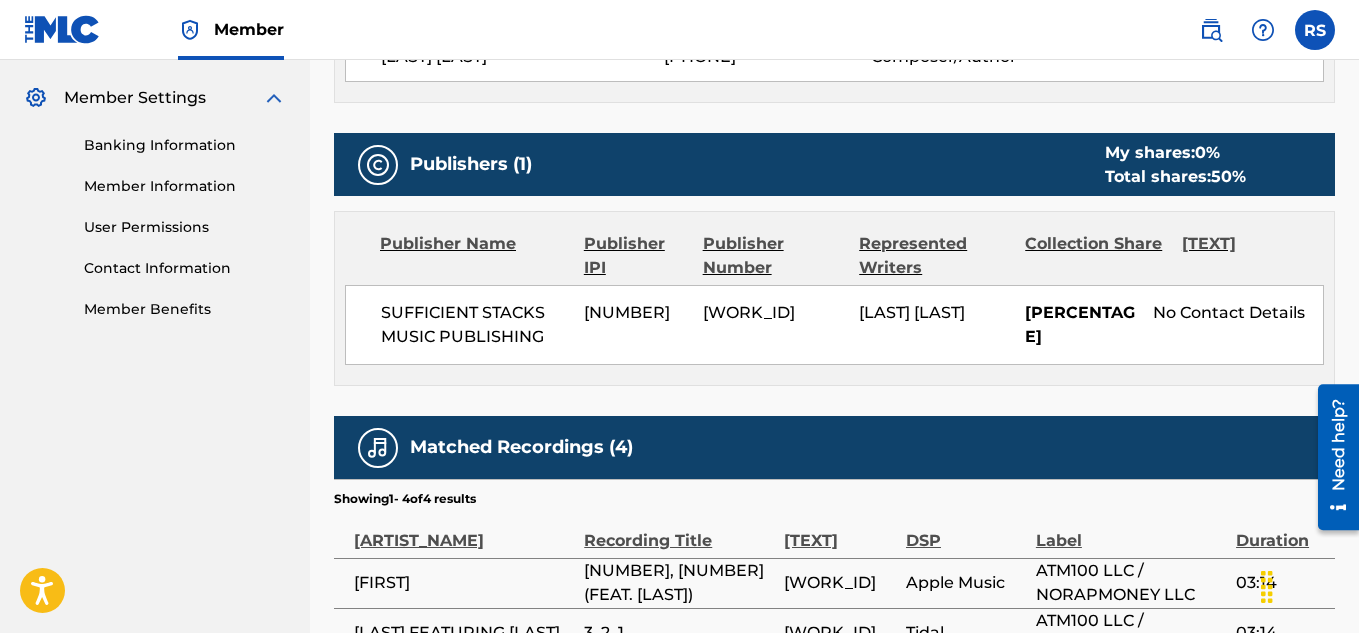 click on "[NUMBER]" at bounding box center [636, 313] 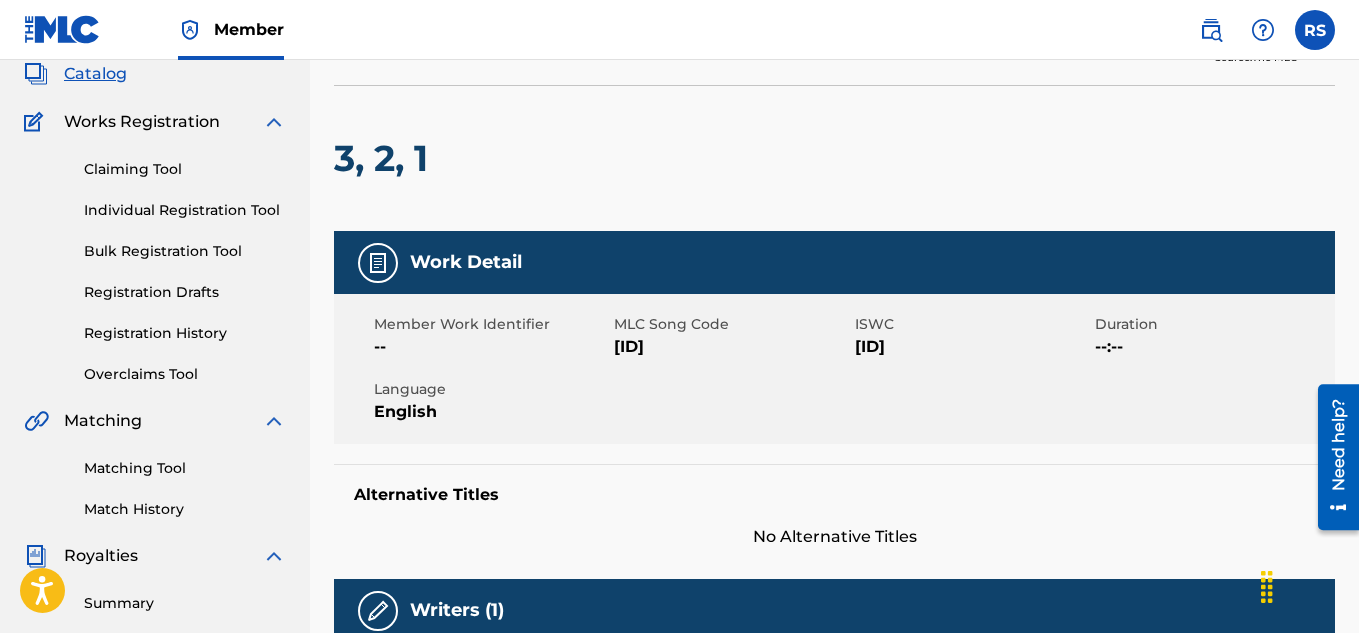 scroll, scrollTop: 0, scrollLeft: 0, axis: both 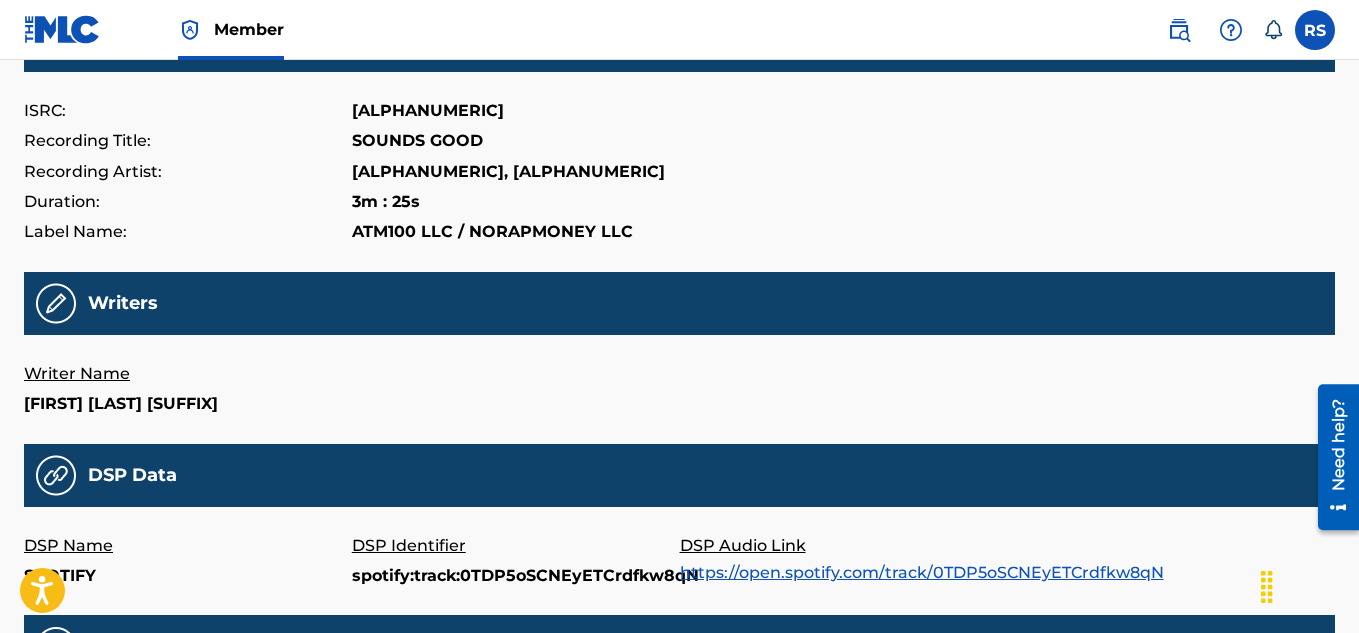 click on "Writer Name [FIRST] [LAST] [SUFFIX]" at bounding box center [679, 389] 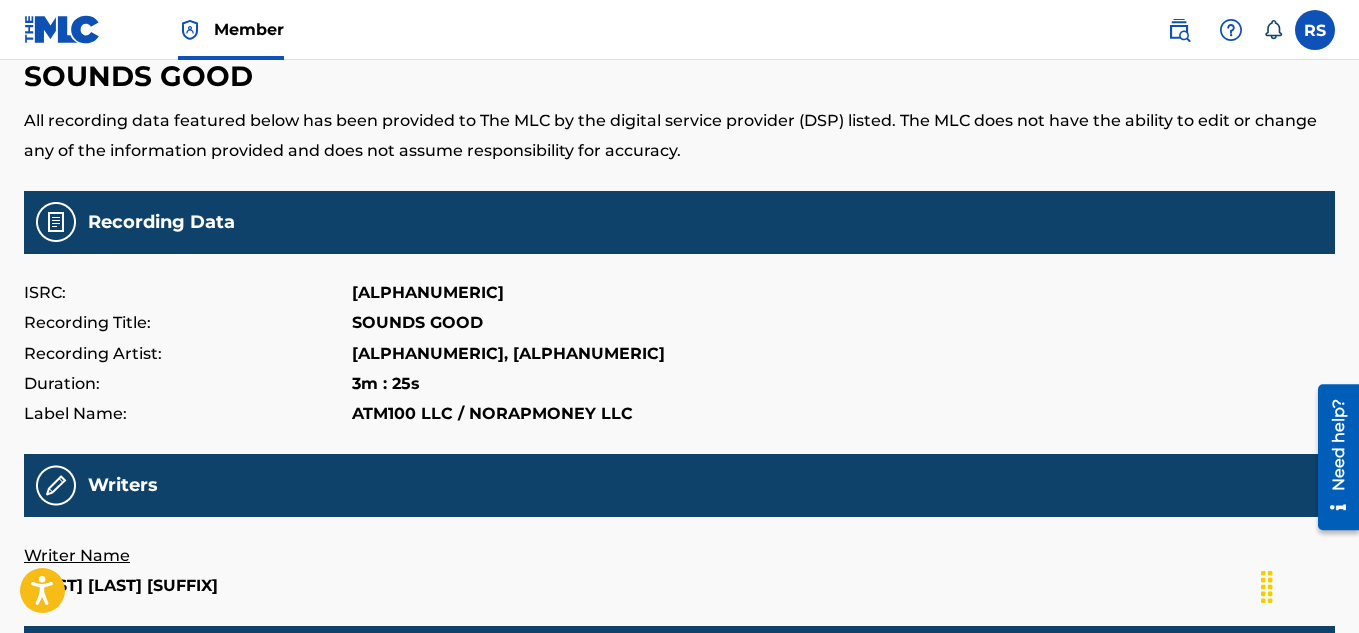 scroll, scrollTop: 0, scrollLeft: 0, axis: both 